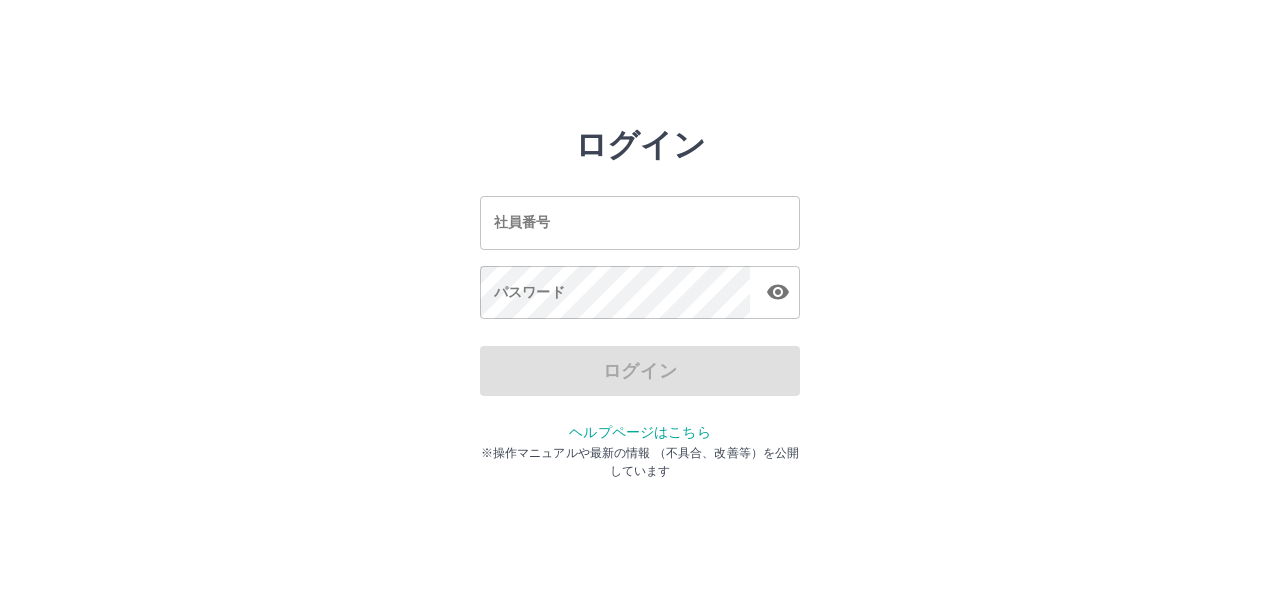 scroll, scrollTop: 0, scrollLeft: 0, axis: both 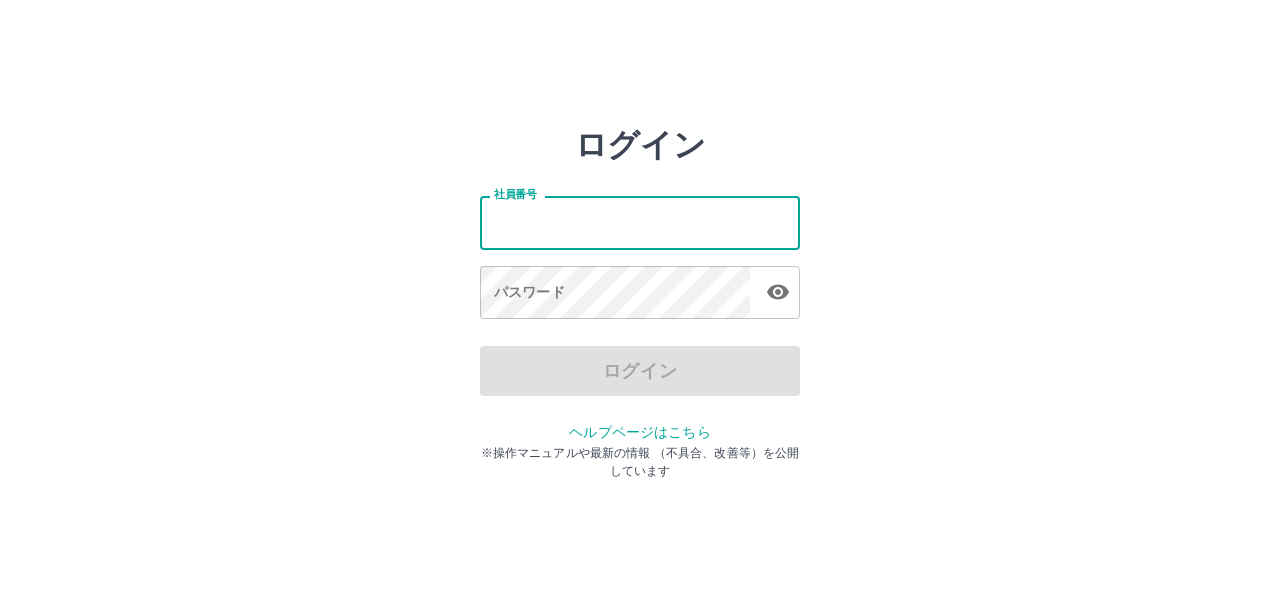 click on "社員番号" at bounding box center [640, 222] 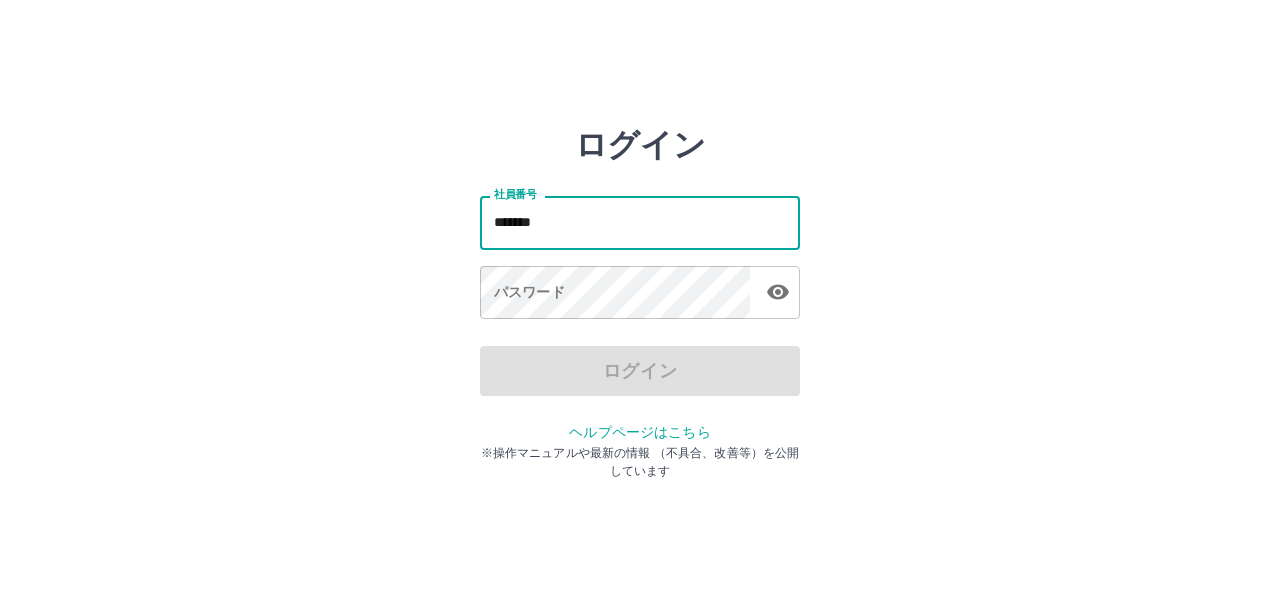 type on "*******" 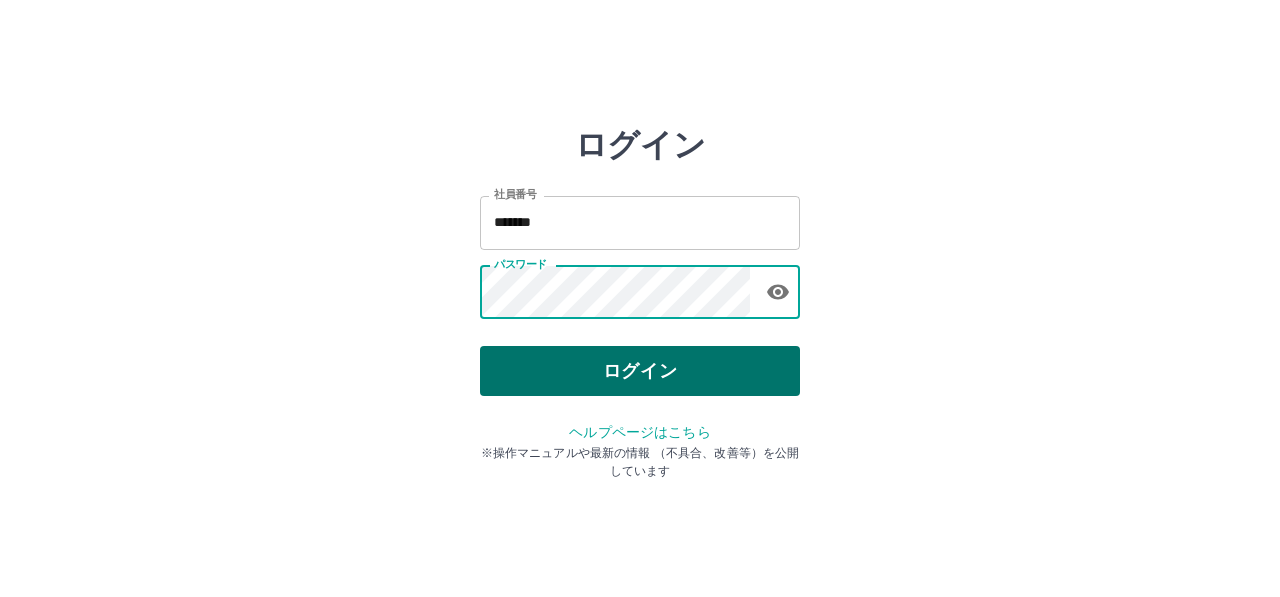 click on "ログイン" at bounding box center (640, 371) 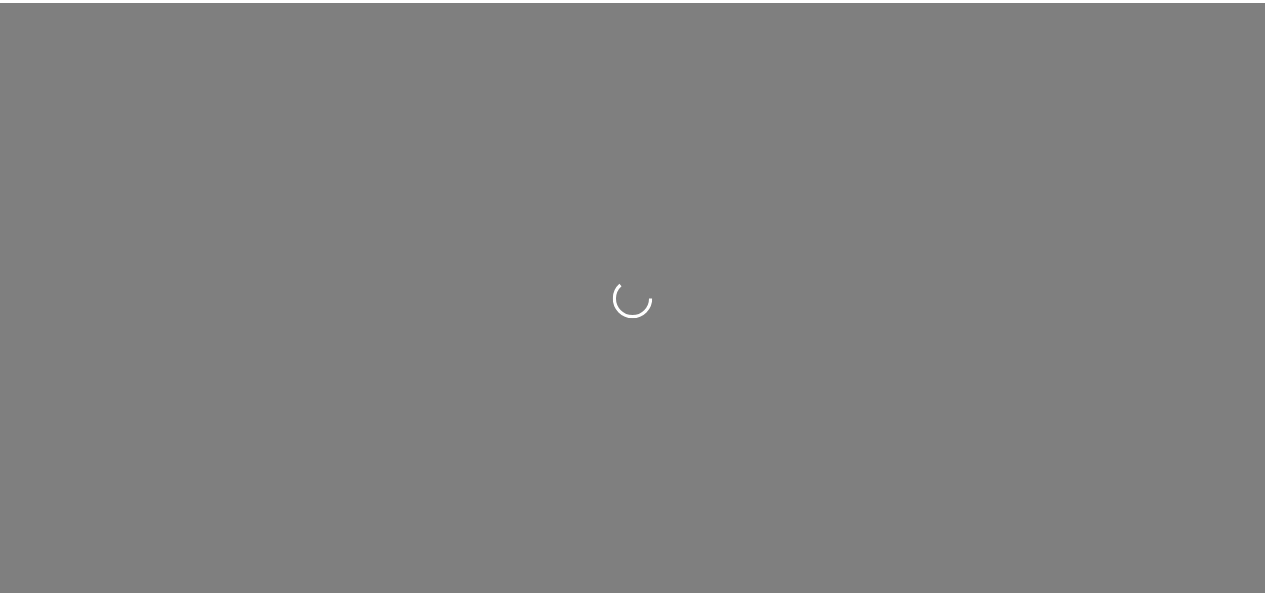 scroll, scrollTop: 0, scrollLeft: 0, axis: both 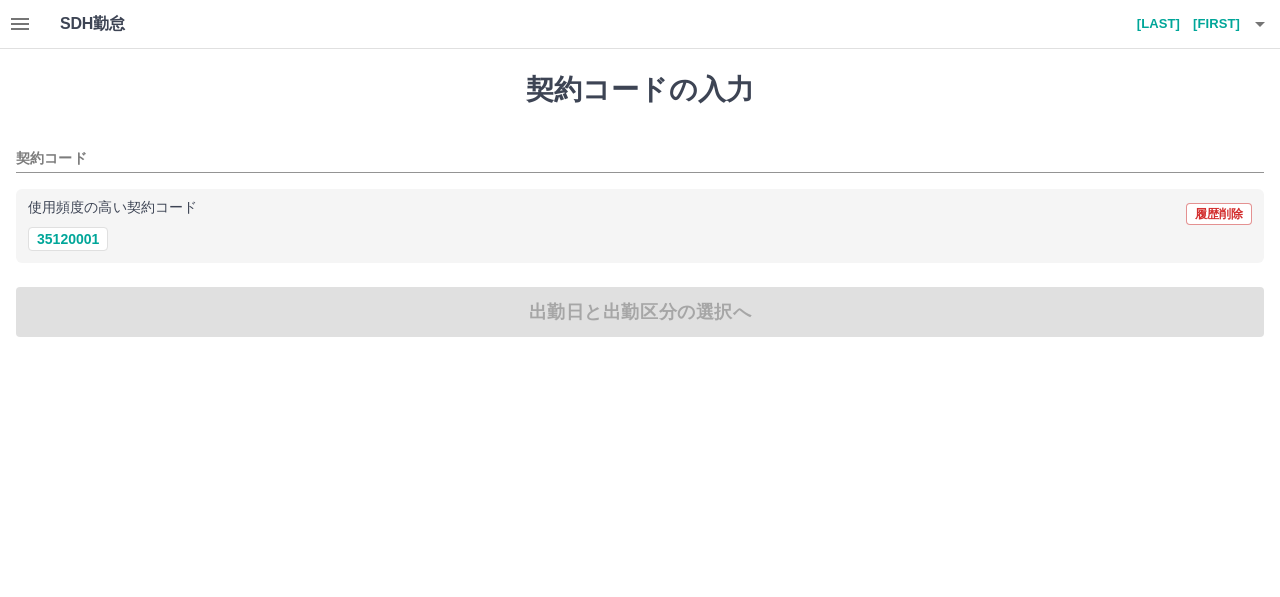 click 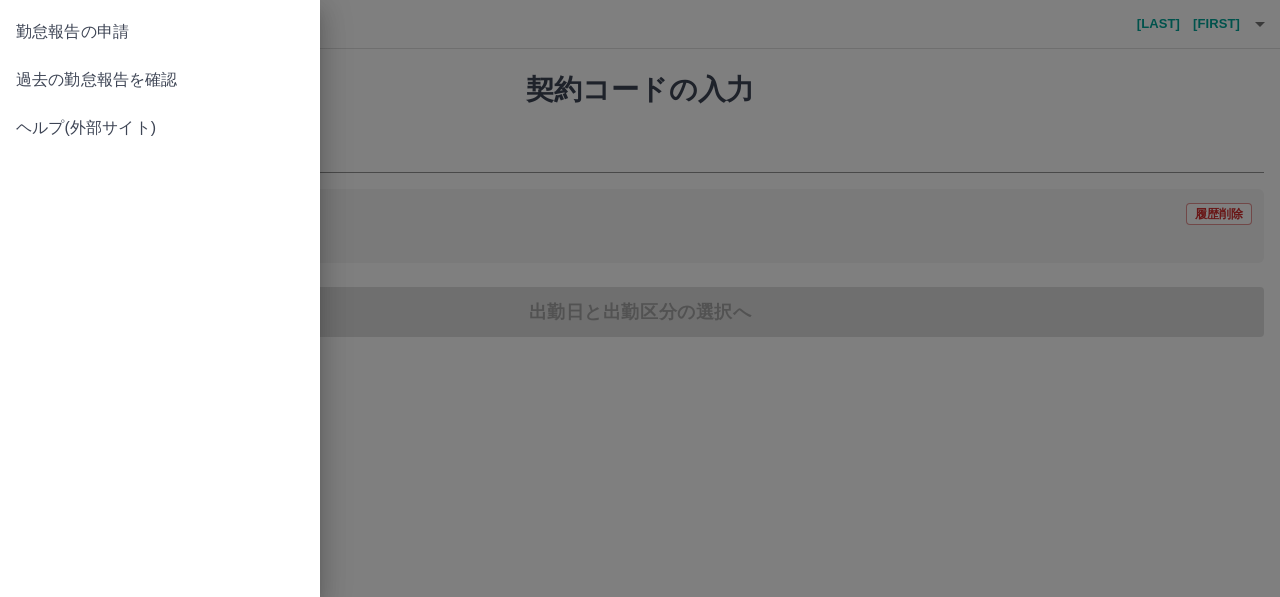 click on "過去の勤怠報告を確認" at bounding box center (160, 80) 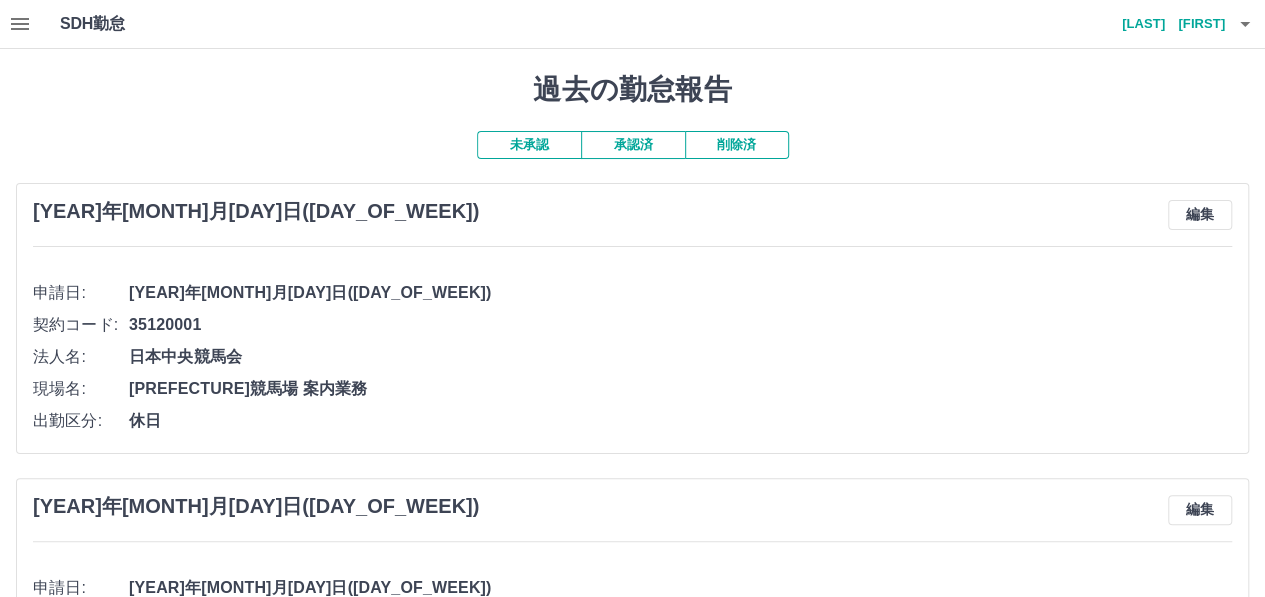 click on "承認済" at bounding box center (633, 145) 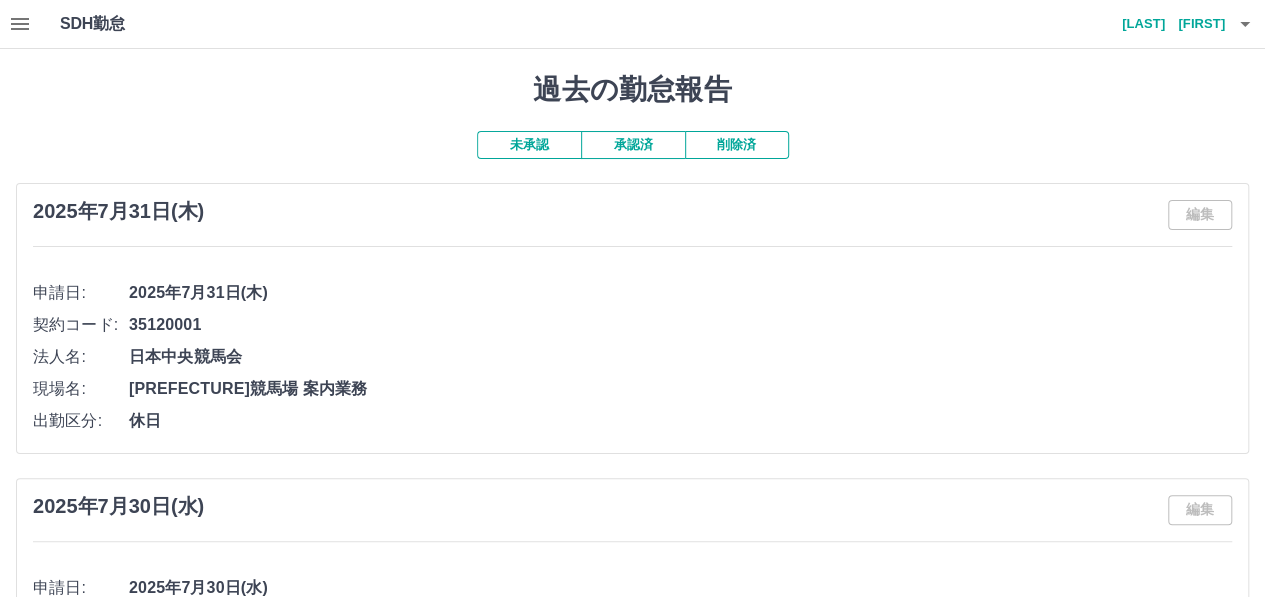 click on "未承認" at bounding box center [529, 145] 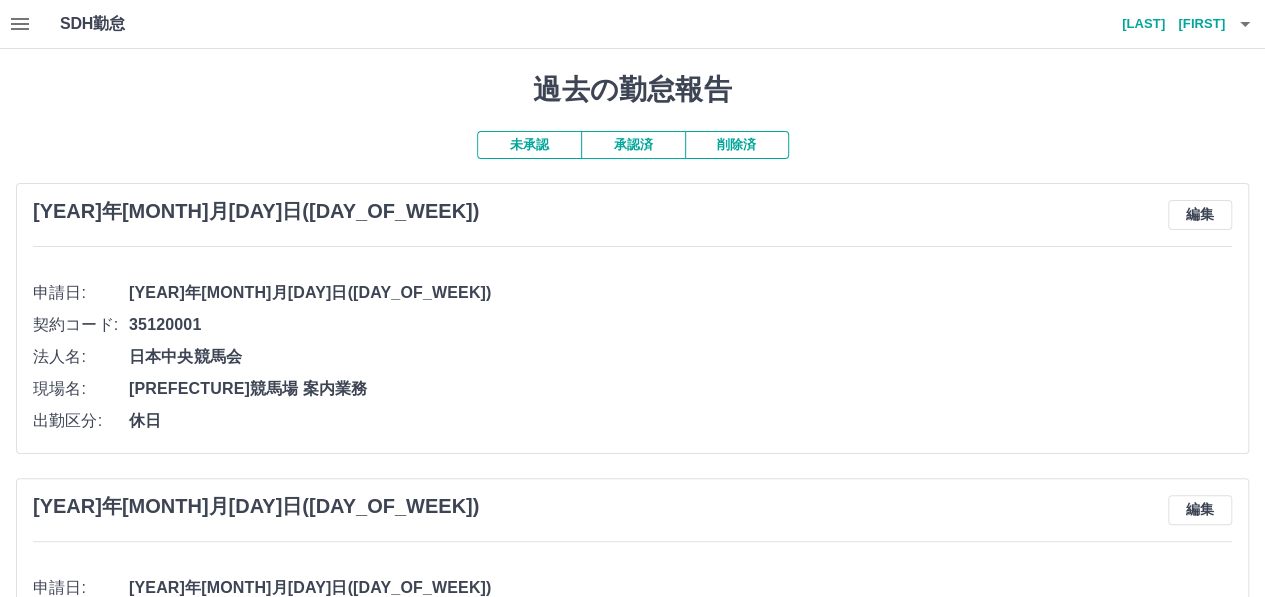 click 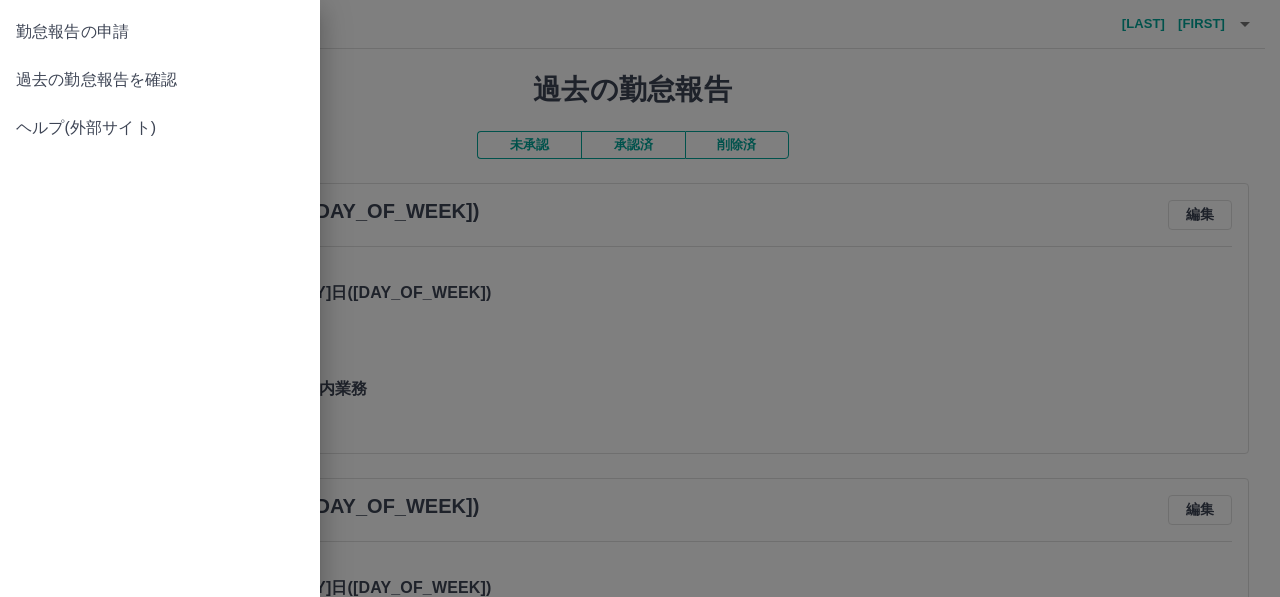 click on "勤怠報告の申請" at bounding box center [160, 32] 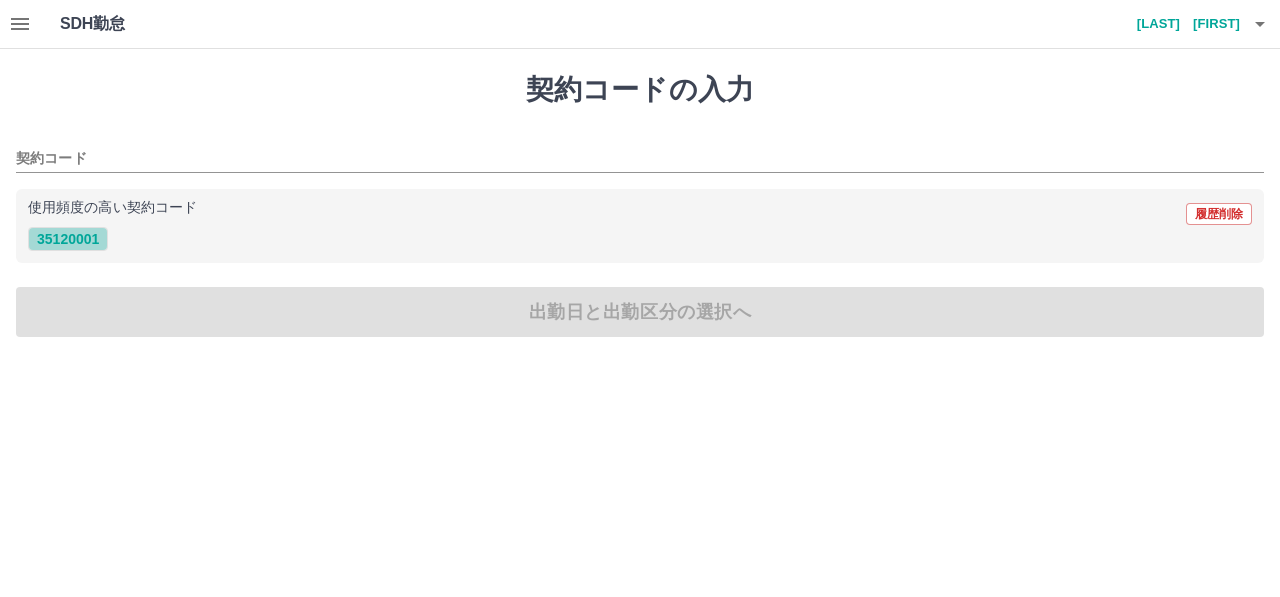 click on "35120001" at bounding box center [68, 239] 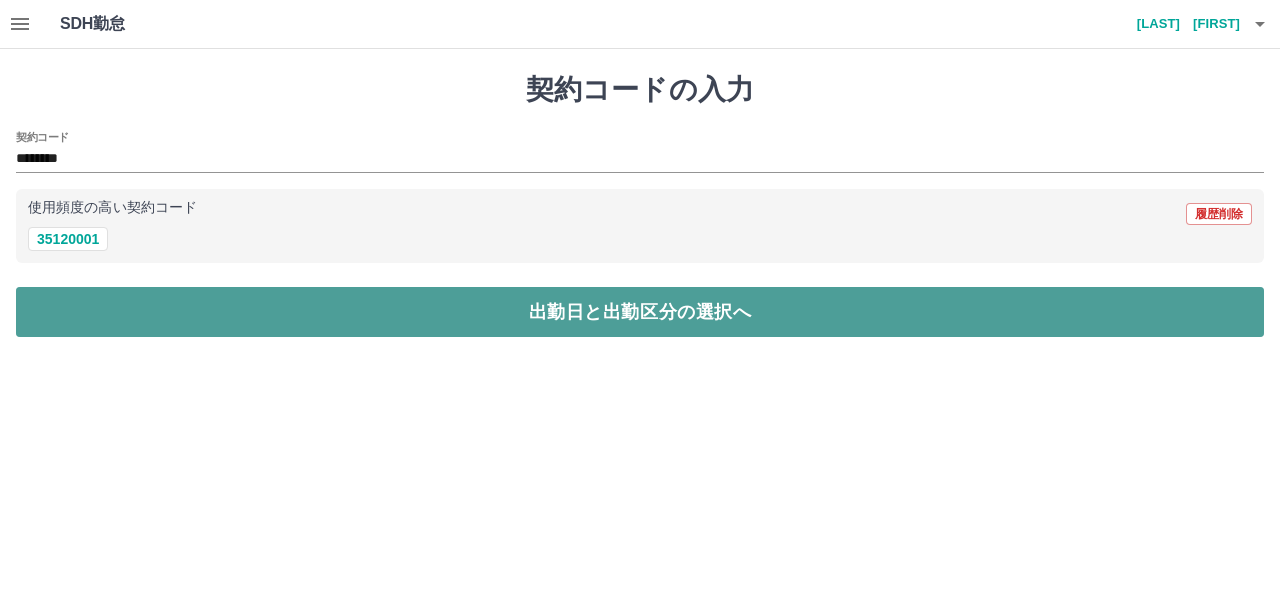 click on "出勤日と出勤区分の選択へ" at bounding box center [640, 312] 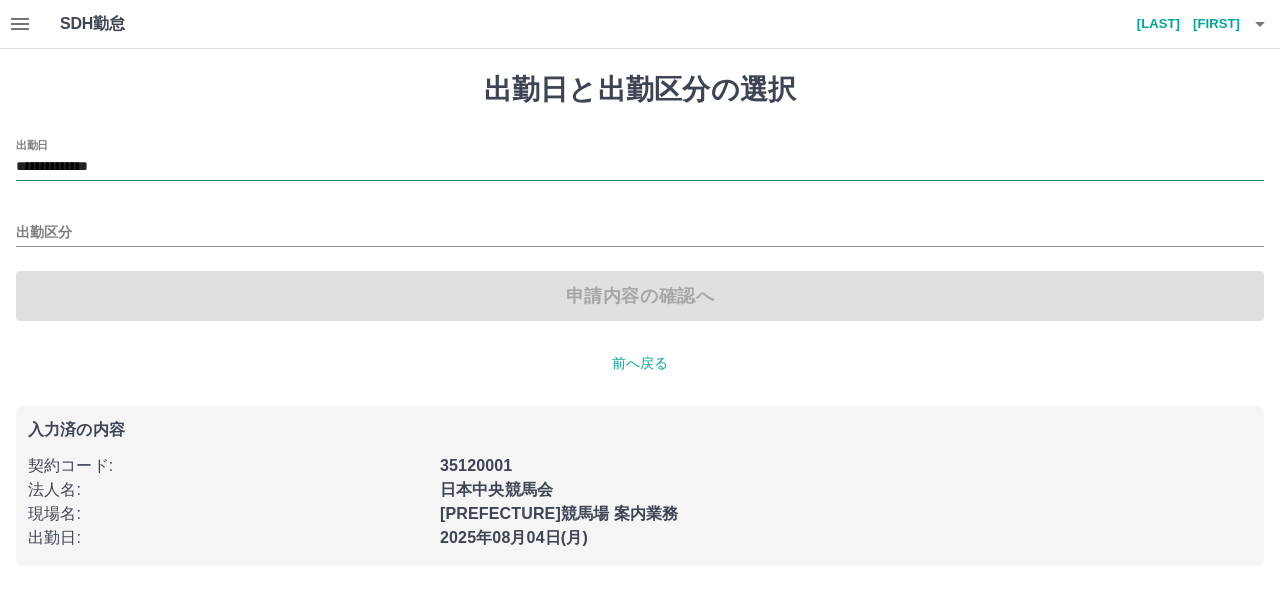 click on "**********" at bounding box center [640, 168] 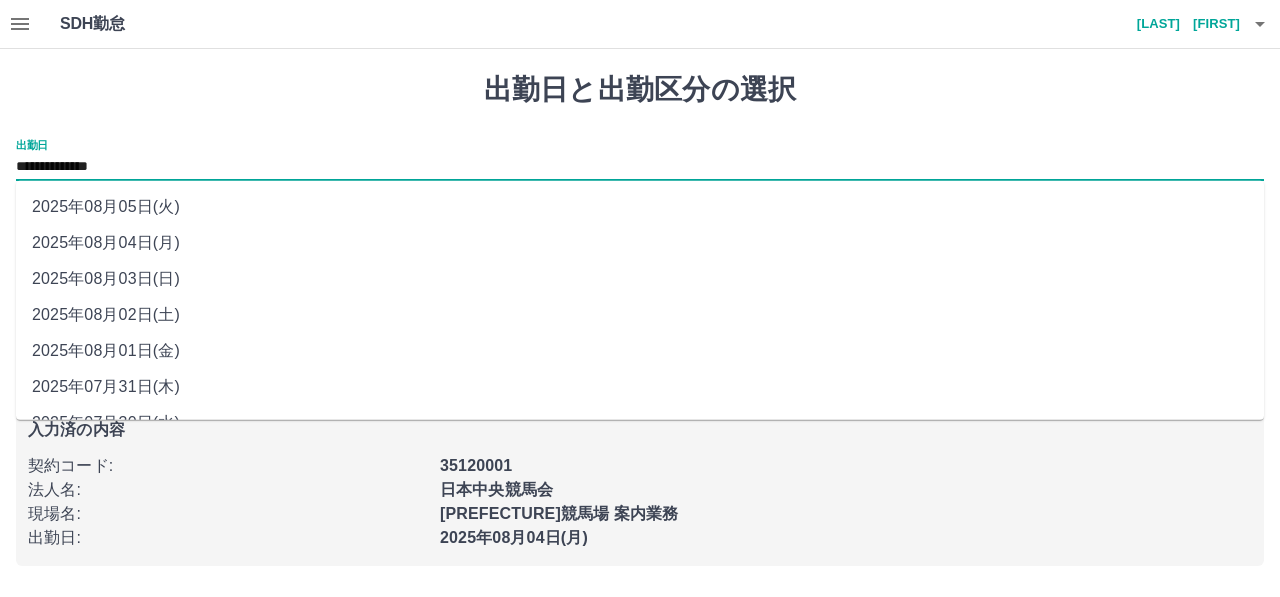 drag, startPoint x: 245, startPoint y: 179, endPoint x: 168, endPoint y: 317, distance: 158.02847 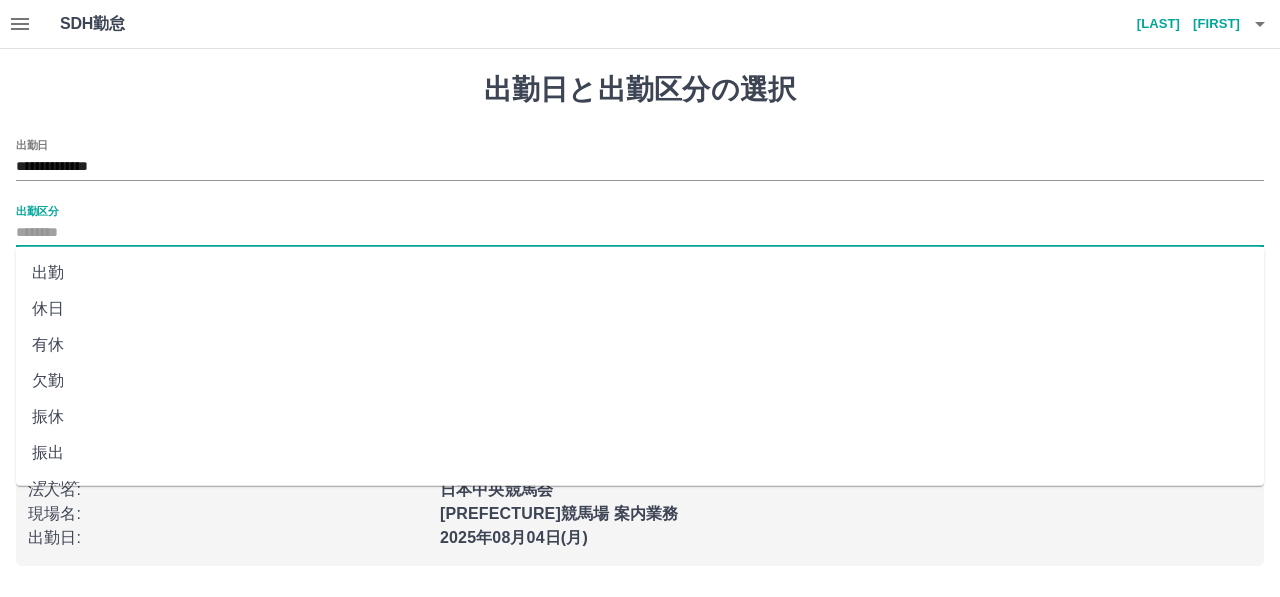 click on "出勤区分" at bounding box center (640, 233) 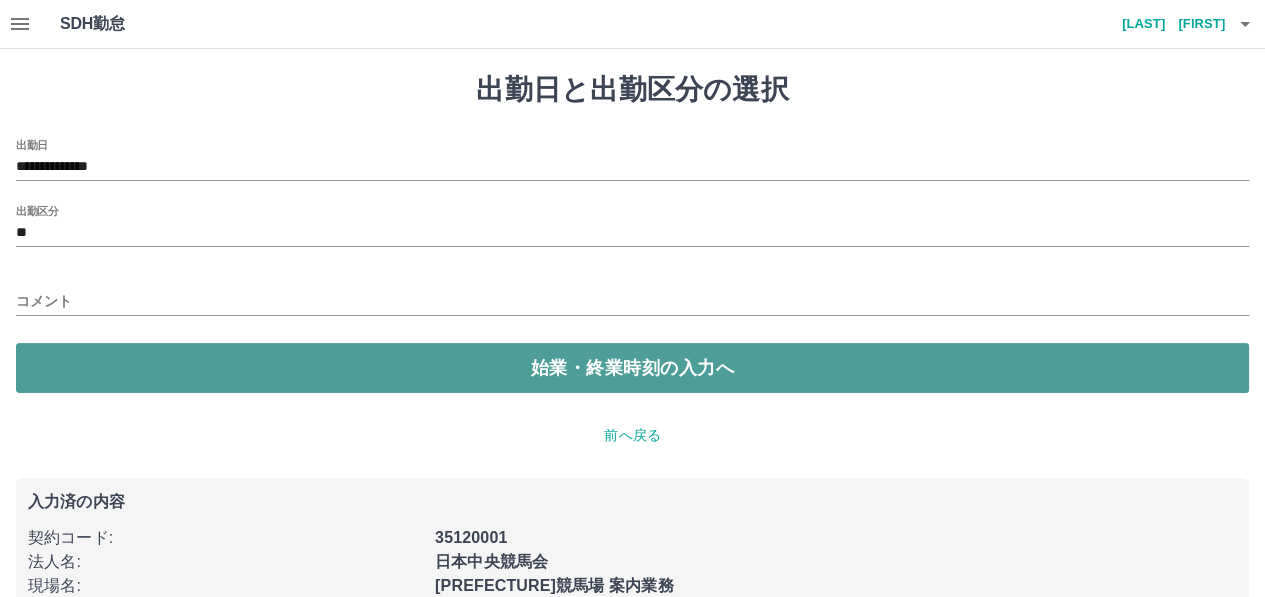 click on "始業・終業時刻の入力へ" at bounding box center (632, 368) 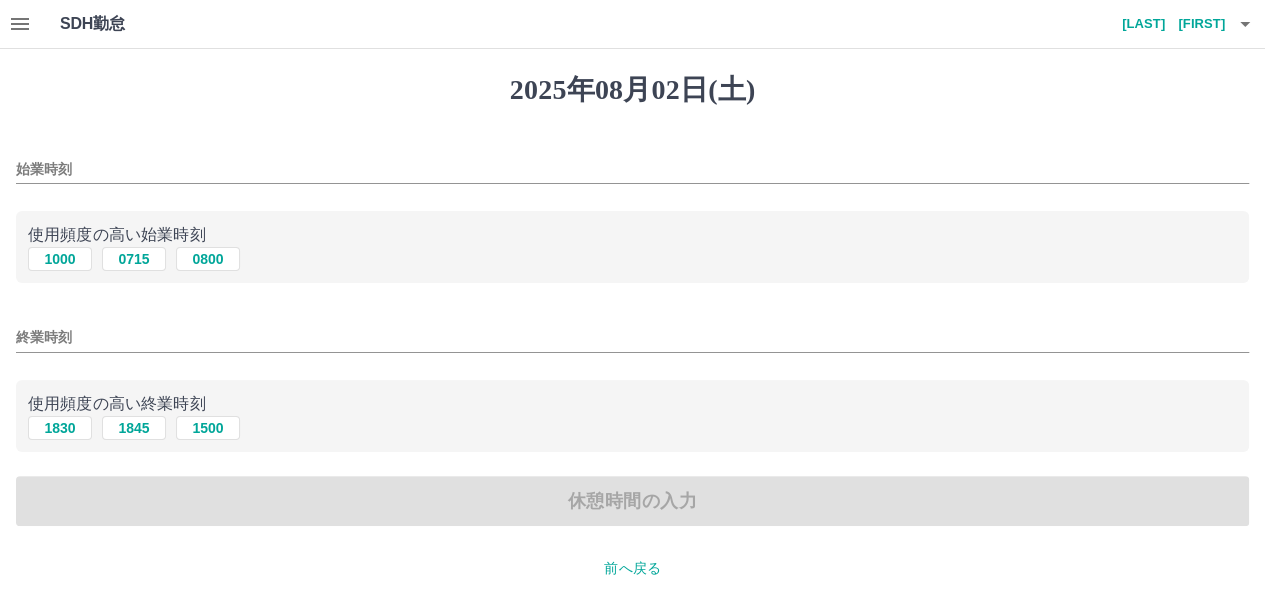 click on "始業時刻" at bounding box center [632, 169] 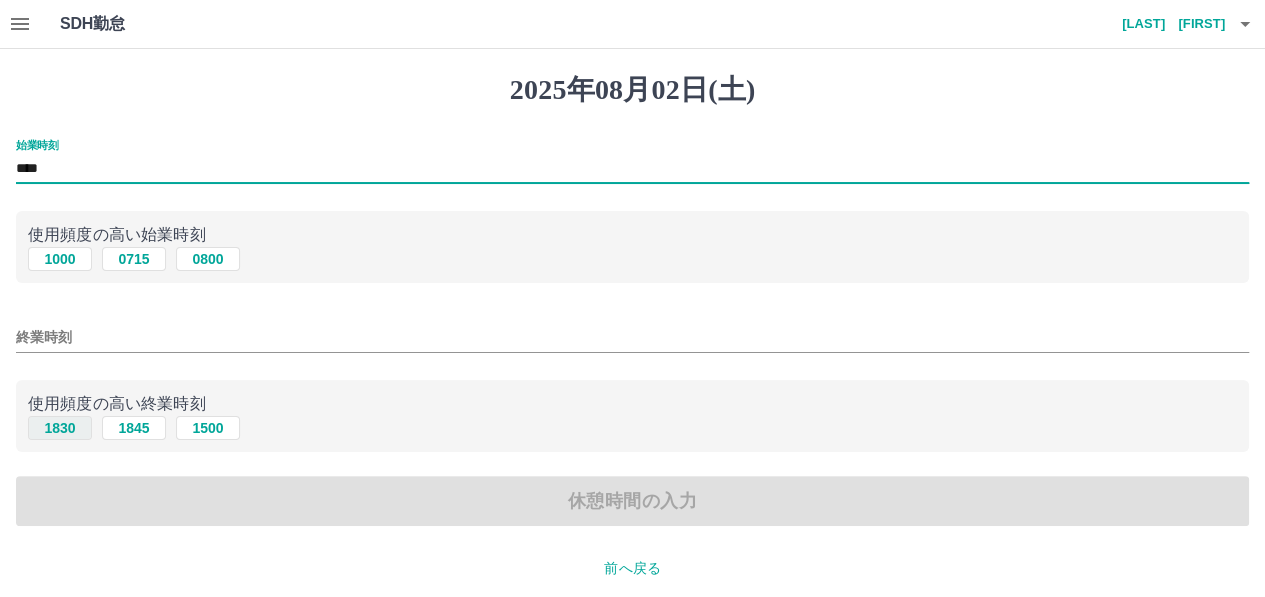 type on "****" 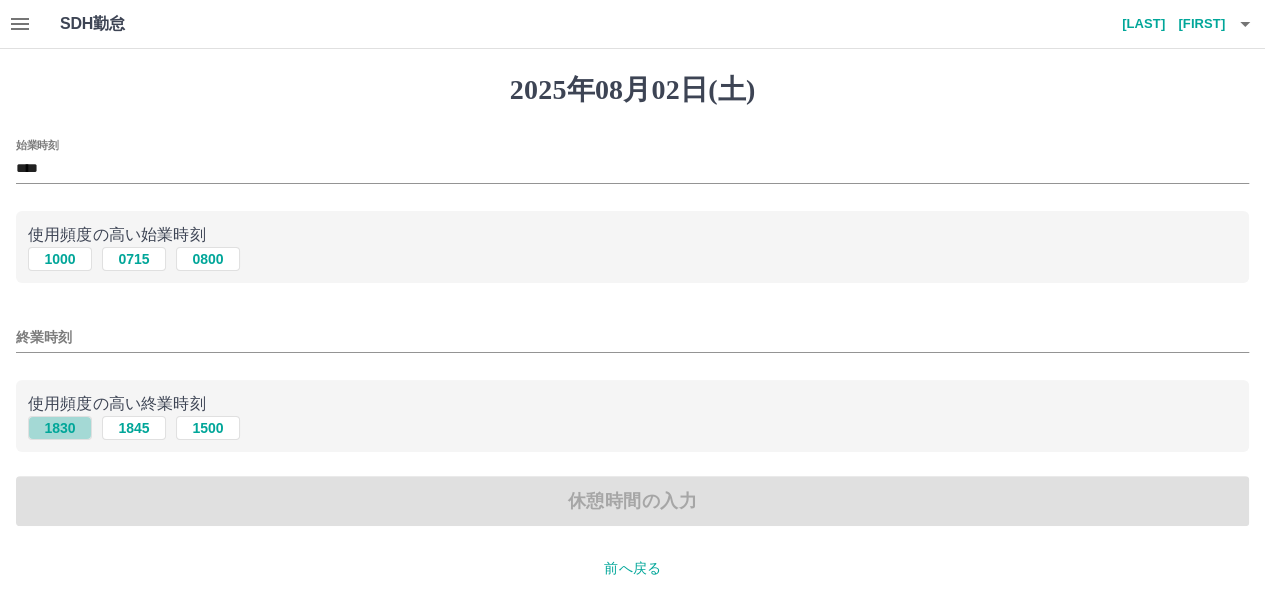 click on "1830" at bounding box center [60, 428] 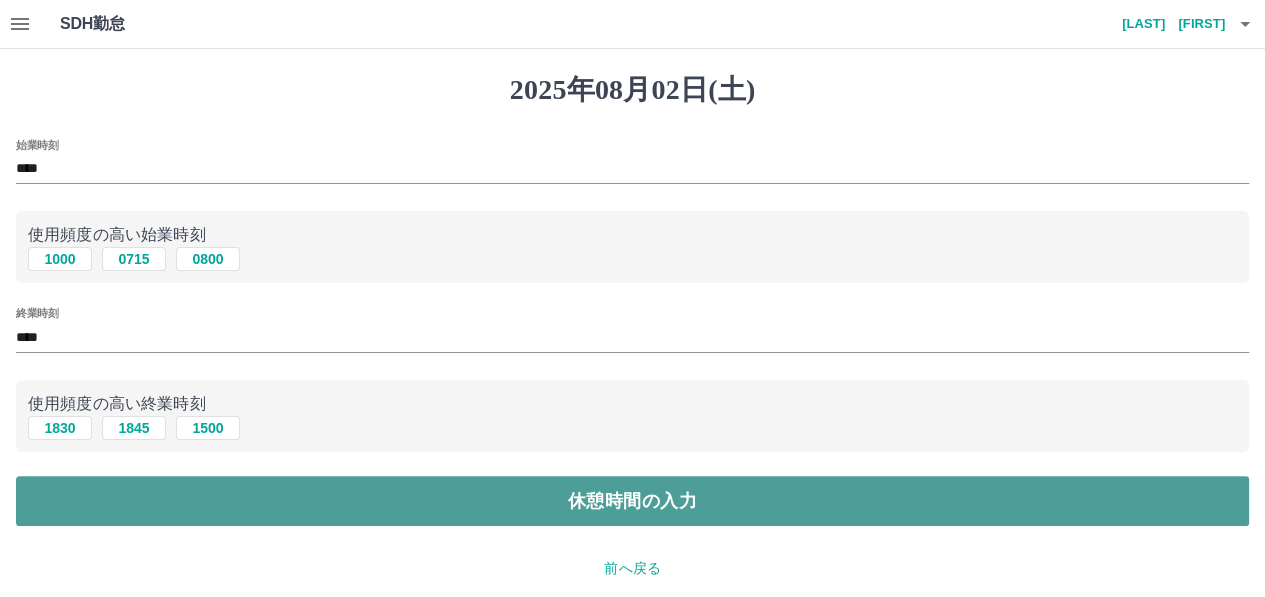 click on "休憩時間の入力" at bounding box center (632, 501) 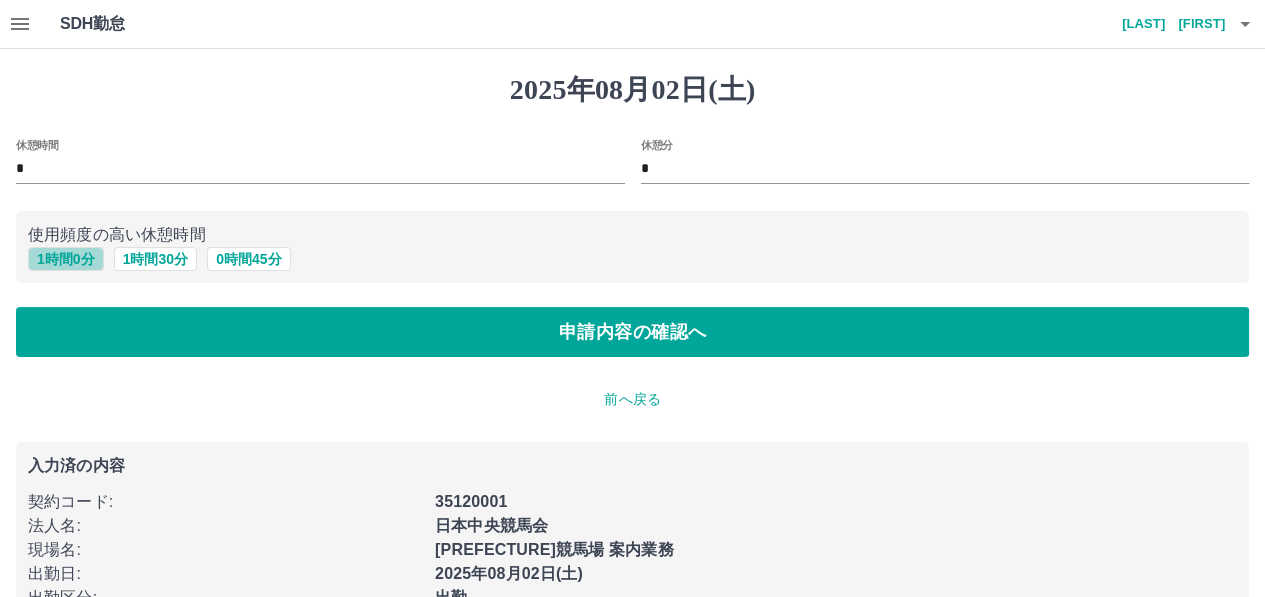 drag, startPoint x: 76, startPoint y: 255, endPoint x: 319, endPoint y: 339, distance: 257.10892 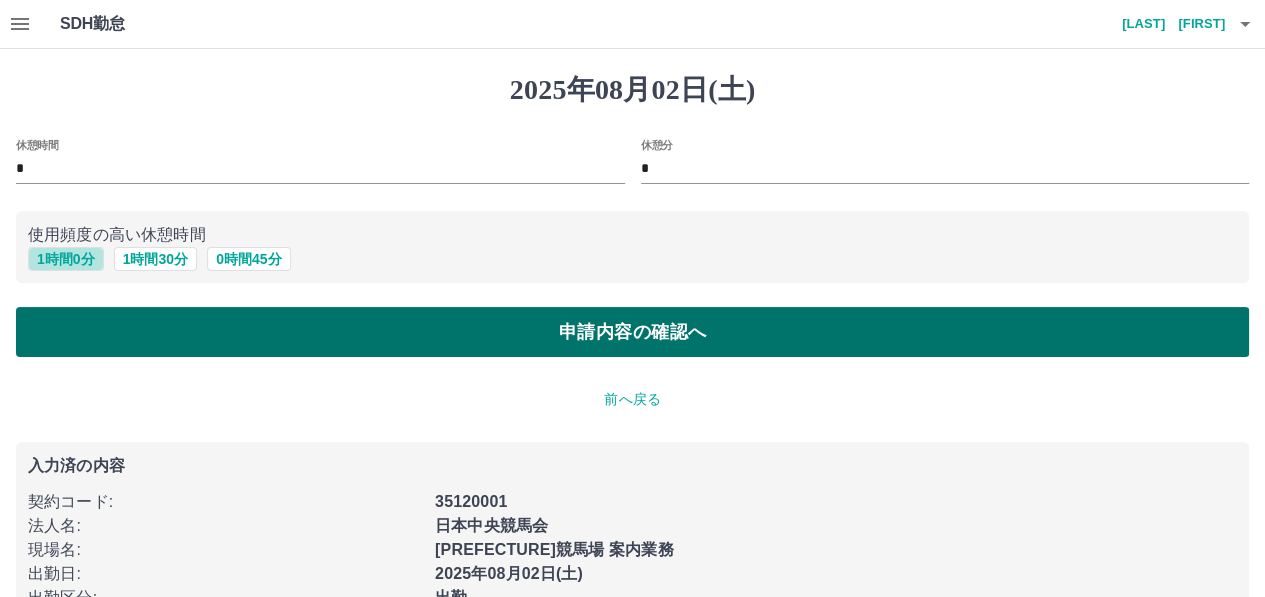 click on "1 時間 0 分" at bounding box center (66, 259) 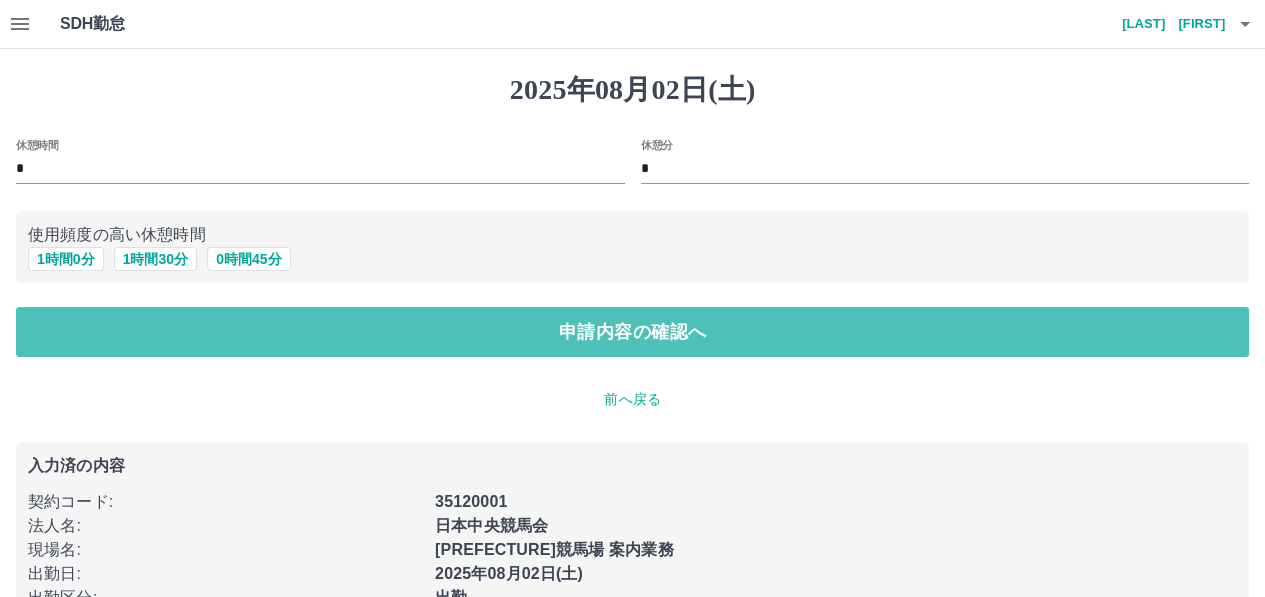 click on "申請内容の確認へ" at bounding box center (632, 332) 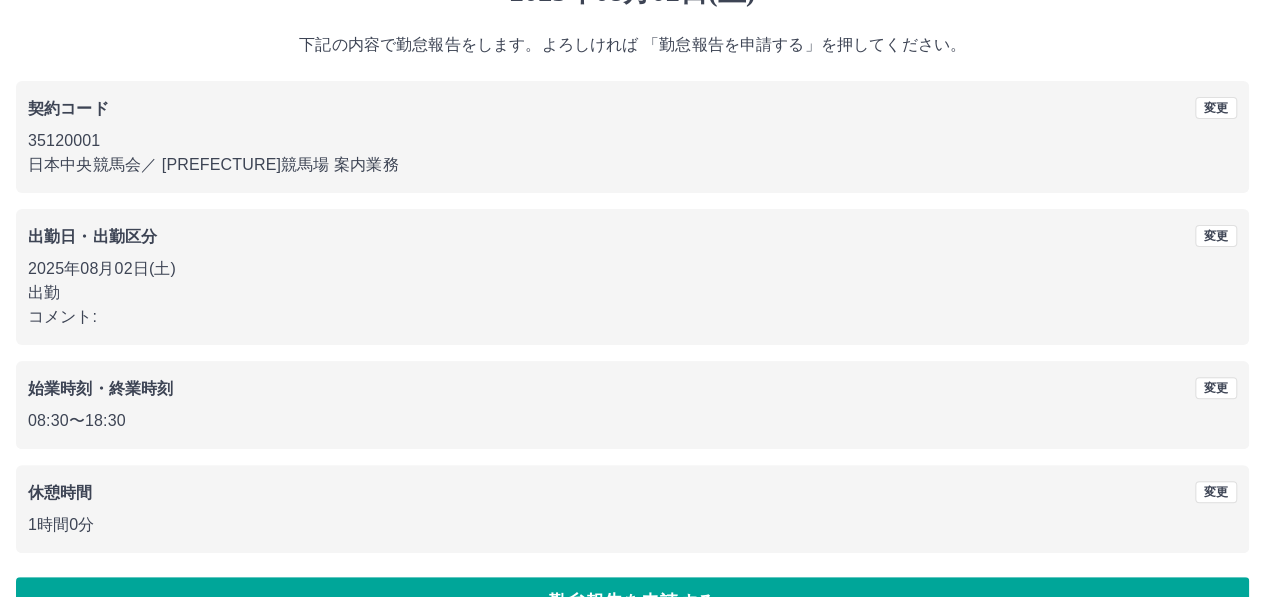 scroll, scrollTop: 150, scrollLeft: 0, axis: vertical 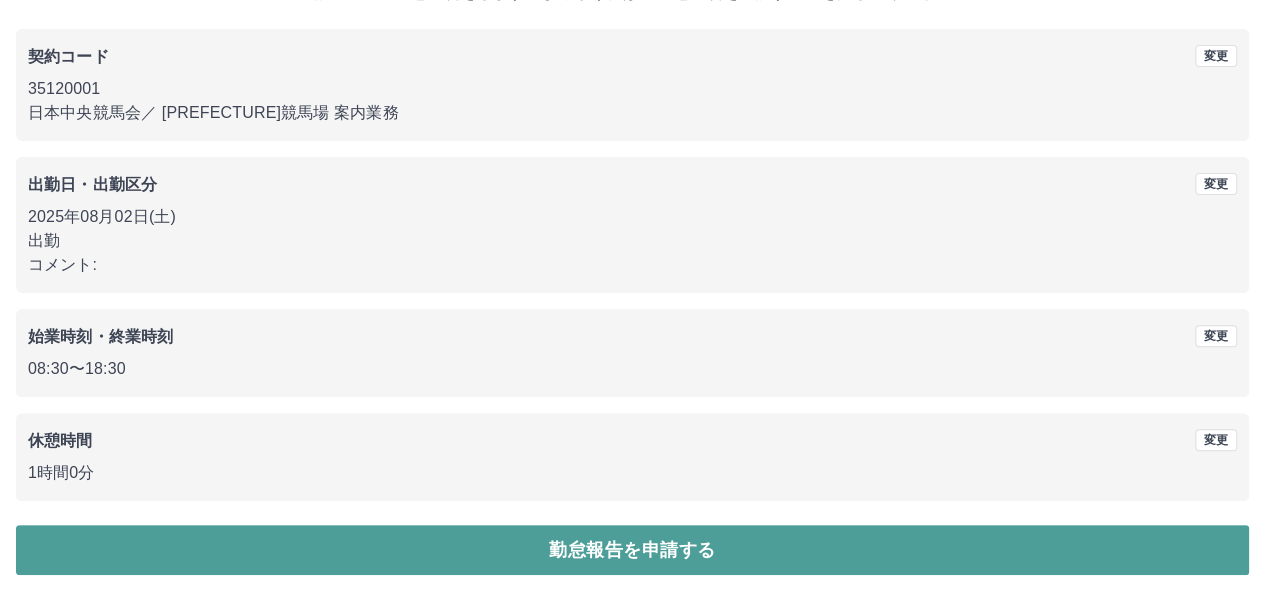 click on "勤怠報告を申請する" at bounding box center (632, 550) 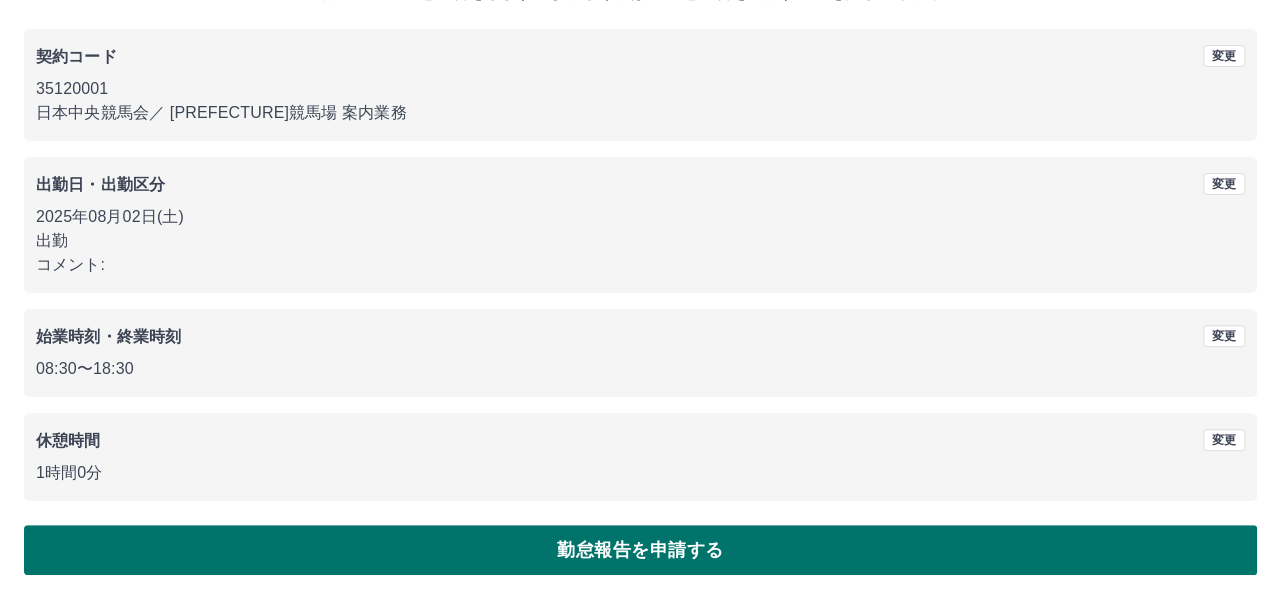 scroll, scrollTop: 0, scrollLeft: 0, axis: both 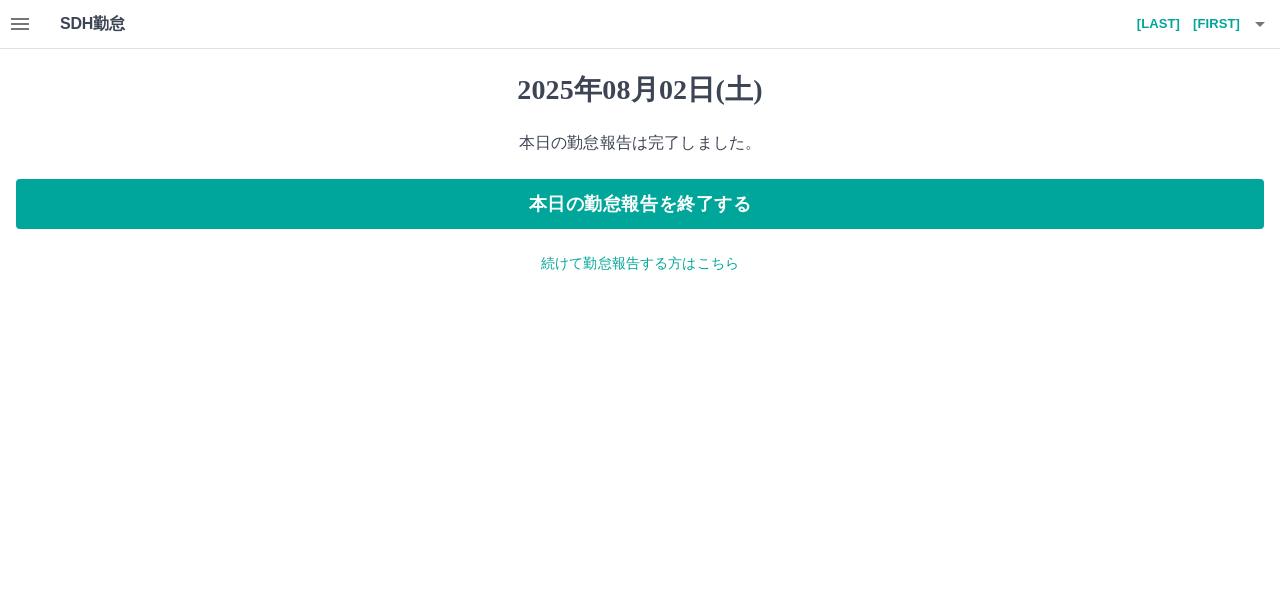 click on "続けて勤怠報告する方はこちら" at bounding box center (640, 263) 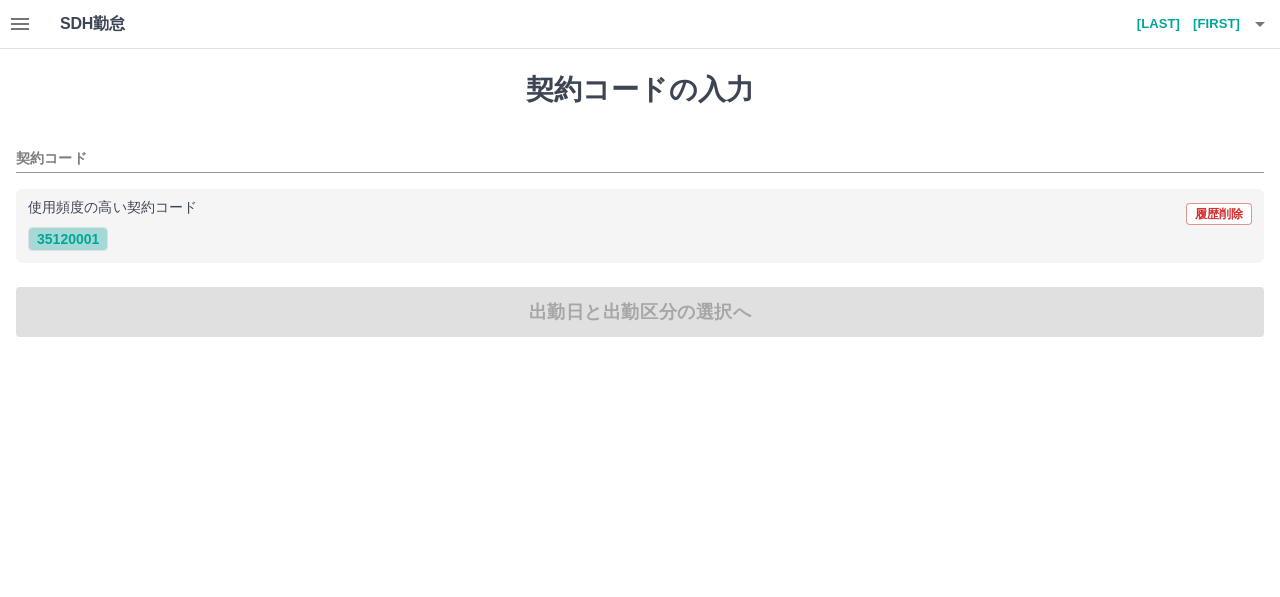click on "35120001" at bounding box center [68, 239] 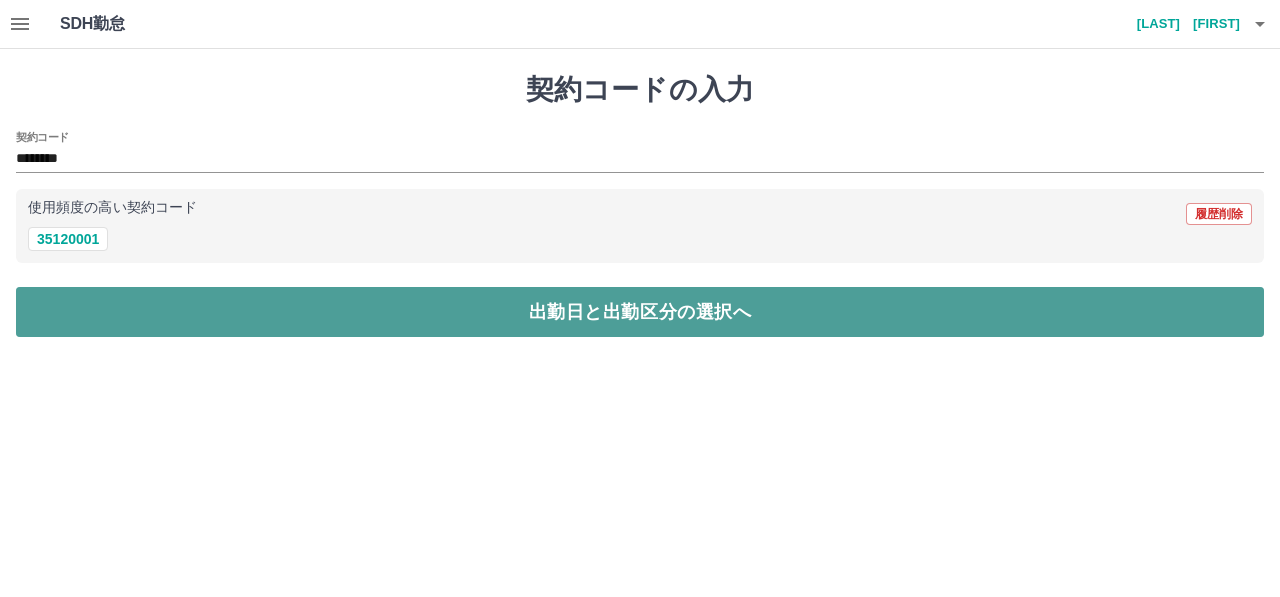 click on "出勤日と出勤区分の選択へ" at bounding box center (640, 312) 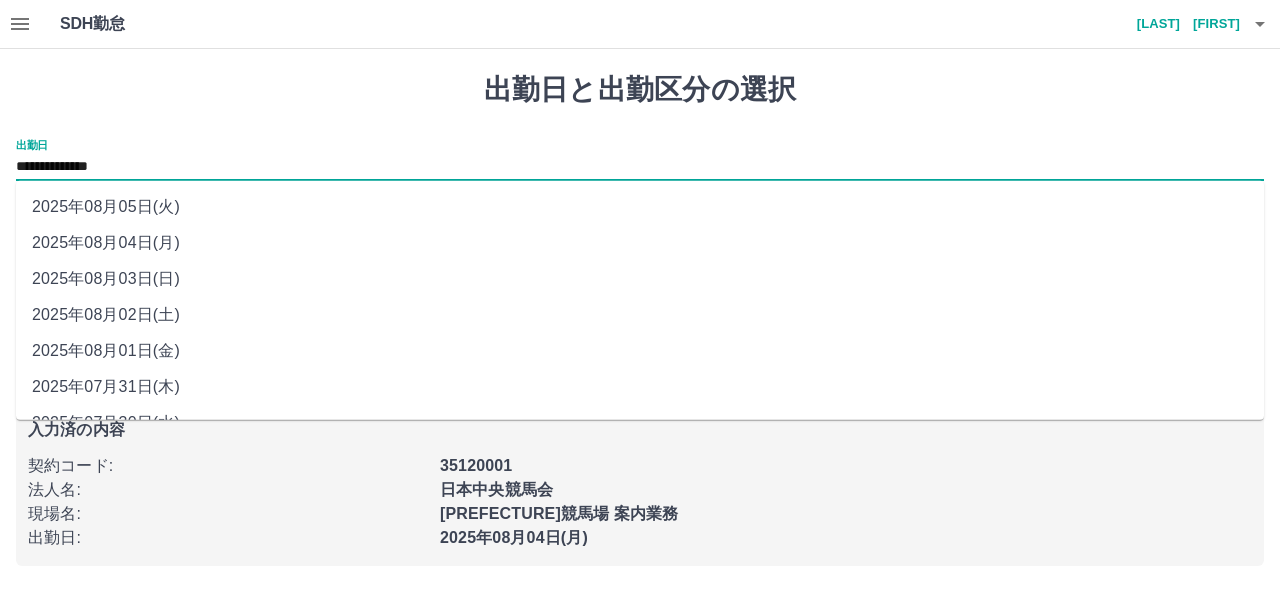 click on "**********" at bounding box center [640, 167] 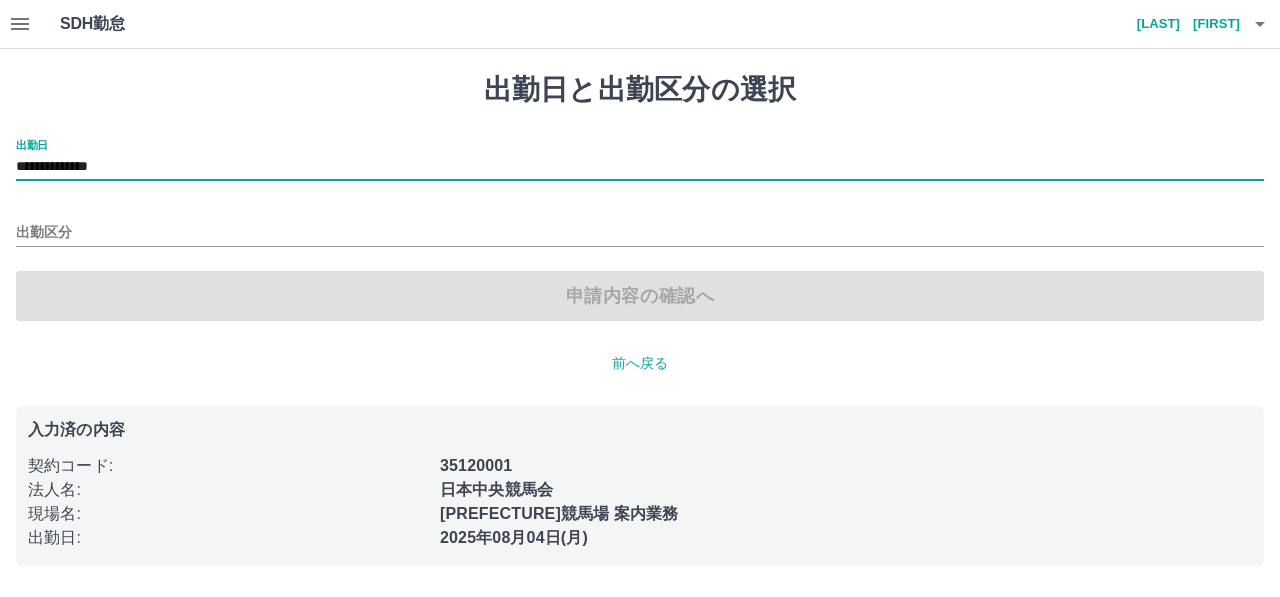 click on "**********" at bounding box center [640, 230] 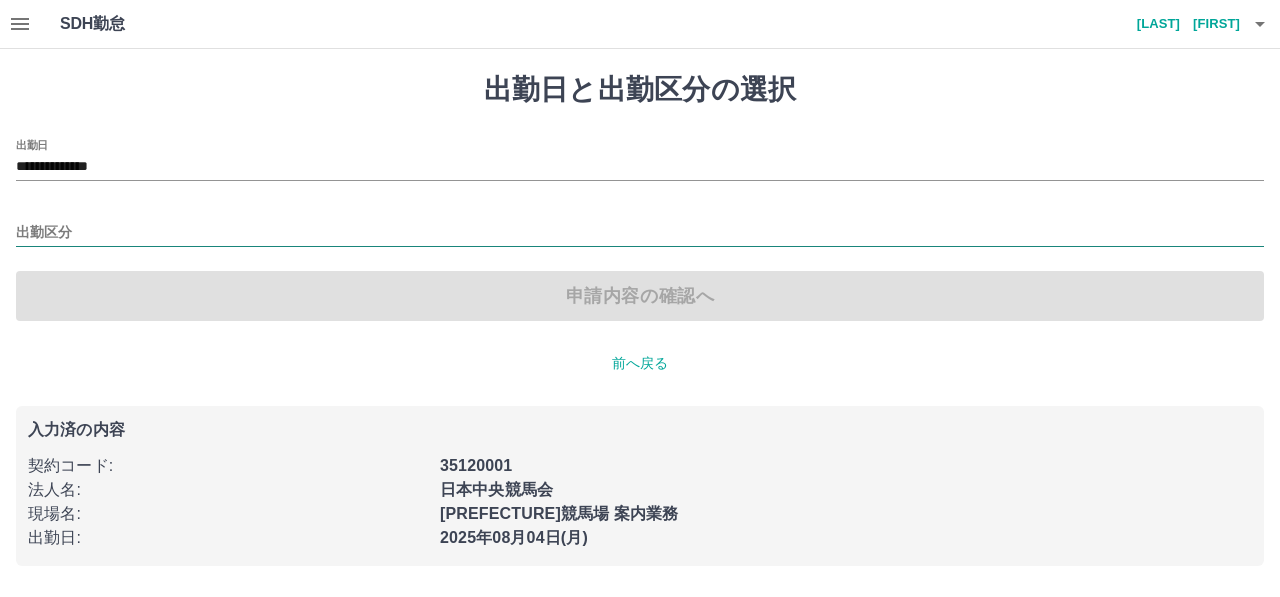 click on "出勤区分" at bounding box center [640, 233] 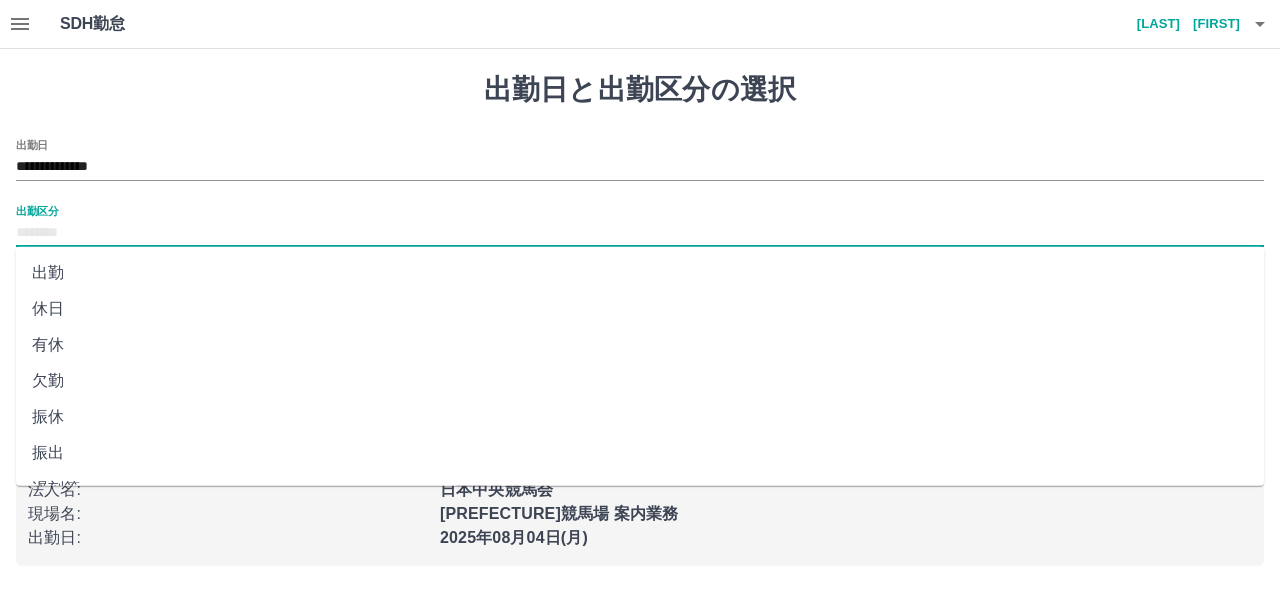 click on "休日" at bounding box center [640, 309] 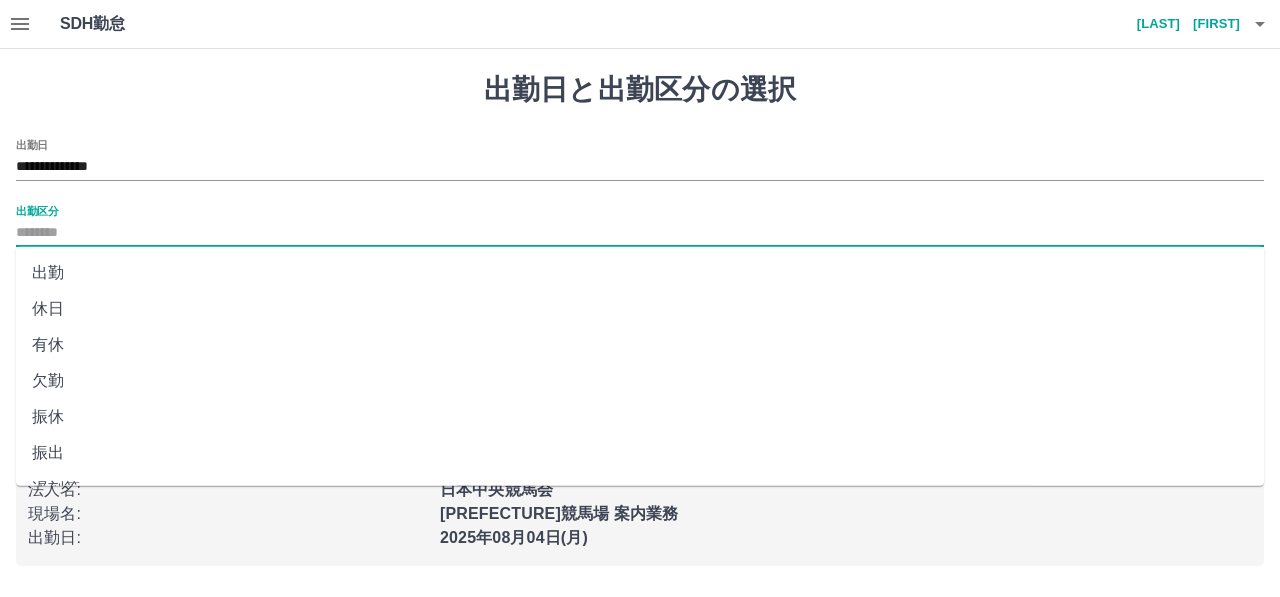 type on "**" 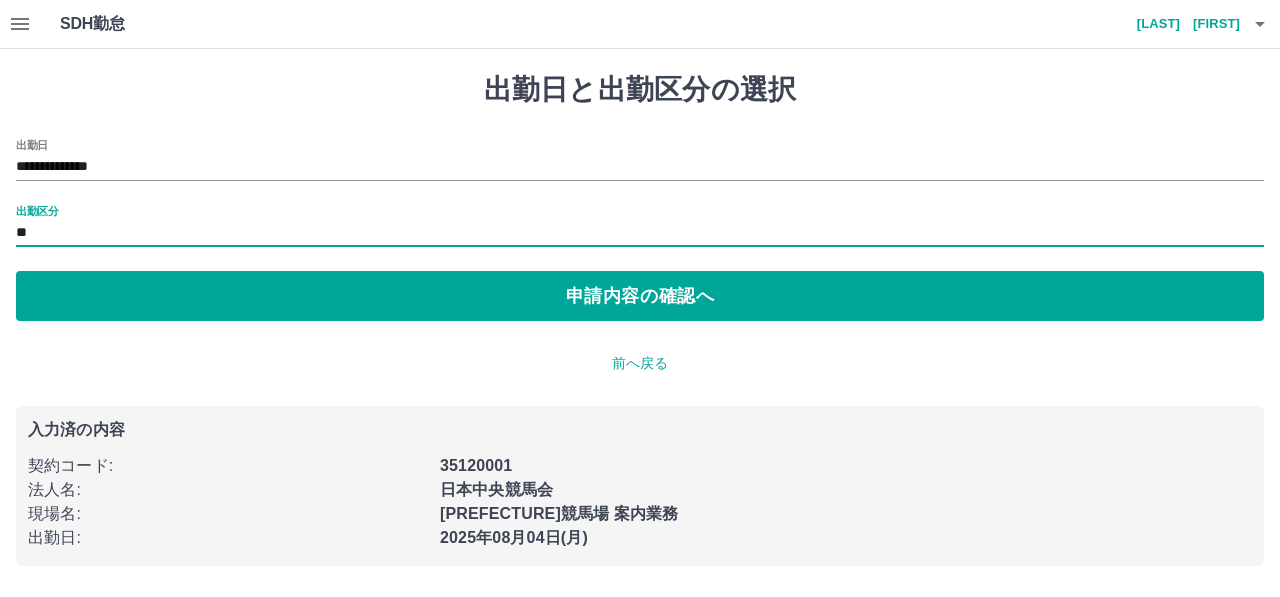 drag, startPoint x: 136, startPoint y: 301, endPoint x: 305, endPoint y: 323, distance: 170.42593 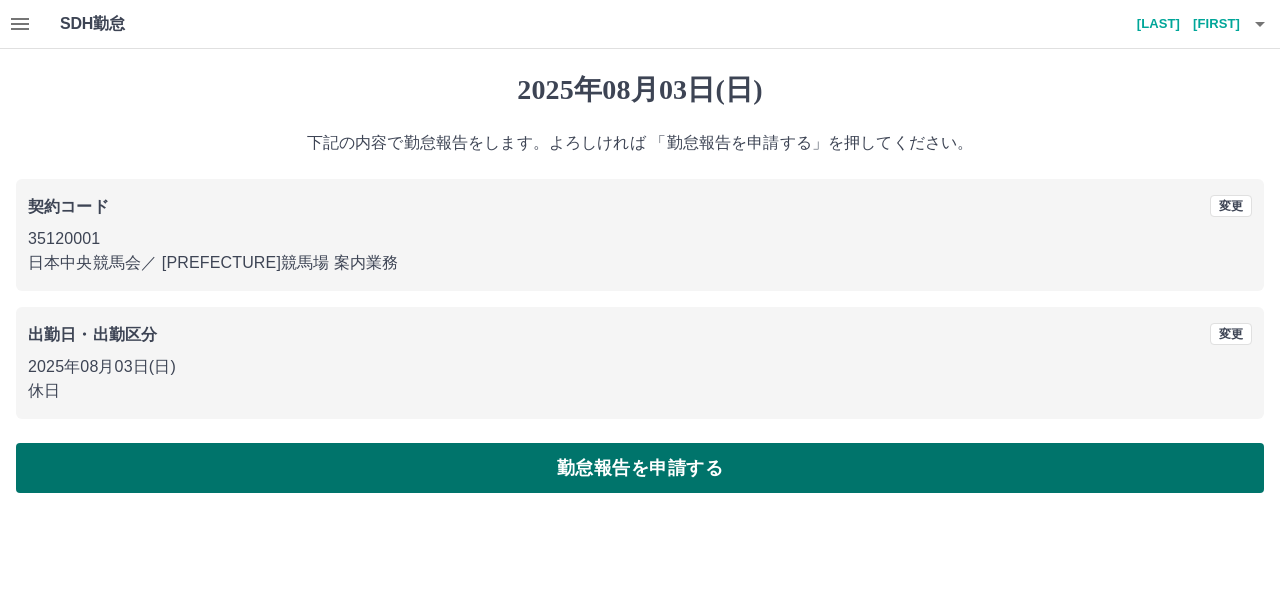 click on "勤怠報告を申請する" at bounding box center (640, 468) 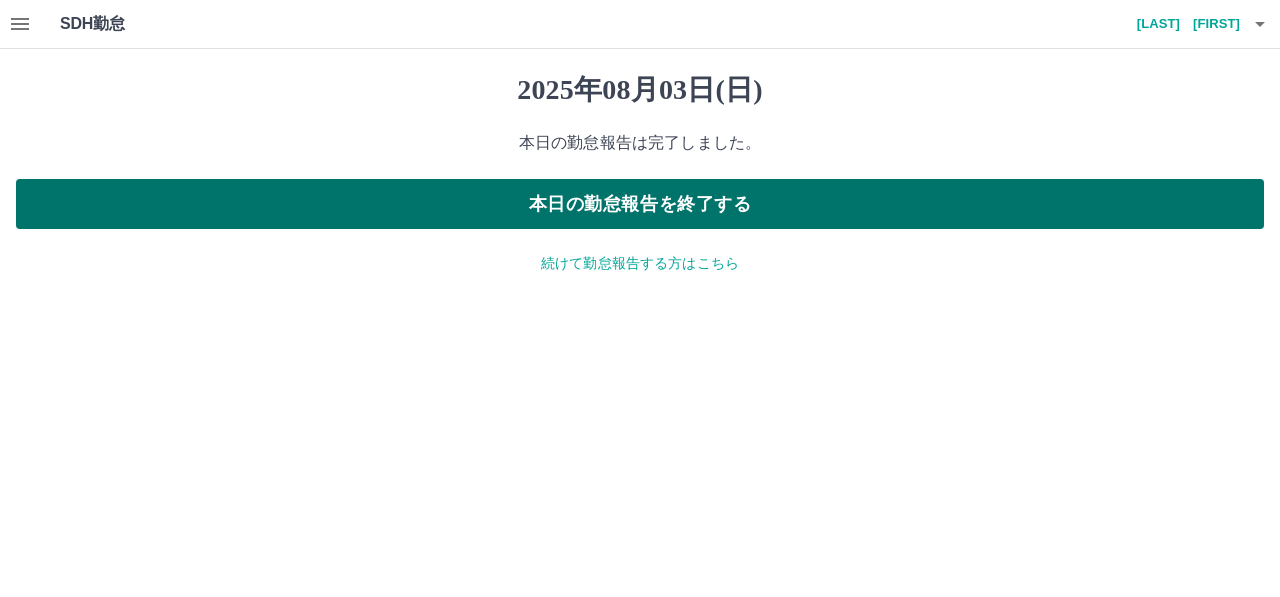 click on "本日の勤怠報告を終了する" at bounding box center [640, 204] 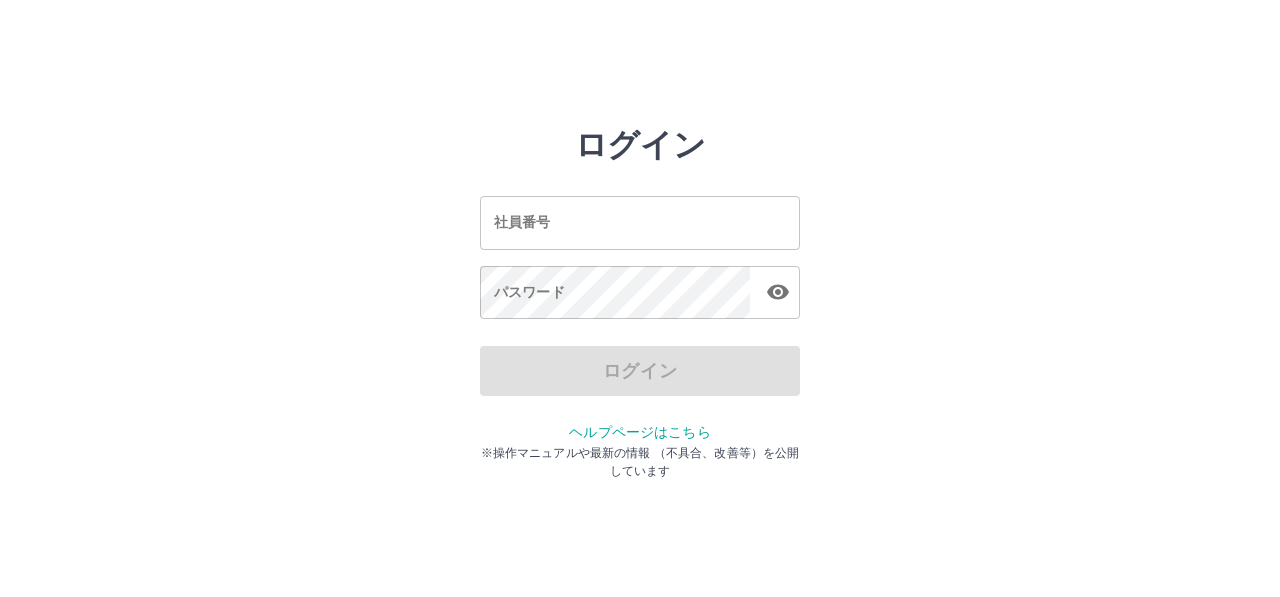 scroll, scrollTop: 0, scrollLeft: 0, axis: both 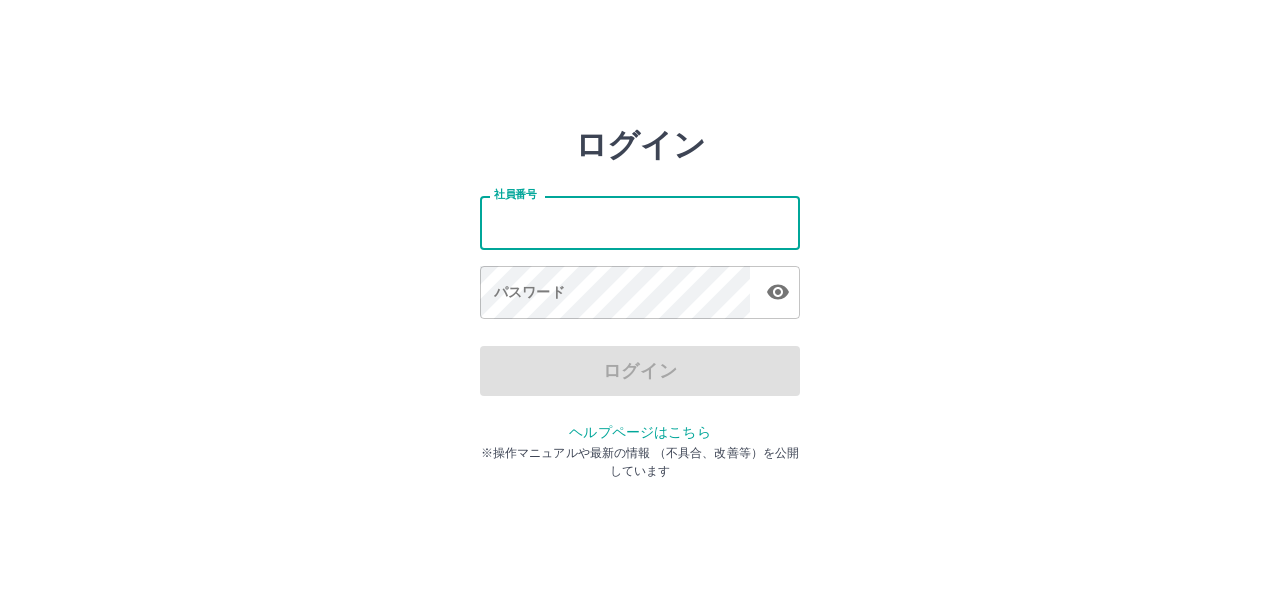 click on "社員番号" at bounding box center [640, 222] 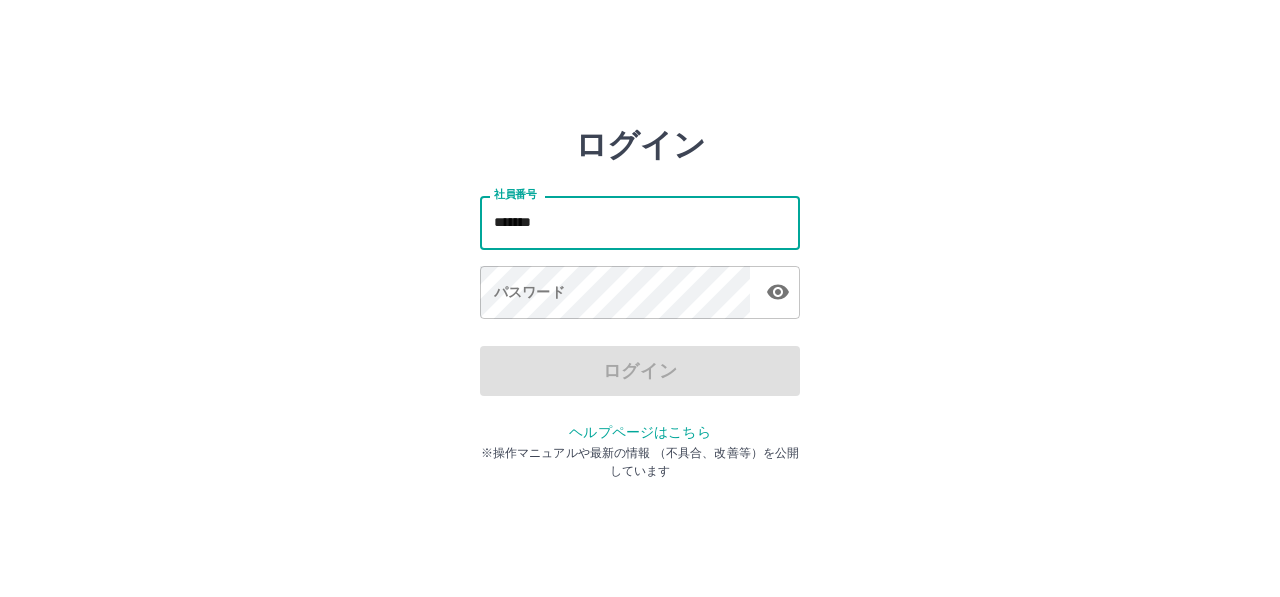 type on "*******" 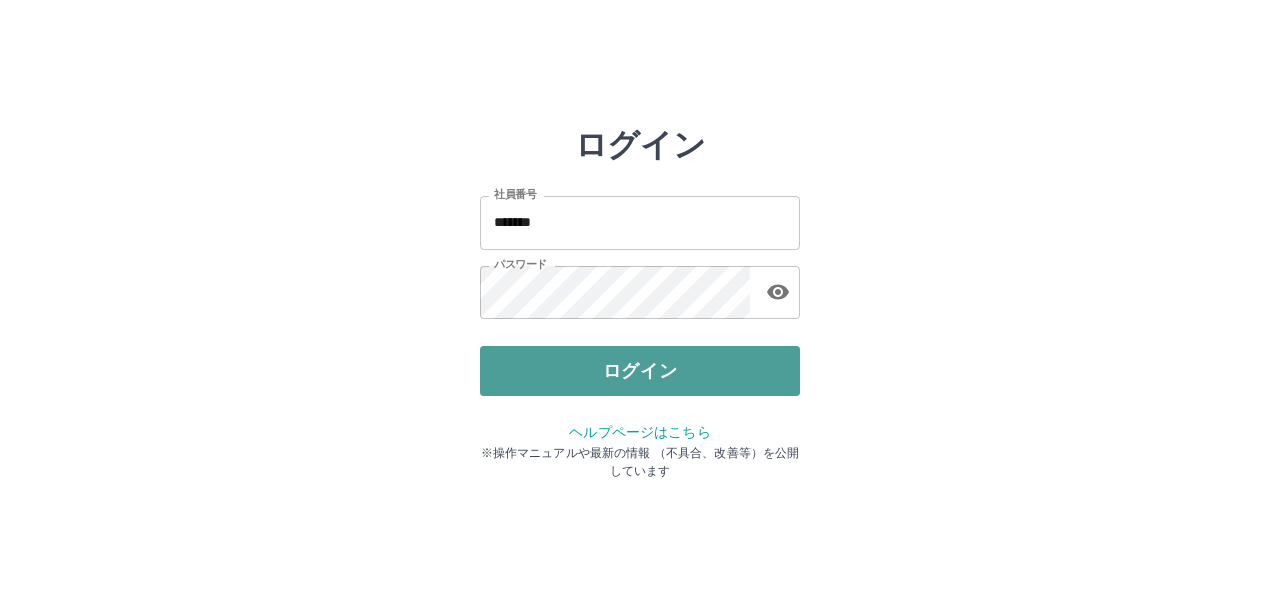 click on "ログイン" at bounding box center [640, 371] 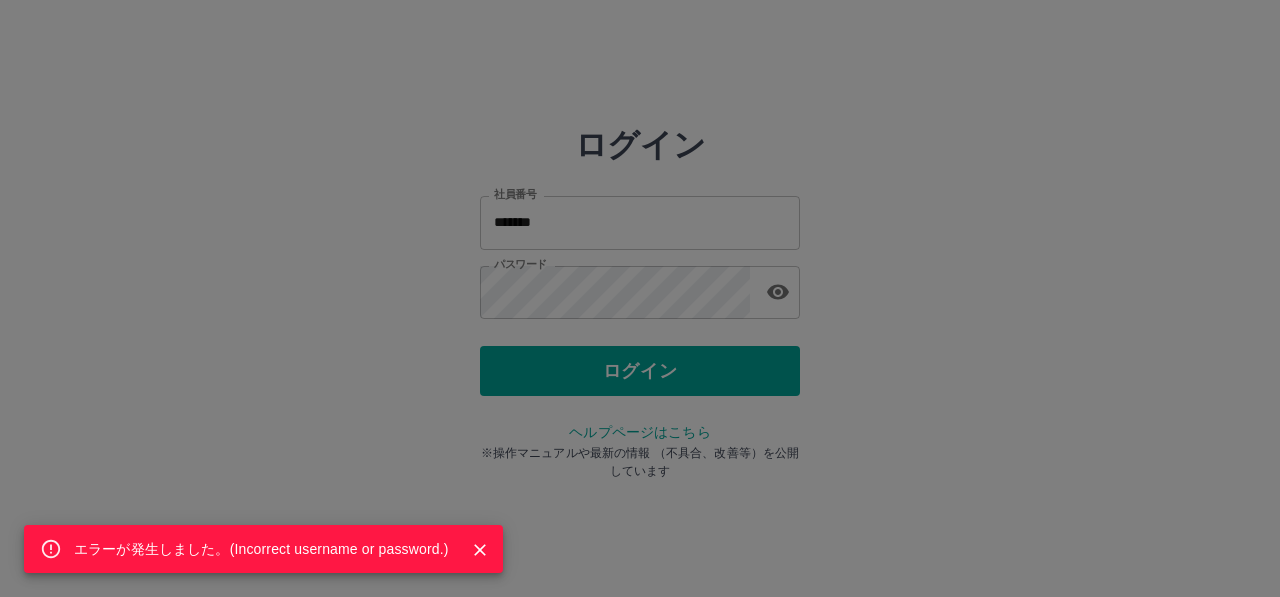 click on "エラーが発生しました。( Incorrect username or password. )" at bounding box center [640, 298] 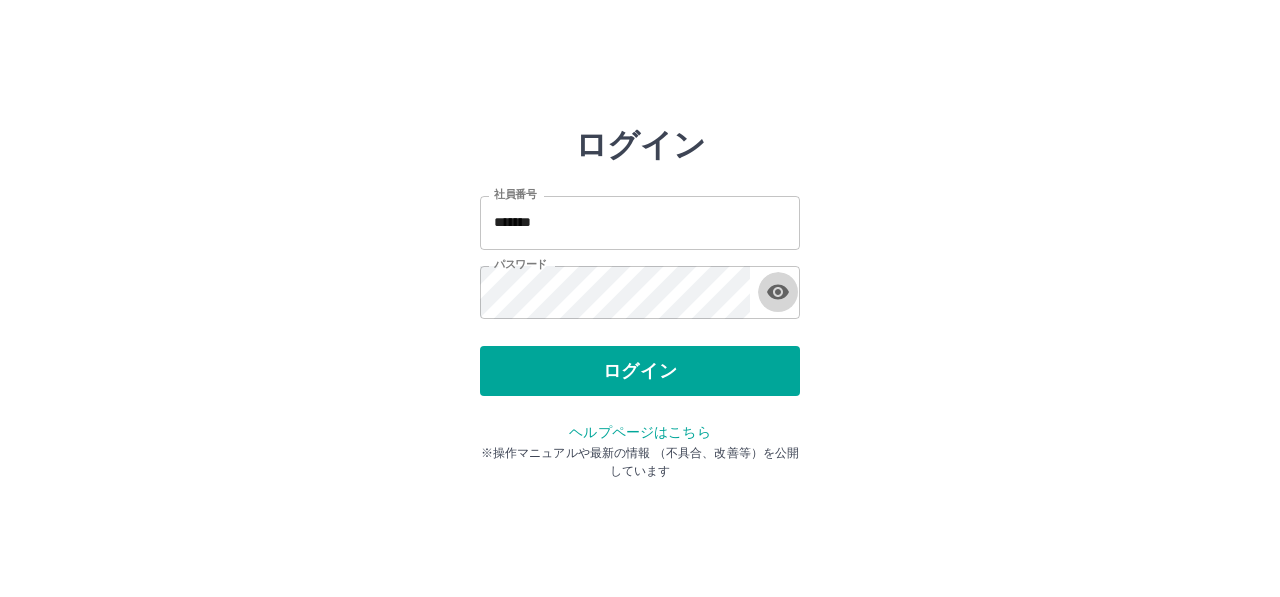 click 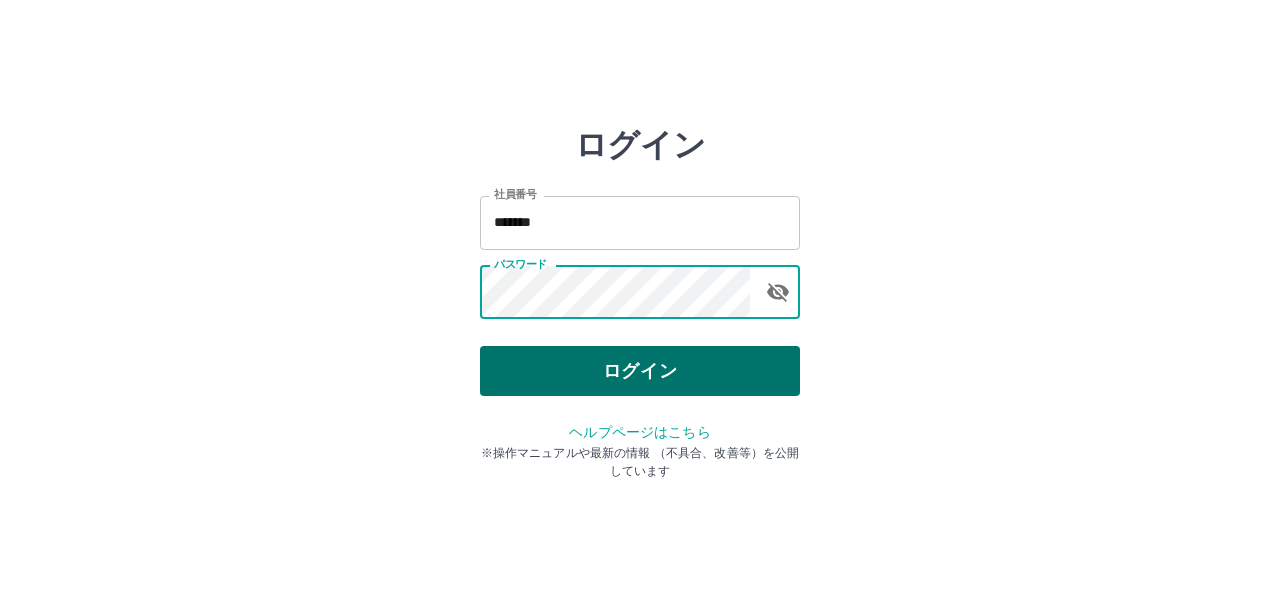 click on "ログイン" at bounding box center (640, 371) 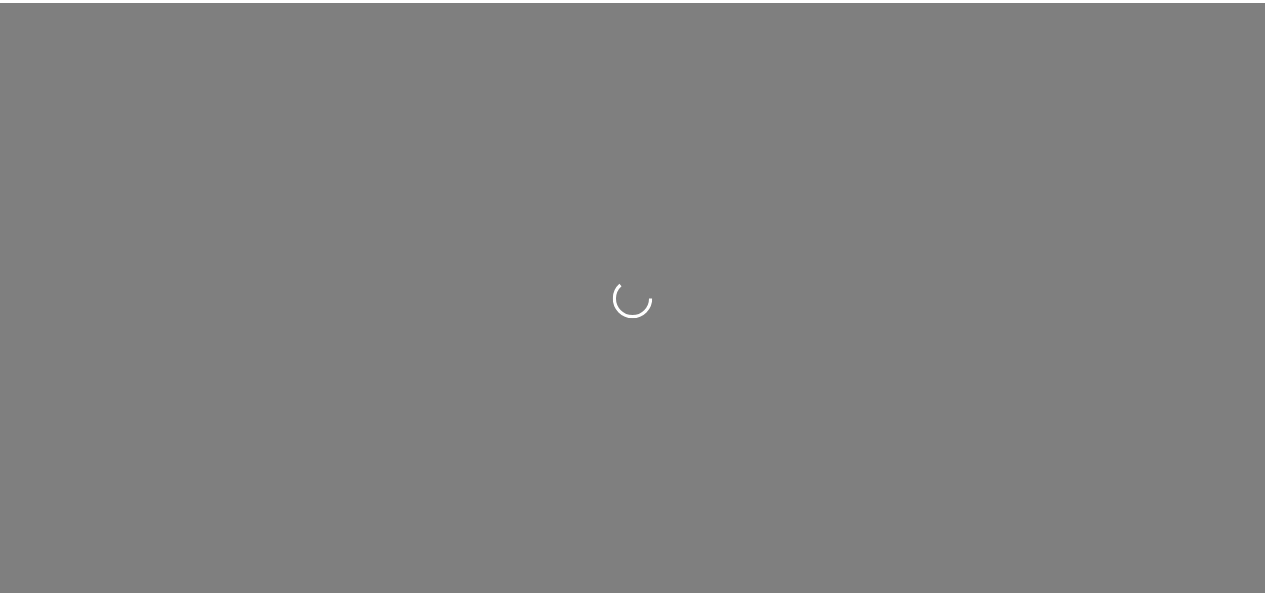 scroll, scrollTop: 0, scrollLeft: 0, axis: both 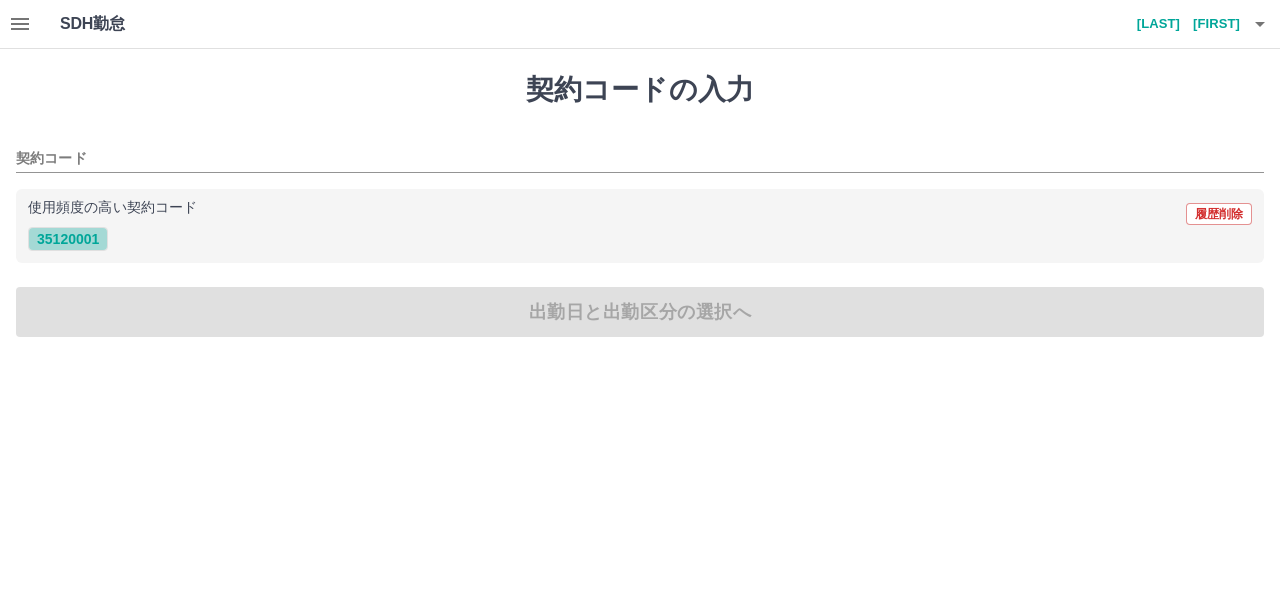 click on "35120001" at bounding box center [68, 239] 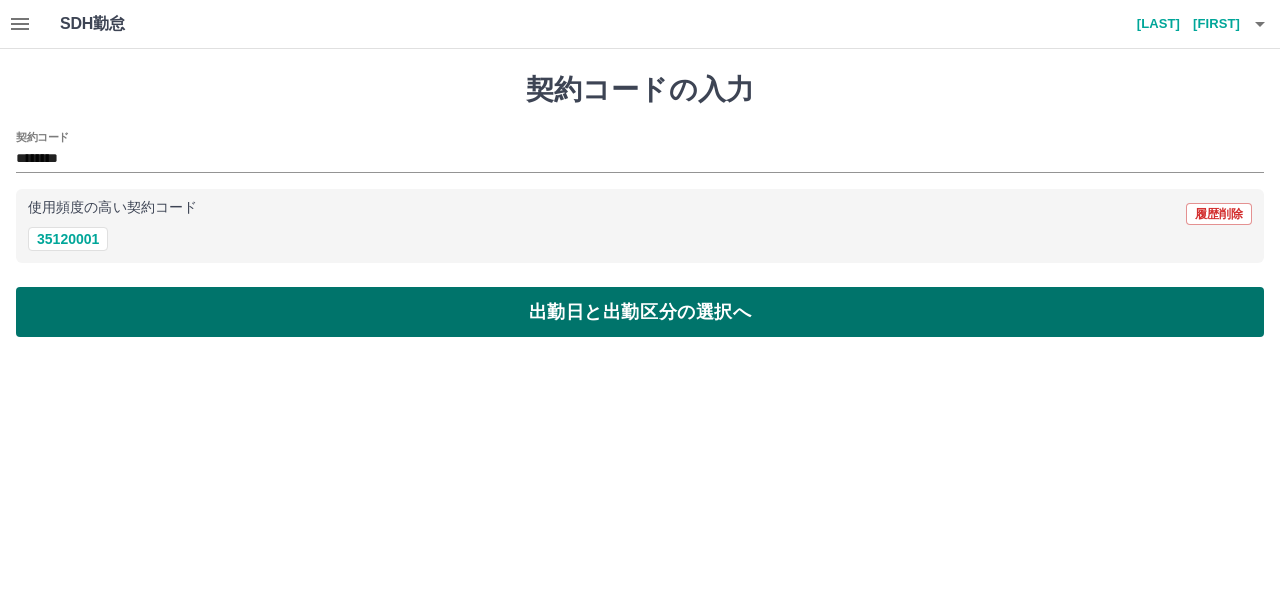 click on "出勤日と出勤区分の選択へ" at bounding box center (640, 312) 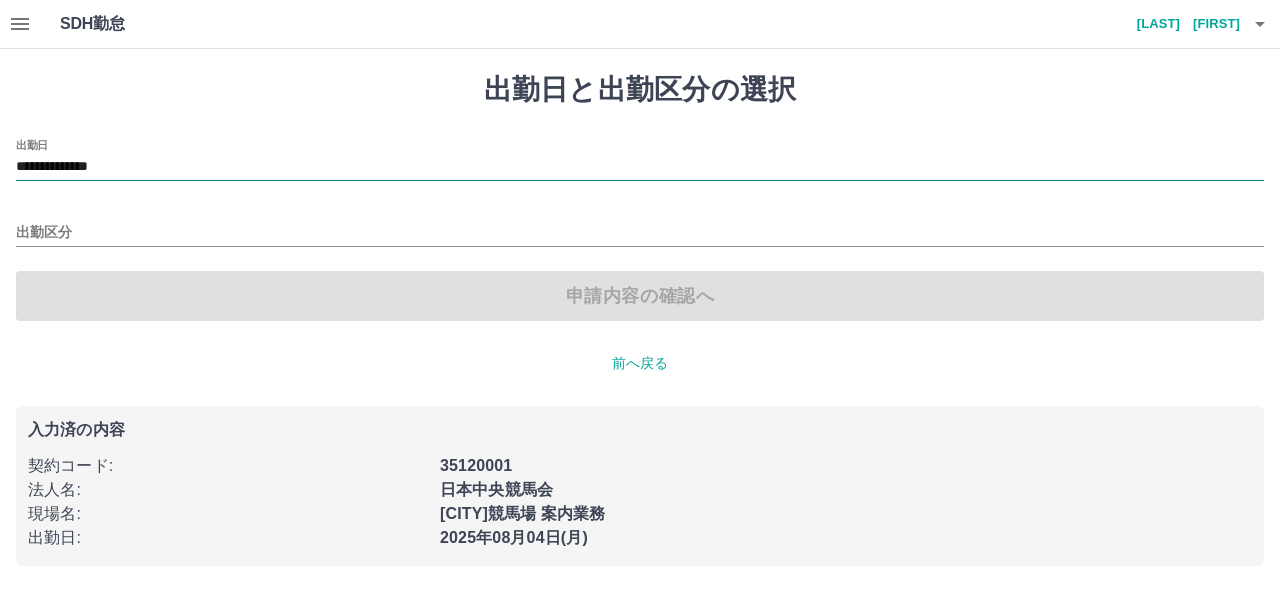 click on "**********" at bounding box center (640, 167) 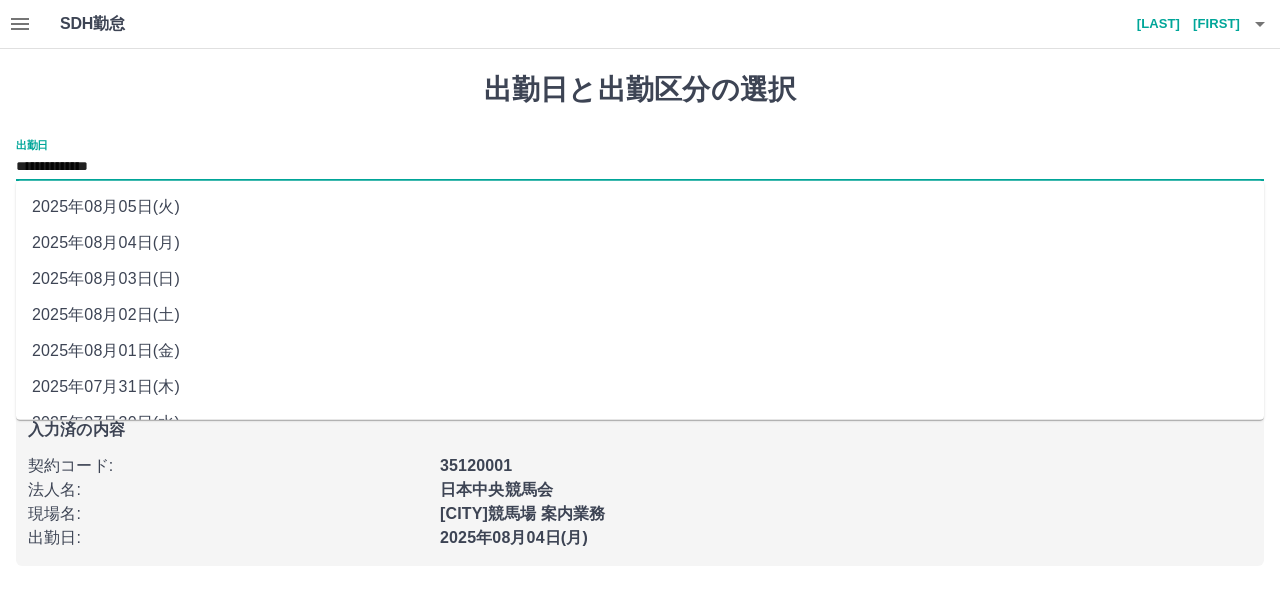 drag, startPoint x: 259, startPoint y: 174, endPoint x: 166, endPoint y: 315, distance: 168.90826 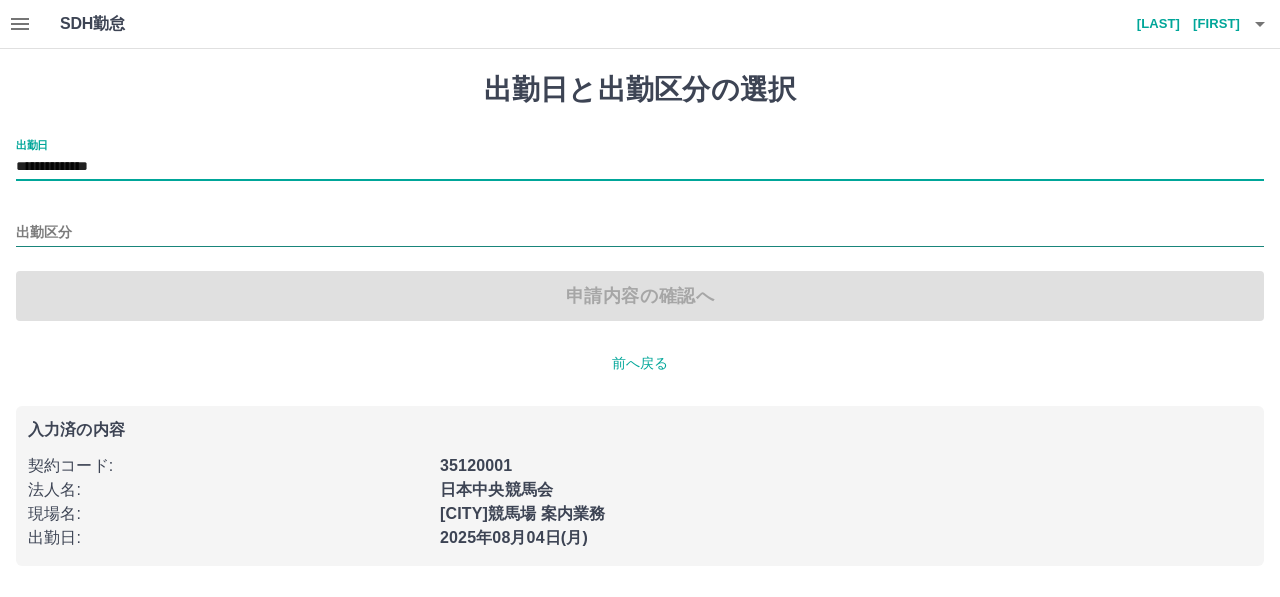 click on "出勤区分" at bounding box center [640, 233] 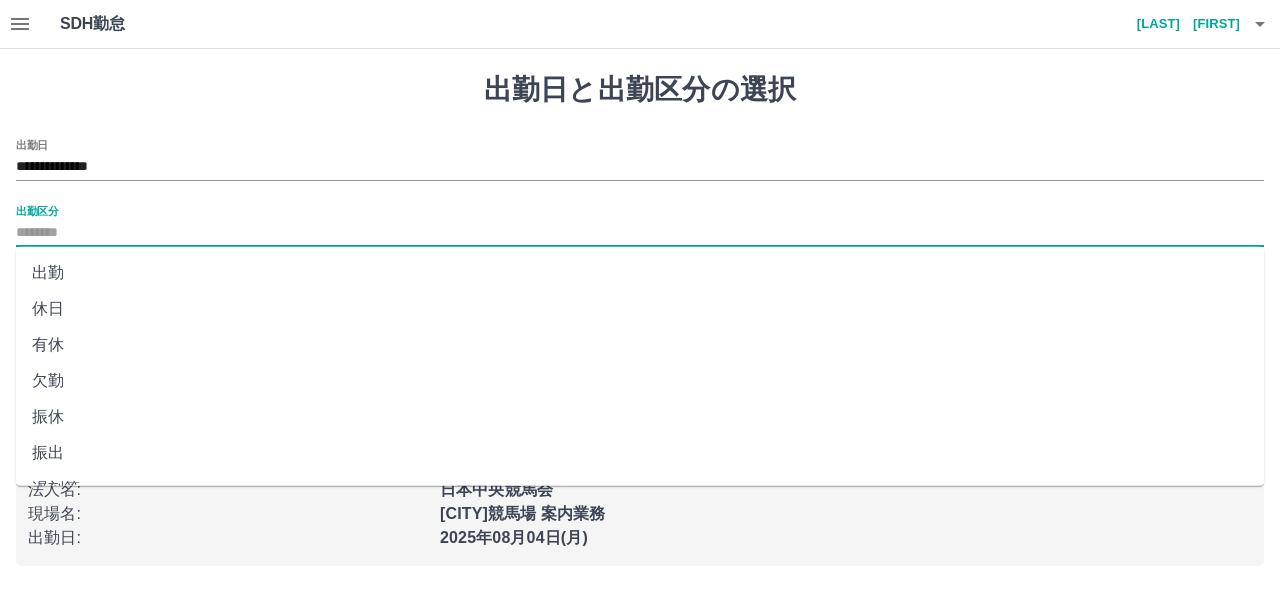 click on "出勤" at bounding box center [640, 273] 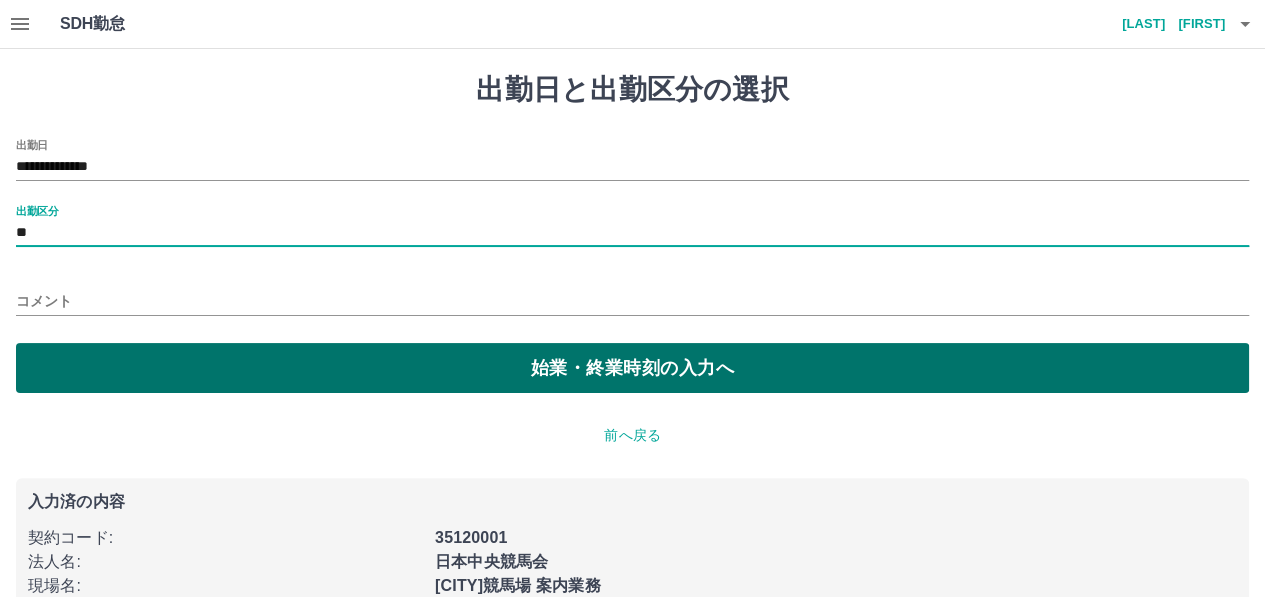 drag, startPoint x: 233, startPoint y: 370, endPoint x: 213, endPoint y: 357, distance: 23.853722 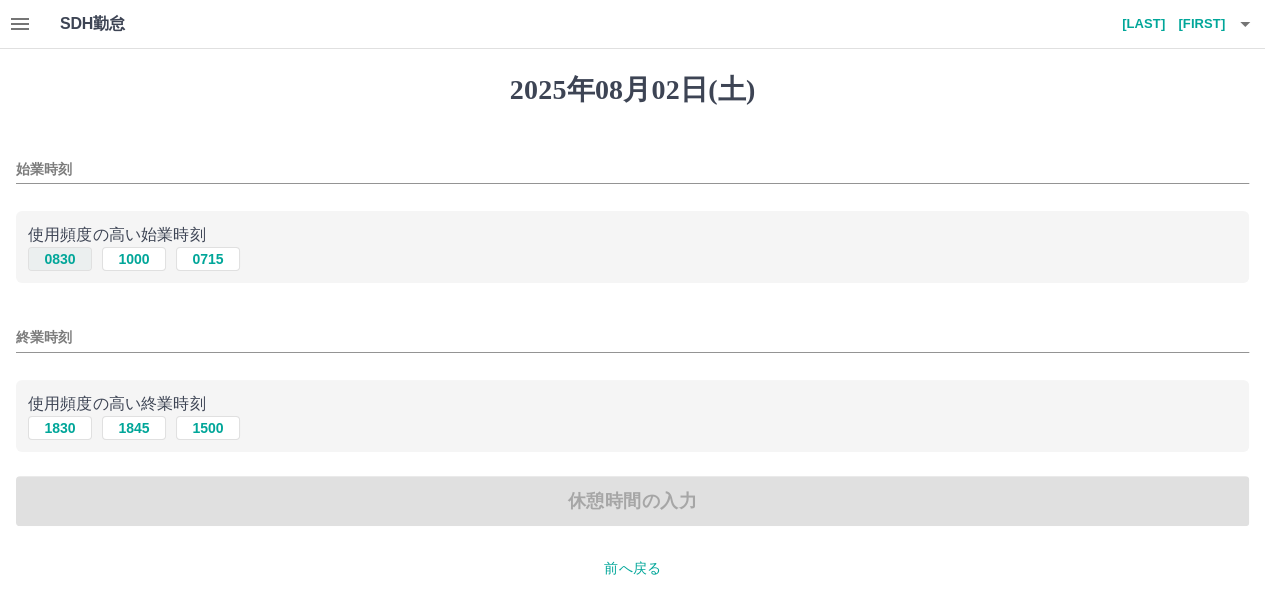 click on "0830" at bounding box center (60, 259) 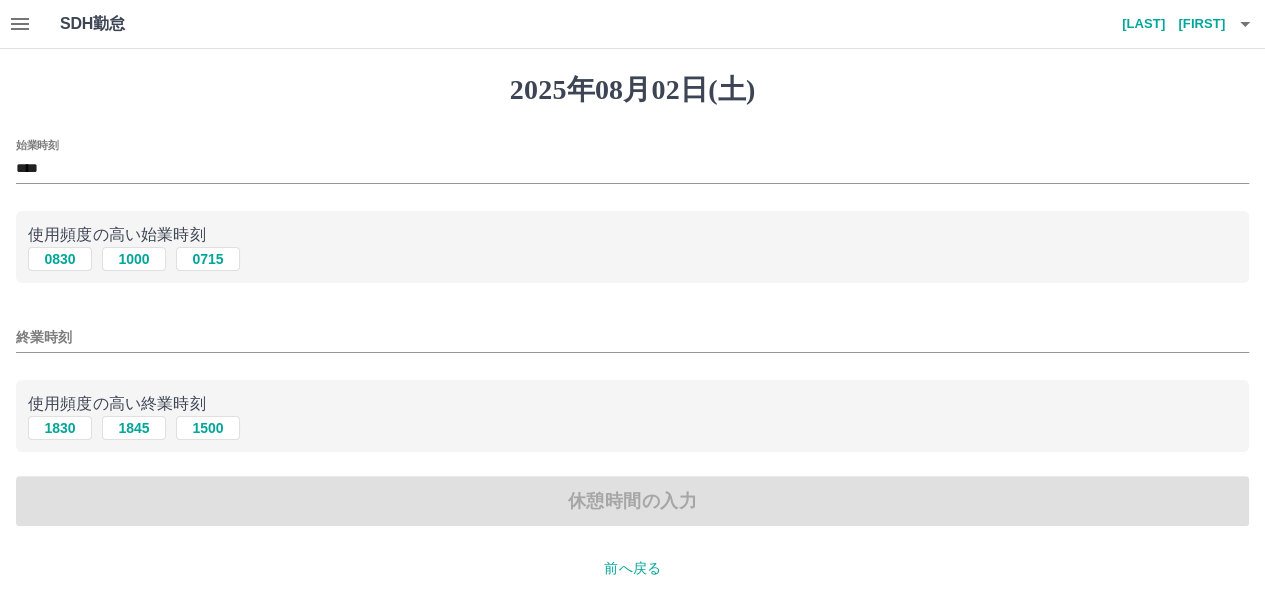 click on "終業時刻" at bounding box center (632, 337) 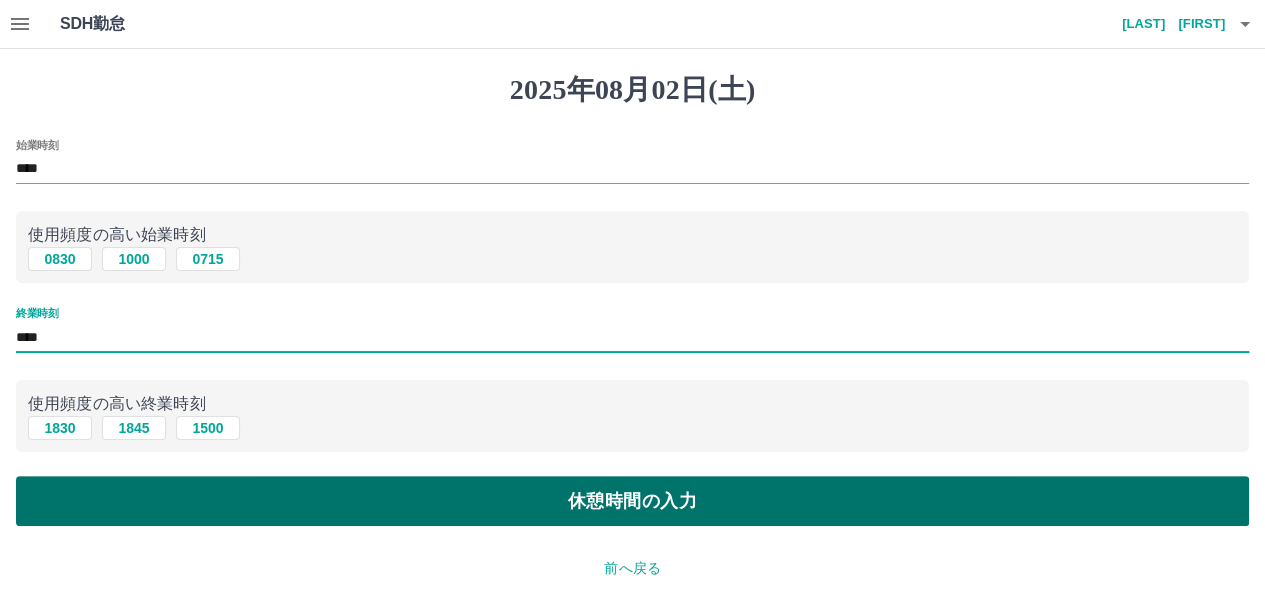 type on "****" 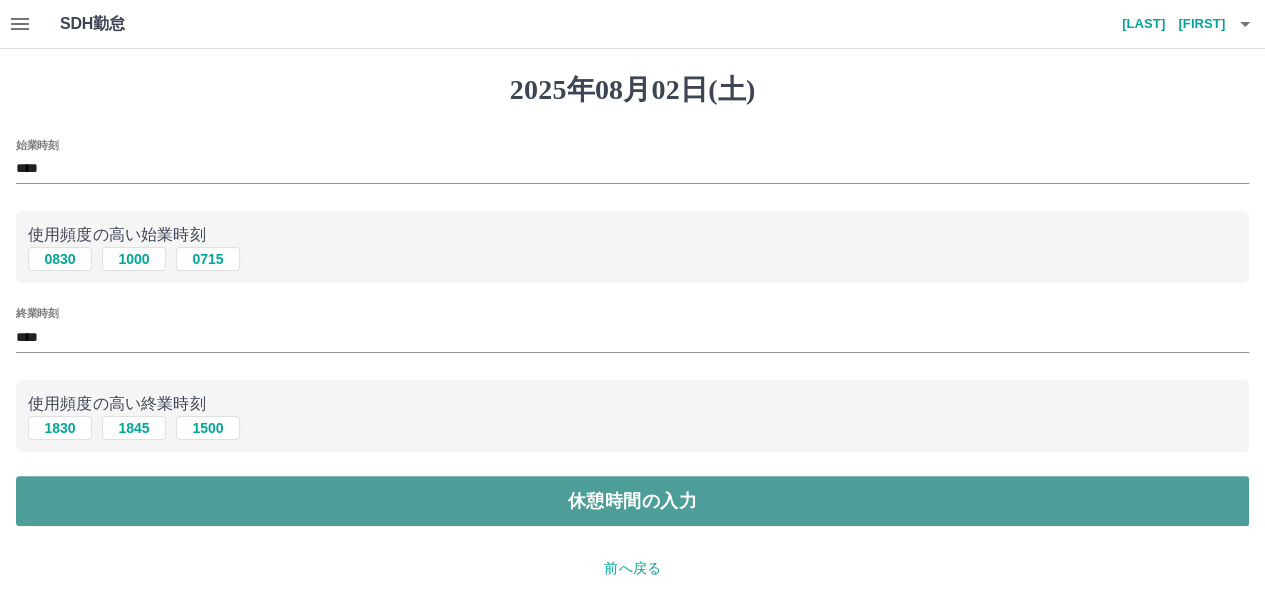 click on "休憩時間の入力" at bounding box center [632, 501] 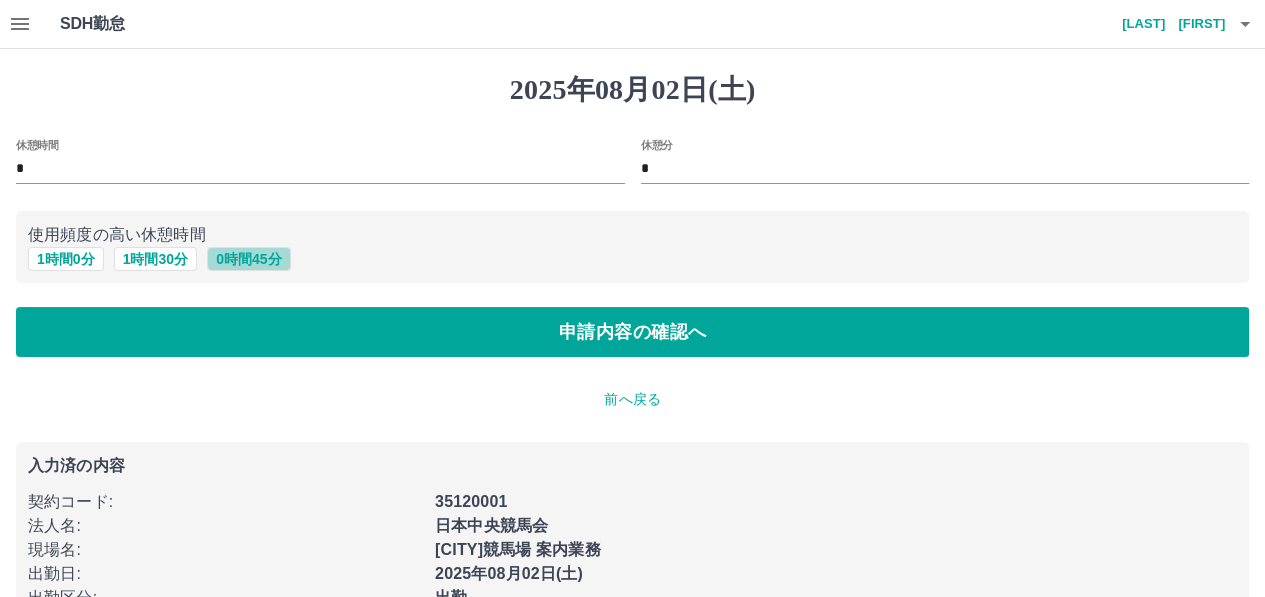 click on "0 時間 45 分" at bounding box center [248, 259] 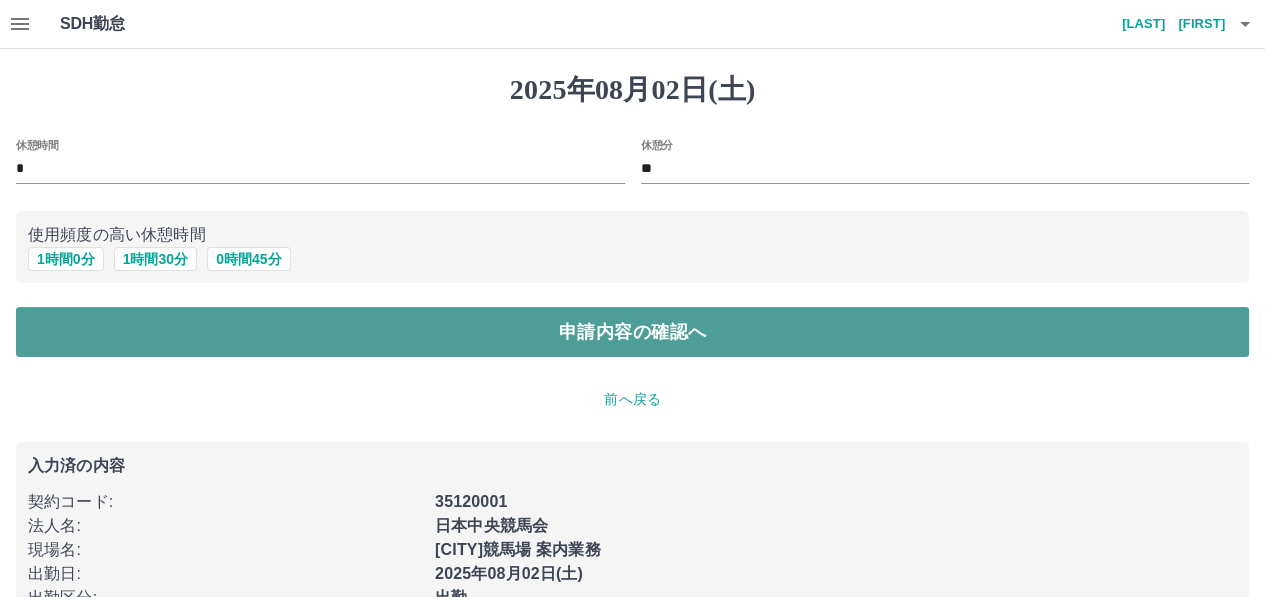 click on "申請内容の確認へ" at bounding box center [632, 332] 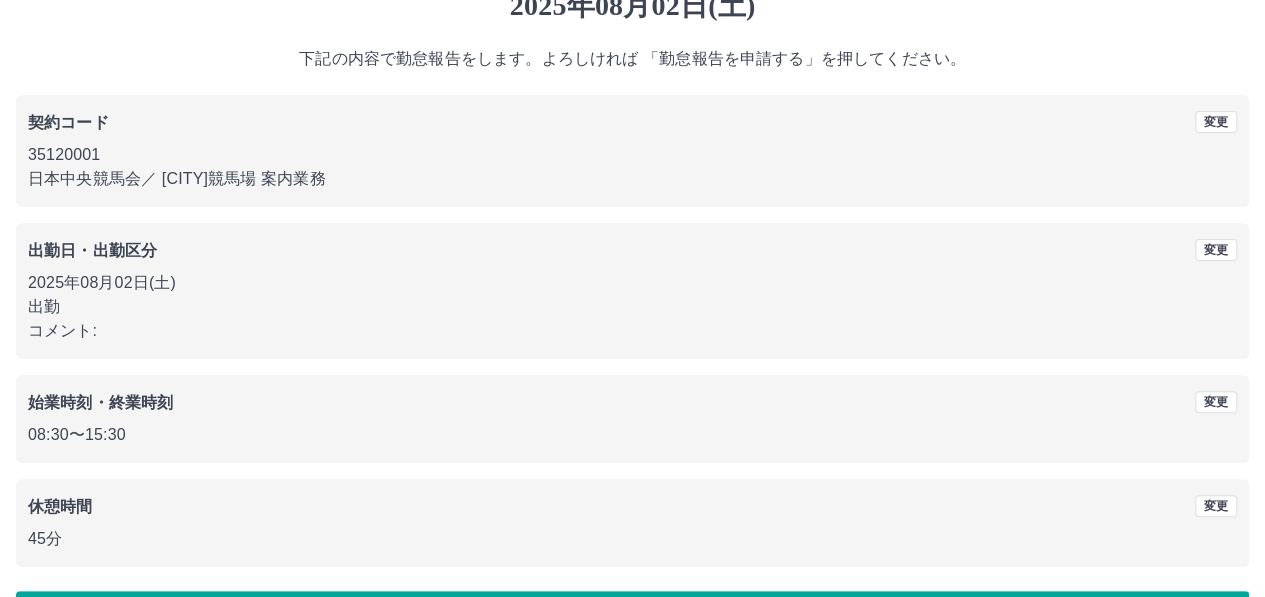 scroll, scrollTop: 150, scrollLeft: 0, axis: vertical 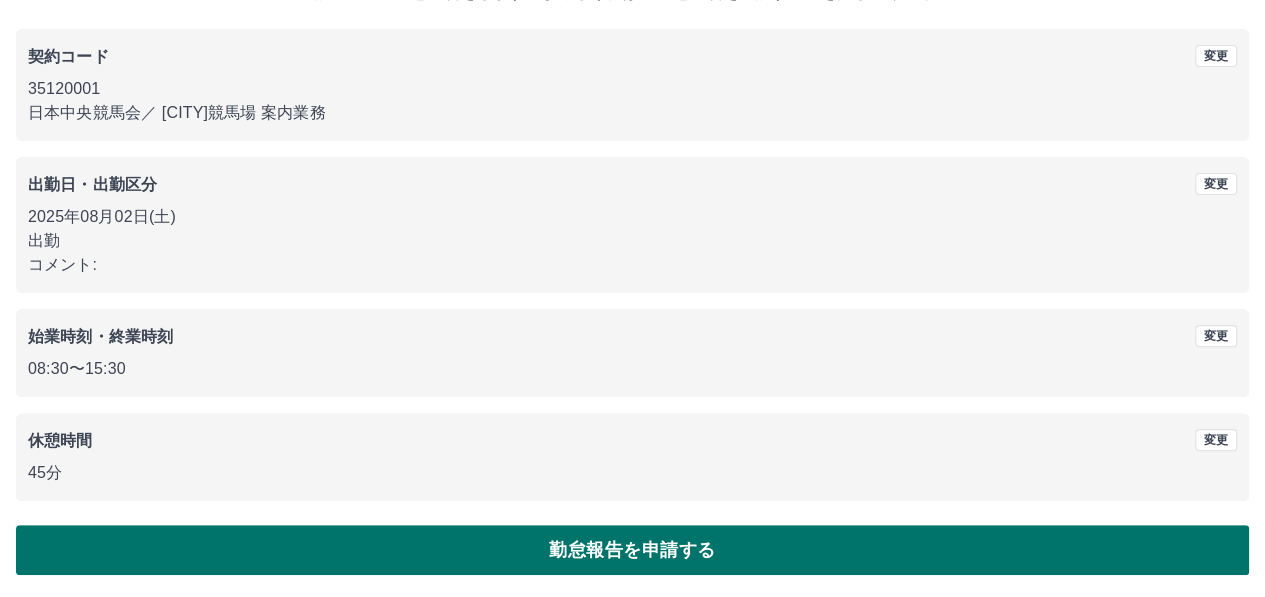 click on "勤怠報告を申請する" at bounding box center (632, 550) 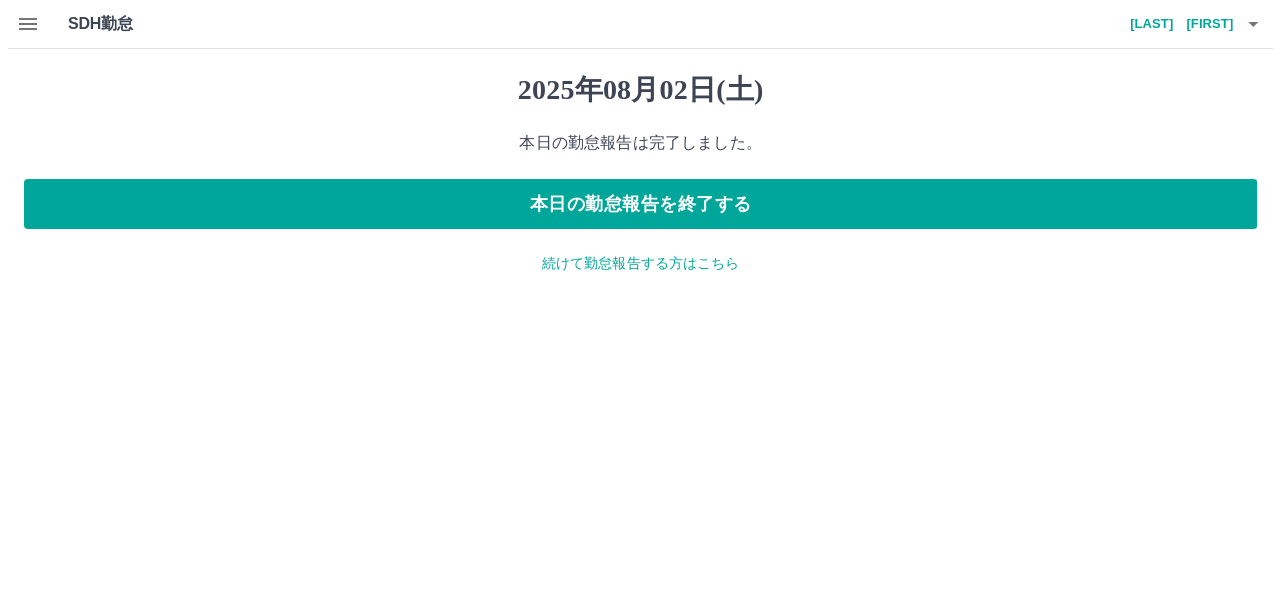 scroll, scrollTop: 0, scrollLeft: 0, axis: both 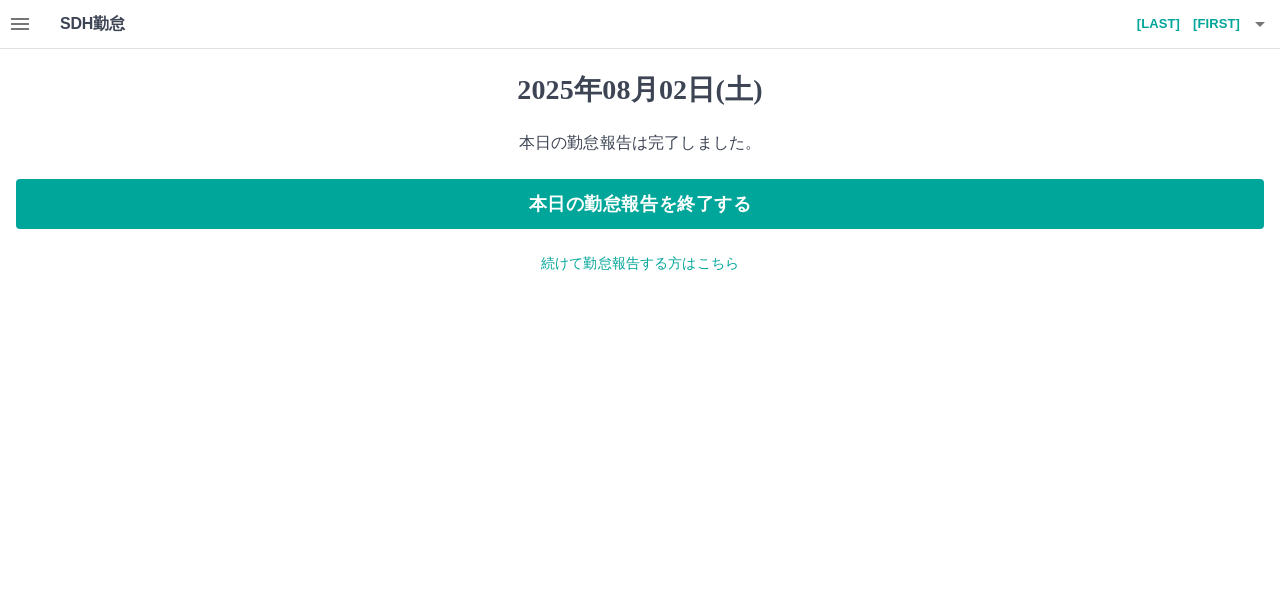 click on "続けて勤怠報告する方はこちら" at bounding box center [640, 263] 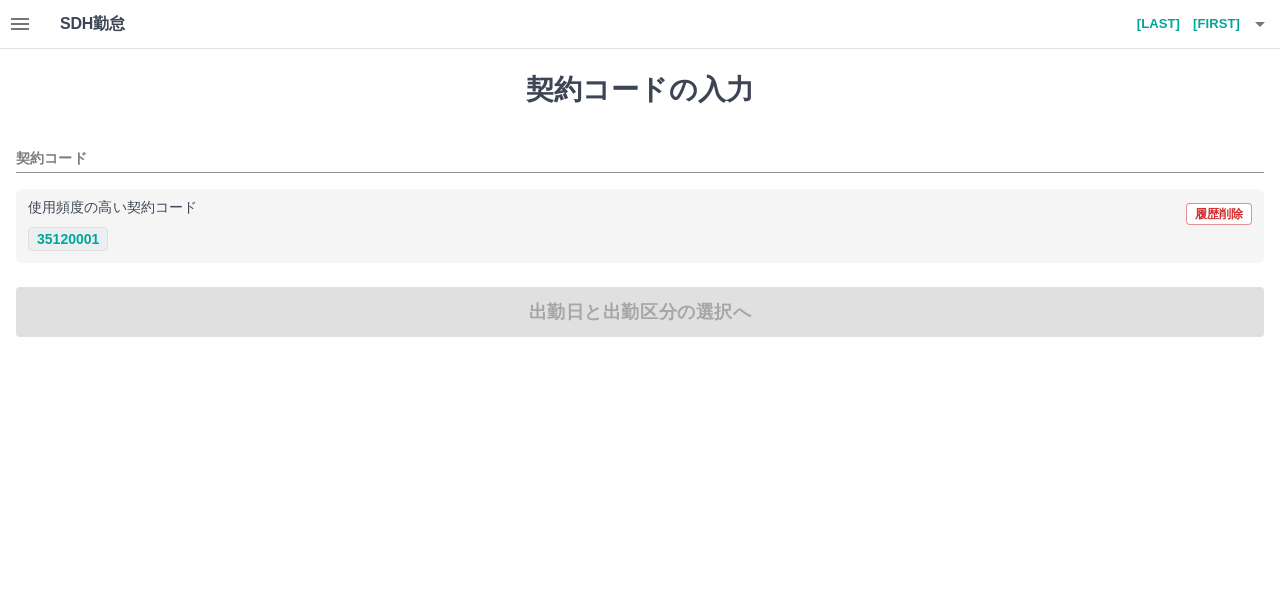 click on "35120001" at bounding box center [68, 239] 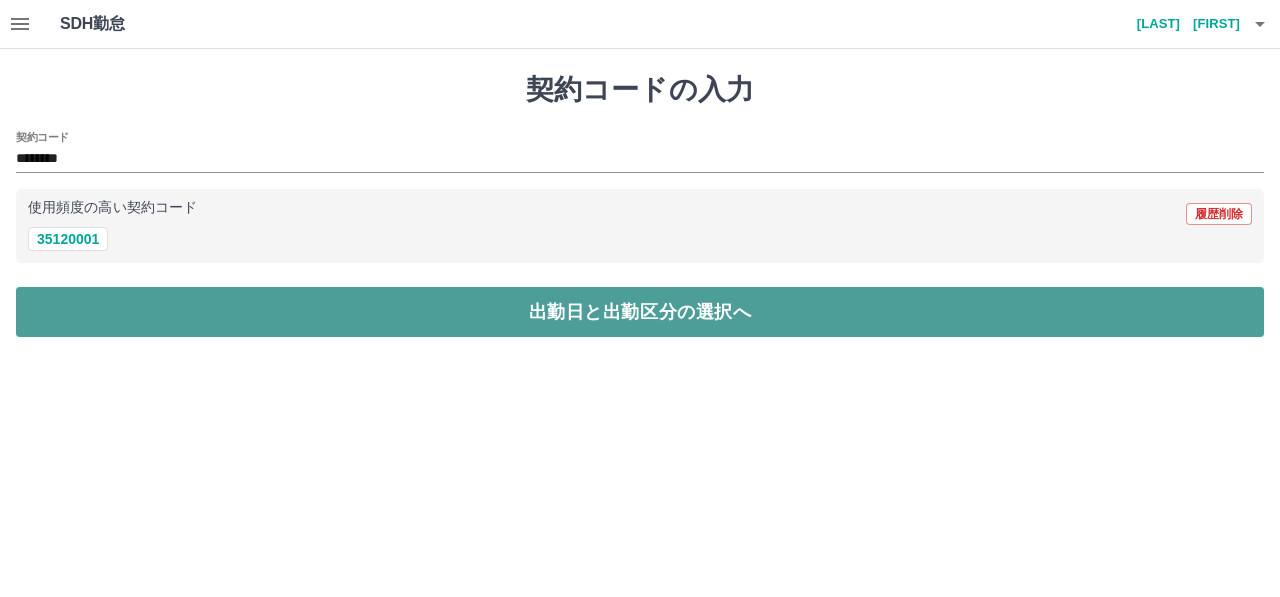 click on "出勤日と出勤区分の選択へ" at bounding box center [640, 312] 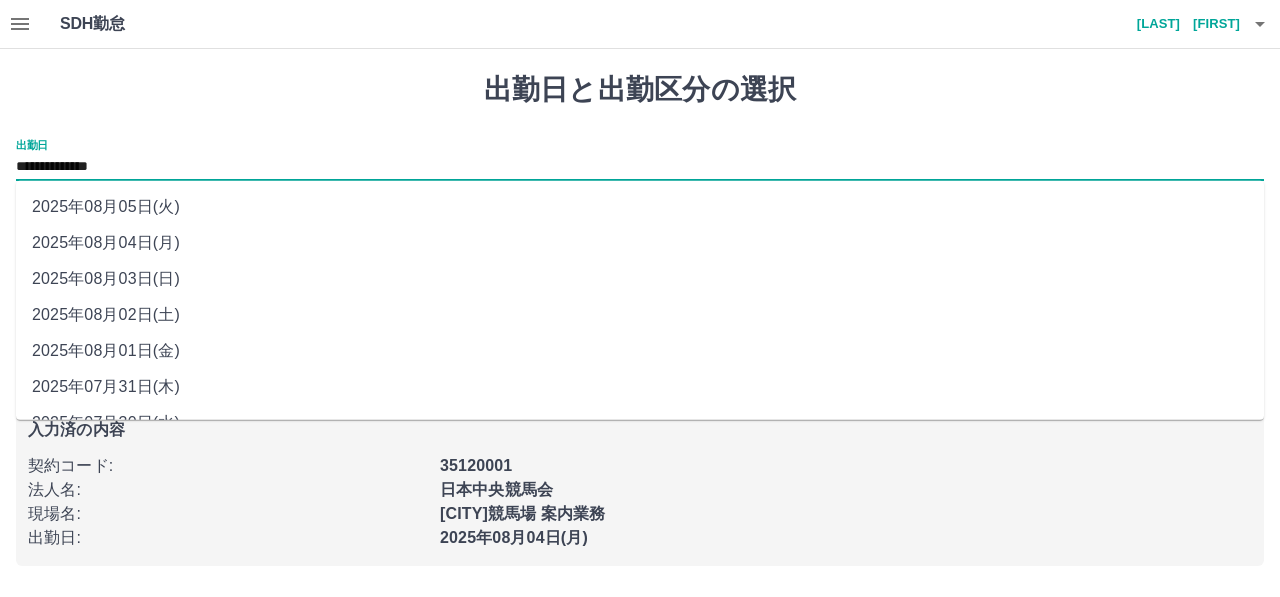 click on "**********" at bounding box center [640, 167] 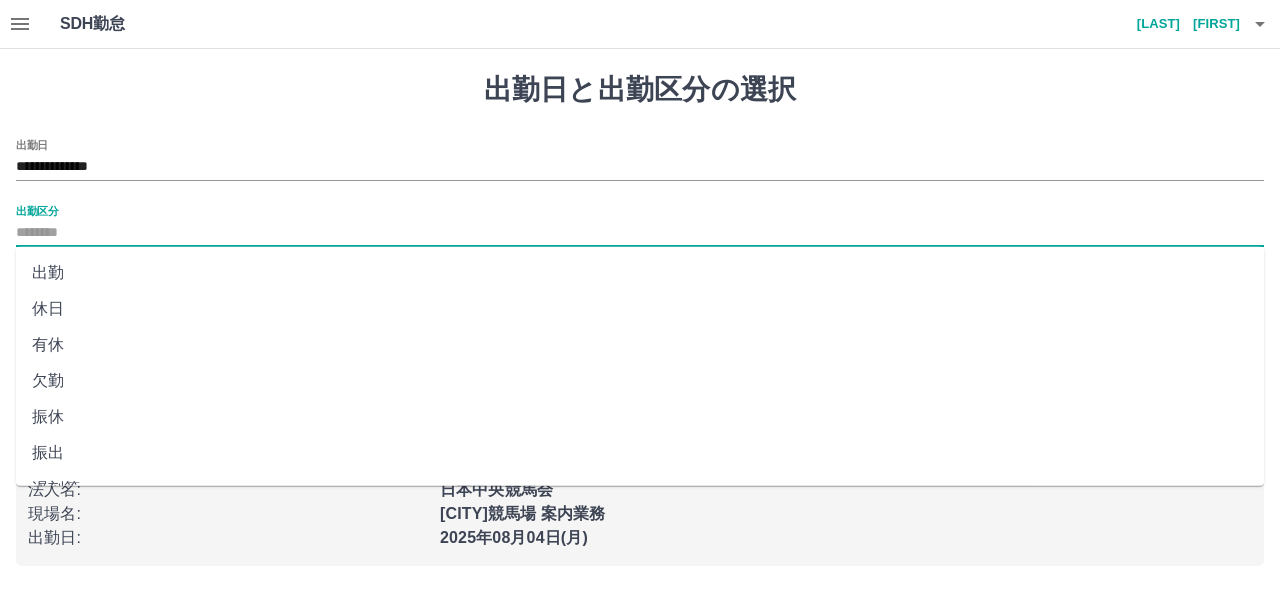 click on "出勤区分" at bounding box center [640, 233] 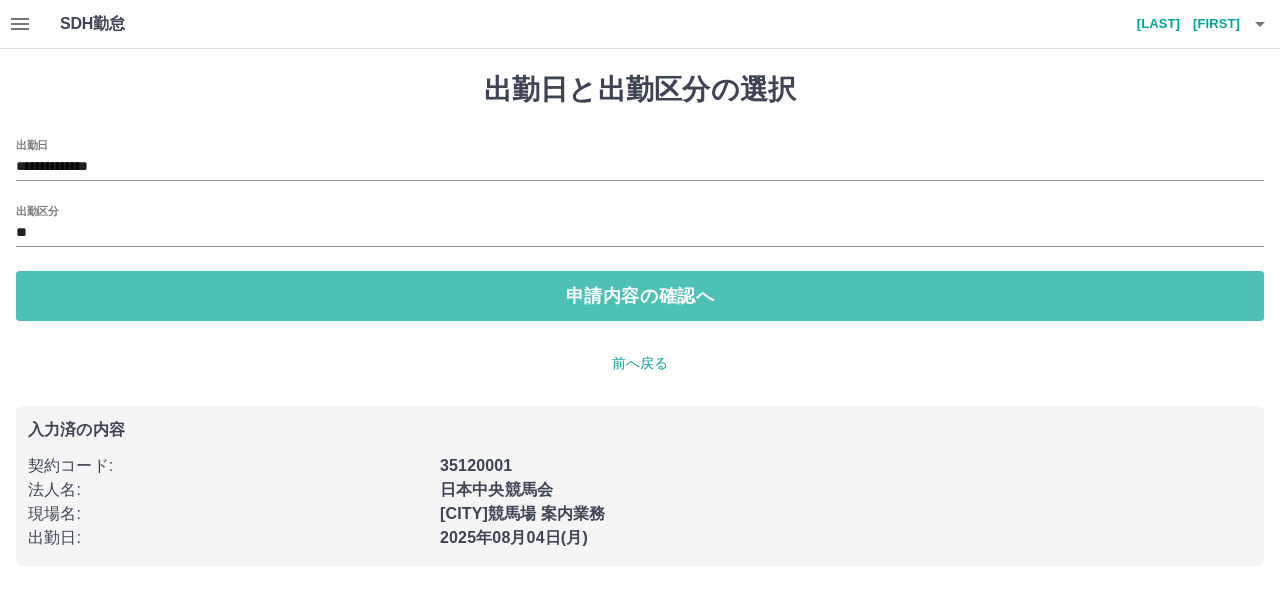 click on "申請内容の確認へ" at bounding box center [640, 296] 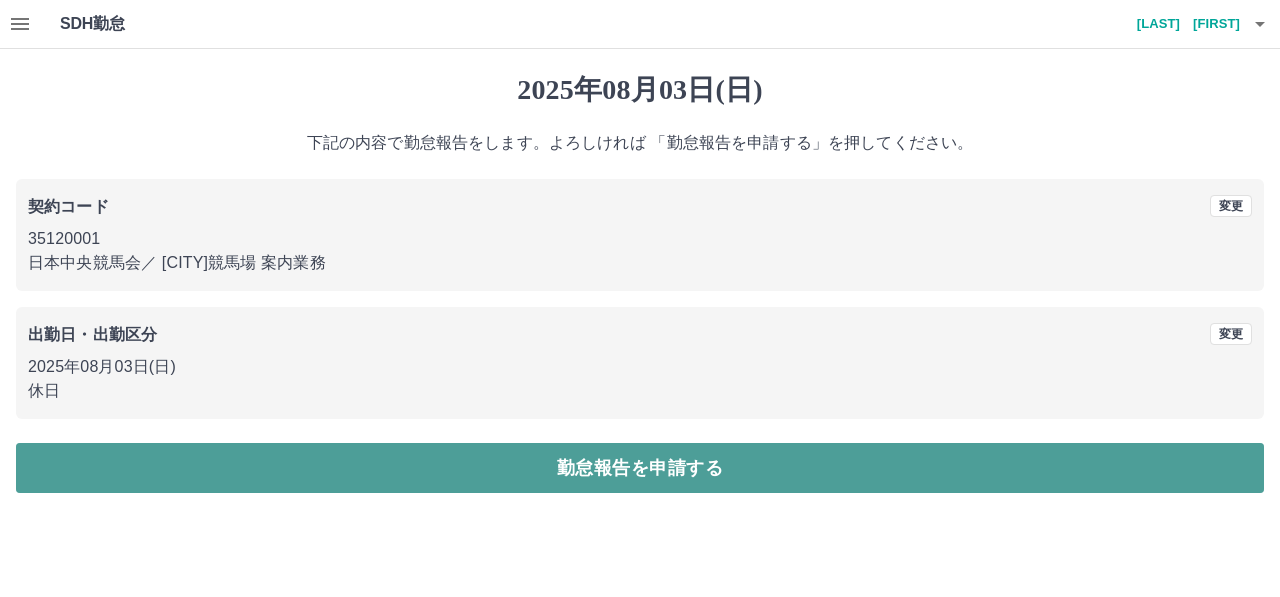 click on "勤怠報告を申請する" at bounding box center [640, 468] 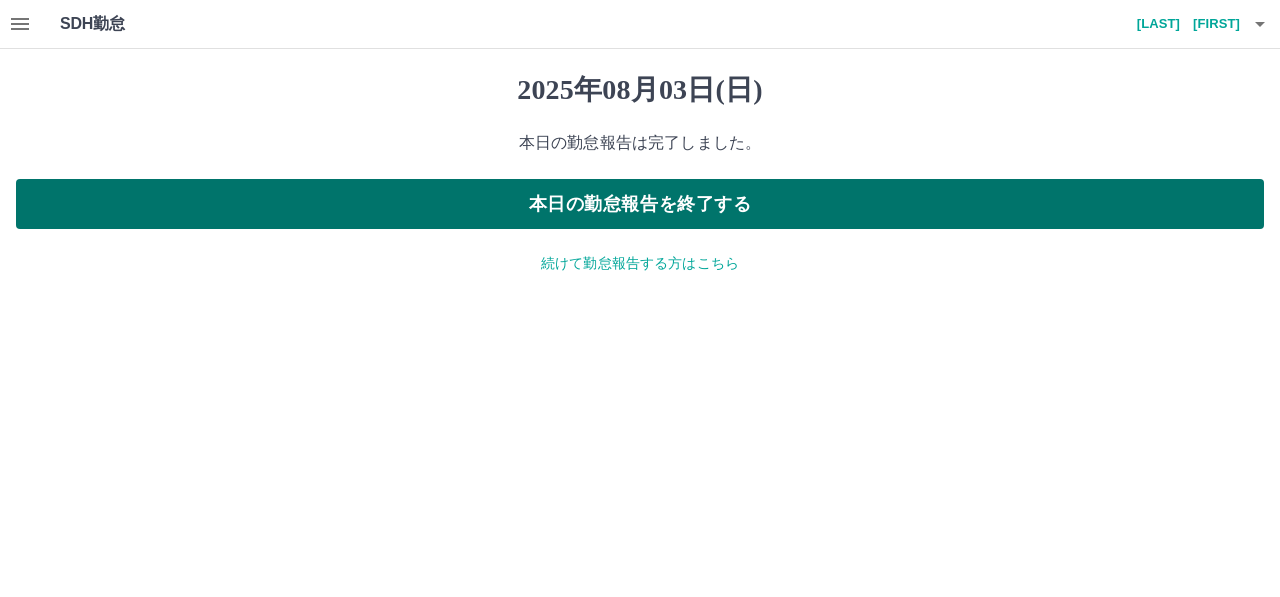 click on "本日の勤怠報告を終了する" at bounding box center (640, 204) 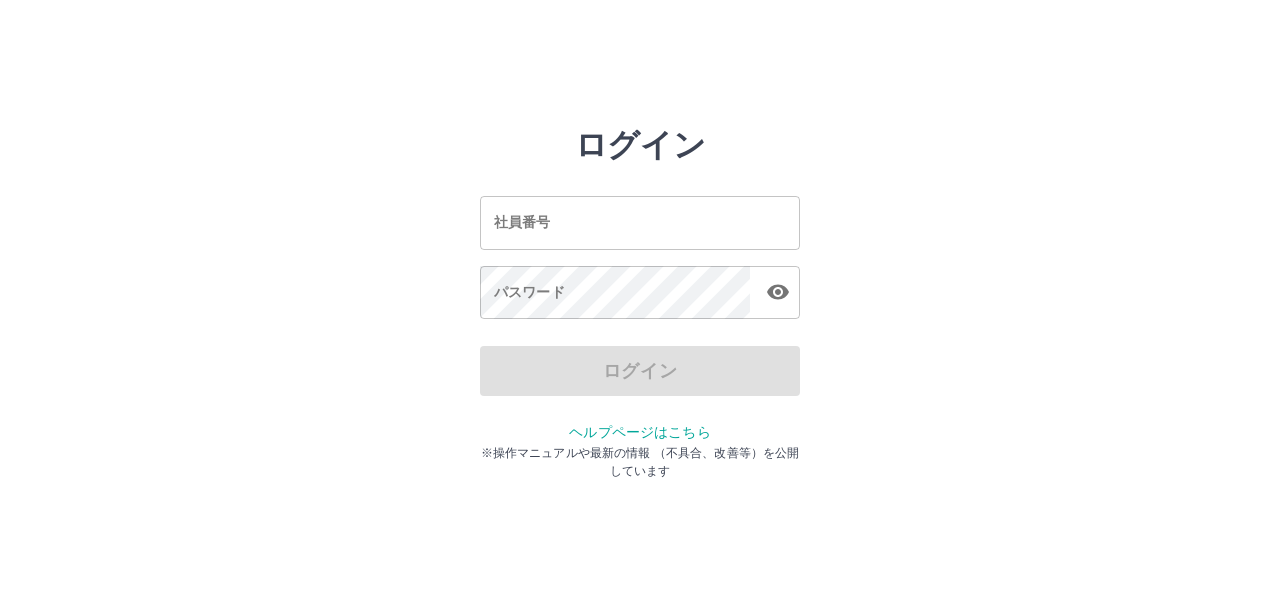 scroll, scrollTop: 0, scrollLeft: 0, axis: both 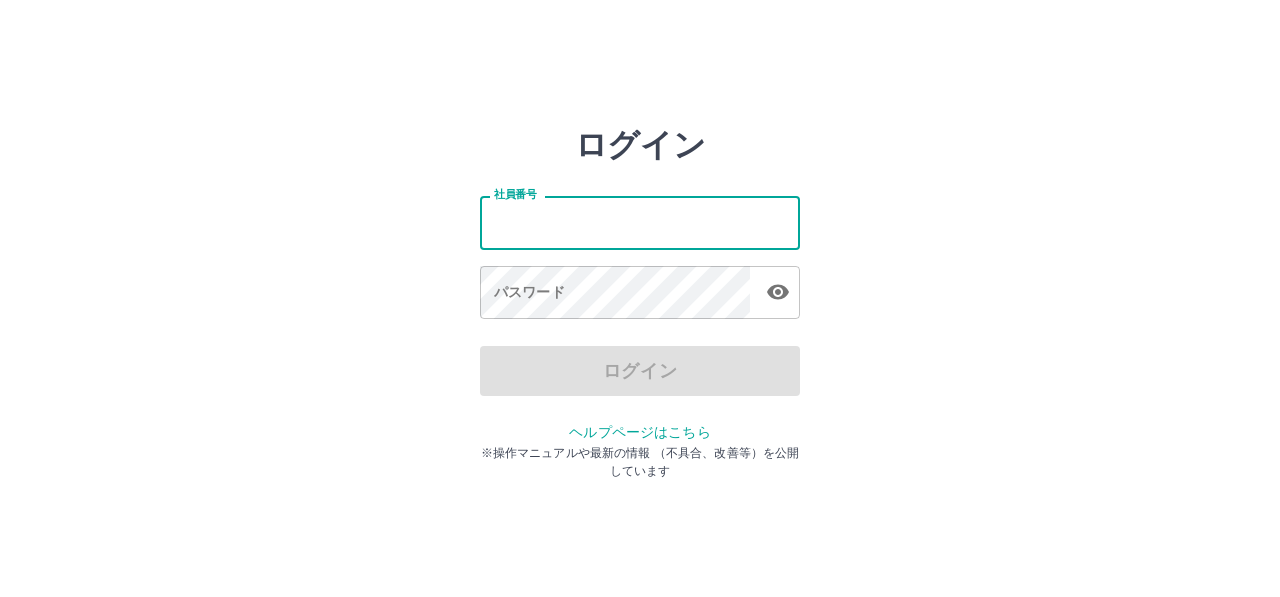 click on "社員番号" at bounding box center [640, 222] 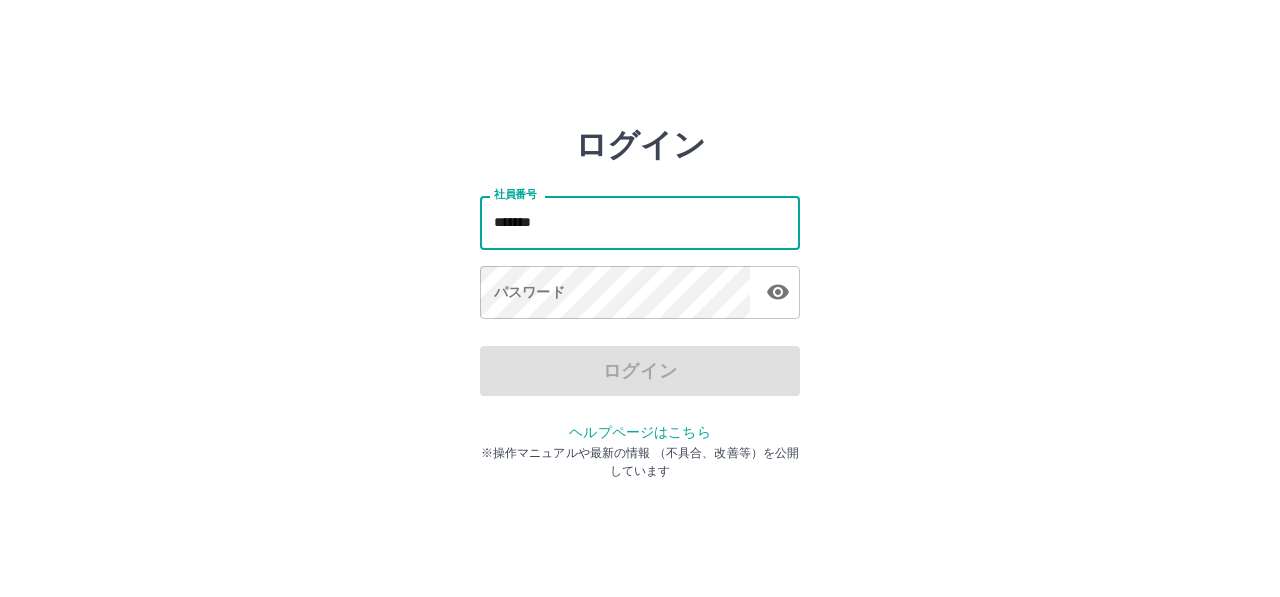 type on "*******" 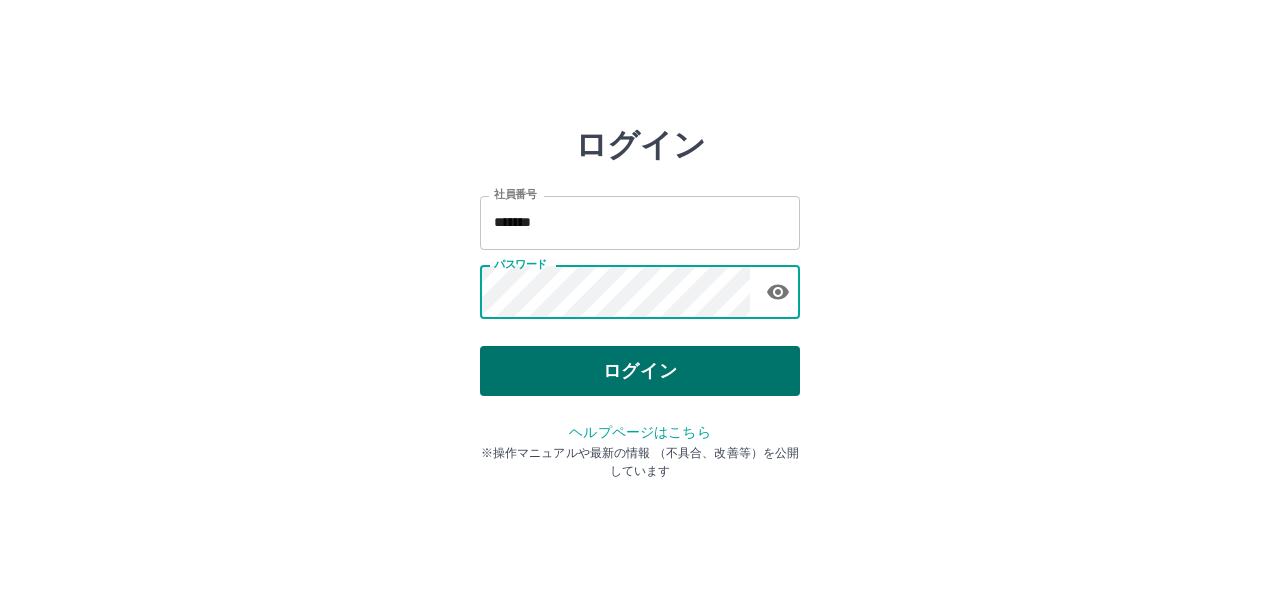 click on "ログイン" at bounding box center [640, 371] 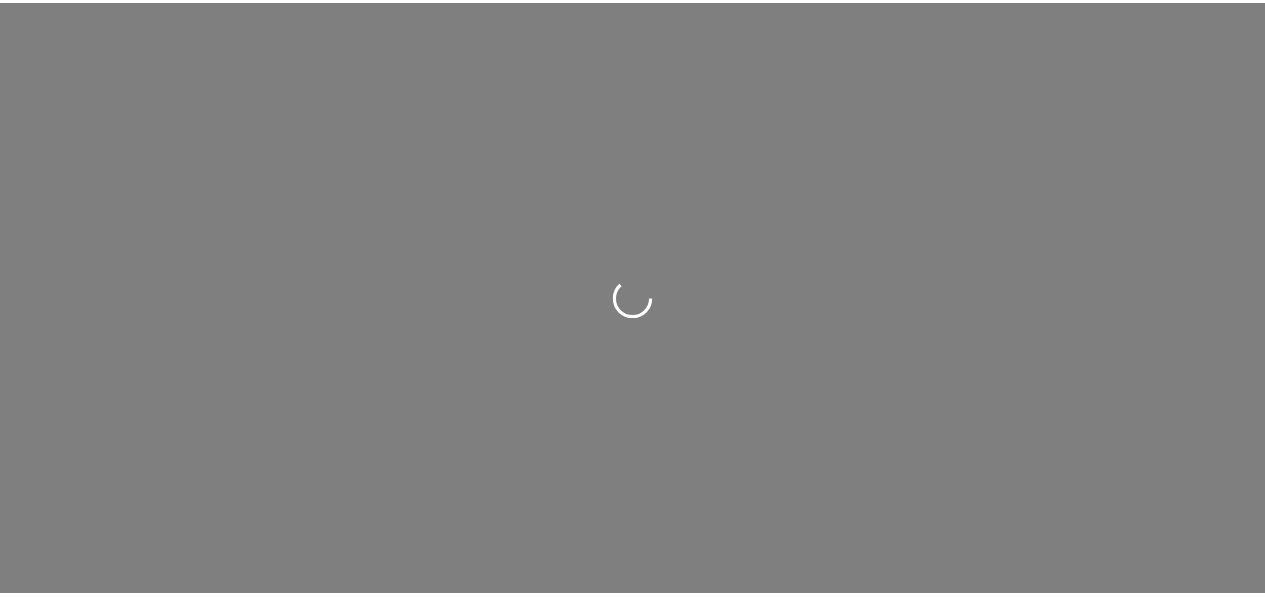 scroll, scrollTop: 0, scrollLeft: 0, axis: both 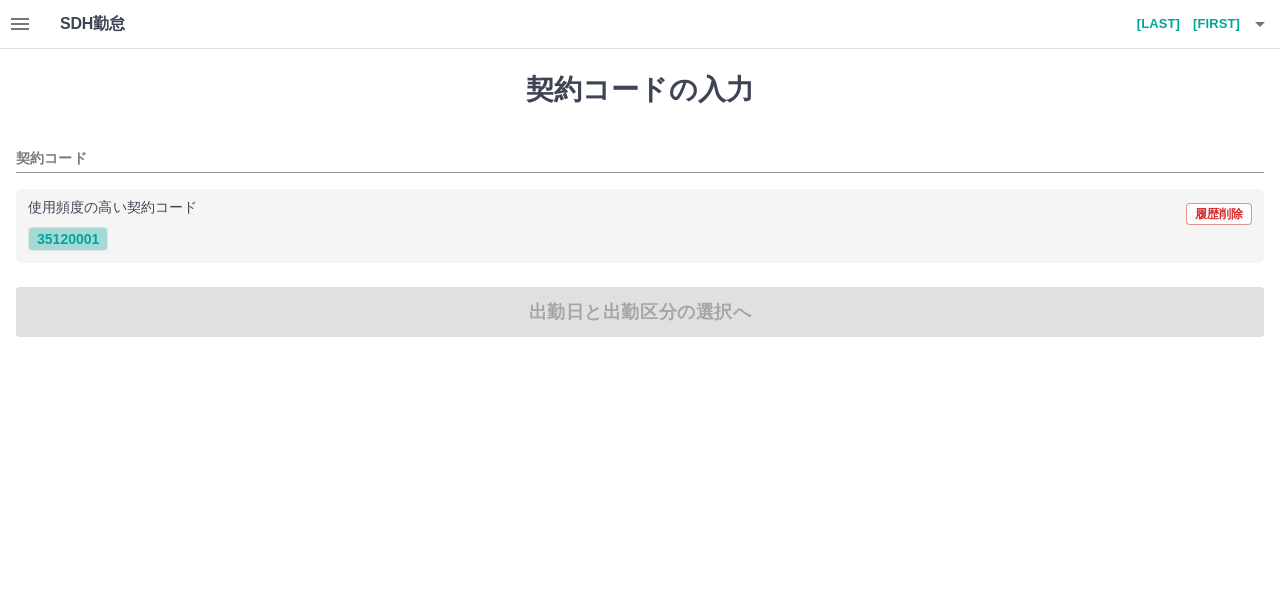 click on "35120001" at bounding box center [68, 239] 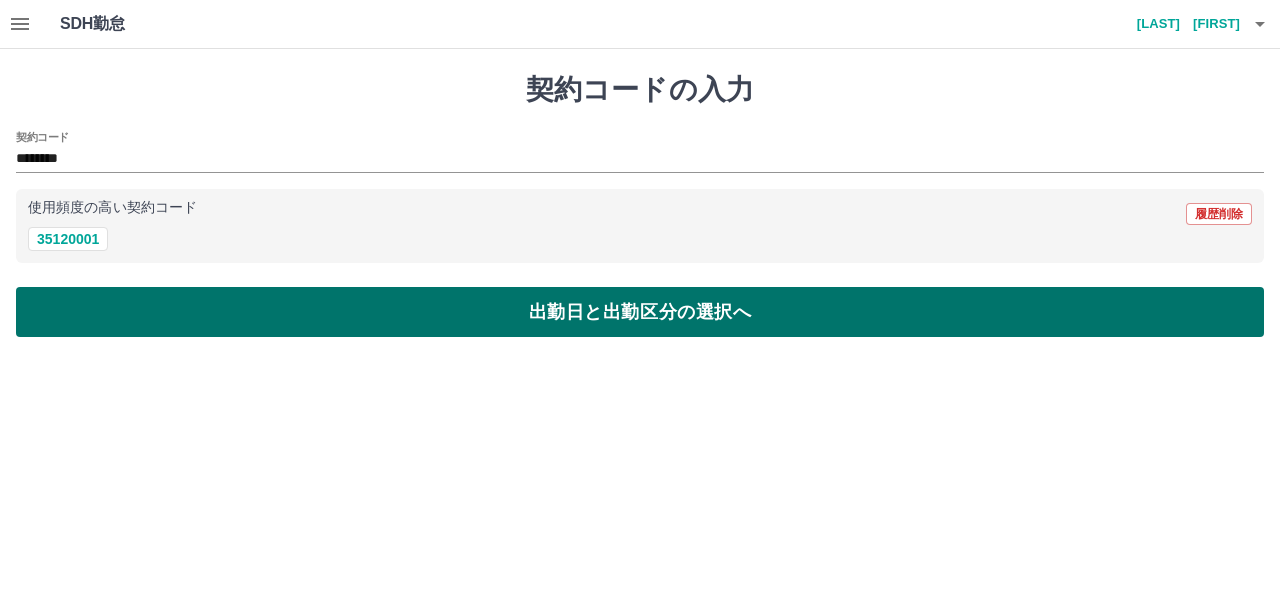click on "出勤日と出勤区分の選択へ" at bounding box center (640, 312) 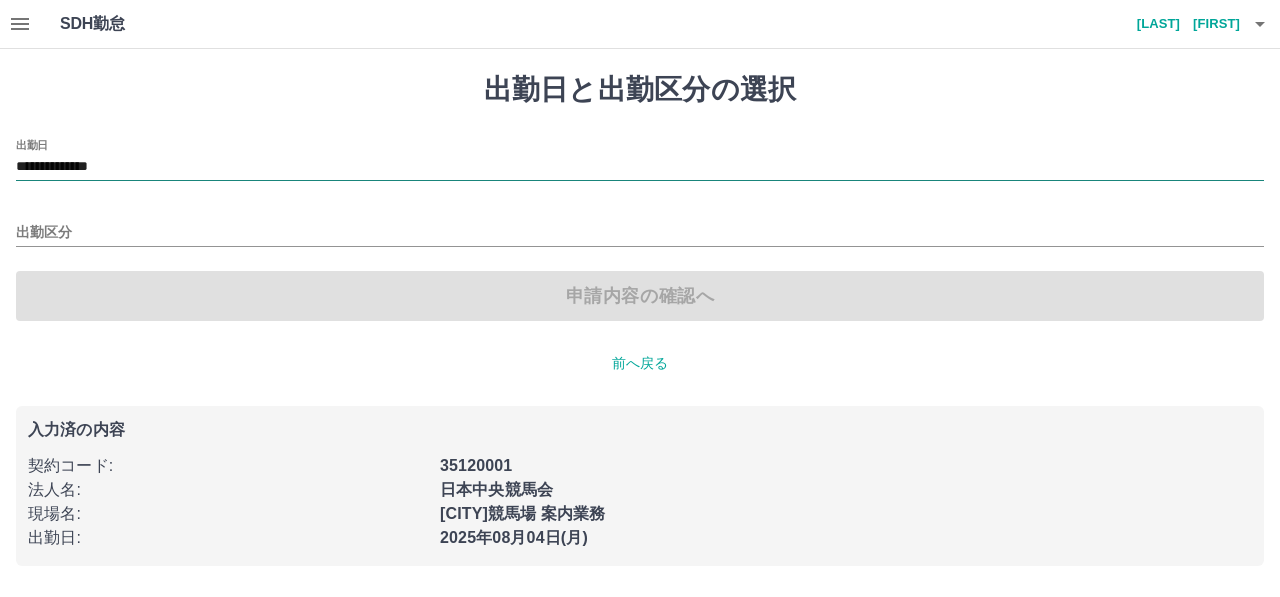 click on "**********" at bounding box center (640, 167) 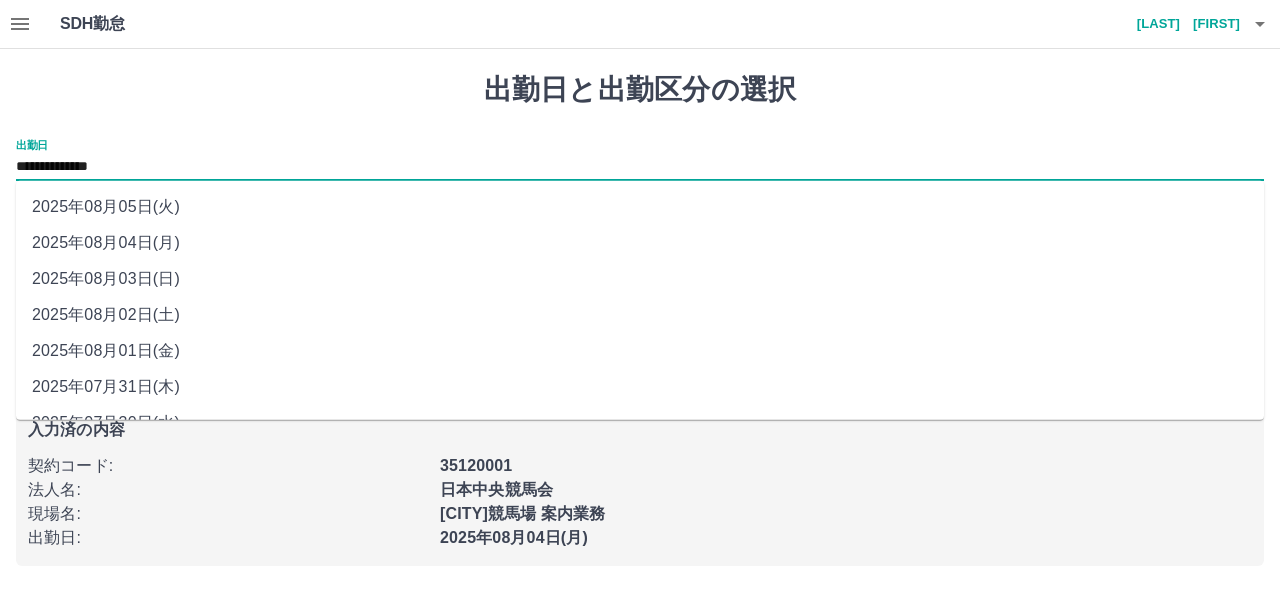 click on "2025年08月02日(土)" at bounding box center [640, 315] 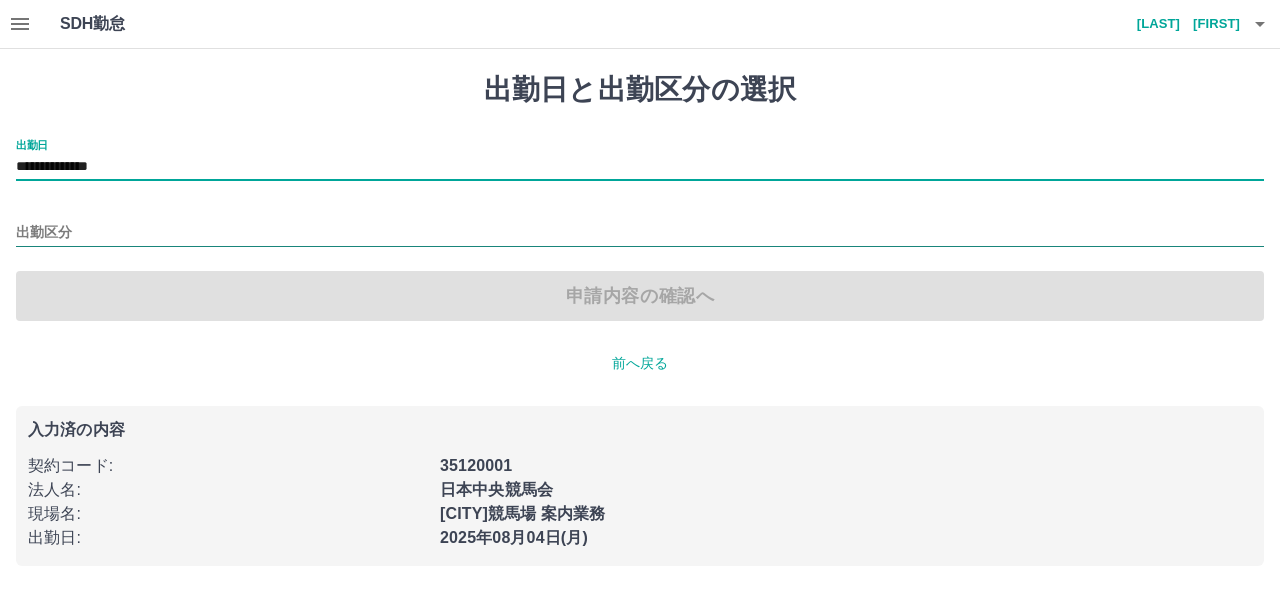 click on "出勤区分" at bounding box center (640, 233) 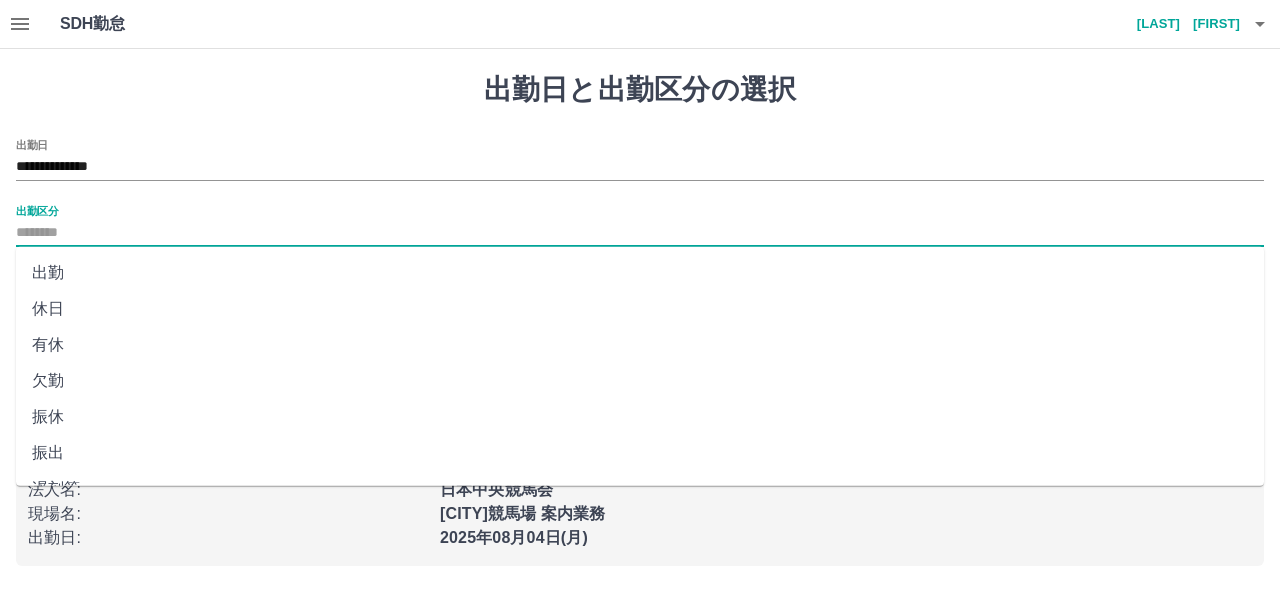 click on "出勤" at bounding box center [640, 273] 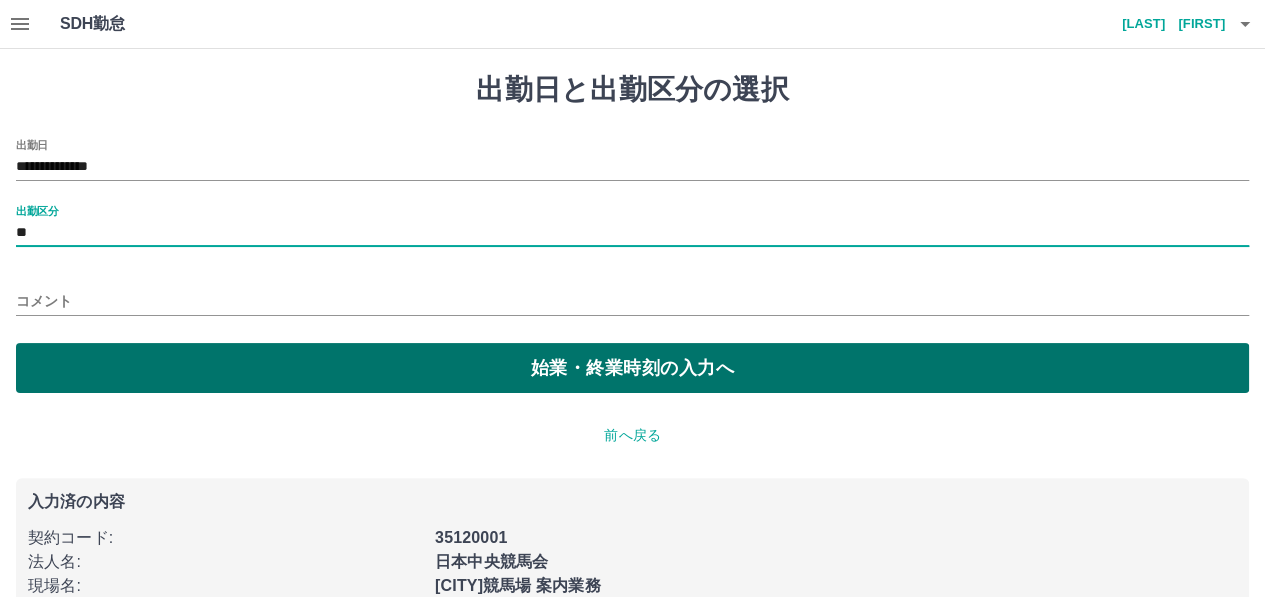 click on "始業・終業時刻の入力へ" at bounding box center (632, 368) 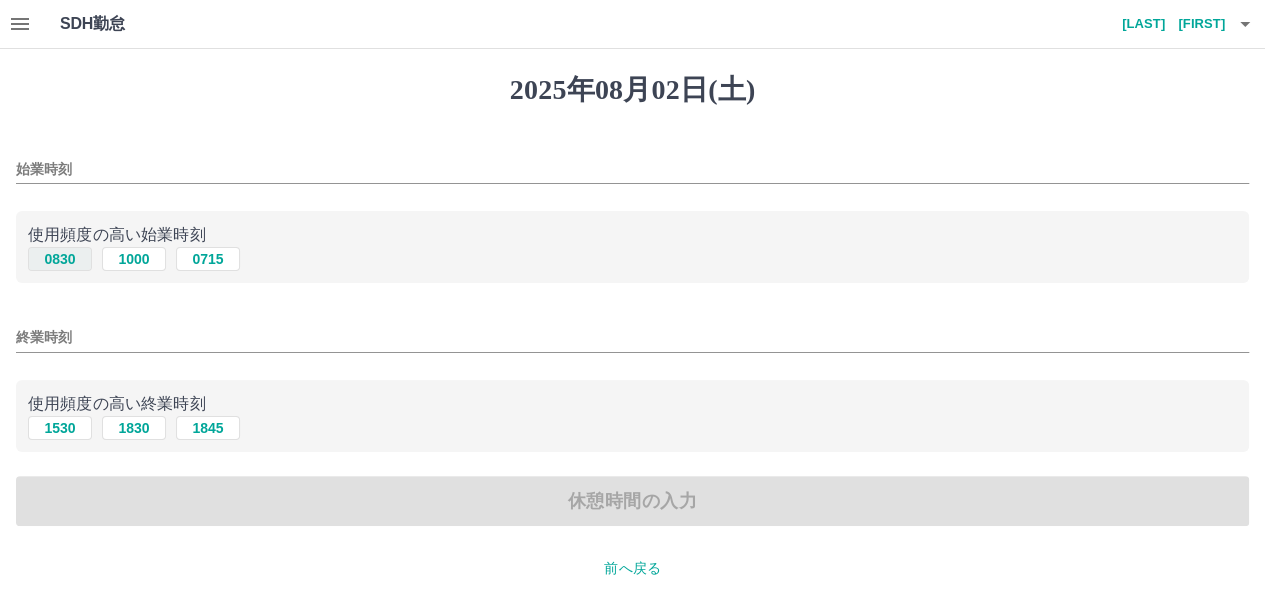 click on "0830" at bounding box center (60, 259) 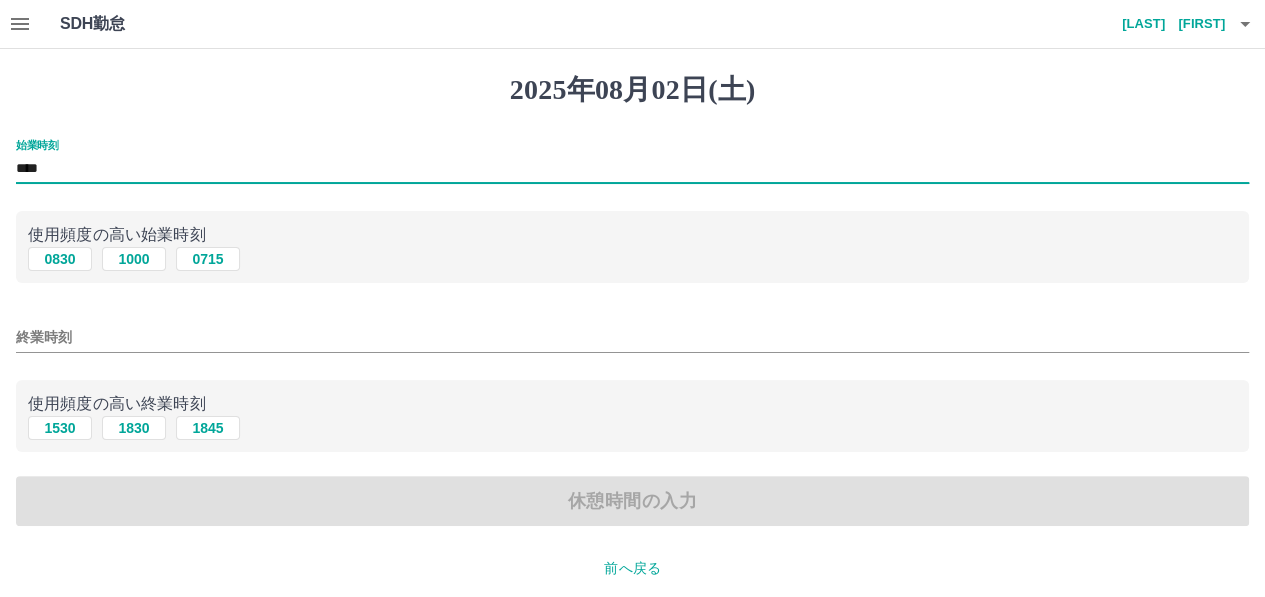 click on "****" at bounding box center [632, 169] 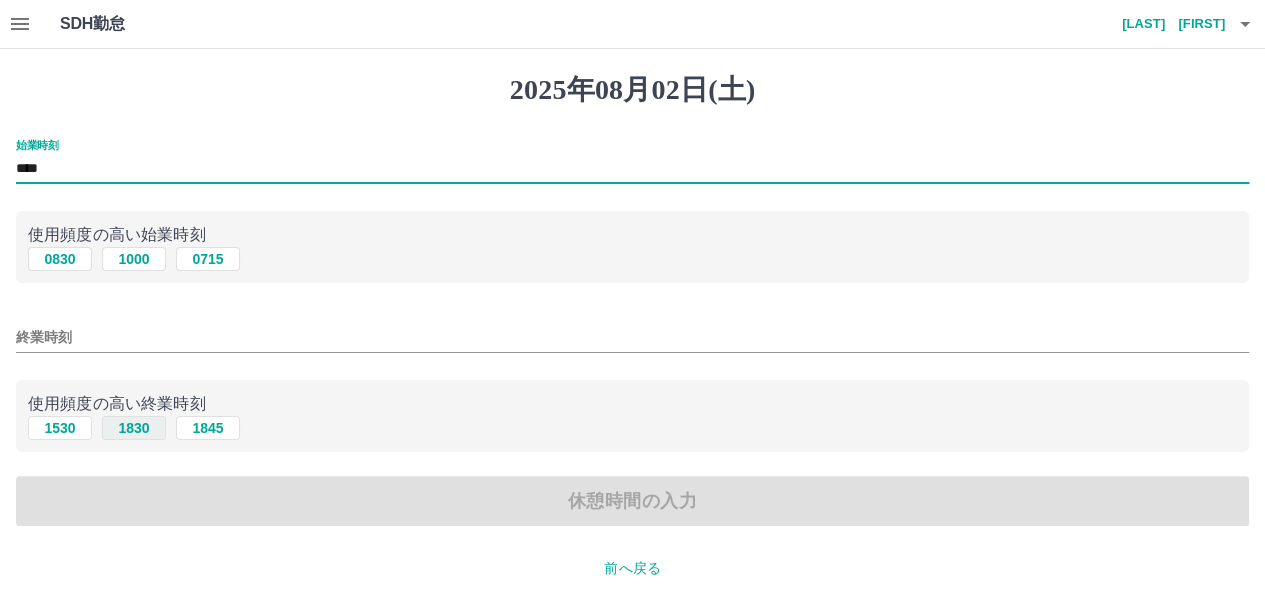 type on "****" 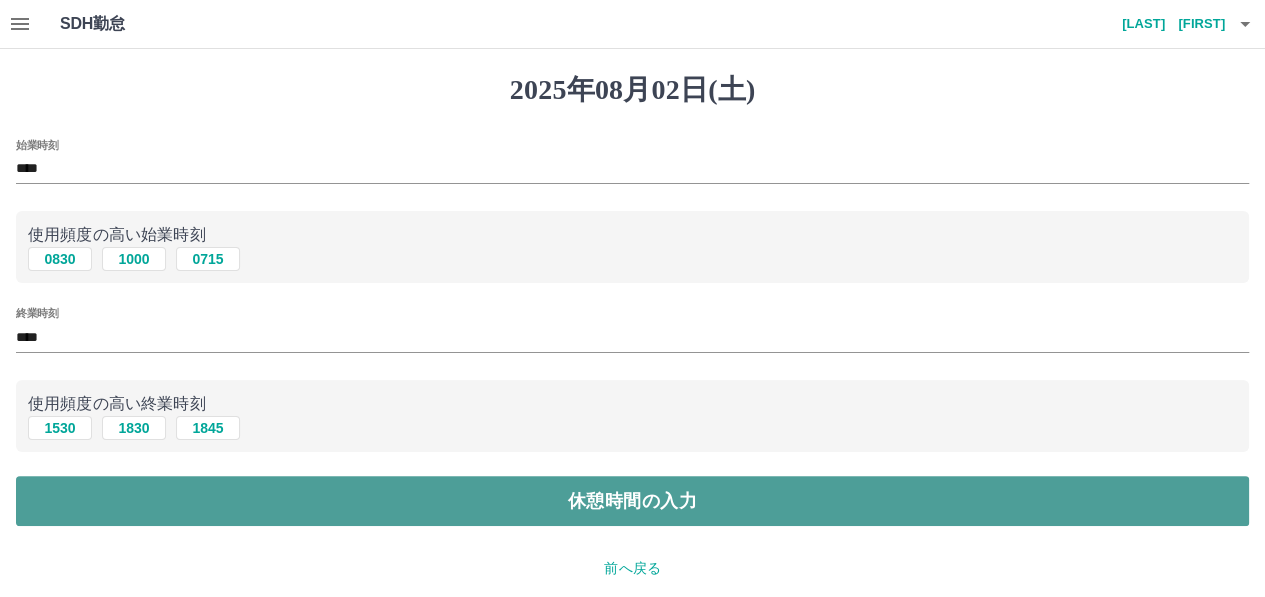 click on "休憩時間の入力" at bounding box center (632, 501) 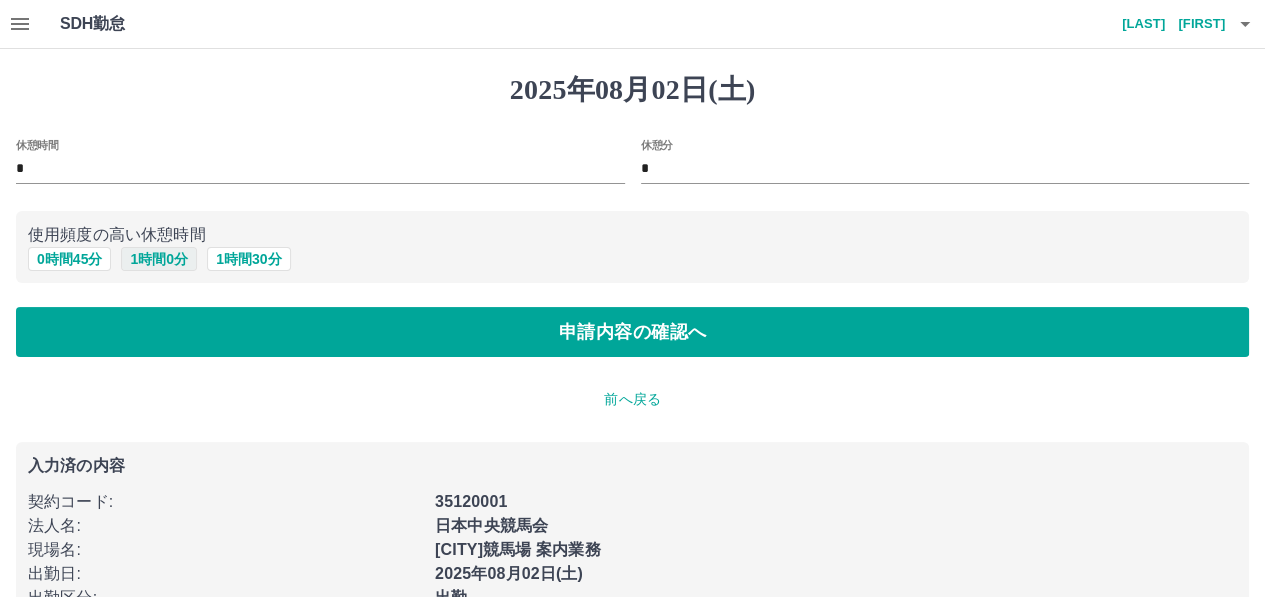 click on "1 時間 0 分" at bounding box center [159, 259] 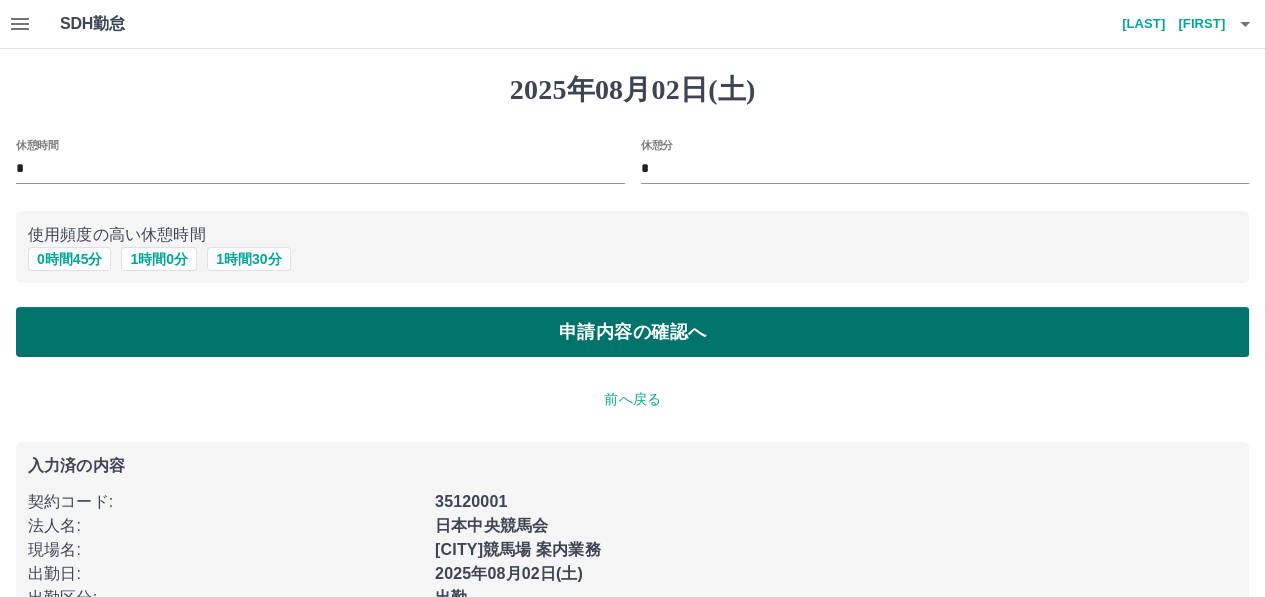 click on "申請内容の確認へ" at bounding box center (632, 332) 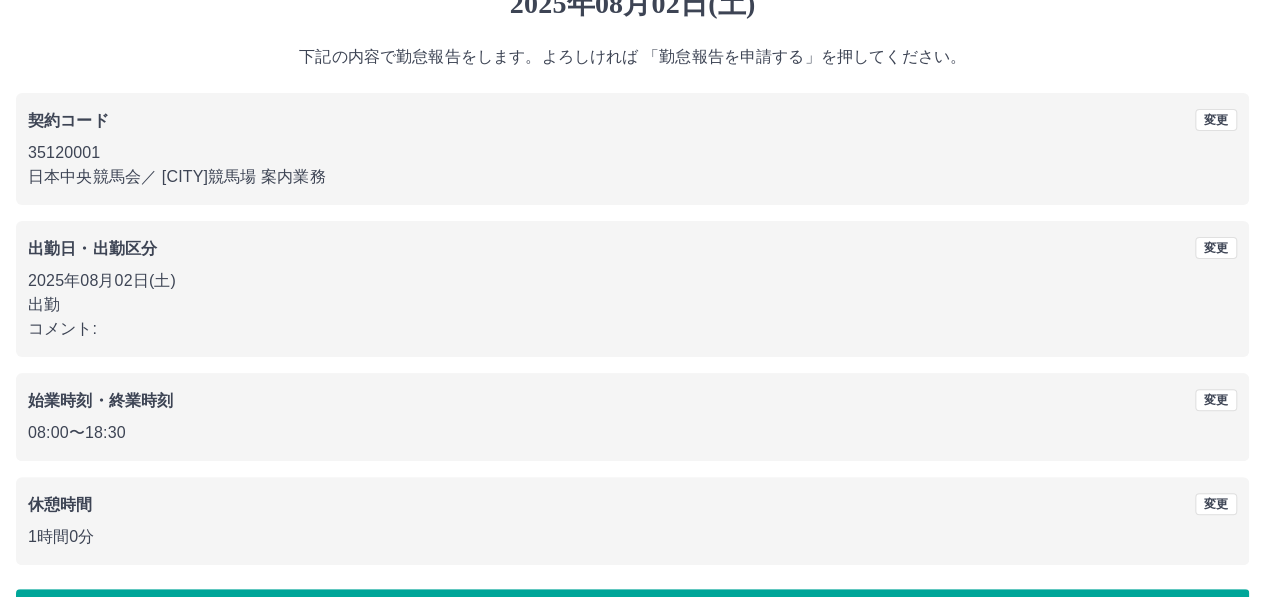 scroll, scrollTop: 150, scrollLeft: 0, axis: vertical 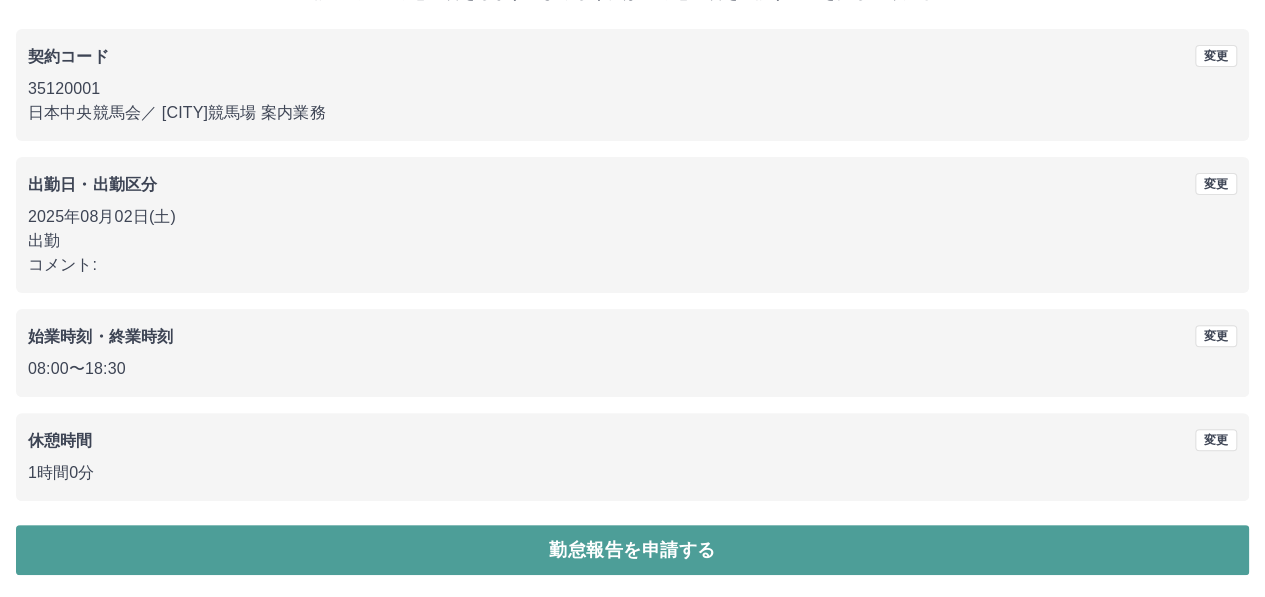 click on "勤怠報告を申請する" at bounding box center (632, 550) 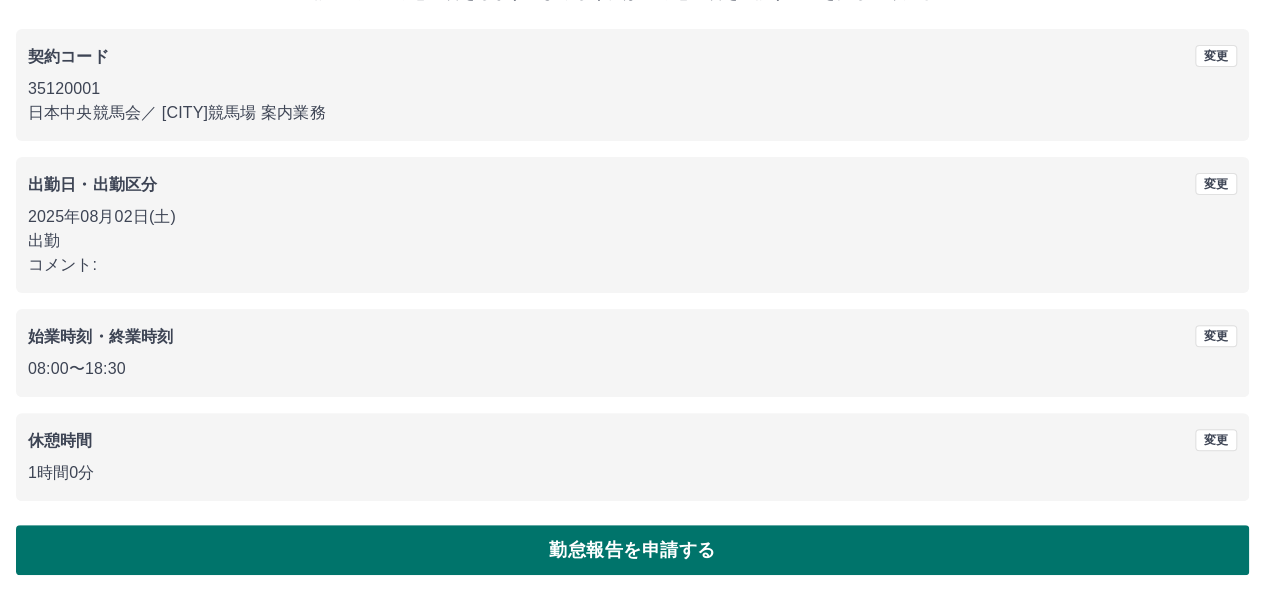 scroll, scrollTop: 0, scrollLeft: 0, axis: both 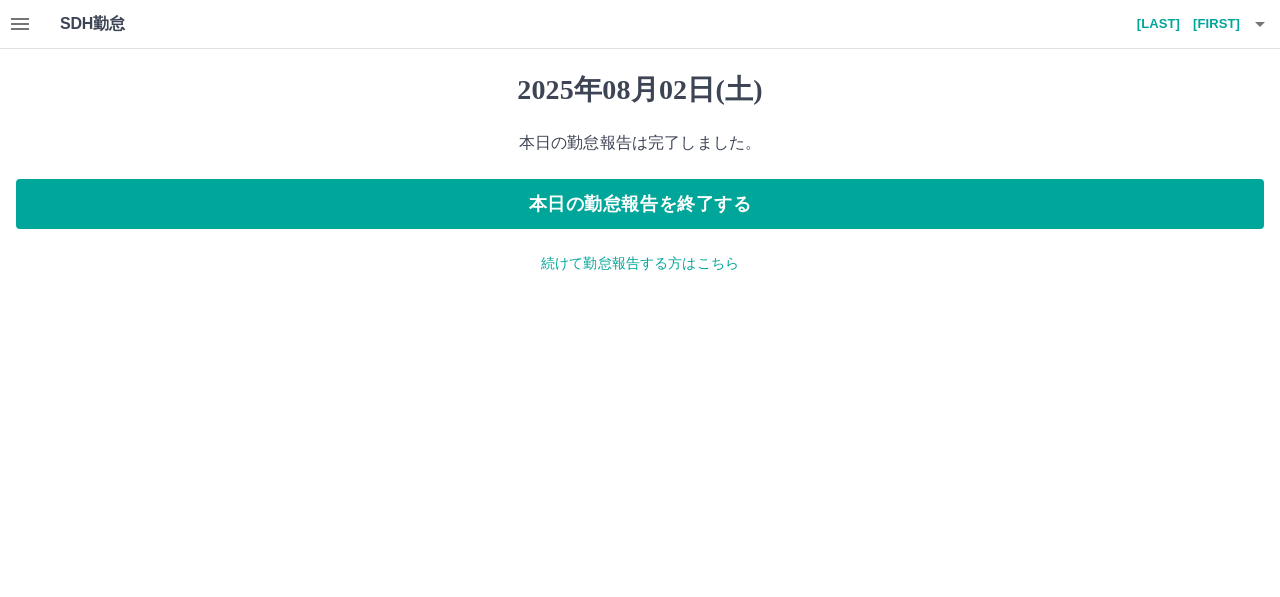 click on "続けて勤怠報告する方はこちら" at bounding box center [640, 263] 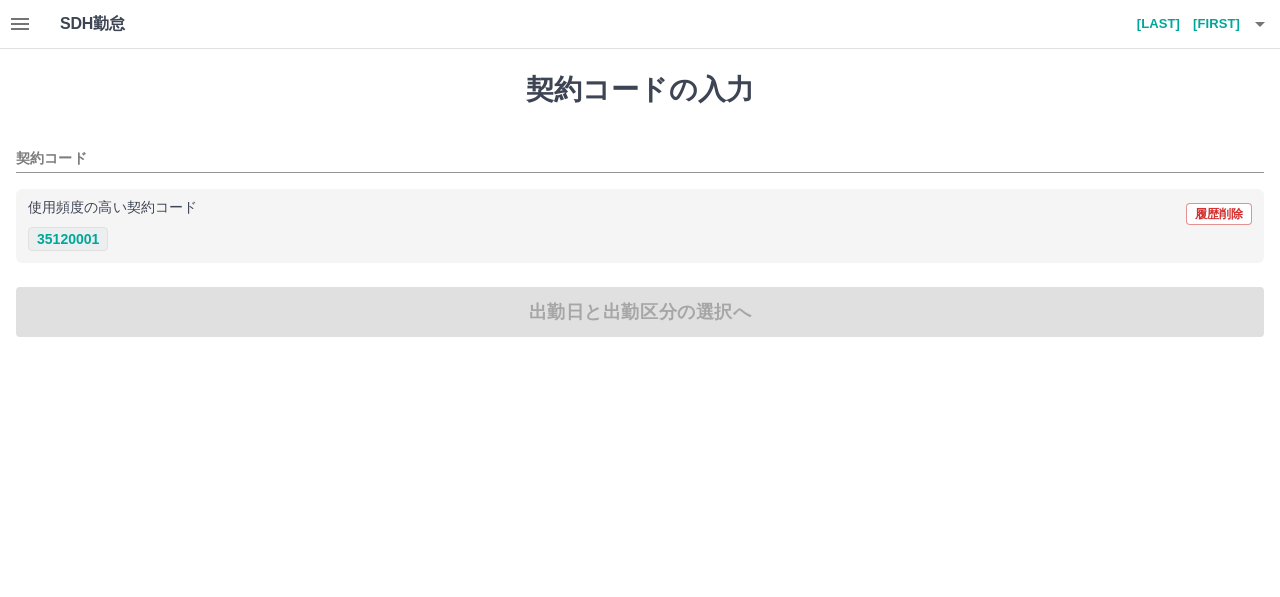 click on "35120001" at bounding box center (68, 239) 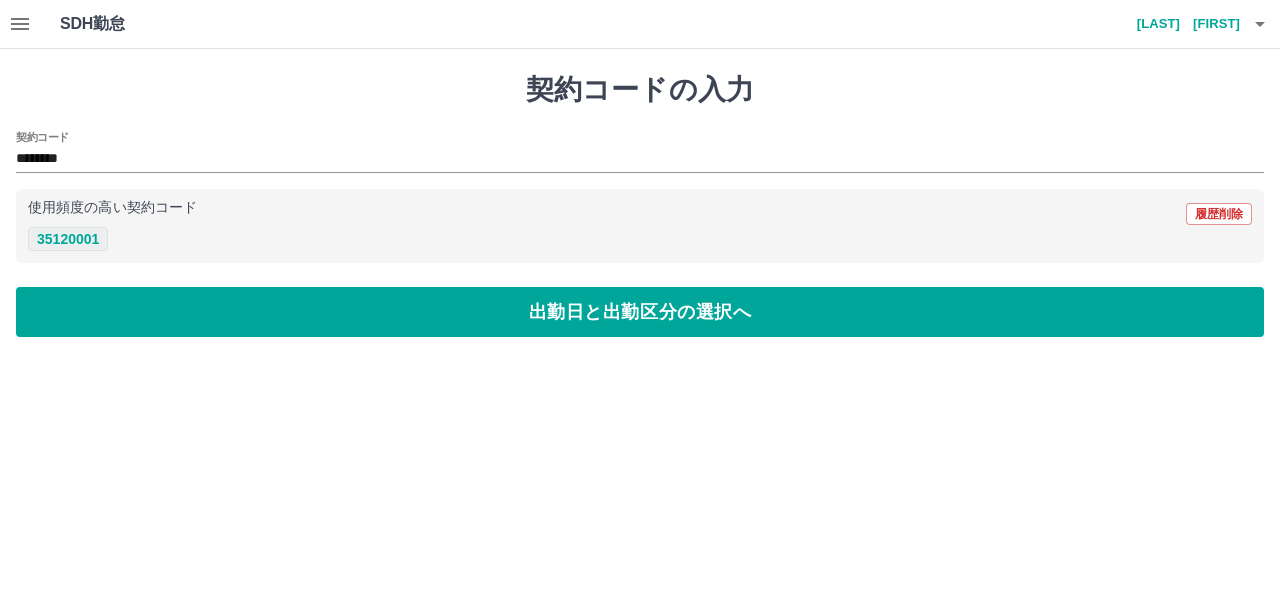 type on "********" 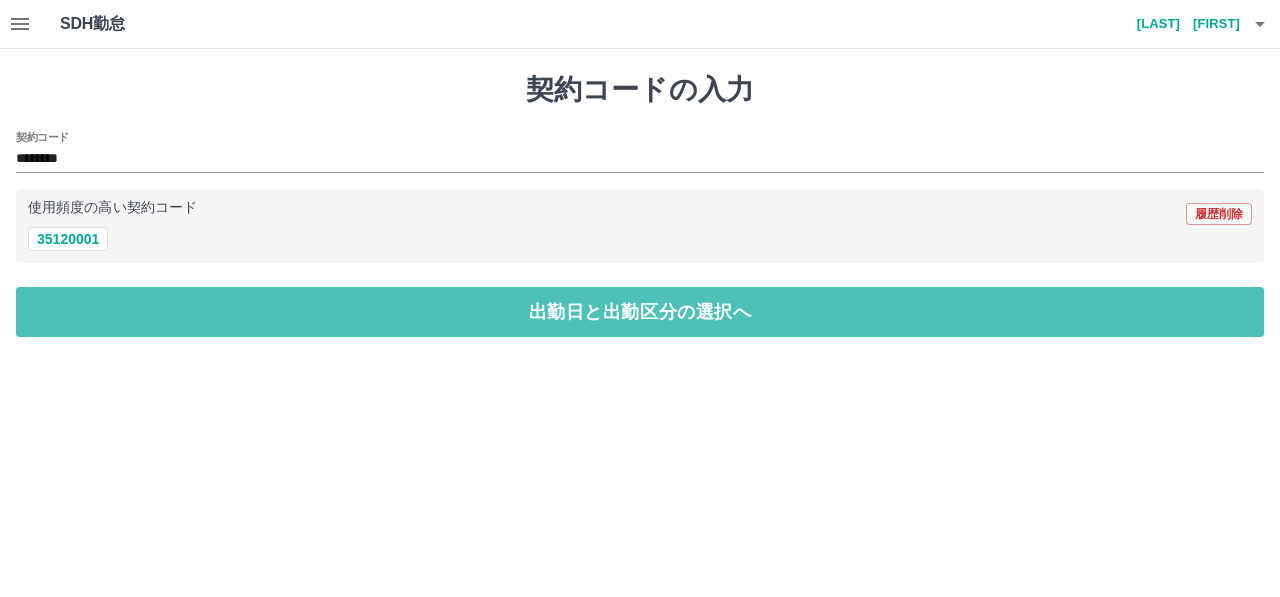 drag, startPoint x: 109, startPoint y: 317, endPoint x: 116, endPoint y: 301, distance: 17.464249 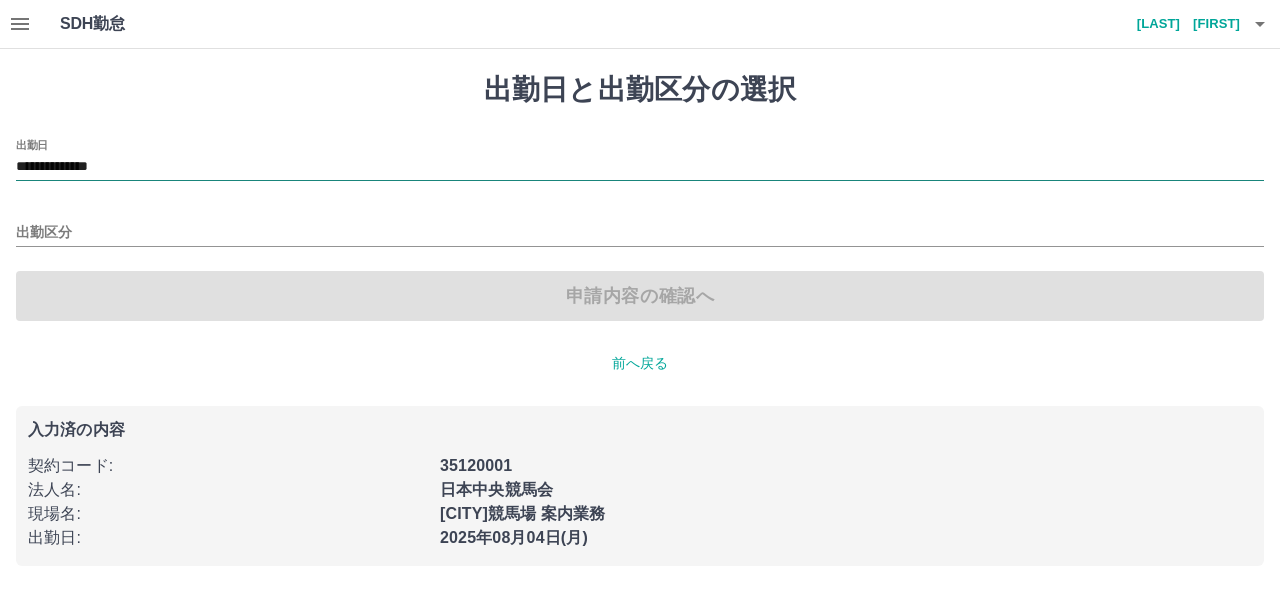 click on "**********" at bounding box center (640, 167) 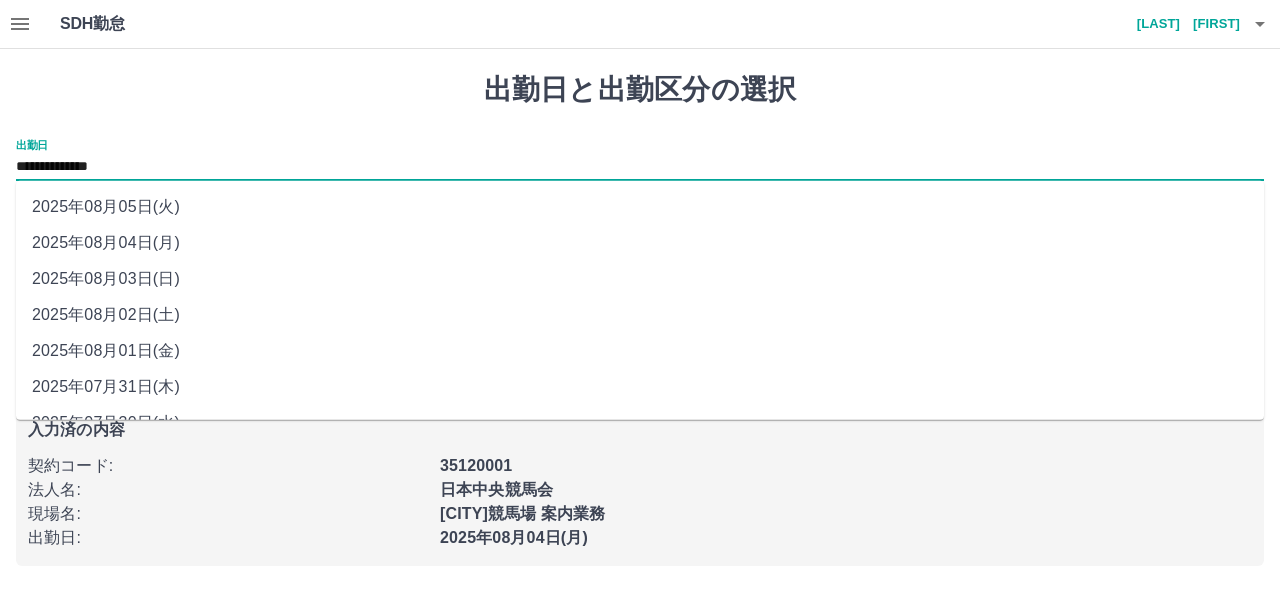 drag, startPoint x: 180, startPoint y: 175, endPoint x: 140, endPoint y: 276, distance: 108.63241 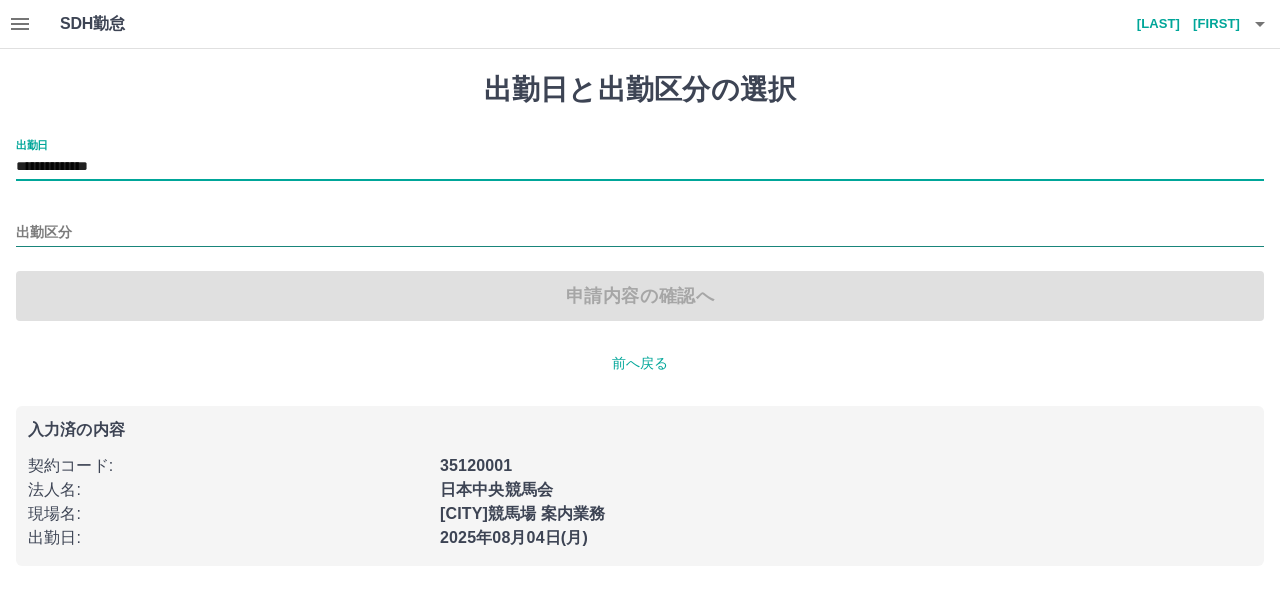 click on "出勤区分" at bounding box center [640, 233] 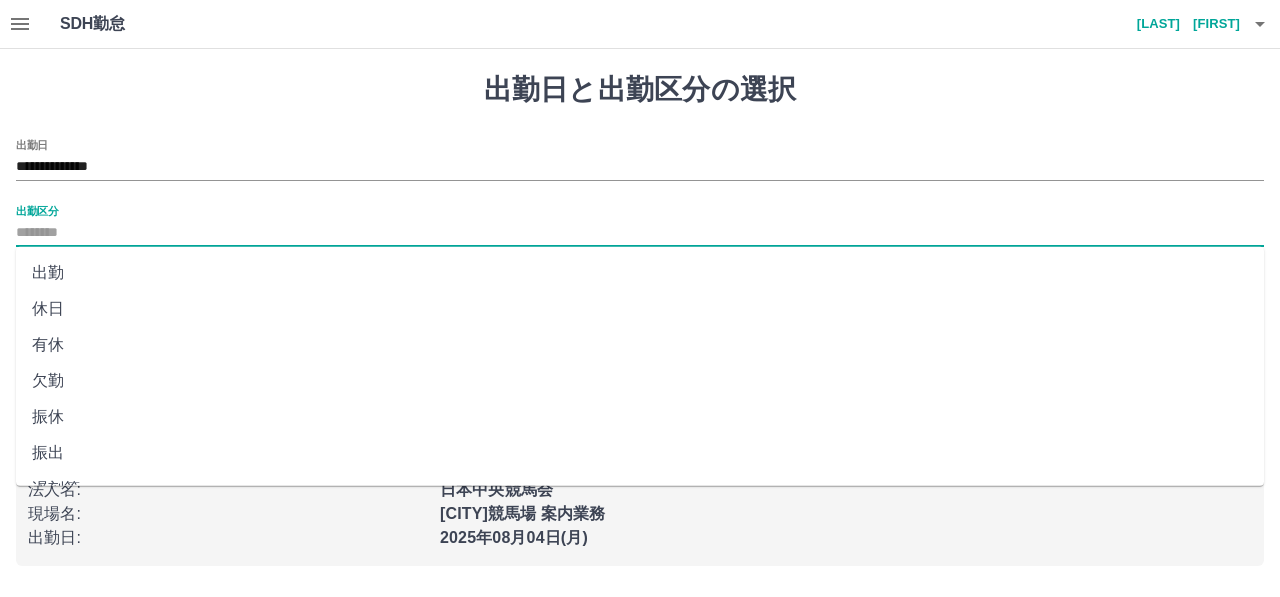 click on "出勤" at bounding box center (640, 273) 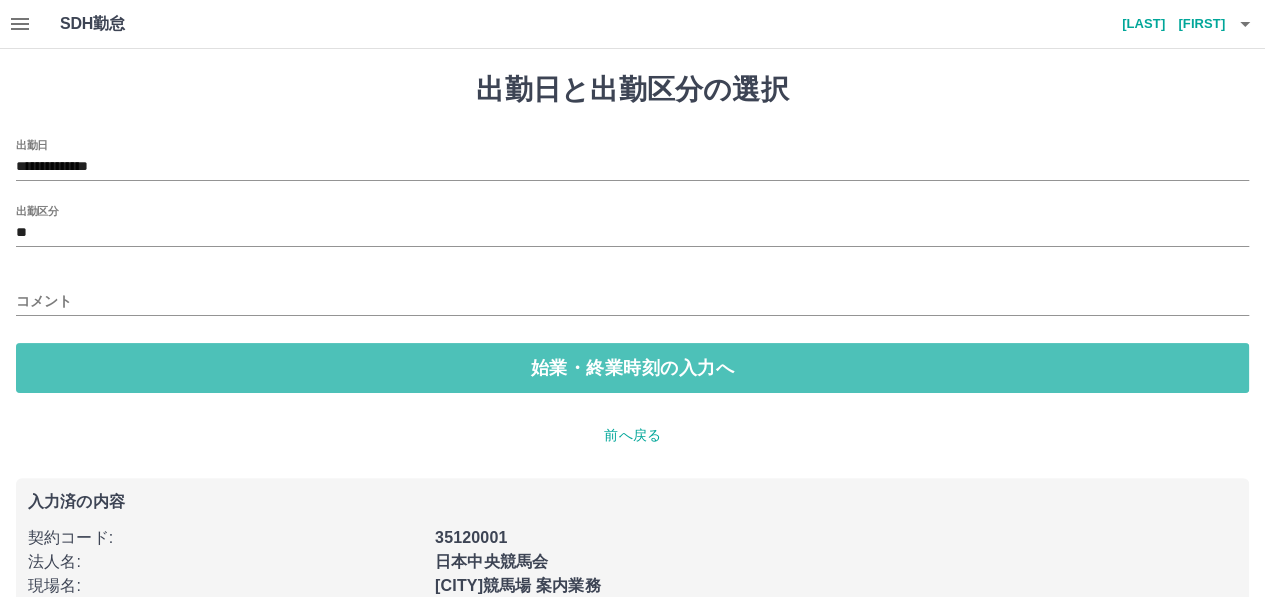 drag, startPoint x: 219, startPoint y: 366, endPoint x: 145, endPoint y: 320, distance: 87.13208 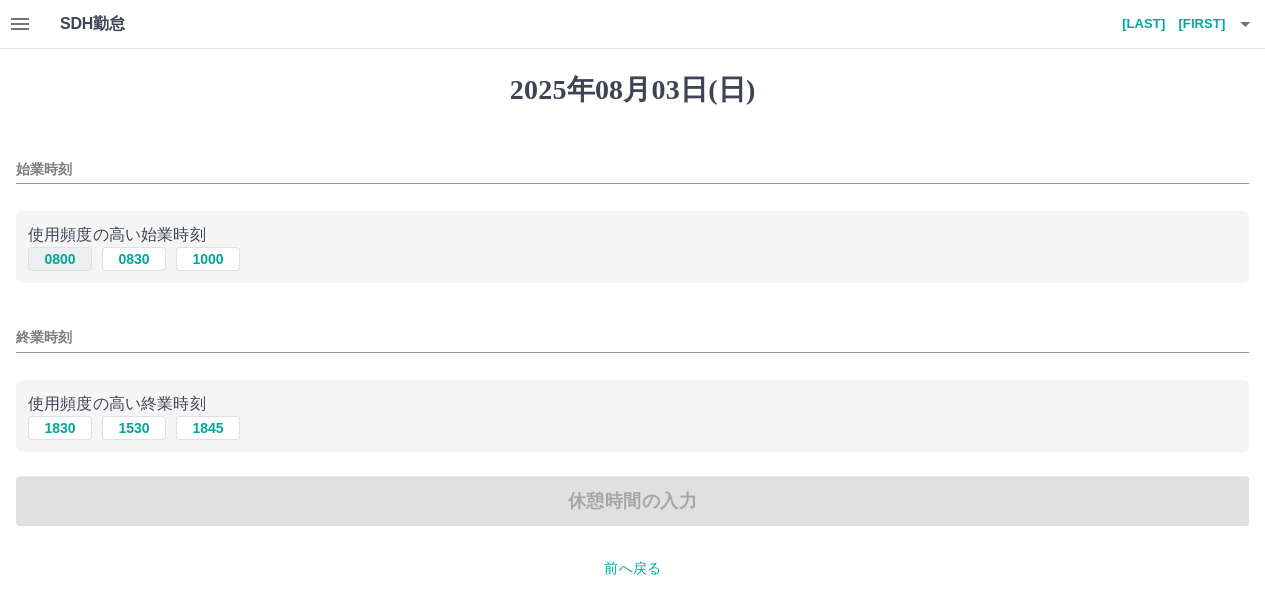 click on "0800" at bounding box center (60, 259) 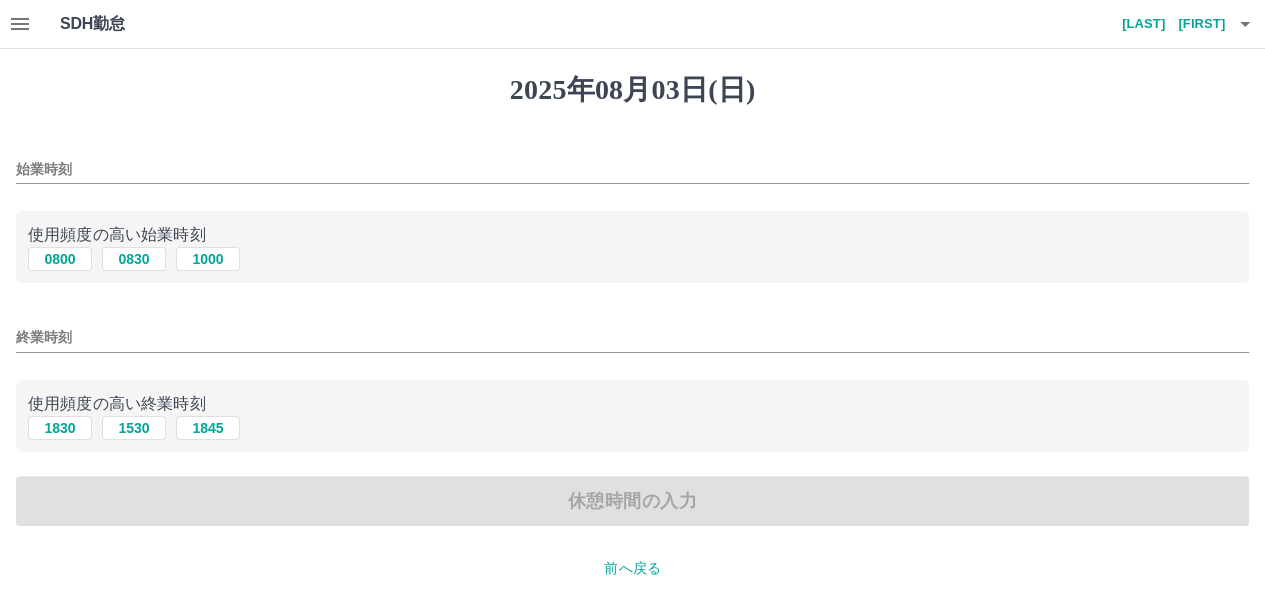 type on "****" 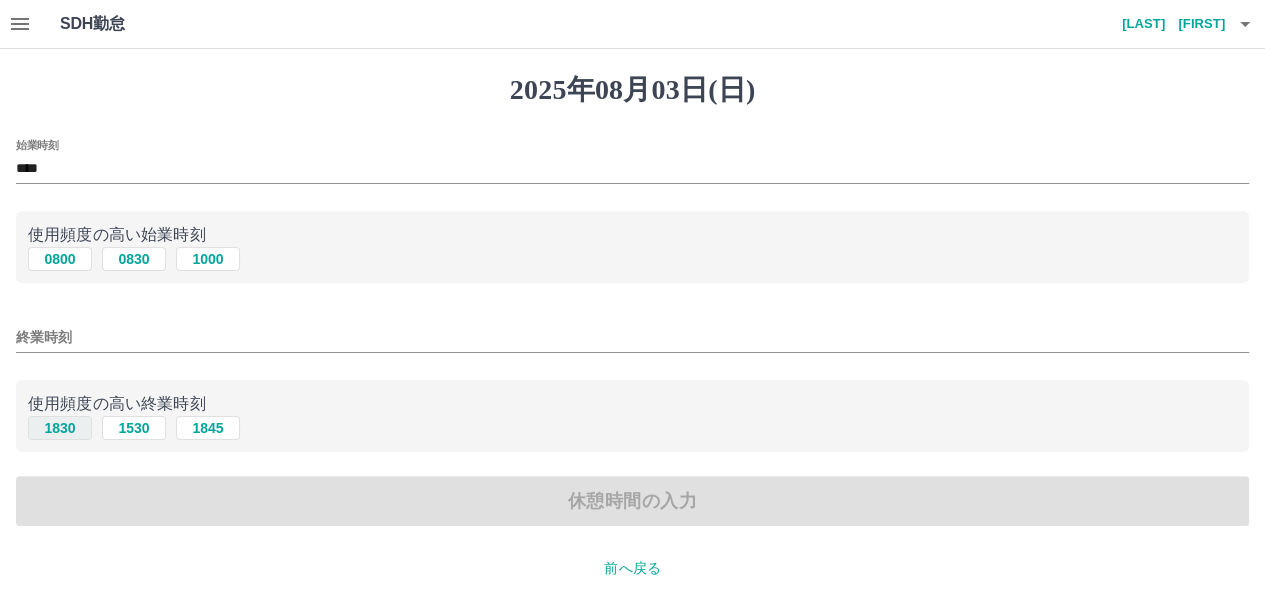click on "1830" at bounding box center [60, 428] 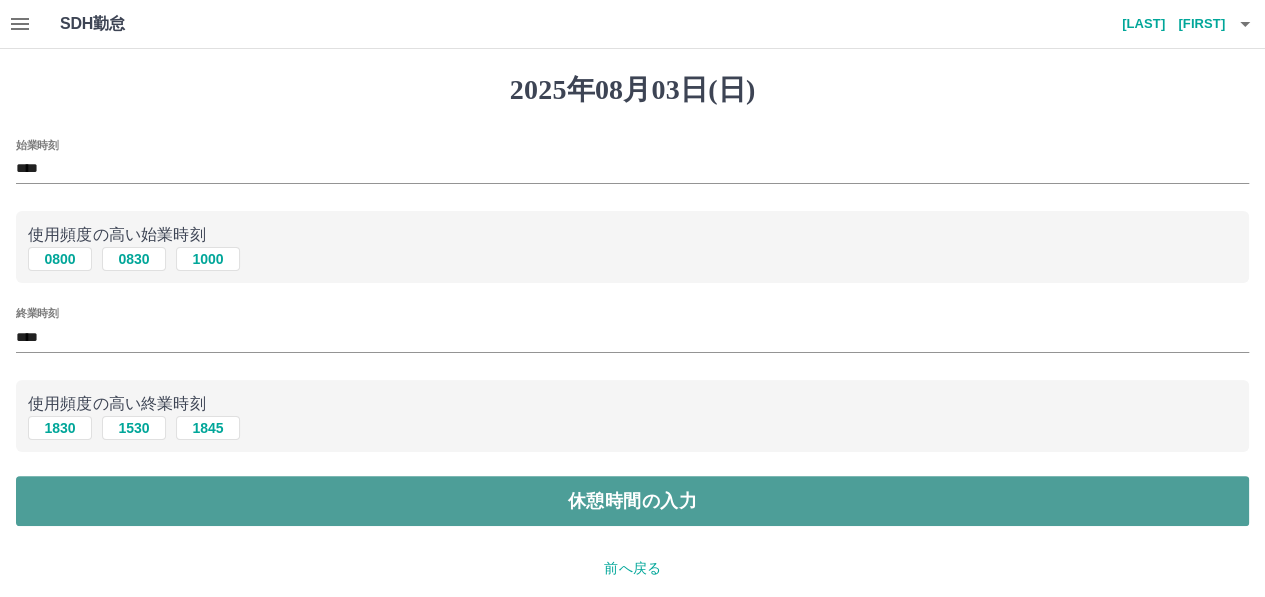 click on "休憩時間の入力" at bounding box center [632, 501] 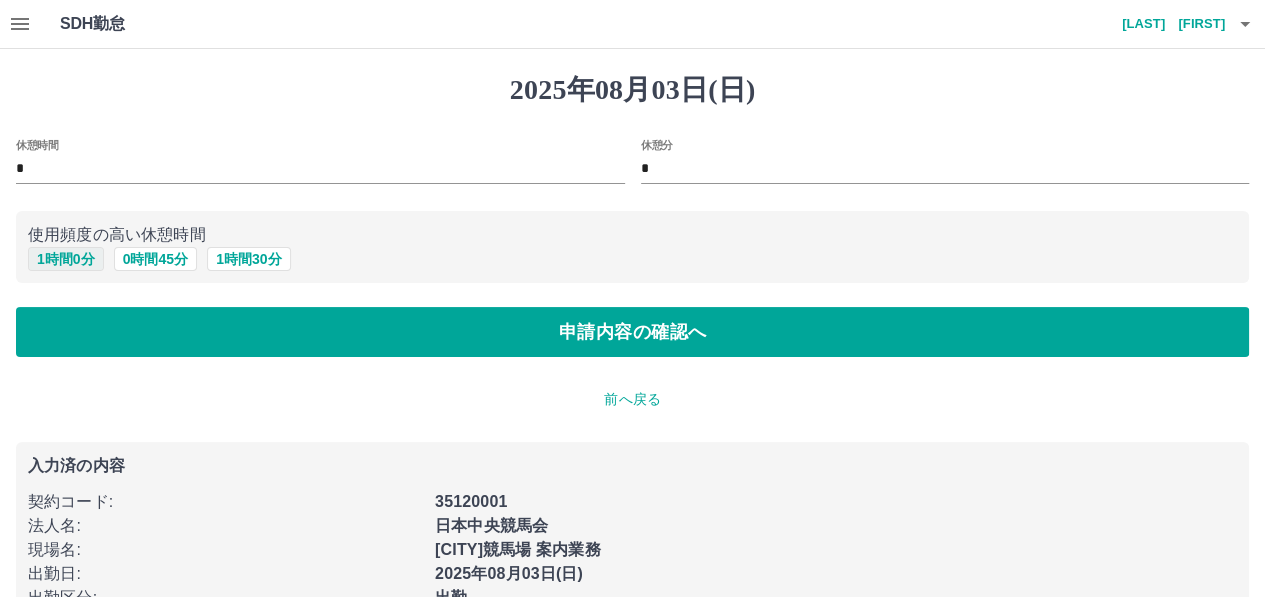 click on "1 時間 0 分" at bounding box center (66, 259) 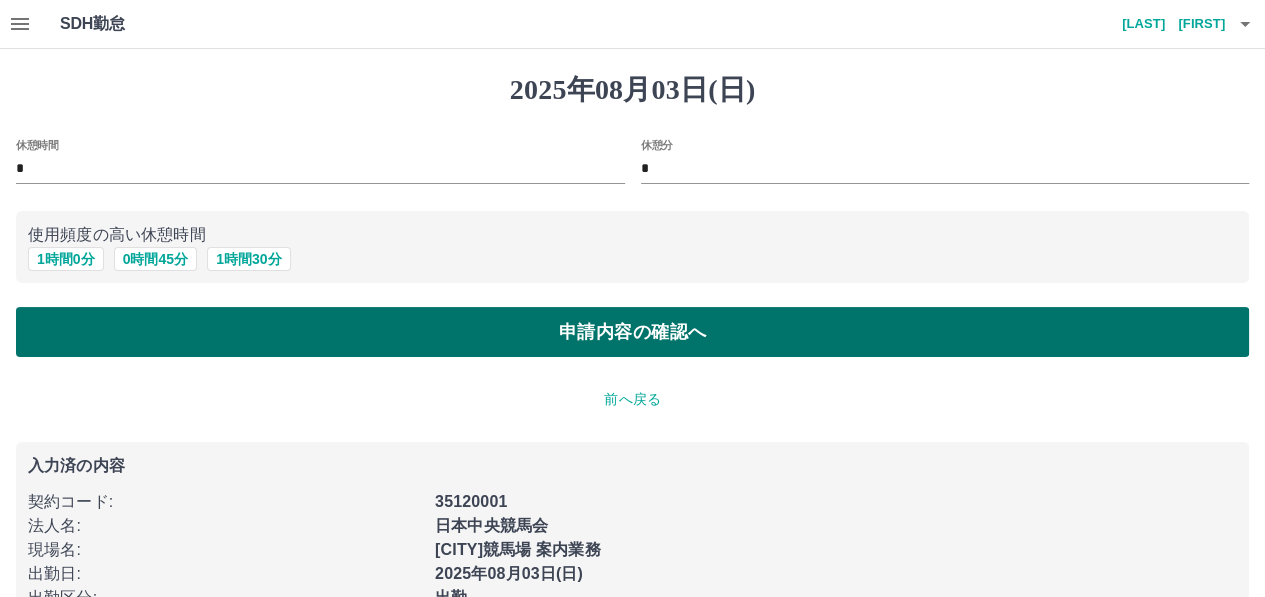 click on "申請内容の確認へ" at bounding box center [632, 332] 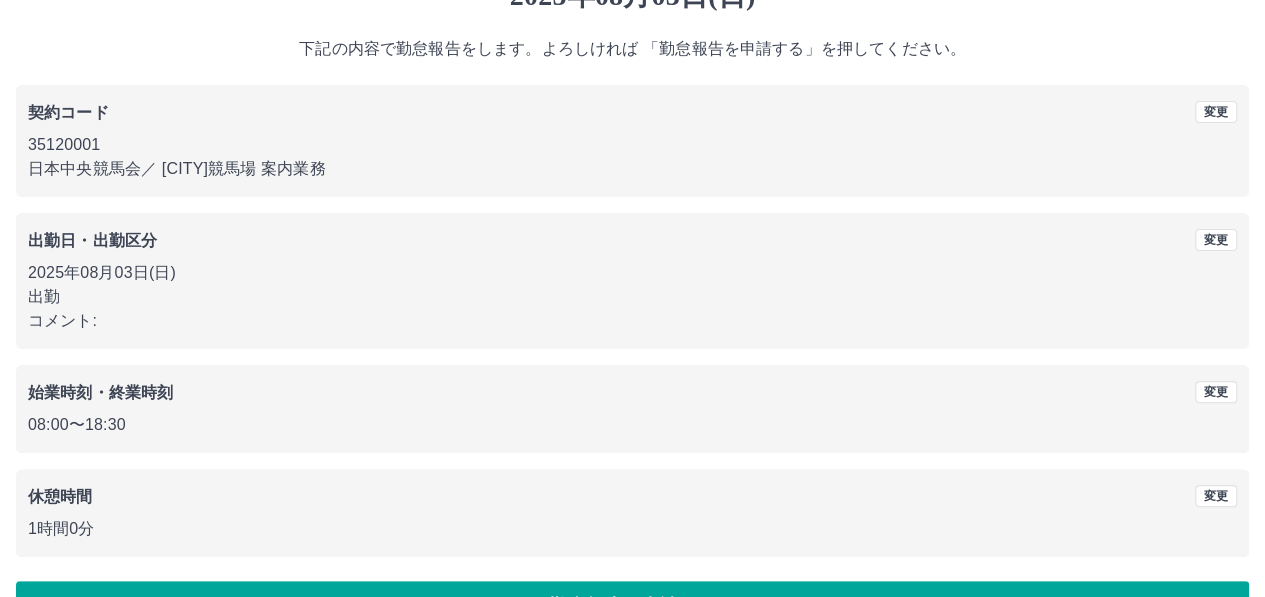 scroll, scrollTop: 150, scrollLeft: 0, axis: vertical 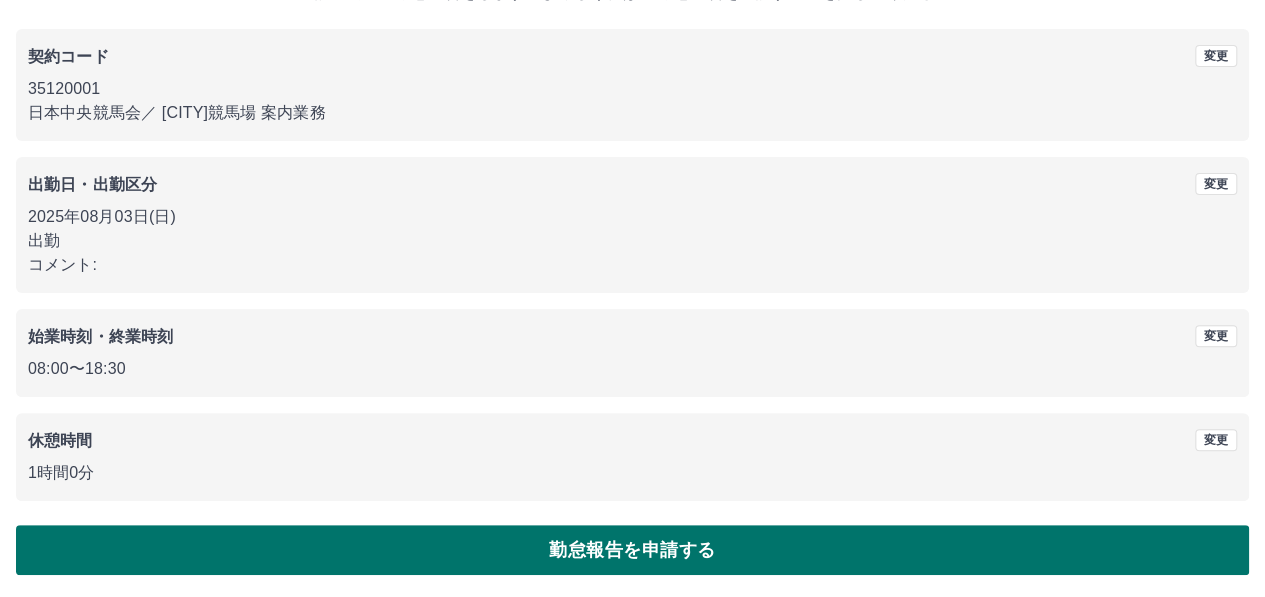 click on "勤怠報告を申請する" at bounding box center [632, 550] 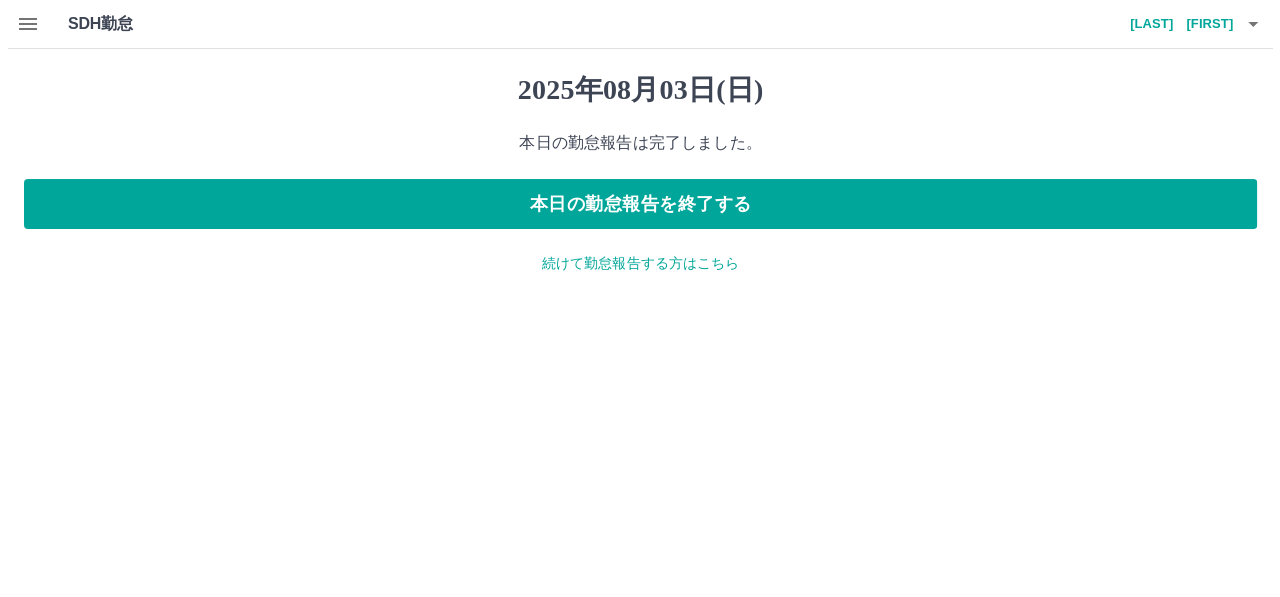 scroll, scrollTop: 0, scrollLeft: 0, axis: both 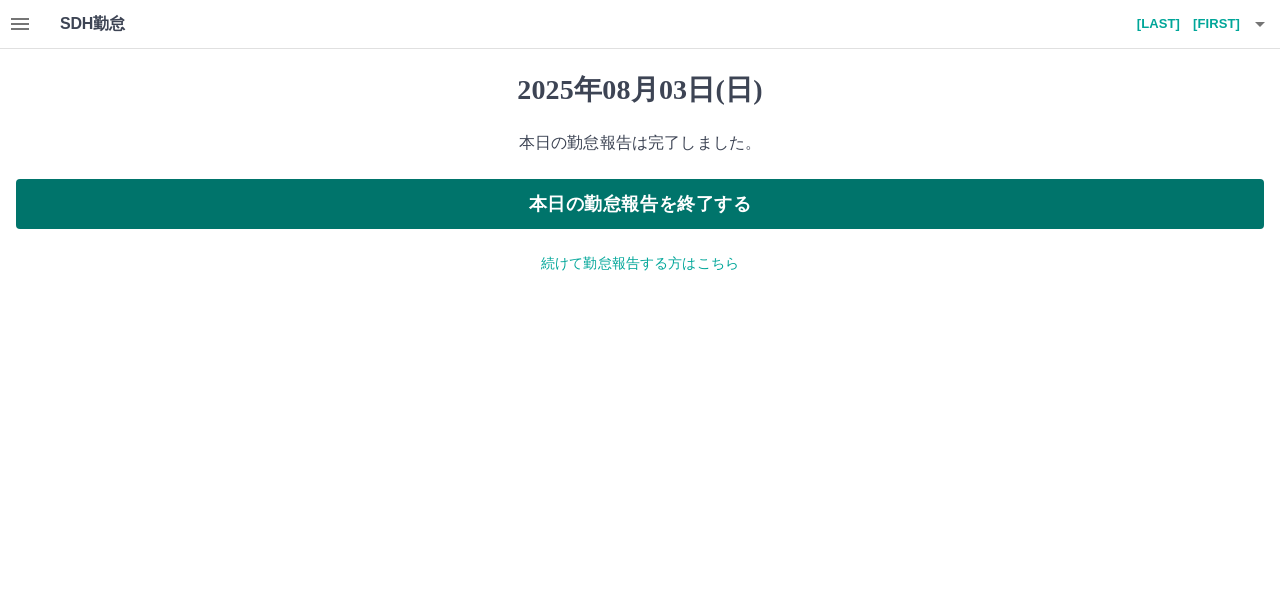 click on "本日の勤怠報告を終了する" at bounding box center [640, 204] 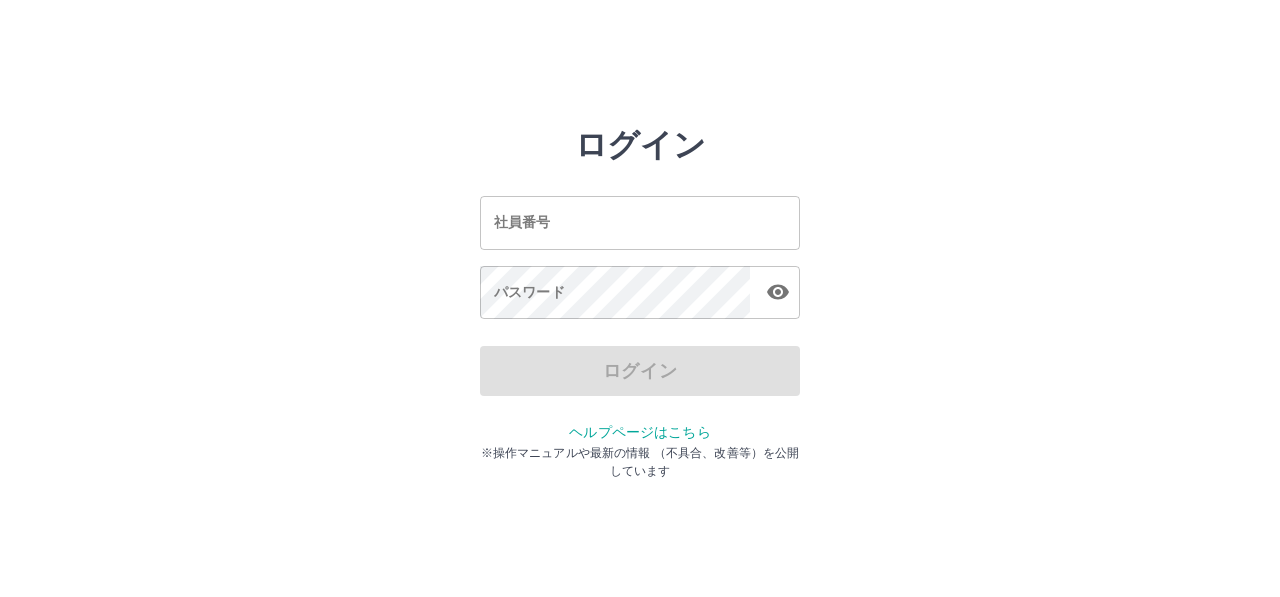 scroll, scrollTop: 0, scrollLeft: 0, axis: both 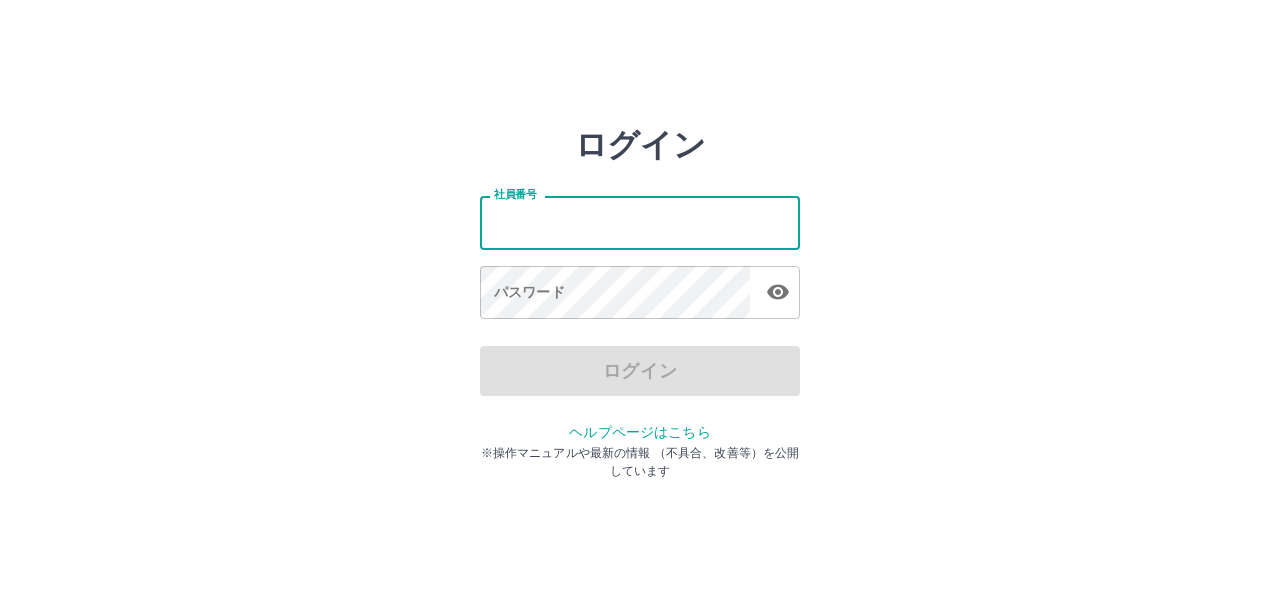 click on "社員番号" at bounding box center (640, 222) 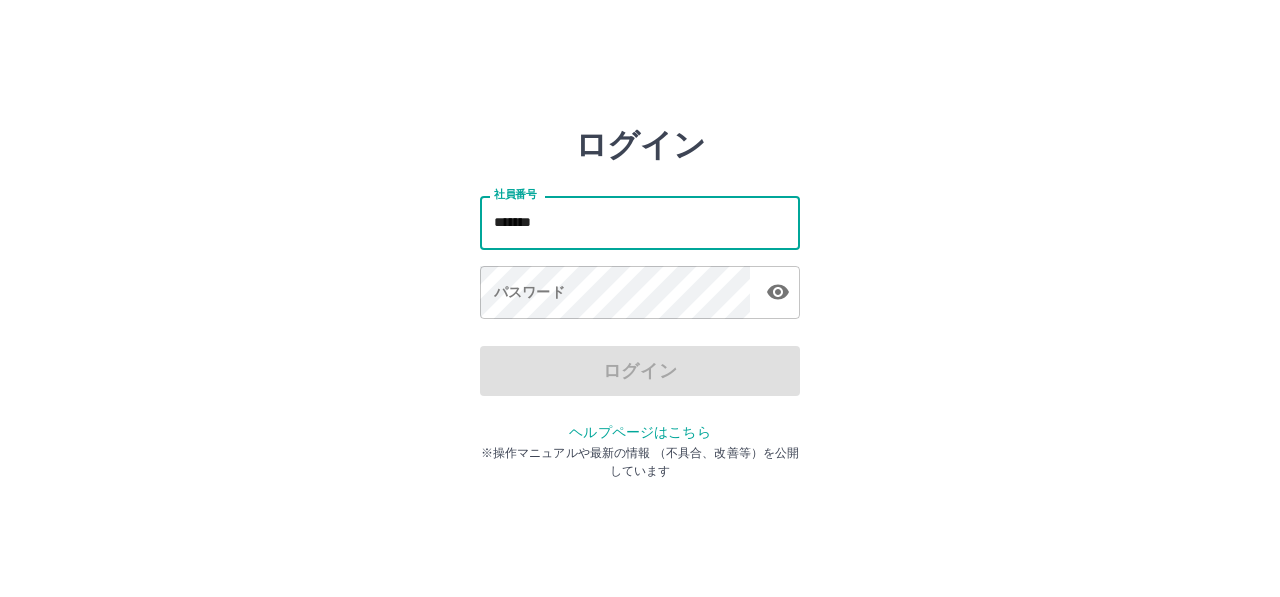 type on "*******" 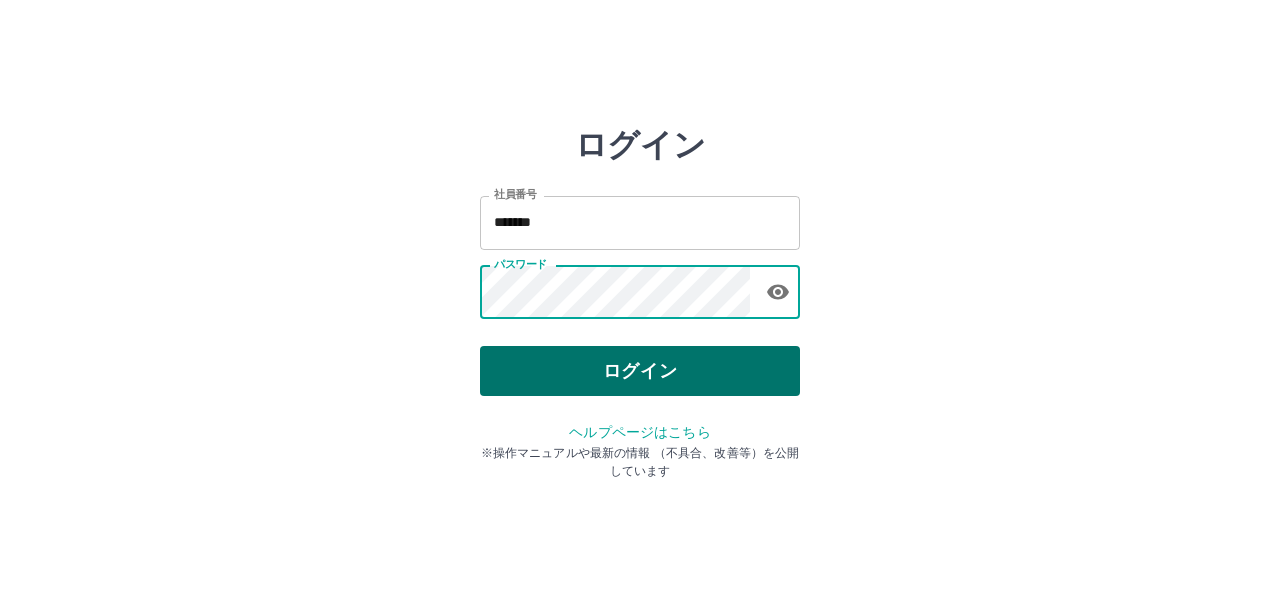 click on "ログイン" at bounding box center (640, 371) 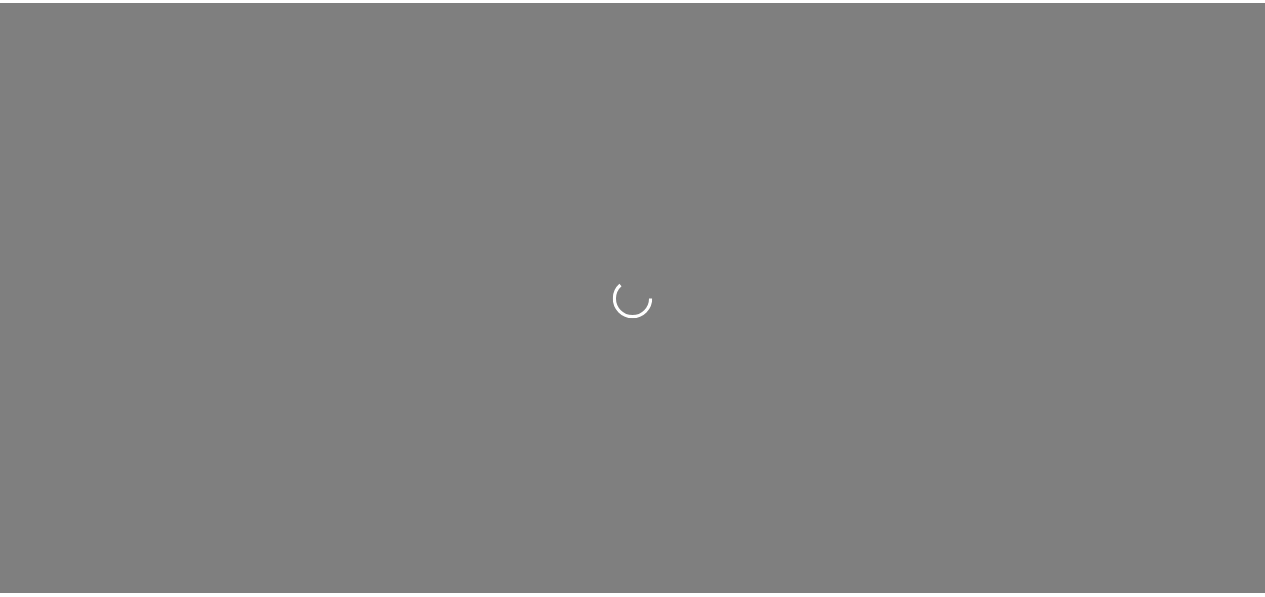 scroll, scrollTop: 0, scrollLeft: 0, axis: both 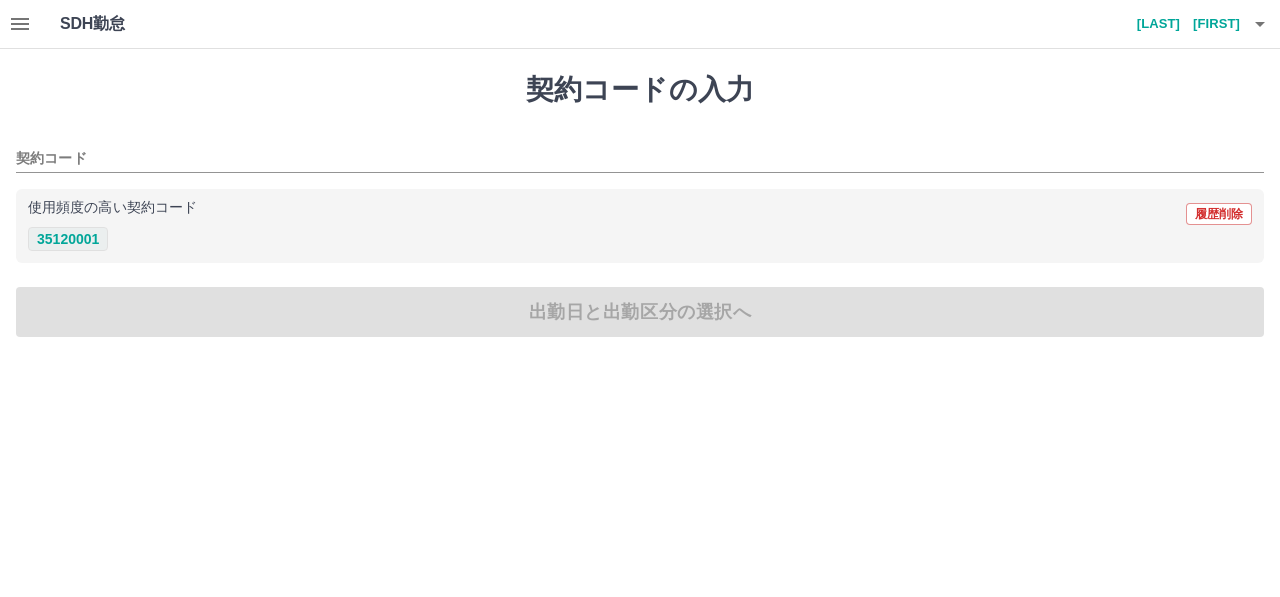 click on "35120001" at bounding box center [68, 239] 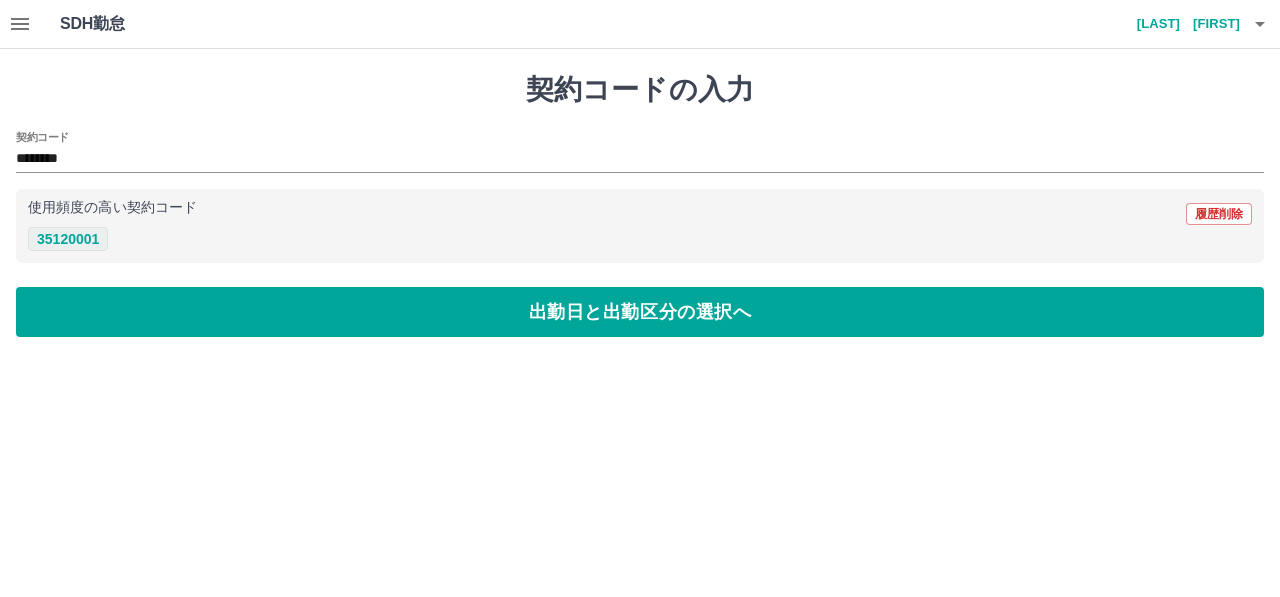 type on "********" 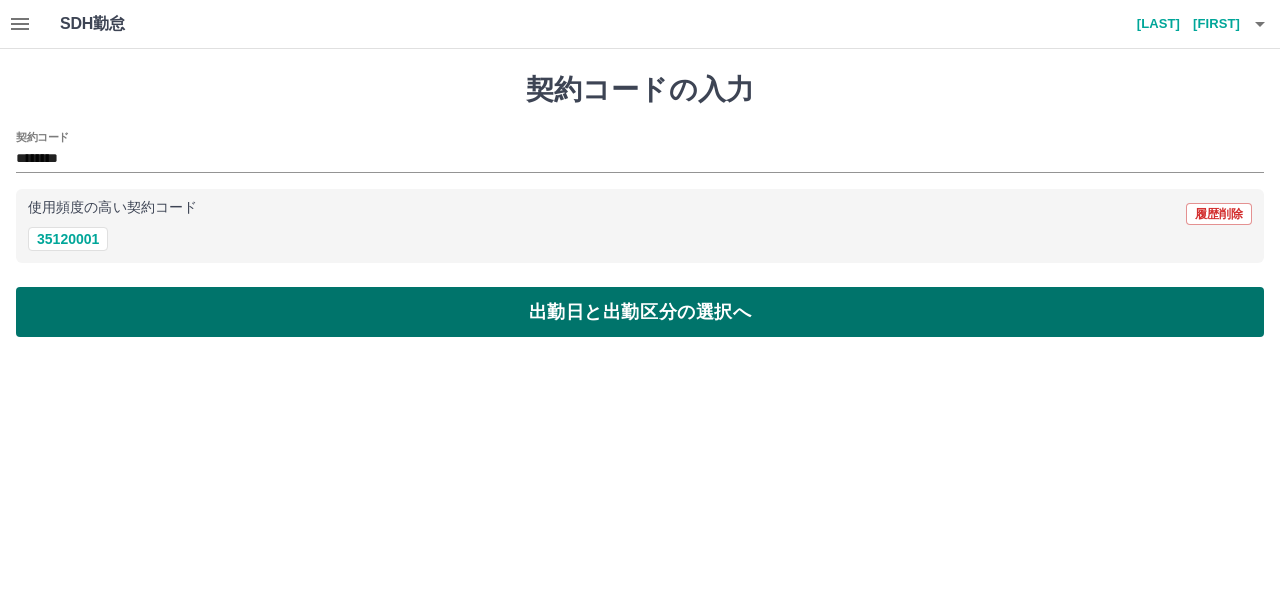 click on "出勤日と出勤区分の選択へ" at bounding box center [640, 312] 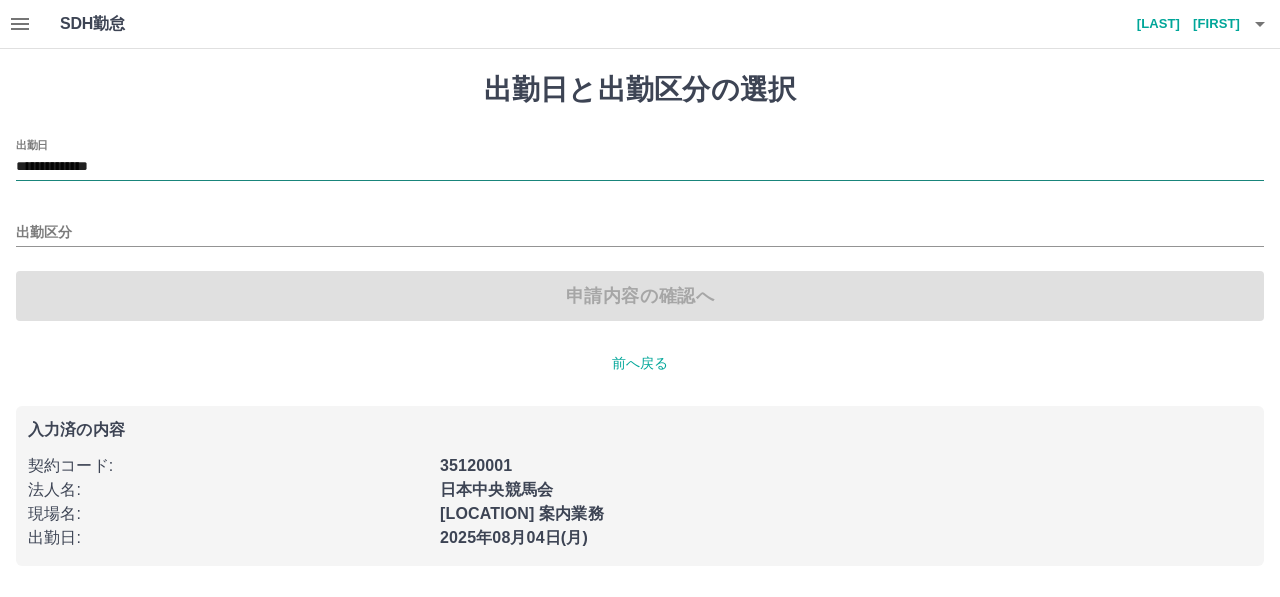 click on "**********" at bounding box center (640, 167) 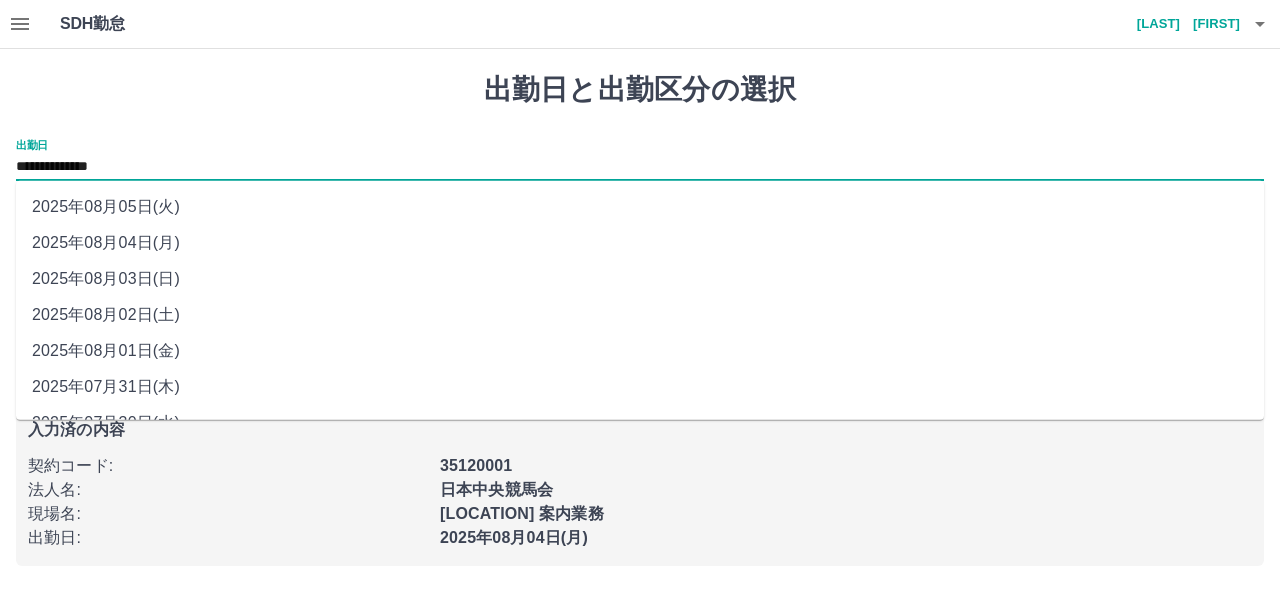 drag, startPoint x: 234, startPoint y: 172, endPoint x: 172, endPoint y: 284, distance: 128.01562 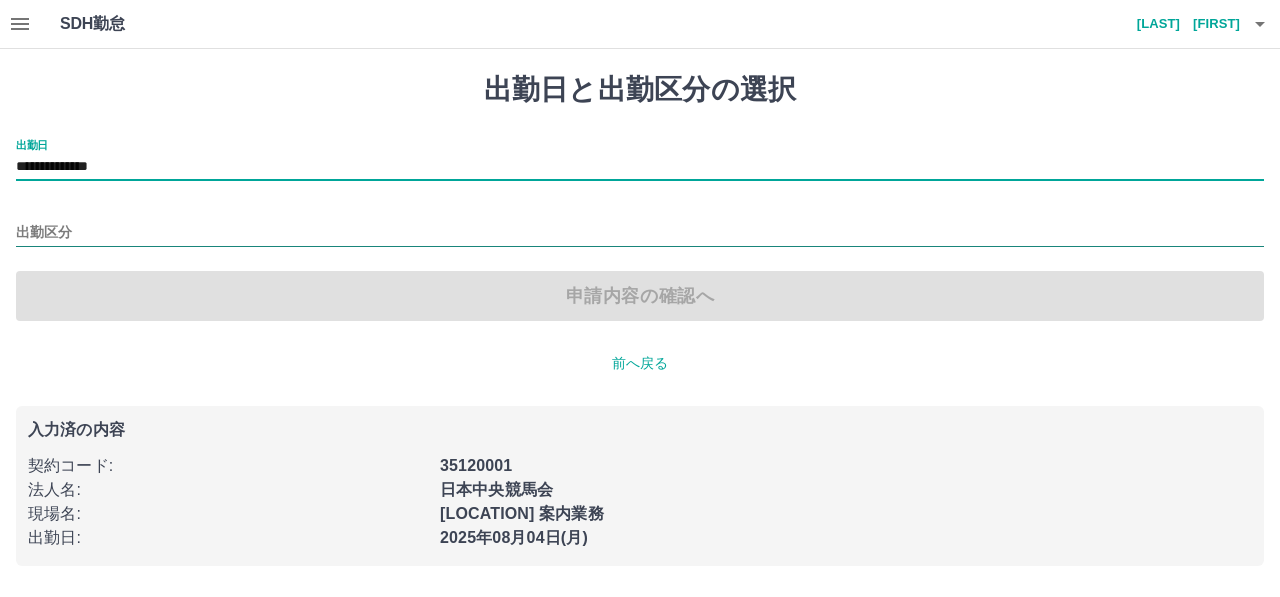 click on "出勤区分" at bounding box center [640, 233] 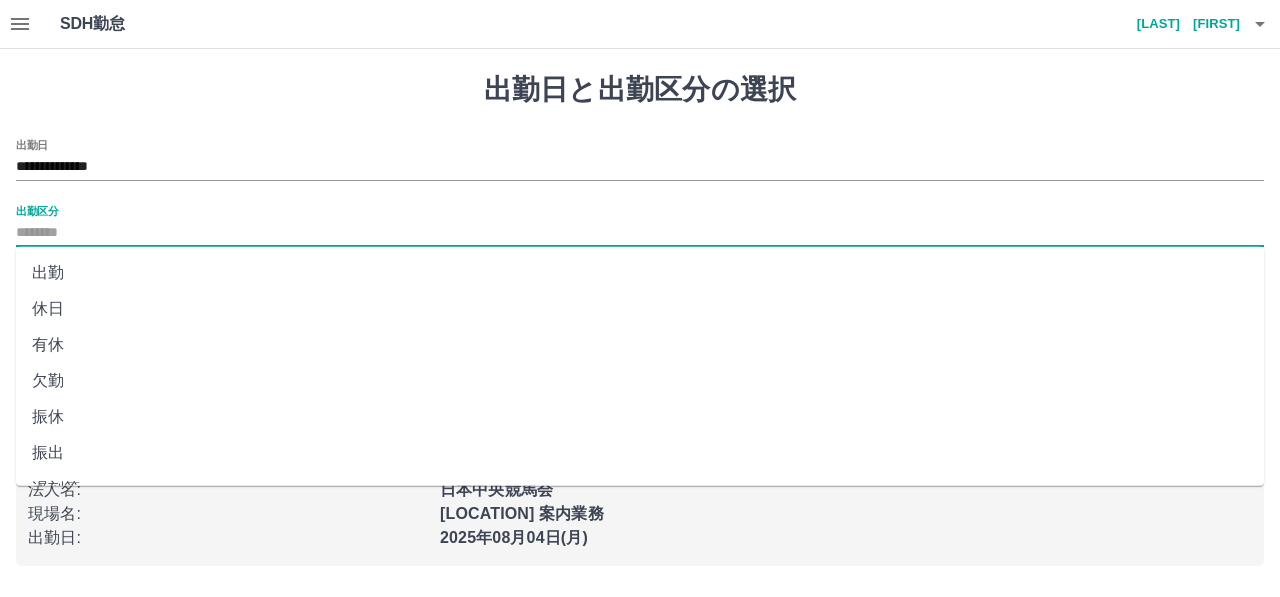 click on "出勤" at bounding box center (640, 273) 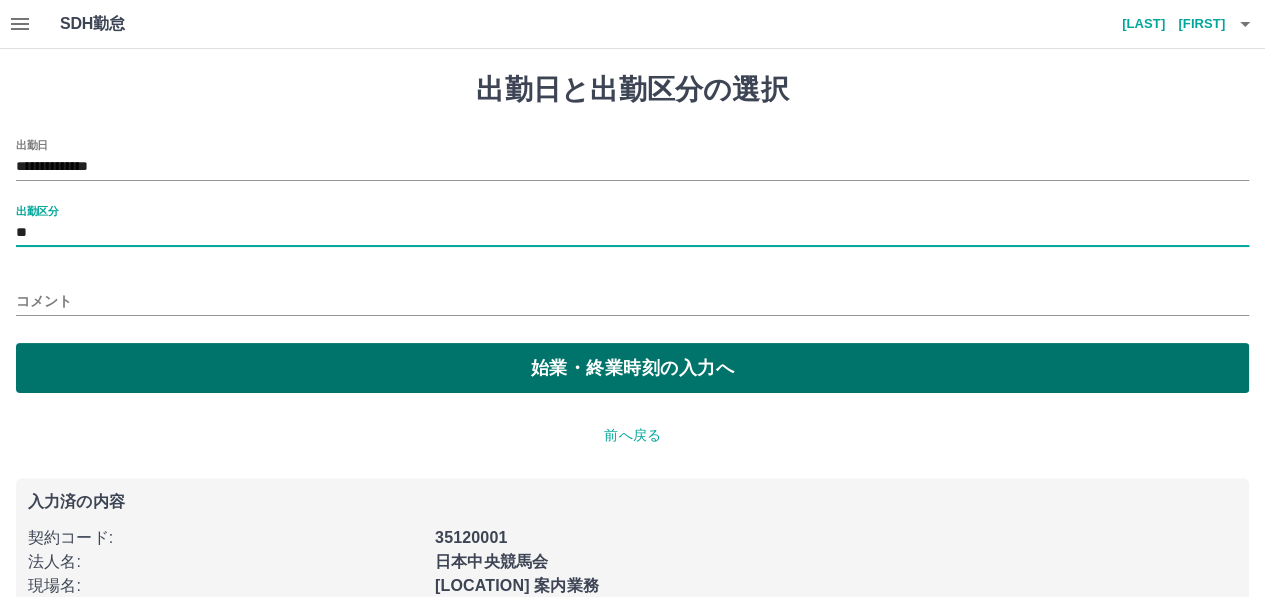 drag, startPoint x: 201, startPoint y: 357, endPoint x: 188, endPoint y: 343, distance: 19.104973 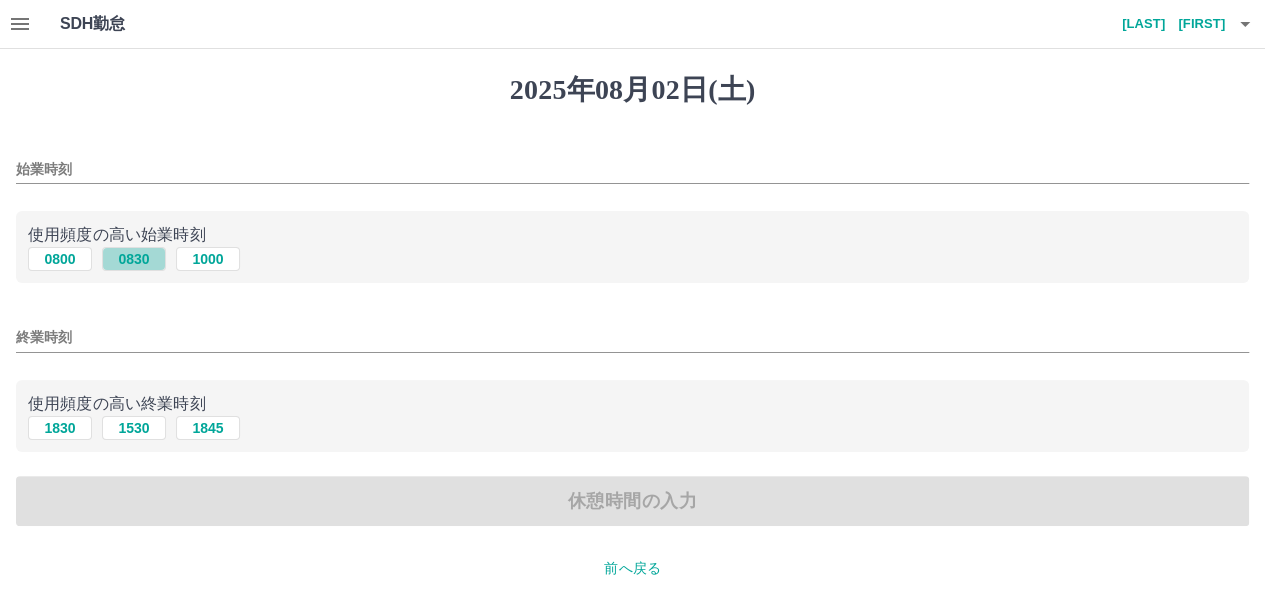 click on "0830" at bounding box center (134, 259) 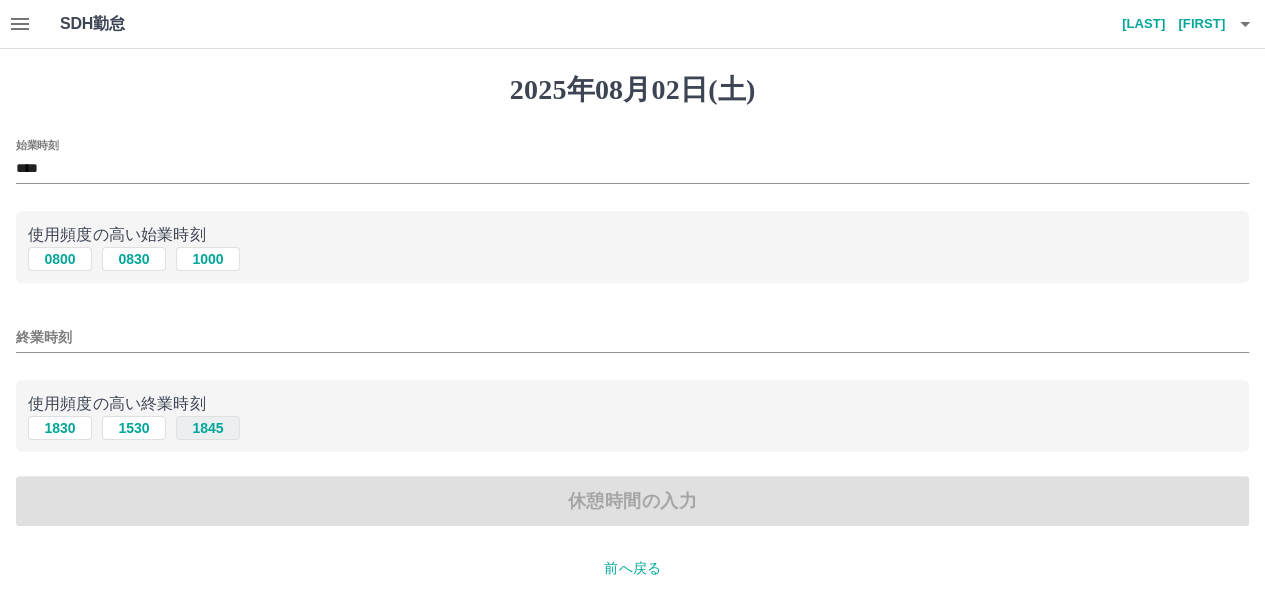 click on "1845" at bounding box center [208, 428] 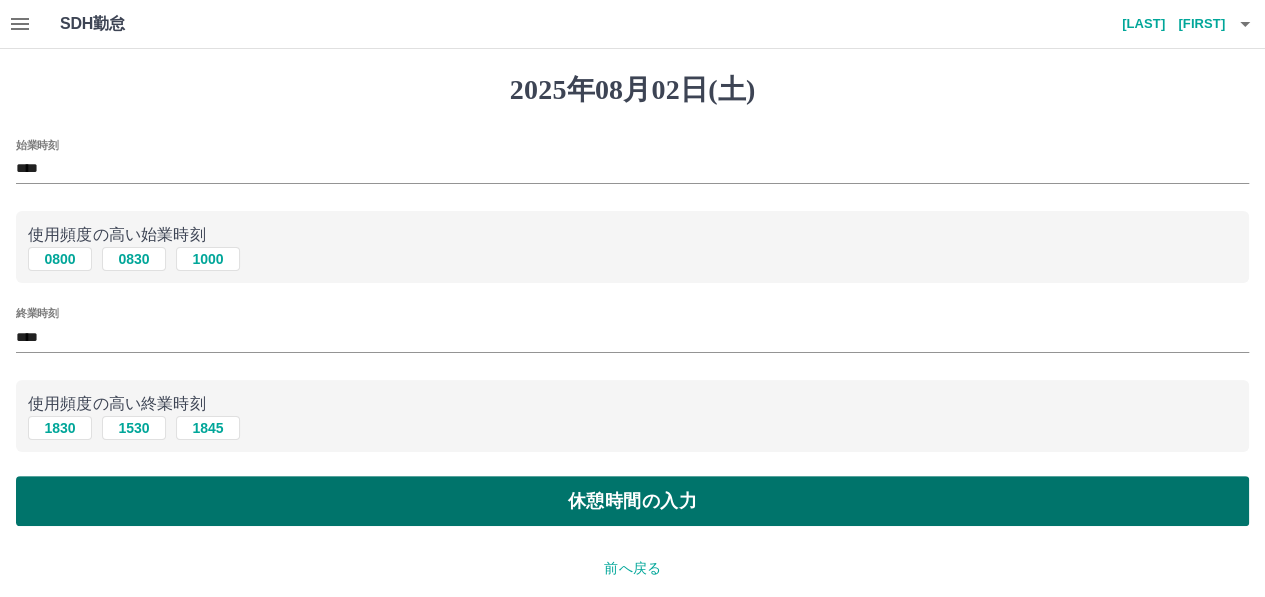 click on "休憩時間の入力" at bounding box center (632, 501) 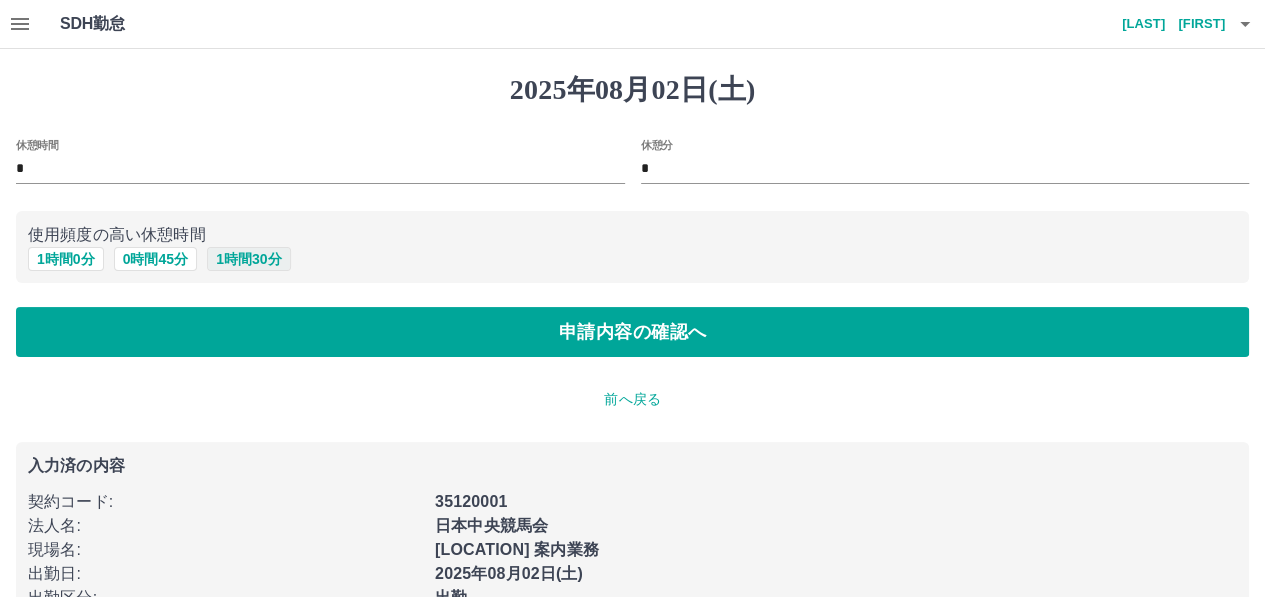 click on "1 時間 30 分" at bounding box center (248, 259) 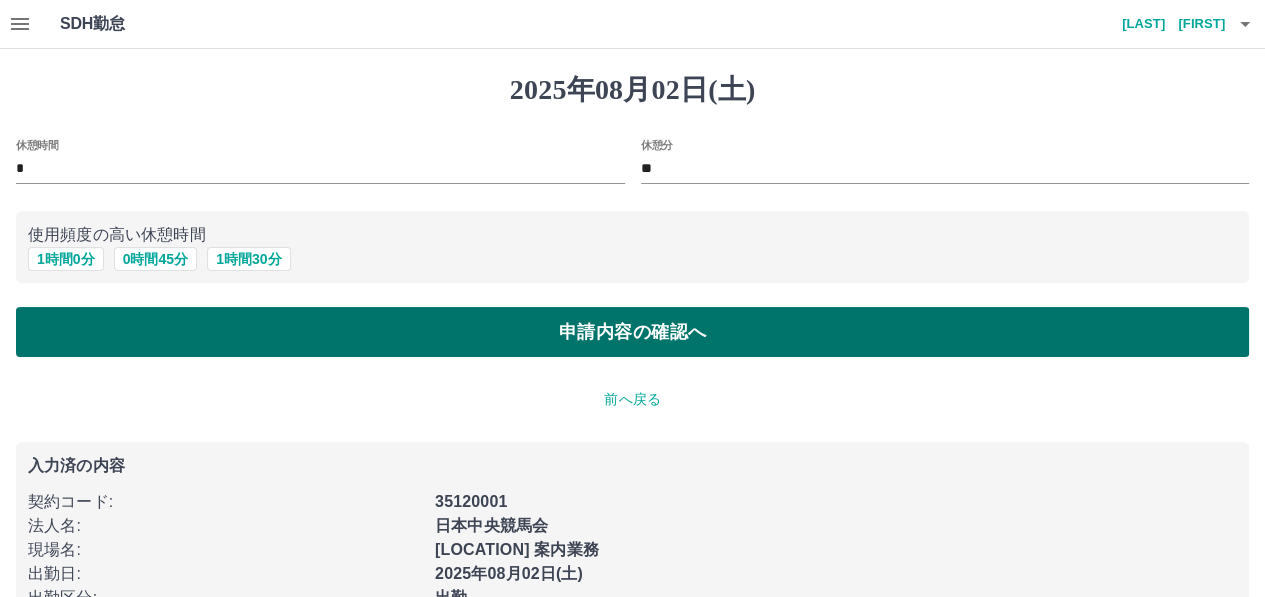 click on "申請内容の確認へ" at bounding box center (632, 332) 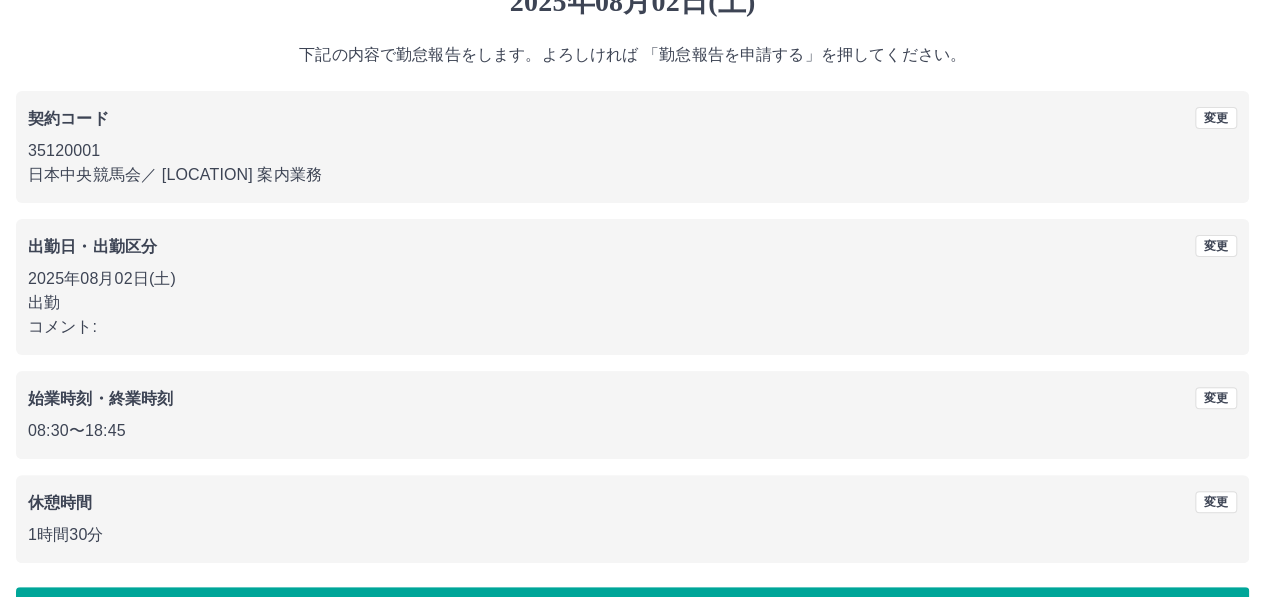 scroll, scrollTop: 150, scrollLeft: 0, axis: vertical 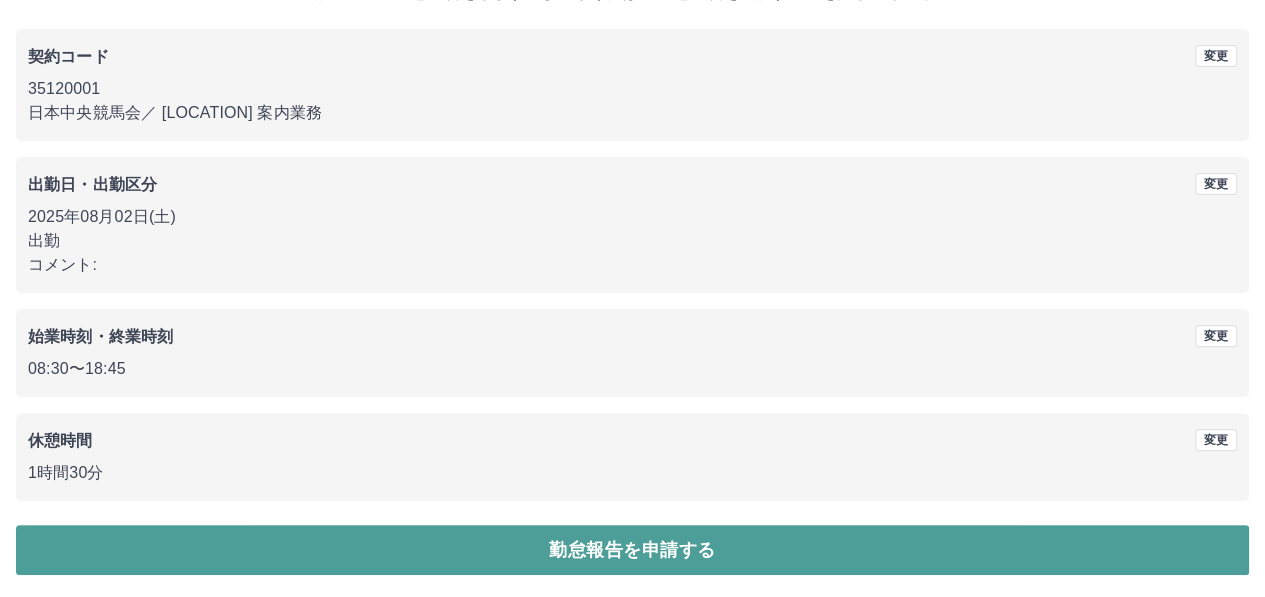 click on "勤怠報告を申請する" at bounding box center [632, 550] 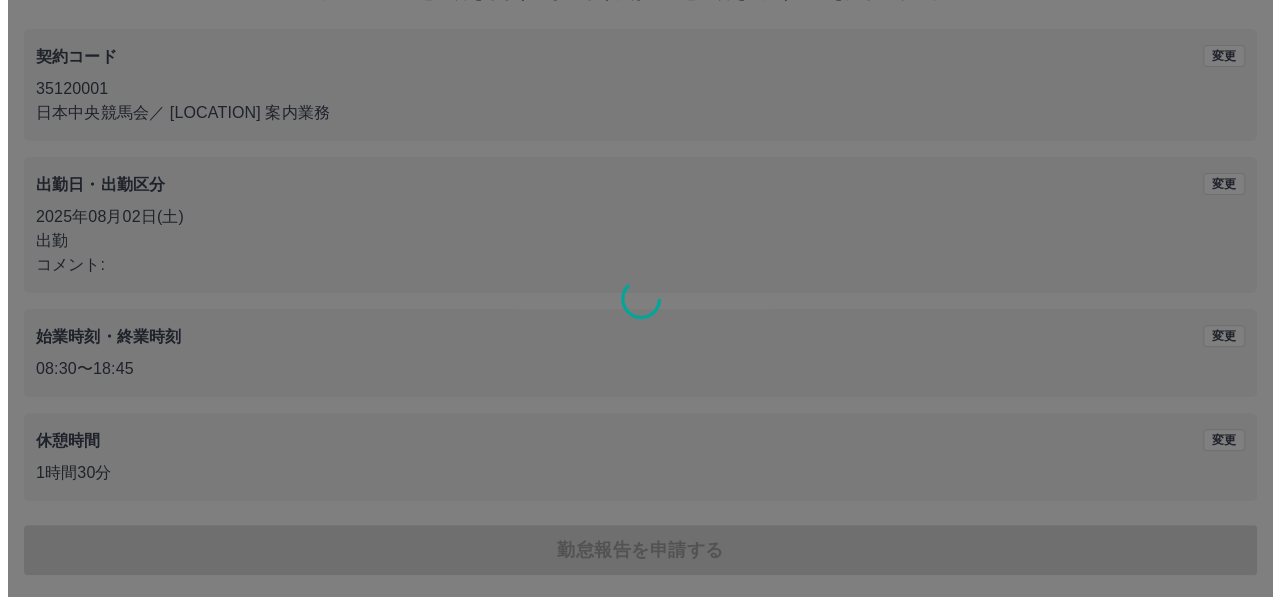 scroll, scrollTop: 0, scrollLeft: 0, axis: both 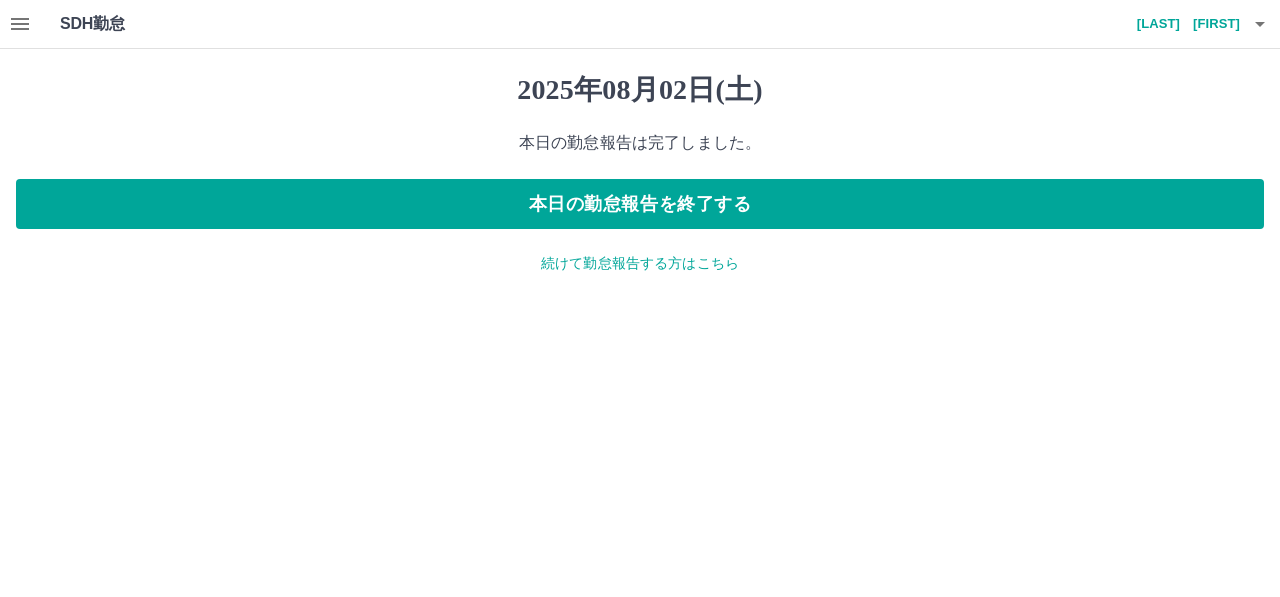 click on "続けて勤怠報告する方はこちら" at bounding box center (640, 263) 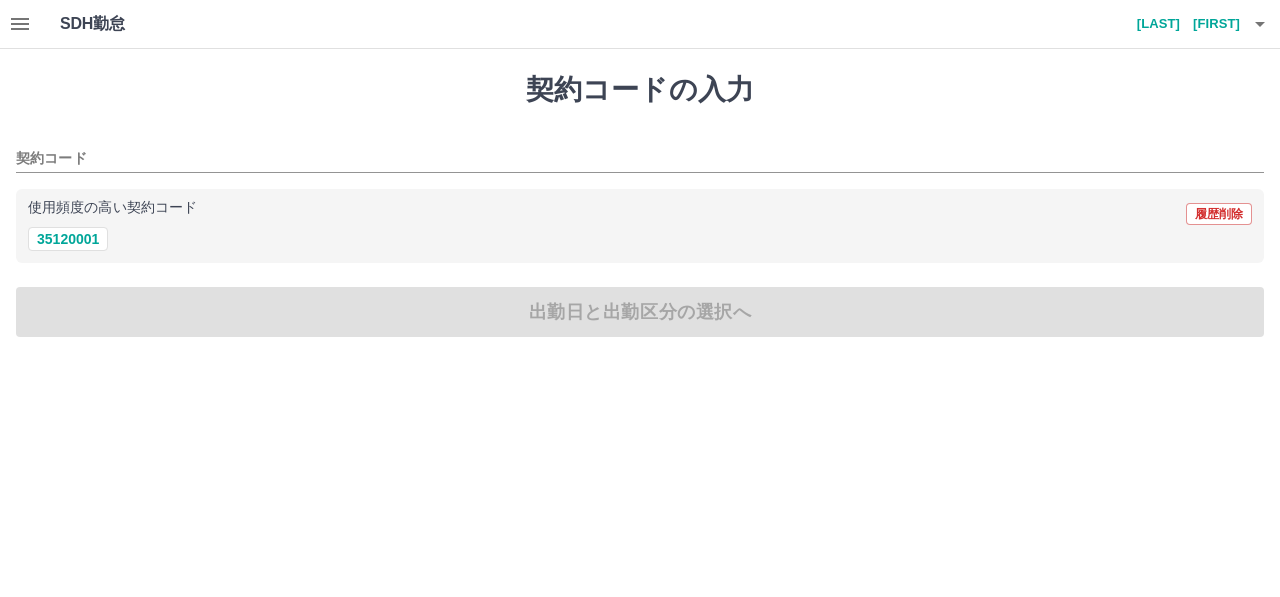 drag, startPoint x: 83, startPoint y: 237, endPoint x: 97, endPoint y: 279, distance: 44.27189 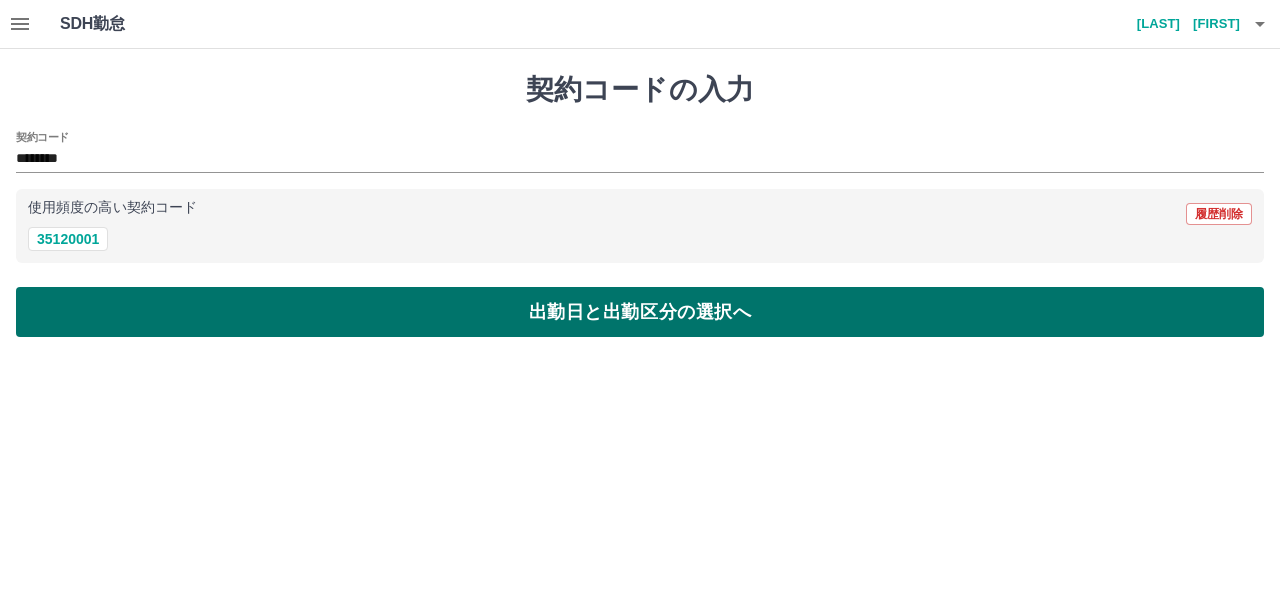 click on "出勤日と出勤区分の選択へ" at bounding box center [640, 312] 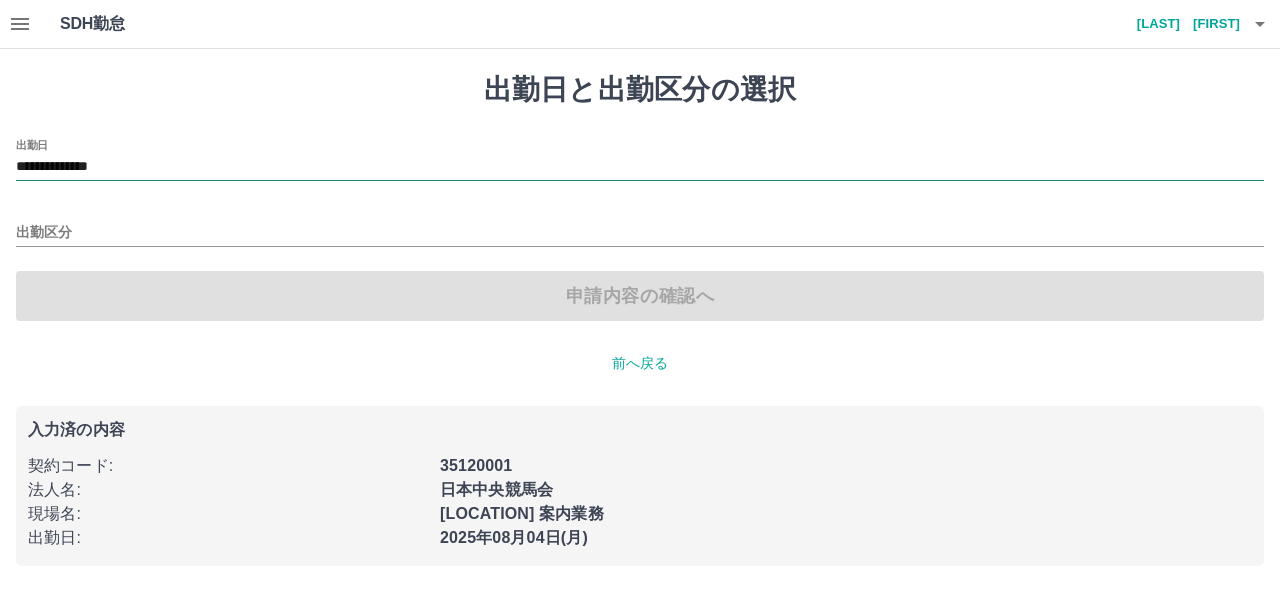 click on "**********" at bounding box center [640, 167] 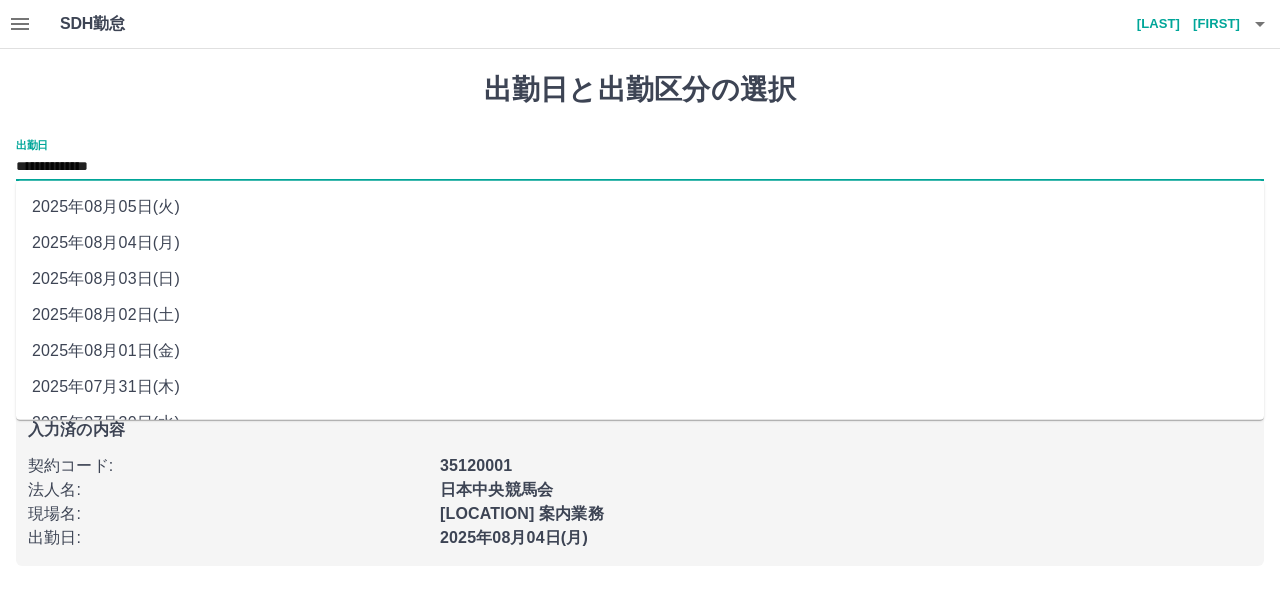 drag, startPoint x: 190, startPoint y: 176, endPoint x: 163, endPoint y: 267, distance: 94.92102 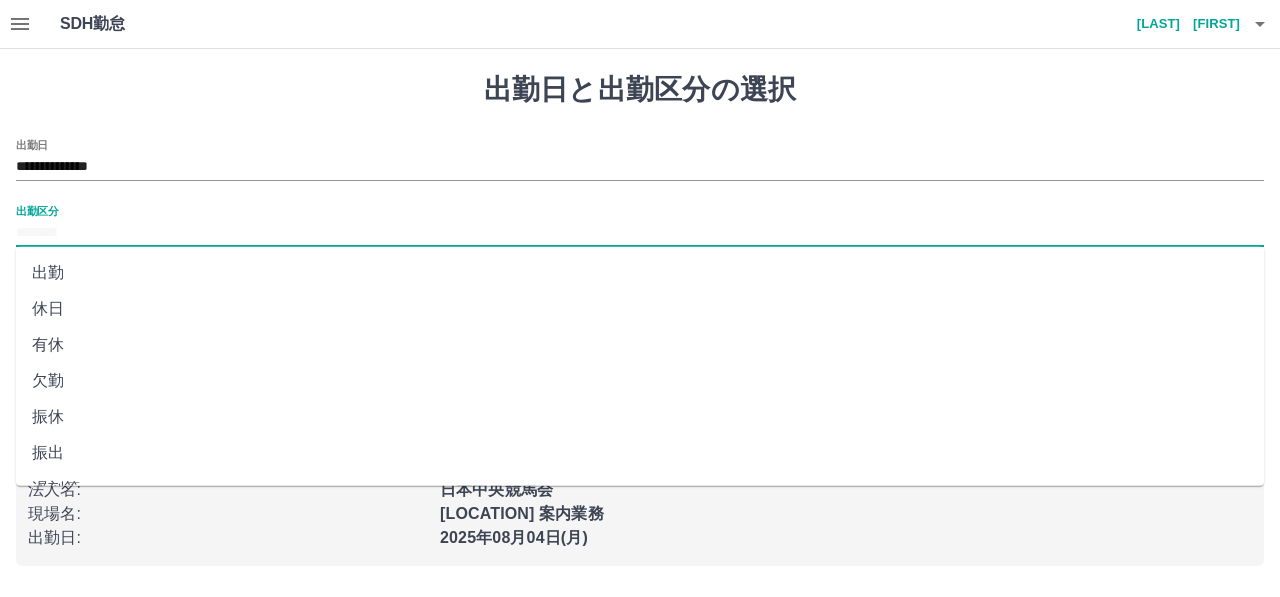click on "出勤区分" at bounding box center [640, 233] 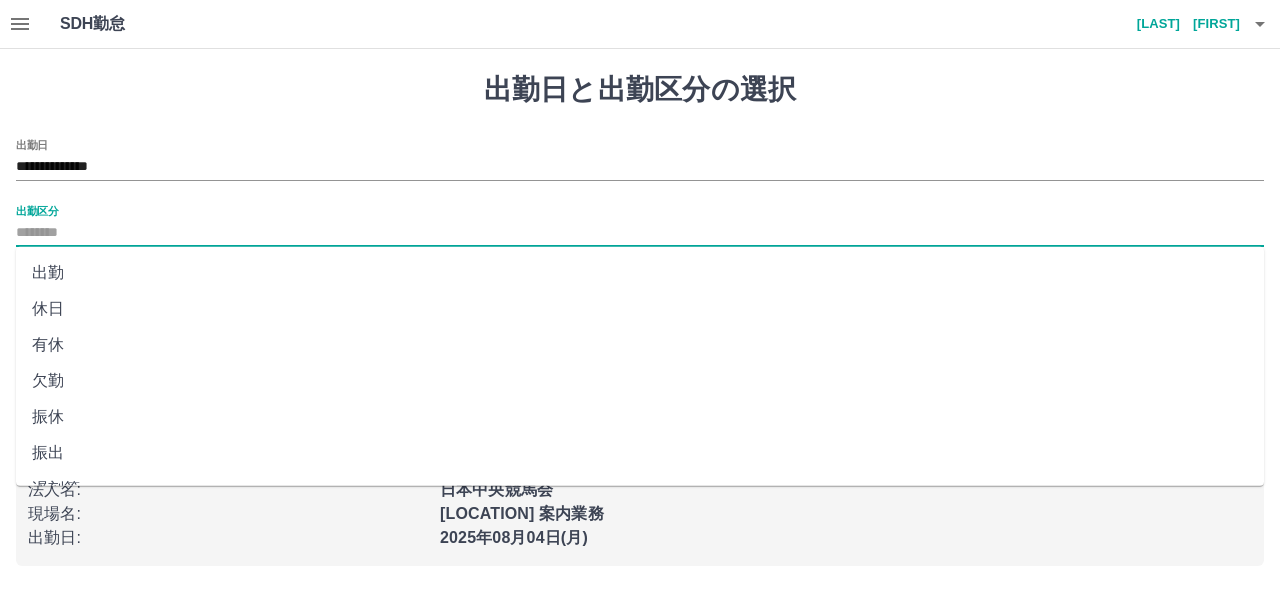 click on "出勤" at bounding box center [640, 273] 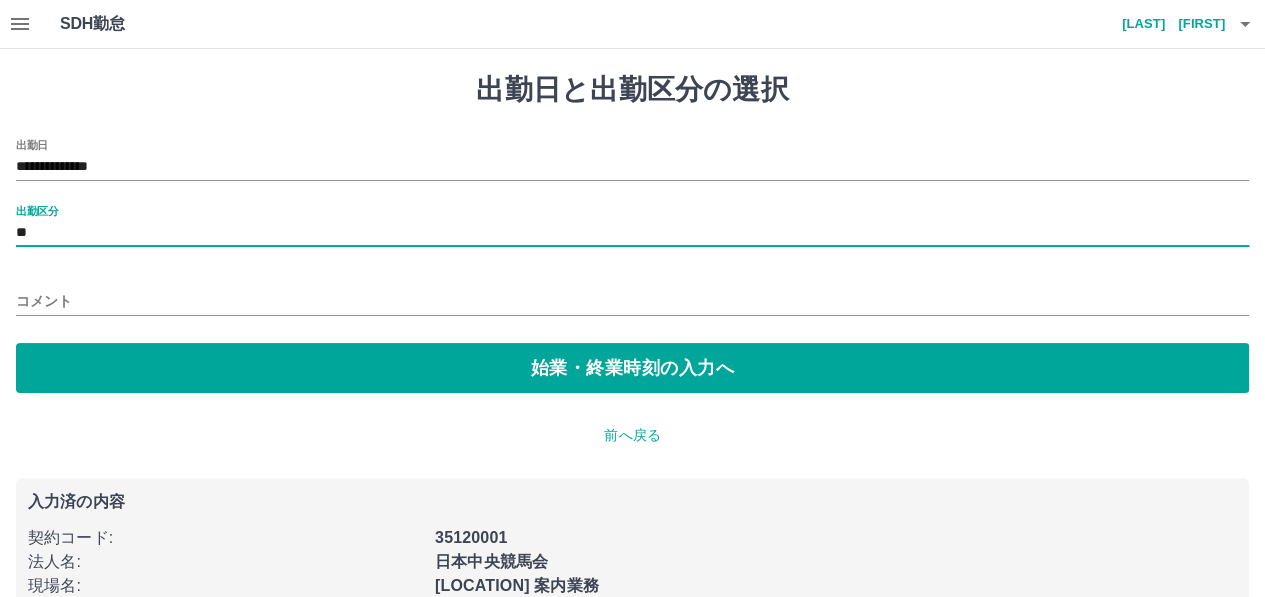 click on "**" at bounding box center (632, 233) 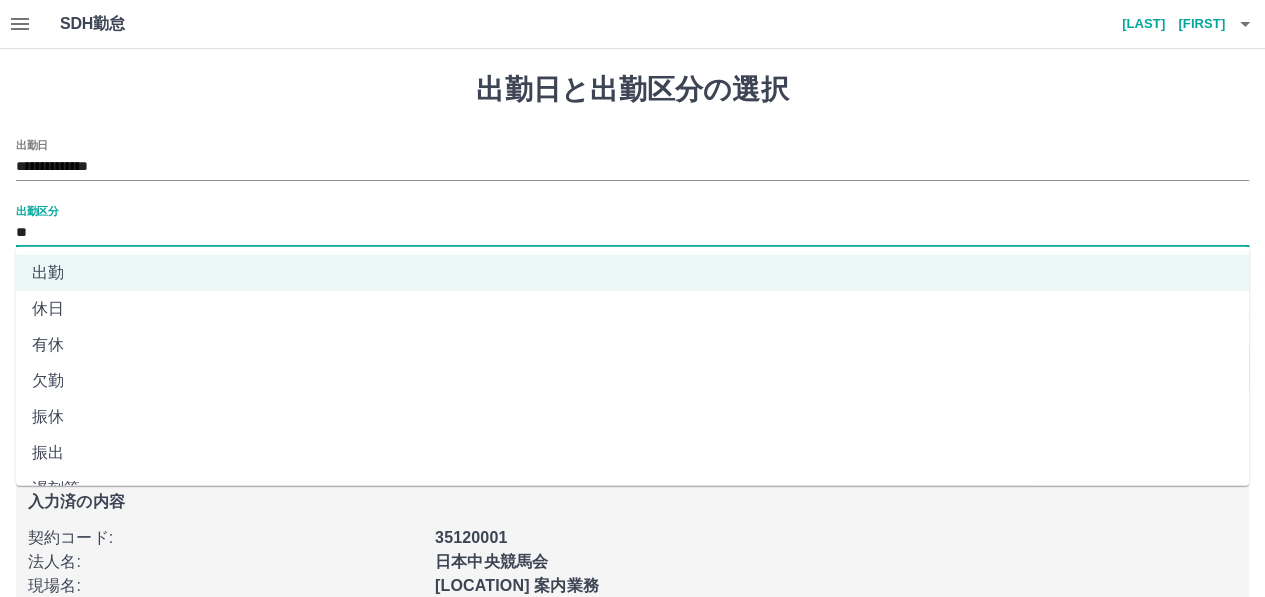 click on "休日" at bounding box center [632, 309] 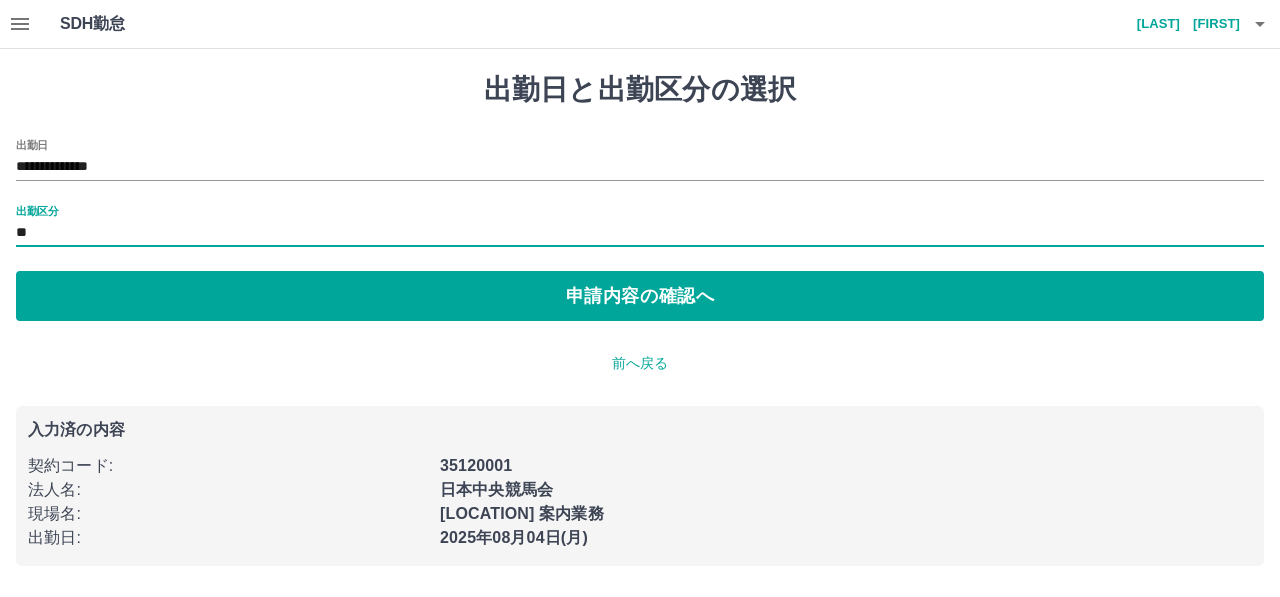 click on "申請内容の確認へ" at bounding box center (640, 296) 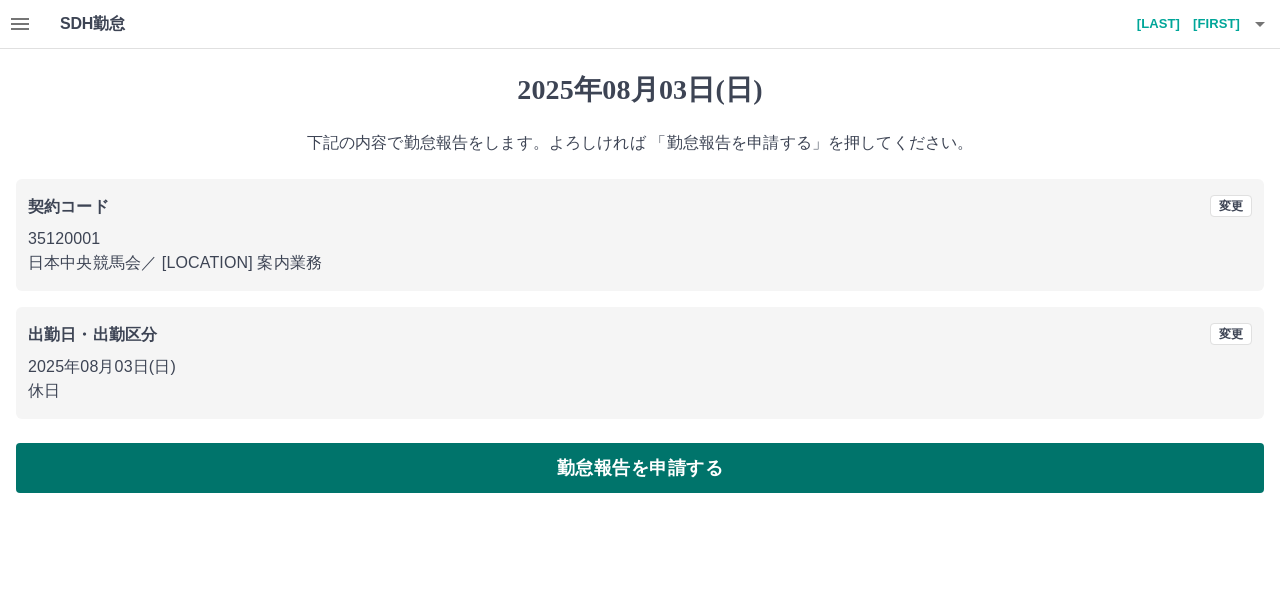 click on "勤怠報告を申請する" at bounding box center [640, 468] 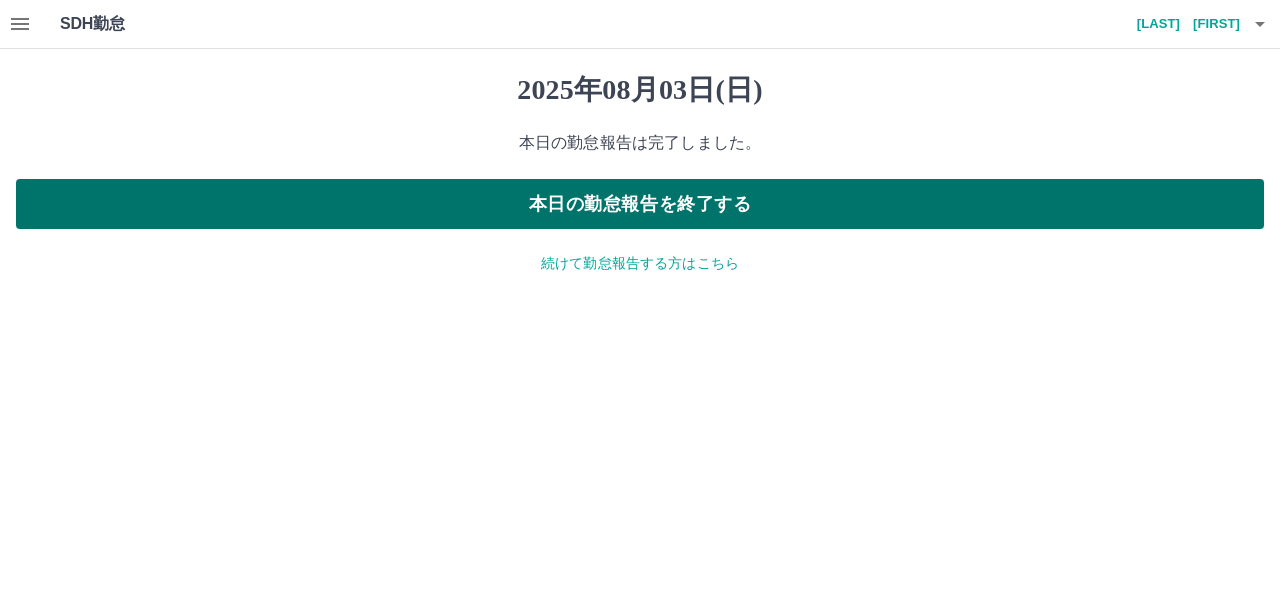 click on "本日の勤怠報告を終了する" at bounding box center [640, 204] 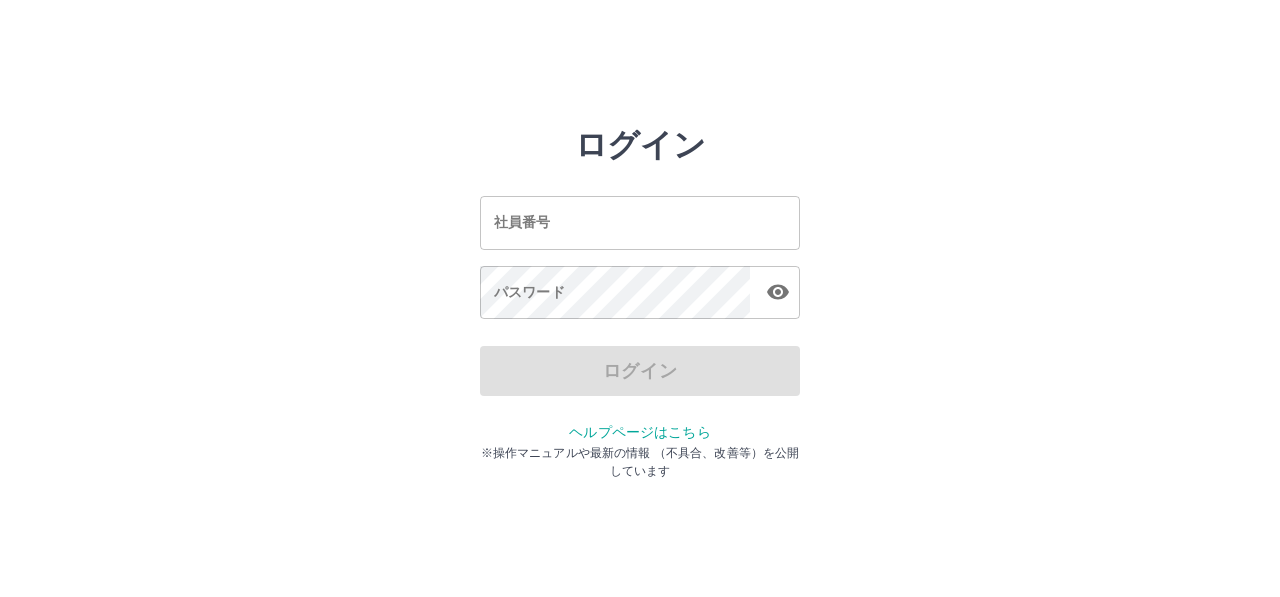 scroll, scrollTop: 0, scrollLeft: 0, axis: both 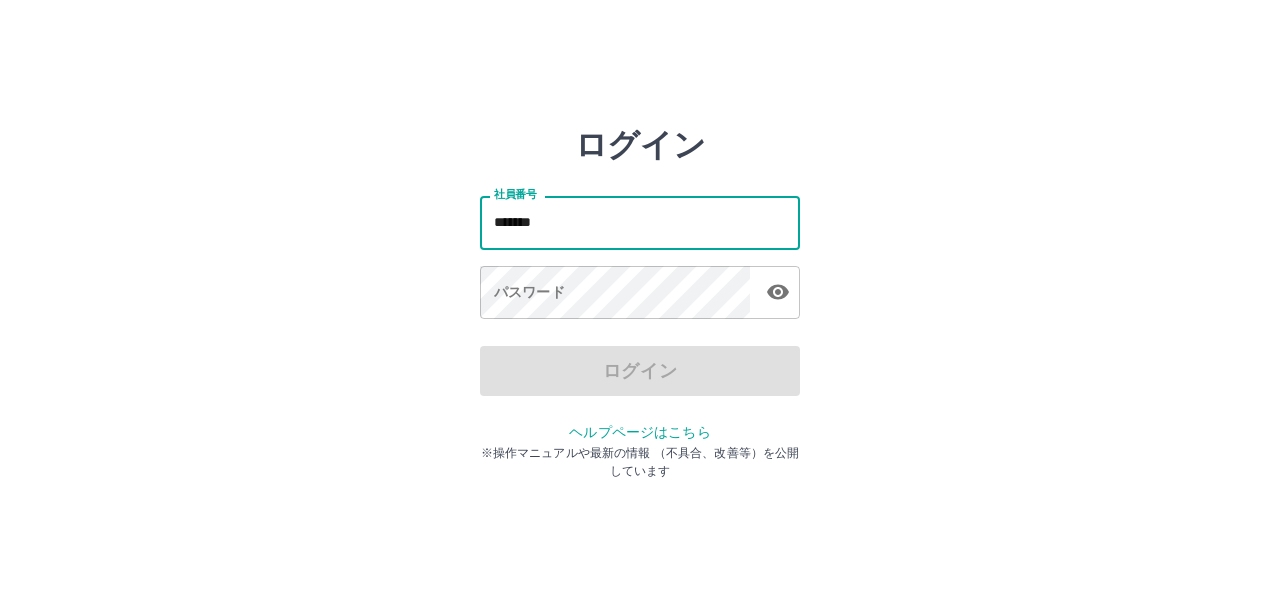 type on "*******" 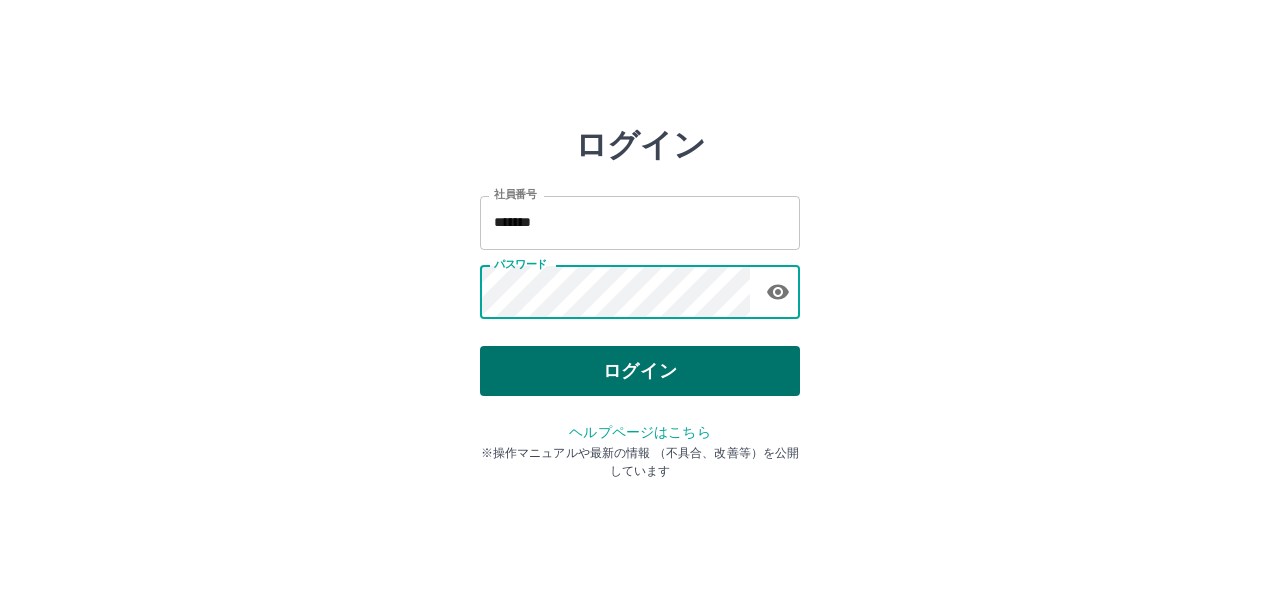 click on "ログイン" at bounding box center (640, 371) 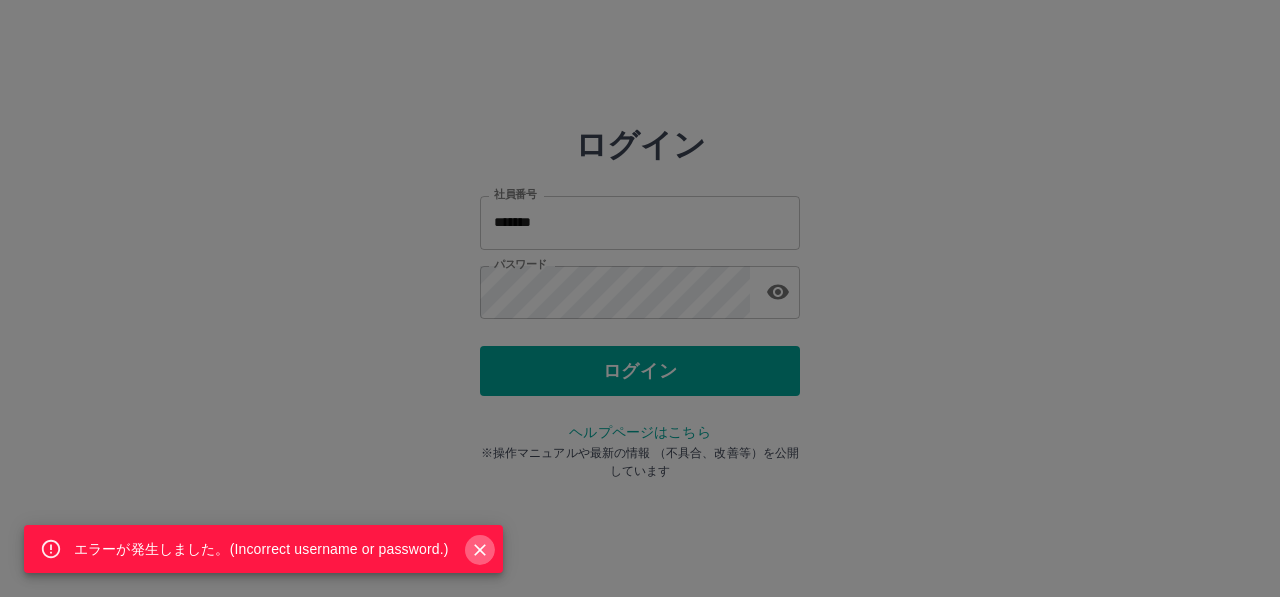 click 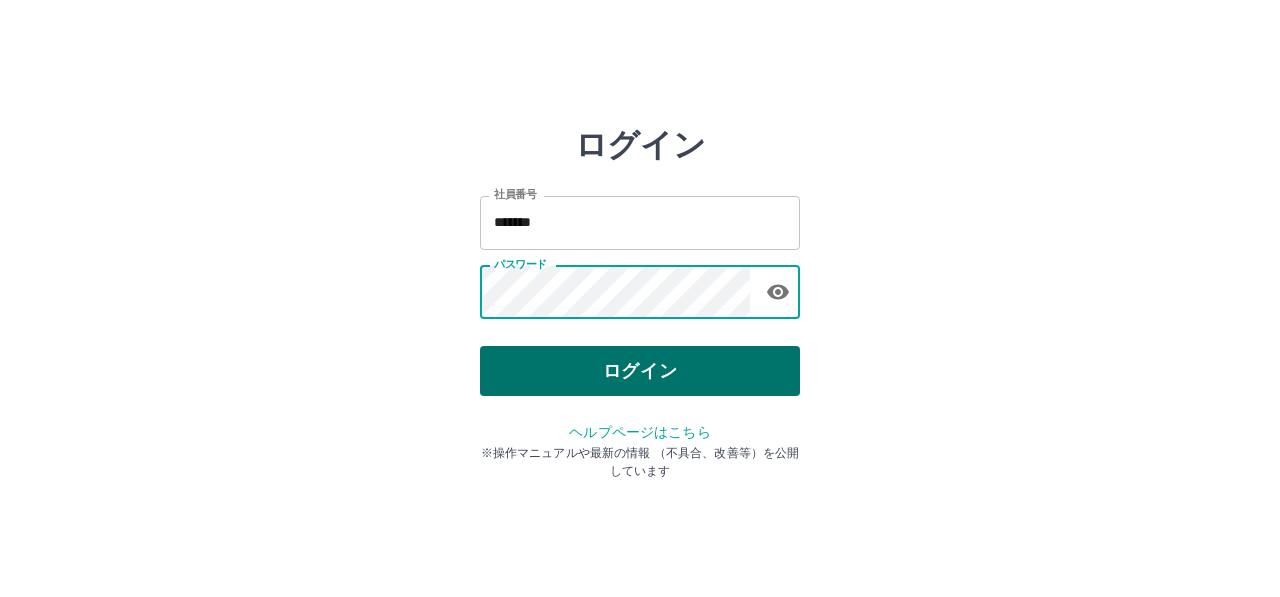 click on "ログイン" at bounding box center [640, 371] 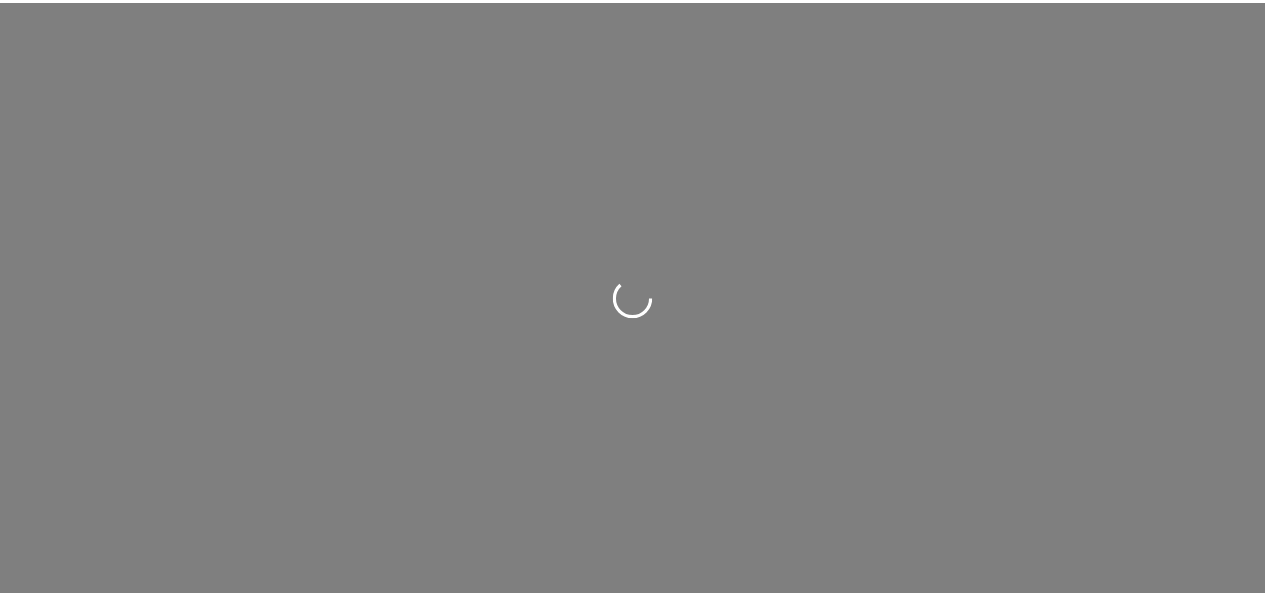 scroll, scrollTop: 0, scrollLeft: 0, axis: both 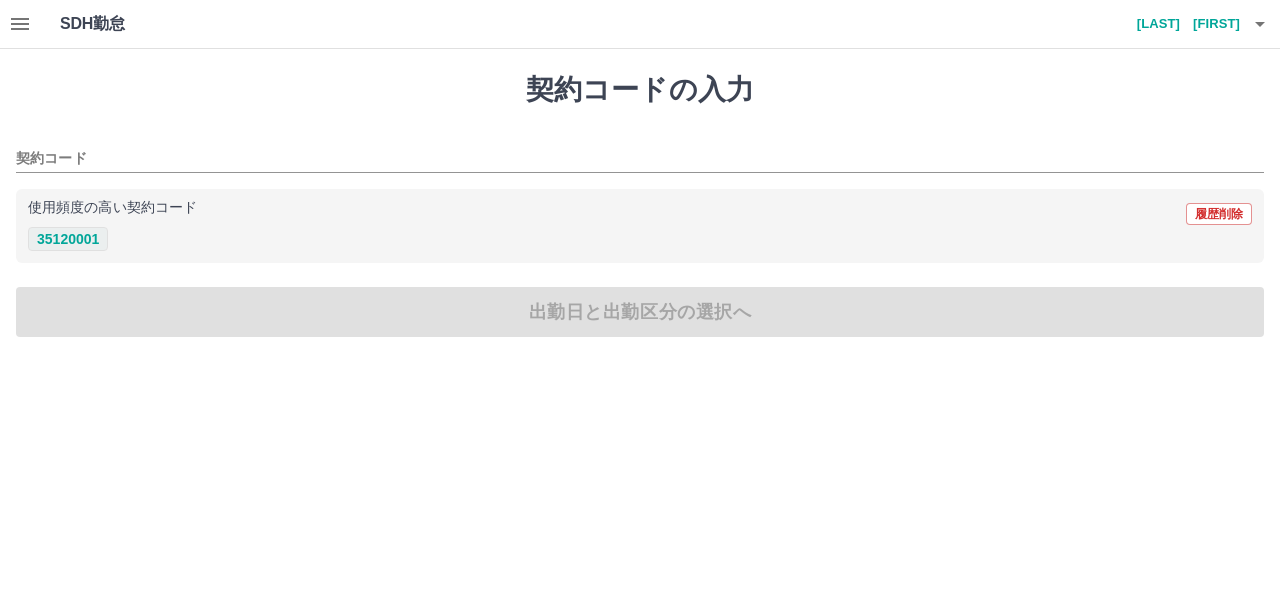 click on "35120001" at bounding box center (68, 239) 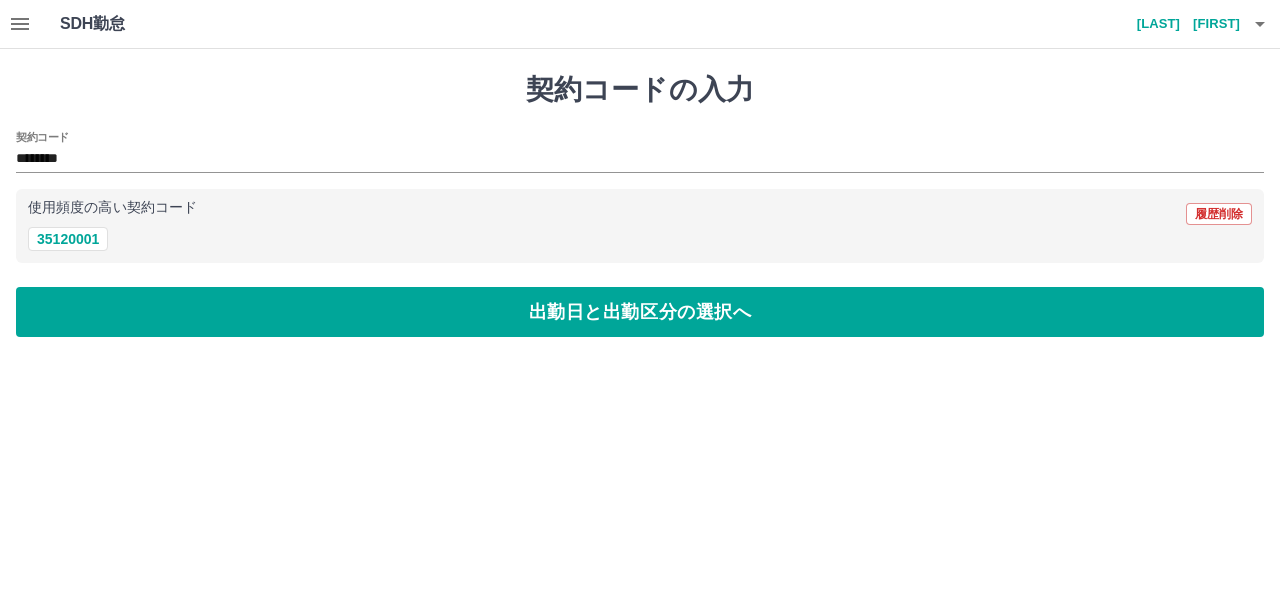 drag, startPoint x: 117, startPoint y: 313, endPoint x: 147, endPoint y: 268, distance: 54.08327 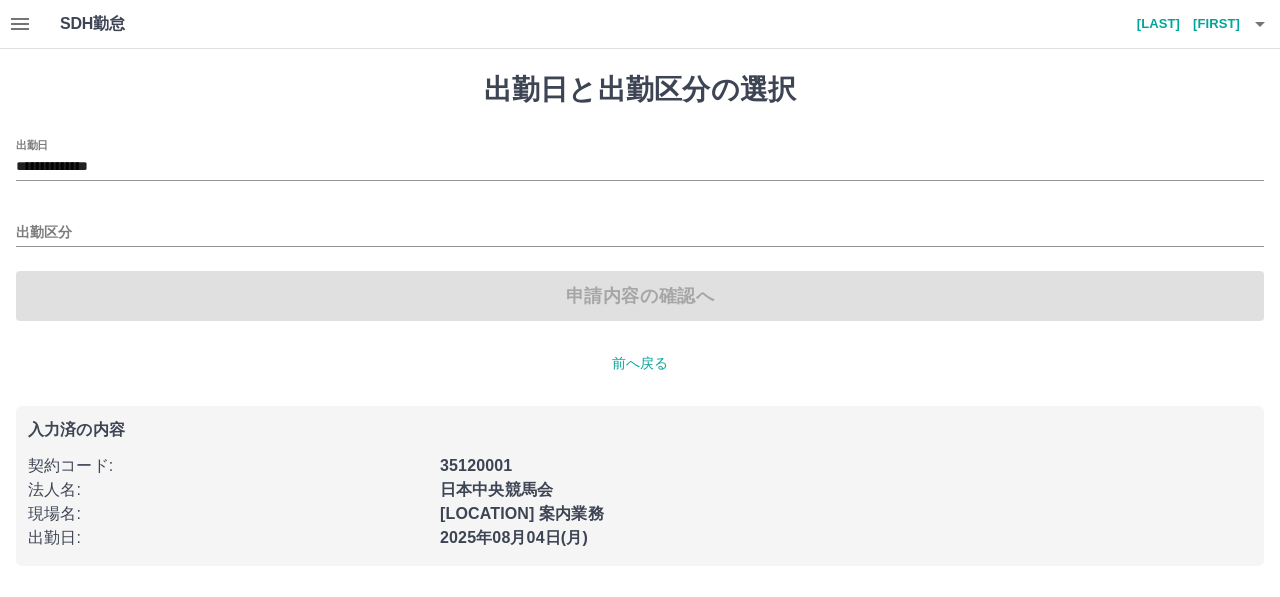 click on "**********" at bounding box center [640, 230] 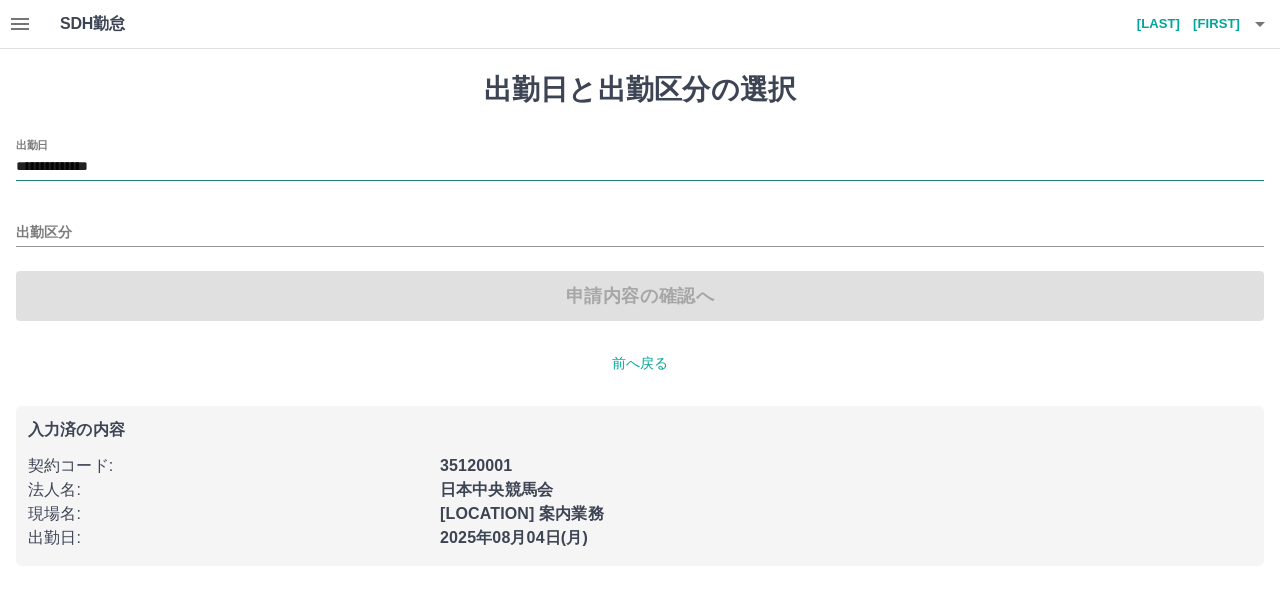 click on "**********" at bounding box center [640, 167] 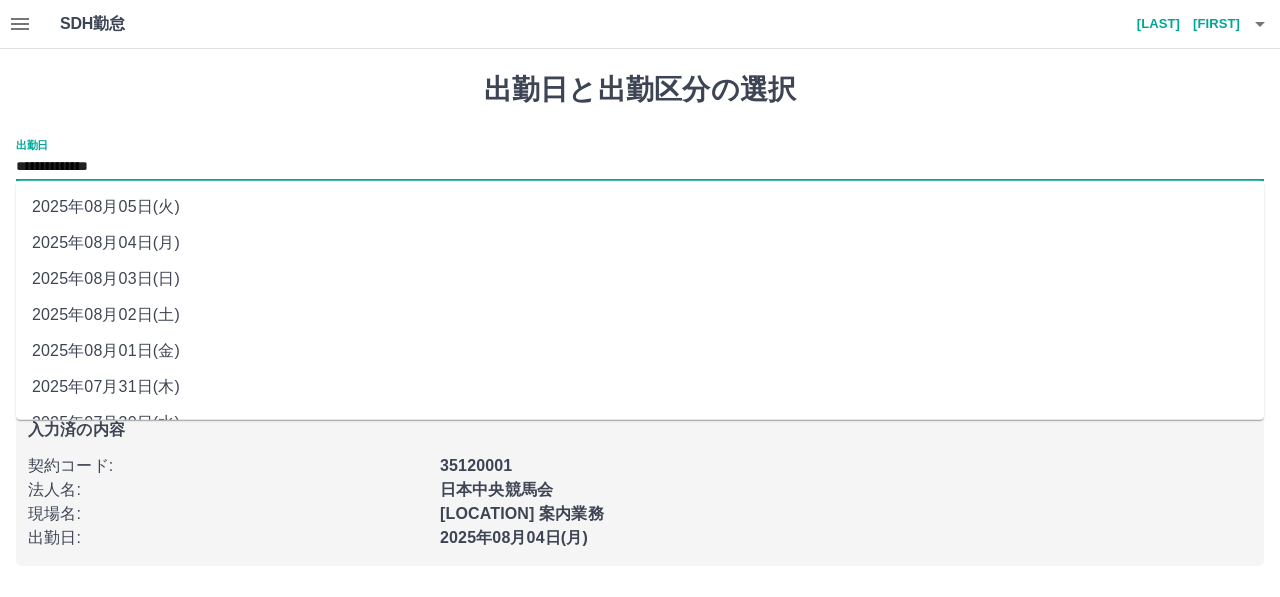 drag, startPoint x: 234, startPoint y: 173, endPoint x: 170, endPoint y: 313, distance: 153.93506 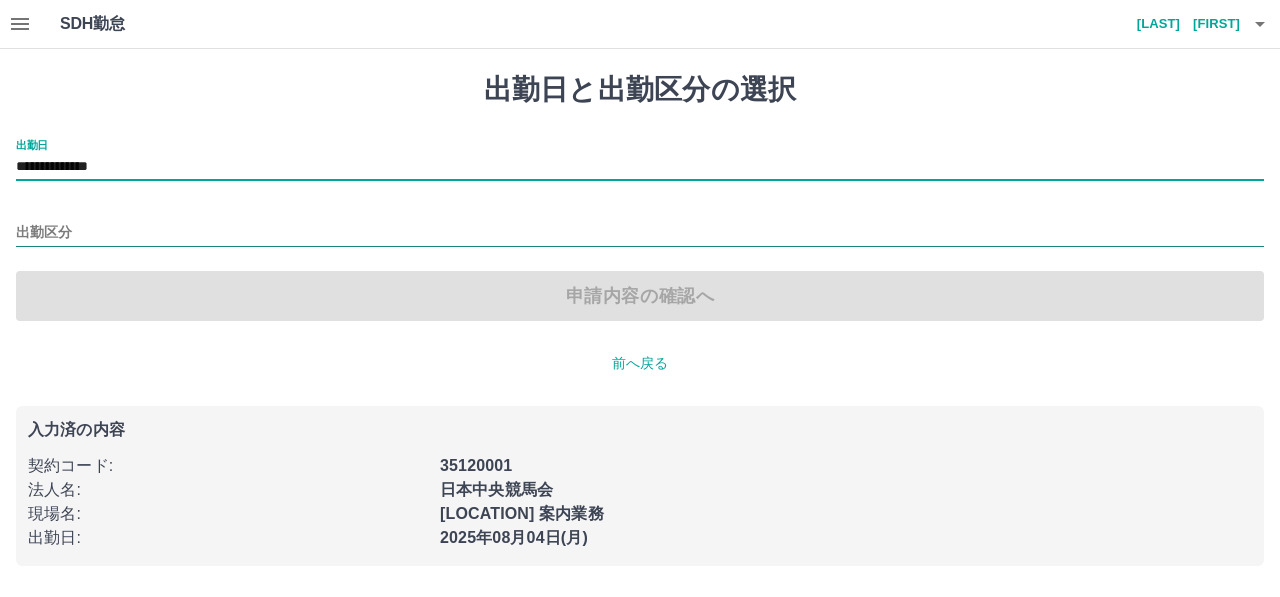 click on "出勤区分" at bounding box center [640, 233] 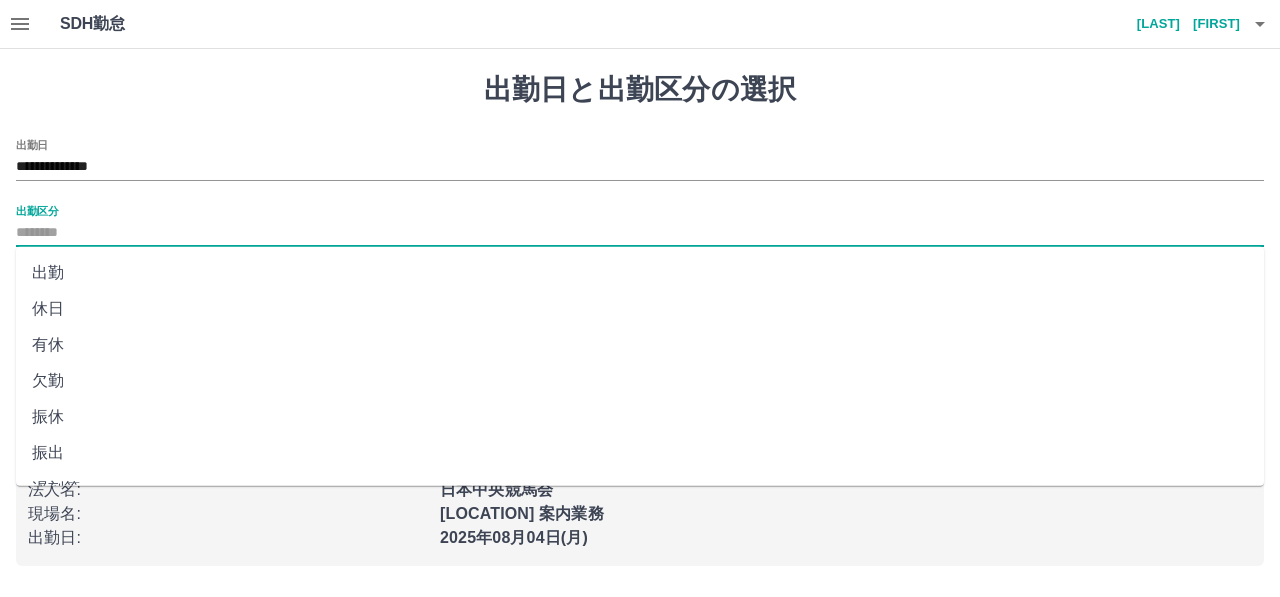 click on "出勤" at bounding box center [640, 273] 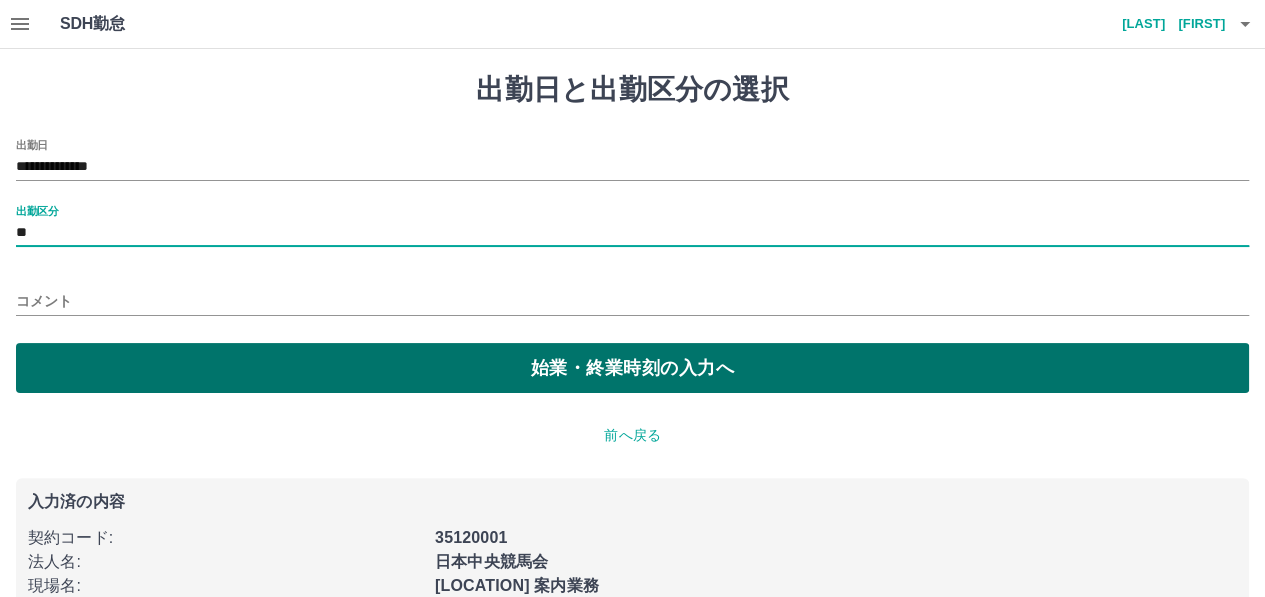 click on "始業・終業時刻の入力へ" at bounding box center (632, 368) 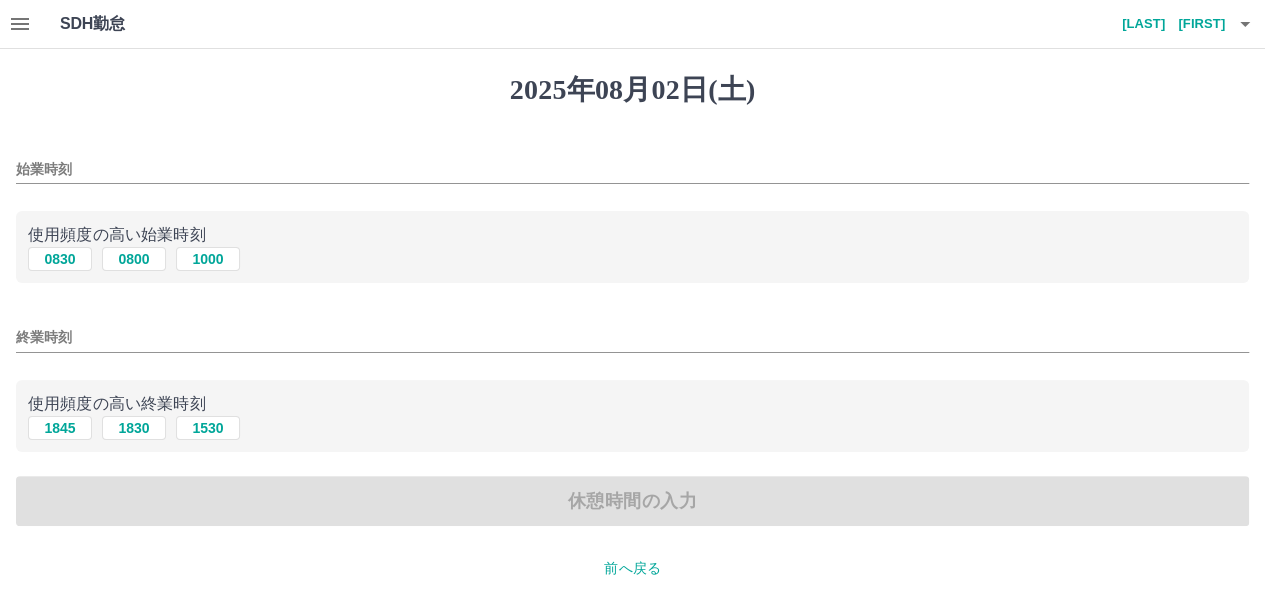 click on "始業時刻" at bounding box center [632, 169] 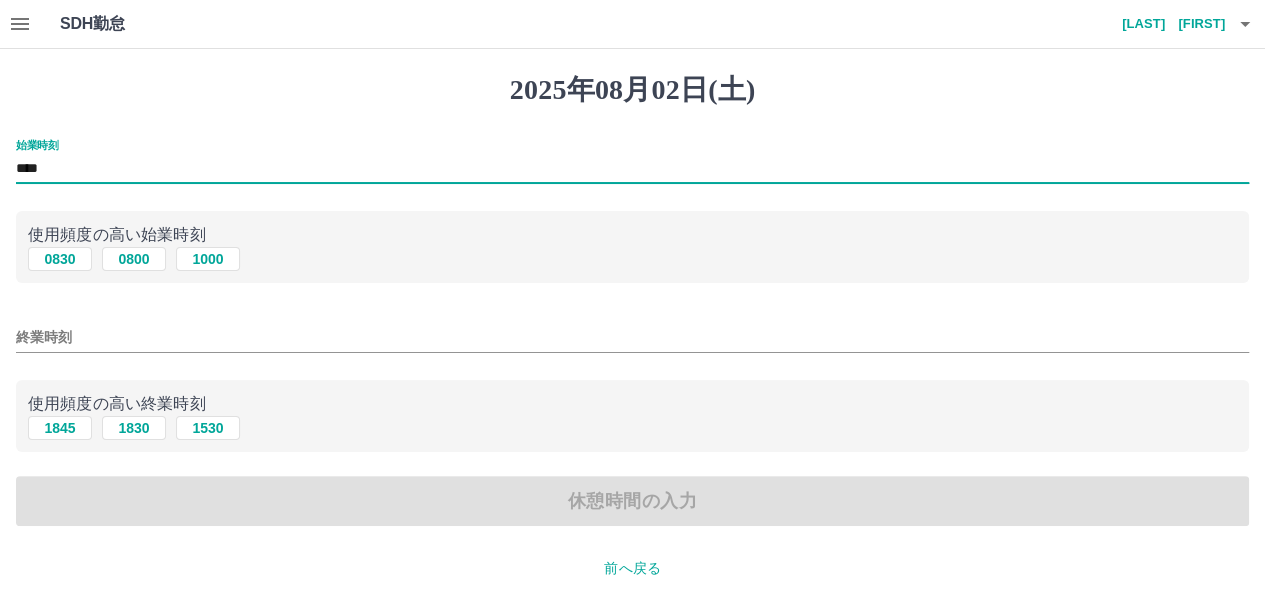 type on "****" 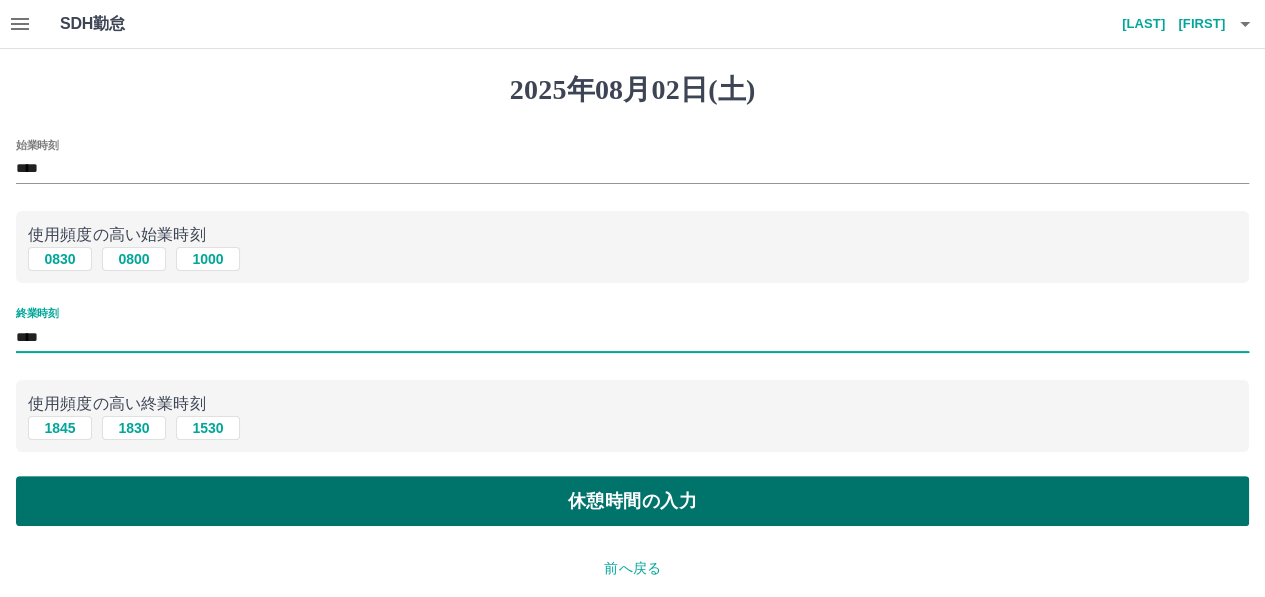 type on "****" 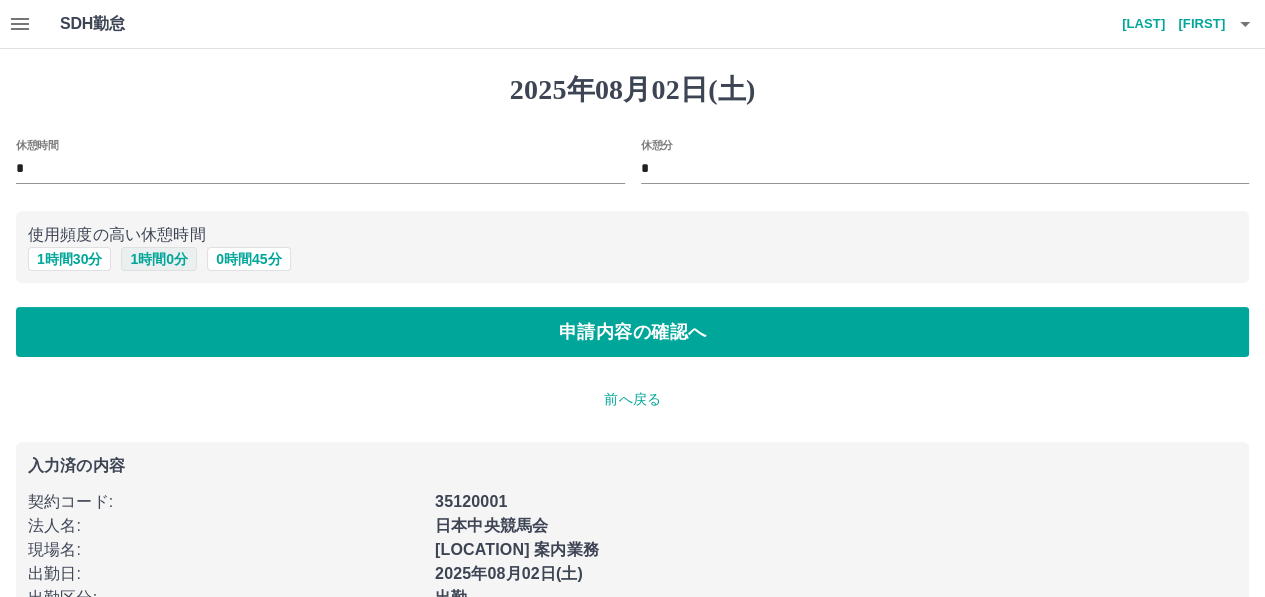 click on "1 時間 0 分" at bounding box center (159, 259) 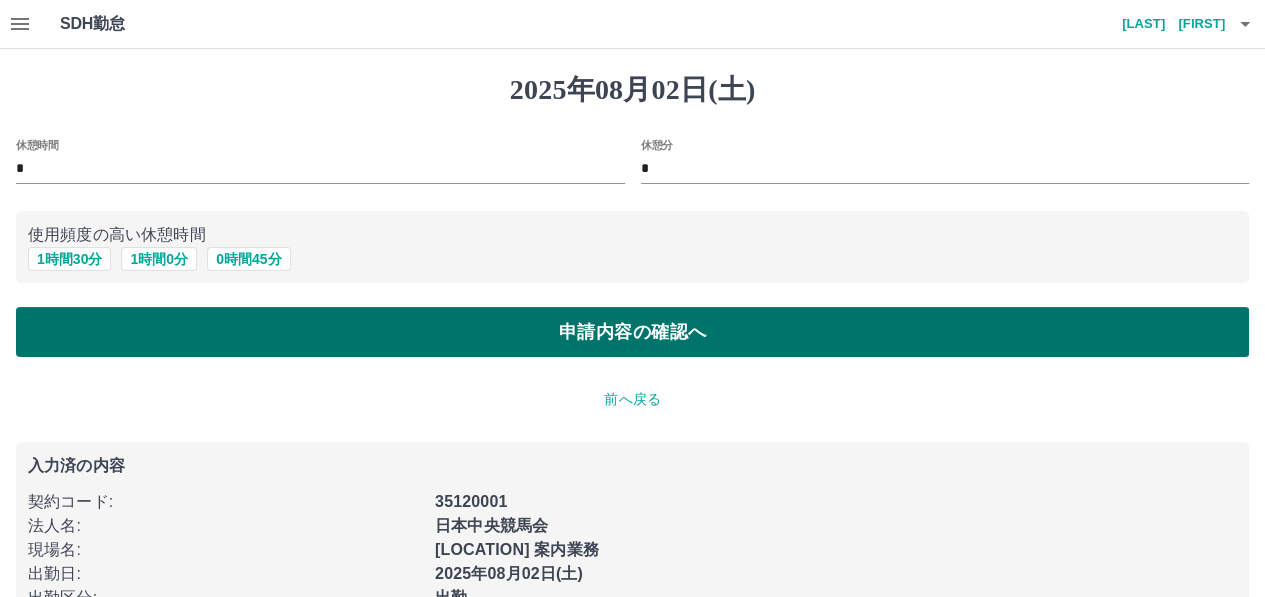 click on "申請内容の確認へ" at bounding box center (632, 332) 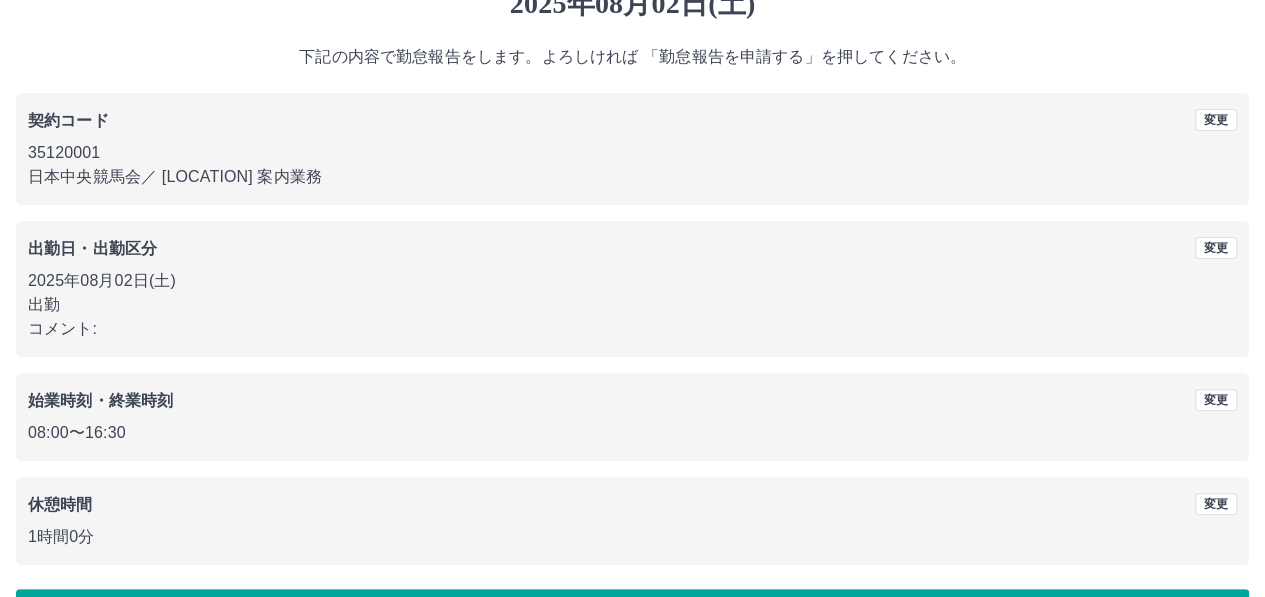 scroll, scrollTop: 150, scrollLeft: 0, axis: vertical 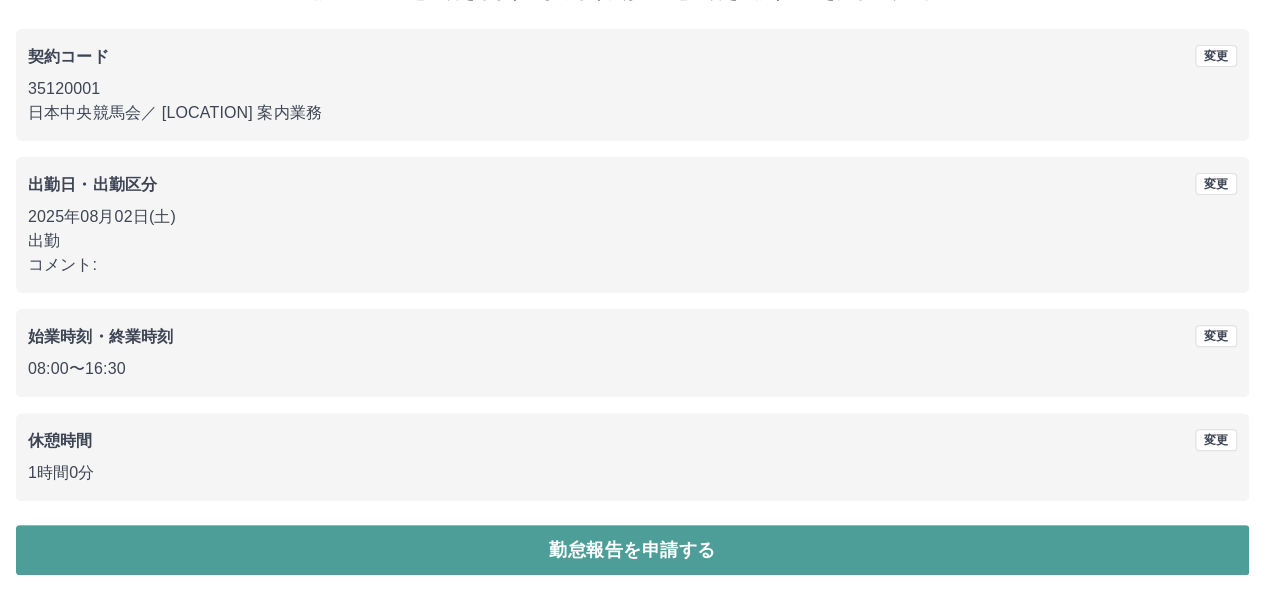 click on "勤怠報告を申請する" at bounding box center [632, 550] 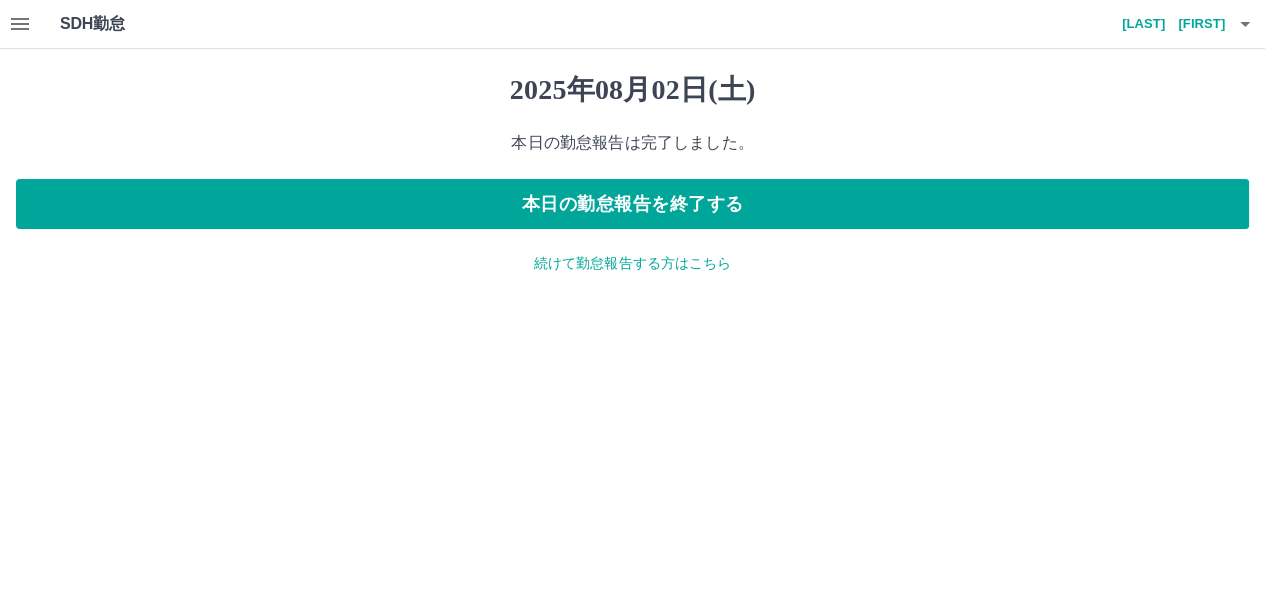 scroll, scrollTop: 0, scrollLeft: 0, axis: both 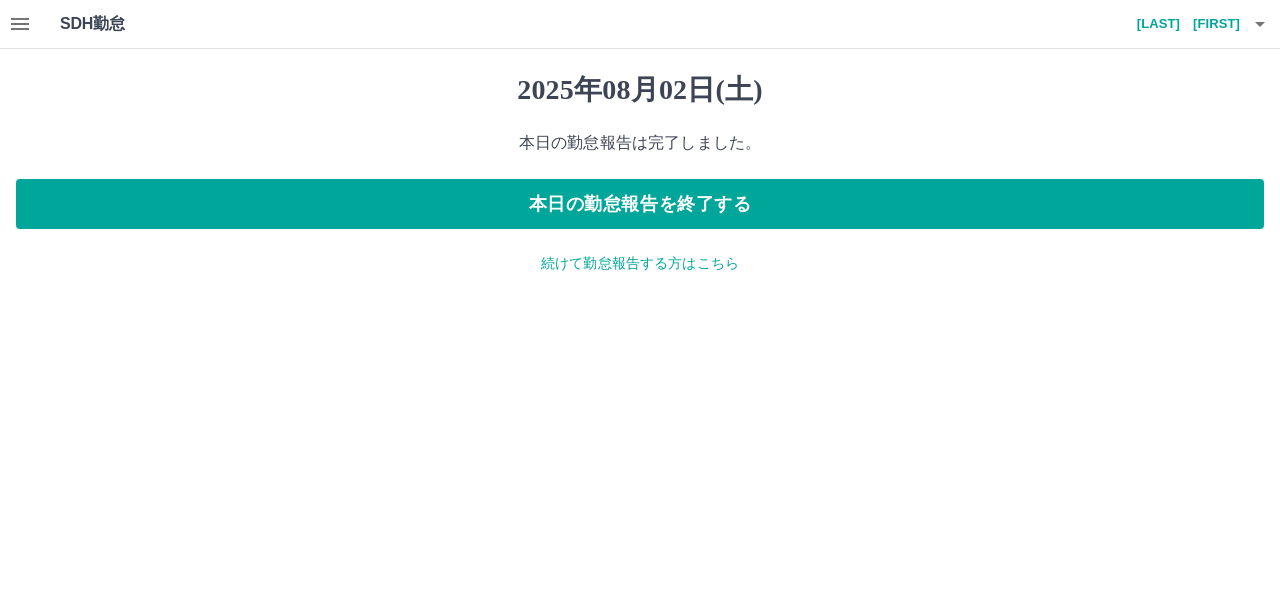 click on "続けて勤怠報告する方はこちら" at bounding box center (640, 263) 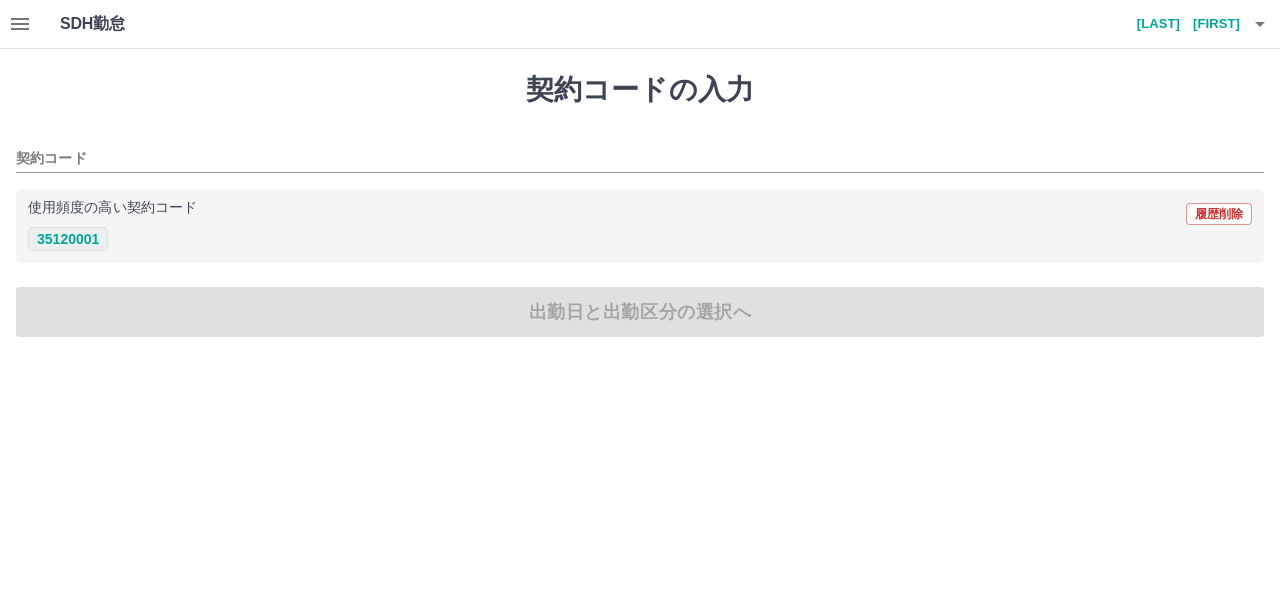 click on "35120001" at bounding box center (68, 239) 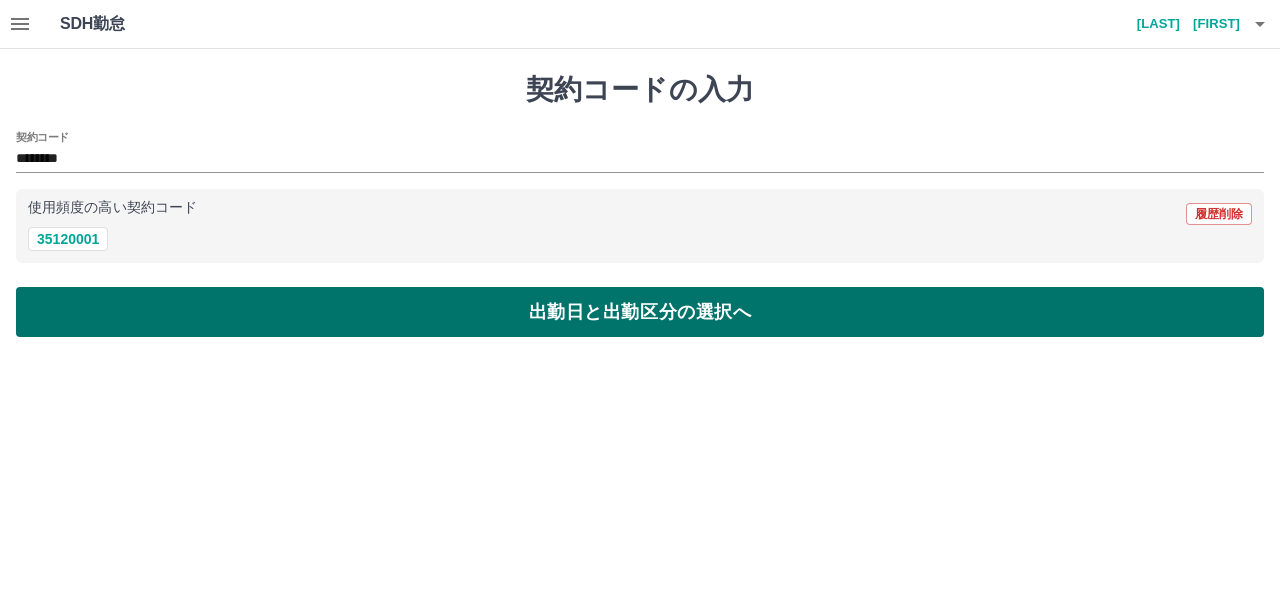 click on "出勤日と出勤区分の選択へ" at bounding box center [640, 312] 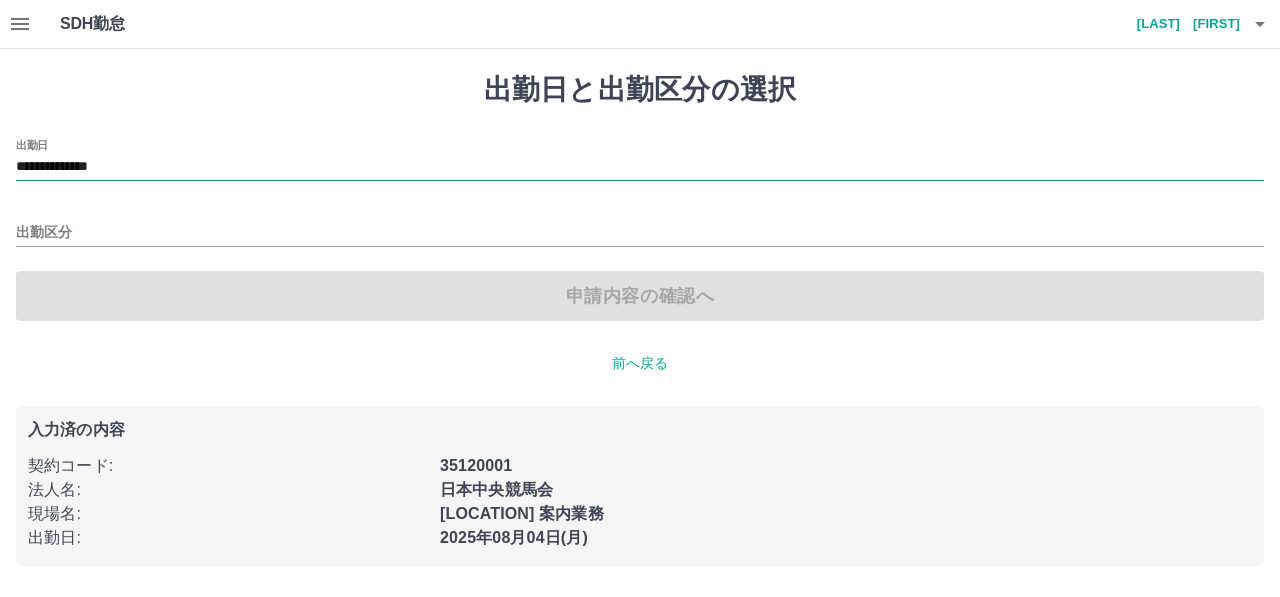 click on "**********" at bounding box center (640, 167) 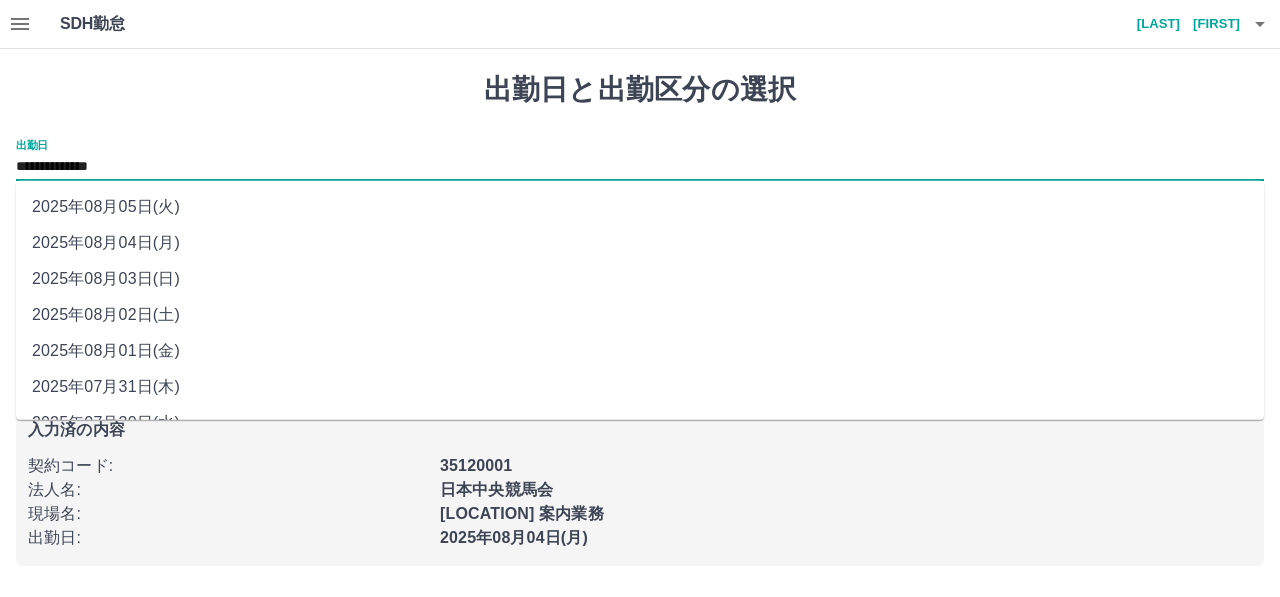 drag, startPoint x: 264, startPoint y: 177, endPoint x: 156, endPoint y: 282, distance: 150.62868 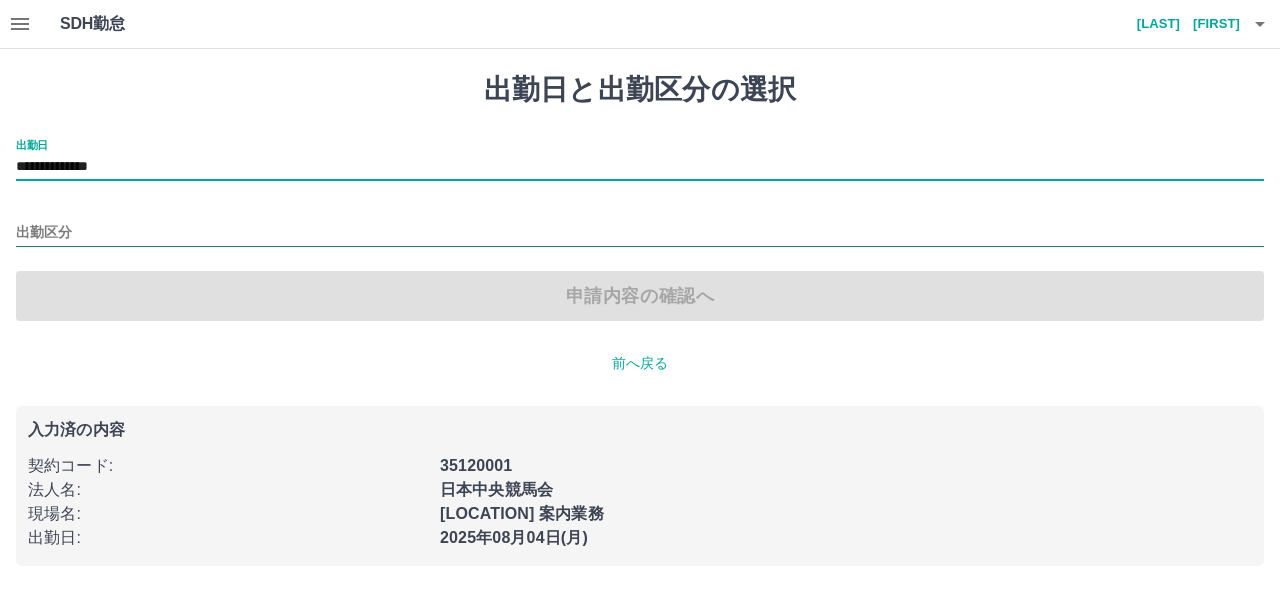 click on "出勤区分" at bounding box center [640, 233] 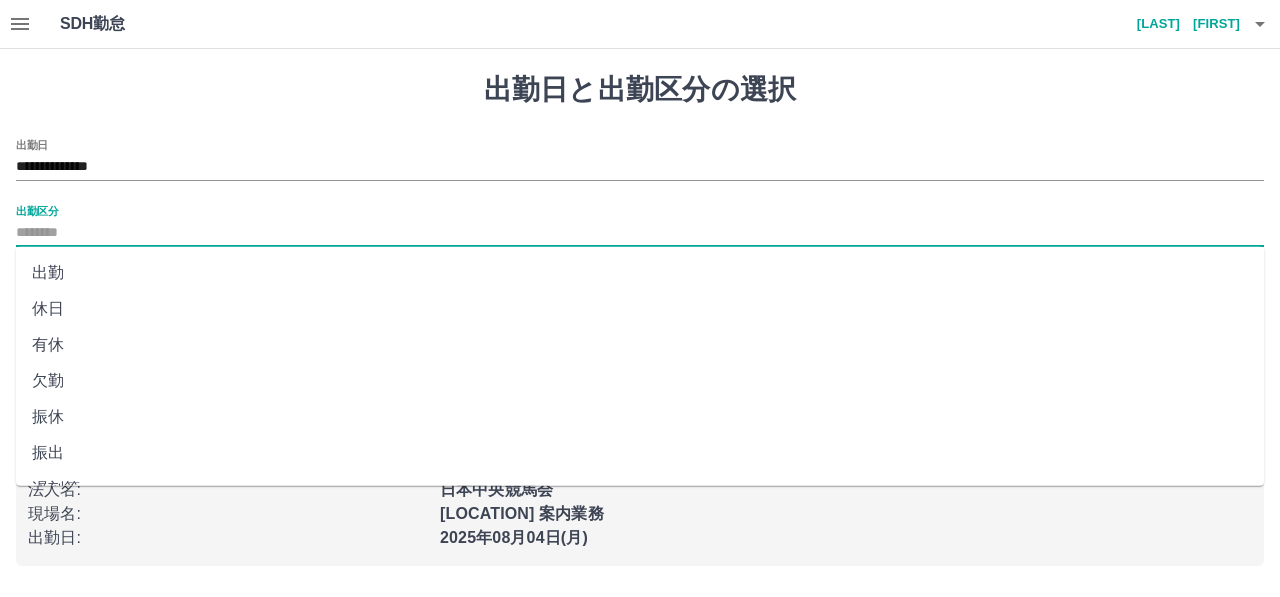 click on "出勤" at bounding box center (640, 273) 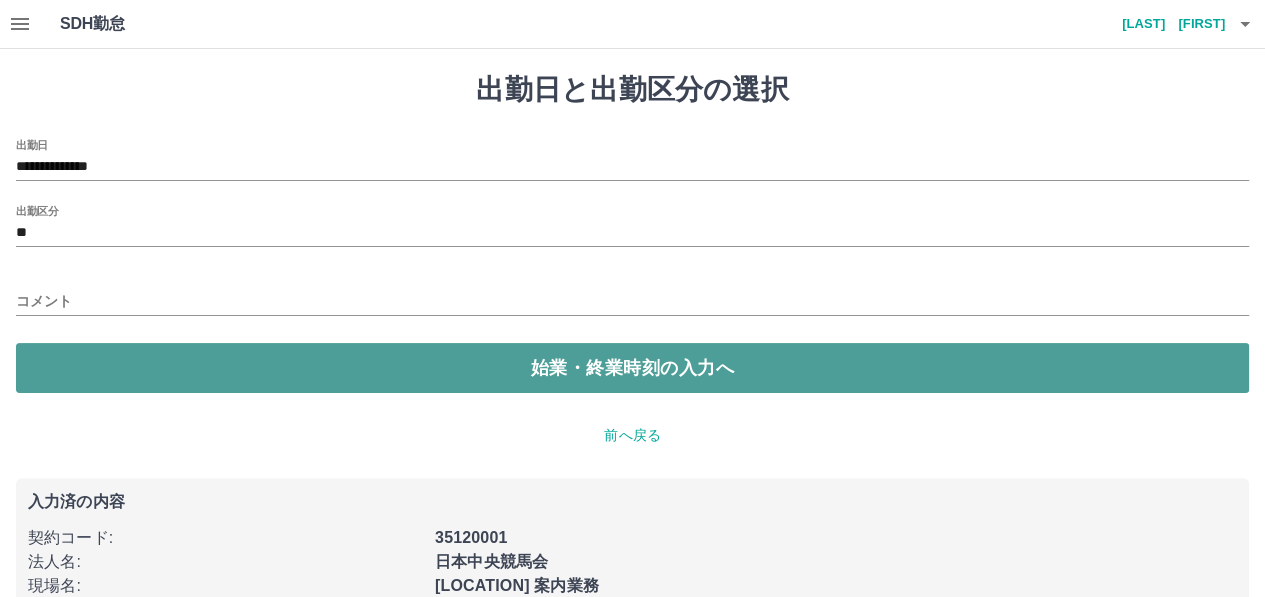 click on "始業・終業時刻の入力へ" at bounding box center [632, 368] 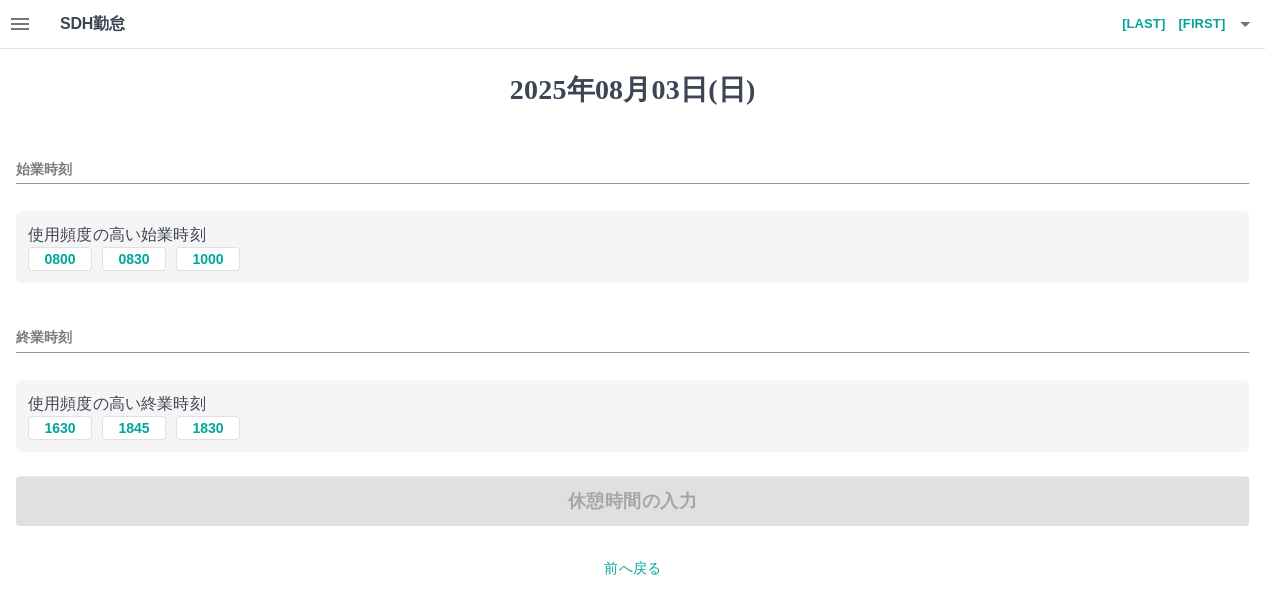 click on "始業時刻" at bounding box center (632, 169) 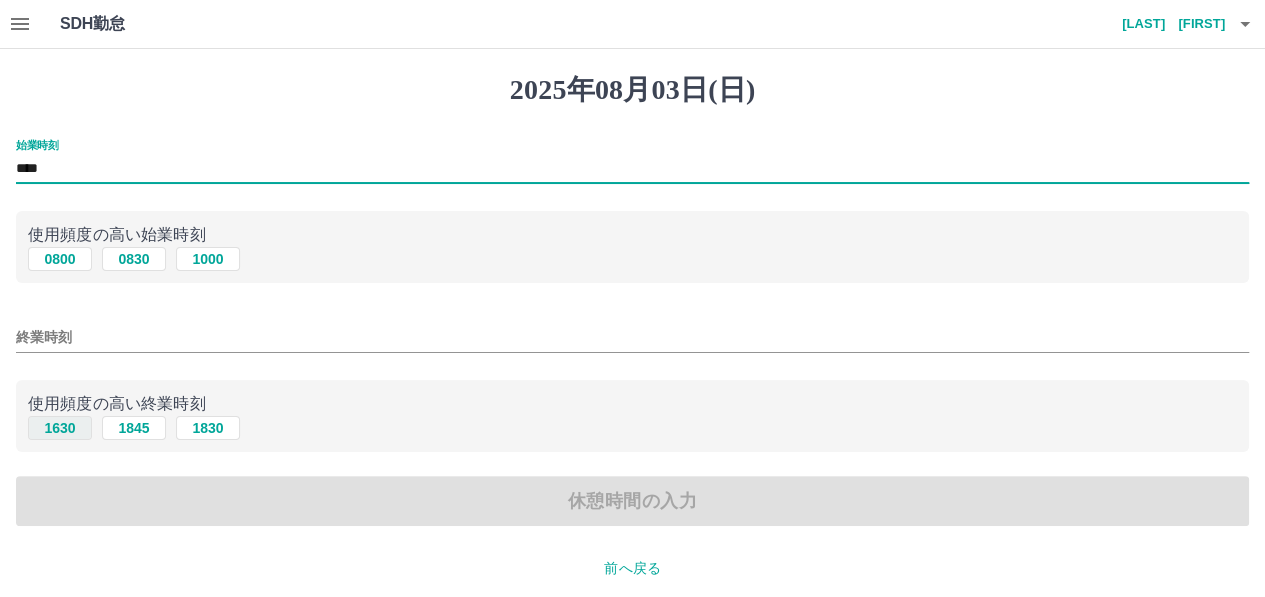 type on "****" 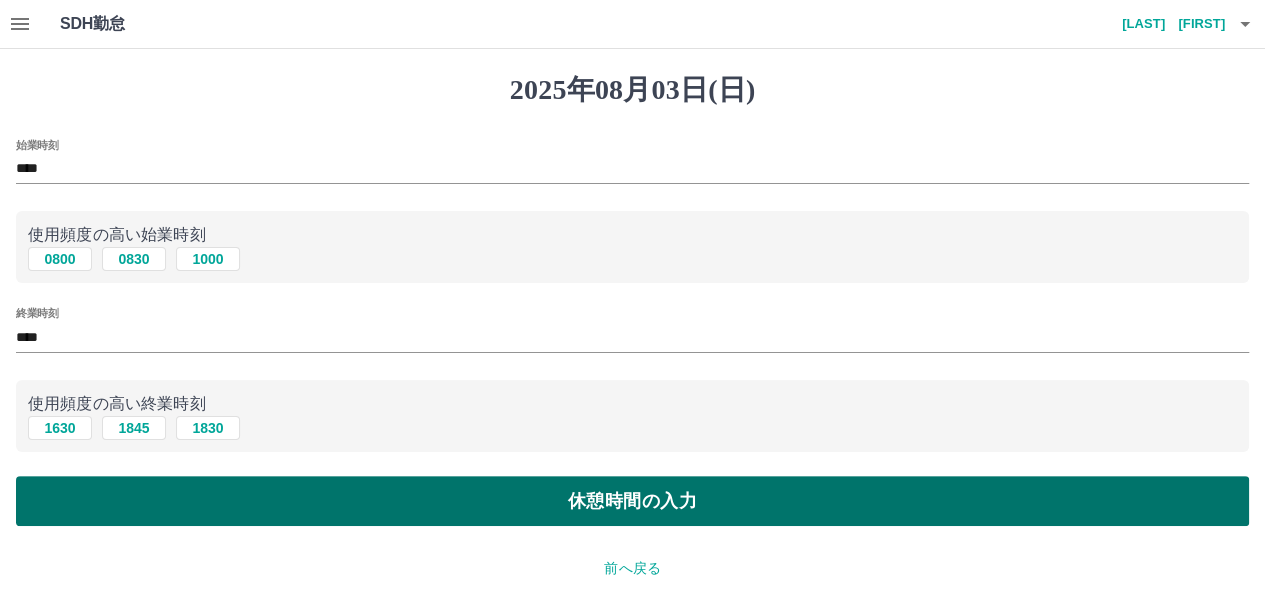 click on "休憩時間の入力" at bounding box center (632, 501) 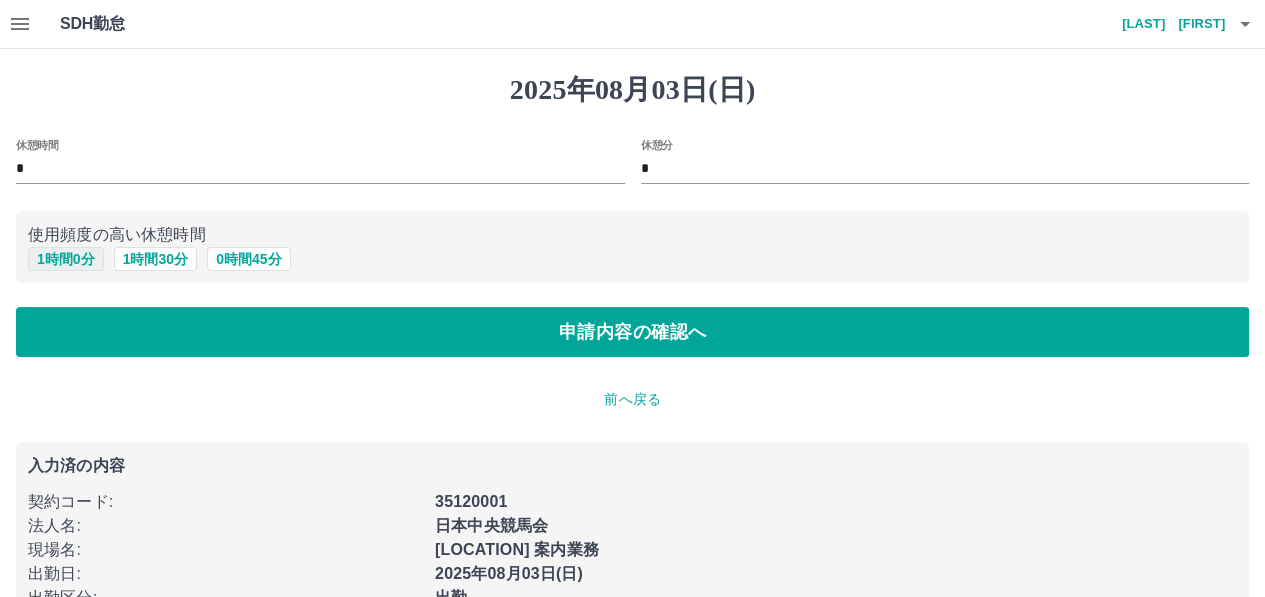 click on "1 時間 0 分" at bounding box center (66, 259) 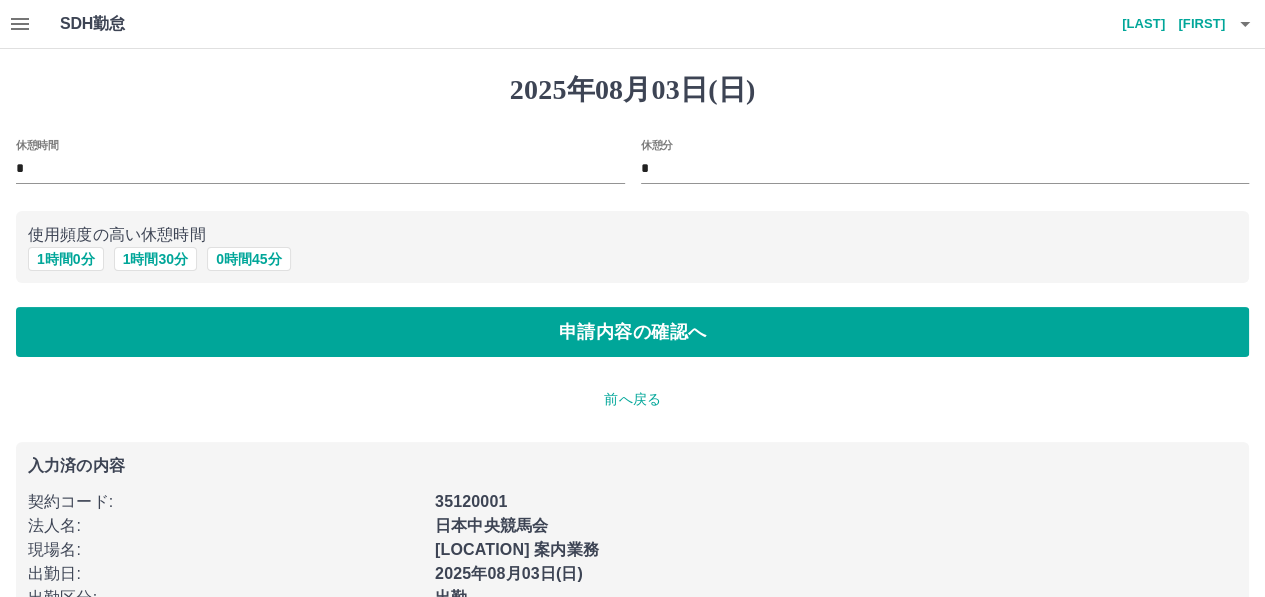 type on "*" 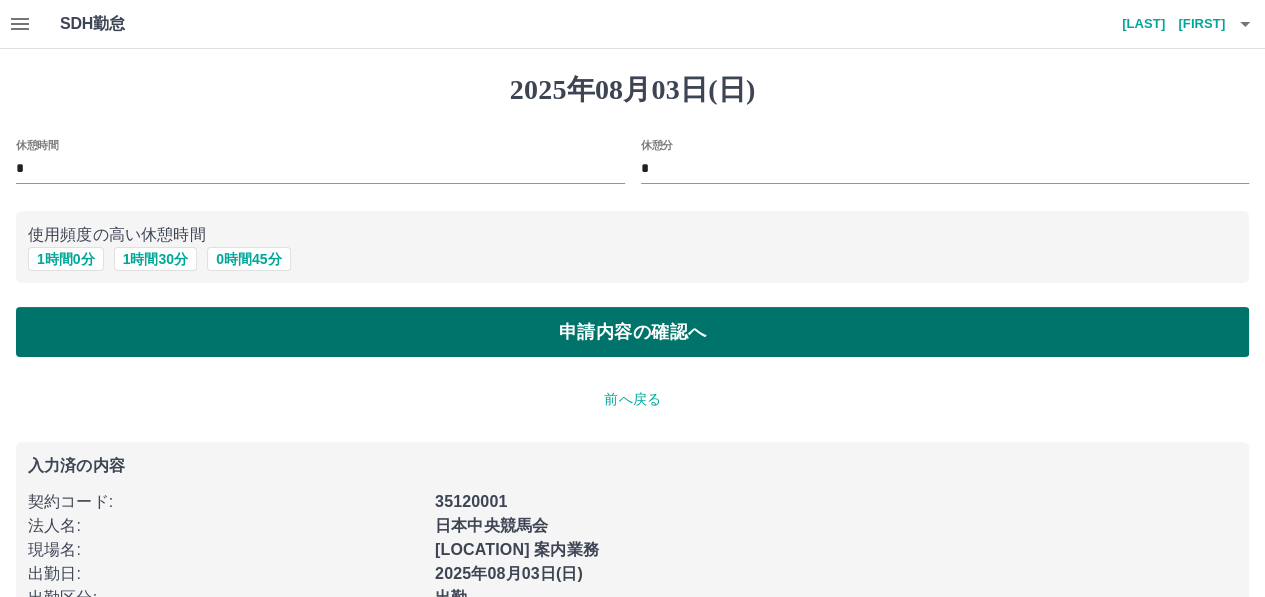click on "申請内容の確認へ" at bounding box center (632, 332) 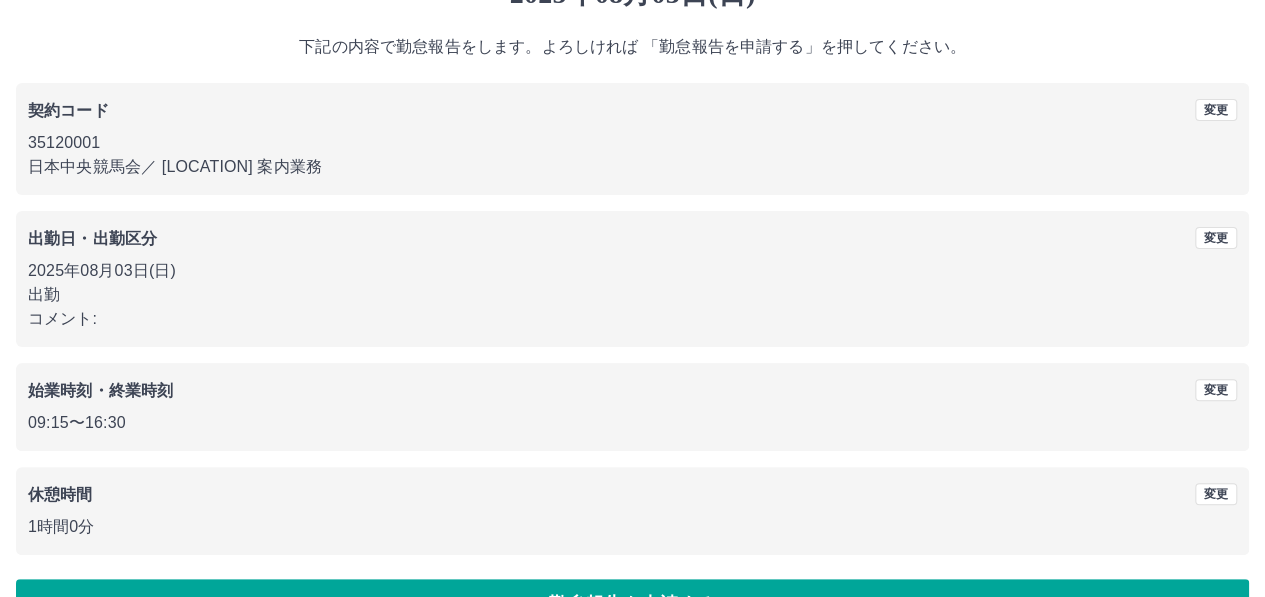 scroll, scrollTop: 150, scrollLeft: 0, axis: vertical 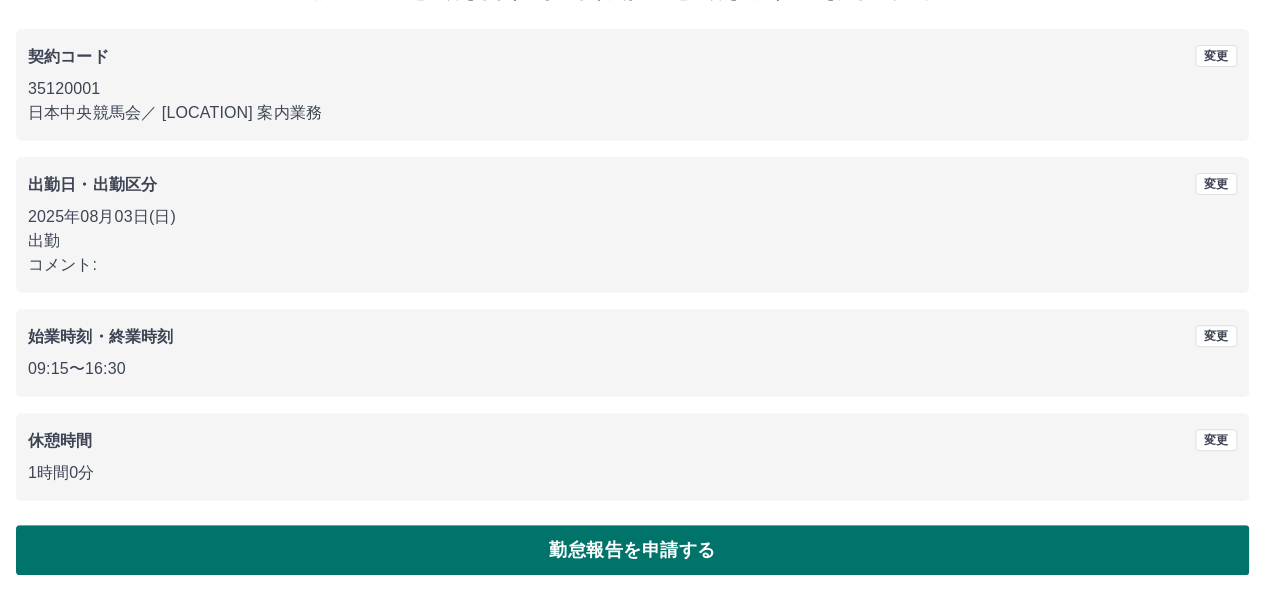 click on "勤怠報告を申請する" at bounding box center [632, 550] 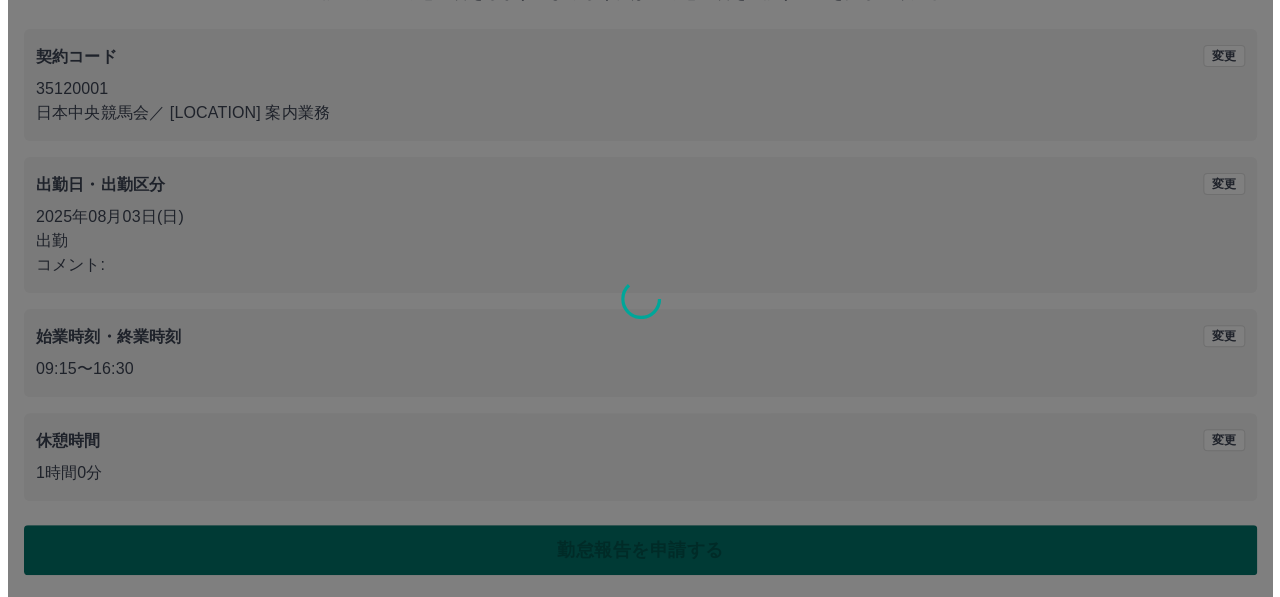 scroll, scrollTop: 0, scrollLeft: 0, axis: both 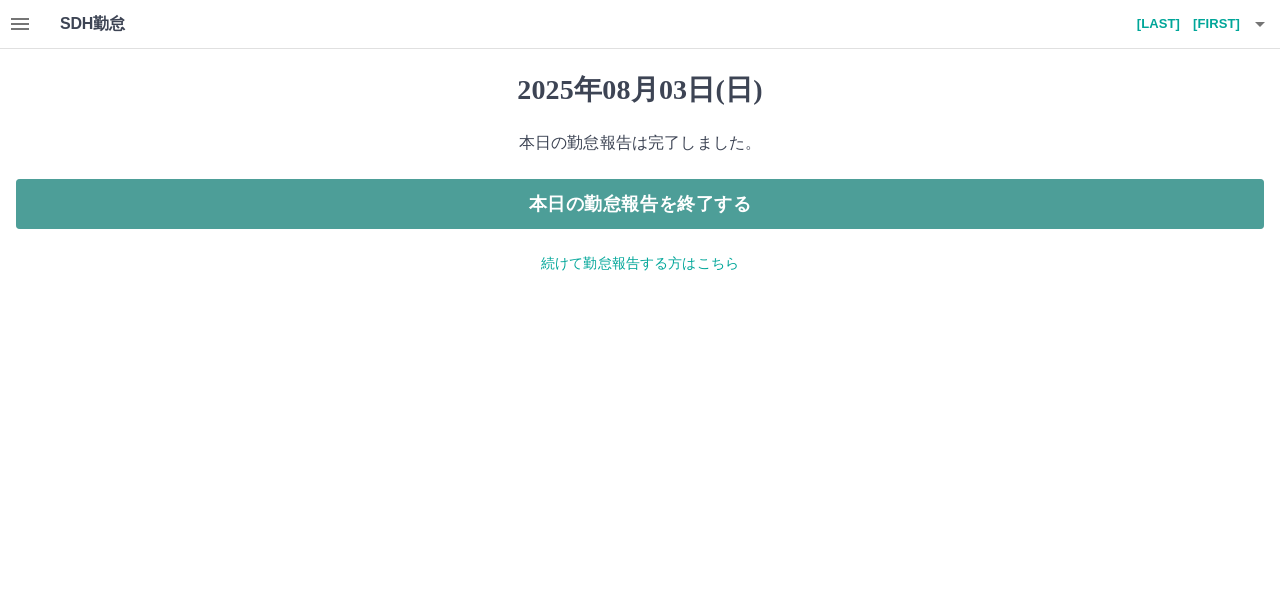 click on "本日の勤怠報告を終了する" at bounding box center (640, 204) 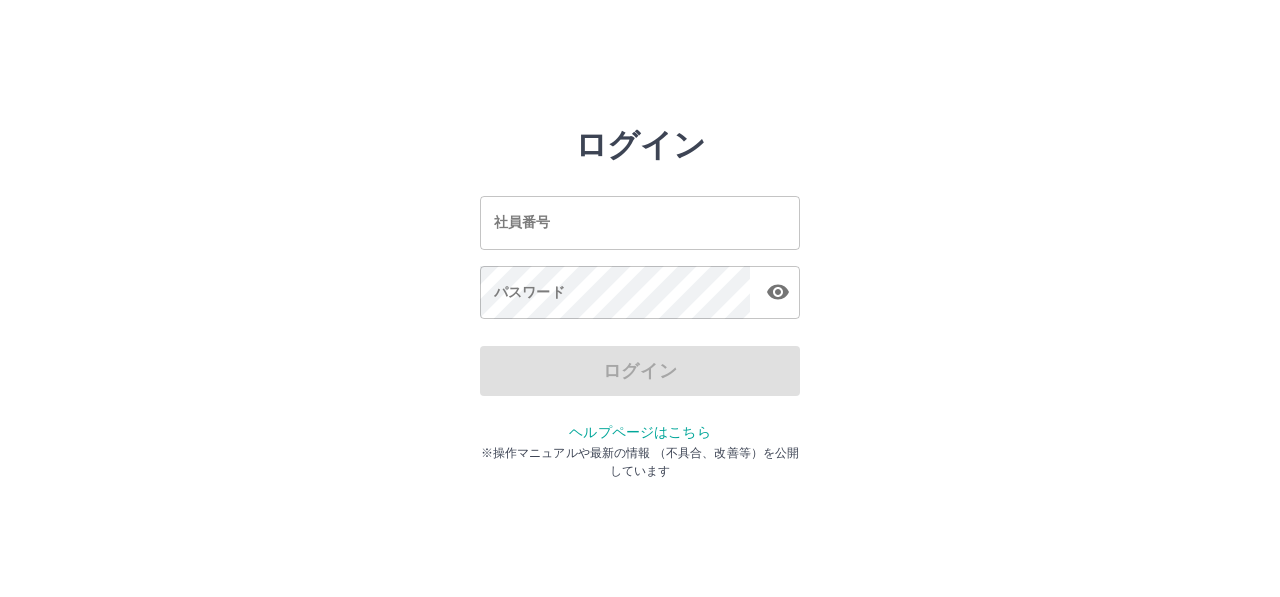 scroll, scrollTop: 0, scrollLeft: 0, axis: both 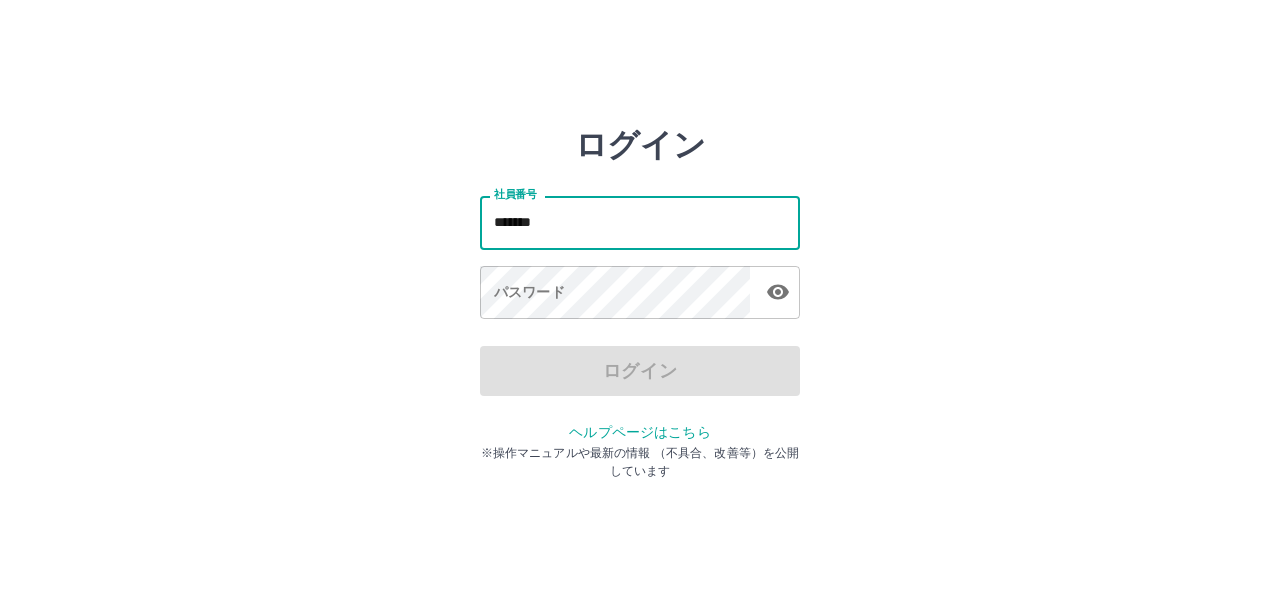 type on "*******" 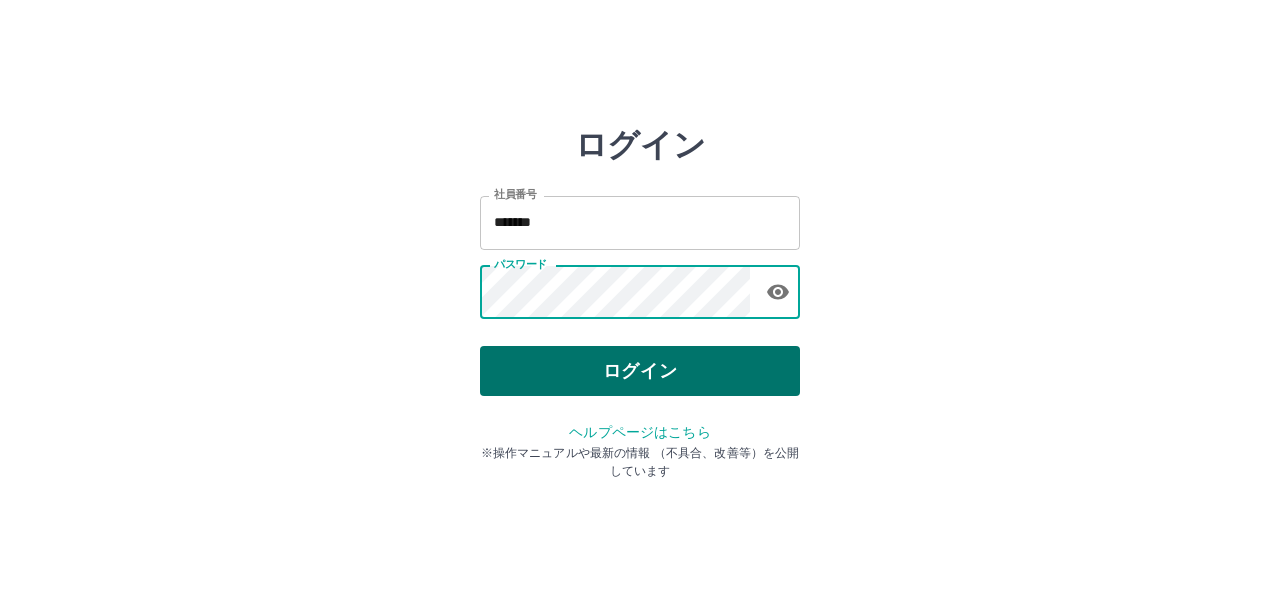 click on "ログイン" at bounding box center (640, 371) 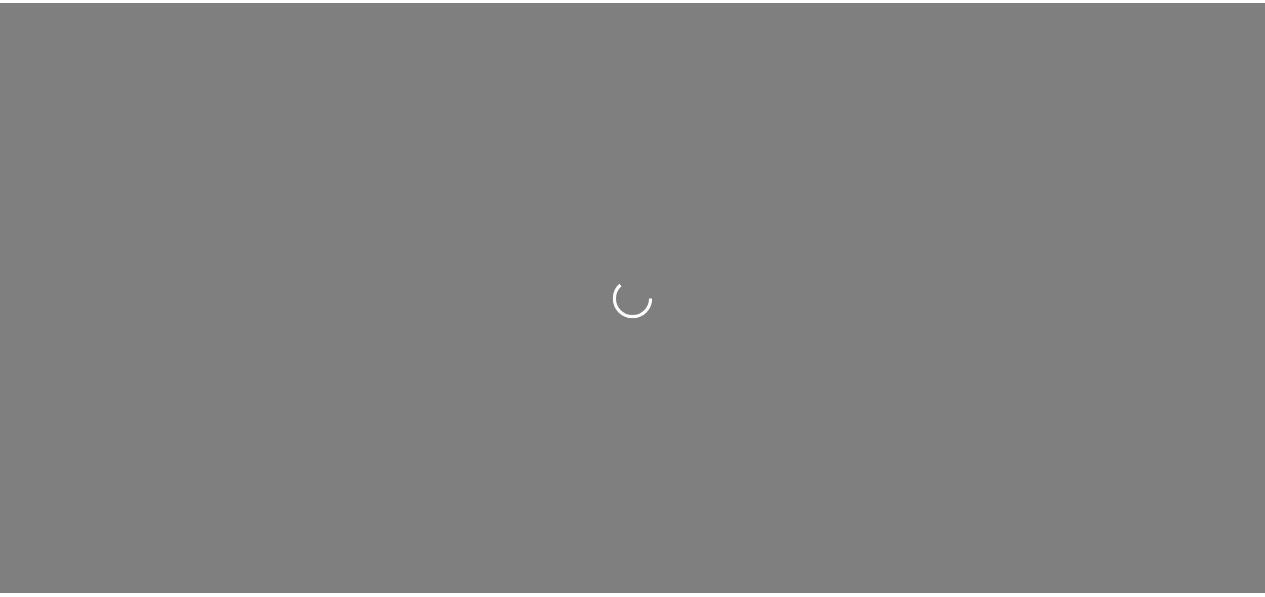 scroll, scrollTop: 0, scrollLeft: 0, axis: both 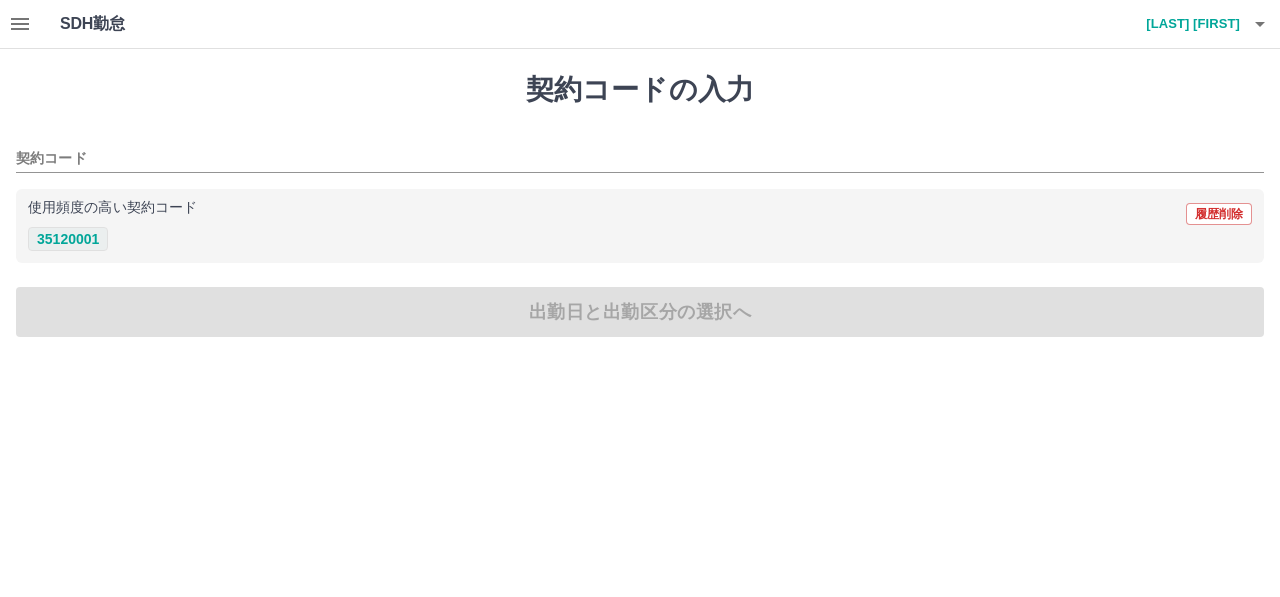 click on "35120001" at bounding box center (68, 239) 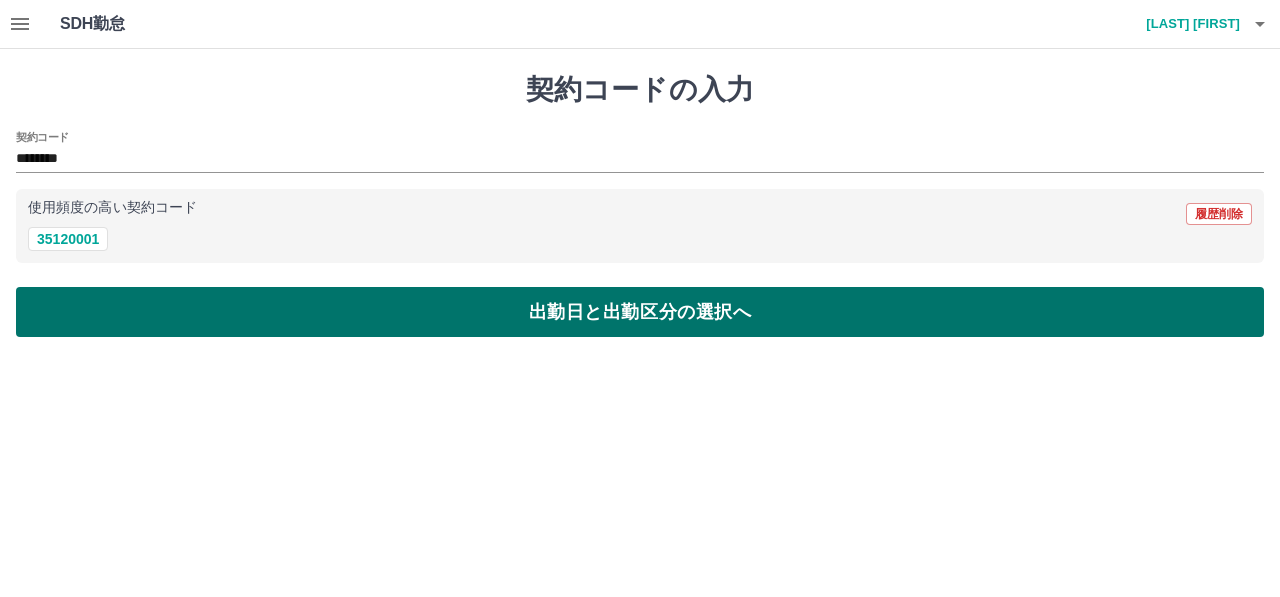 click on "出勤日と出勤区分の選択へ" at bounding box center (640, 312) 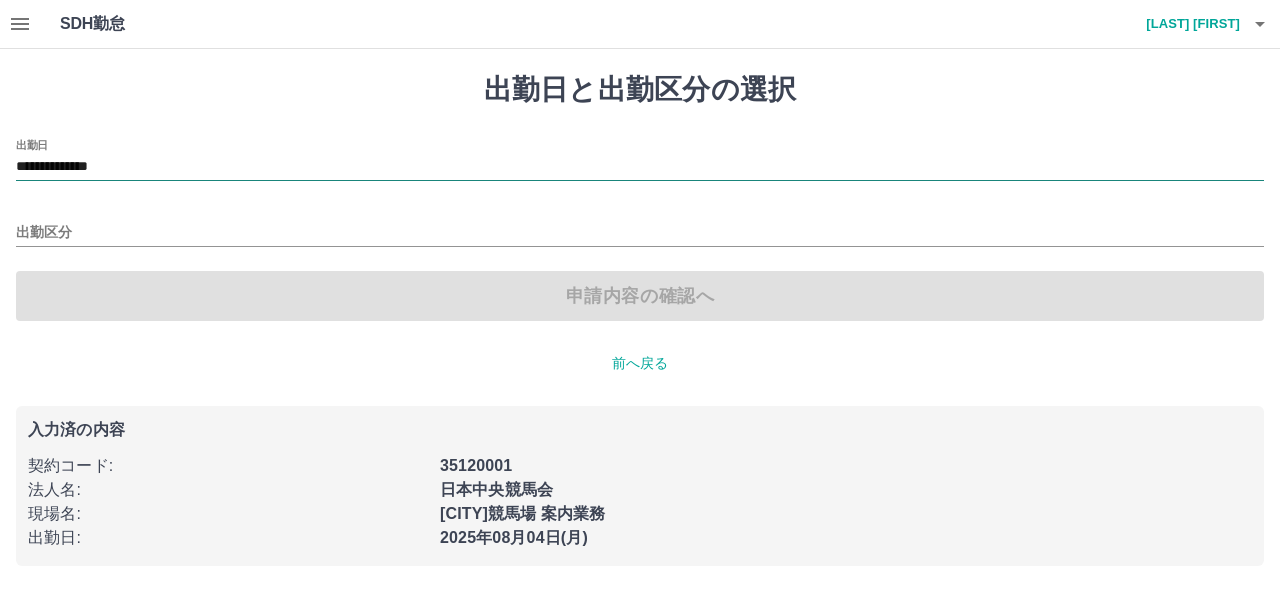click on "**********" at bounding box center [640, 168] 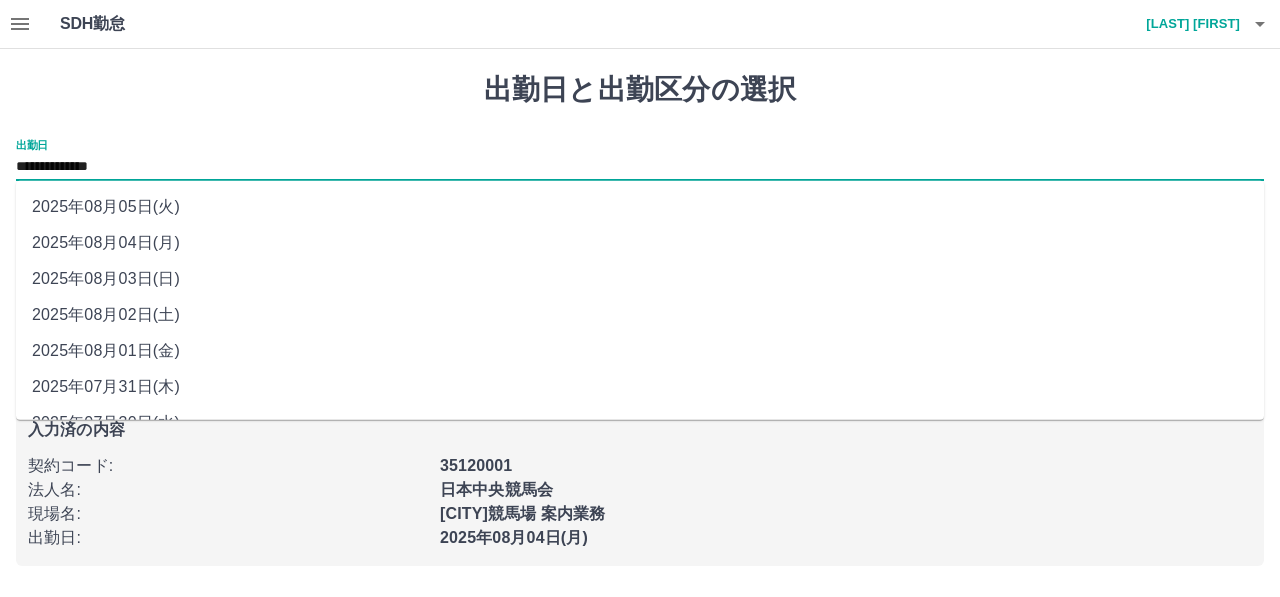drag, startPoint x: 191, startPoint y: 179, endPoint x: 152, endPoint y: 310, distance: 136.68211 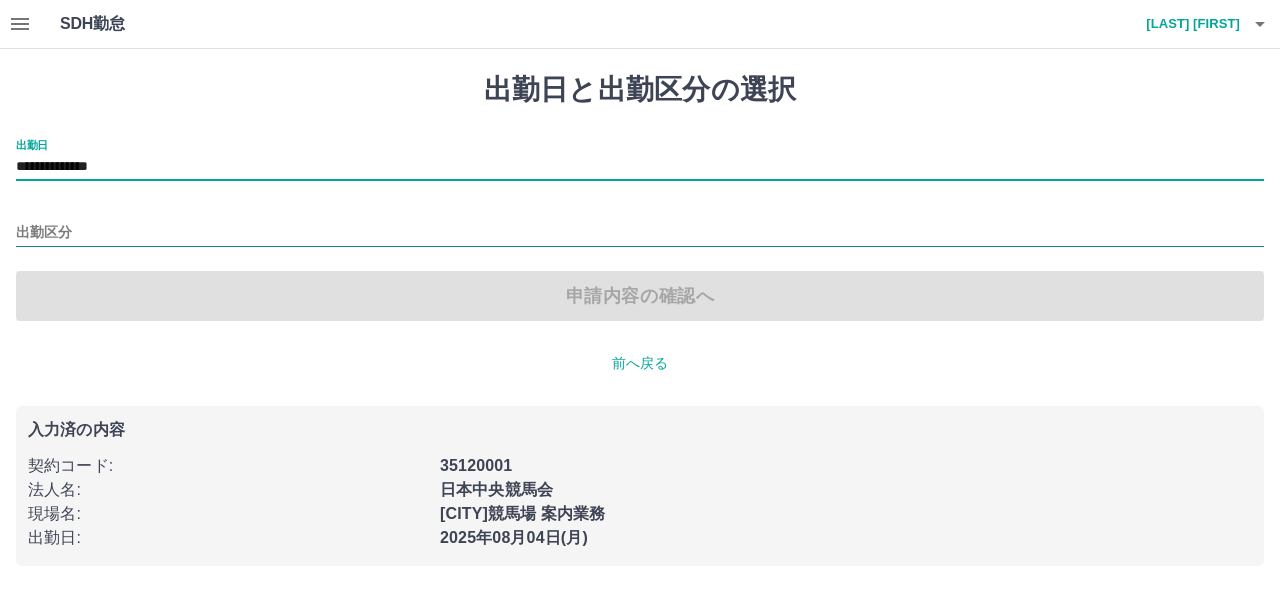 click on "出勤区分" at bounding box center [640, 233] 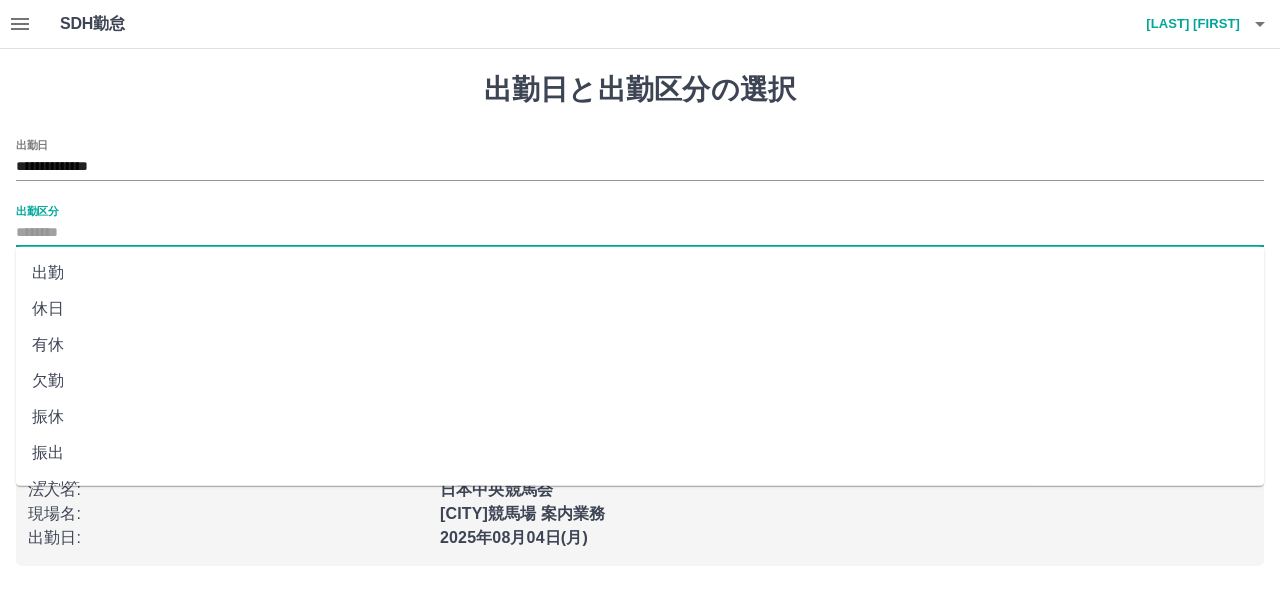 click on "出勤" at bounding box center [640, 273] 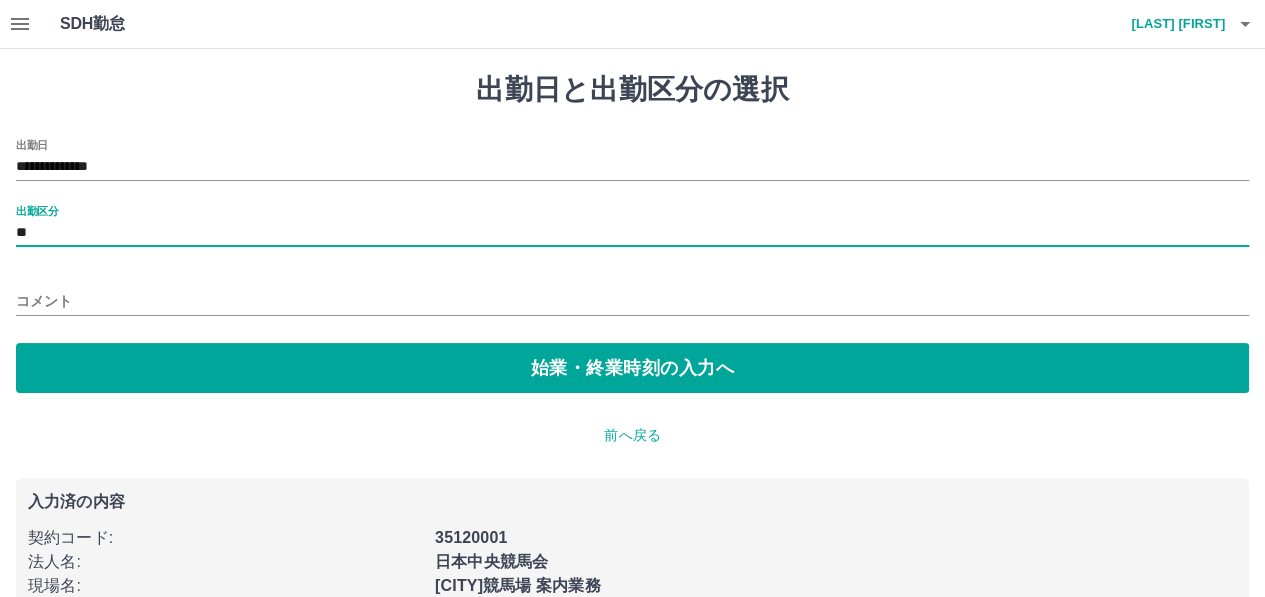 drag, startPoint x: 192, startPoint y: 351, endPoint x: 186, endPoint y: 339, distance: 13.416408 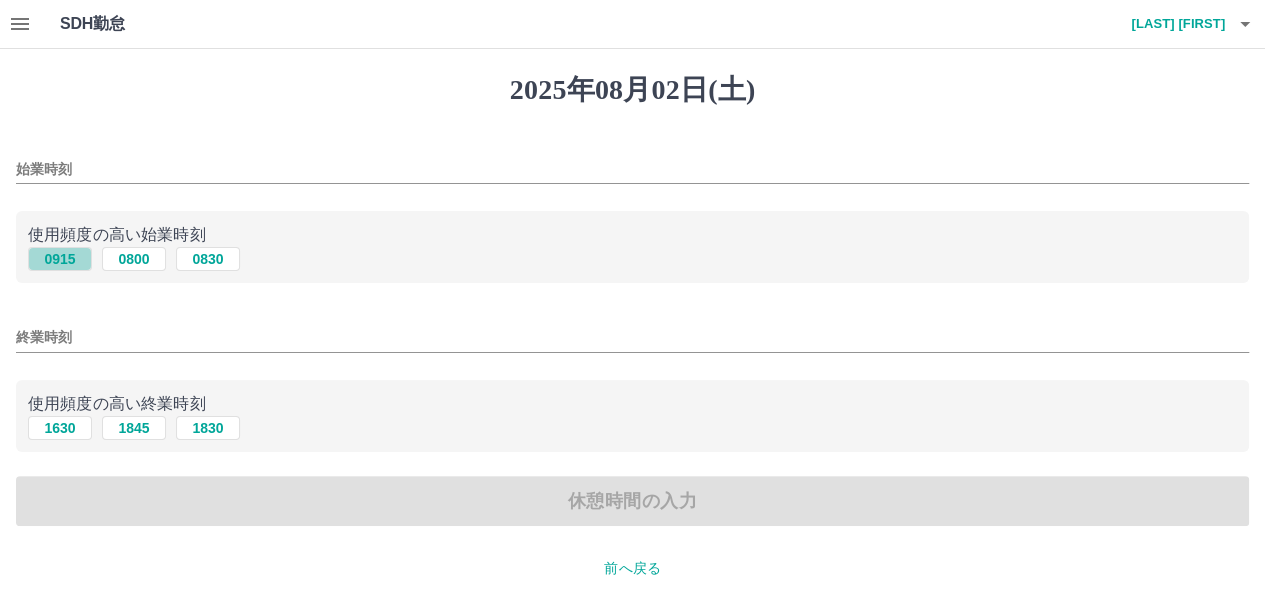 click on "0915" at bounding box center [60, 259] 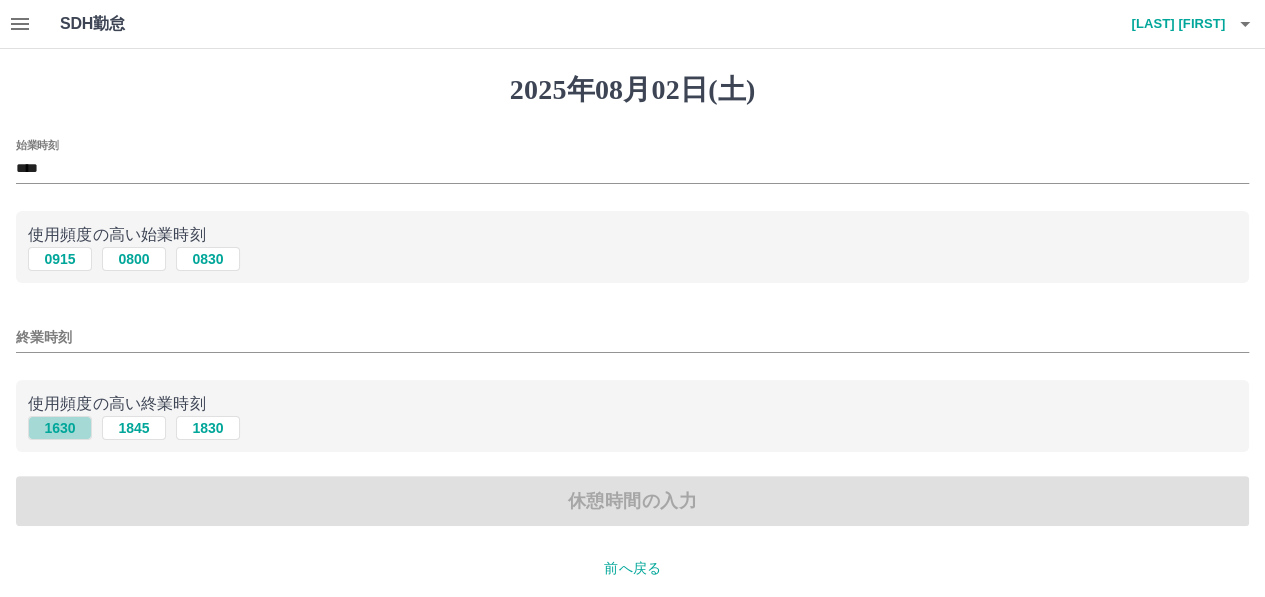 click on "1630" at bounding box center [60, 428] 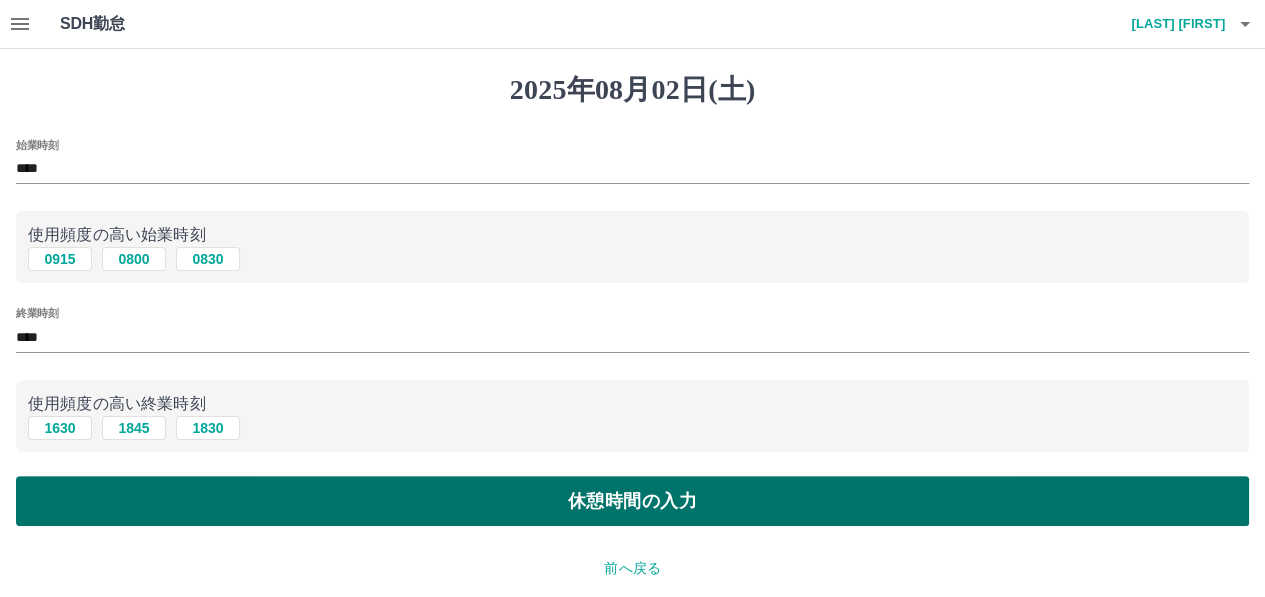 click on "休憩時間の入力" at bounding box center (632, 501) 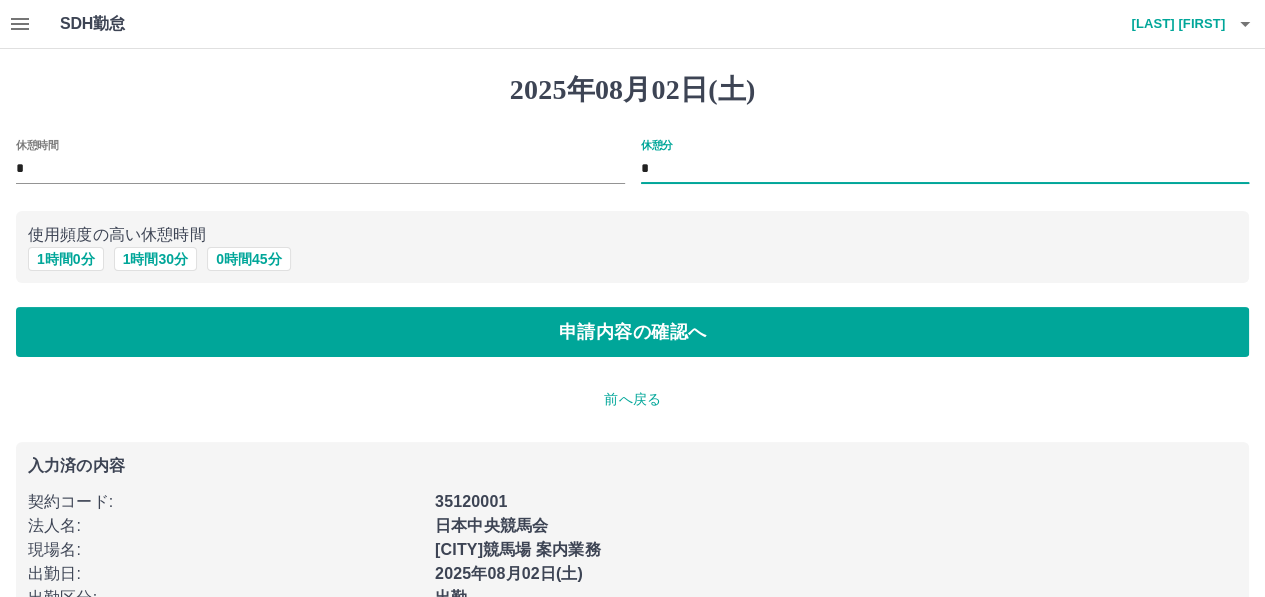 click on "*" at bounding box center [945, 169] 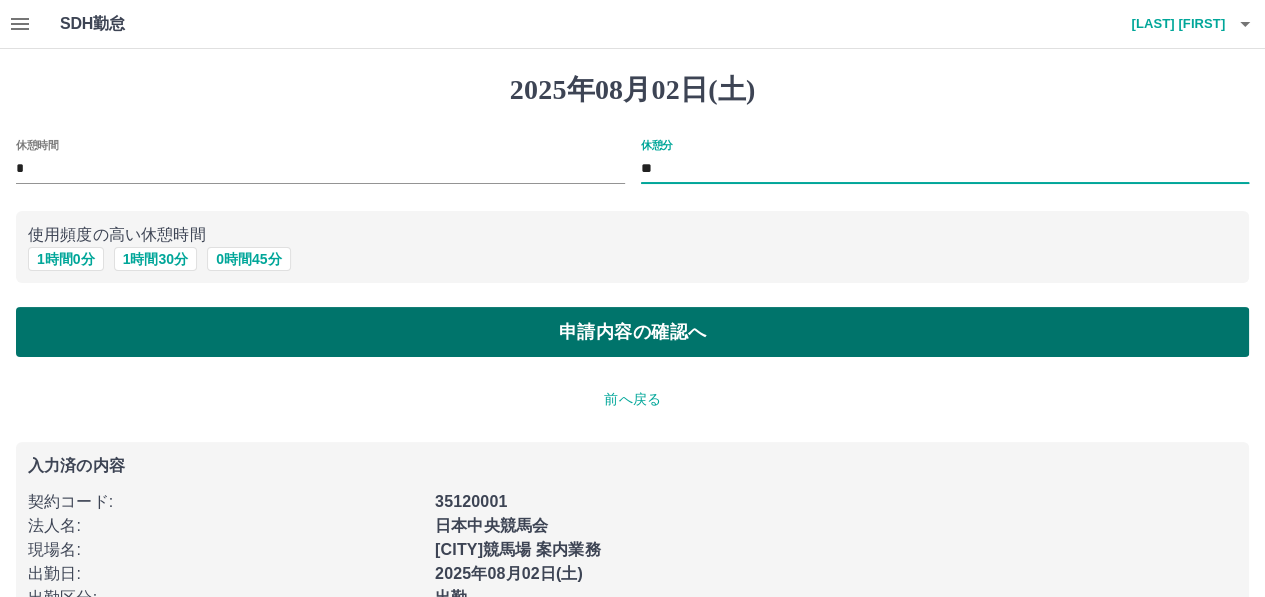 click on "申請内容の確認へ" at bounding box center [632, 332] 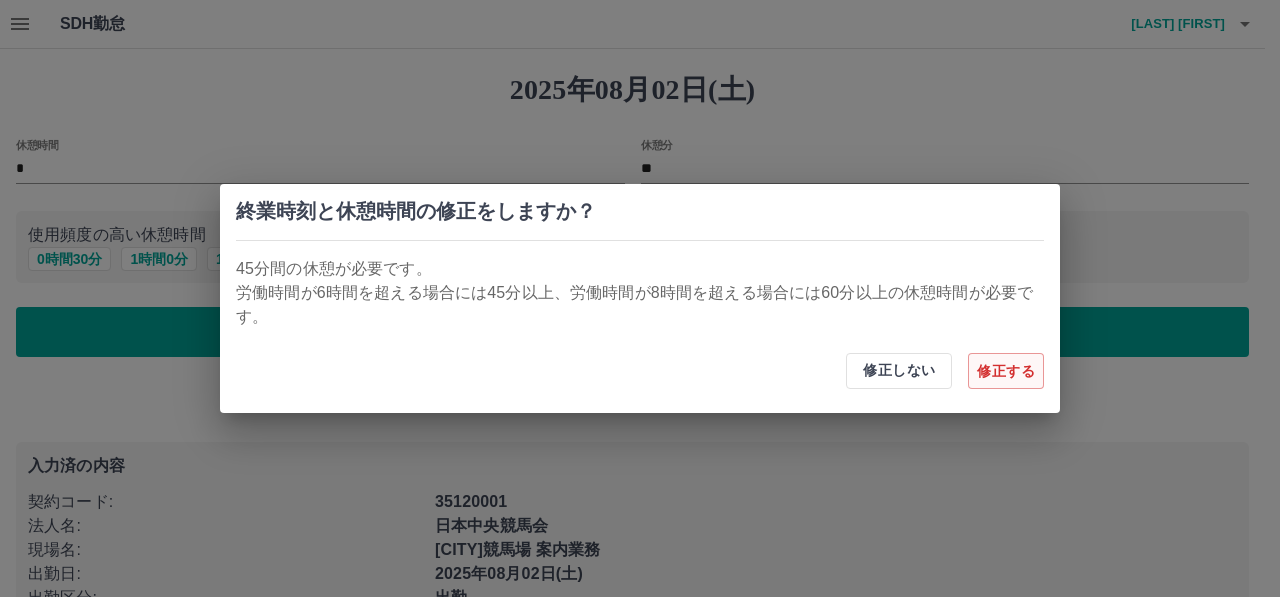 click on "修正する" at bounding box center (1006, 371) 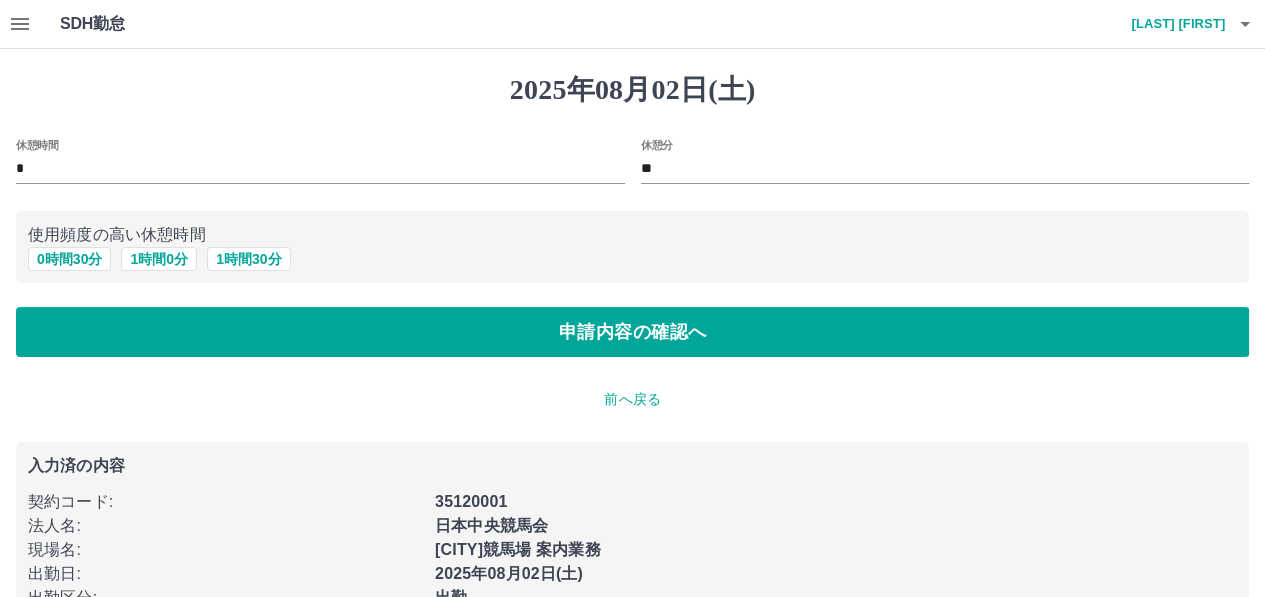 click on "**" at bounding box center [945, 169] 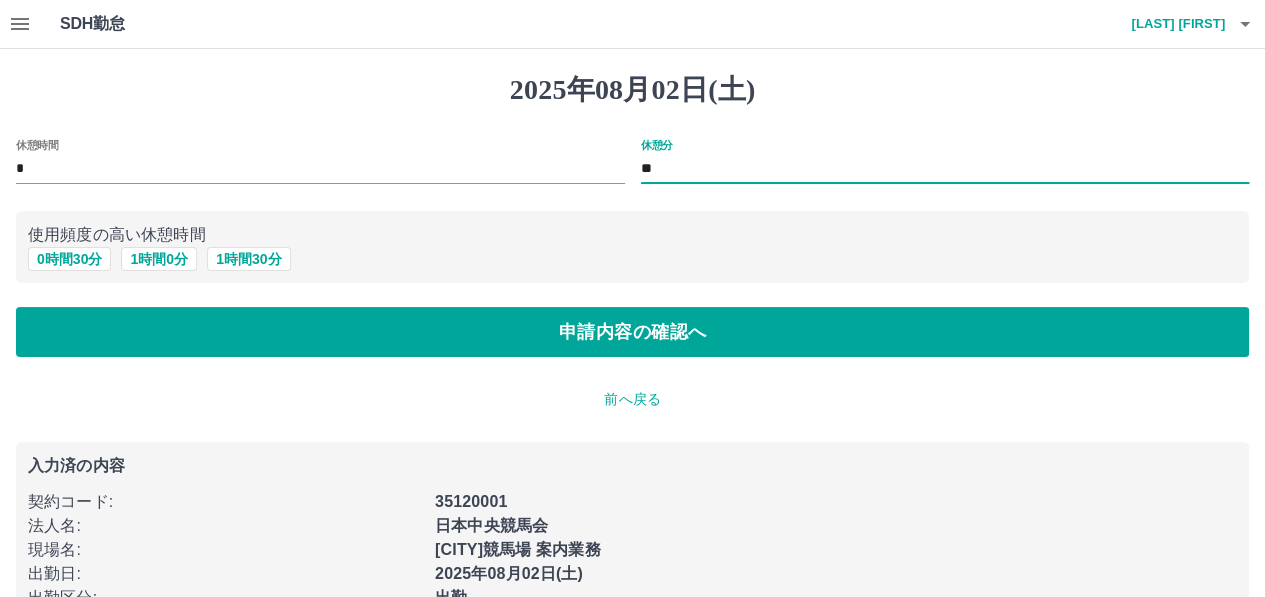 type on "*" 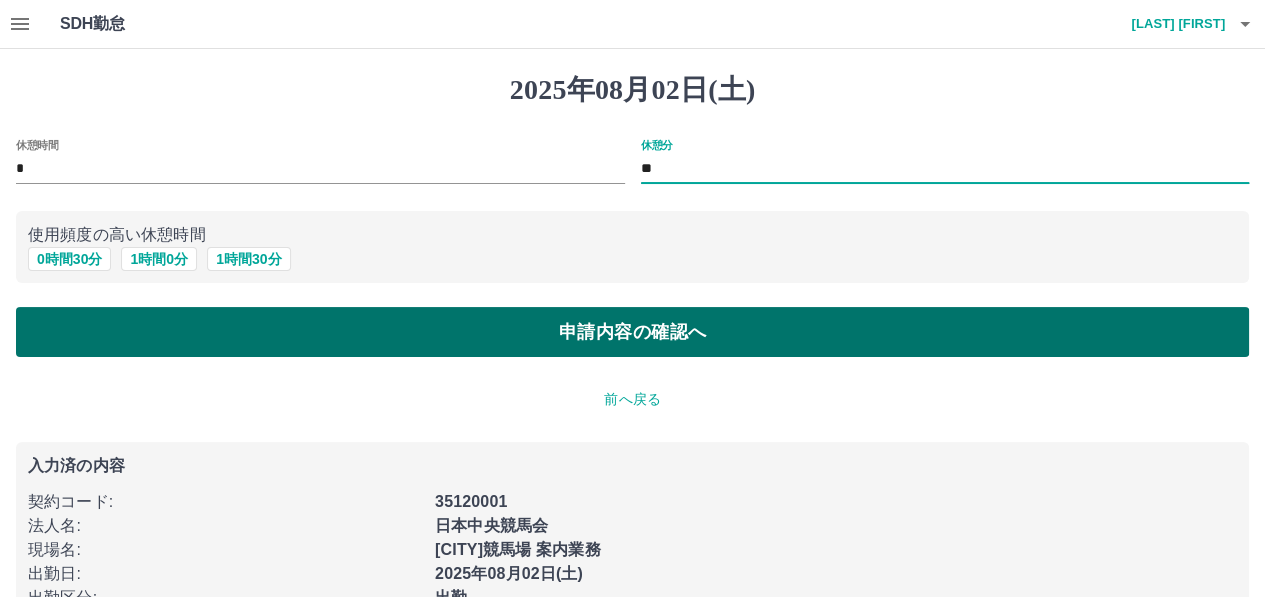 type on "**" 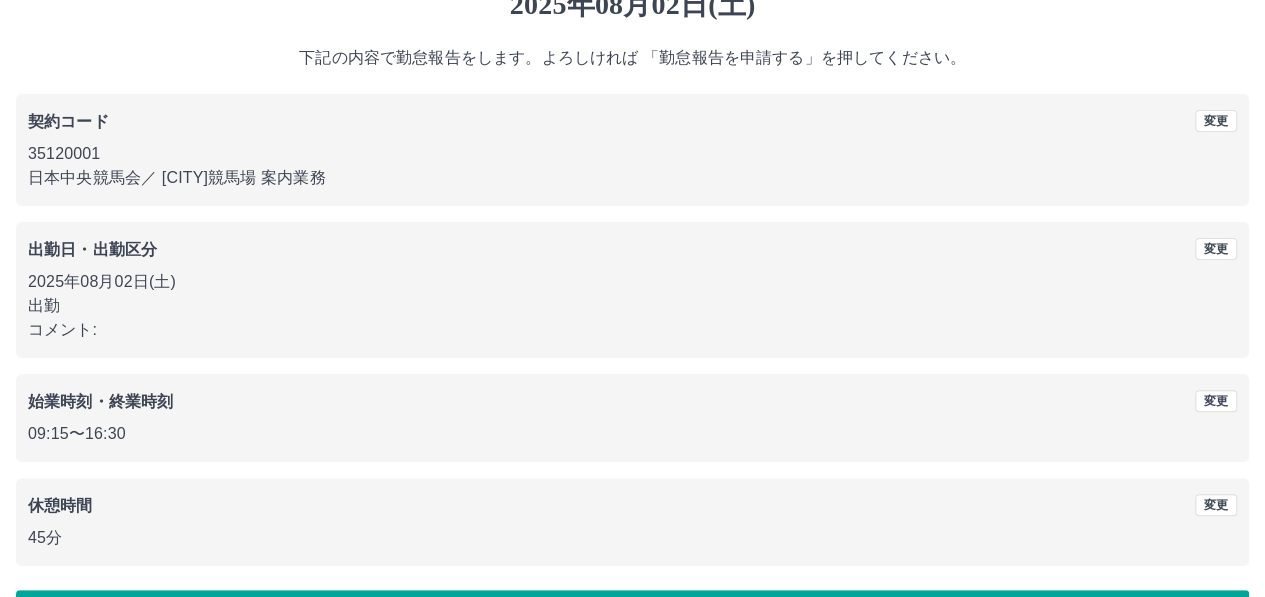 scroll, scrollTop: 150, scrollLeft: 0, axis: vertical 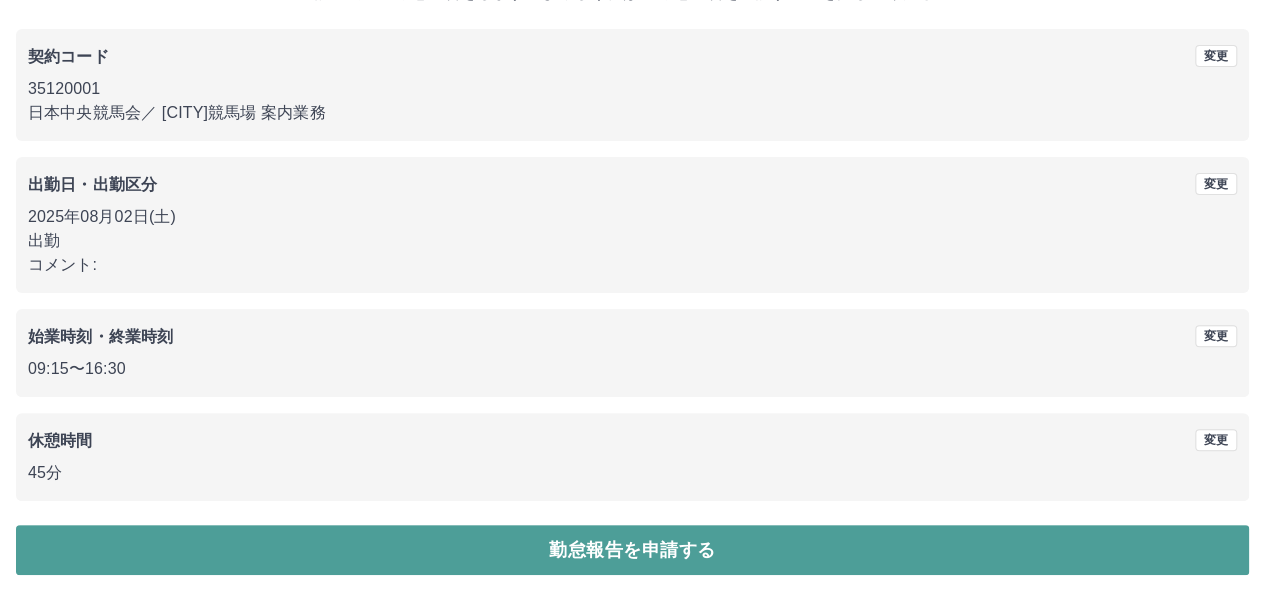 click on "勤怠報告を申請する" at bounding box center [632, 550] 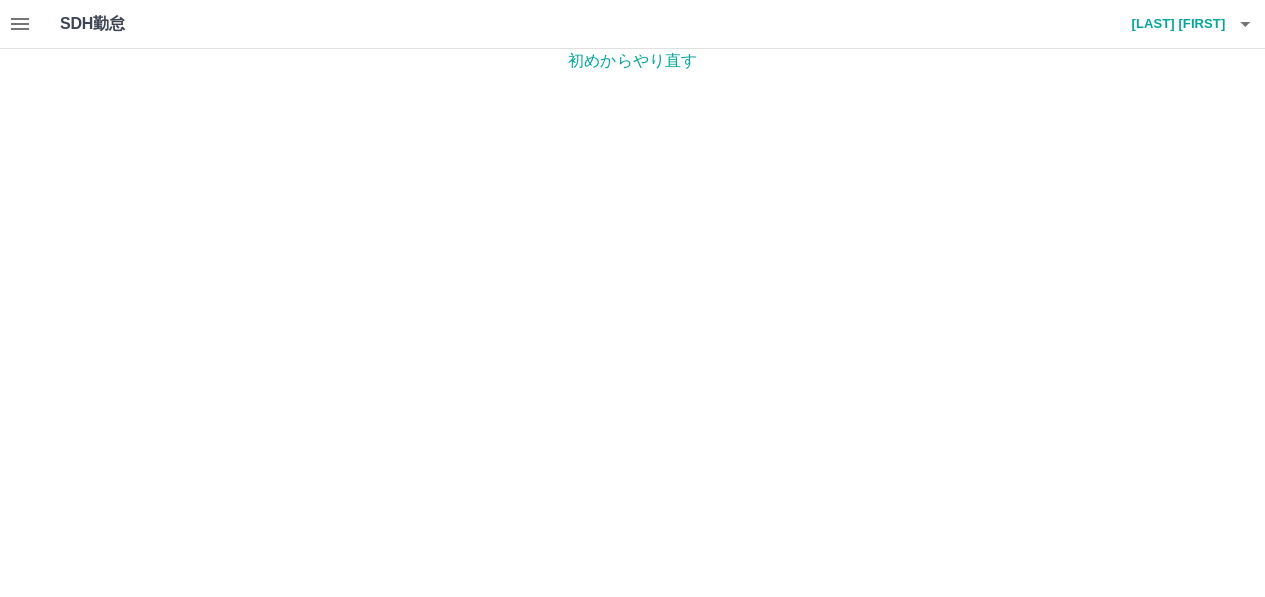 scroll, scrollTop: 0, scrollLeft: 0, axis: both 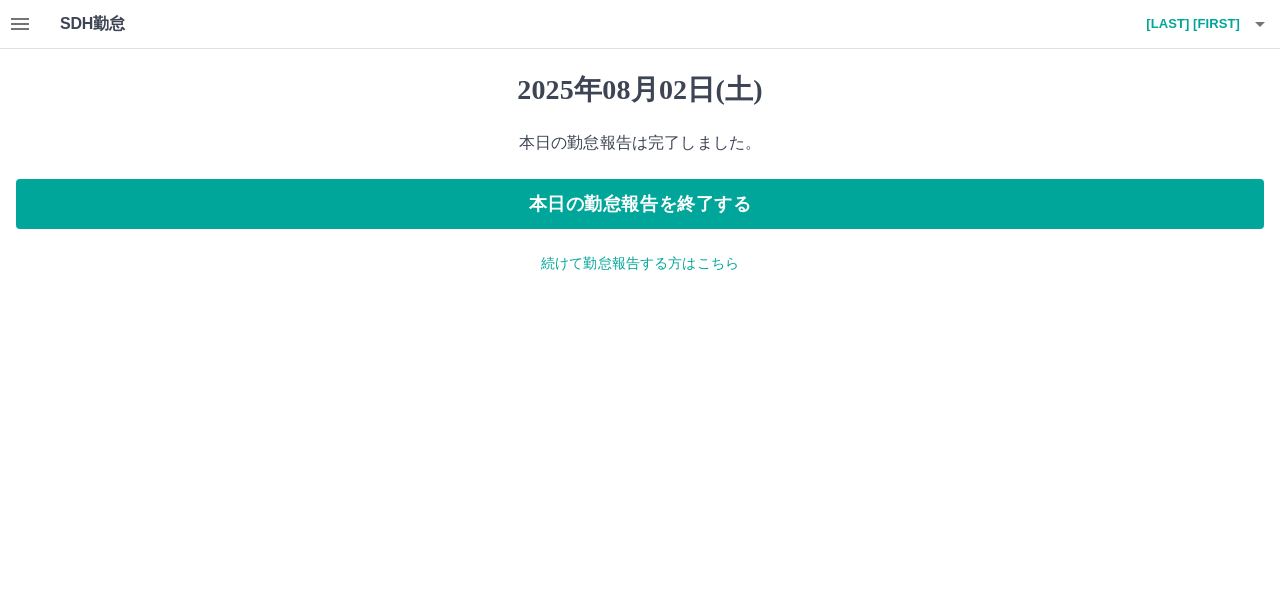 click on "続けて勤怠報告する方はこちら" at bounding box center (640, 263) 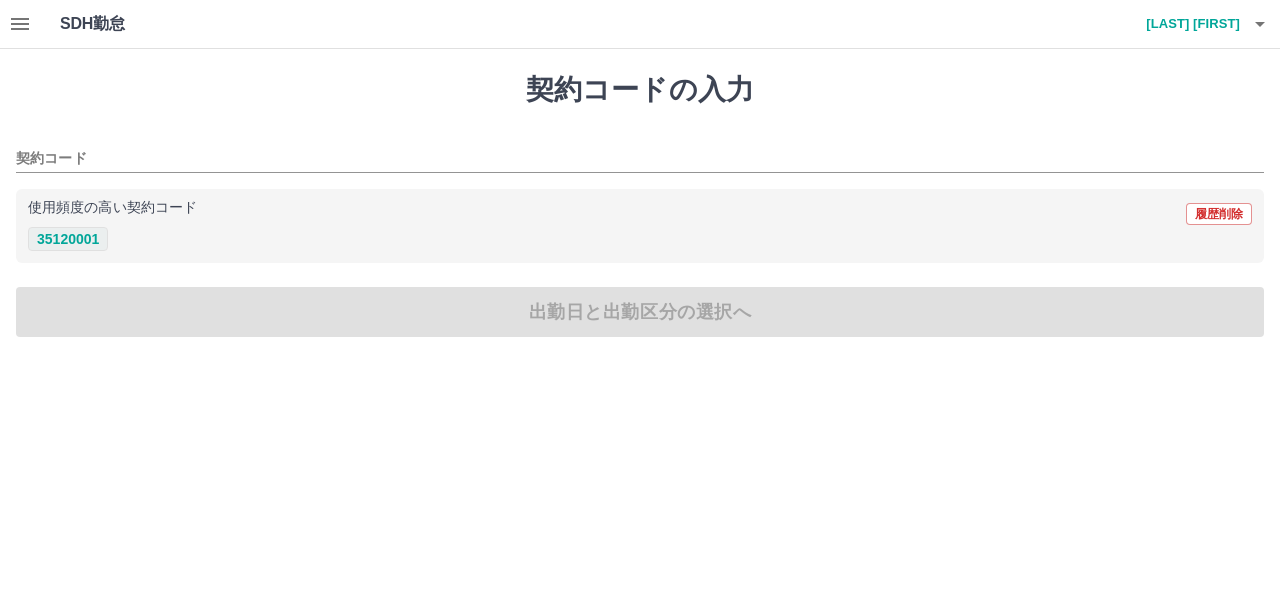 click on "35120001" at bounding box center [68, 239] 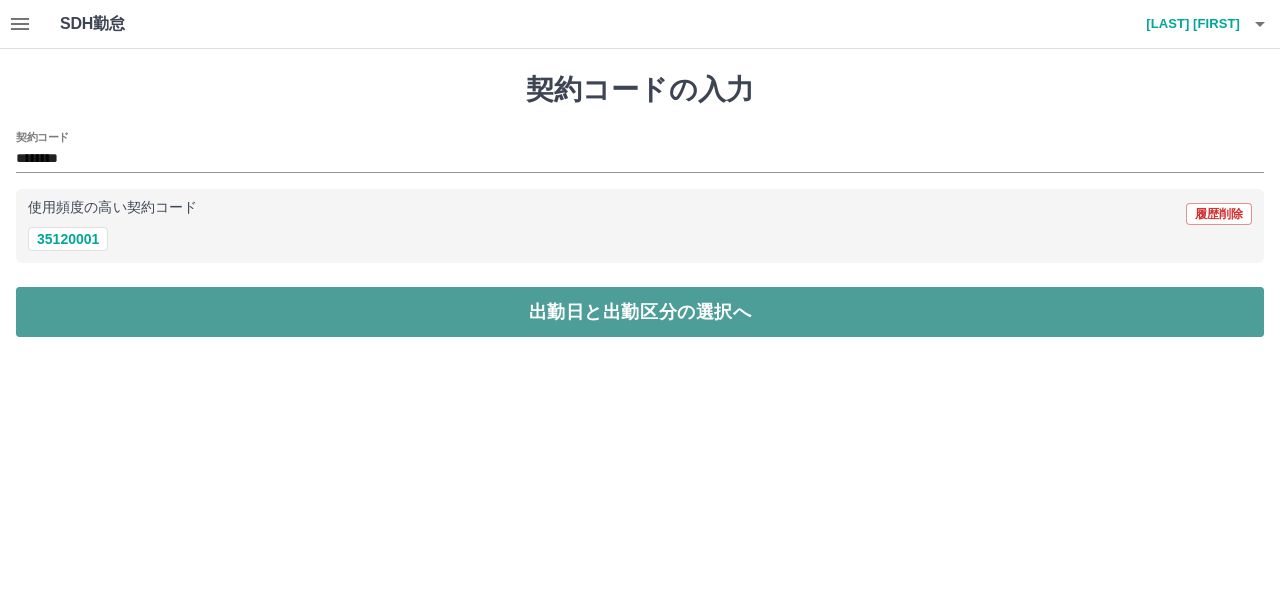 click on "出勤日と出勤区分の選択へ" at bounding box center [640, 312] 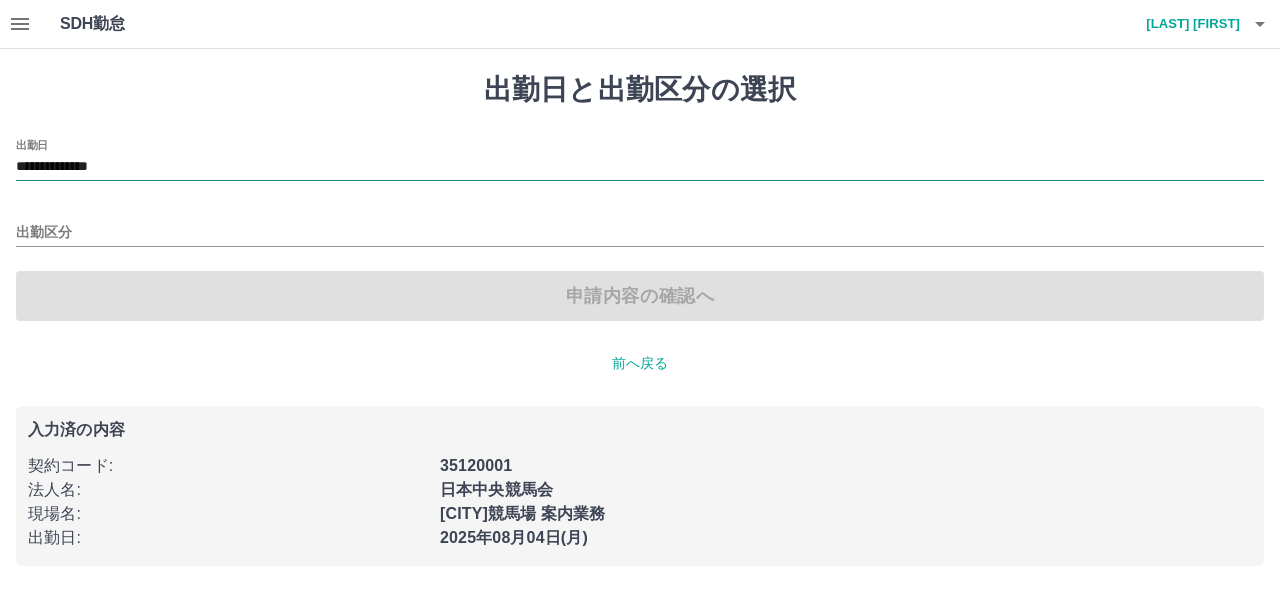 click on "**********" at bounding box center [640, 167] 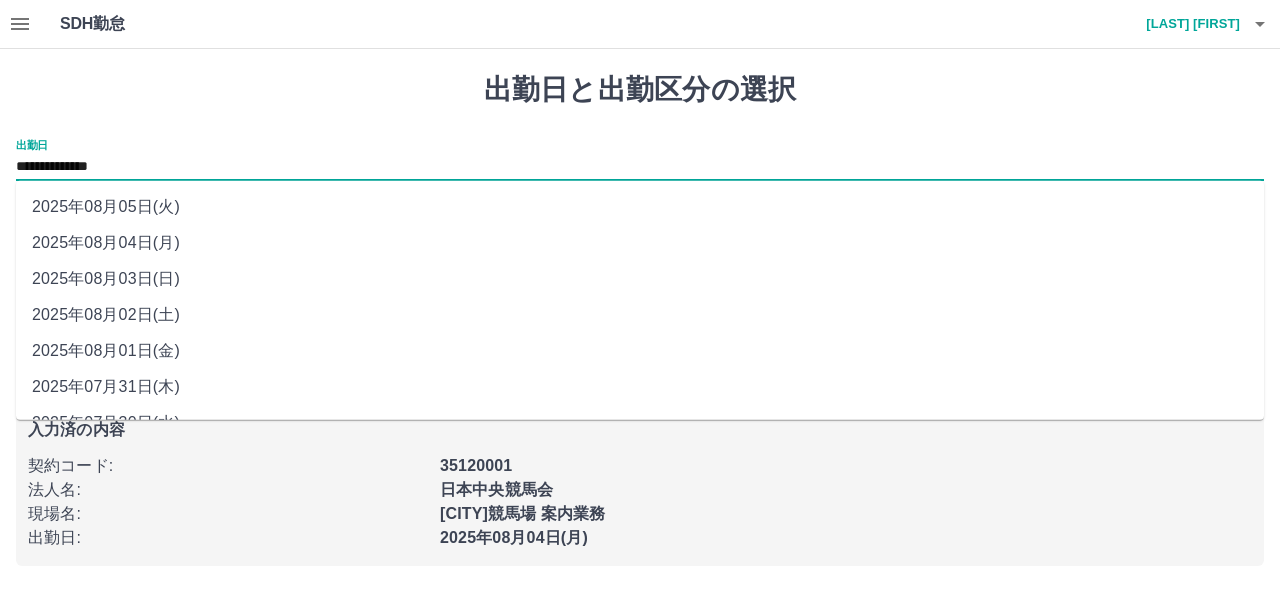 drag, startPoint x: 278, startPoint y: 170, endPoint x: 213, endPoint y: 276, distance: 124.34227 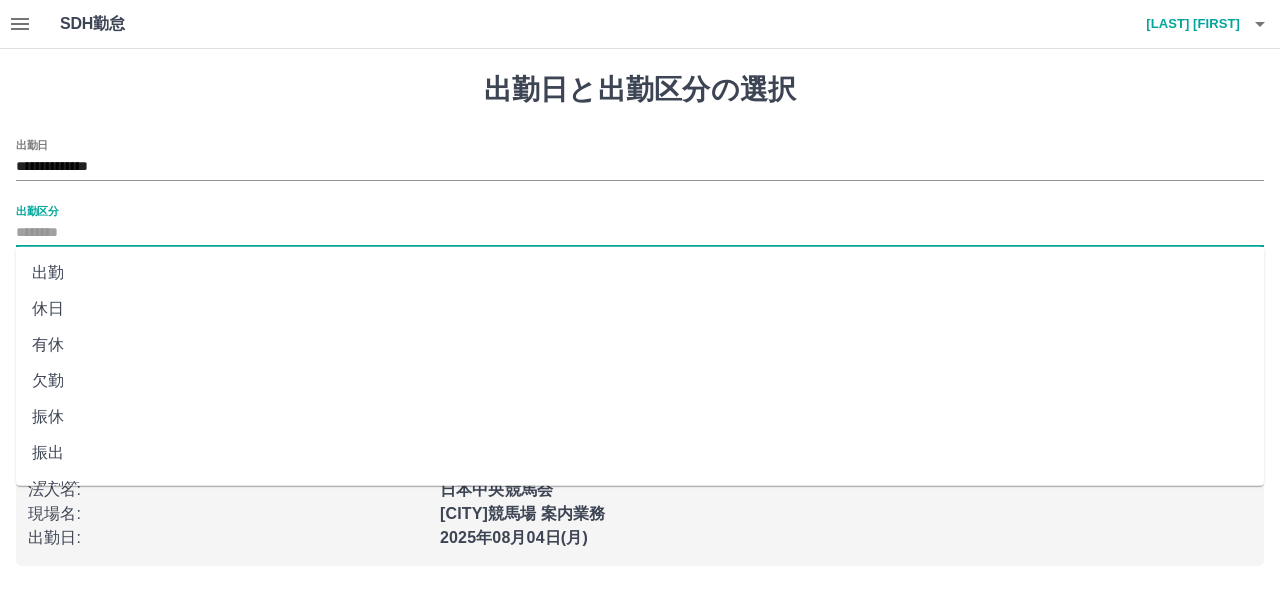 click on "出勤区分" at bounding box center [640, 233] 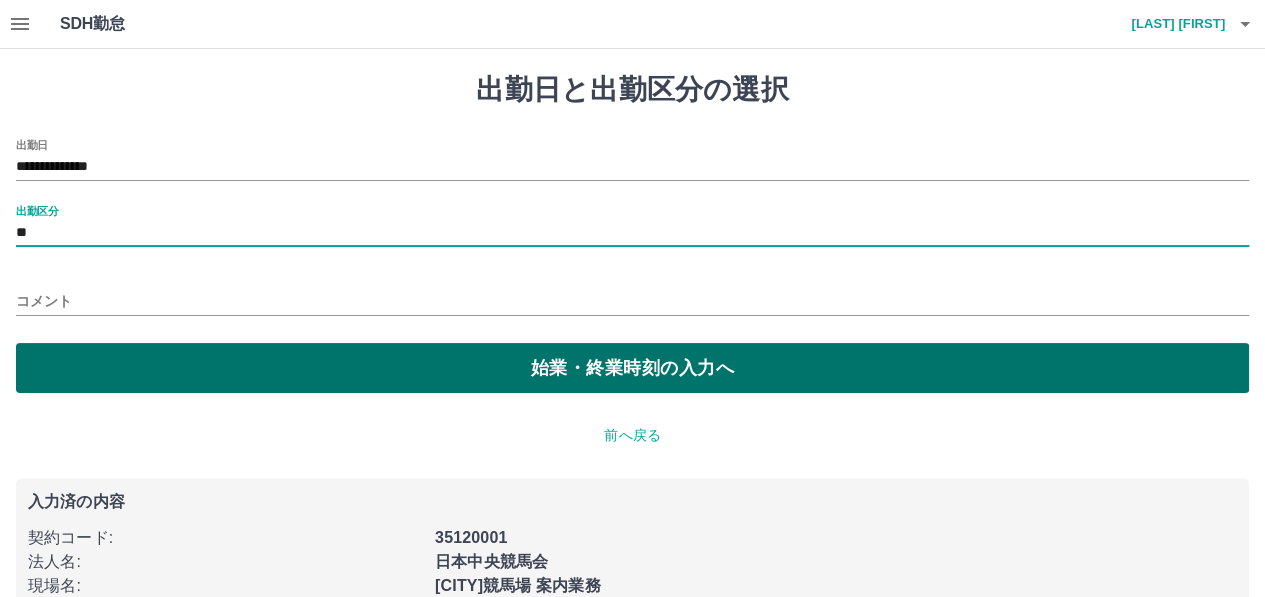 click on "始業・終業時刻の入力へ" at bounding box center (632, 368) 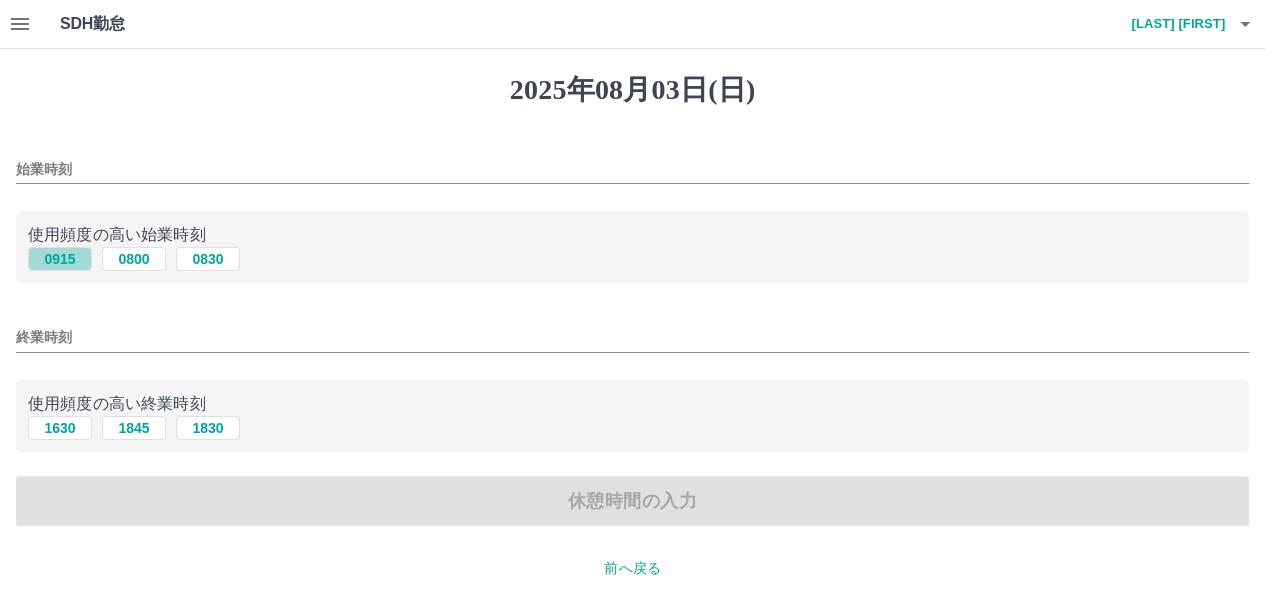 click on "0915" at bounding box center (60, 259) 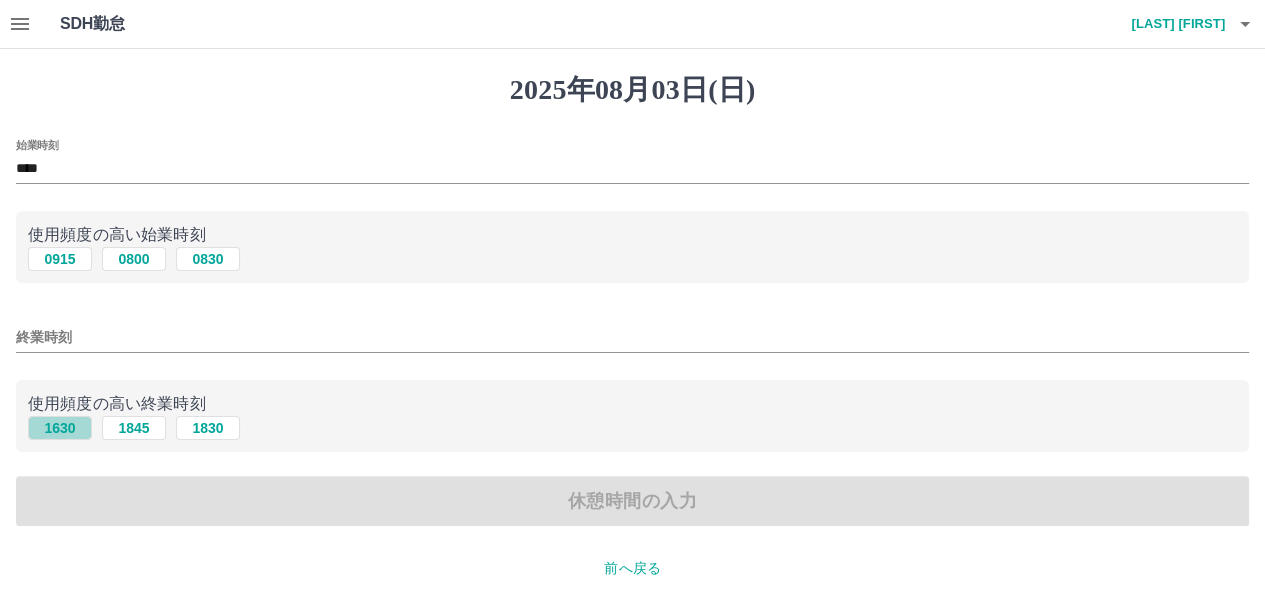 click on "1630" at bounding box center (60, 428) 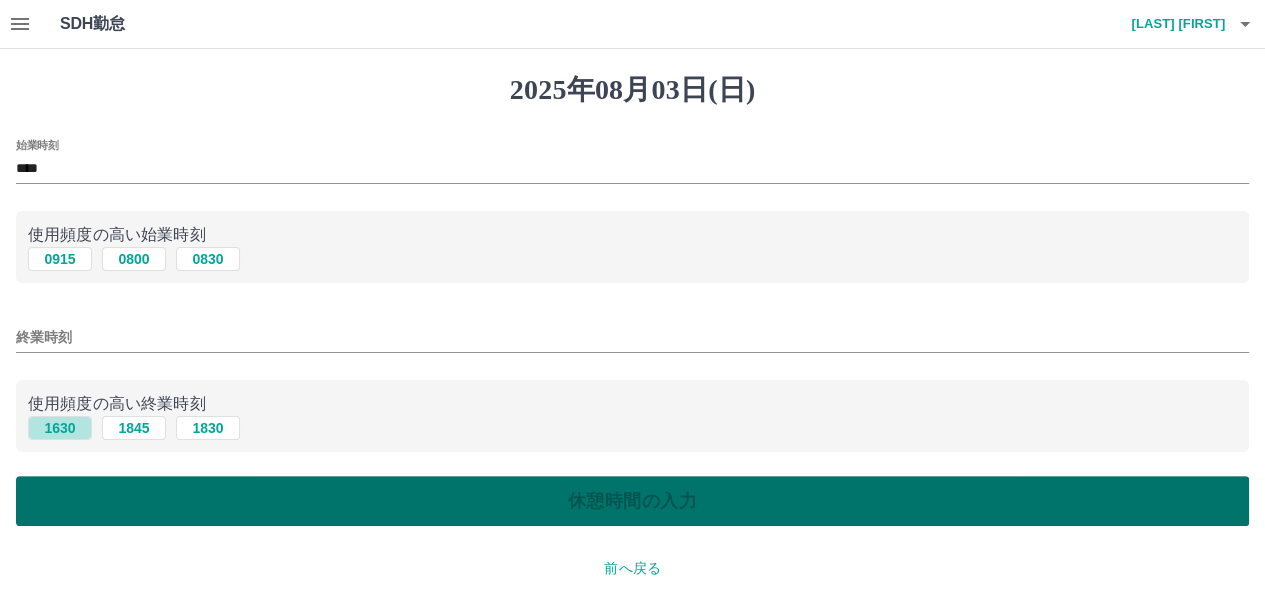 type on "****" 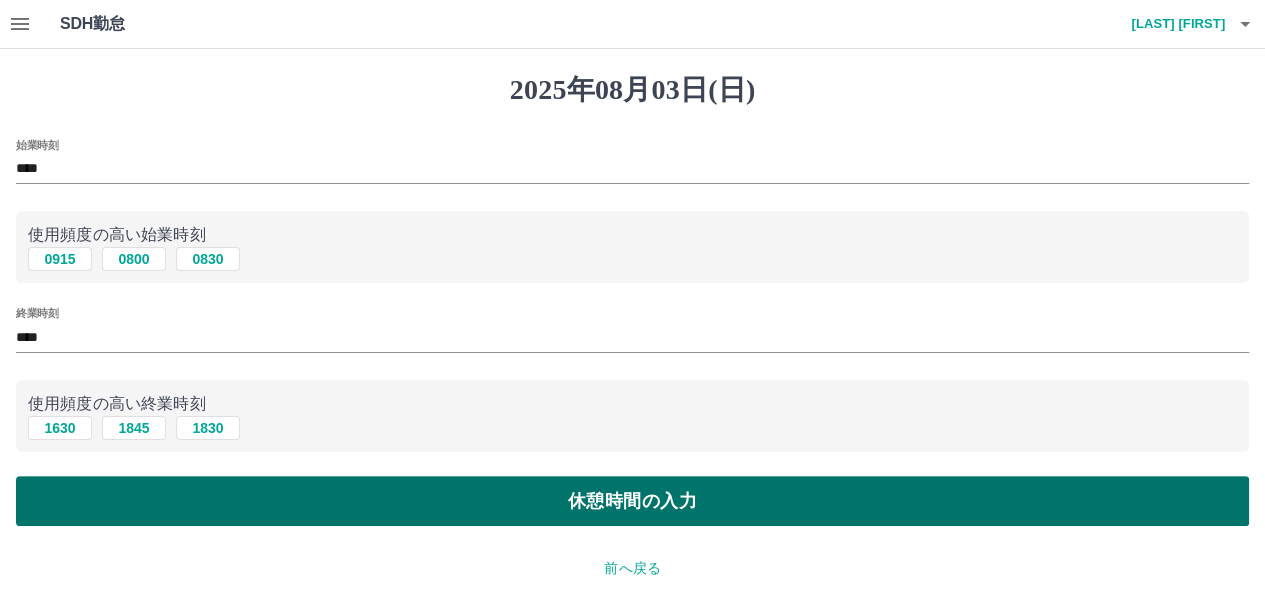 click on "休憩時間の入力" at bounding box center (632, 501) 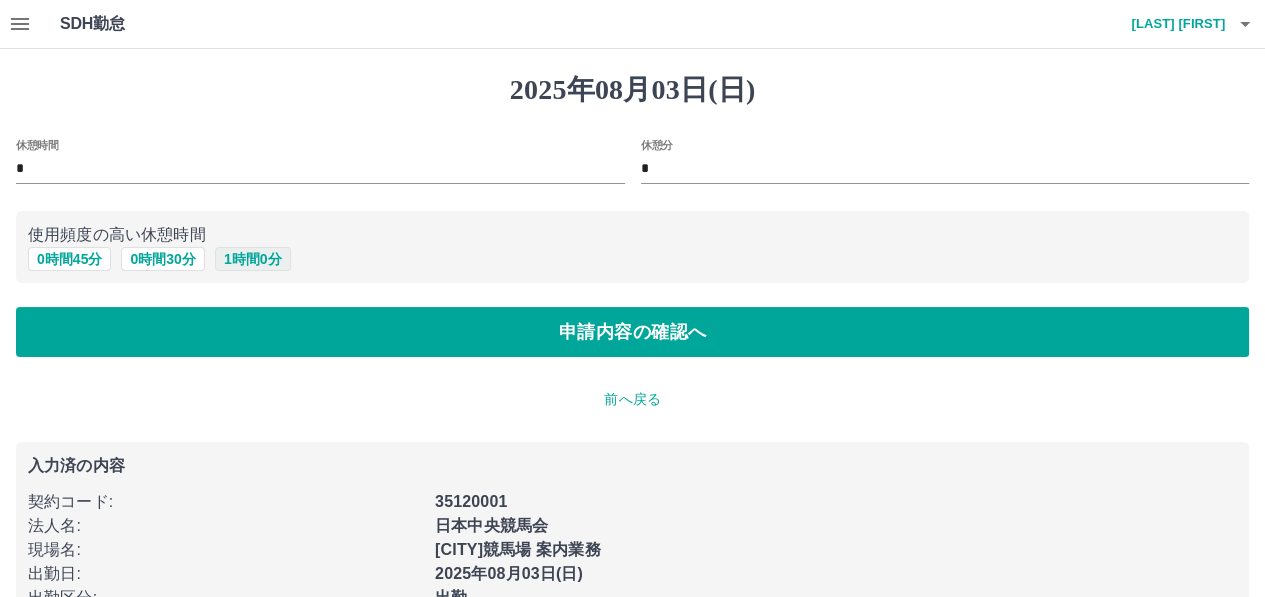 click on "1 時間 0 分" at bounding box center [253, 259] 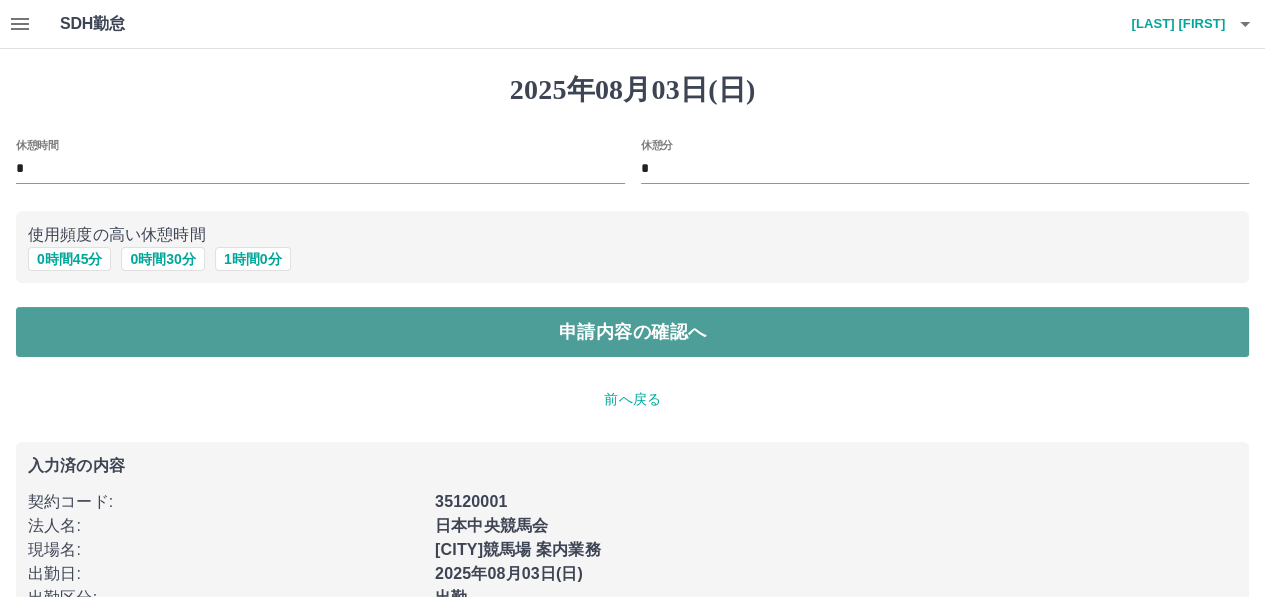 click on "申請内容の確認へ" at bounding box center [632, 332] 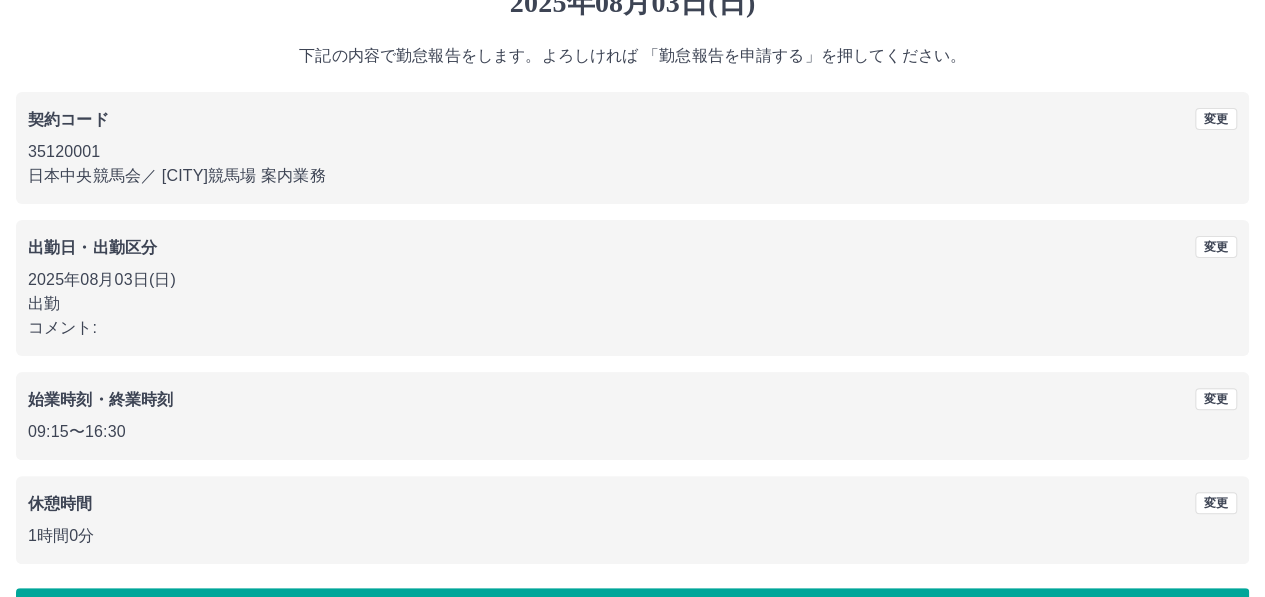 scroll, scrollTop: 150, scrollLeft: 0, axis: vertical 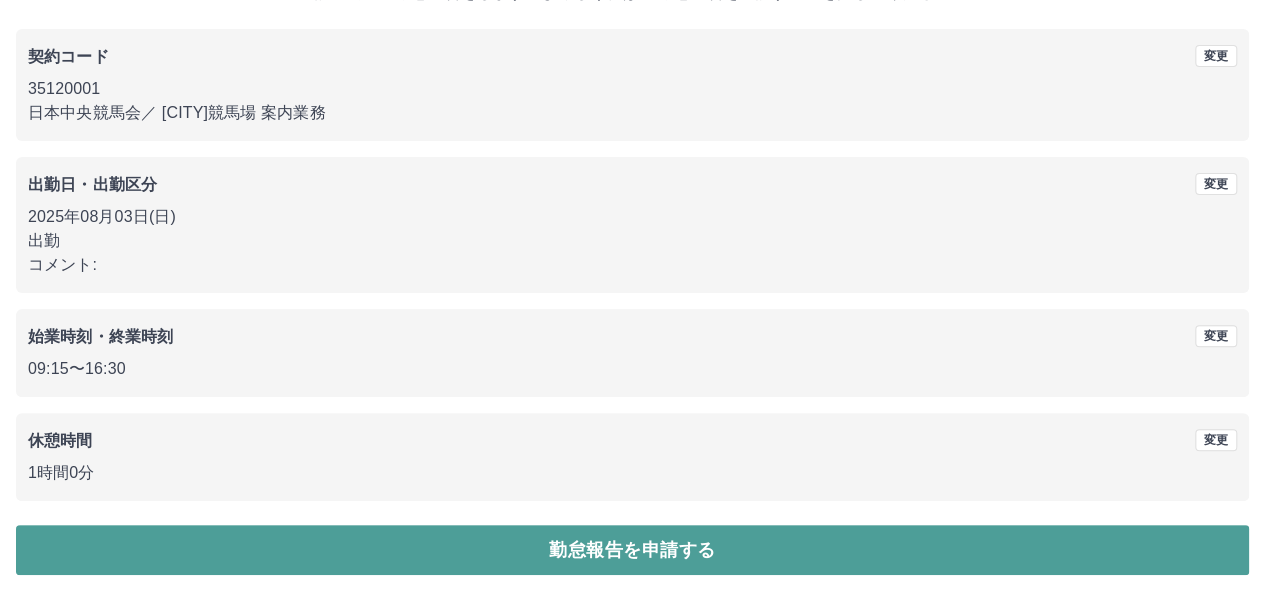 click on "勤怠報告を申請する" at bounding box center (632, 550) 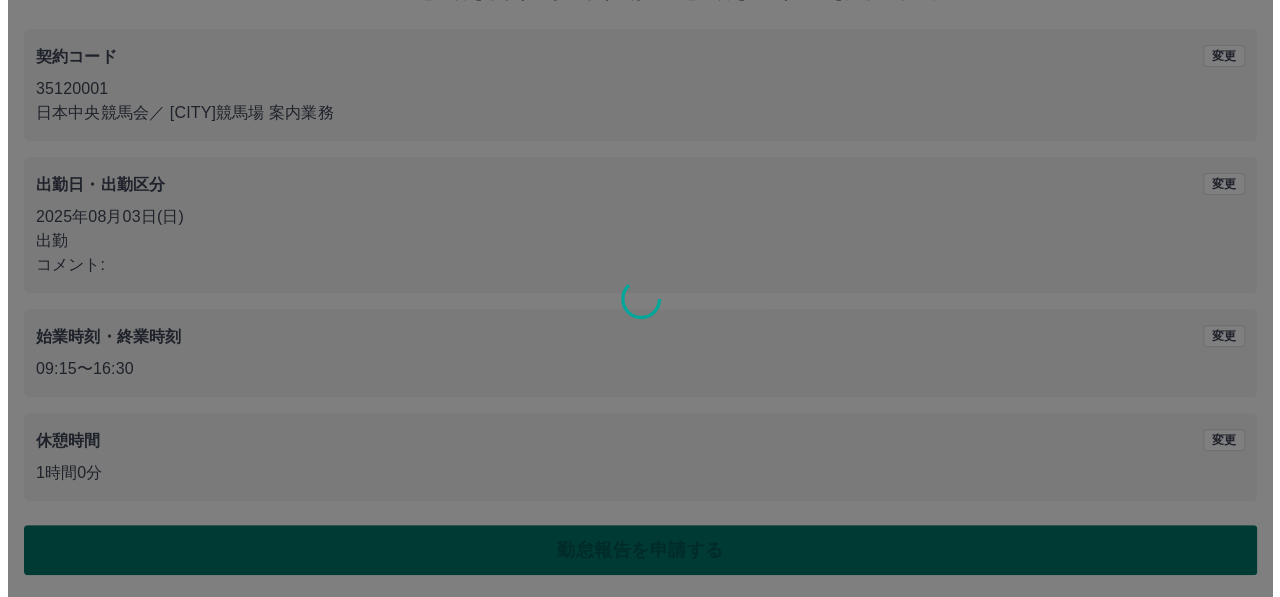 scroll, scrollTop: 0, scrollLeft: 0, axis: both 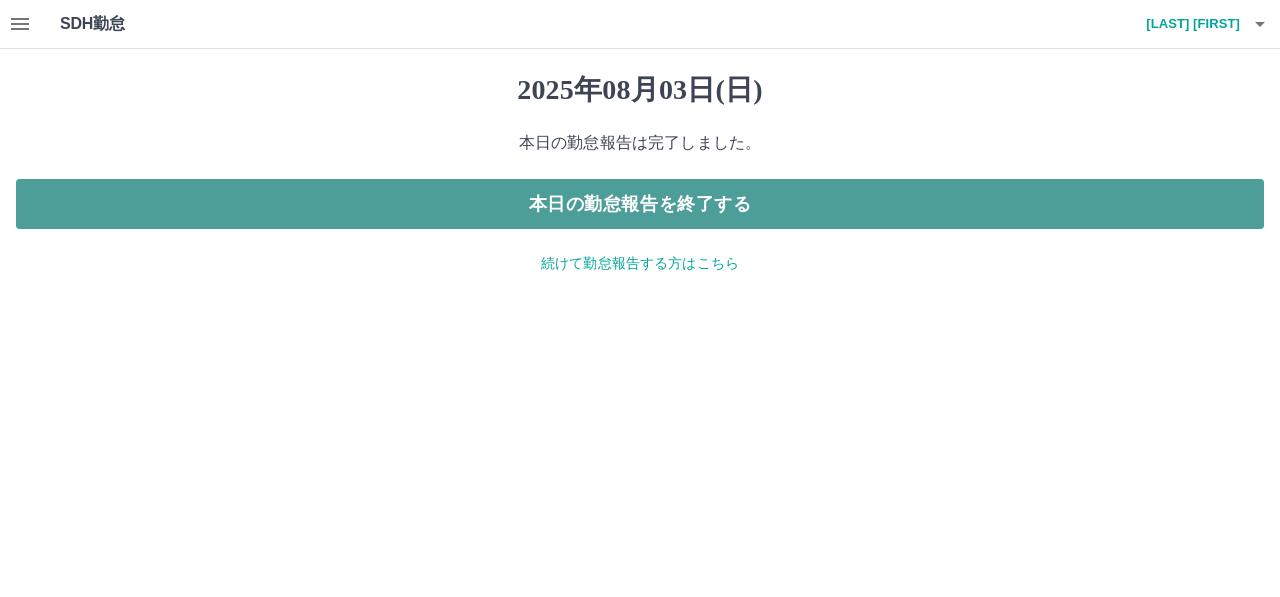 click on "本日の勤怠報告を終了する" at bounding box center (640, 204) 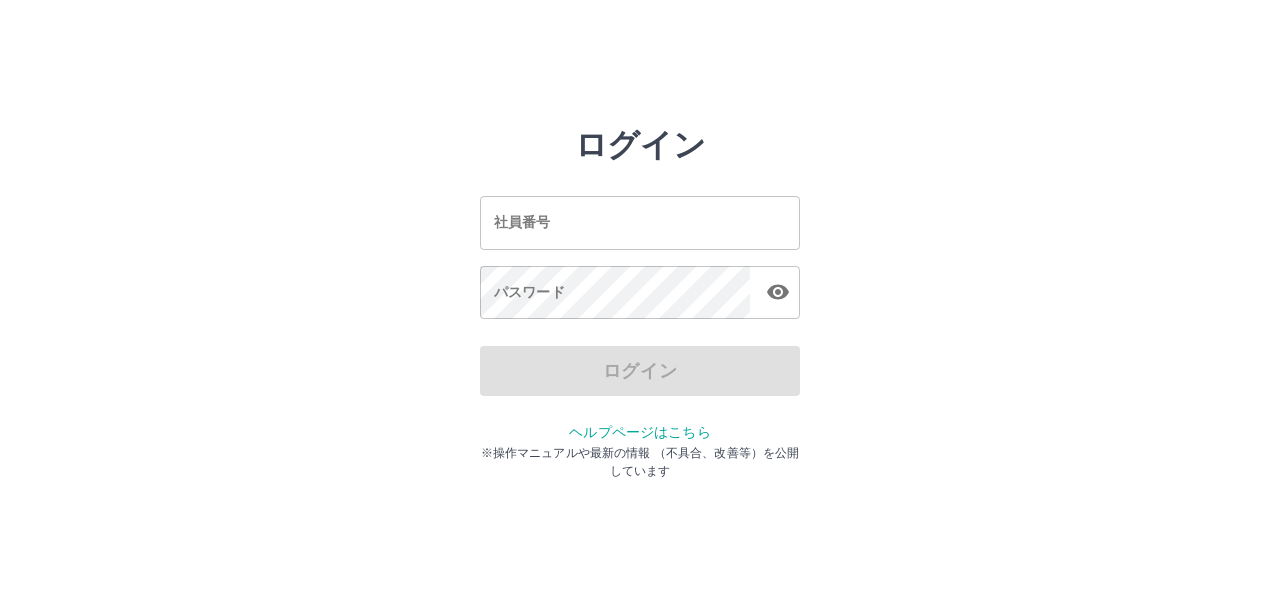 scroll, scrollTop: 0, scrollLeft: 0, axis: both 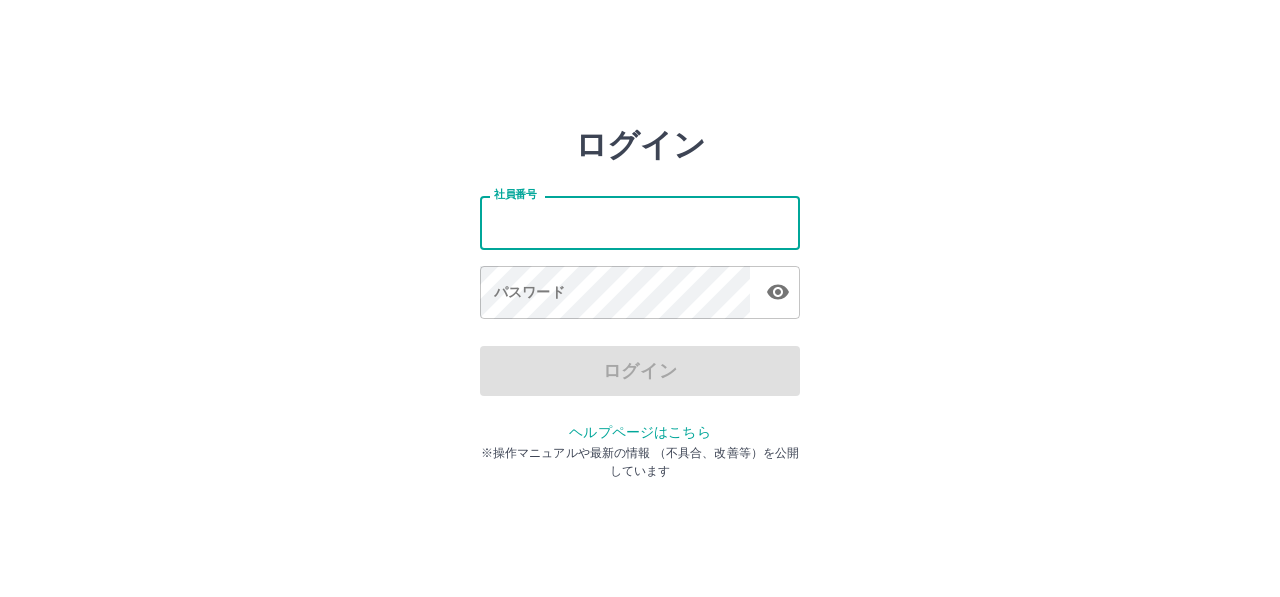 click on "社員番号" at bounding box center (640, 222) 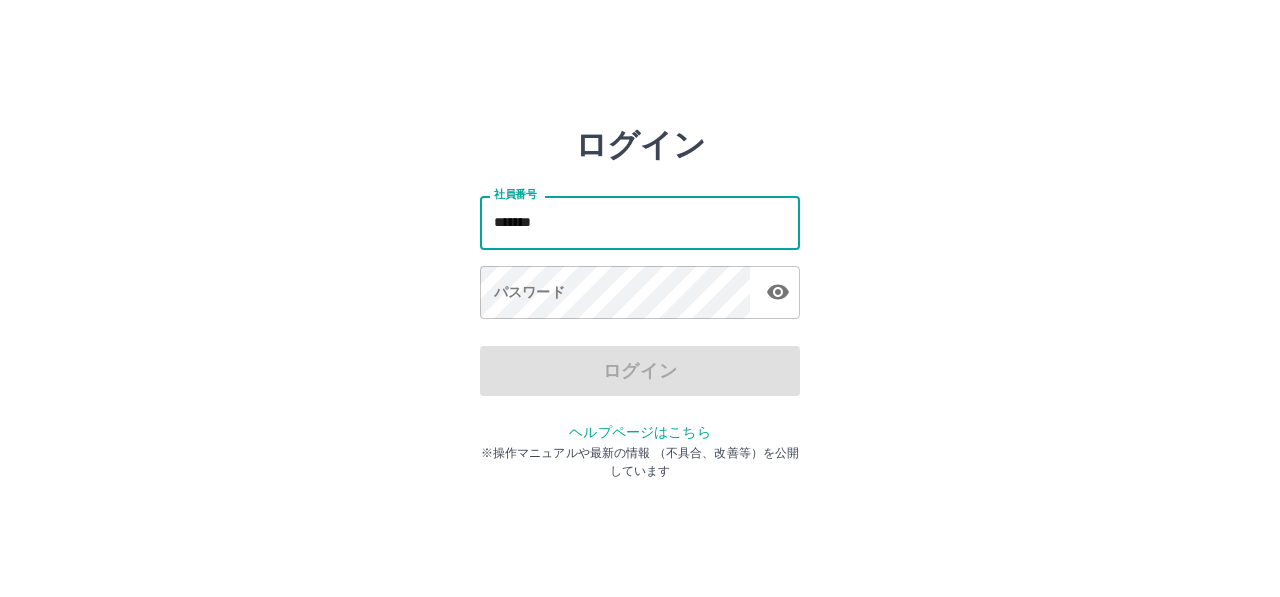 type on "*******" 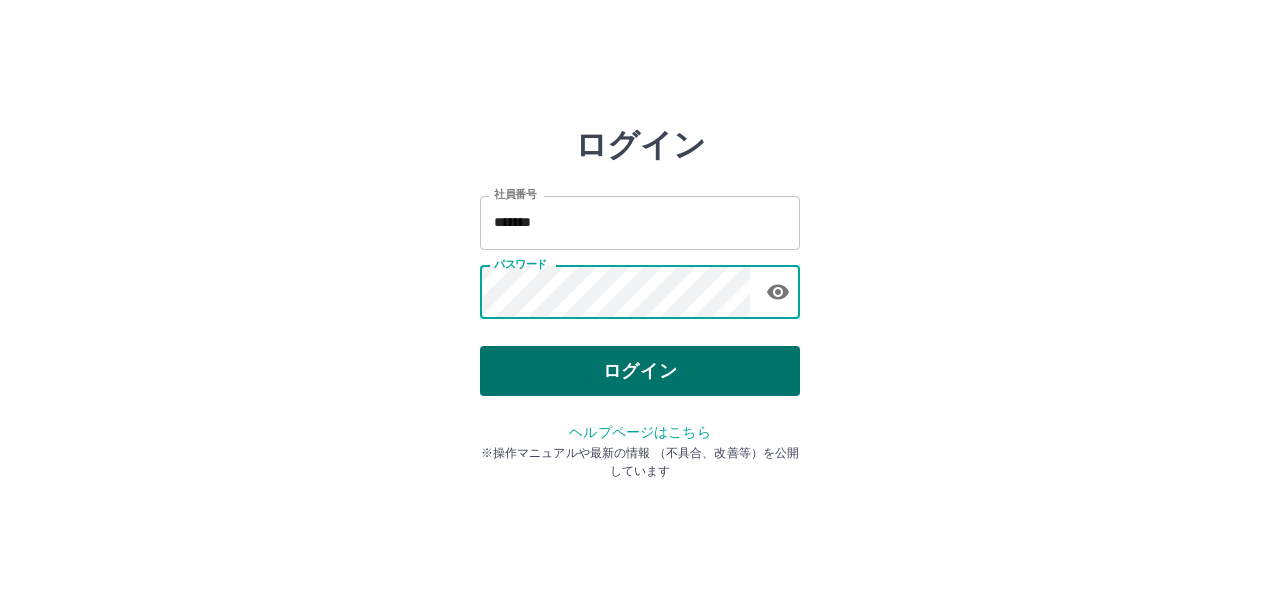 click on "ログイン" at bounding box center [640, 371] 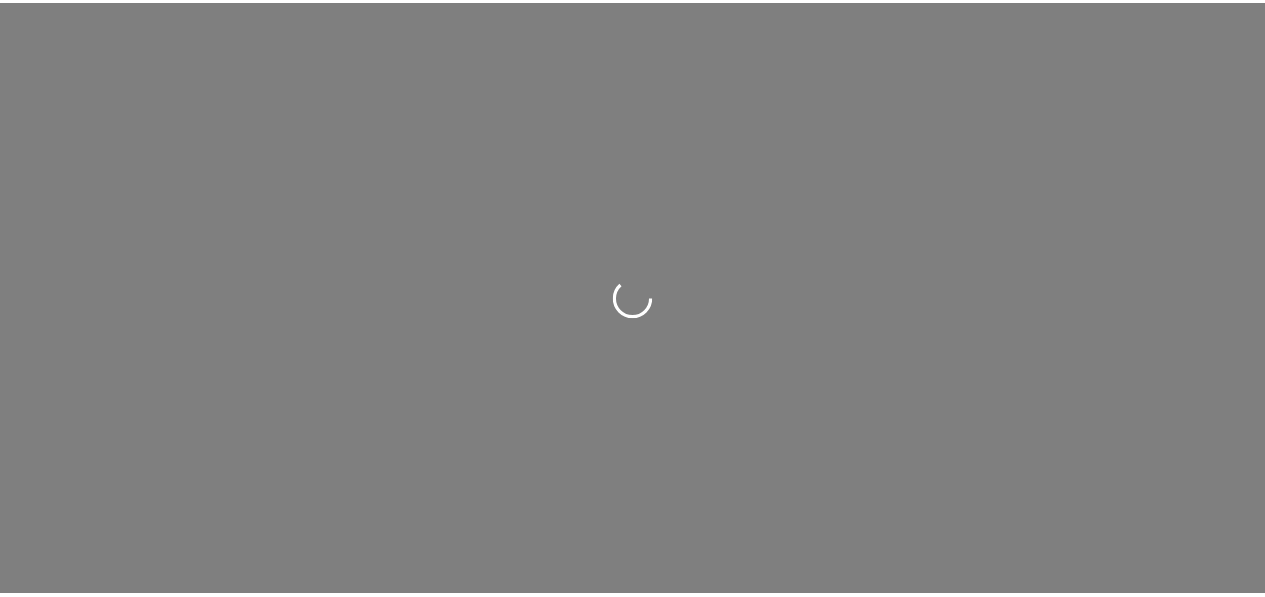 scroll, scrollTop: 0, scrollLeft: 0, axis: both 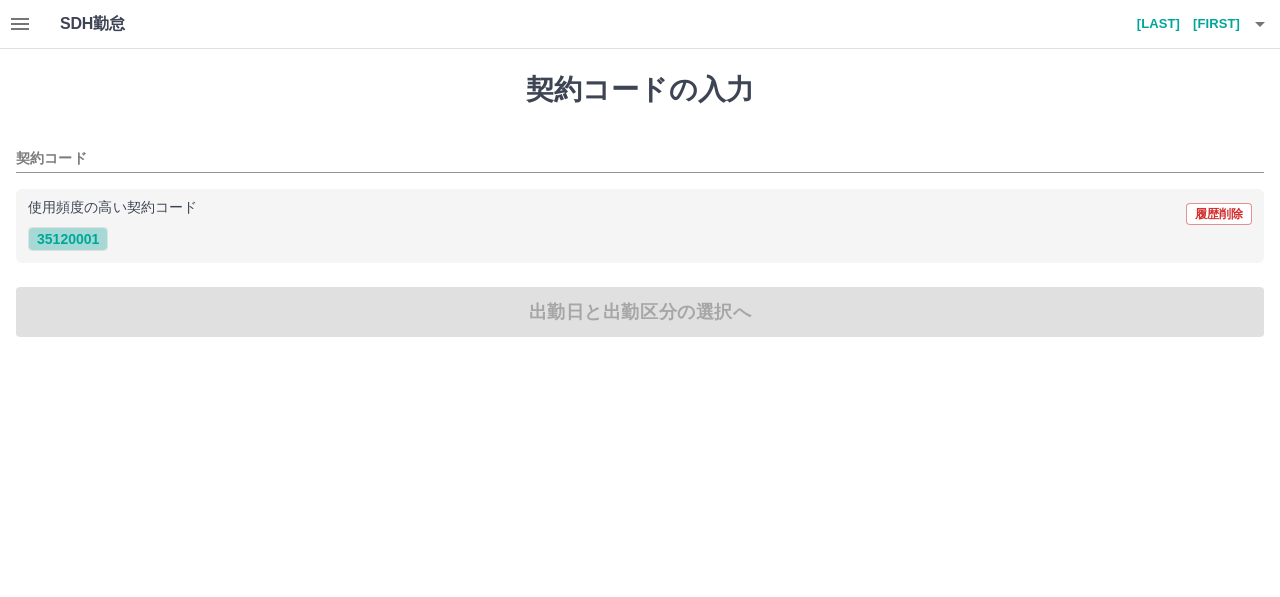 click on "35120001" at bounding box center [68, 239] 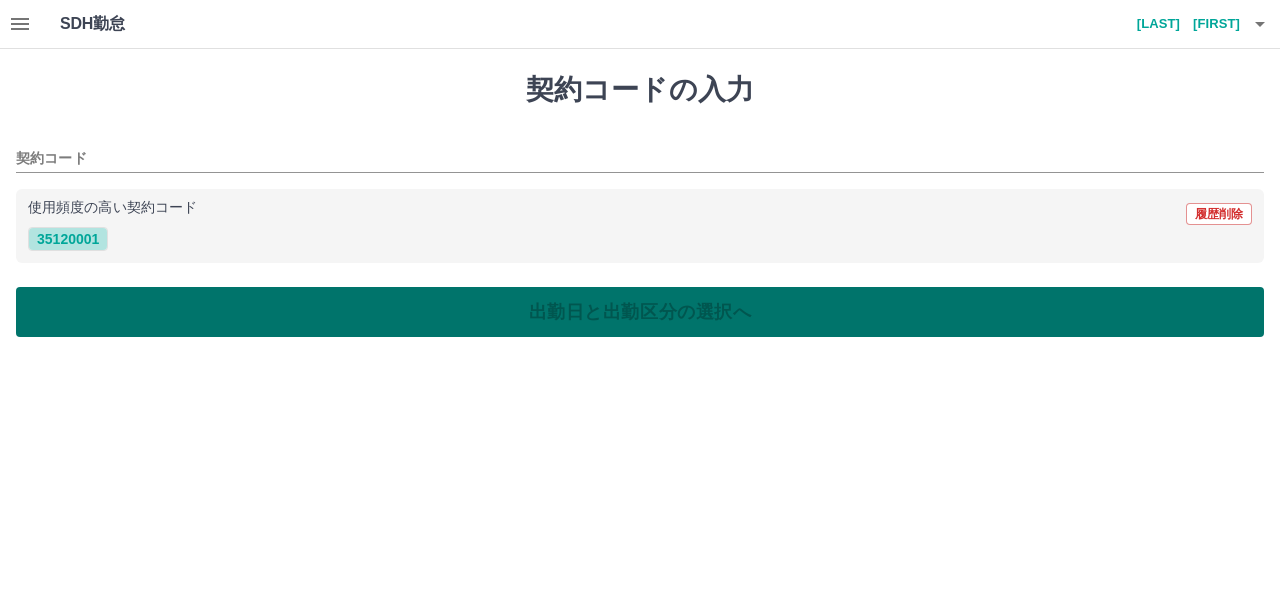 type on "********" 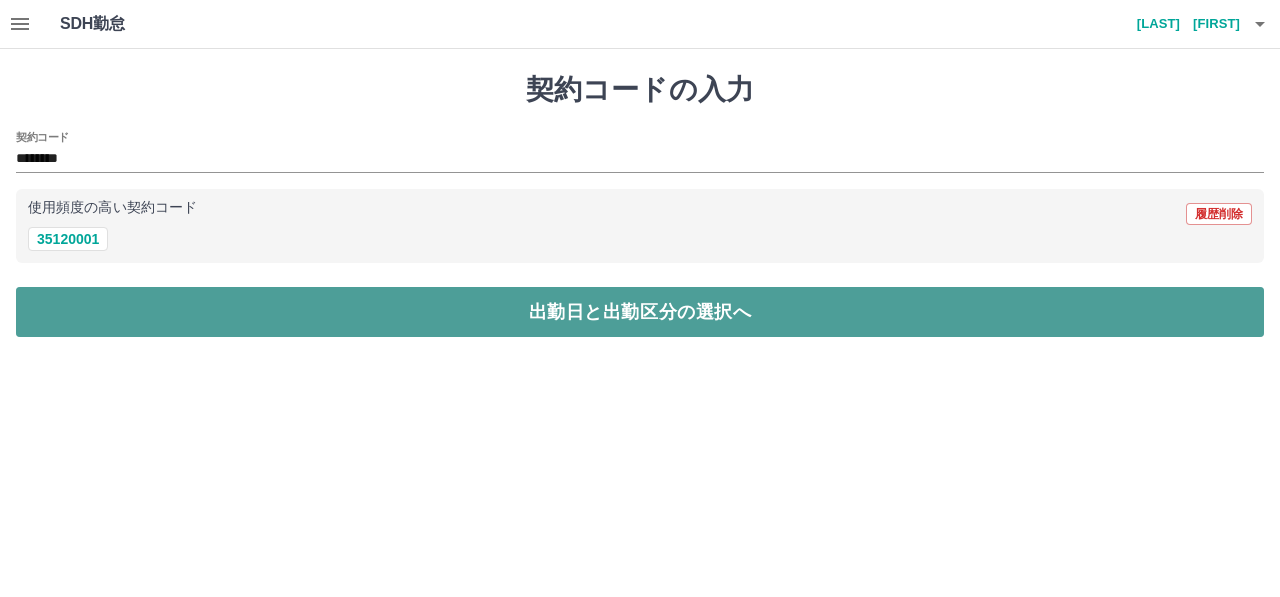 click on "出勤日と出勤区分の選択へ" at bounding box center [640, 312] 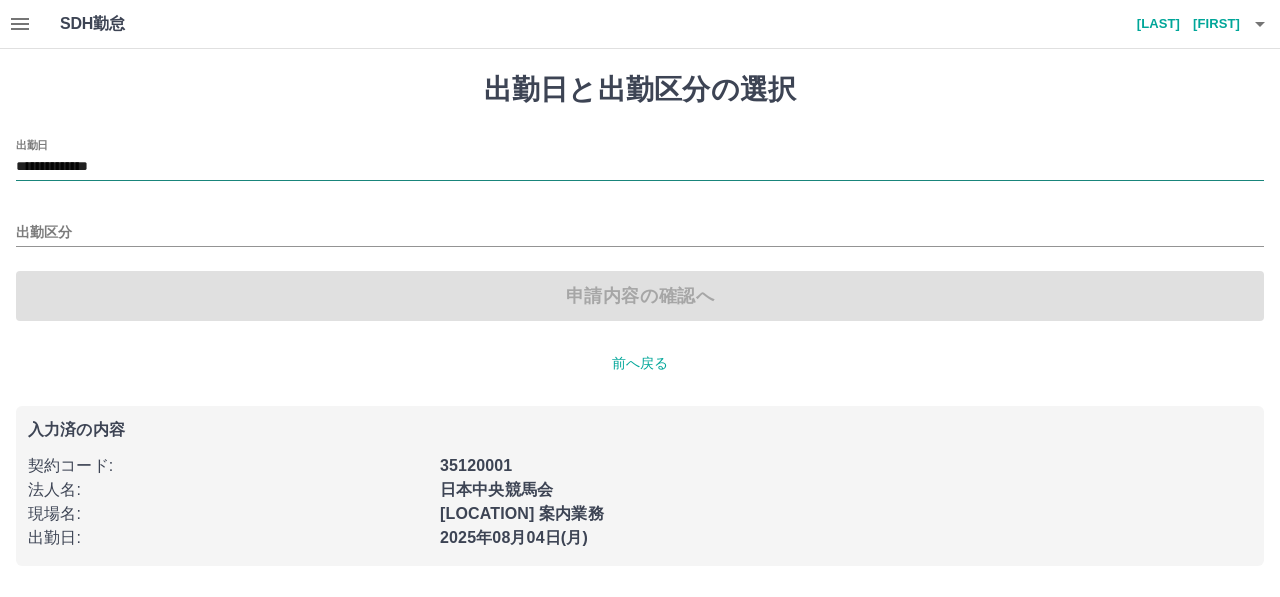 click on "**********" at bounding box center (640, 167) 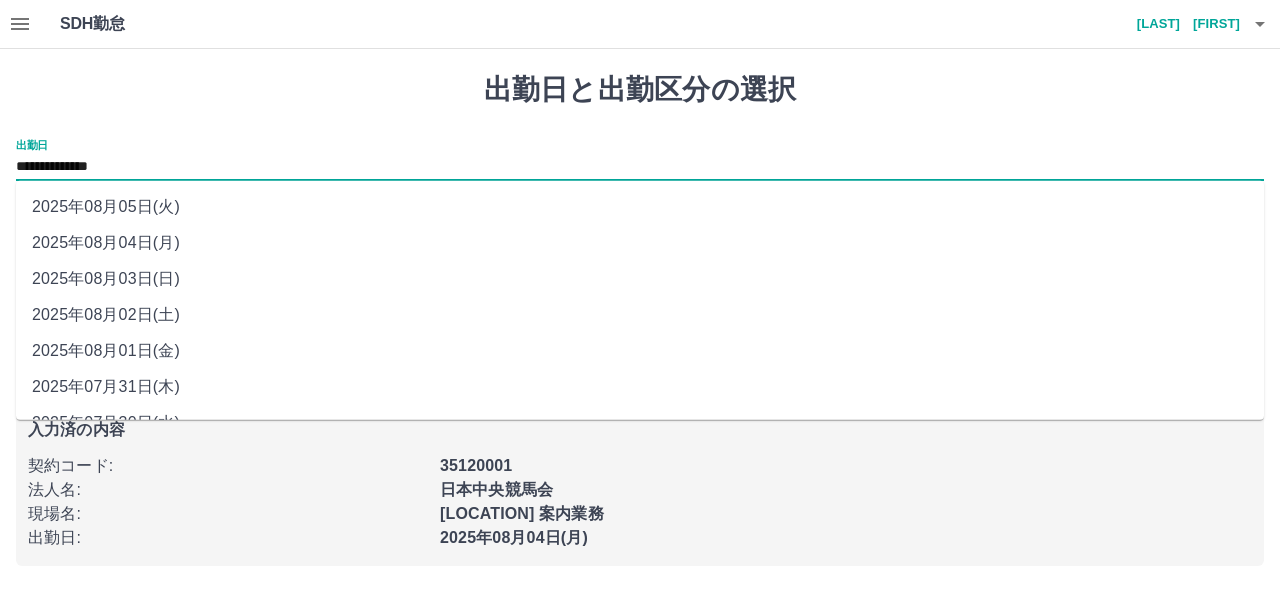 drag, startPoint x: 199, startPoint y: 171, endPoint x: 172, endPoint y: 313, distance: 144.54411 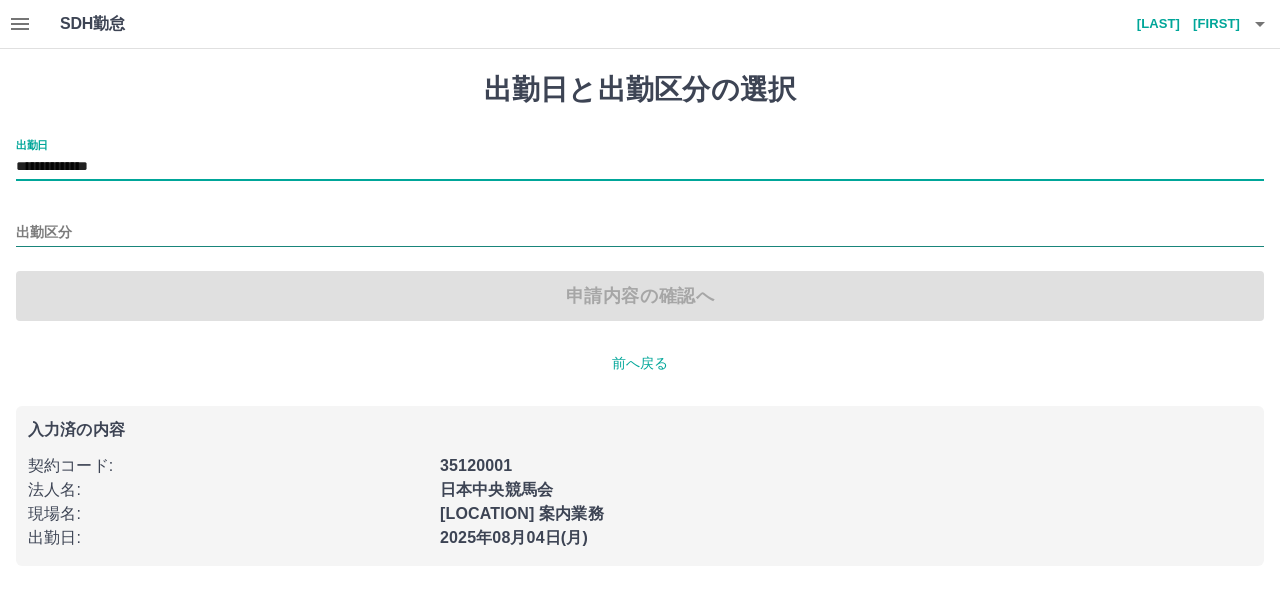 click on "出勤区分" at bounding box center (640, 233) 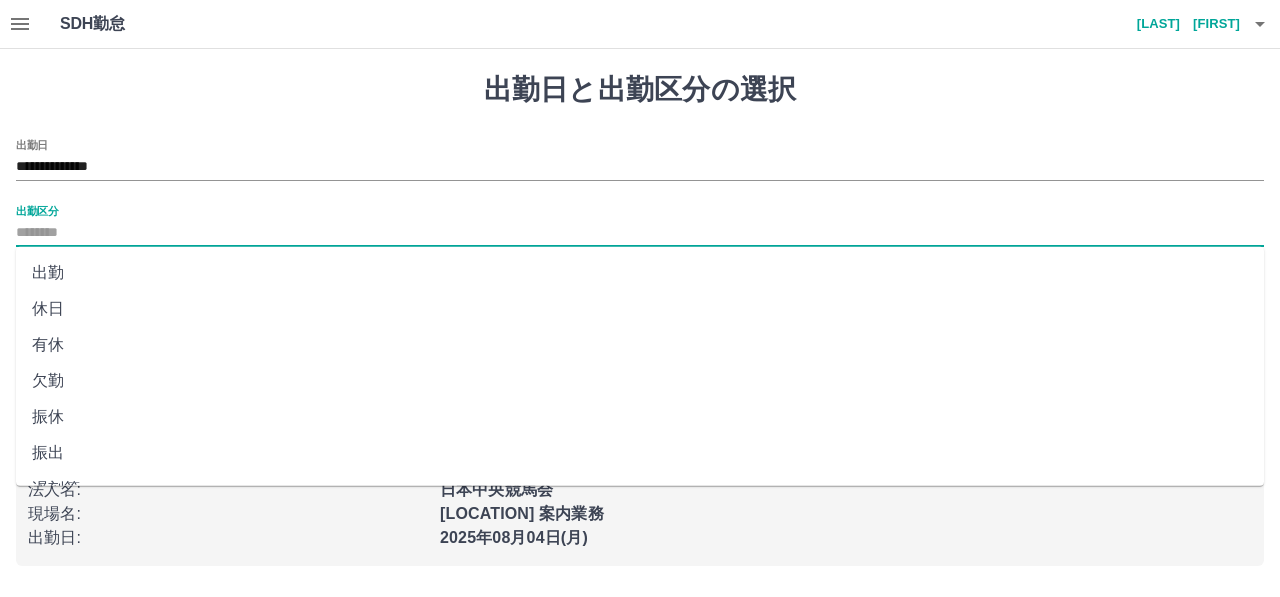 click on "出勤" at bounding box center [640, 273] 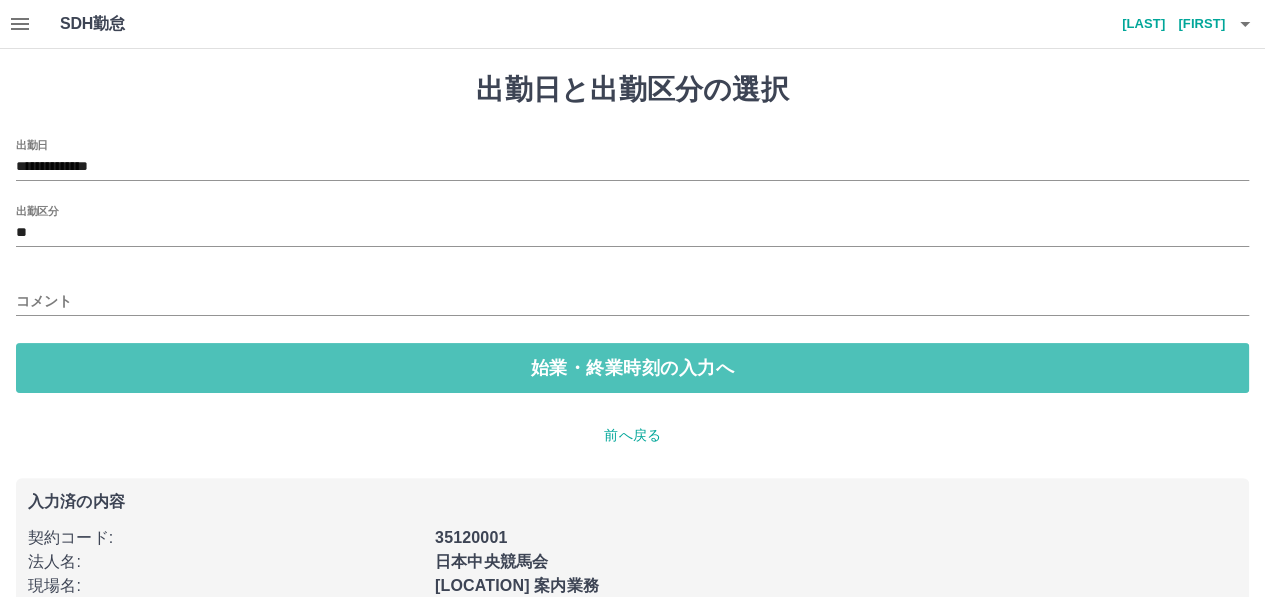 drag, startPoint x: 235, startPoint y: 362, endPoint x: 222, endPoint y: 332, distance: 32.695564 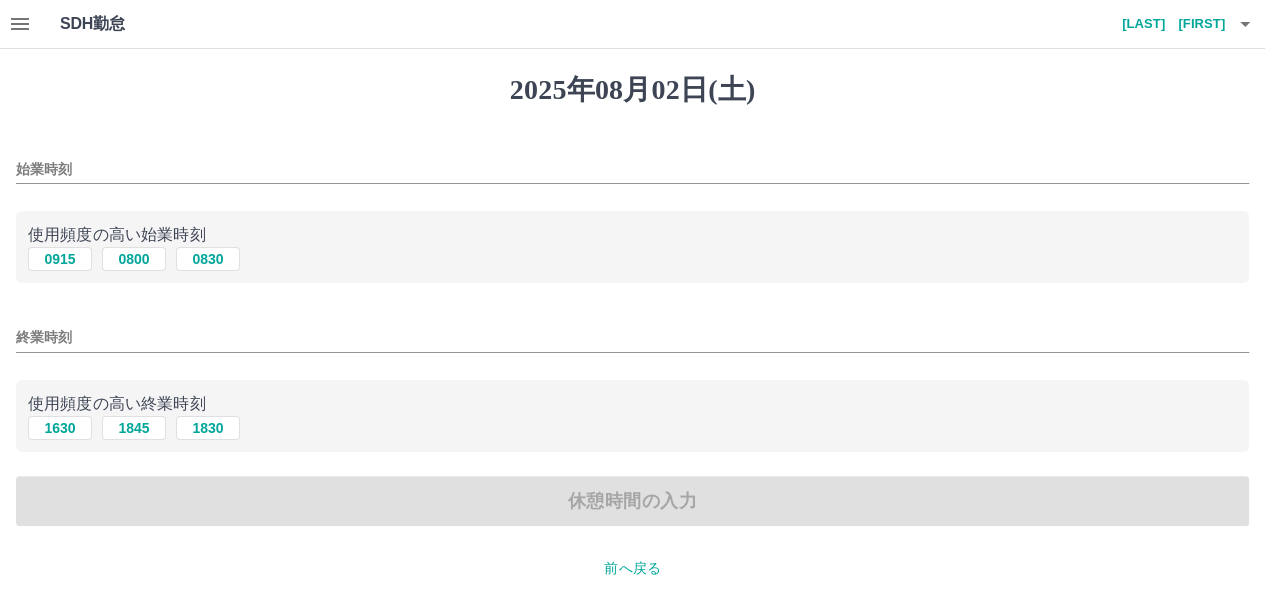 click on "始業時刻" at bounding box center (632, 169) 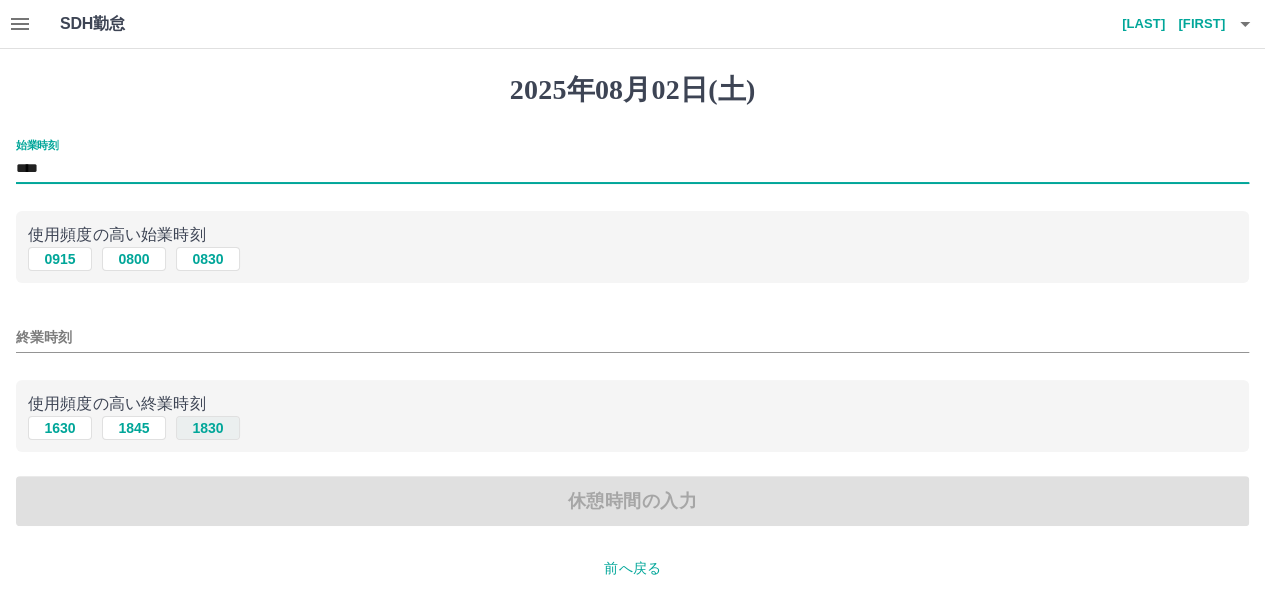 type on "****" 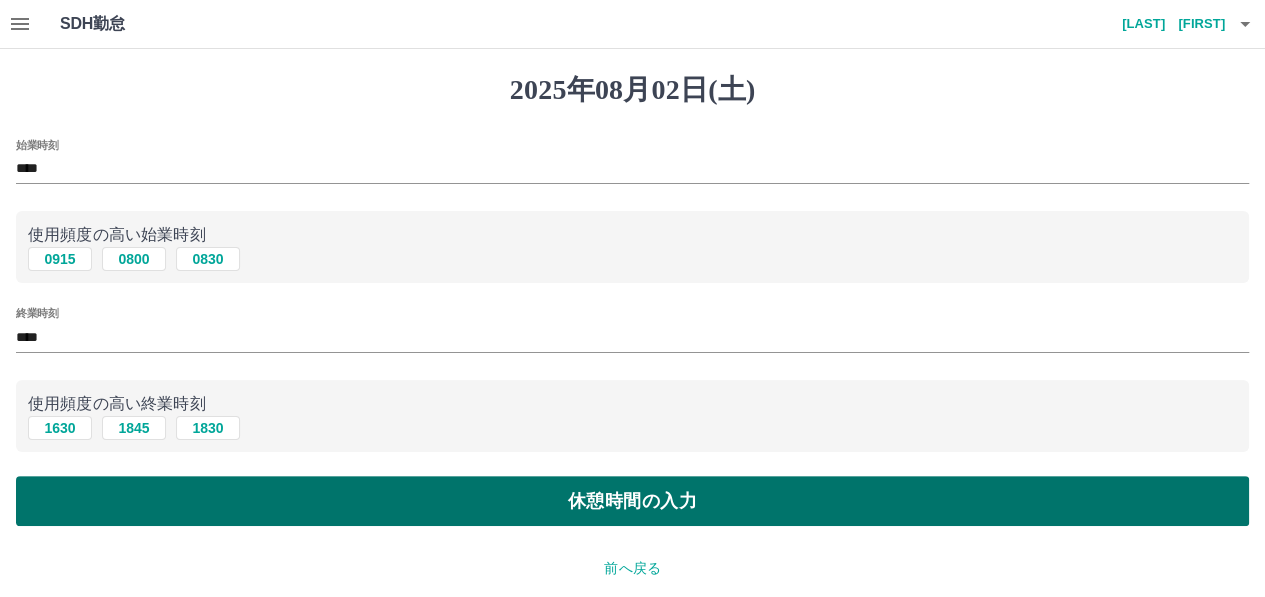 click on "休憩時間の入力" at bounding box center [632, 501] 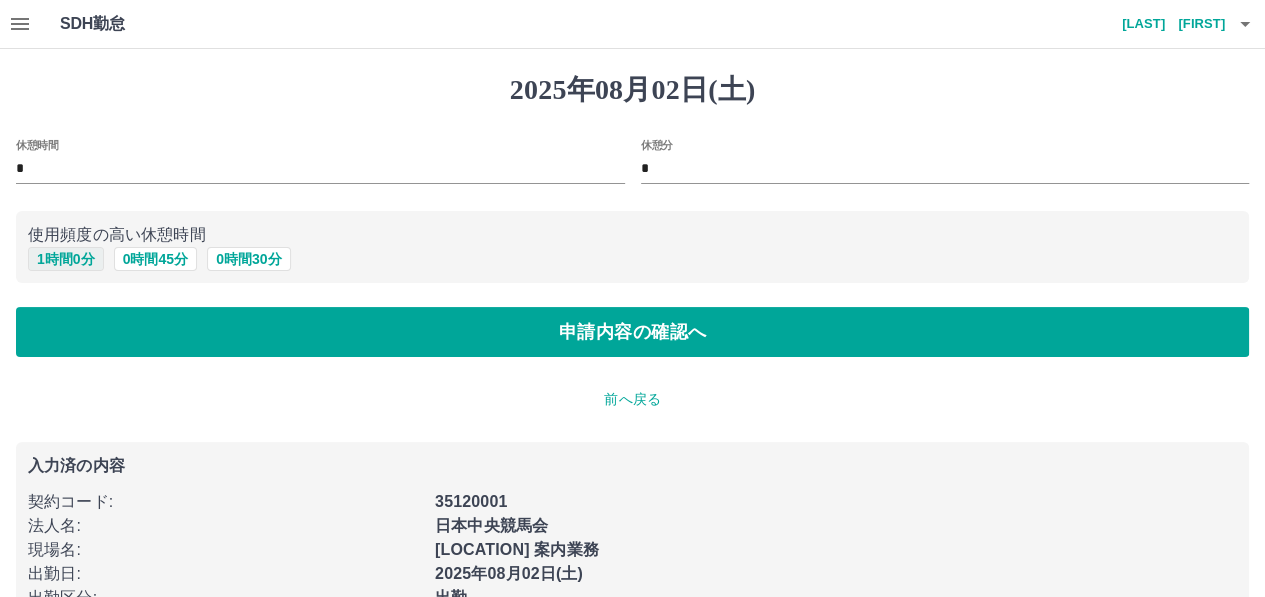 click on "1 時間 0 分" at bounding box center (66, 259) 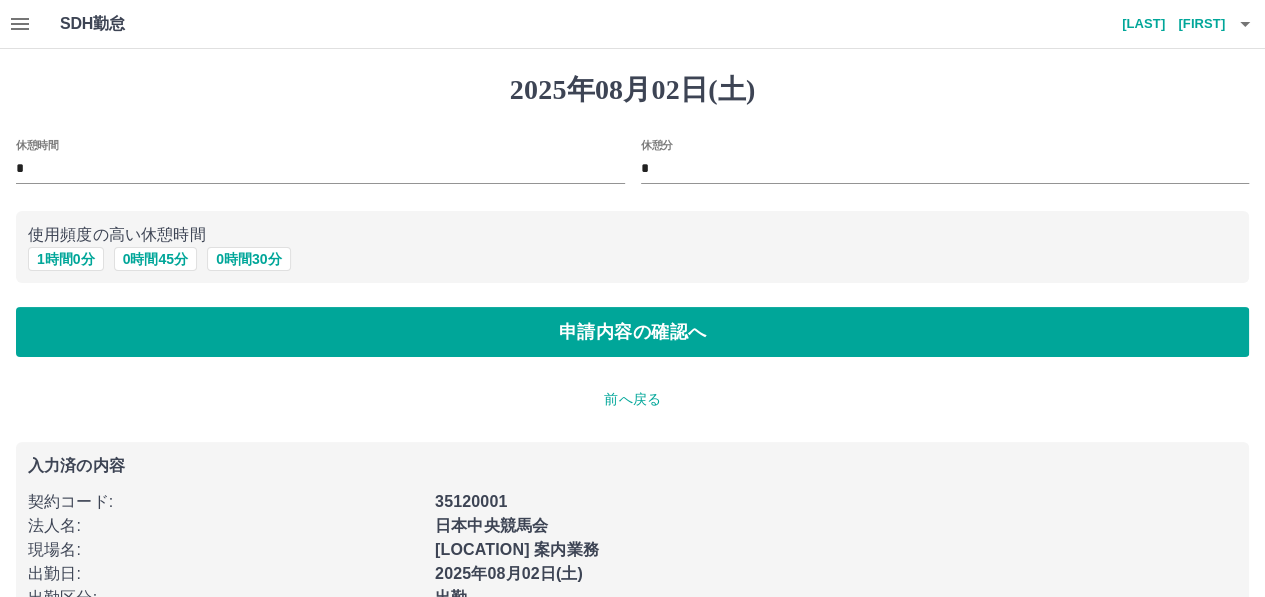 type on "*" 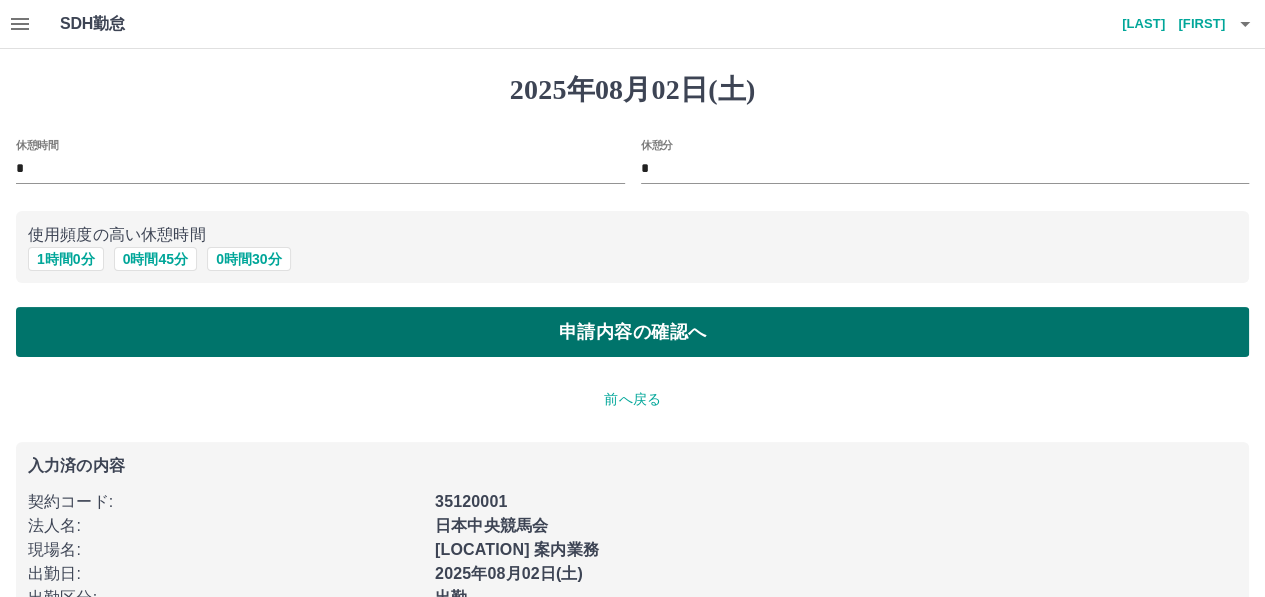 click on "申請内容の確認へ" at bounding box center (632, 332) 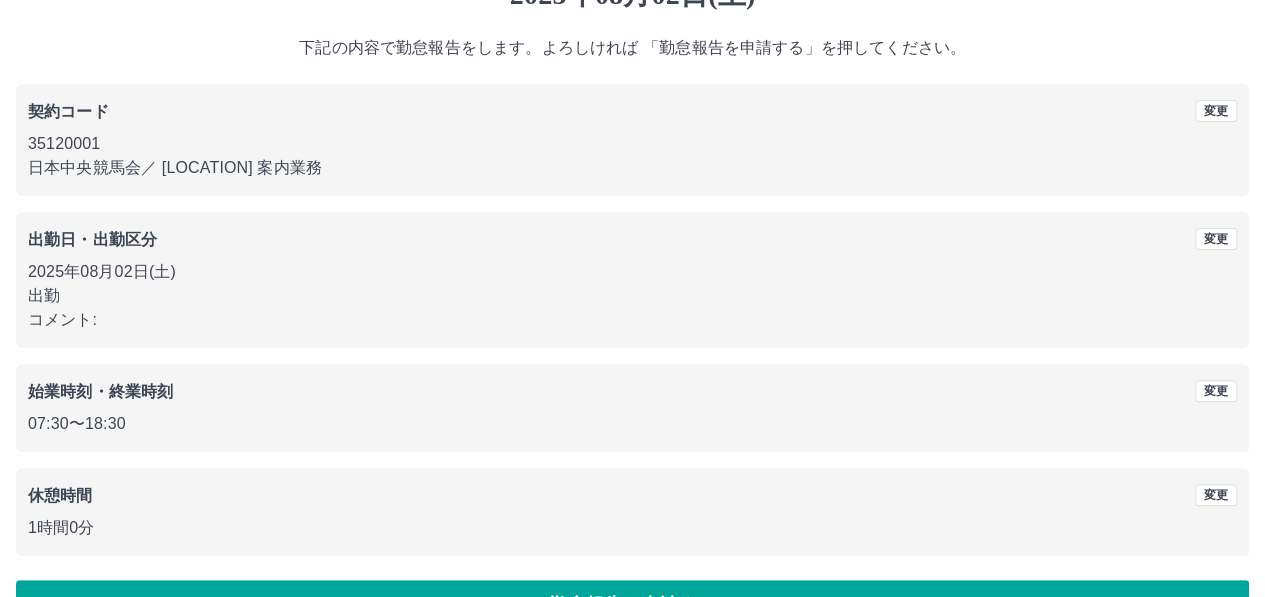 scroll, scrollTop: 150, scrollLeft: 0, axis: vertical 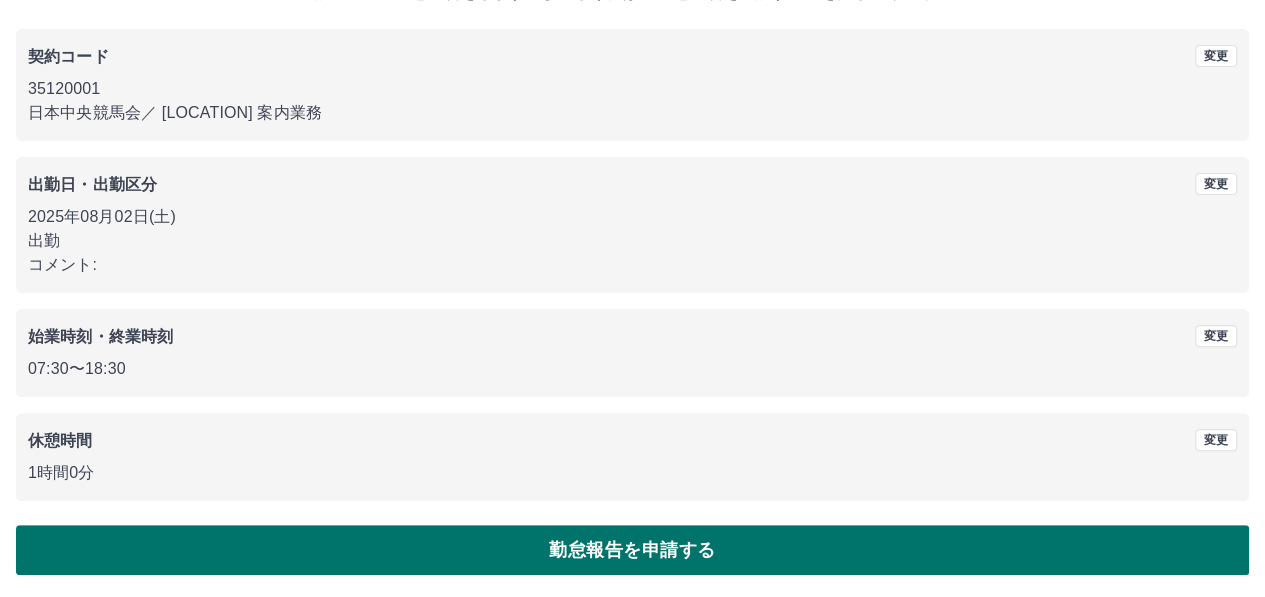 click on "勤怠報告を申請する" at bounding box center (632, 550) 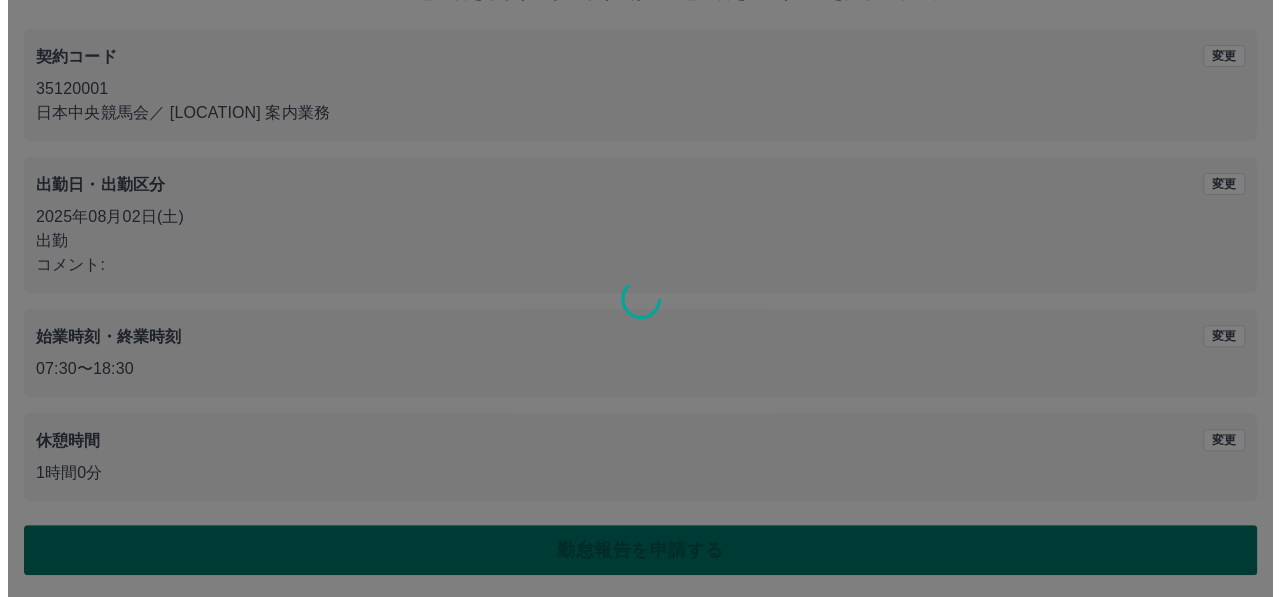 scroll, scrollTop: 0, scrollLeft: 0, axis: both 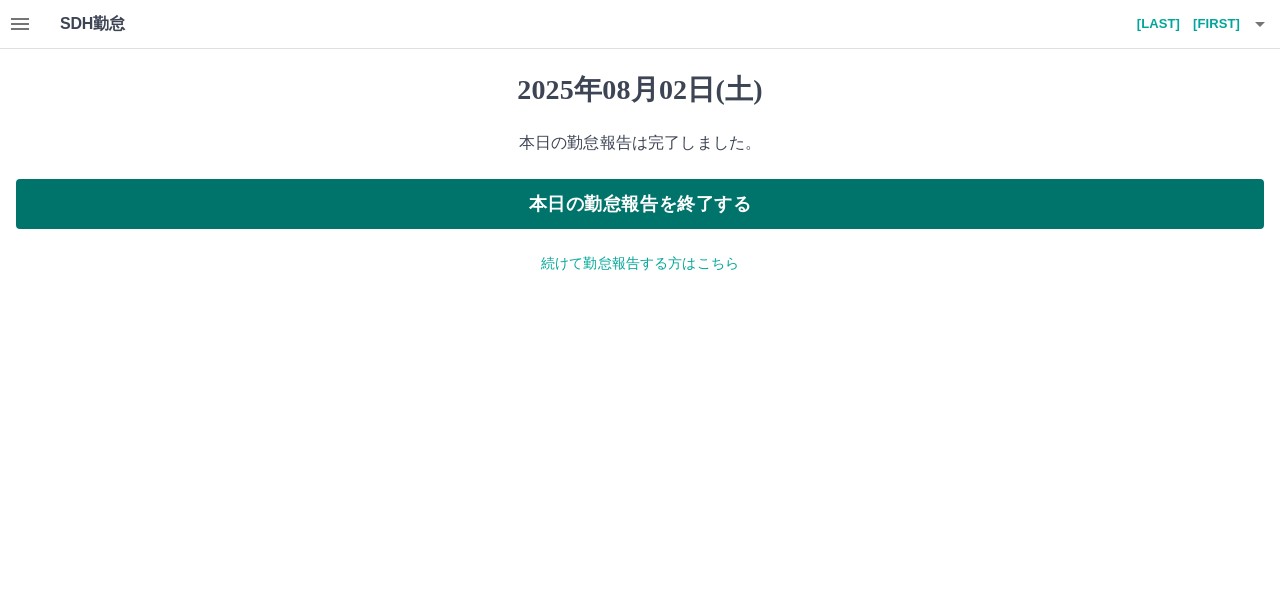 click on "本日の勤怠報告を終了する" at bounding box center [640, 204] 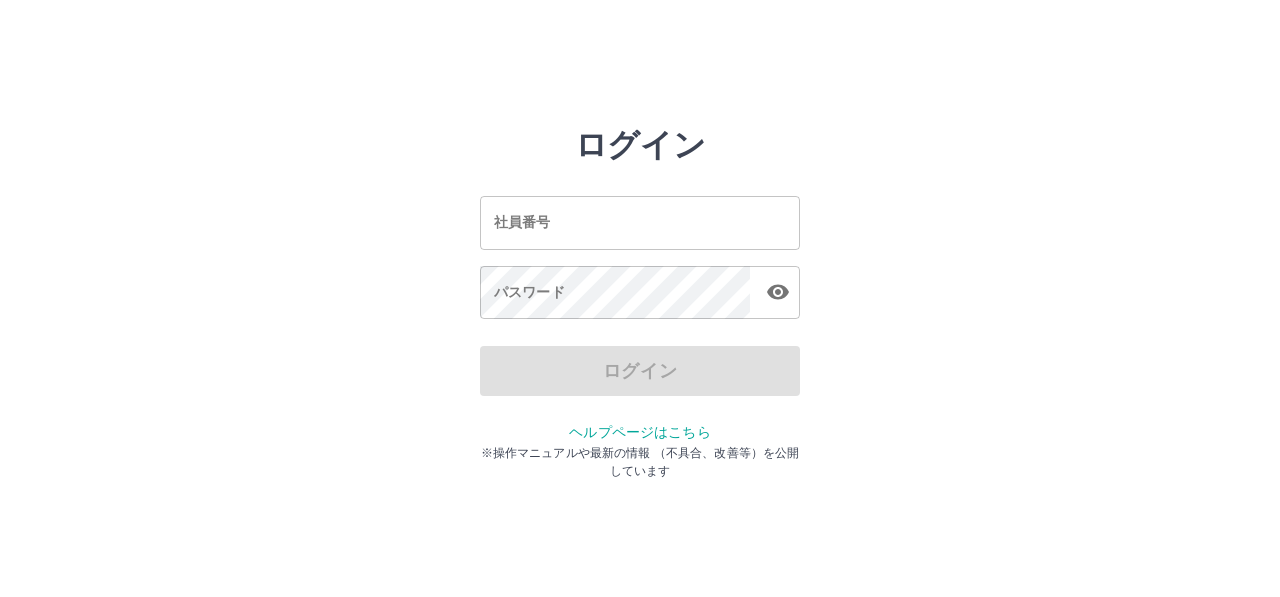 scroll, scrollTop: 0, scrollLeft: 0, axis: both 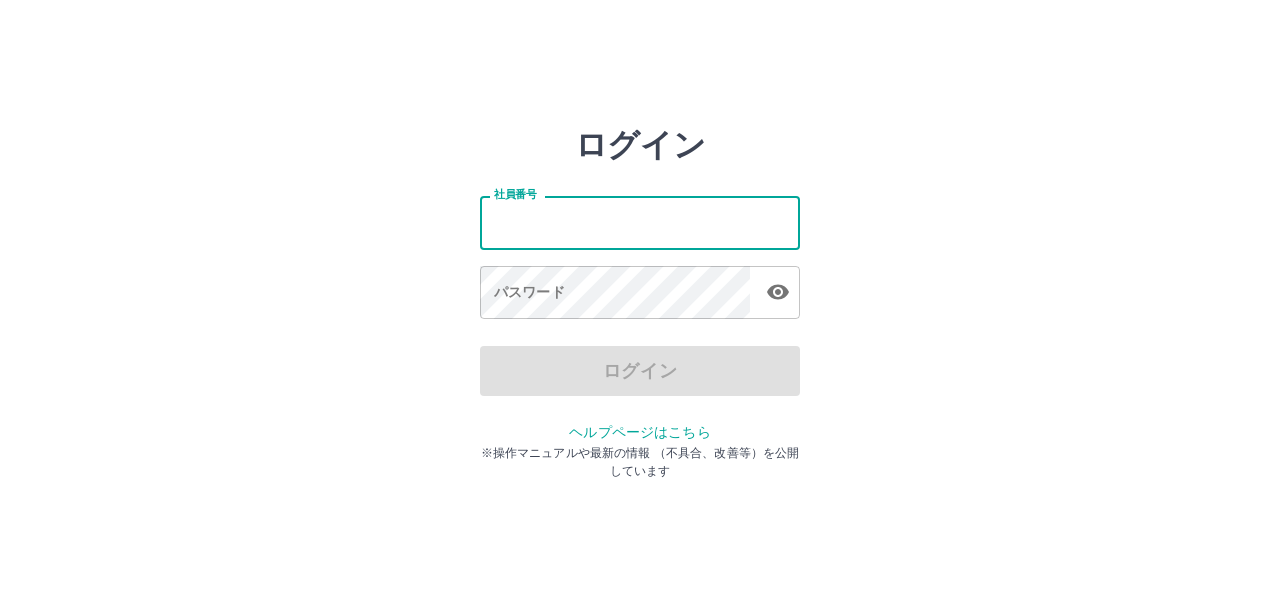 click on "社員番号" at bounding box center (640, 222) 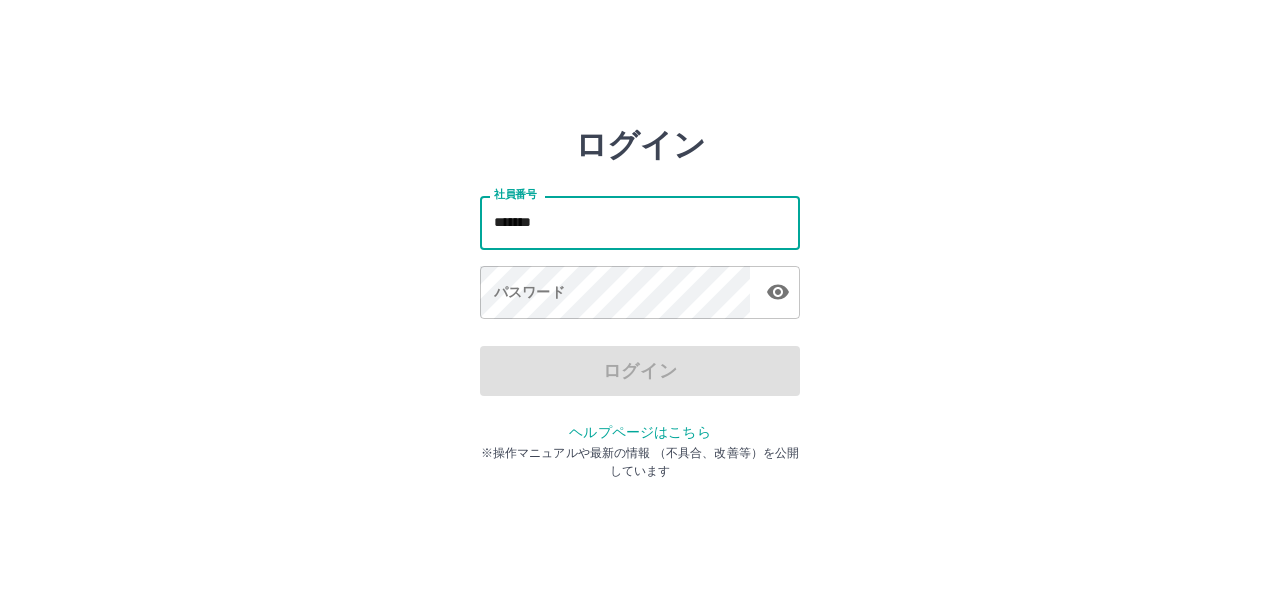 type on "*******" 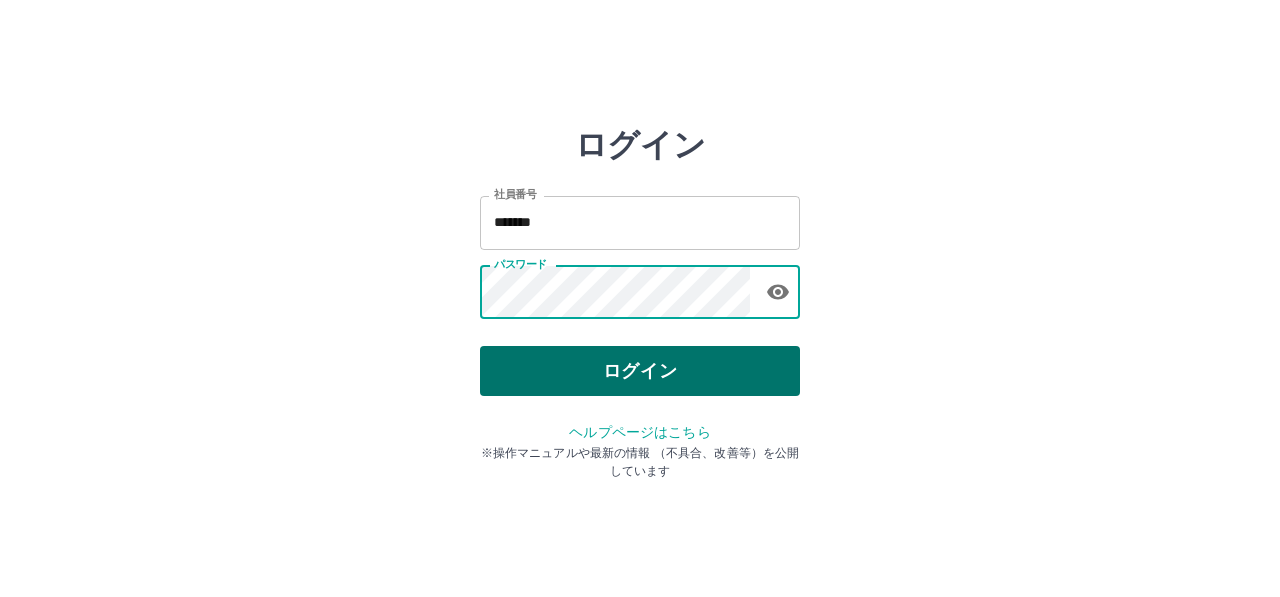click on "ログイン" at bounding box center [640, 371] 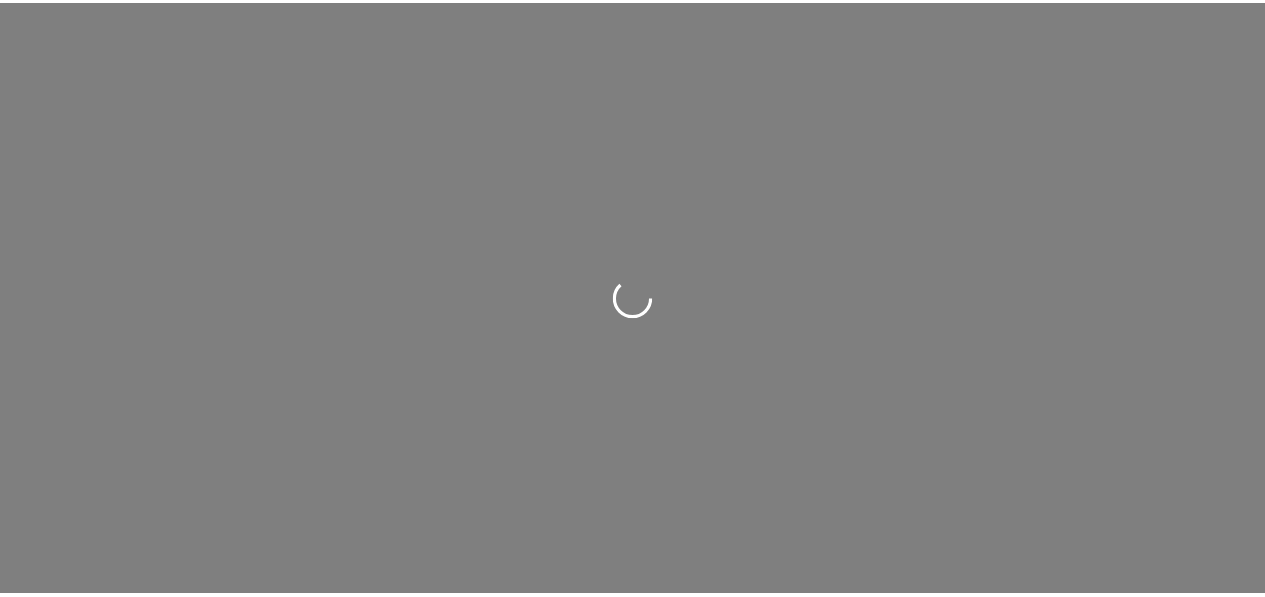 scroll, scrollTop: 0, scrollLeft: 0, axis: both 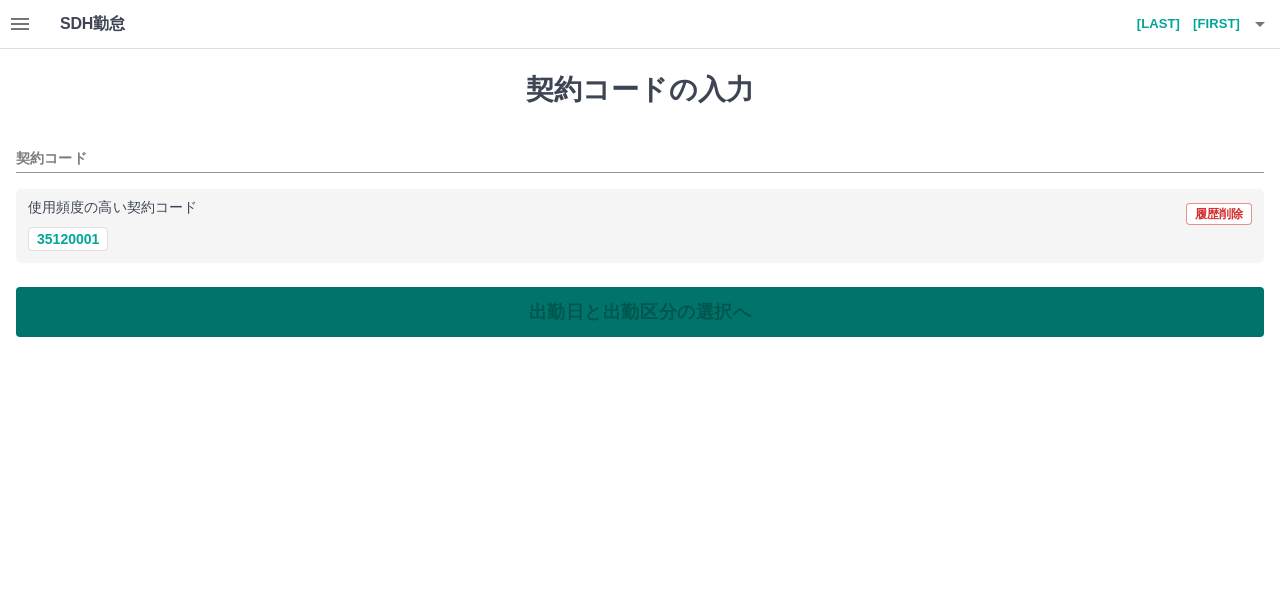 drag, startPoint x: 87, startPoint y: 239, endPoint x: 100, endPoint y: 303, distance: 65.30697 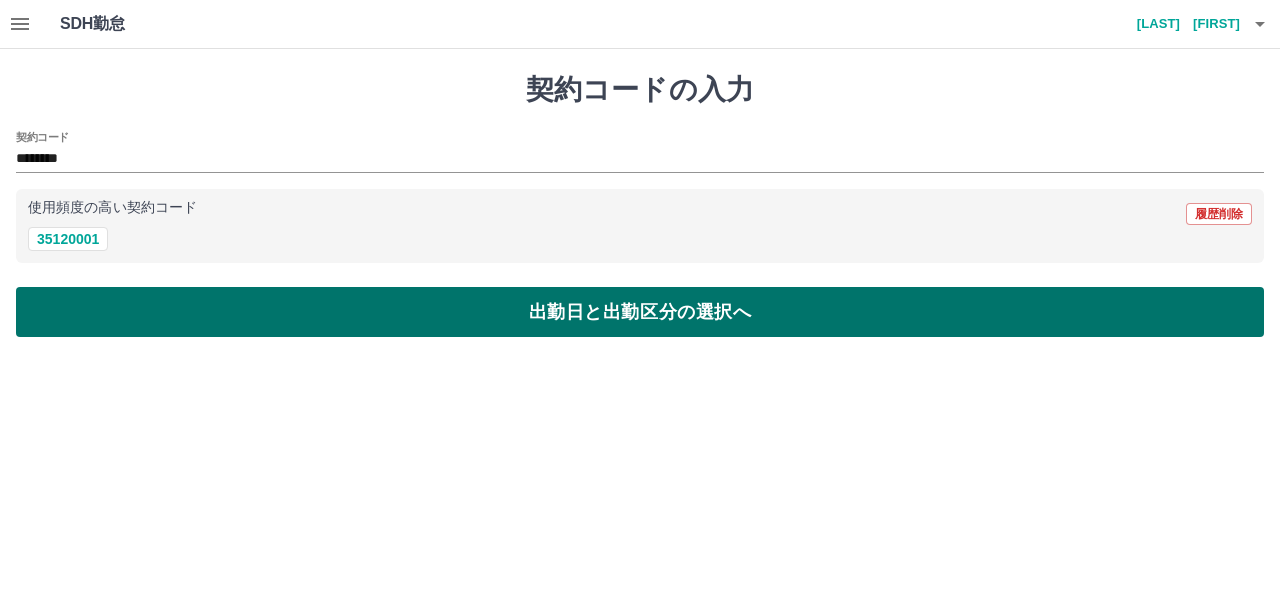 drag, startPoint x: 106, startPoint y: 307, endPoint x: 108, endPoint y: 294, distance: 13.152946 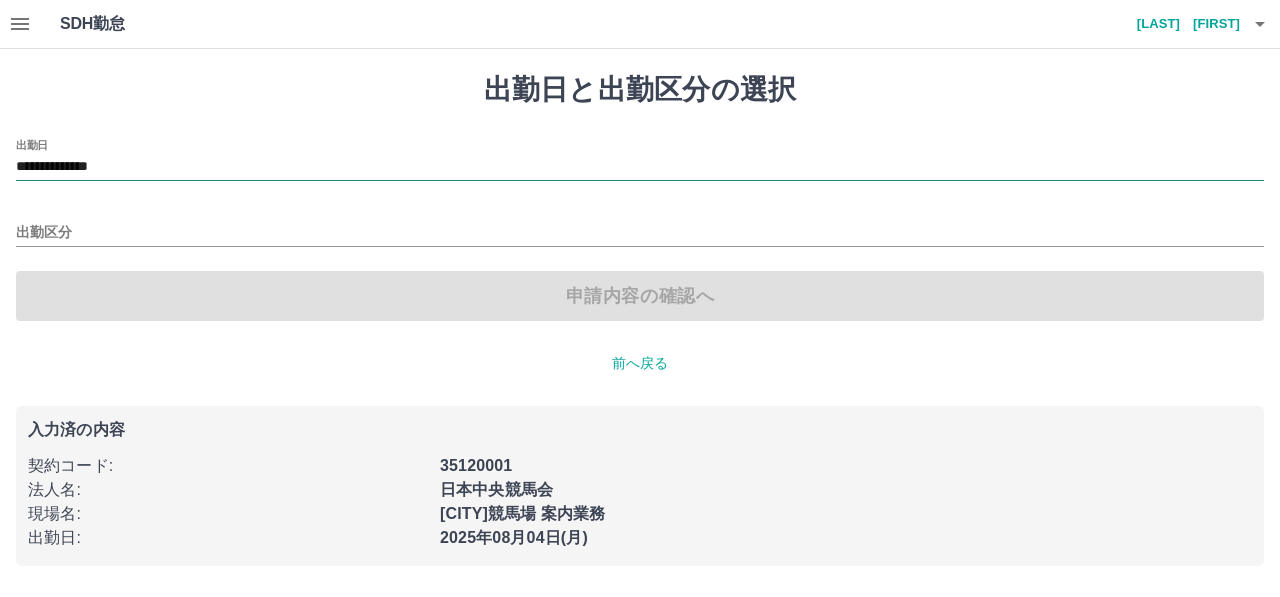 click on "**********" at bounding box center (640, 167) 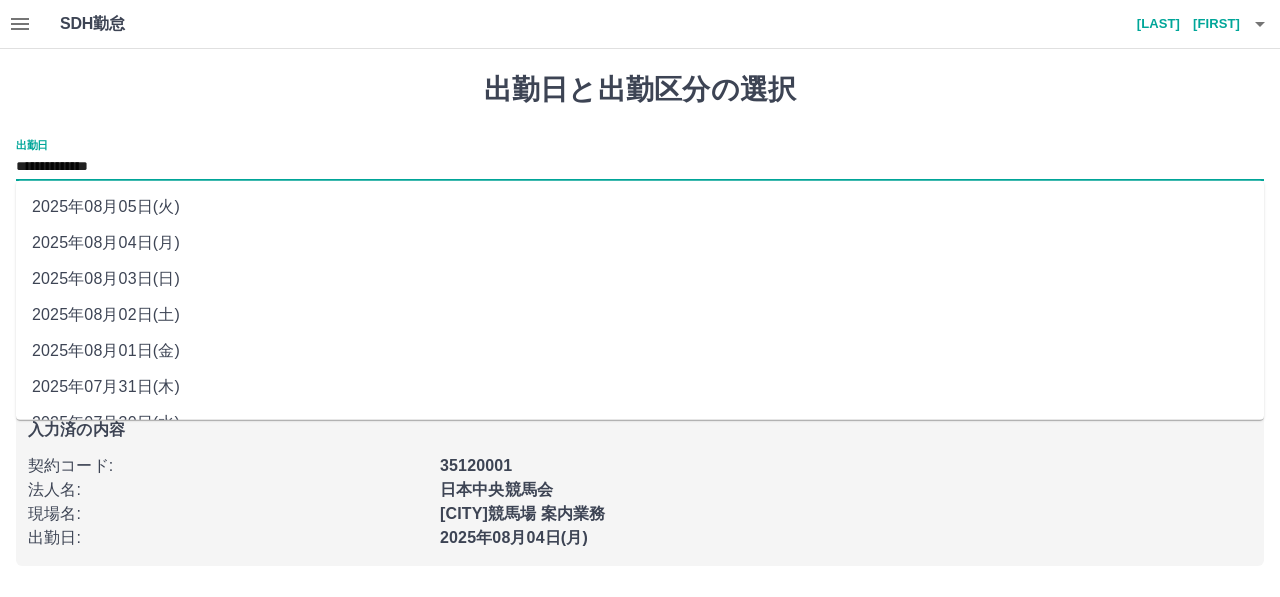 drag, startPoint x: 182, startPoint y: 171, endPoint x: 200, endPoint y: 241, distance: 72.277245 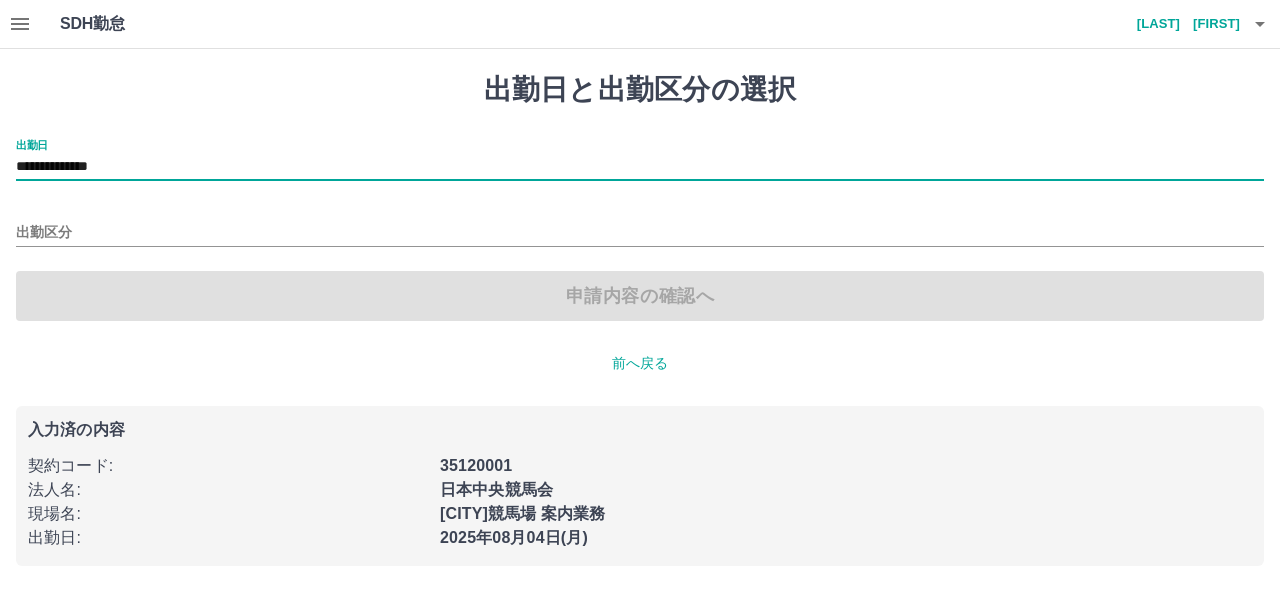 click on "出勤区分" at bounding box center [640, 226] 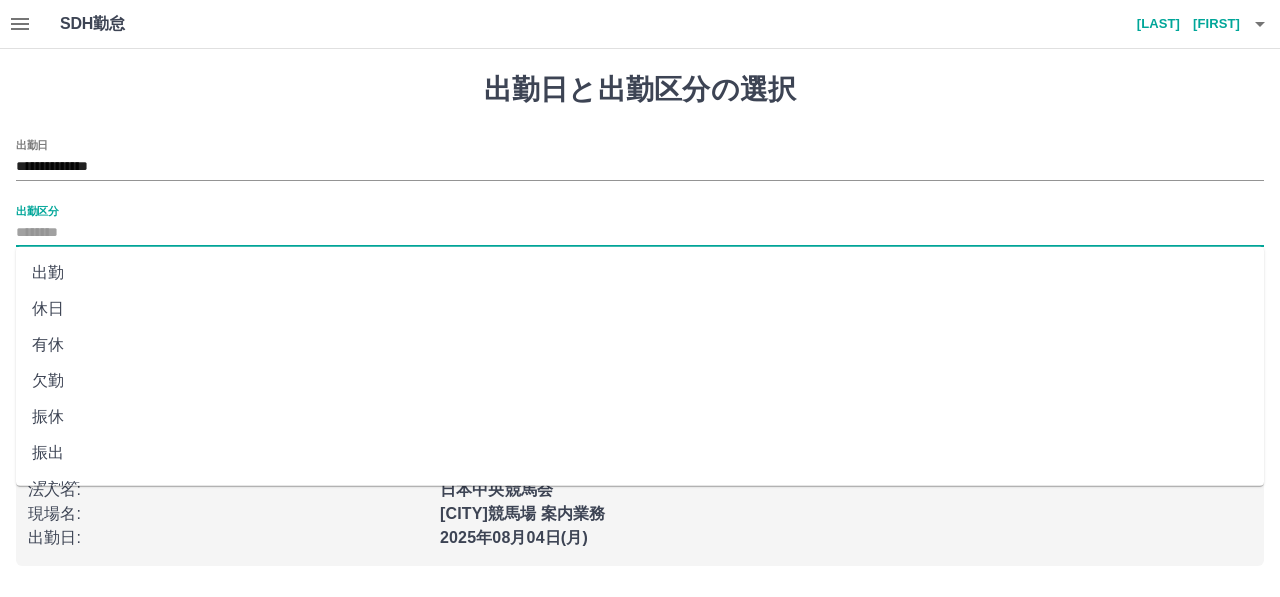 click on "出勤区分" at bounding box center (640, 233) 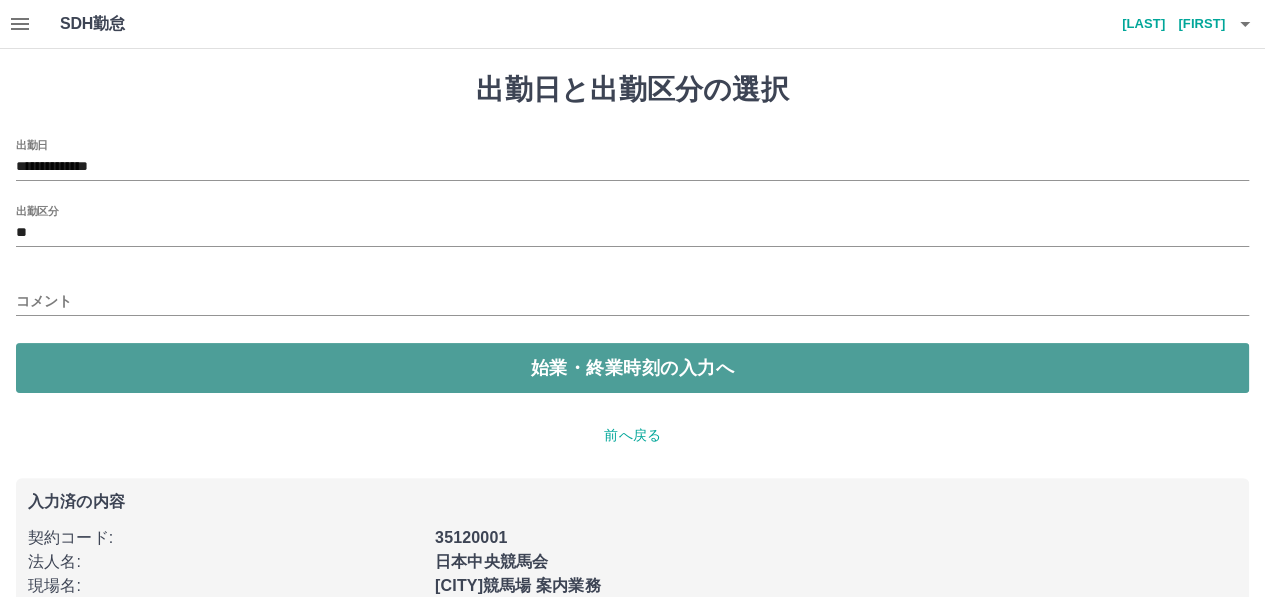 click on "始業・終業時刻の入力へ" at bounding box center (632, 368) 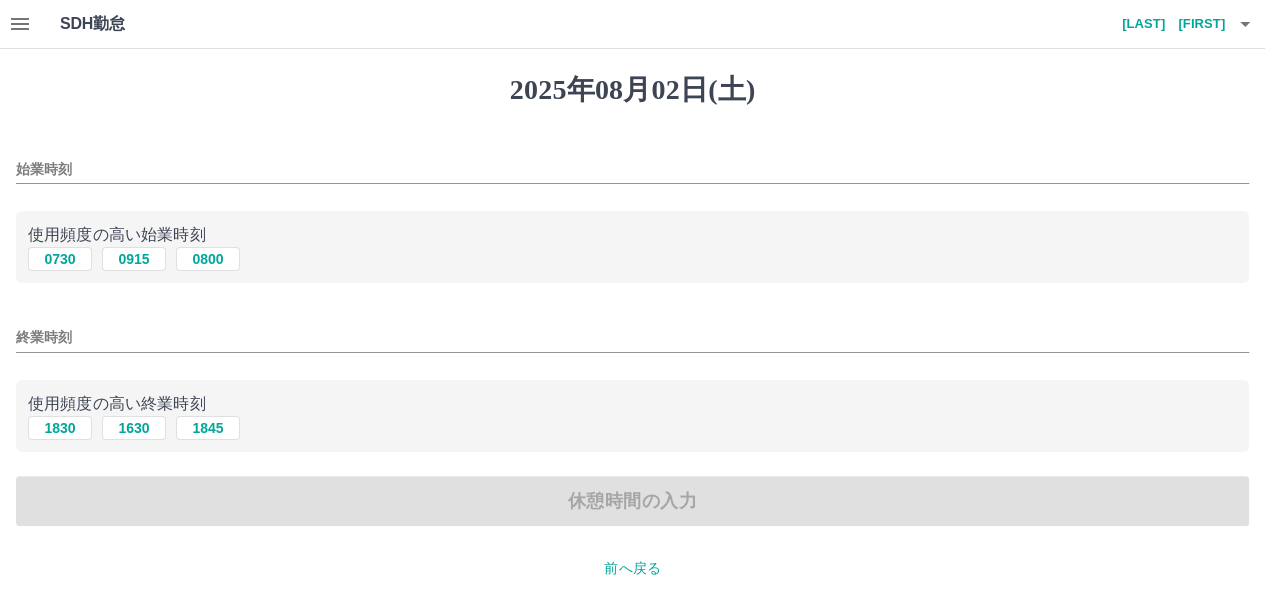 click on "始業時刻" at bounding box center (632, 169) 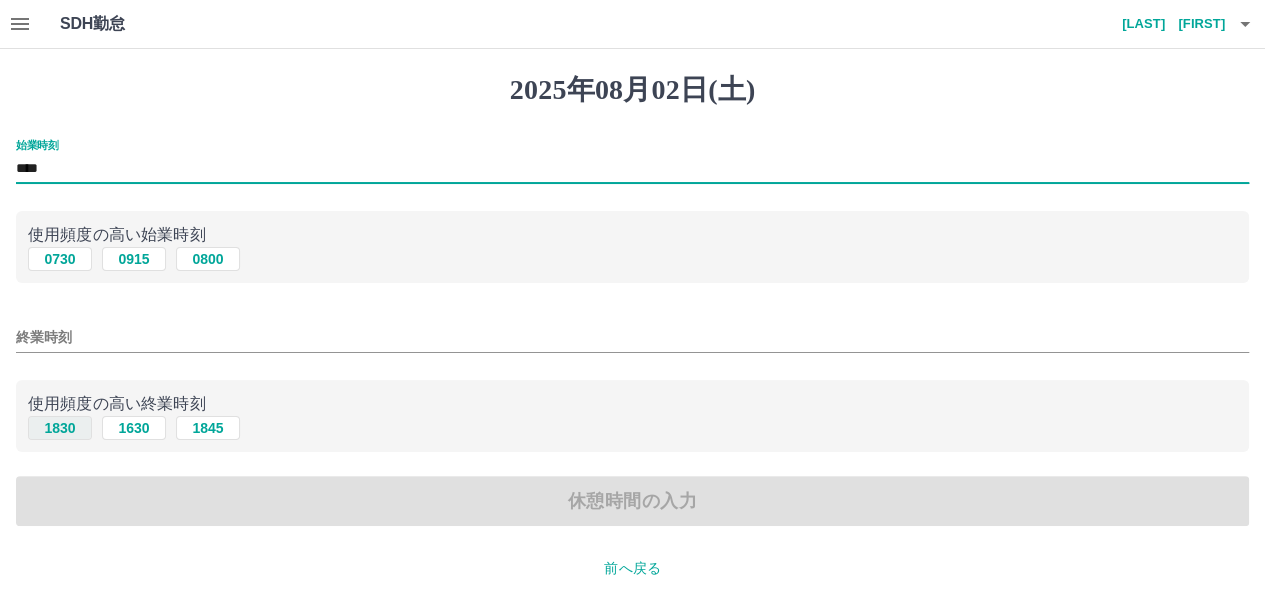 type on "****" 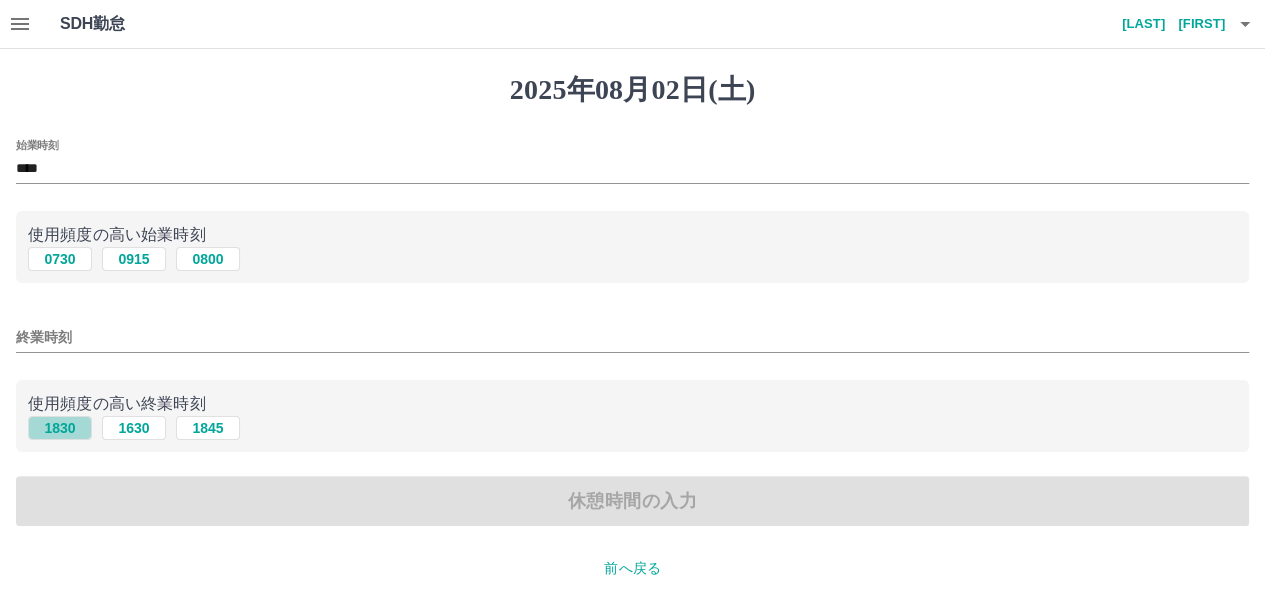 click on "1830" at bounding box center [60, 428] 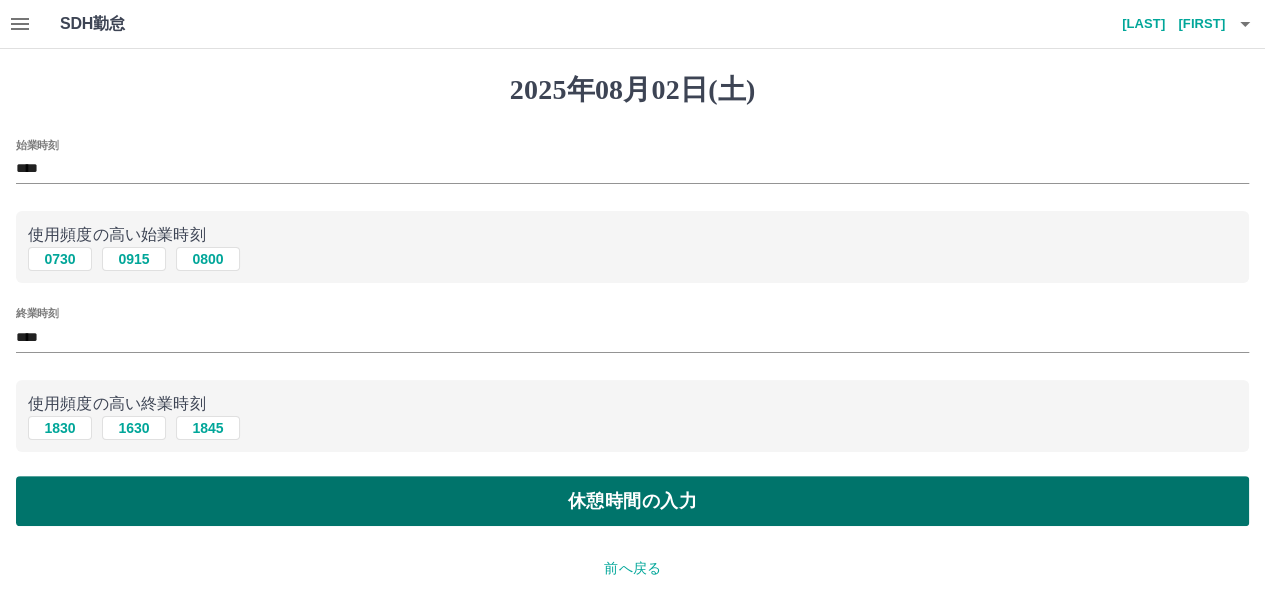 click on "休憩時間の入力" at bounding box center [632, 501] 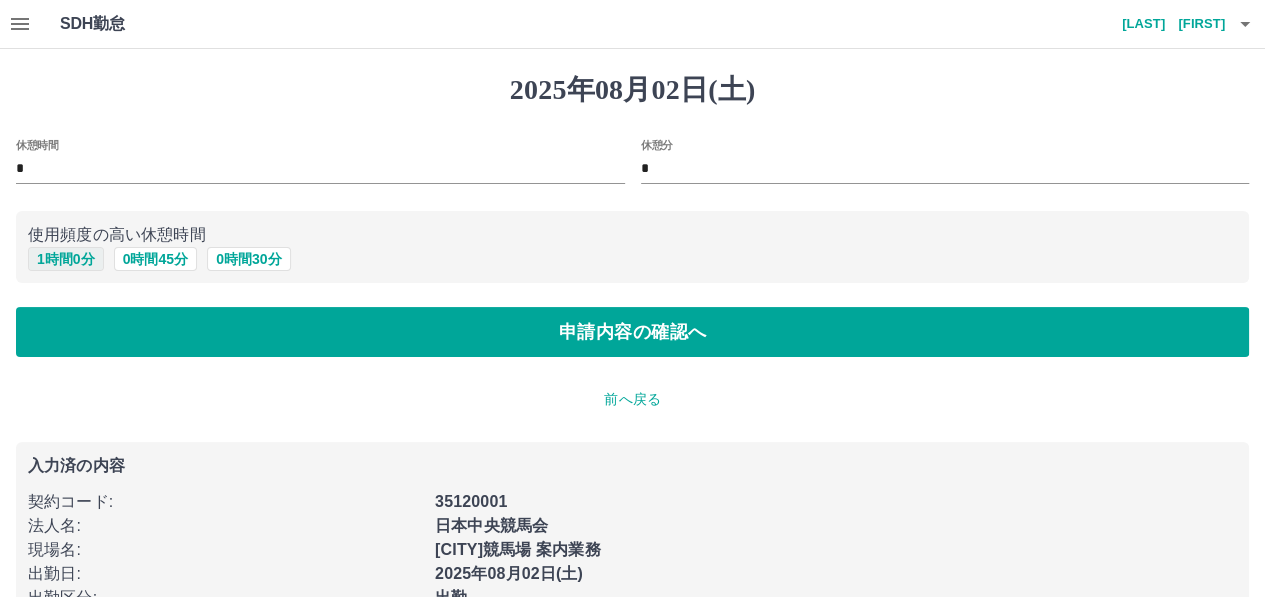 click on "1 時間 0 分" at bounding box center [66, 259] 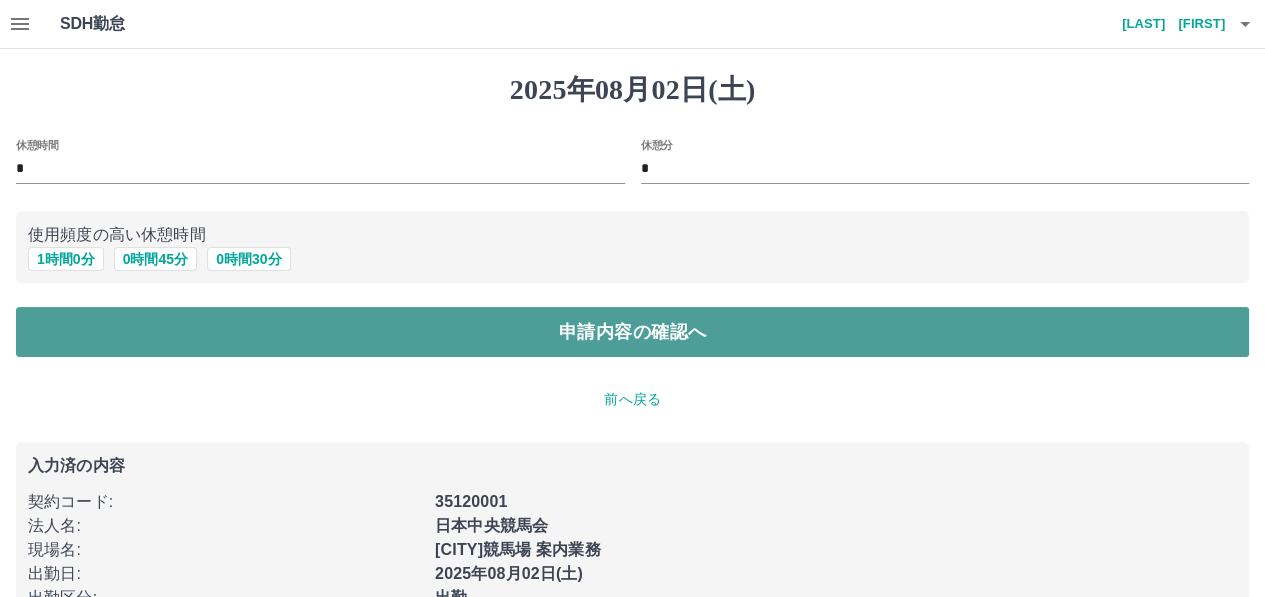 click on "申請内容の確認へ" at bounding box center [632, 332] 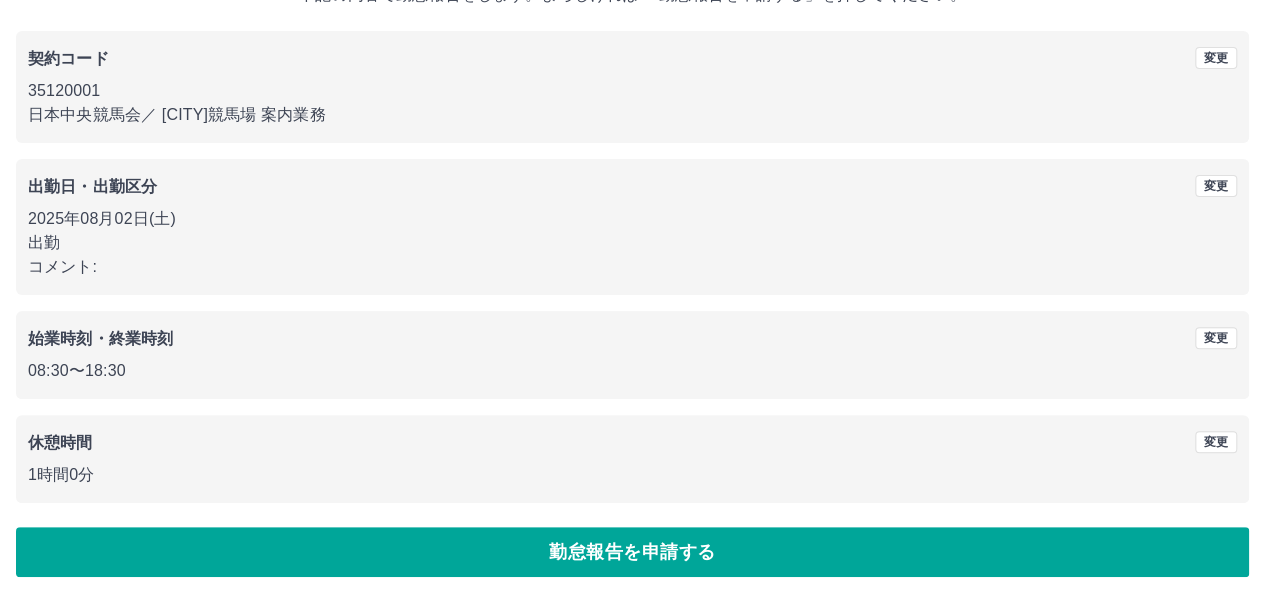 scroll, scrollTop: 150, scrollLeft: 0, axis: vertical 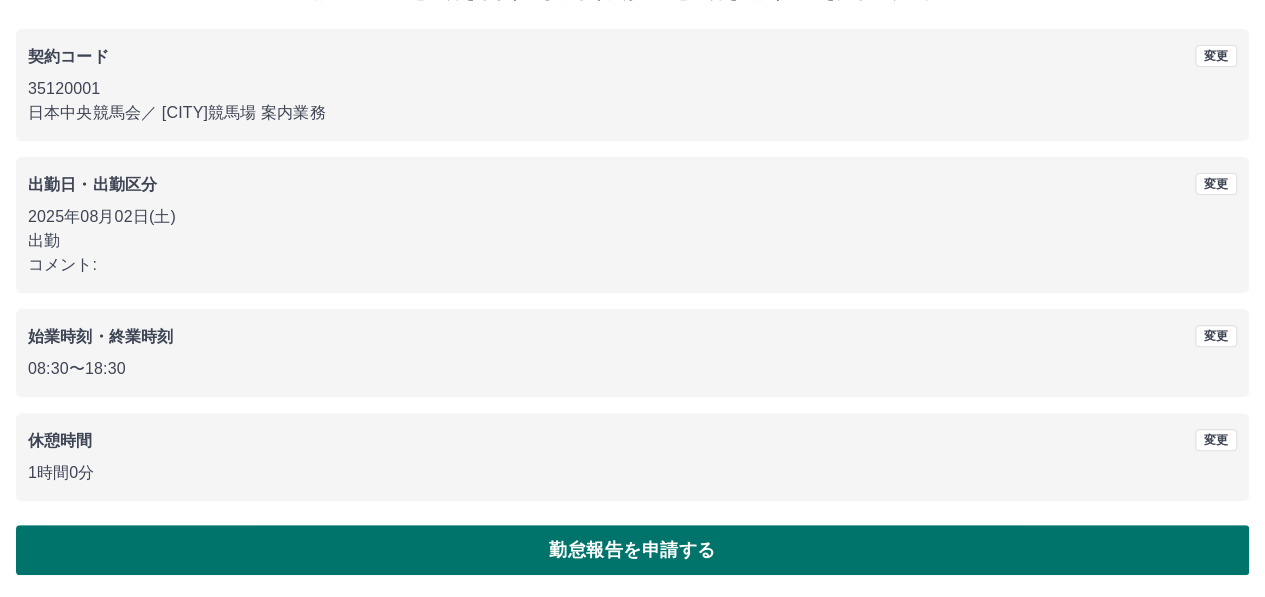click on "勤怠報告を申請する" at bounding box center (632, 550) 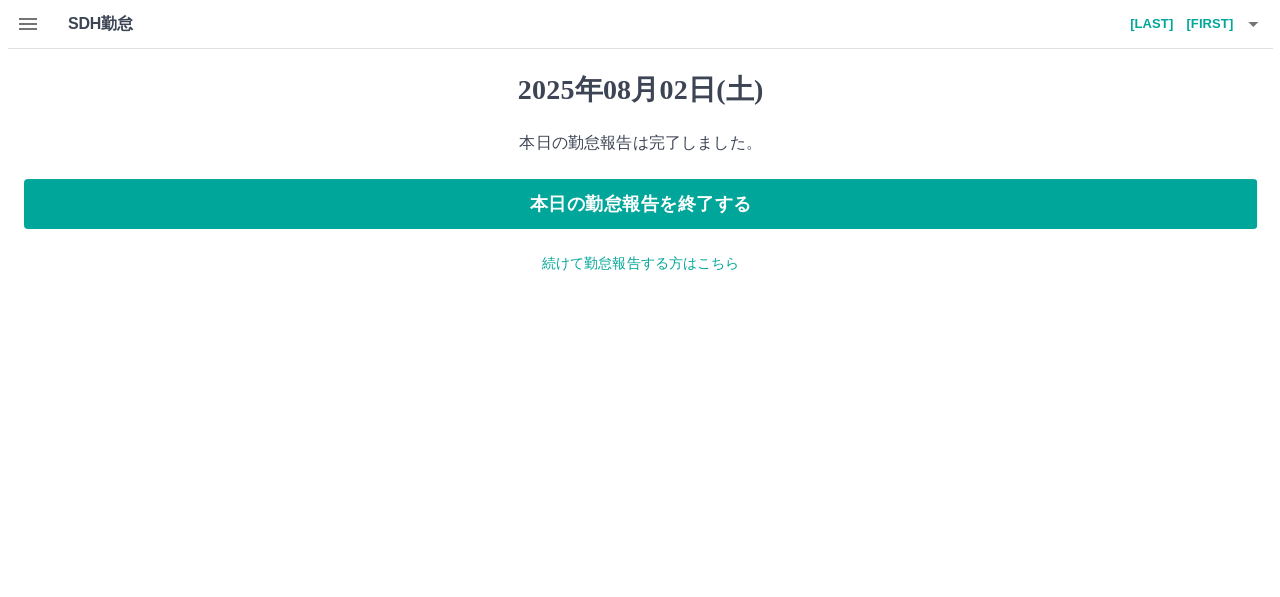 scroll, scrollTop: 0, scrollLeft: 0, axis: both 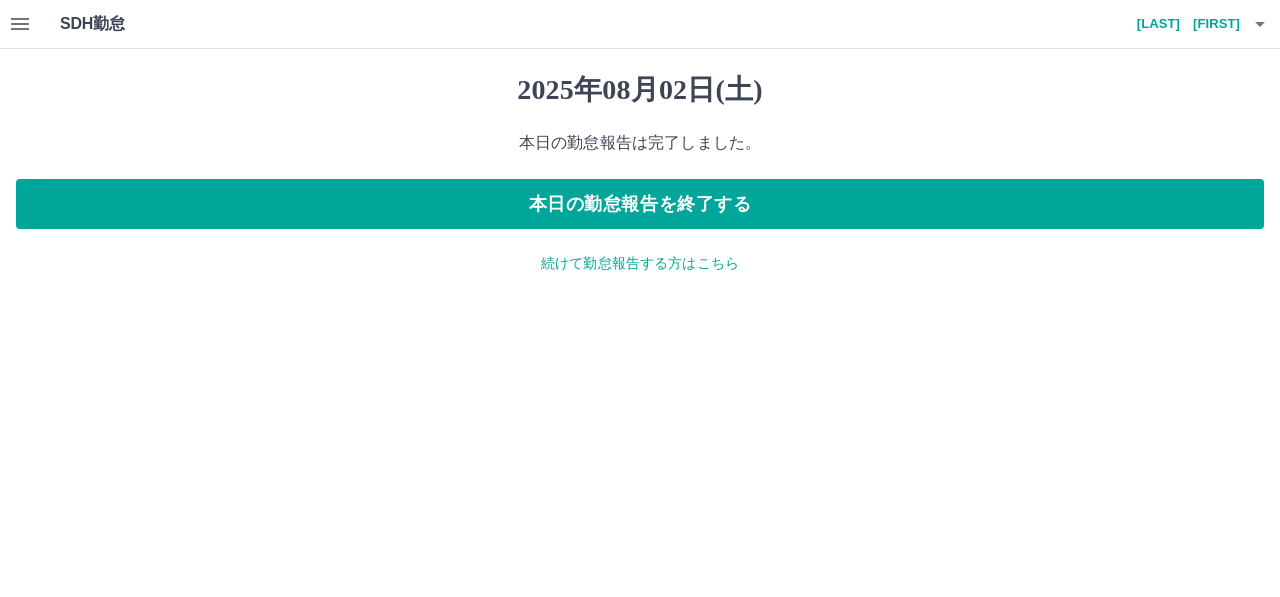 click on "続けて勤怠報告する方はこちら" at bounding box center [640, 263] 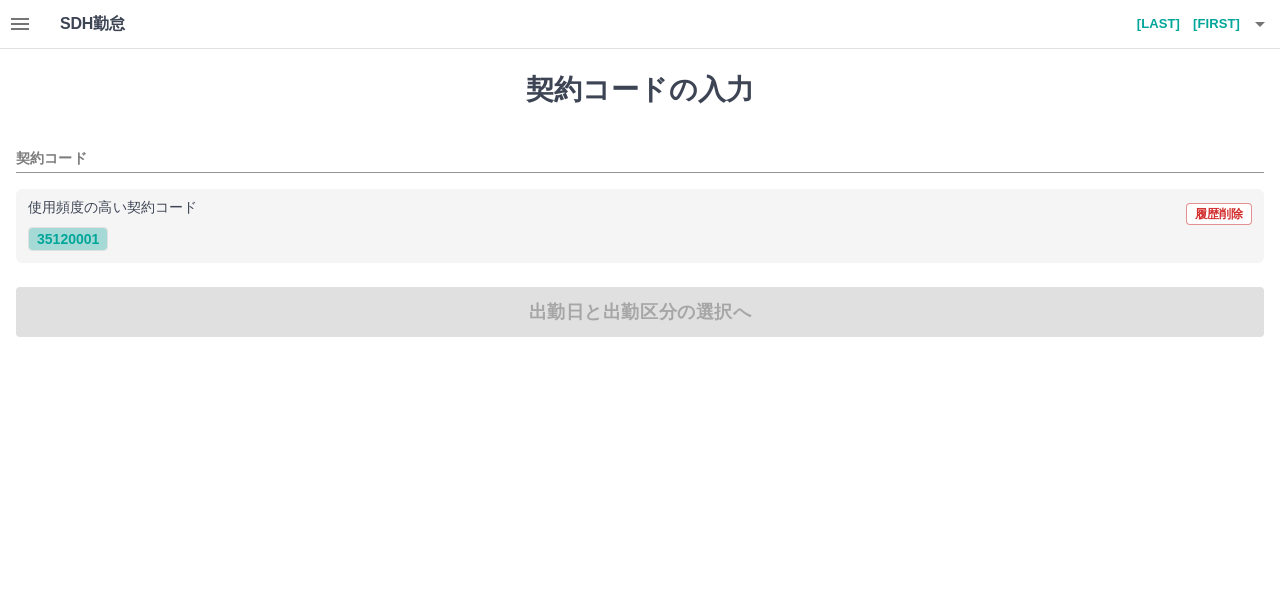 click on "35120001" at bounding box center [68, 239] 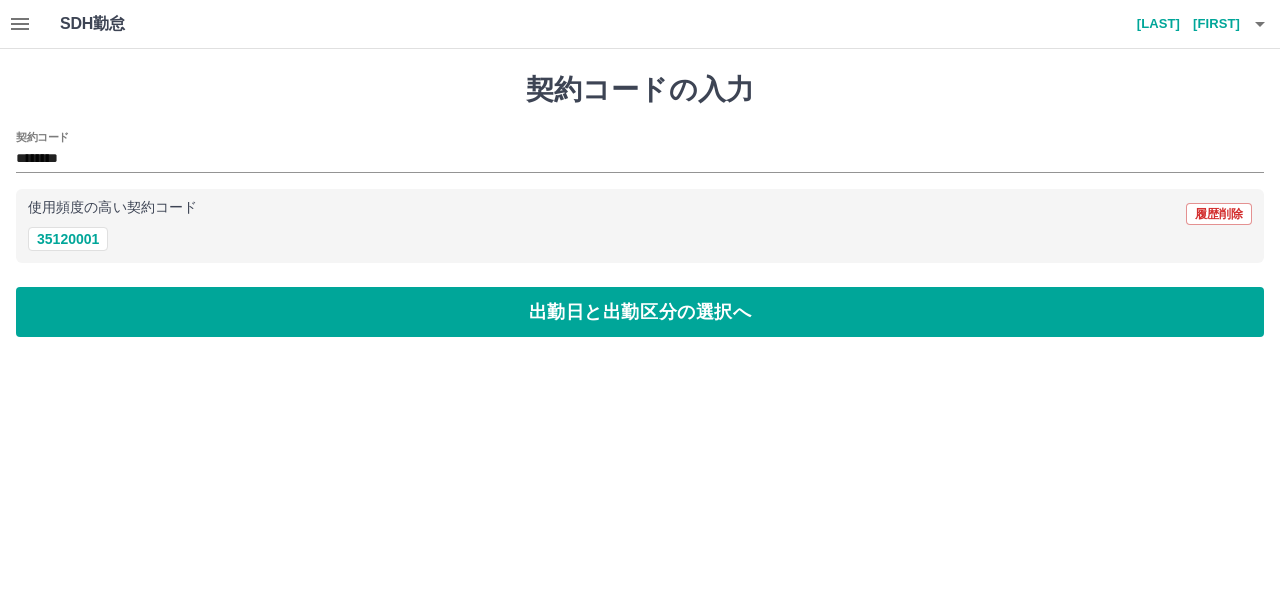 click on "出勤日と出勤区分の選択へ" at bounding box center (640, 312) 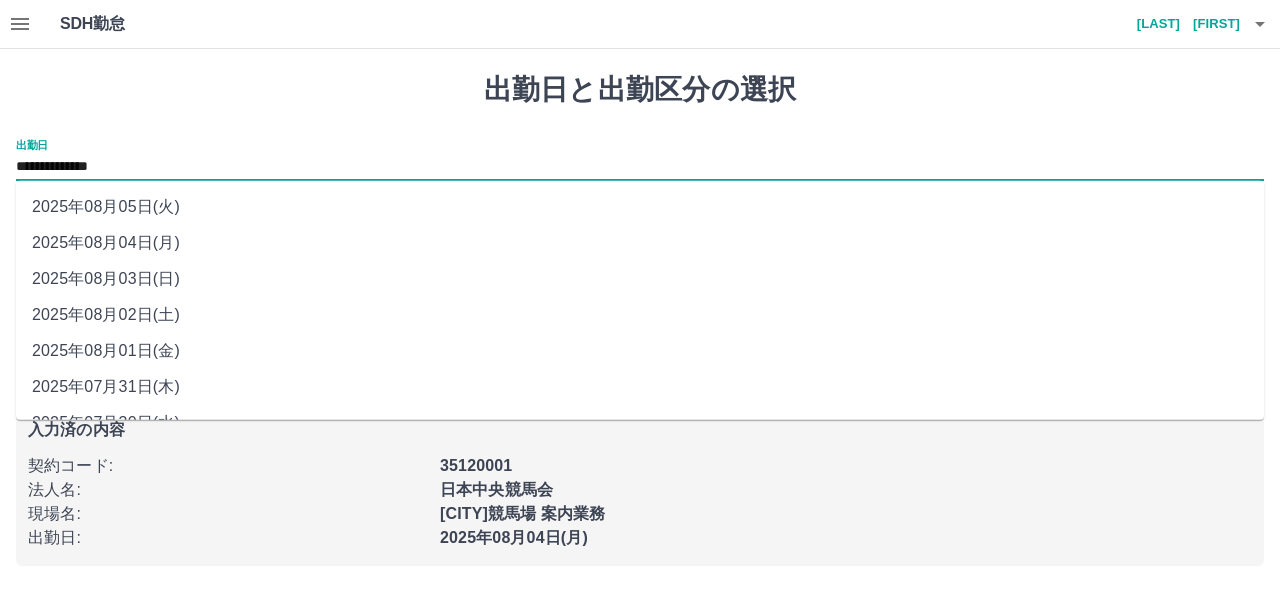 click on "**********" at bounding box center (640, 167) 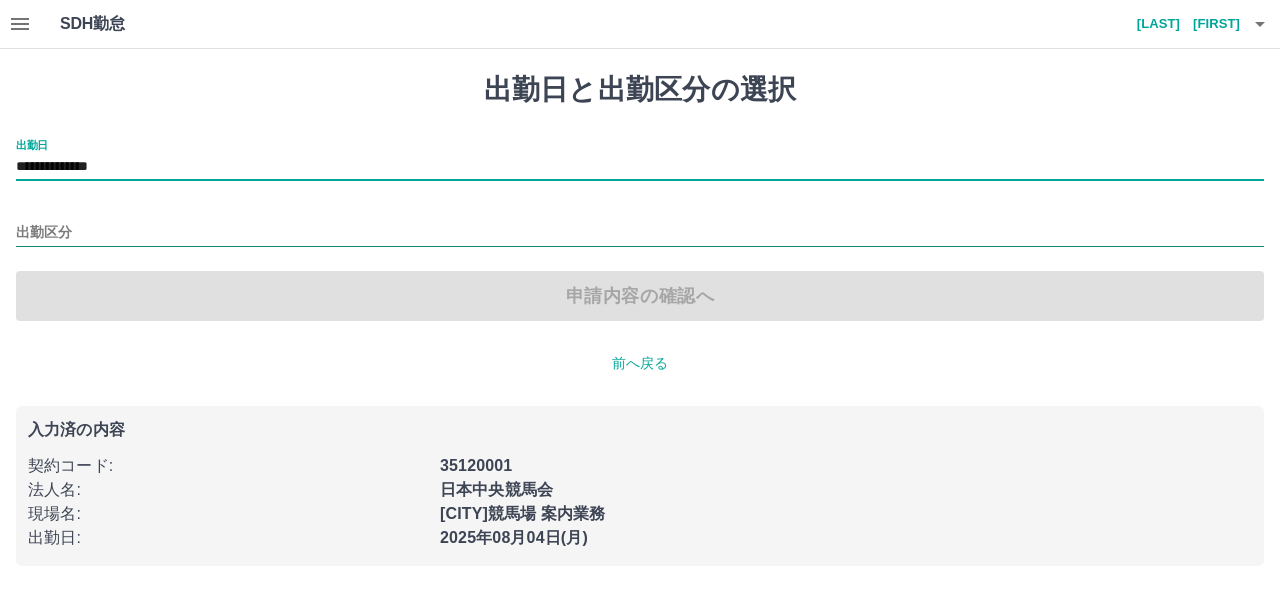 click on "出勤区分" at bounding box center [640, 233] 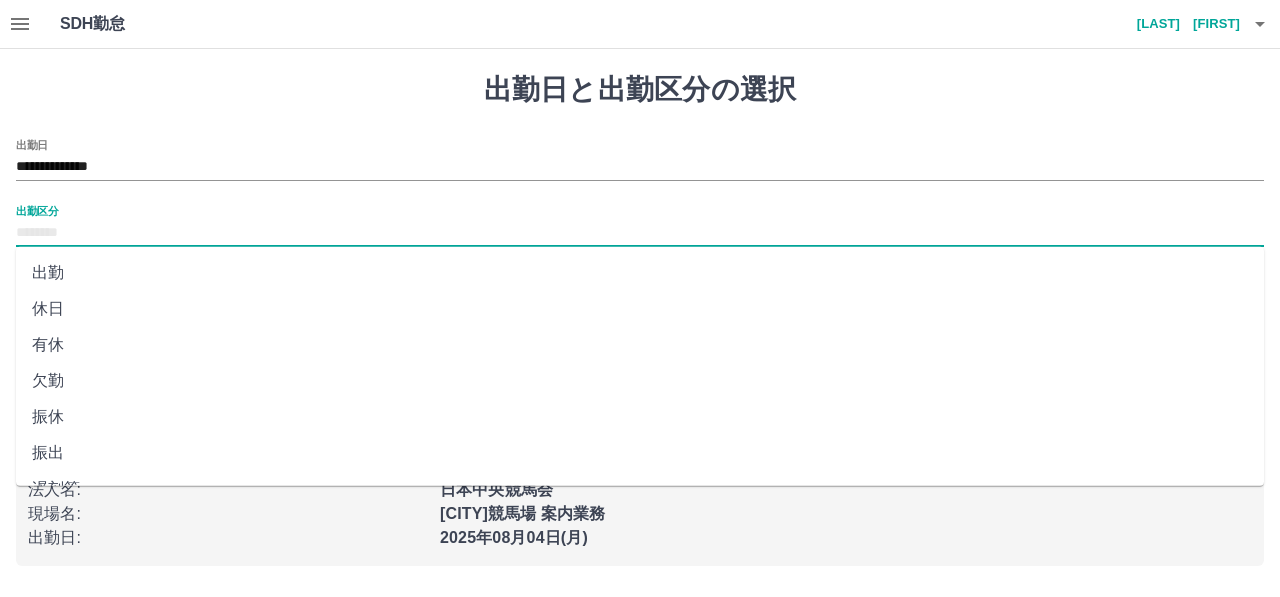 click on "休日" at bounding box center (640, 309) 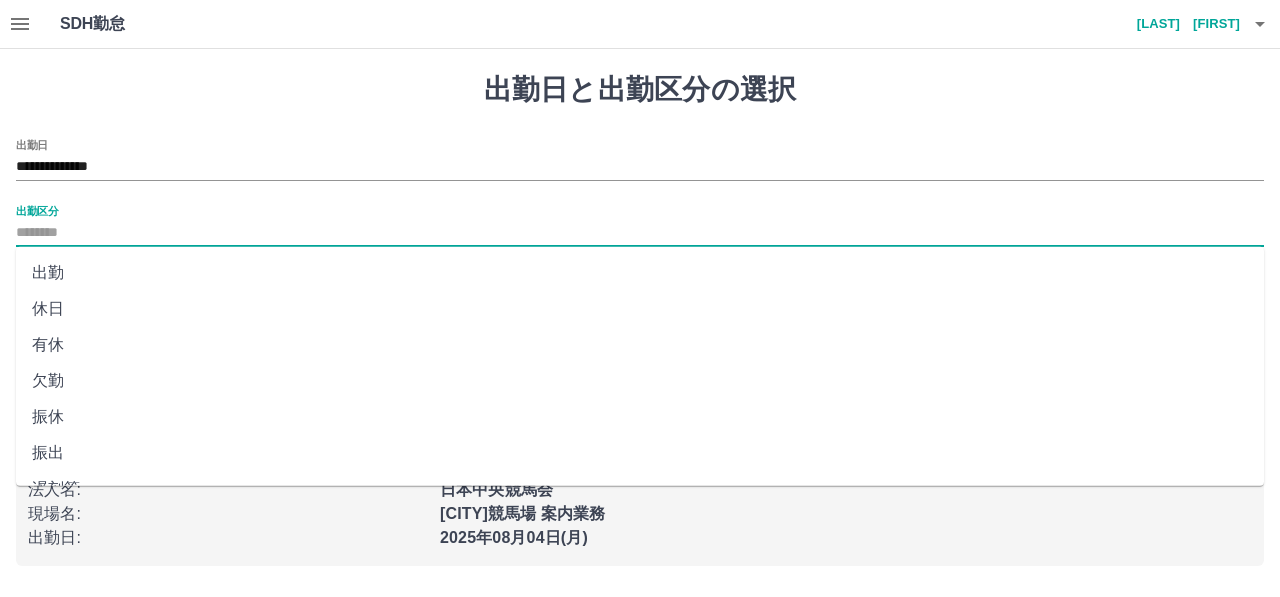 type on "**" 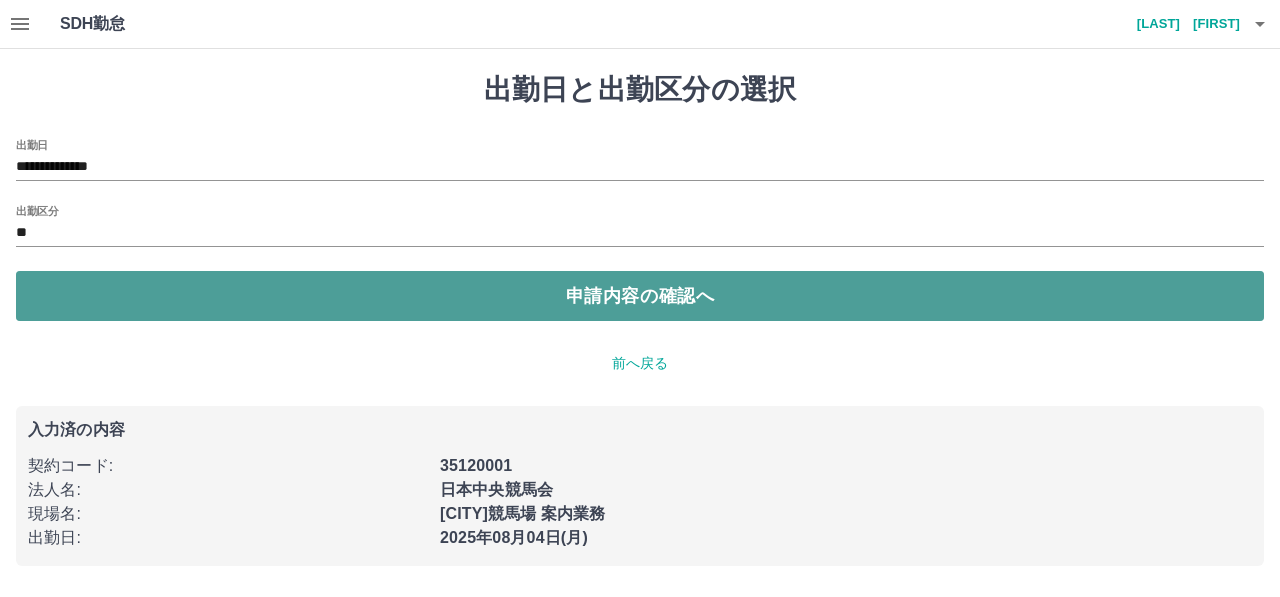 click on "申請内容の確認へ" at bounding box center (640, 296) 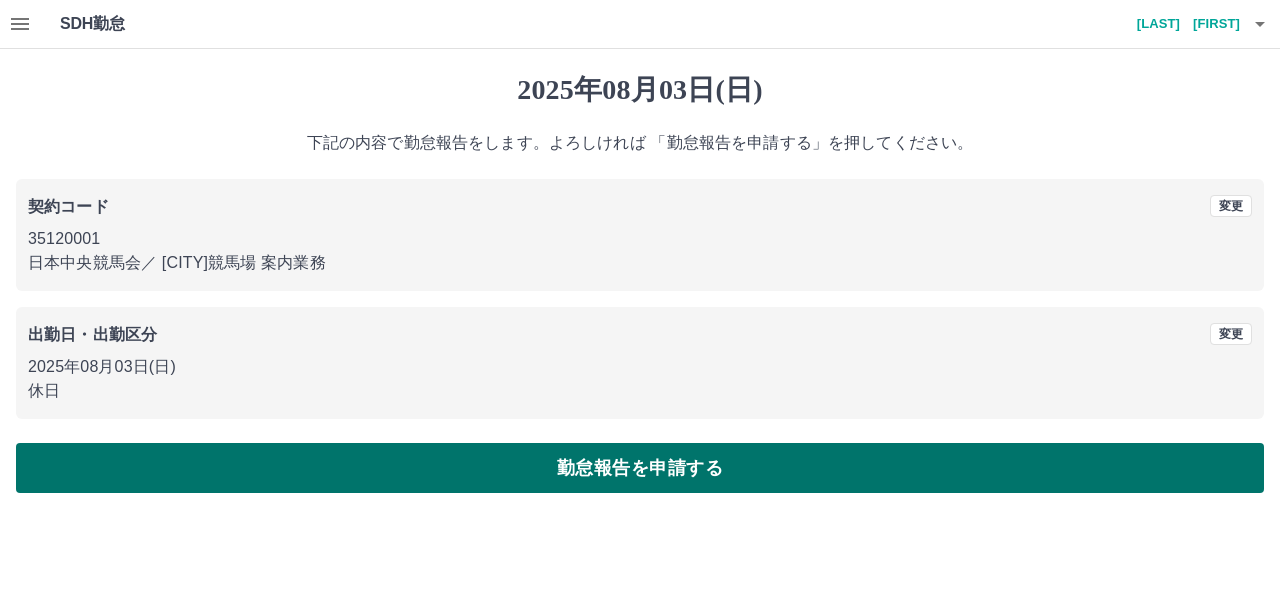 click on "勤怠報告を申請する" at bounding box center [640, 468] 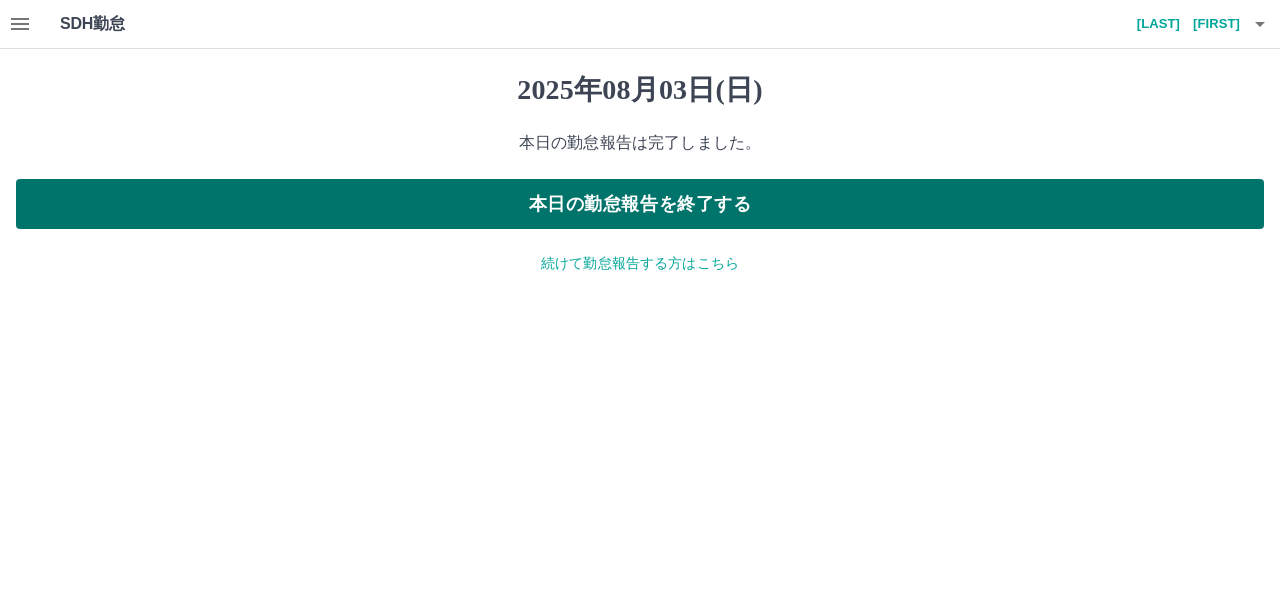 click on "本日の勤怠報告を終了する" at bounding box center (640, 204) 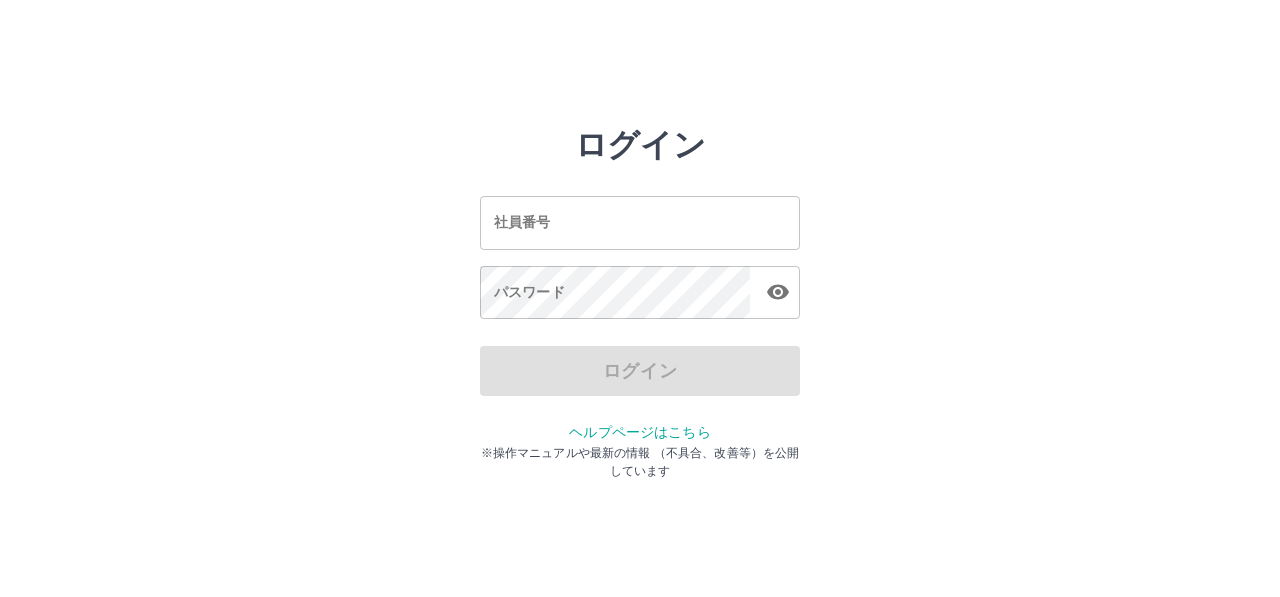 scroll, scrollTop: 0, scrollLeft: 0, axis: both 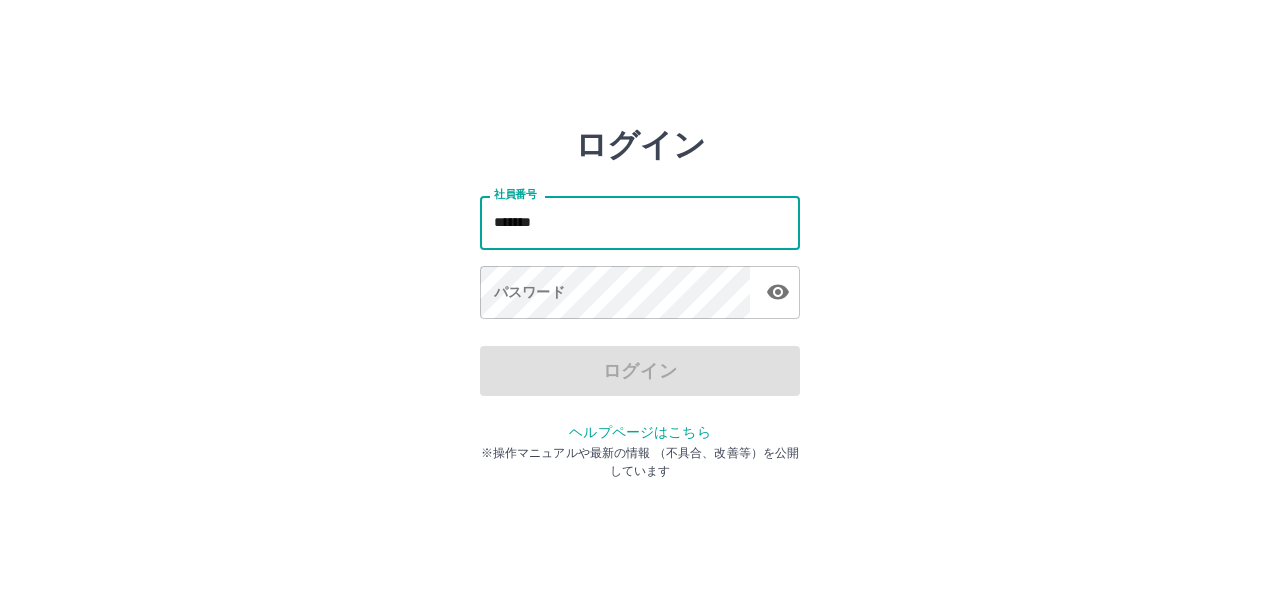 type on "*******" 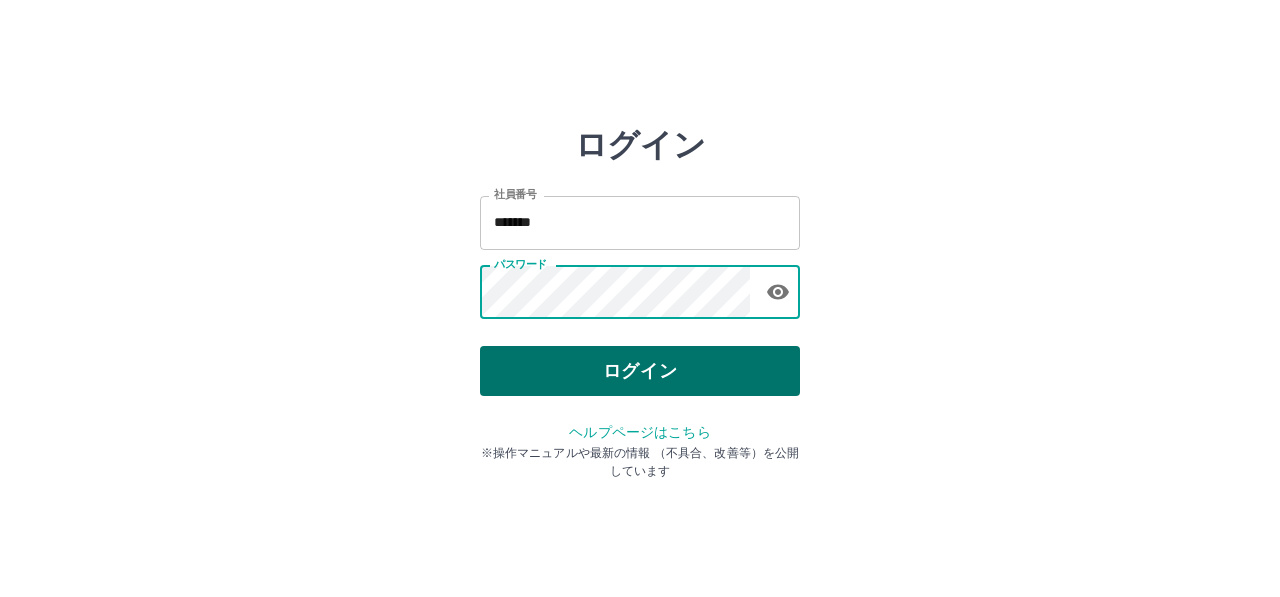 click on "ログイン" at bounding box center [640, 371] 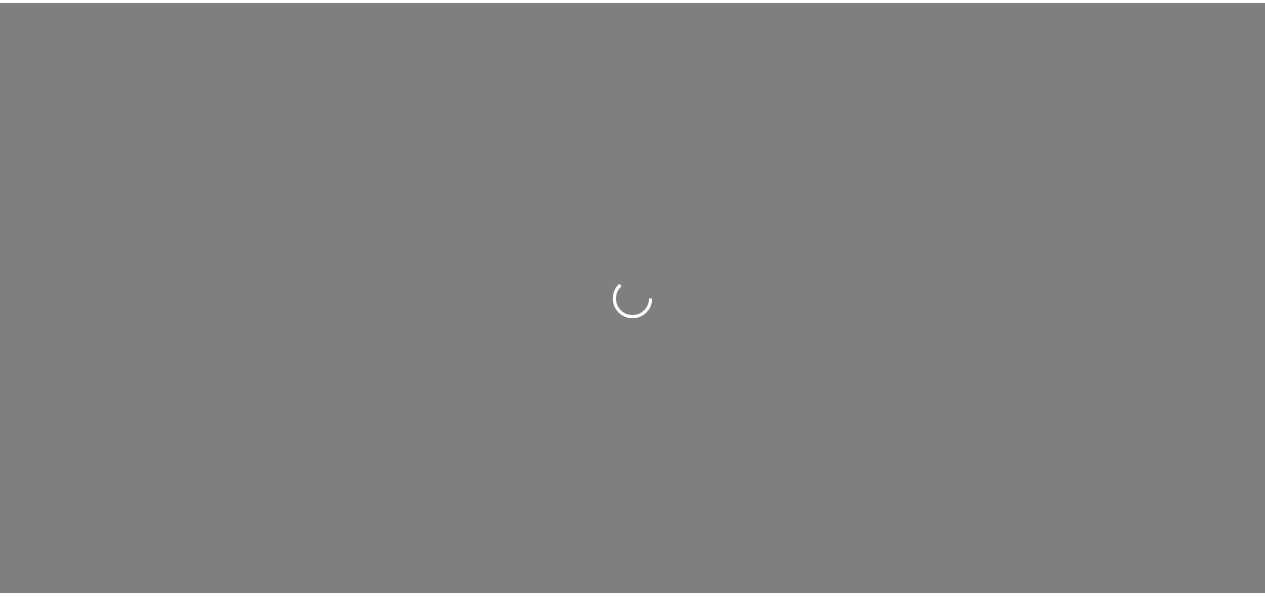 scroll, scrollTop: 0, scrollLeft: 0, axis: both 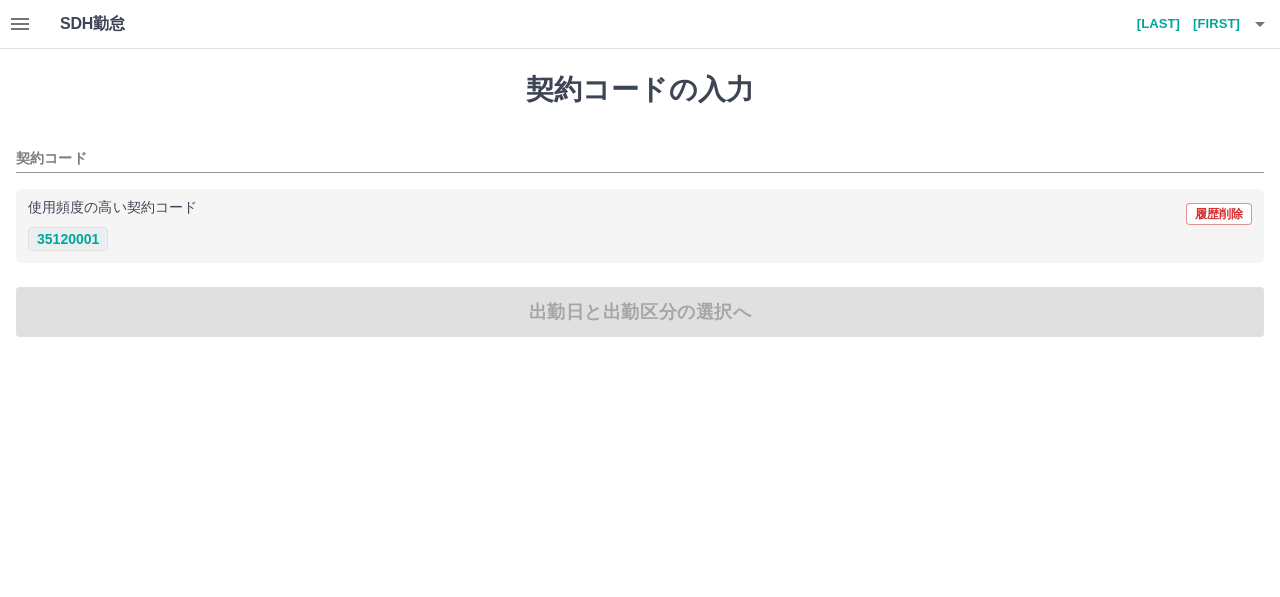 click on "35120001" at bounding box center (68, 239) 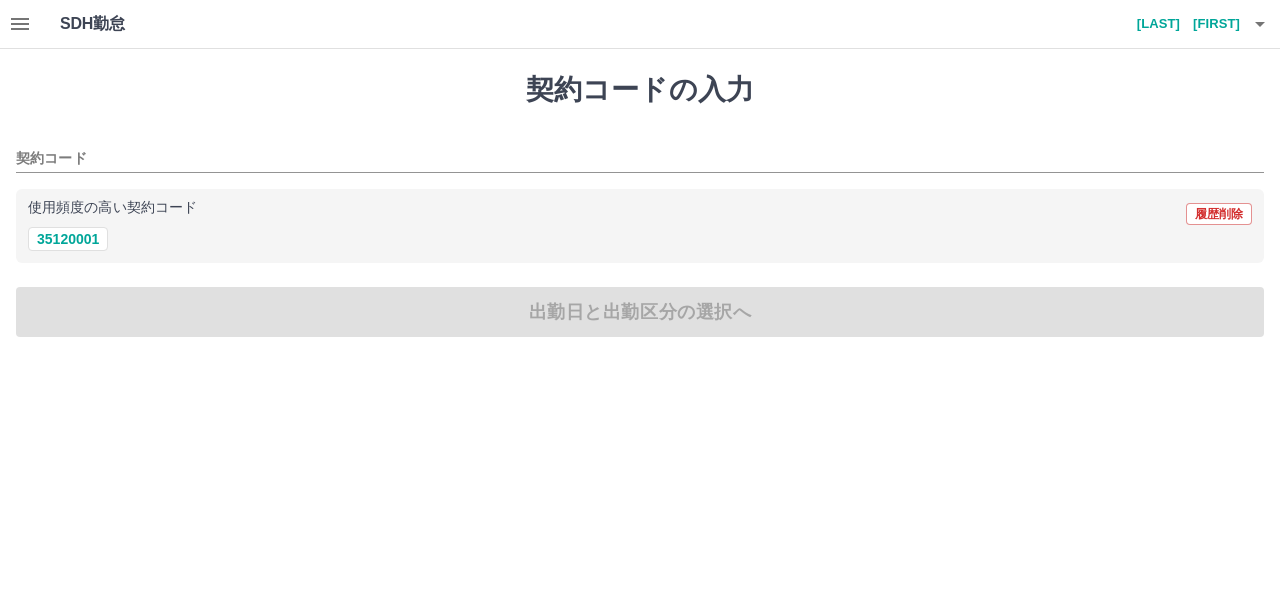 type on "********" 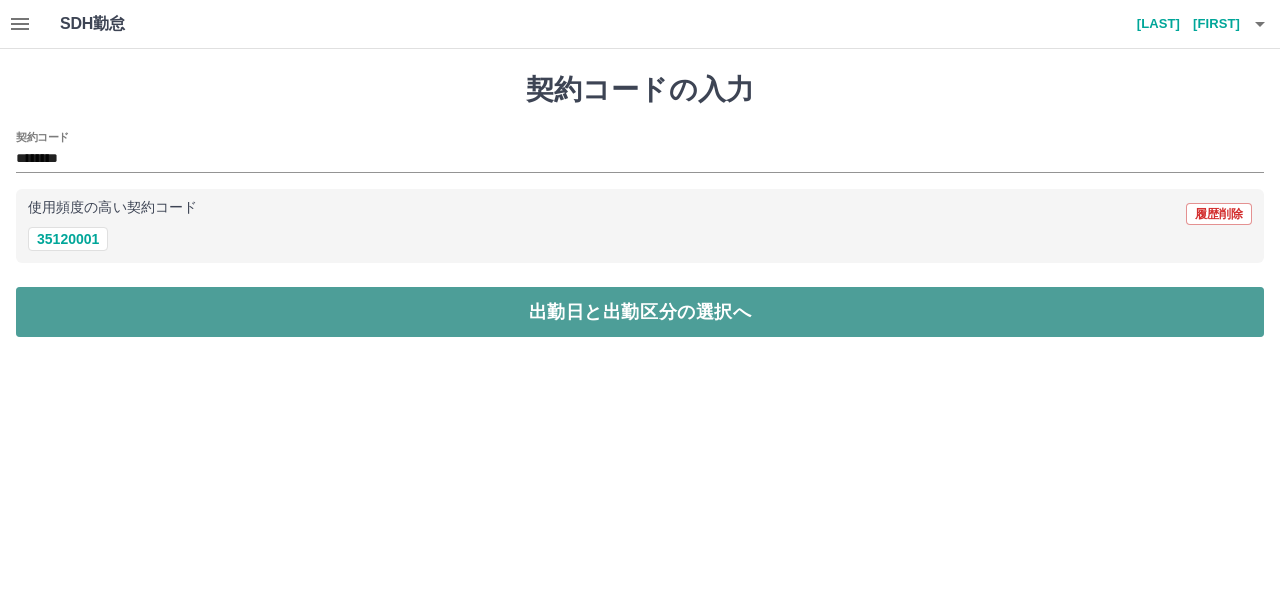 click on "出勤日と出勤区分の選択へ" at bounding box center (640, 312) 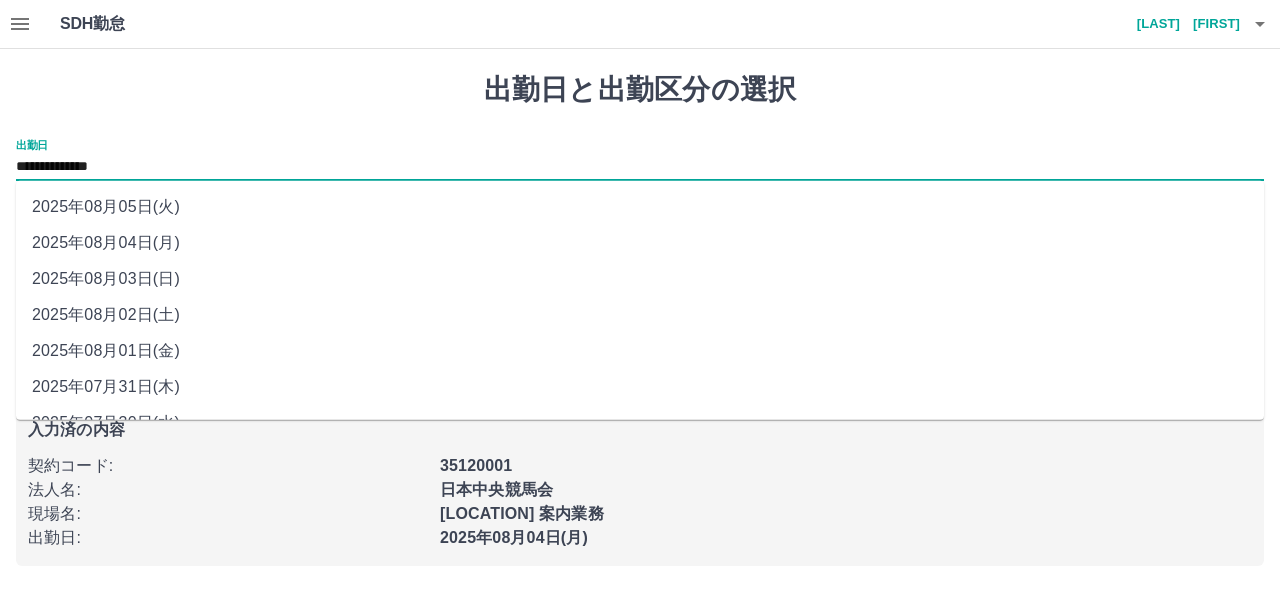 click on "**********" at bounding box center (640, 167) 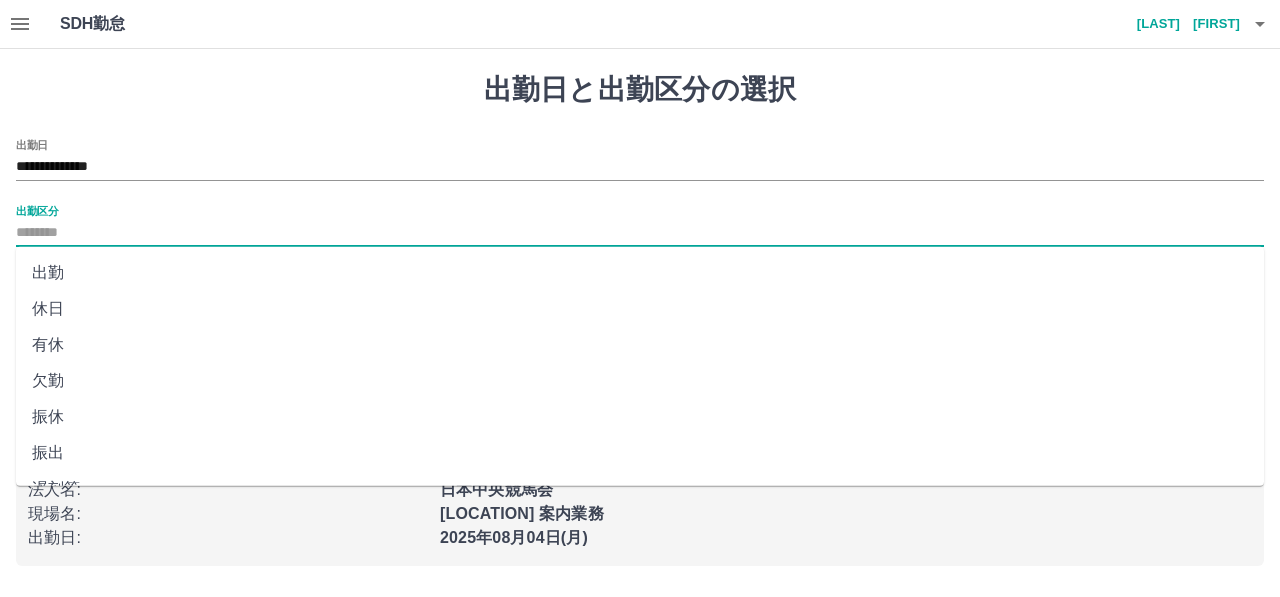 click on "出勤区分" at bounding box center (640, 233) 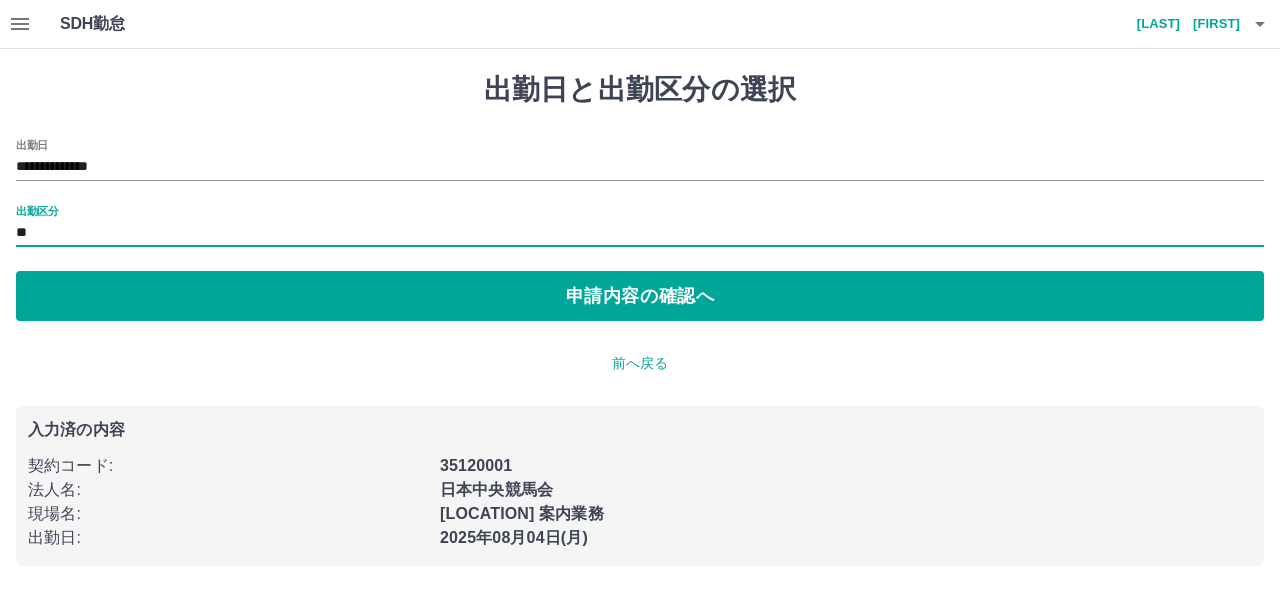 click on "申請内容の確認へ" at bounding box center (640, 296) 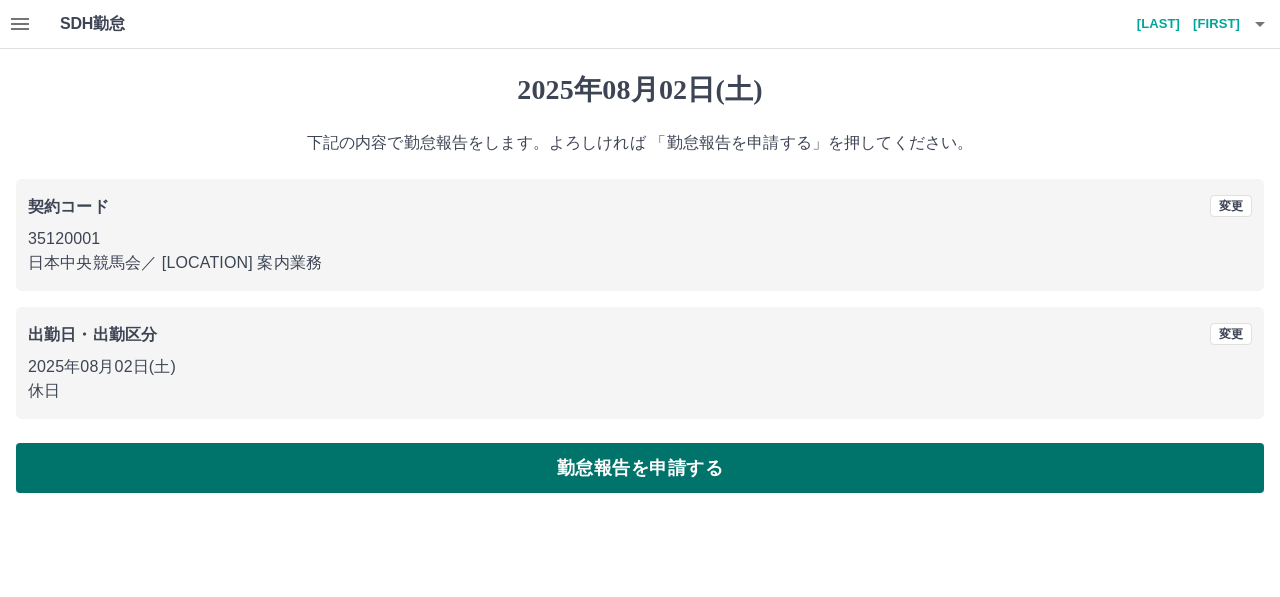click on "勤怠報告を申請する" at bounding box center (640, 468) 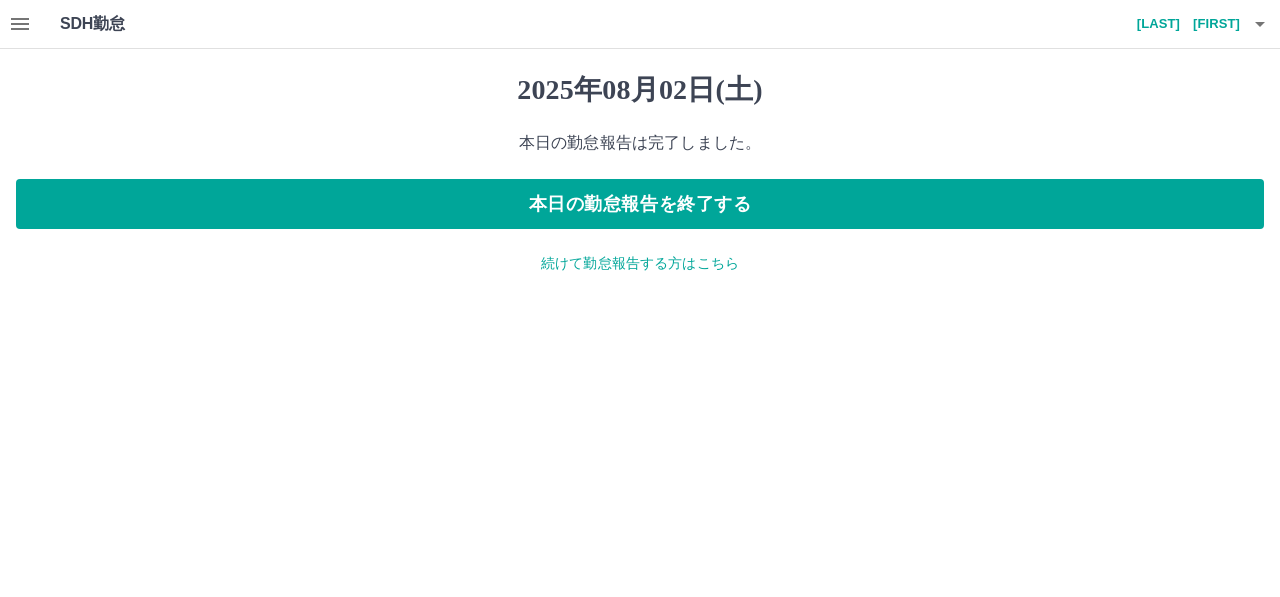click on "続けて勤怠報告する方はこちら" at bounding box center [640, 263] 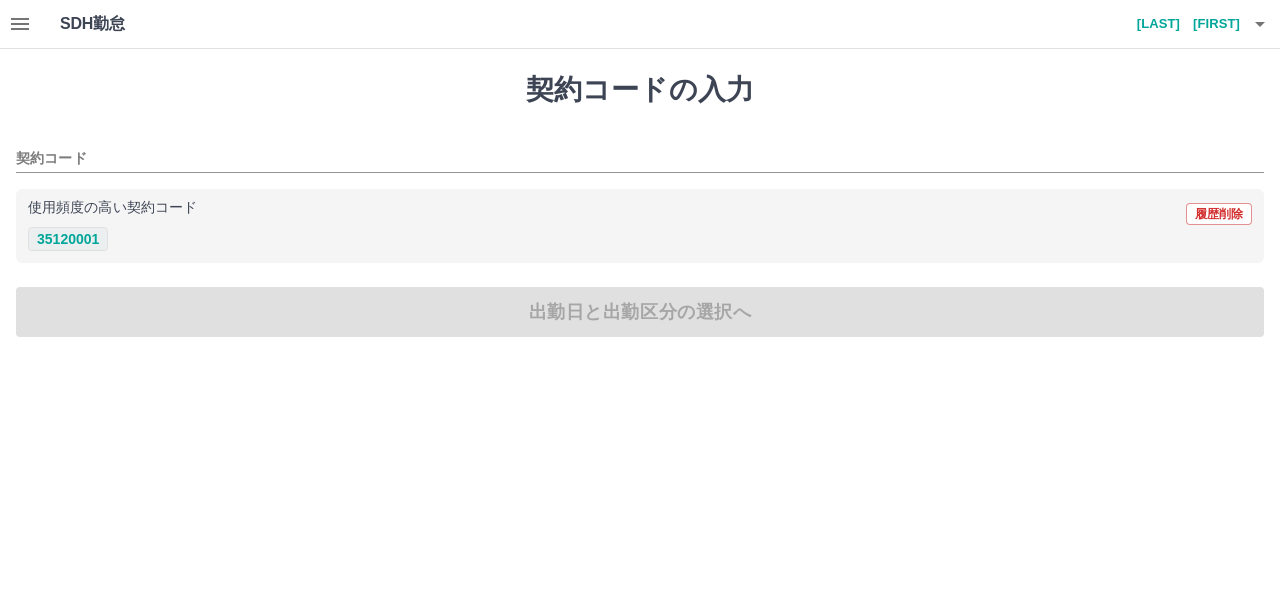 click on "35120001" at bounding box center (68, 239) 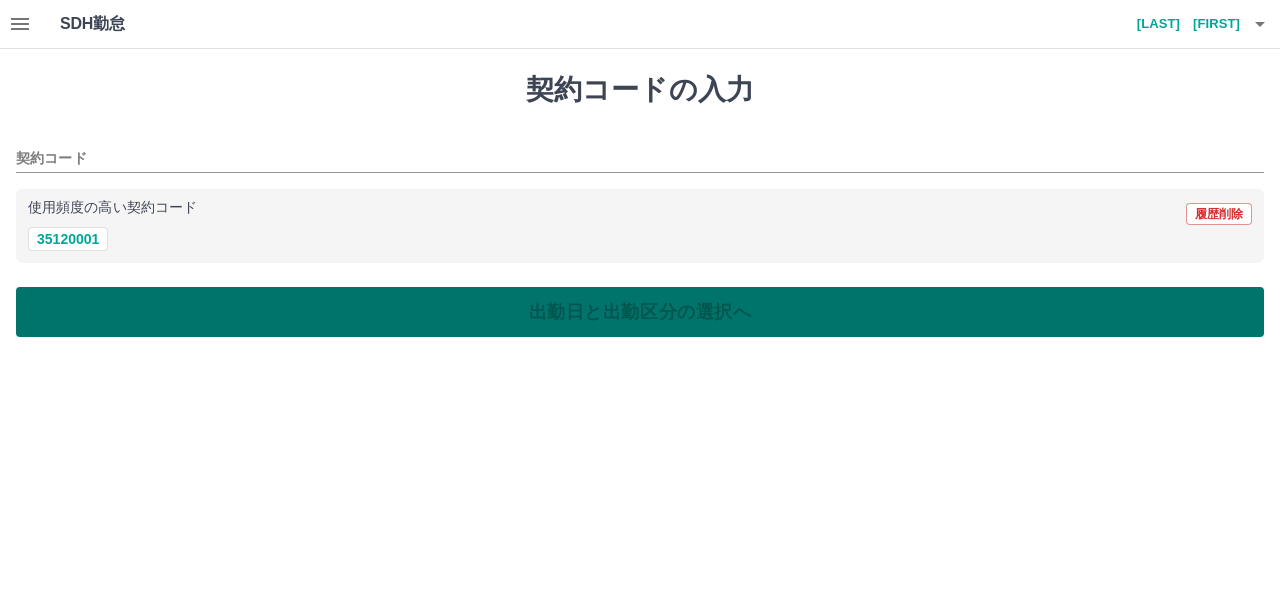 type on "********" 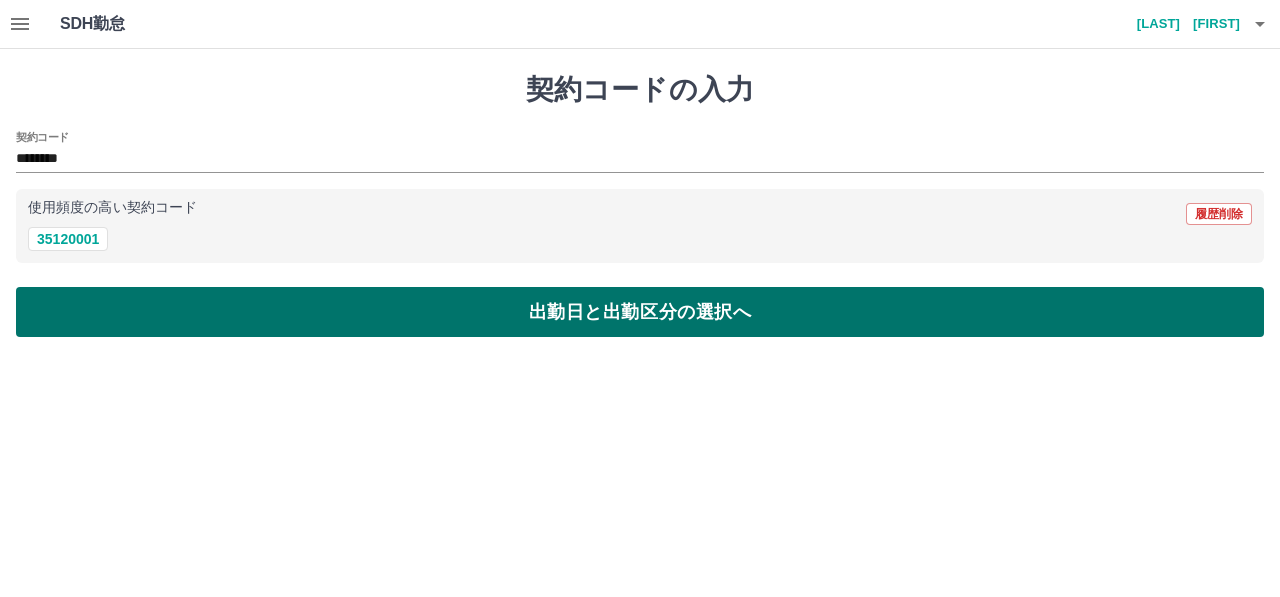 click on "出勤日と出勤区分の選択へ" at bounding box center [640, 312] 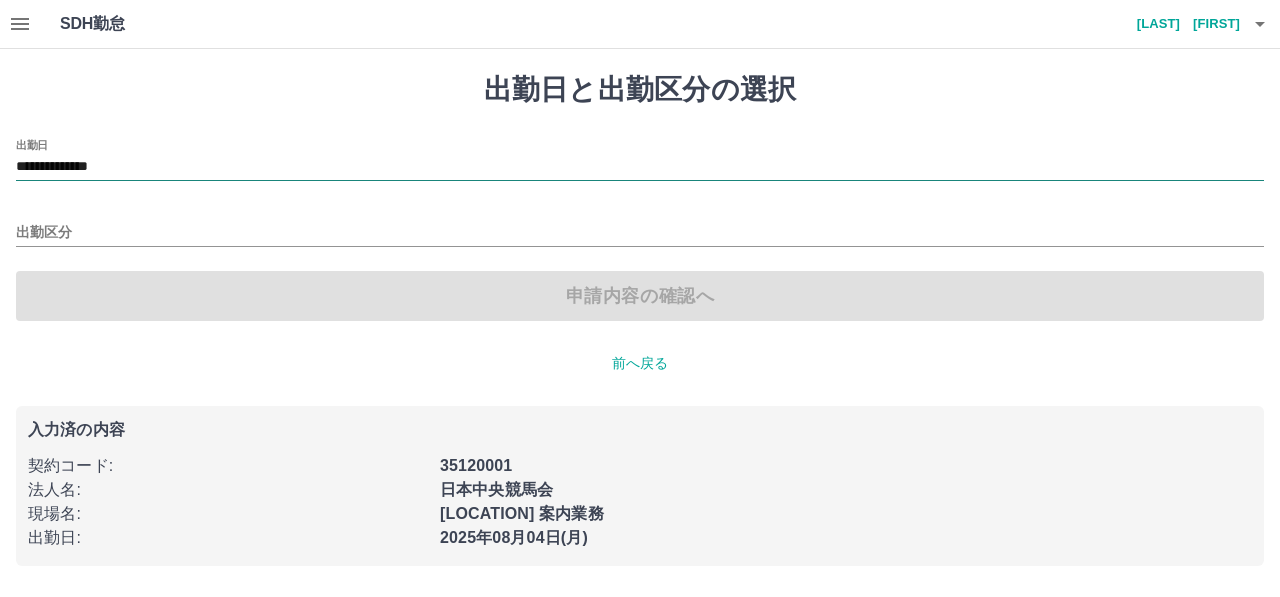 click on "**********" at bounding box center (640, 167) 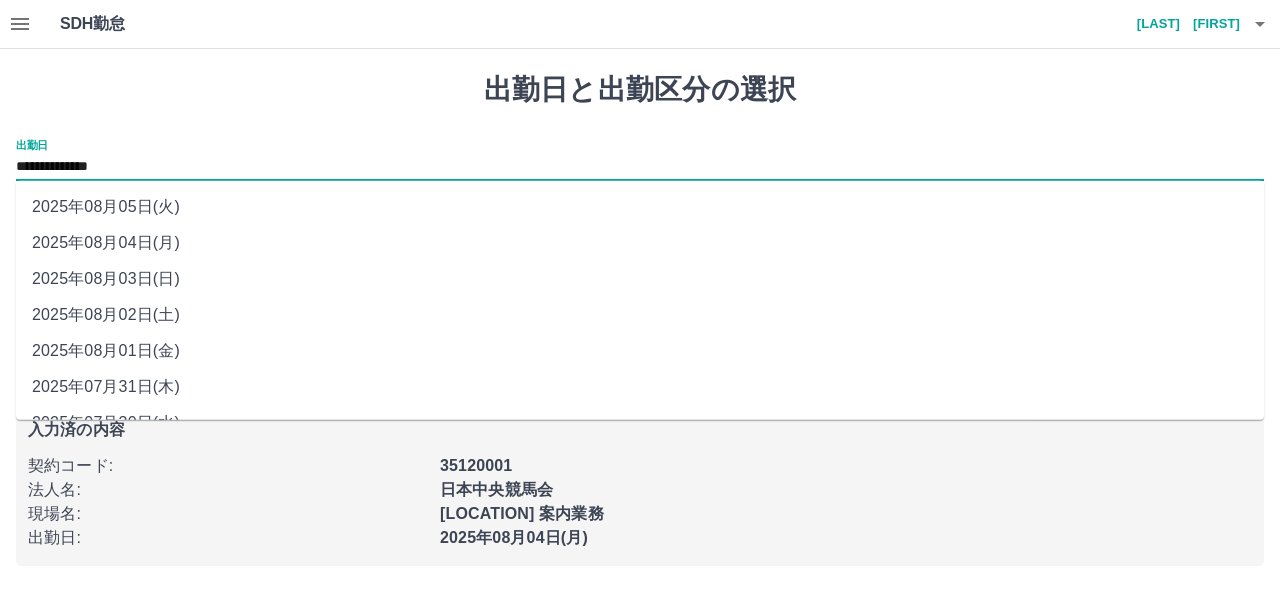 drag, startPoint x: 192, startPoint y: 174, endPoint x: 174, endPoint y: 273, distance: 100.62306 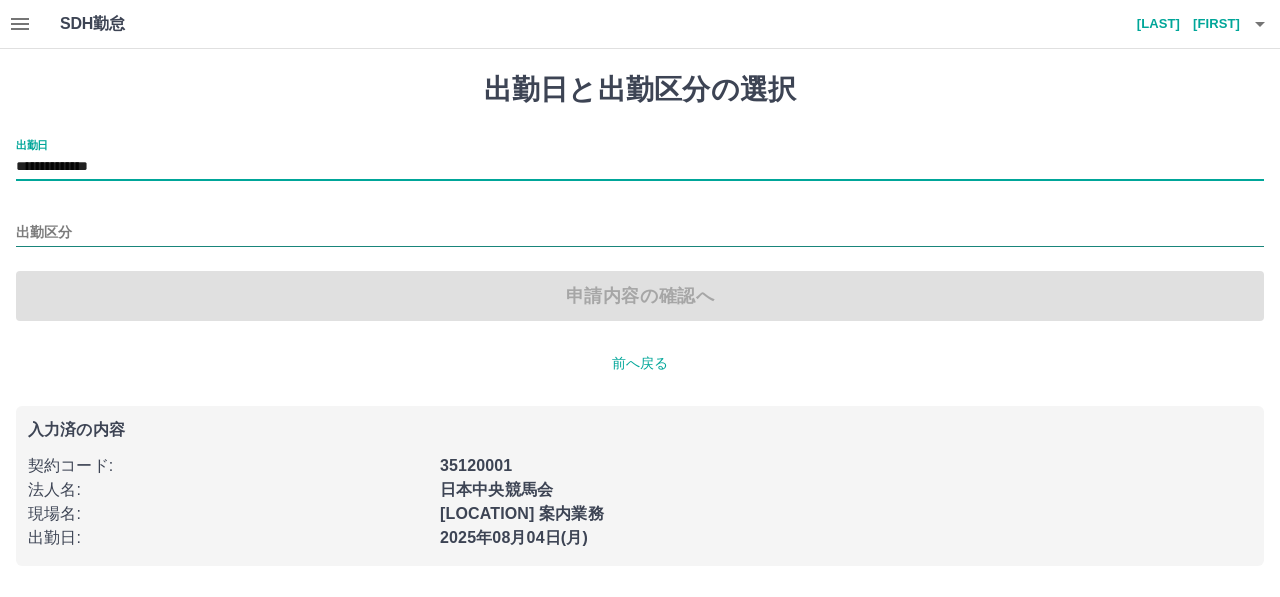 click on "出勤区分" at bounding box center [640, 233] 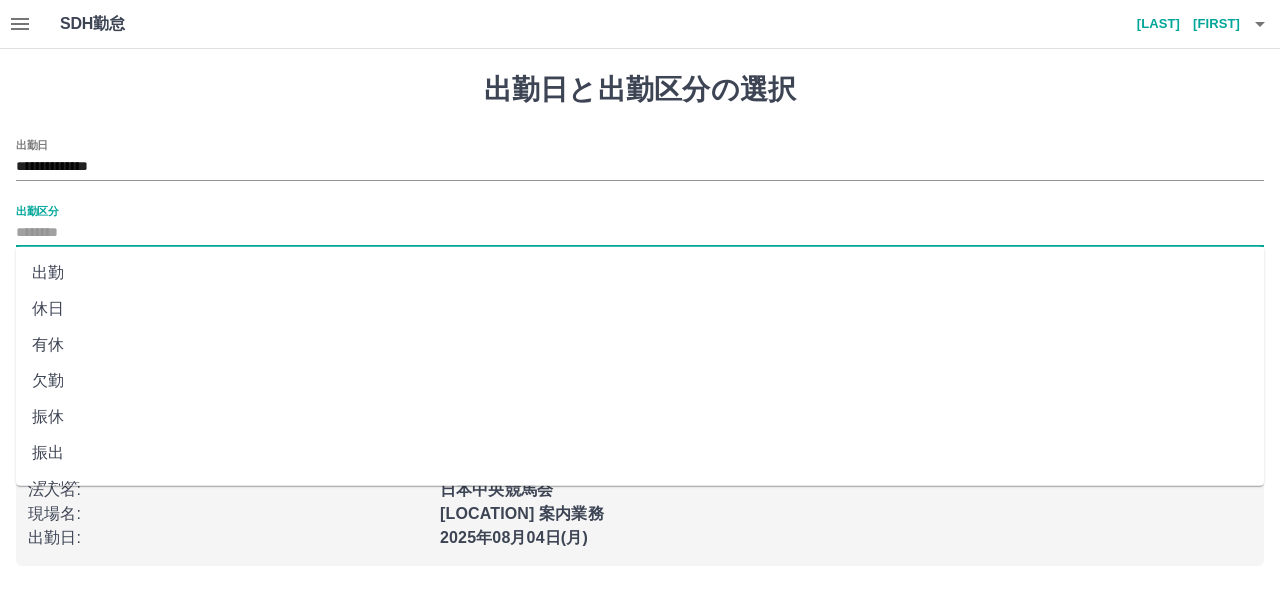 click on "出勤" at bounding box center [640, 273] 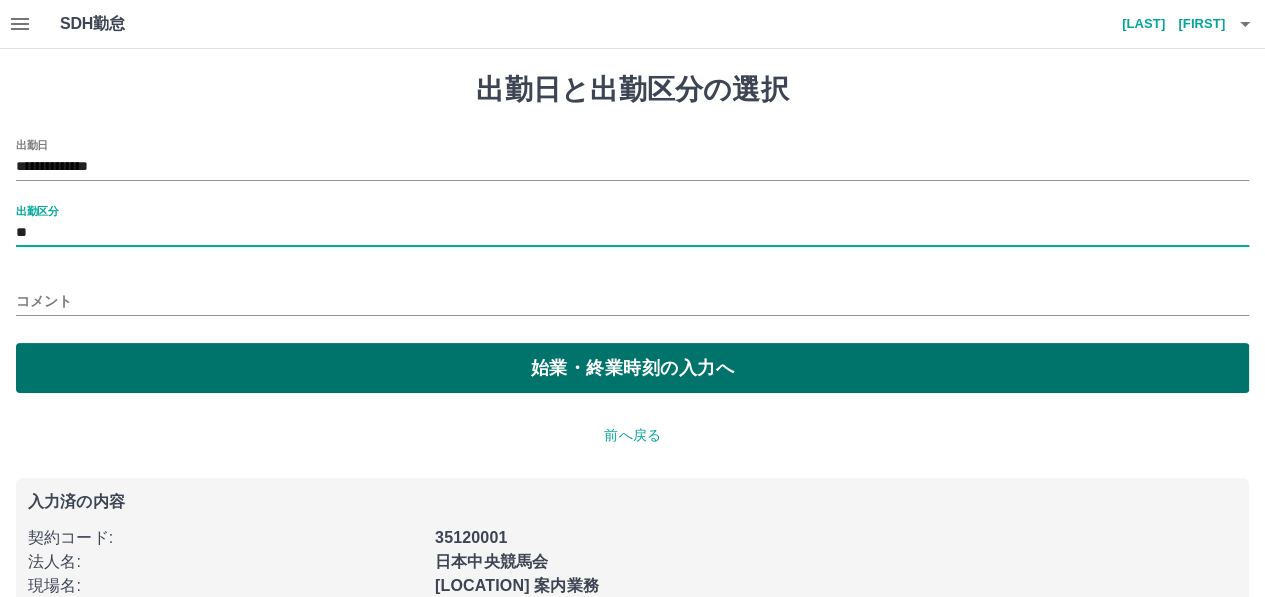 click on "始業・終業時刻の入力へ" at bounding box center (632, 368) 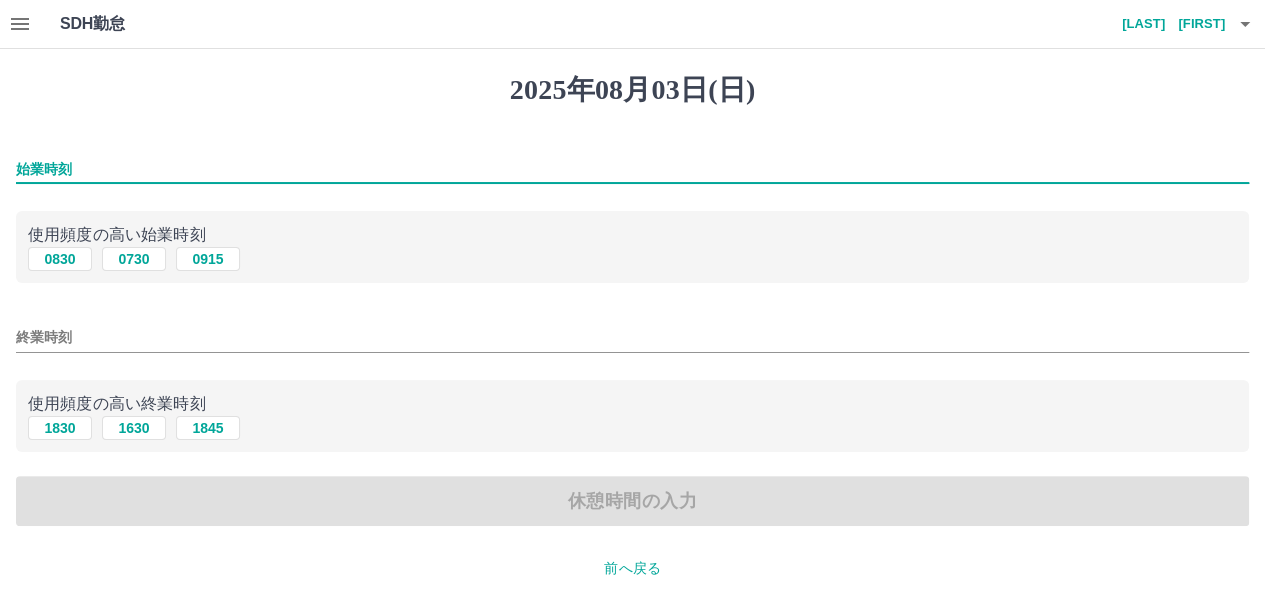 click on "始業時刻" at bounding box center [632, 169] 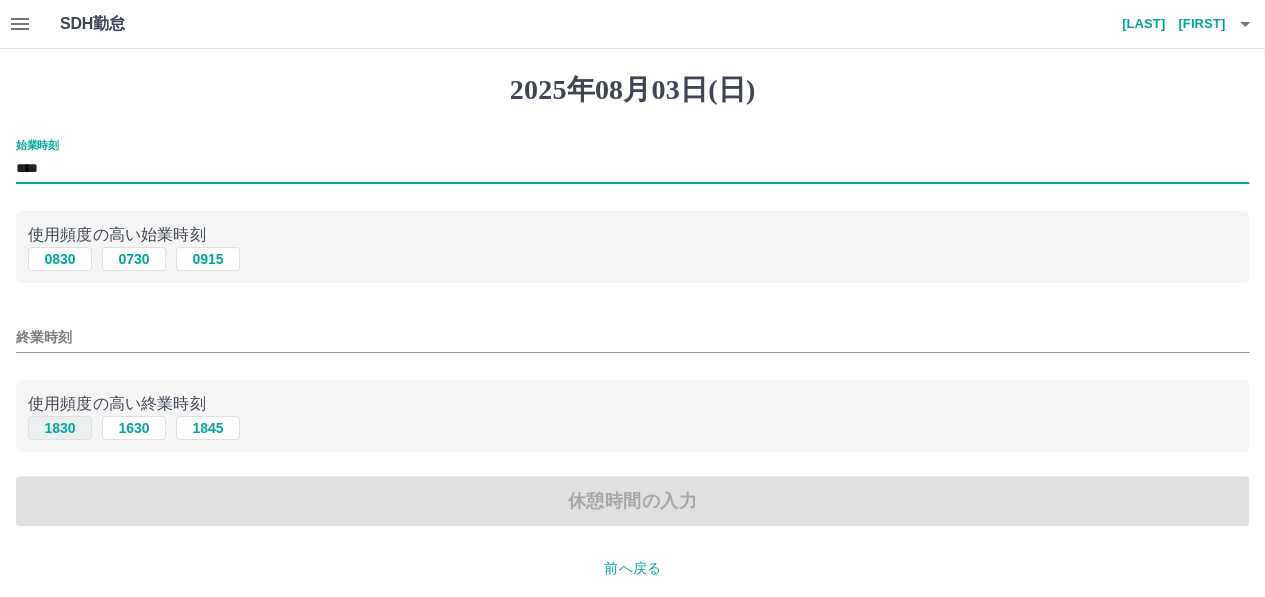 type on "****" 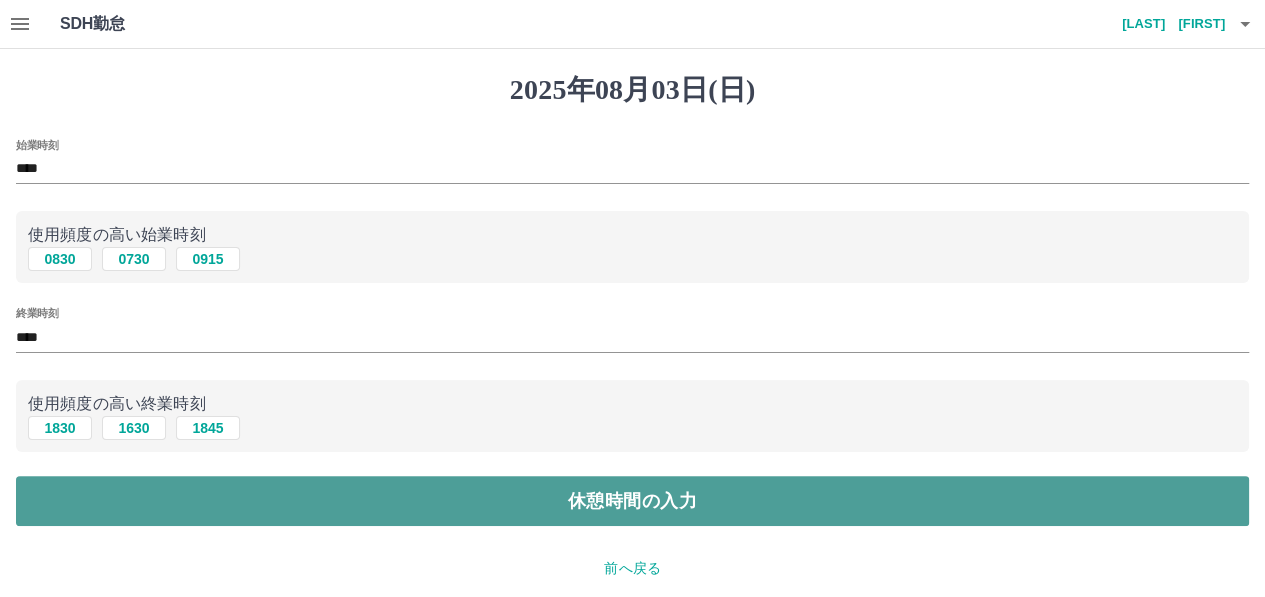 click on "休憩時間の入力" at bounding box center (632, 501) 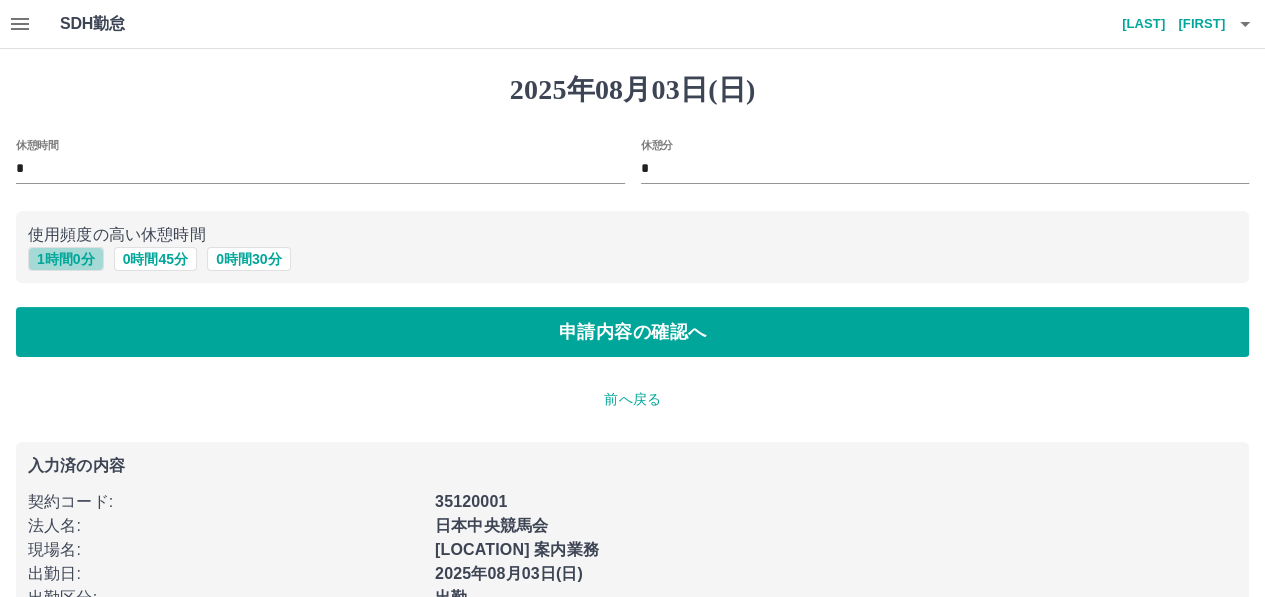 click on "1 時間 0 分" at bounding box center (66, 259) 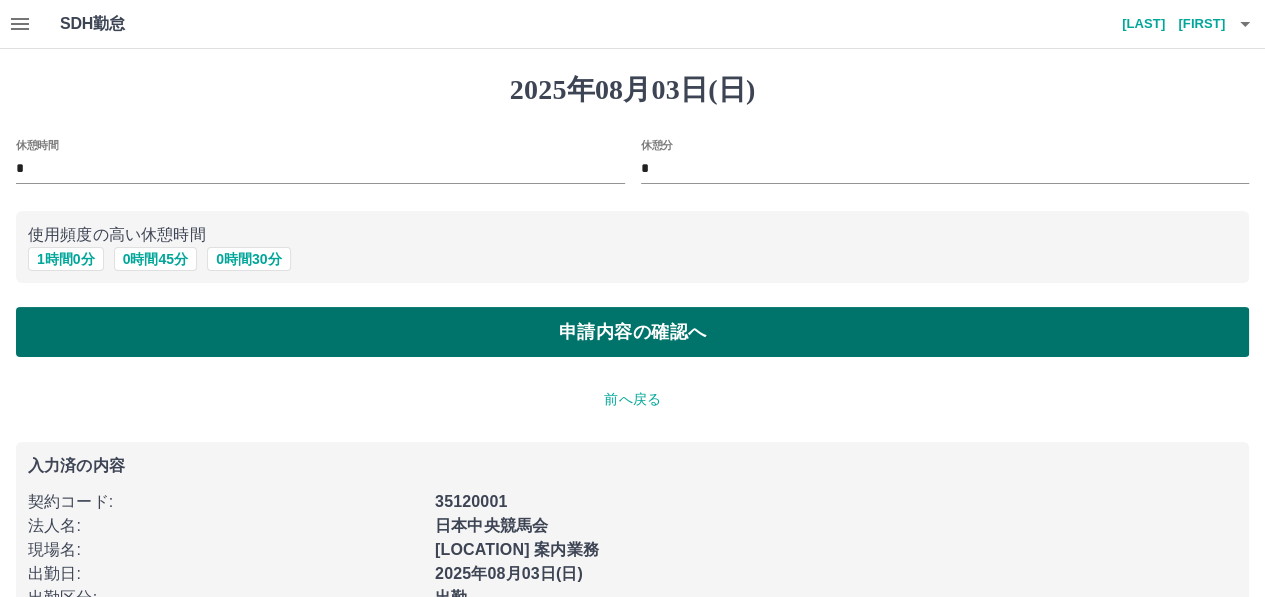 click on "申請内容の確認へ" at bounding box center (632, 332) 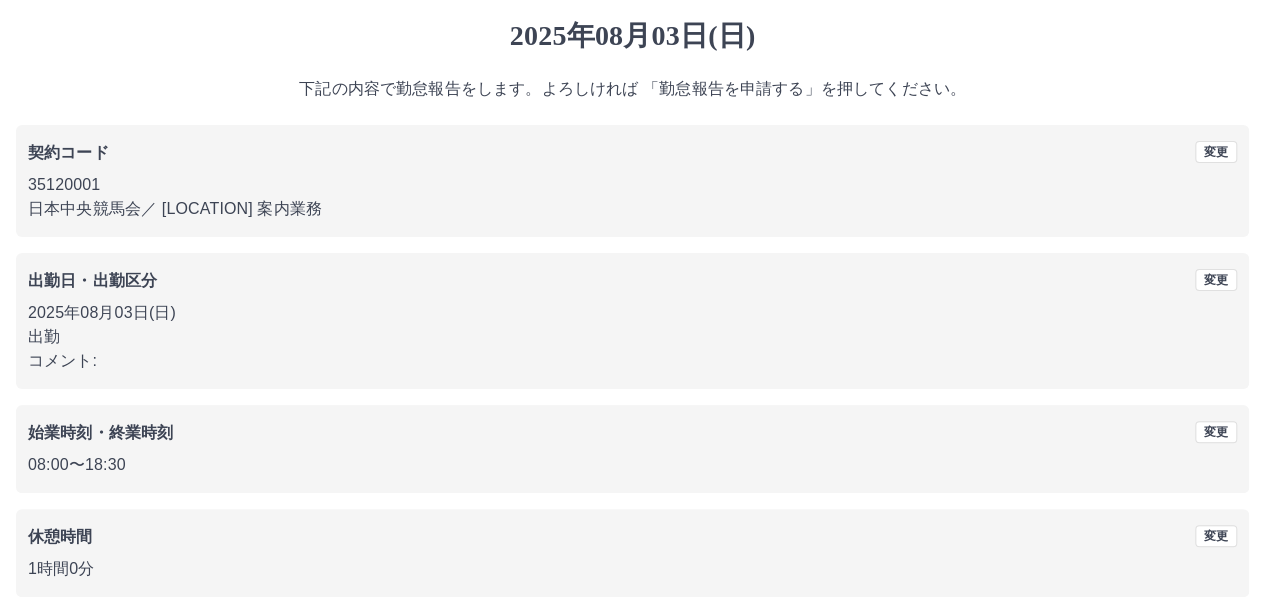 scroll, scrollTop: 150, scrollLeft: 0, axis: vertical 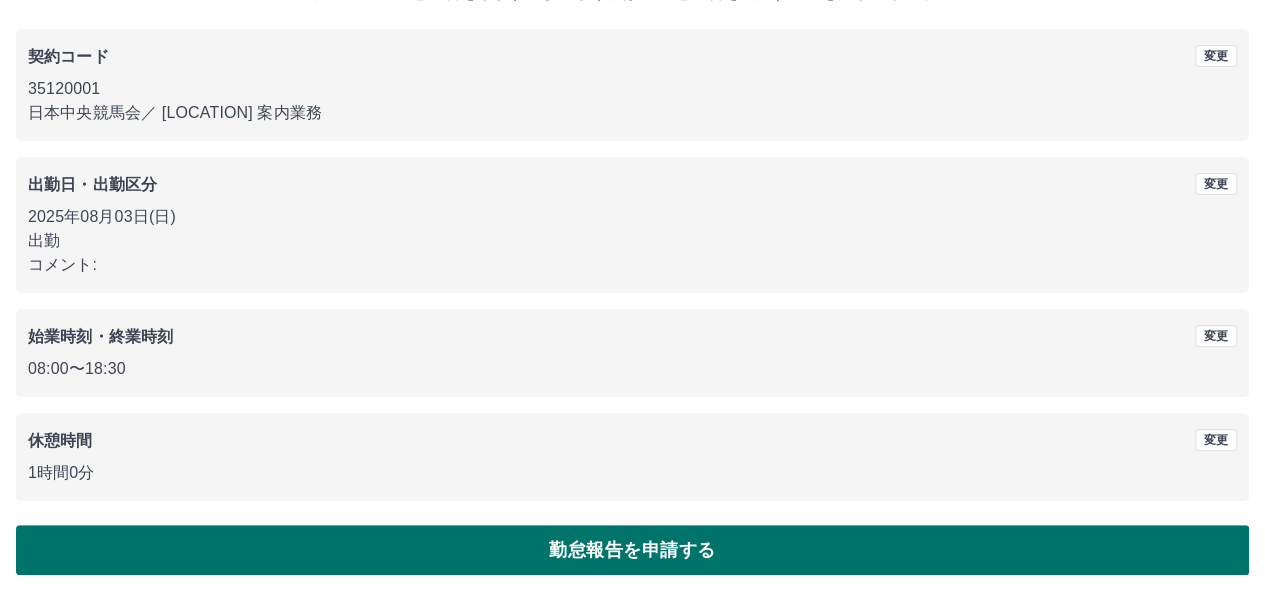 click on "勤怠報告を申請する" at bounding box center [632, 550] 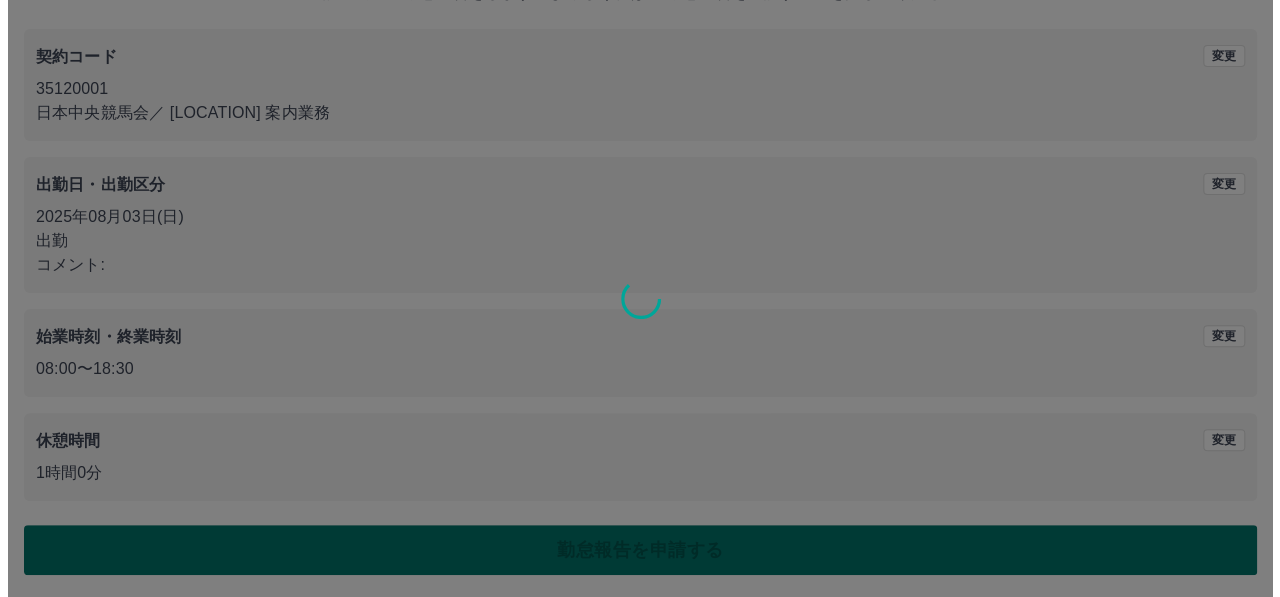 scroll, scrollTop: 0, scrollLeft: 0, axis: both 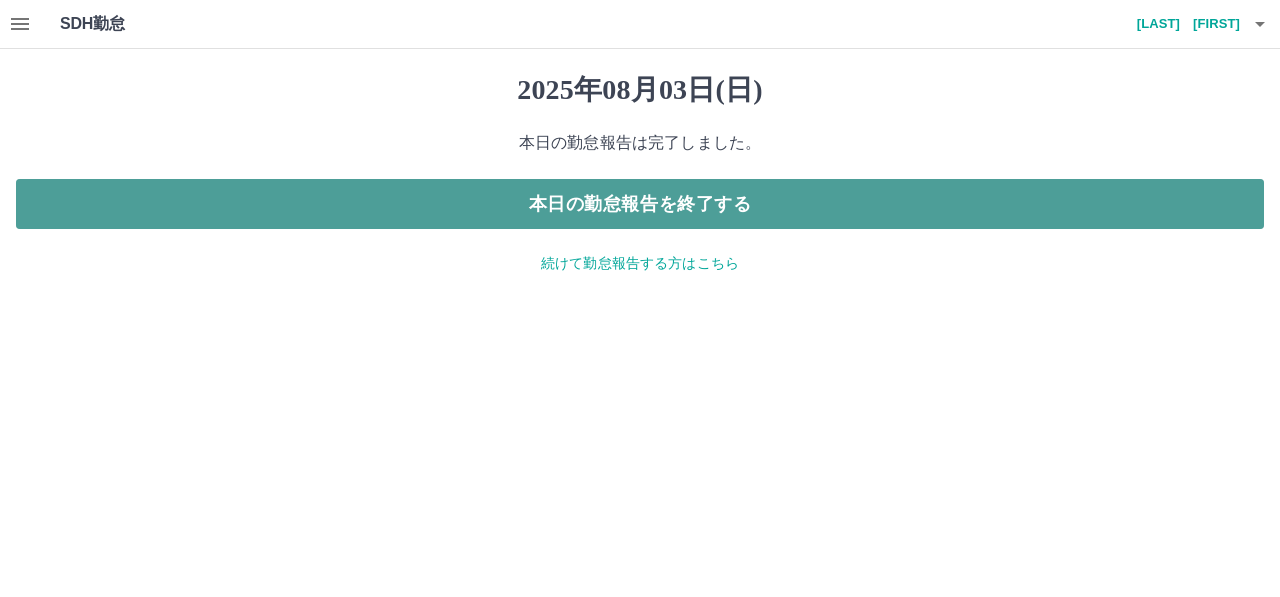 click on "本日の勤怠報告を終了する" at bounding box center [640, 204] 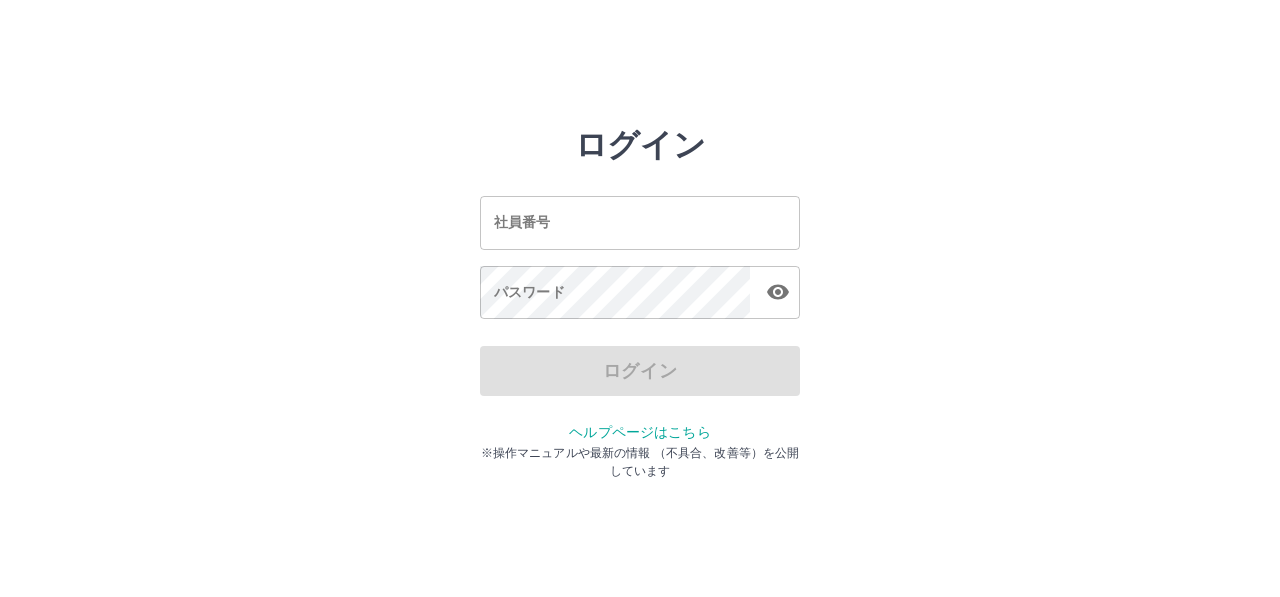 scroll, scrollTop: 0, scrollLeft: 0, axis: both 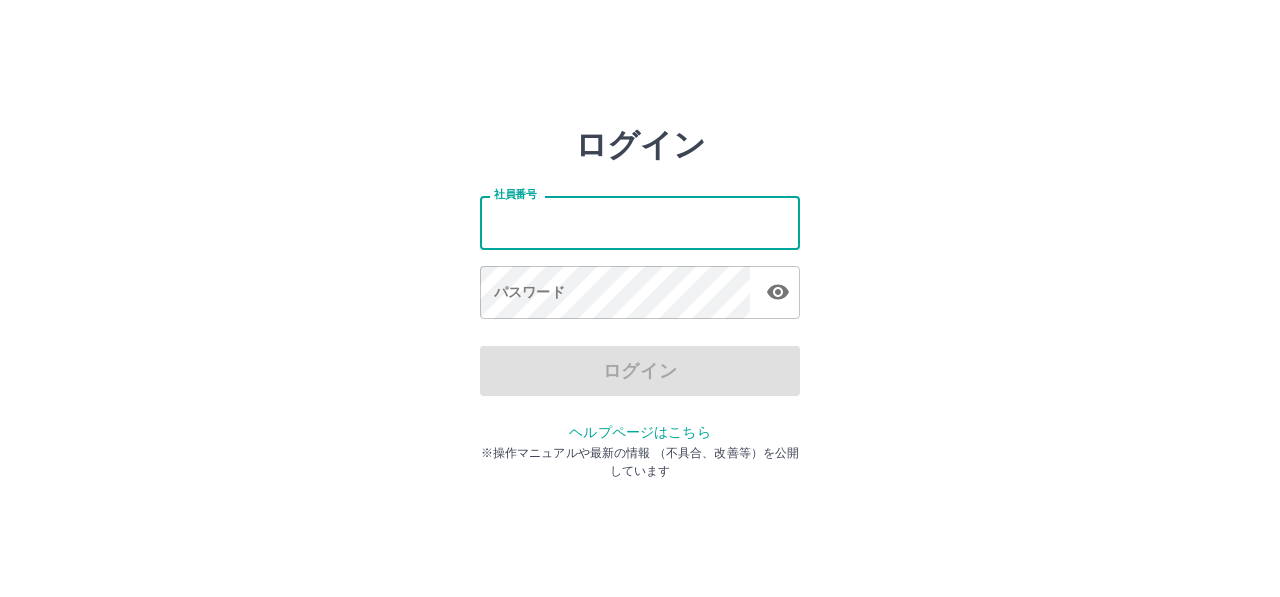 click on "社員番号" at bounding box center [640, 222] 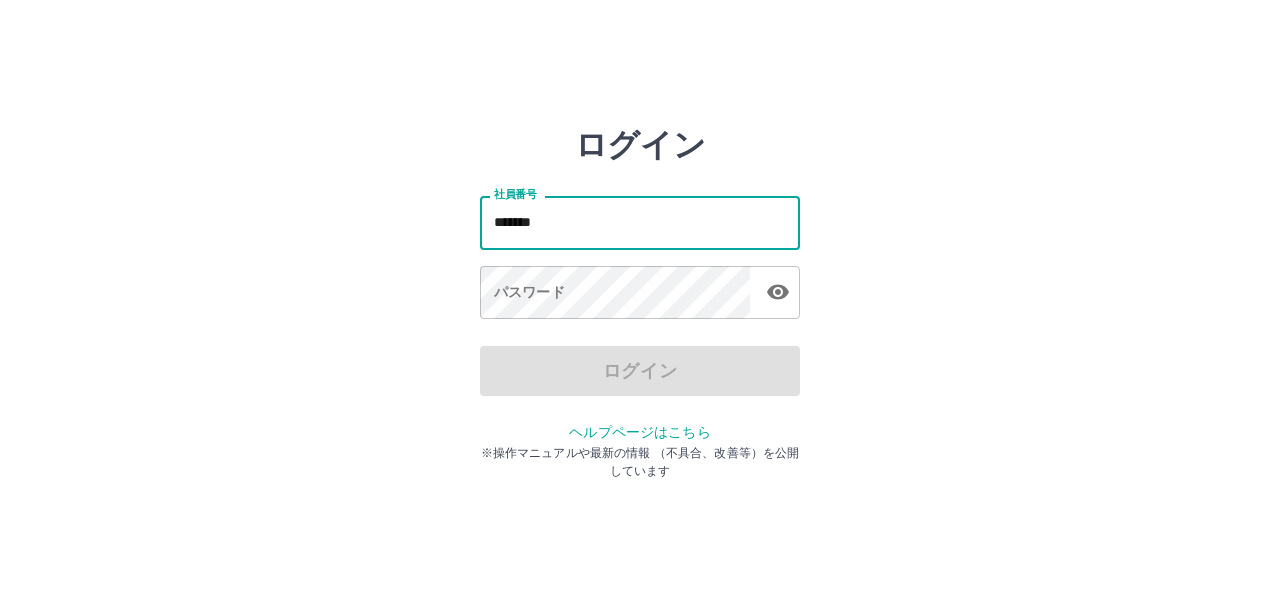 type on "*******" 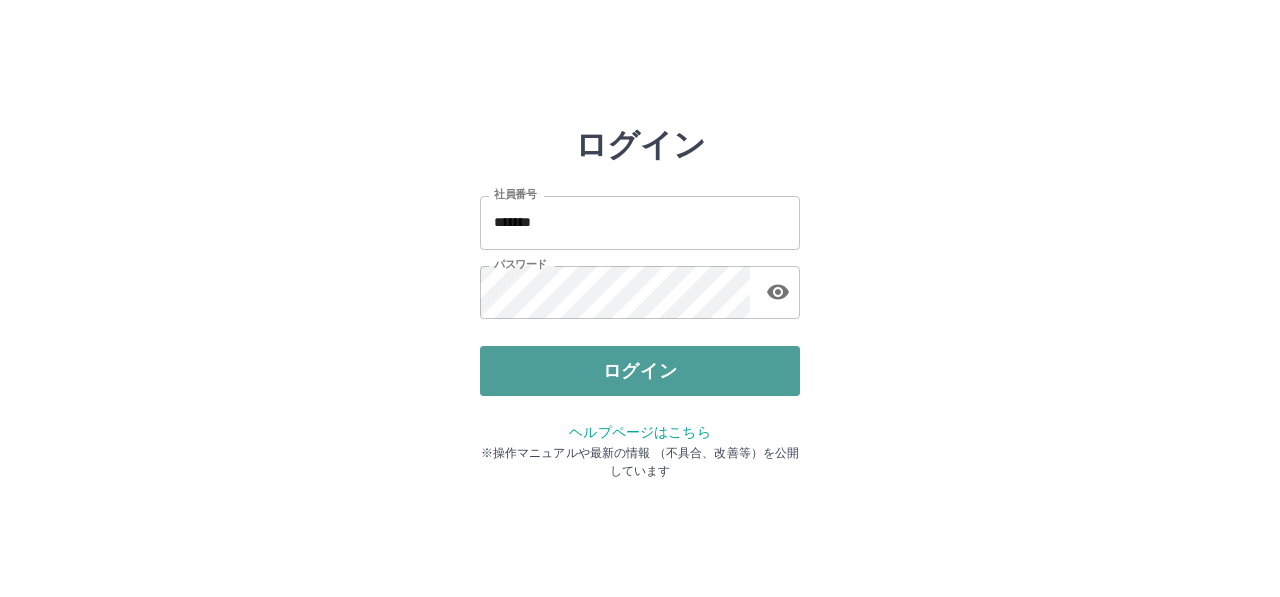 click on "ログイン" at bounding box center [640, 371] 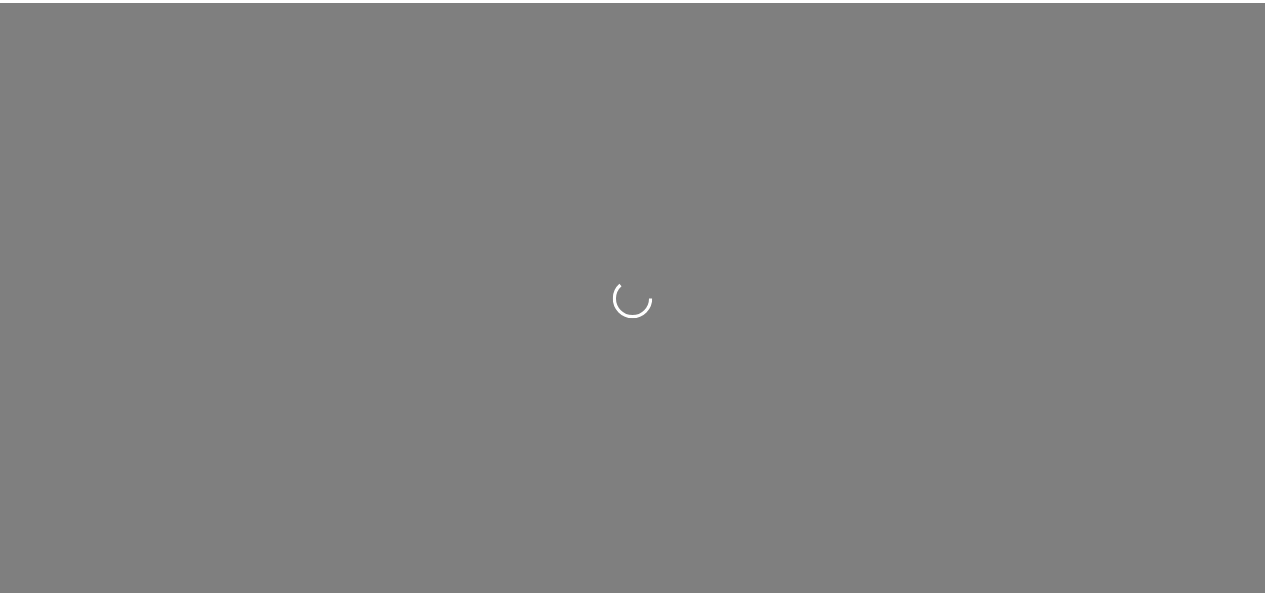 scroll, scrollTop: 0, scrollLeft: 0, axis: both 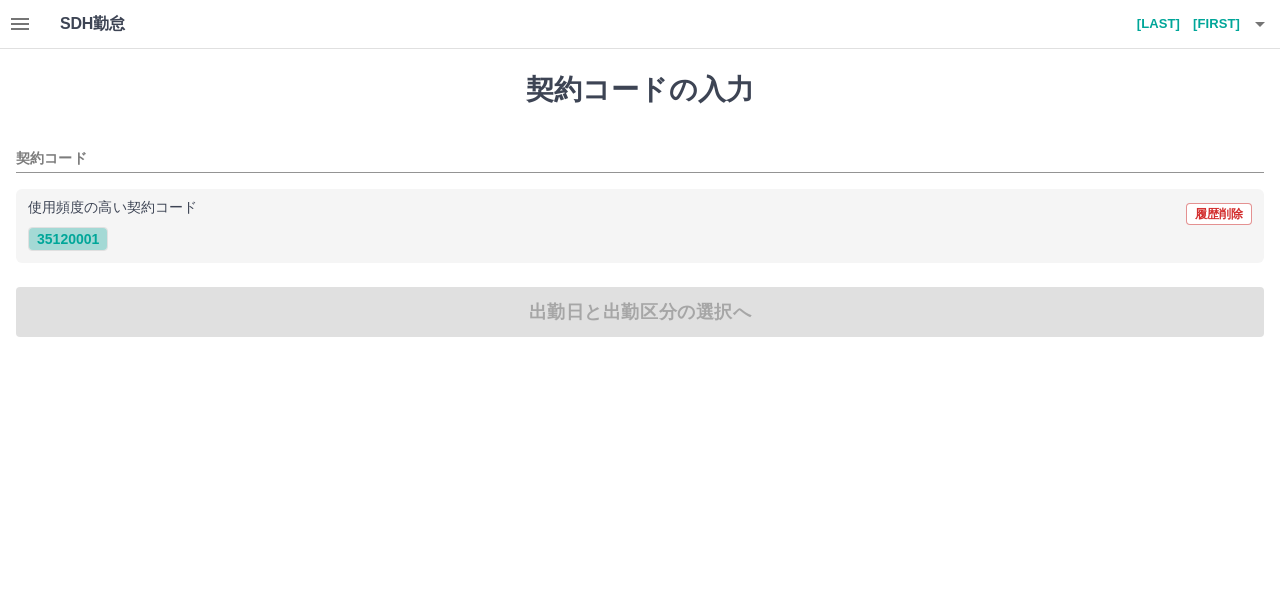 click on "35120001" at bounding box center [68, 239] 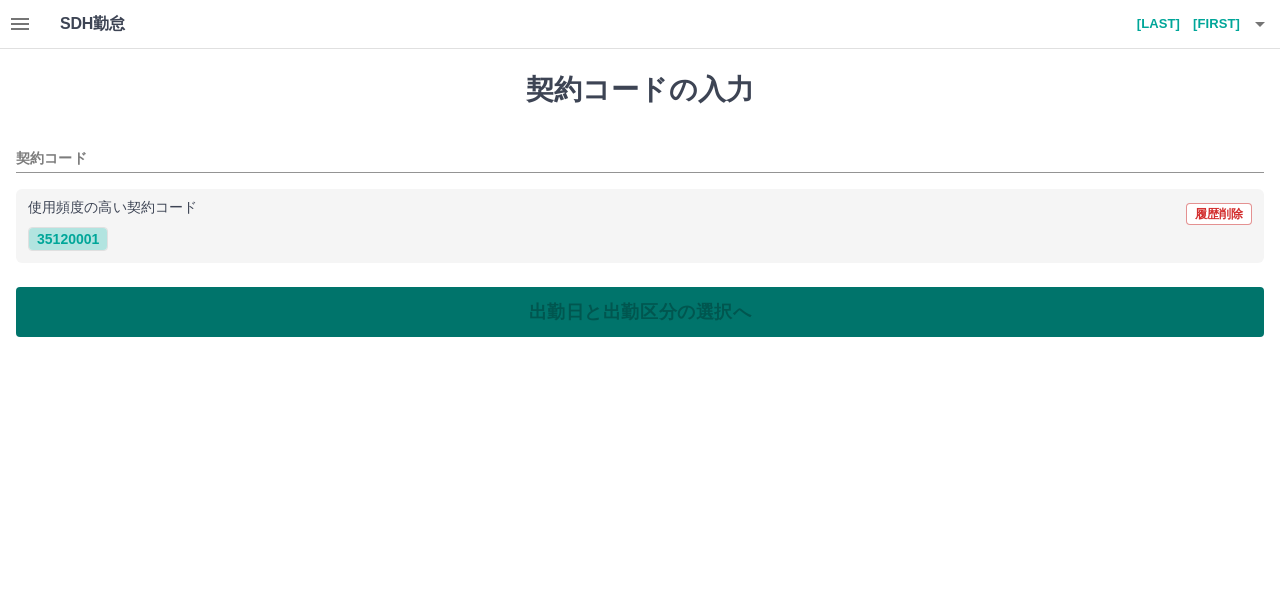 type on "********" 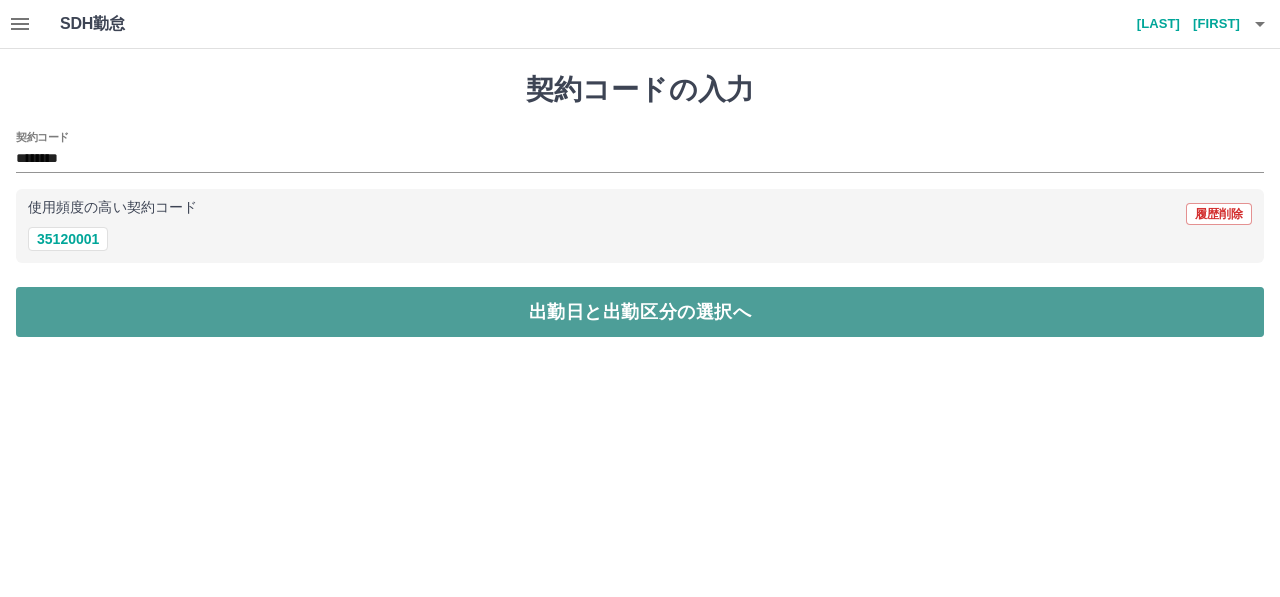 click on "出勤日と出勤区分の選択へ" at bounding box center [640, 312] 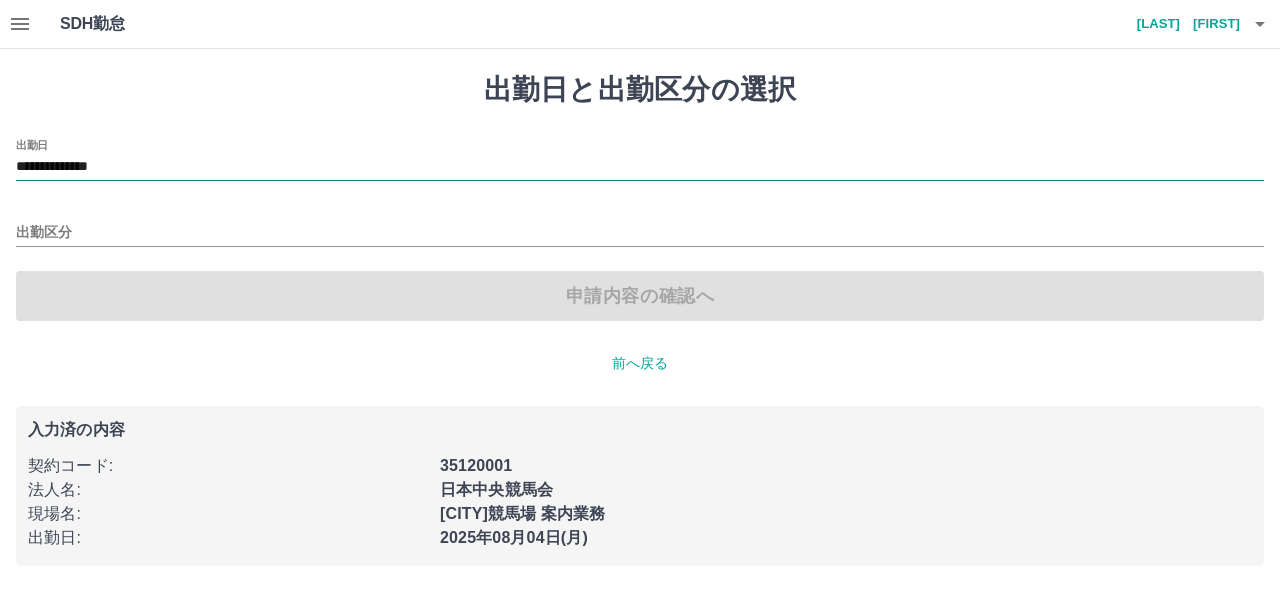 click on "**********" at bounding box center (640, 167) 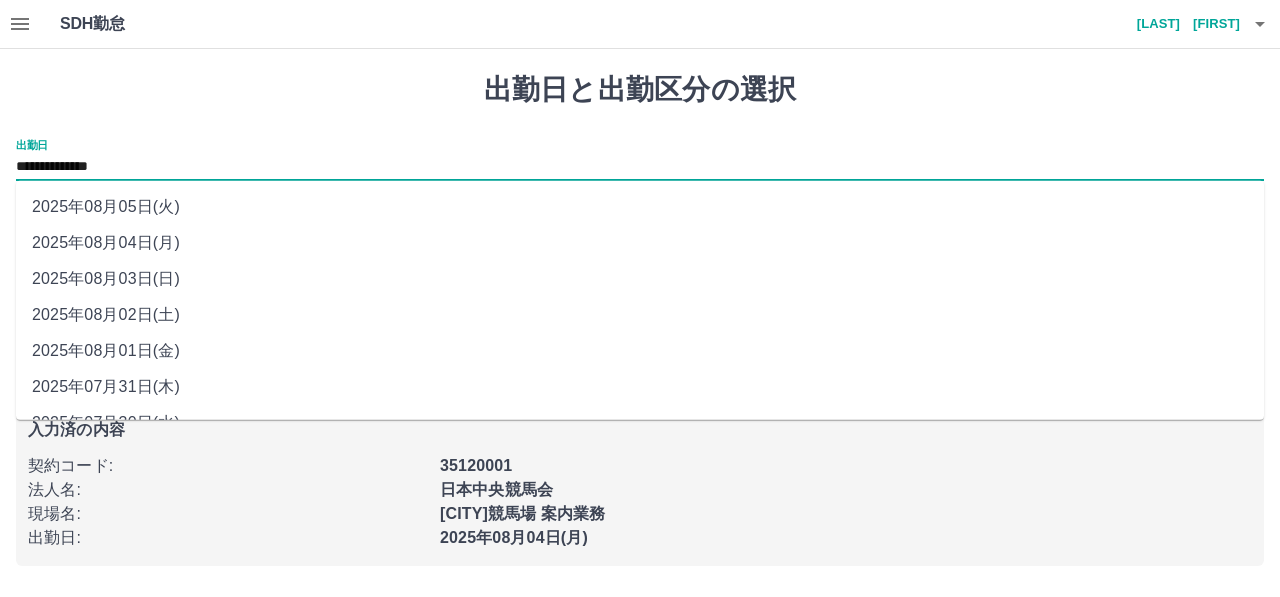 drag, startPoint x: 194, startPoint y: 178, endPoint x: 153, endPoint y: 280, distance: 109.9318 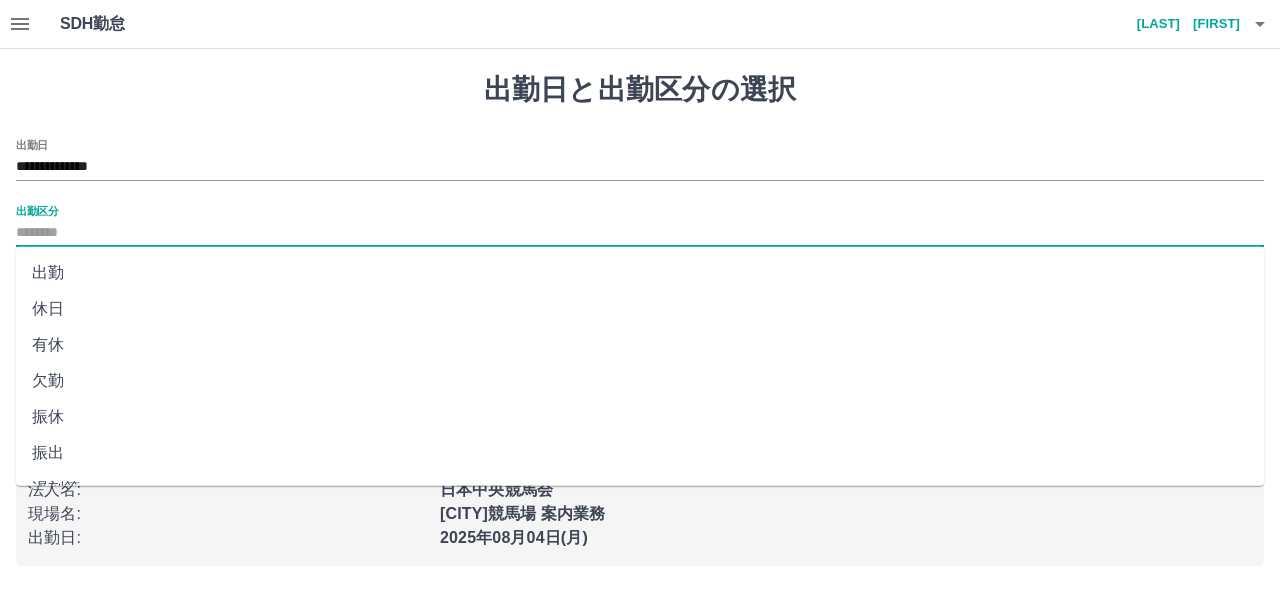 click on "出勤区分" at bounding box center (640, 233) 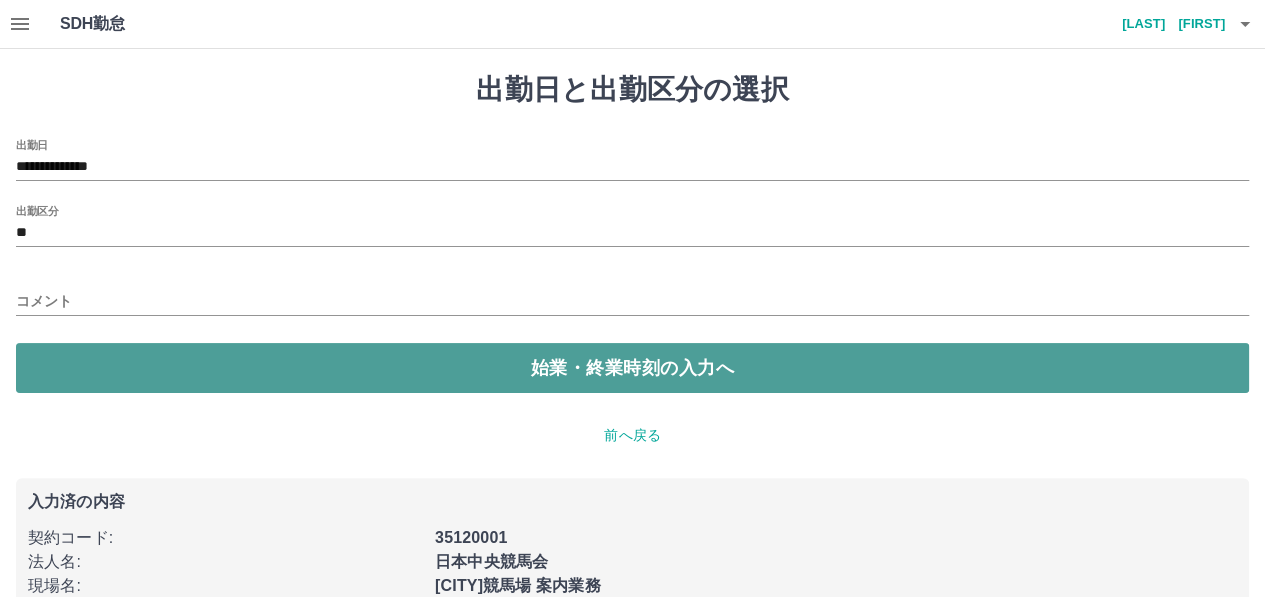 click on "始業・終業時刻の入力へ" at bounding box center (632, 368) 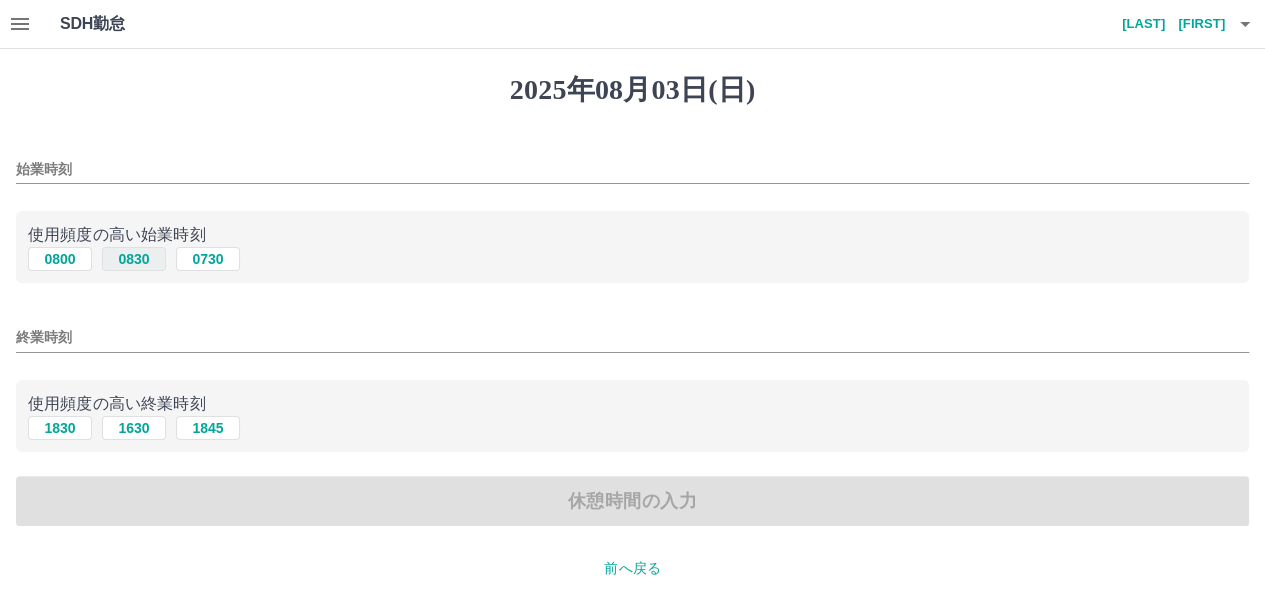 click on "0830" at bounding box center (134, 259) 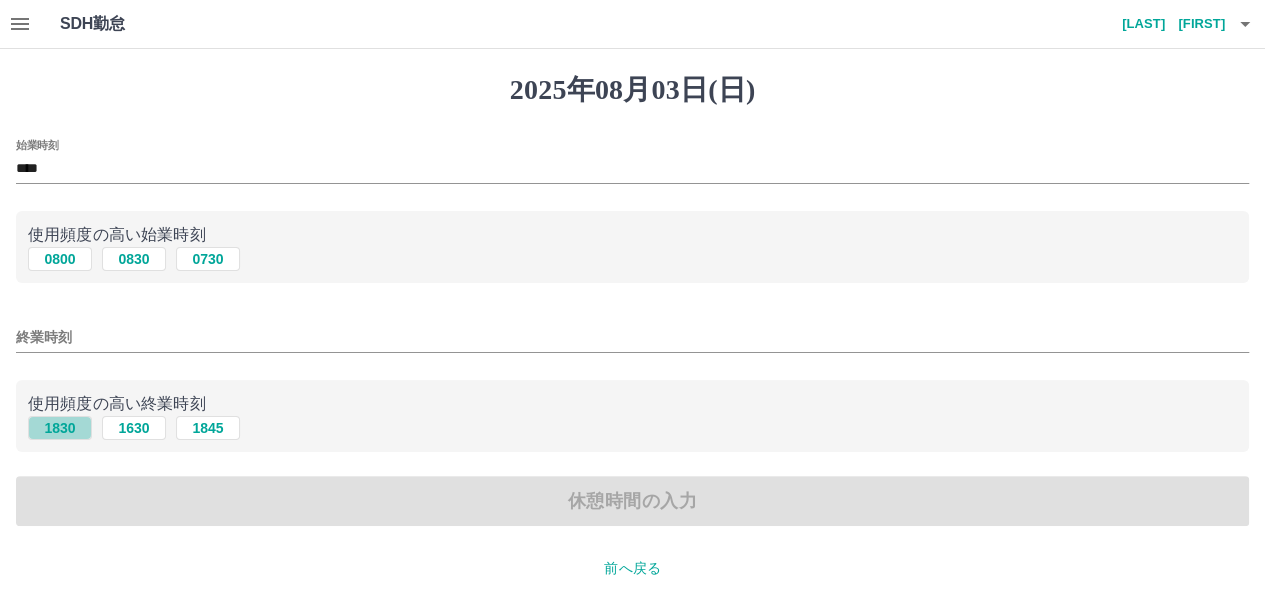 click on "1830" at bounding box center [60, 428] 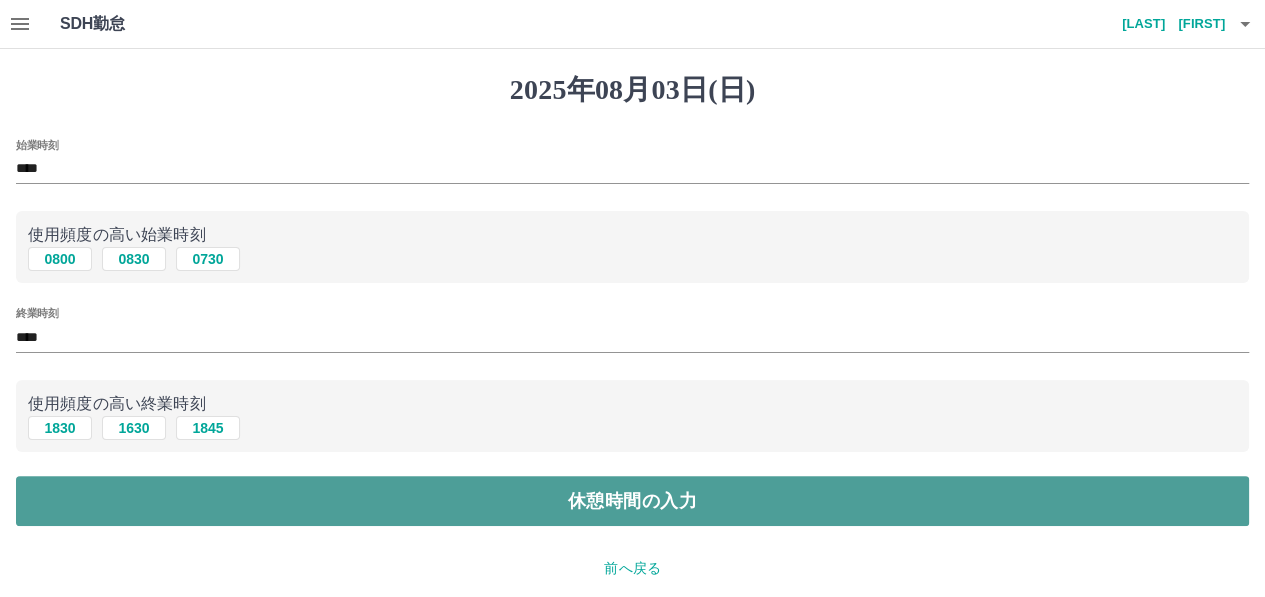 click on "休憩時間の入力" at bounding box center [632, 501] 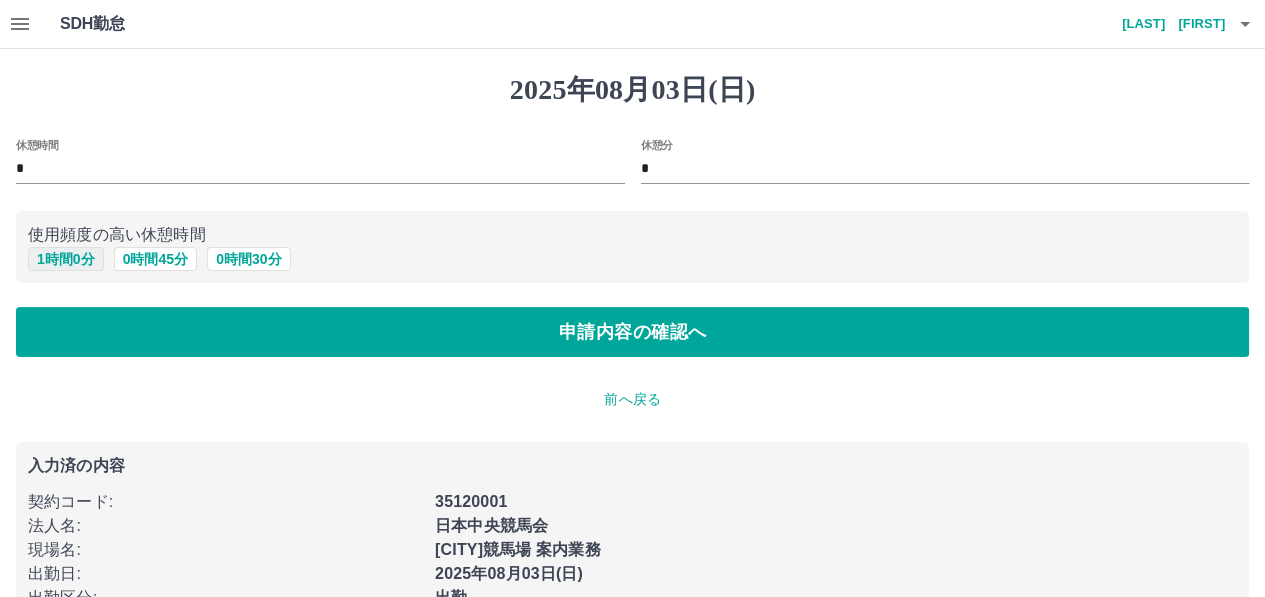 click on "1 時間 0 分" at bounding box center [66, 259] 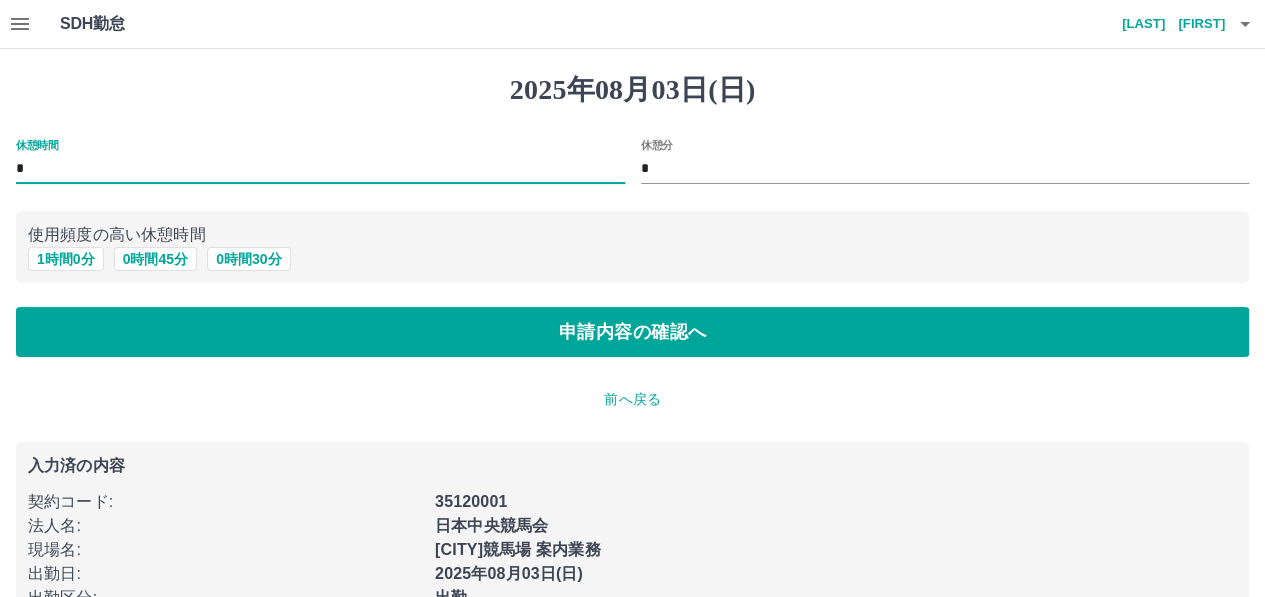 click on "*" at bounding box center [320, 169] 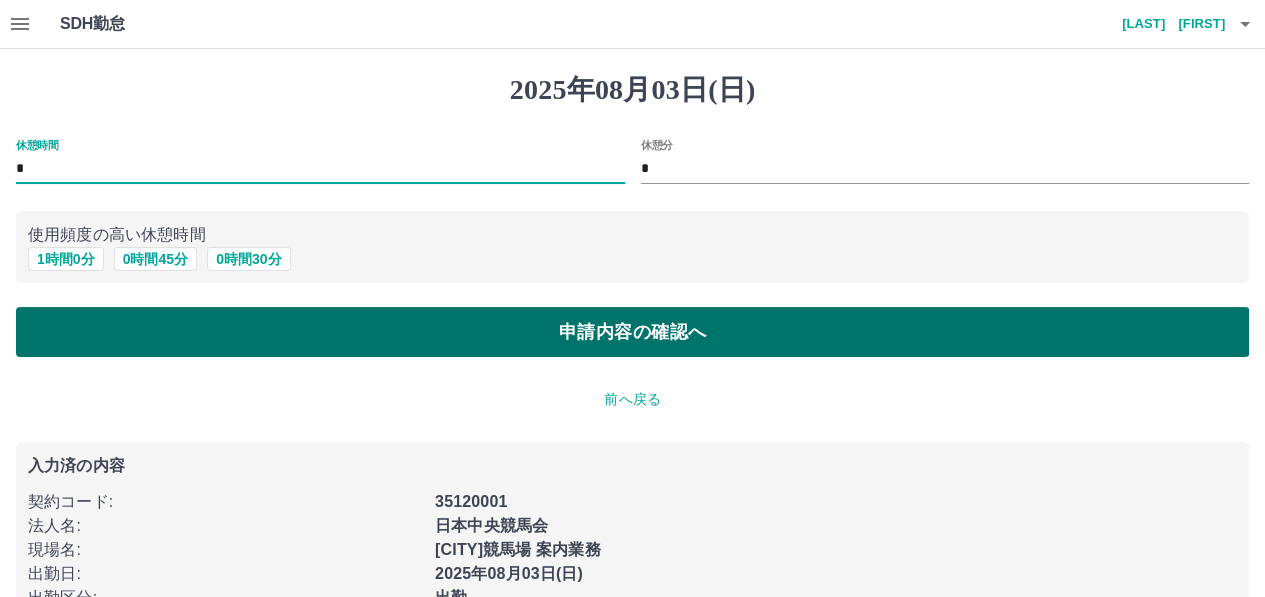 type on "*" 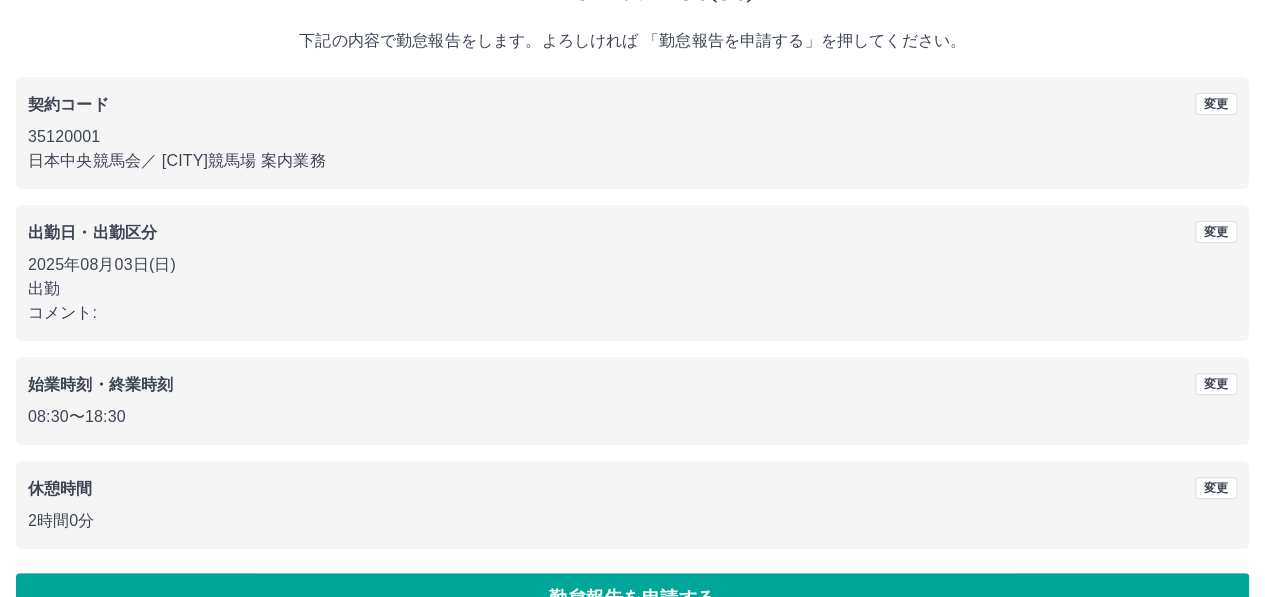 scroll, scrollTop: 150, scrollLeft: 0, axis: vertical 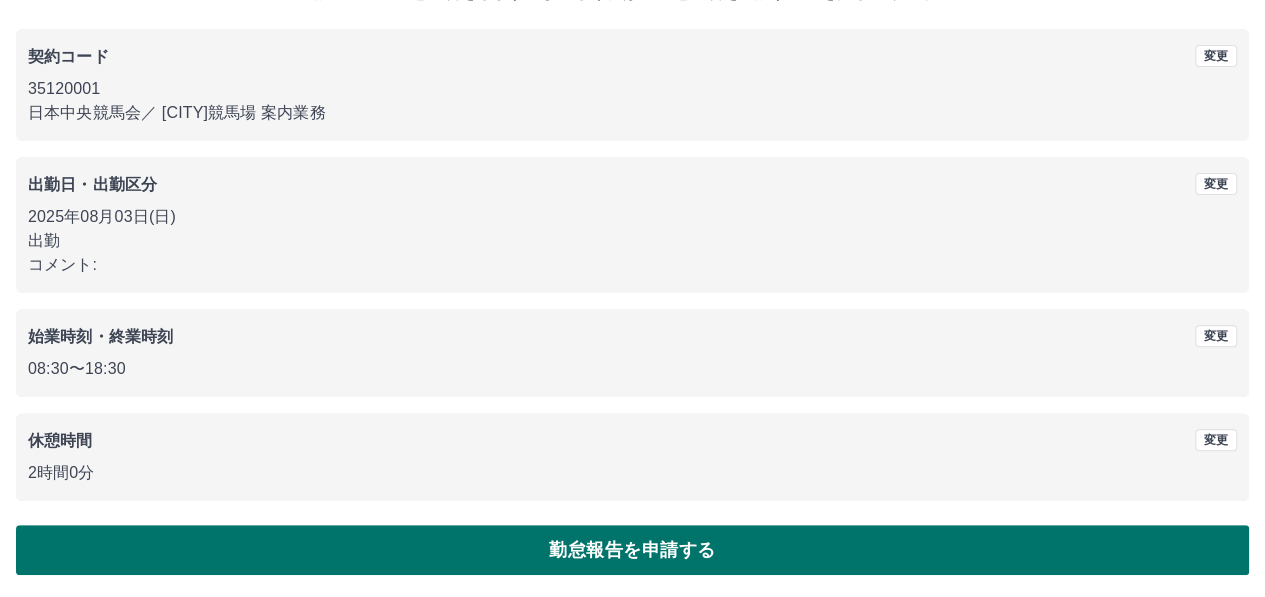 click on "勤怠報告を申請する" at bounding box center (632, 550) 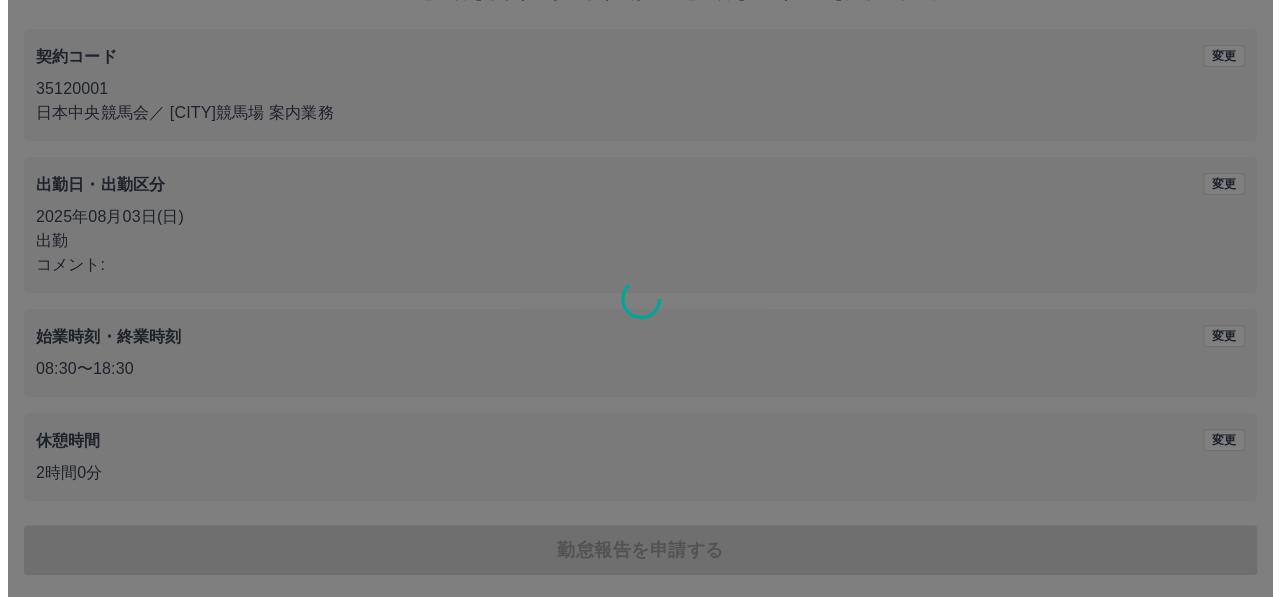 scroll, scrollTop: 0, scrollLeft: 0, axis: both 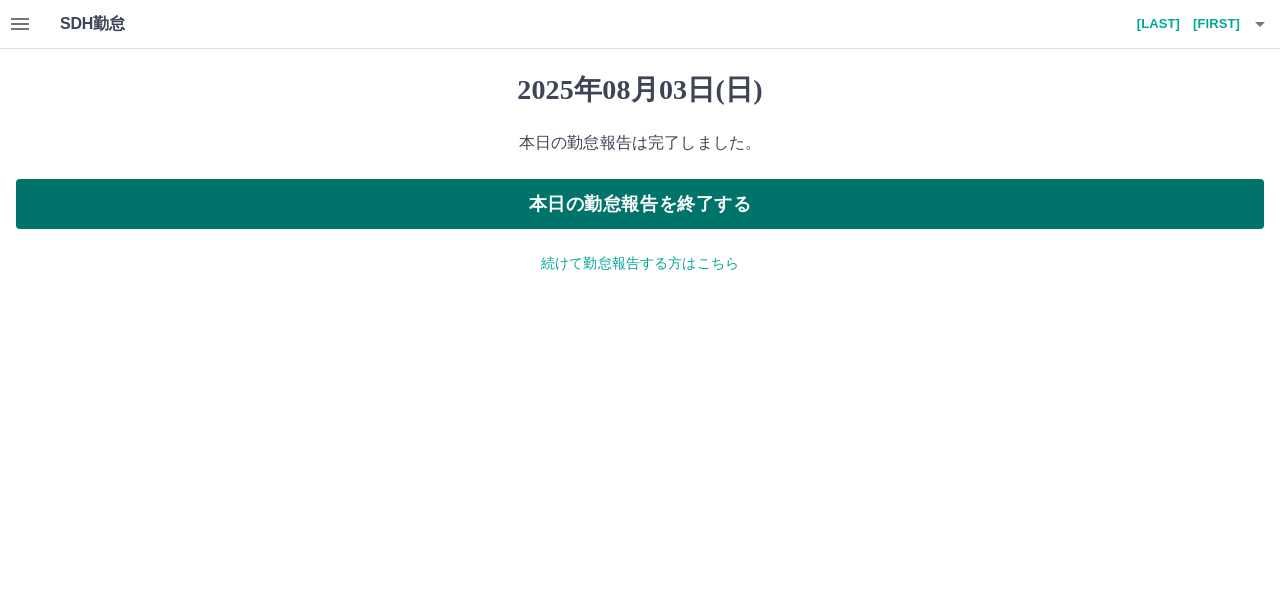 click on "本日の勤怠報告を終了する" at bounding box center [640, 204] 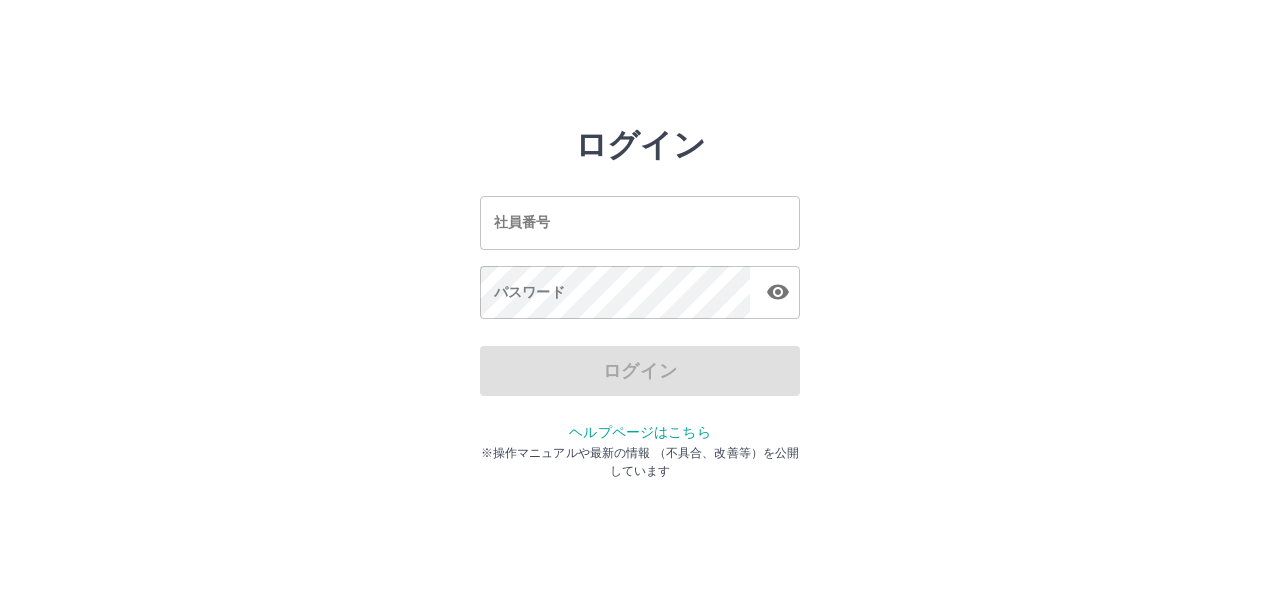 scroll, scrollTop: 0, scrollLeft: 0, axis: both 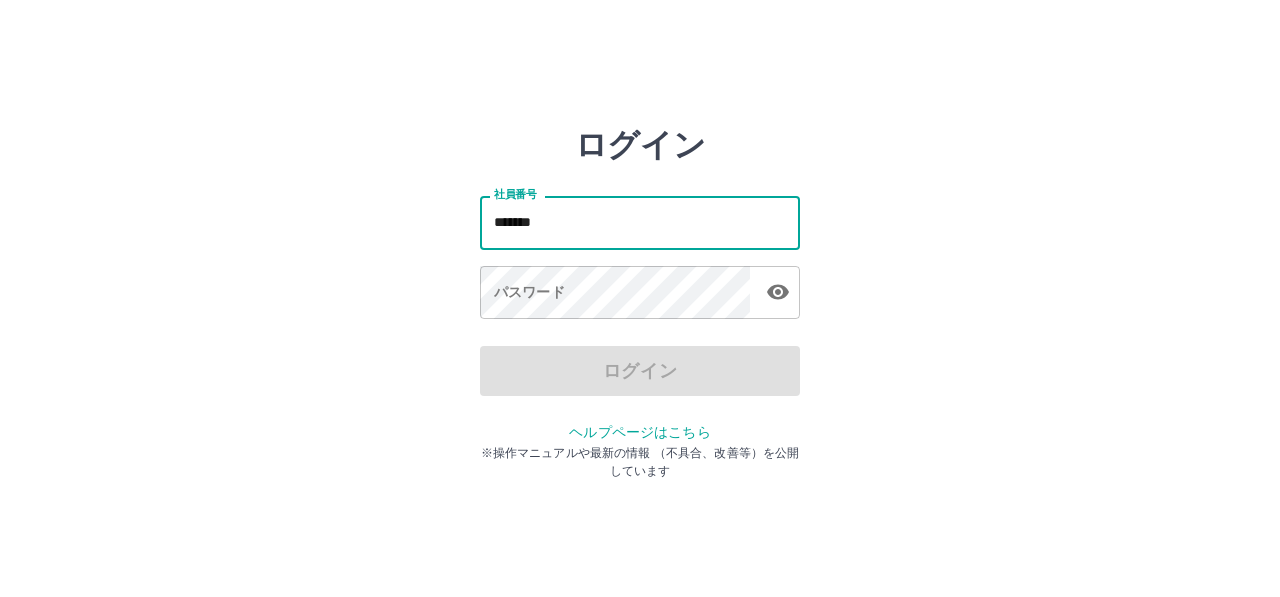 type on "*******" 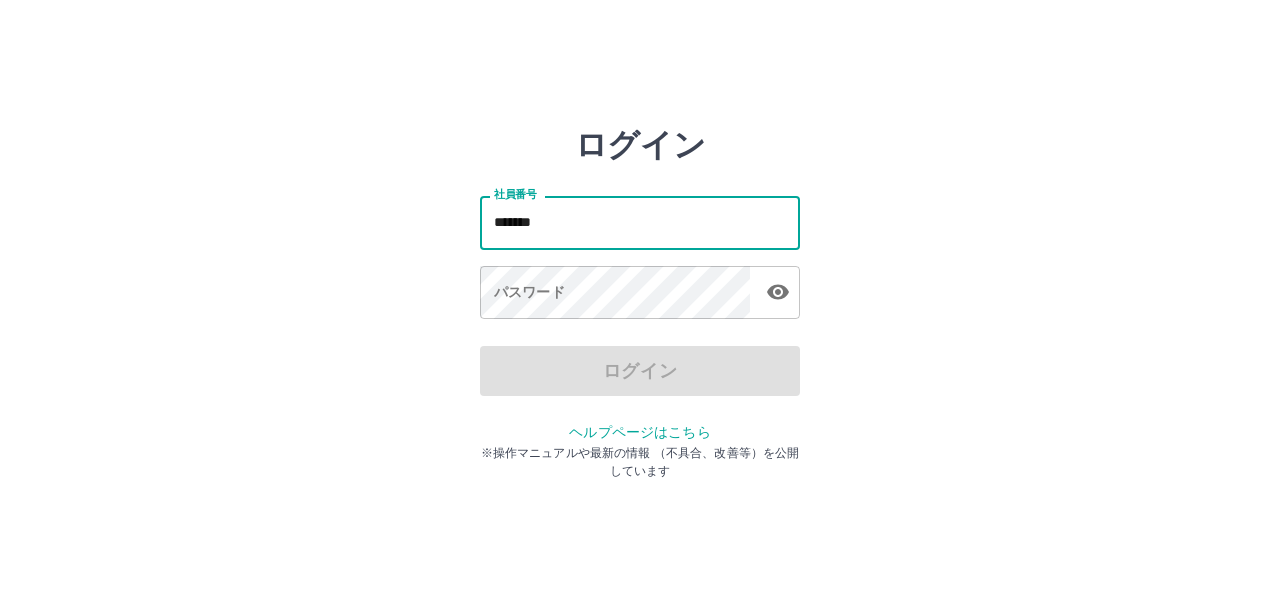 click on "パスワード パスワード" at bounding box center [640, 294] 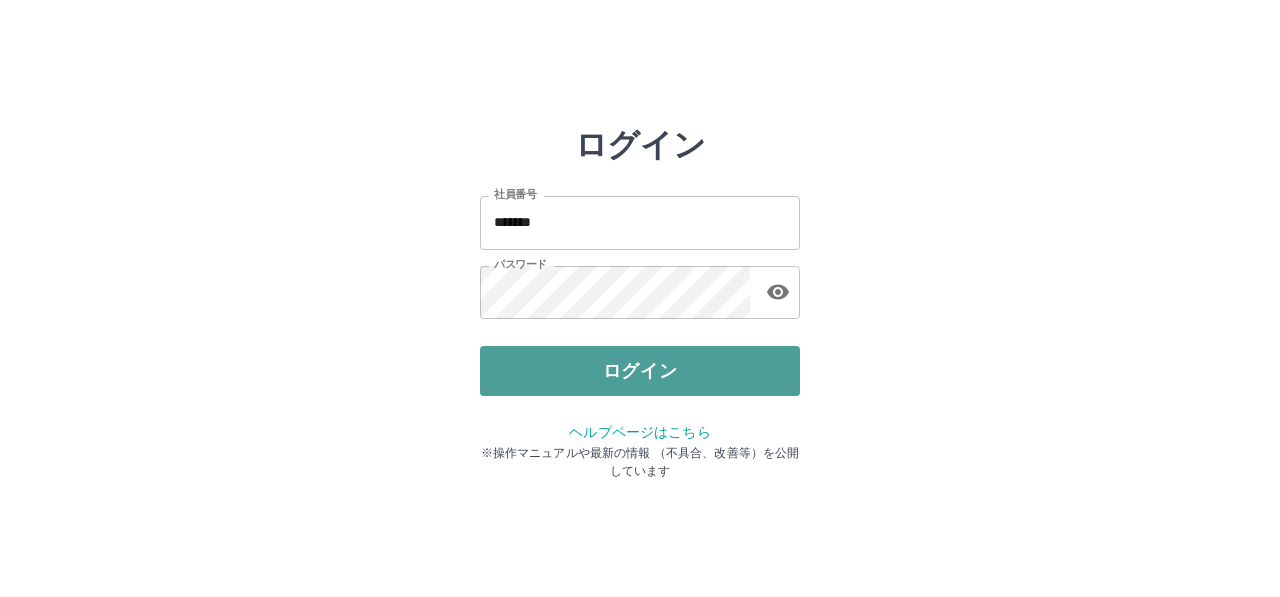 click on "ログイン" at bounding box center (640, 371) 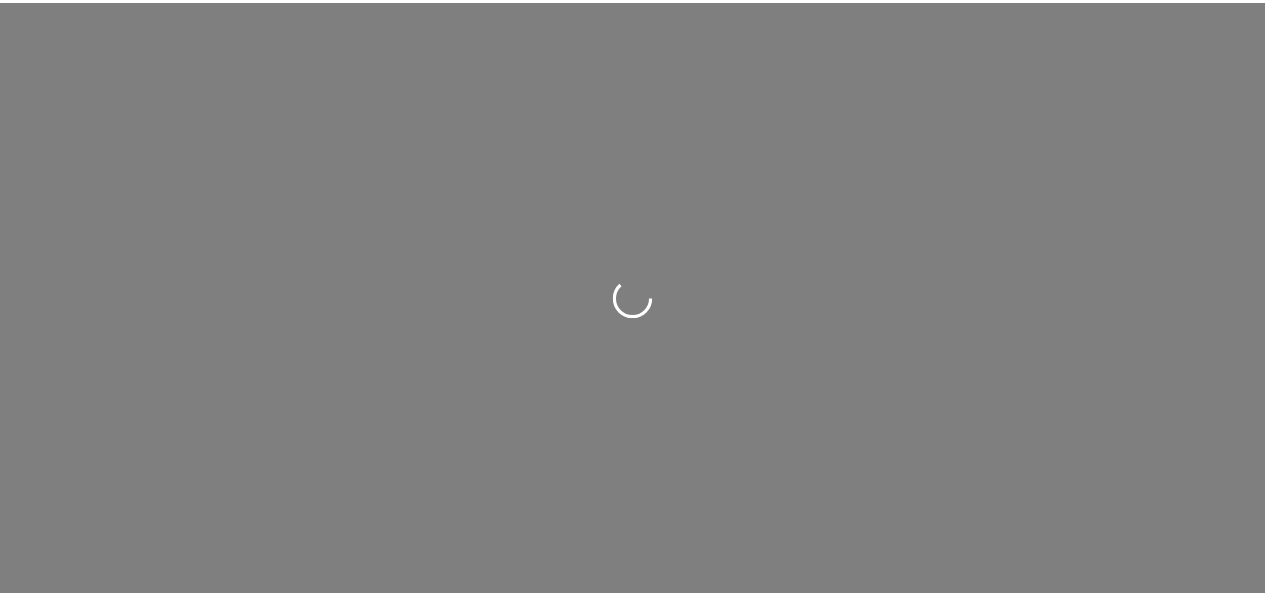 scroll, scrollTop: 0, scrollLeft: 0, axis: both 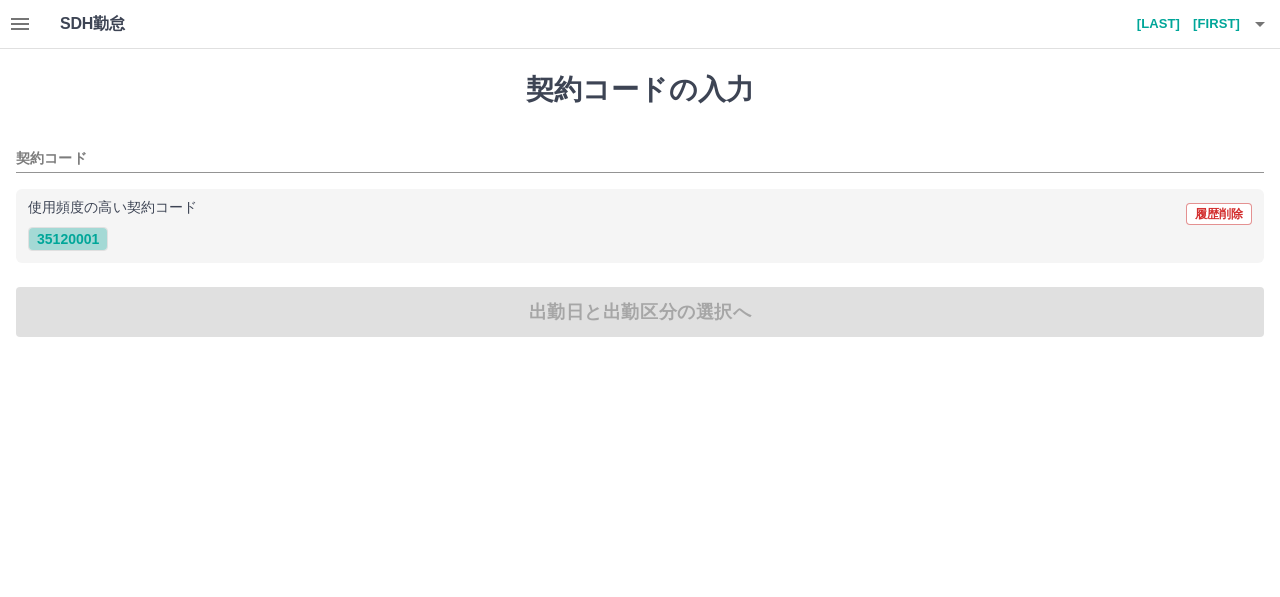 click on "35120001" at bounding box center [68, 239] 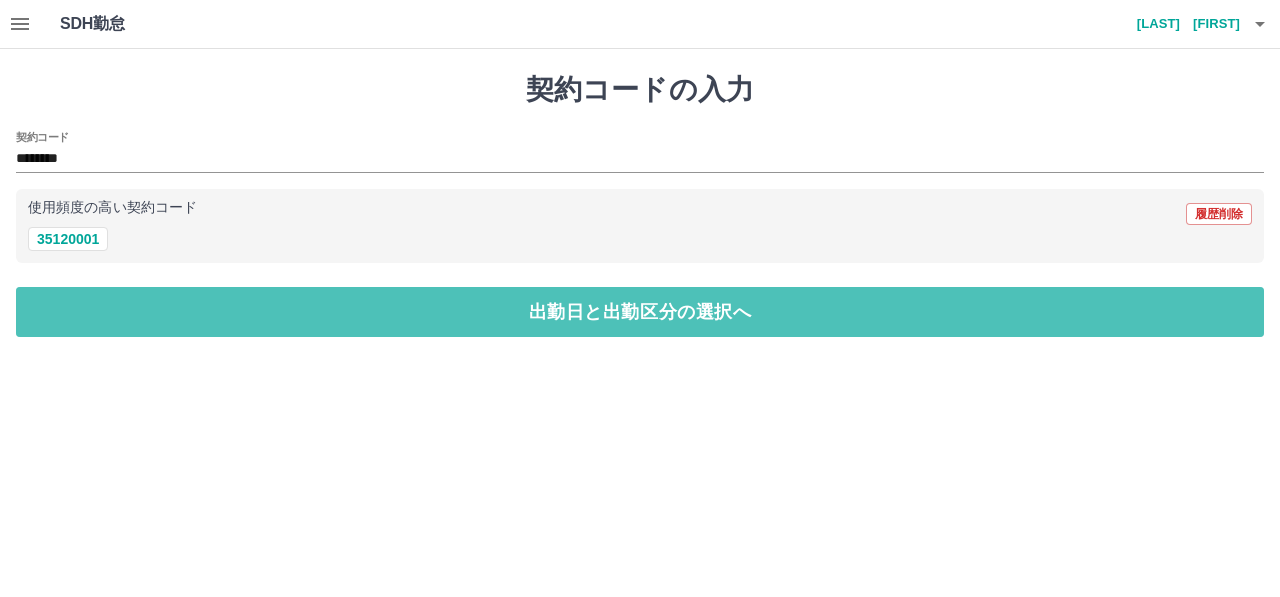 drag, startPoint x: 133, startPoint y: 321, endPoint x: 160, endPoint y: 271, distance: 56.82429 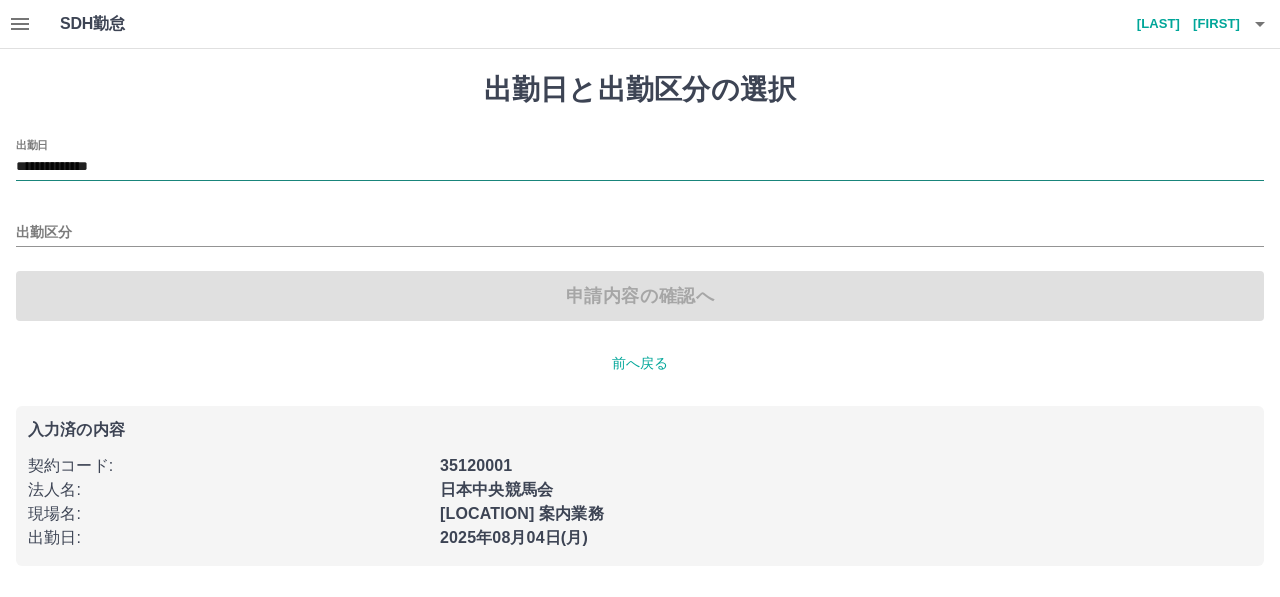 click on "**********" at bounding box center (640, 167) 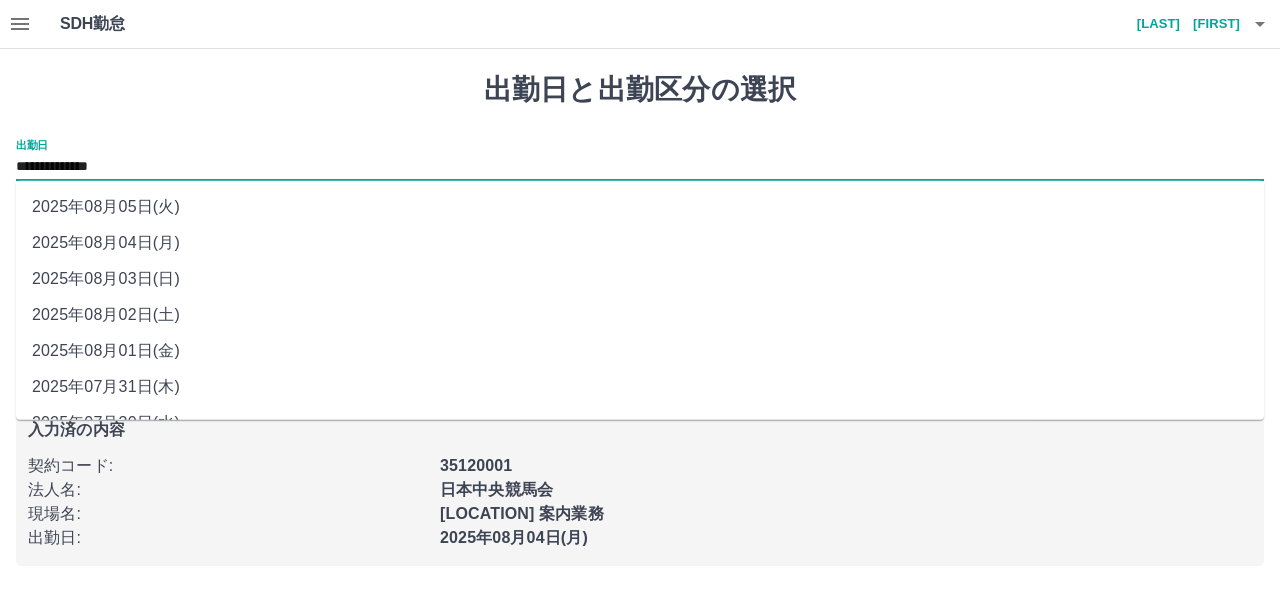 drag, startPoint x: 203, startPoint y: 177, endPoint x: 158, endPoint y: 307, distance: 137.56816 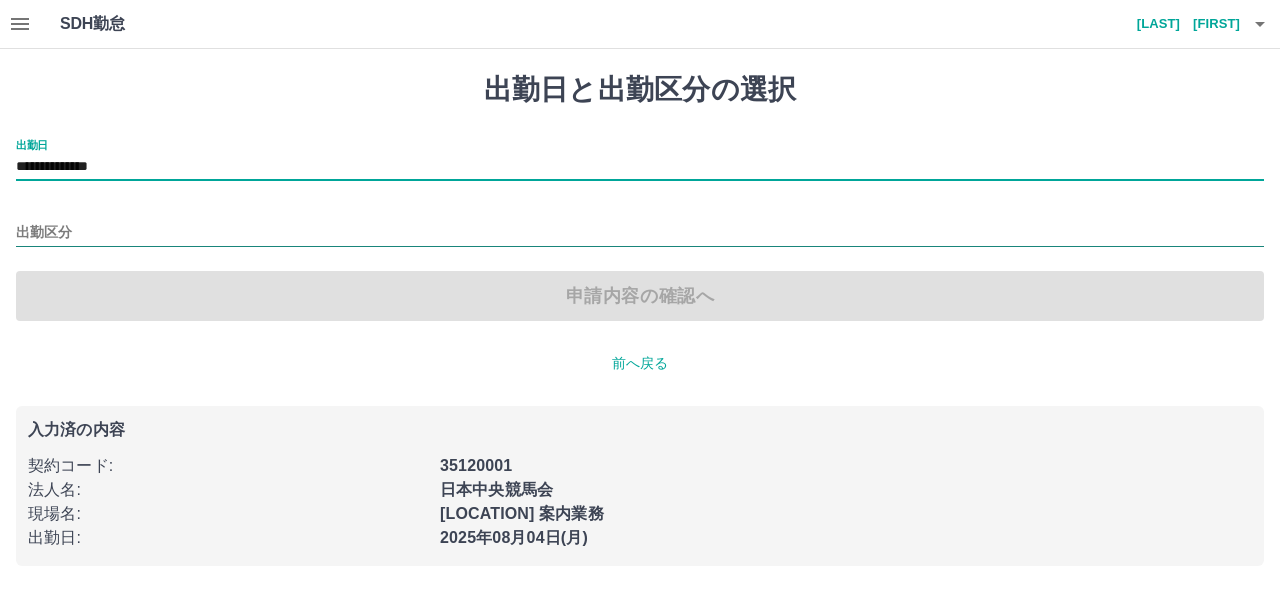 click on "出勤区分" at bounding box center (640, 233) 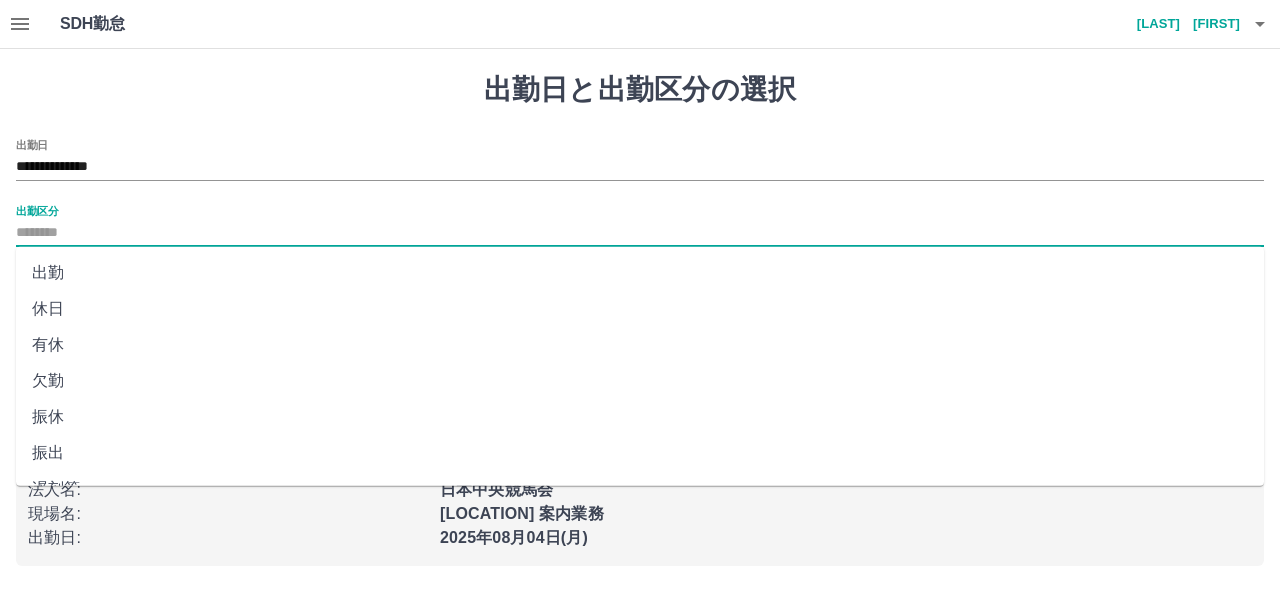 click on "休日" at bounding box center (640, 309) 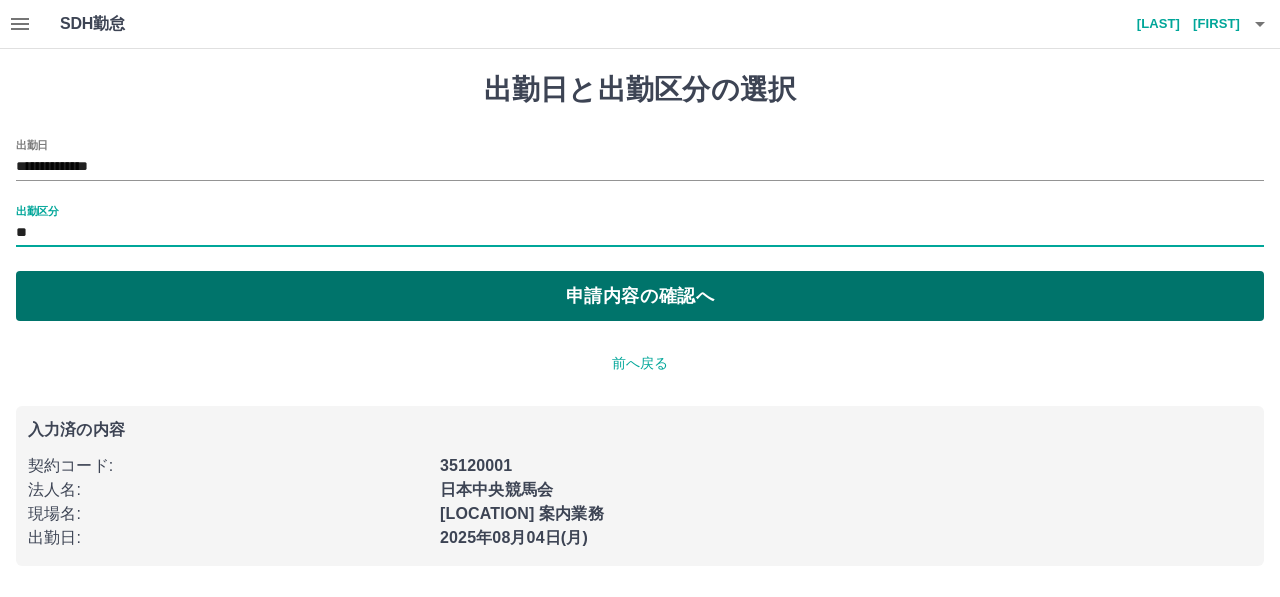 click on "申請内容の確認へ" at bounding box center (640, 296) 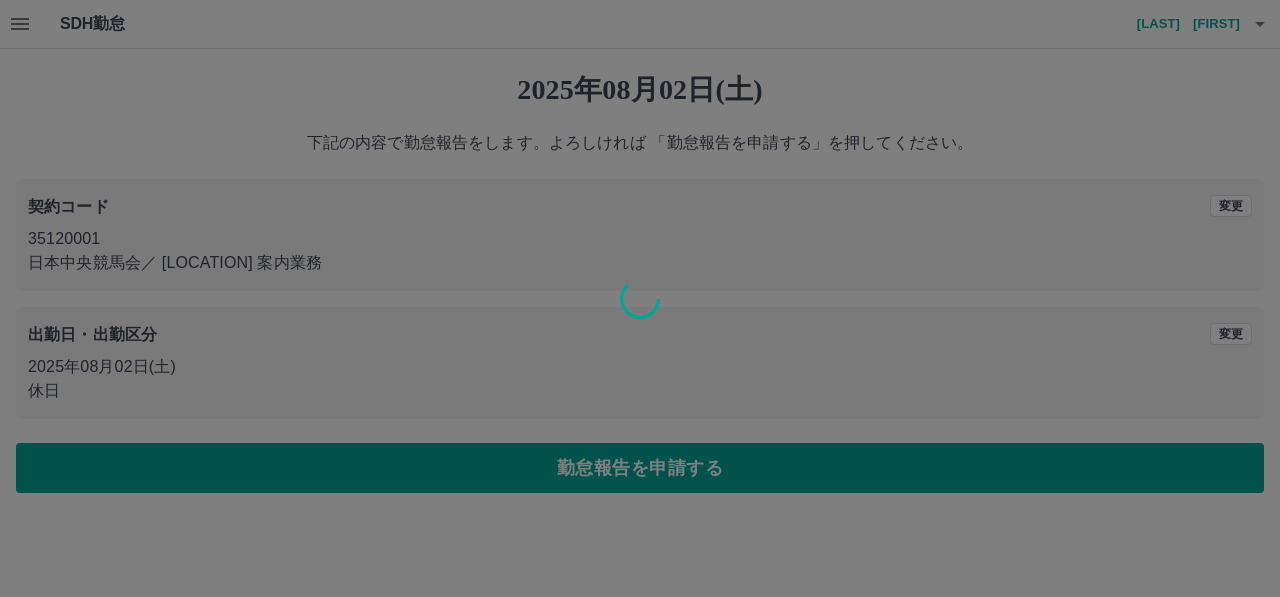 click at bounding box center (640, 298) 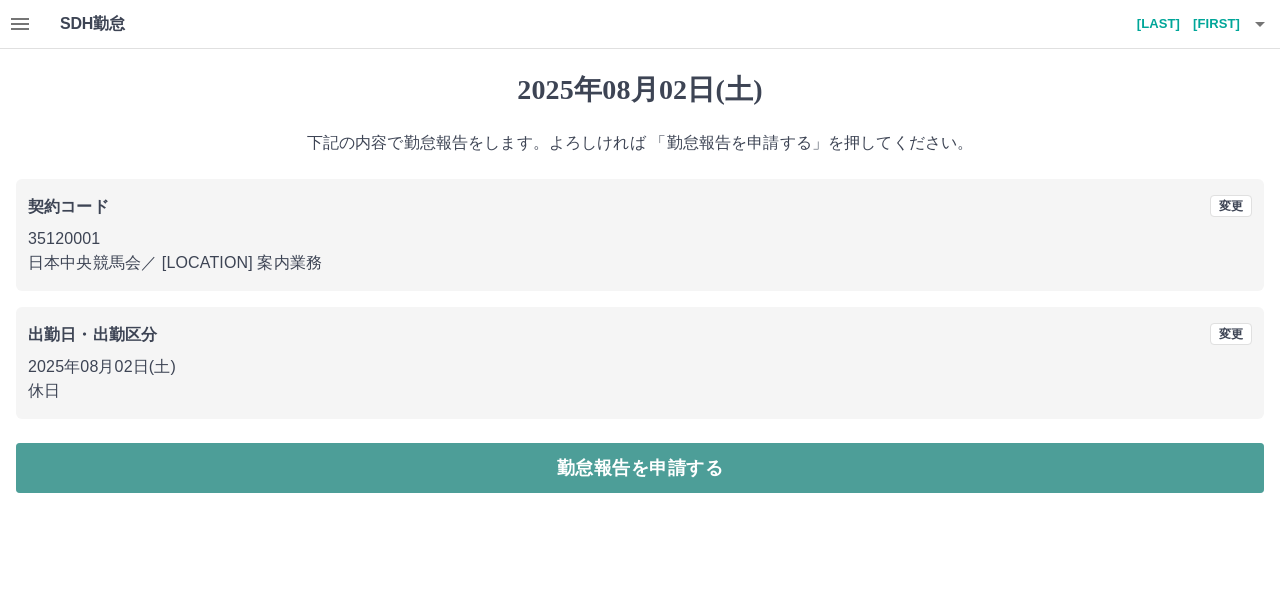 click on "勤怠報告を申請する" at bounding box center [640, 468] 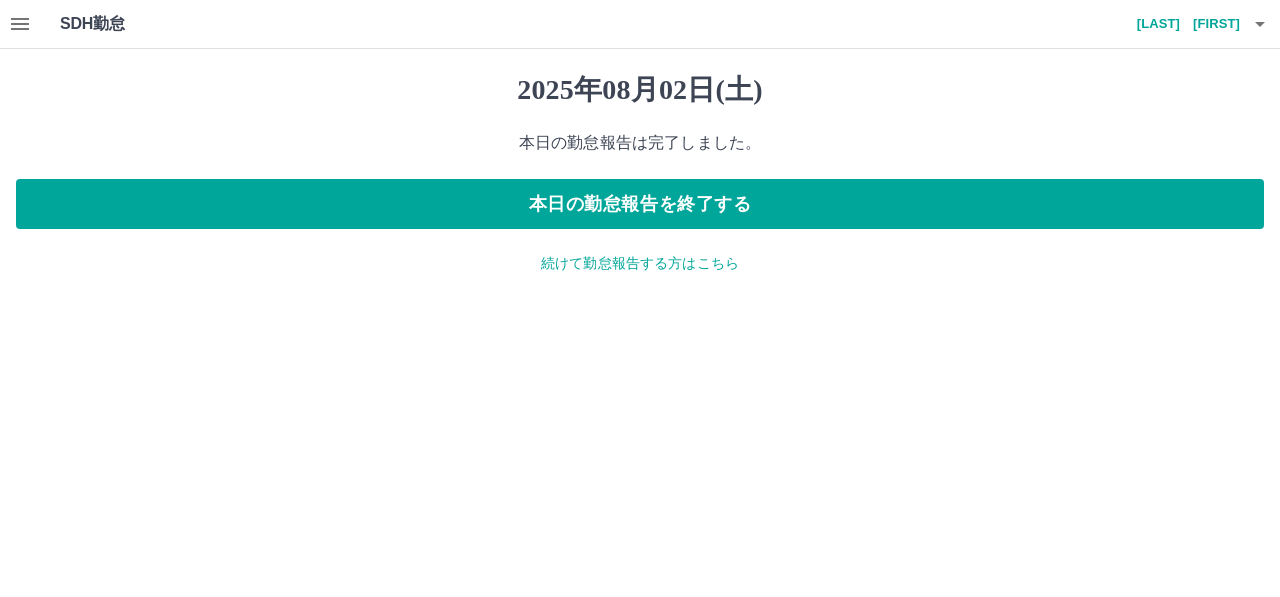 click on "続けて勤怠報告する方はこちら" at bounding box center (640, 263) 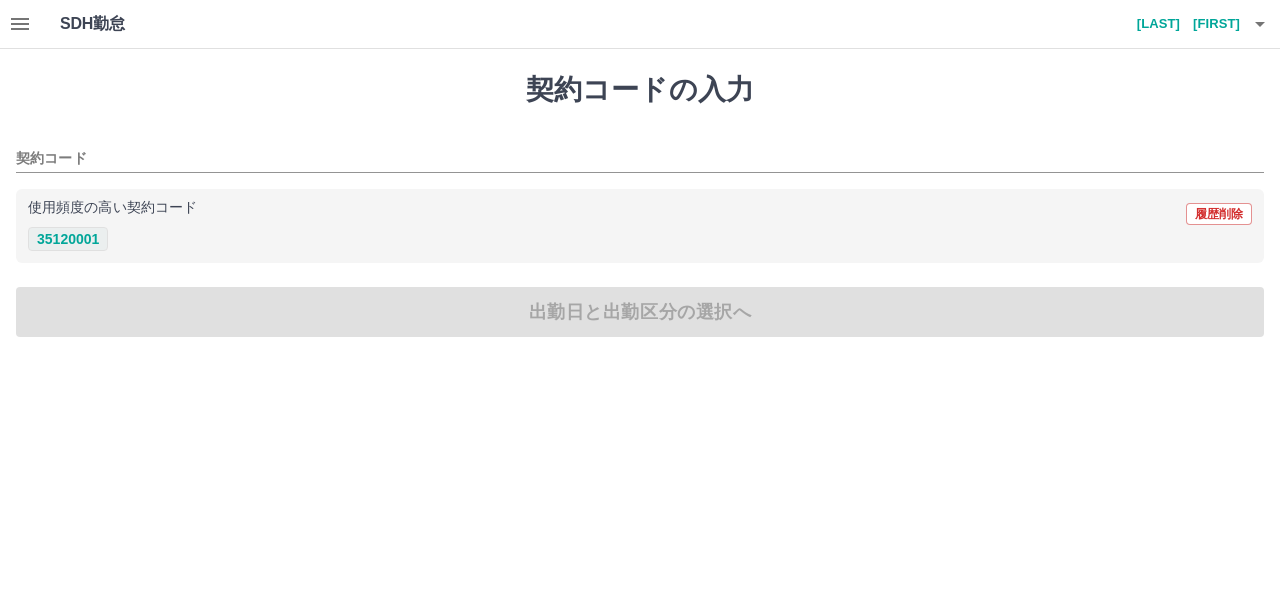 click on "35120001" at bounding box center (68, 239) 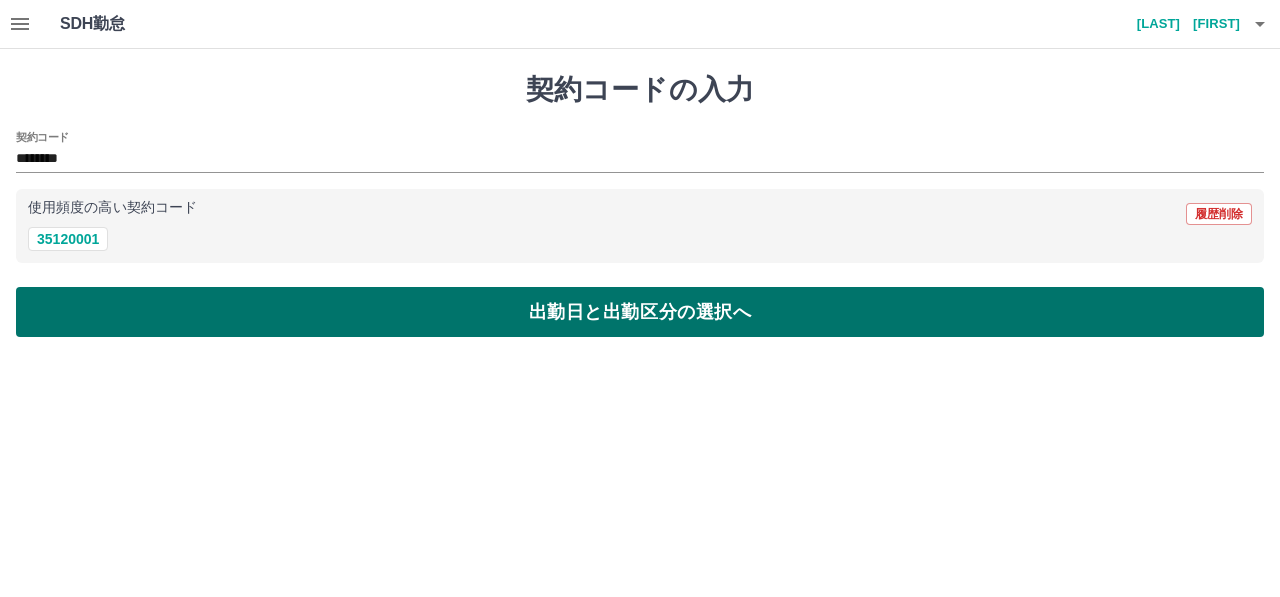 click on "出勤日と出勤区分の選択へ" at bounding box center [640, 312] 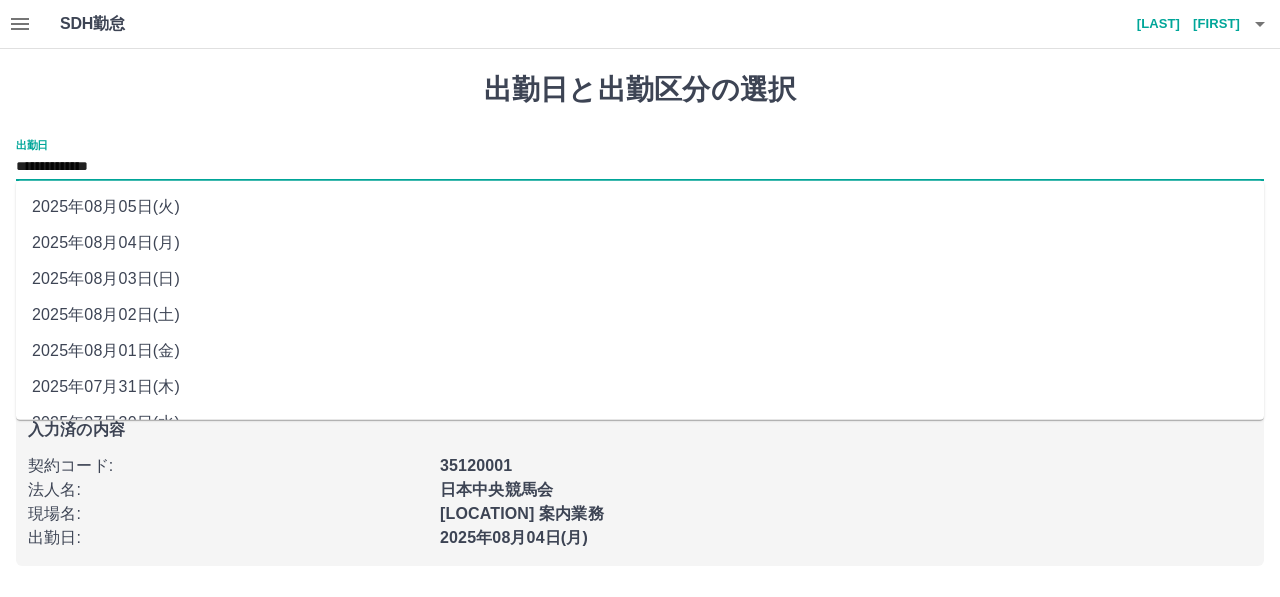 click on "**********" at bounding box center [640, 167] 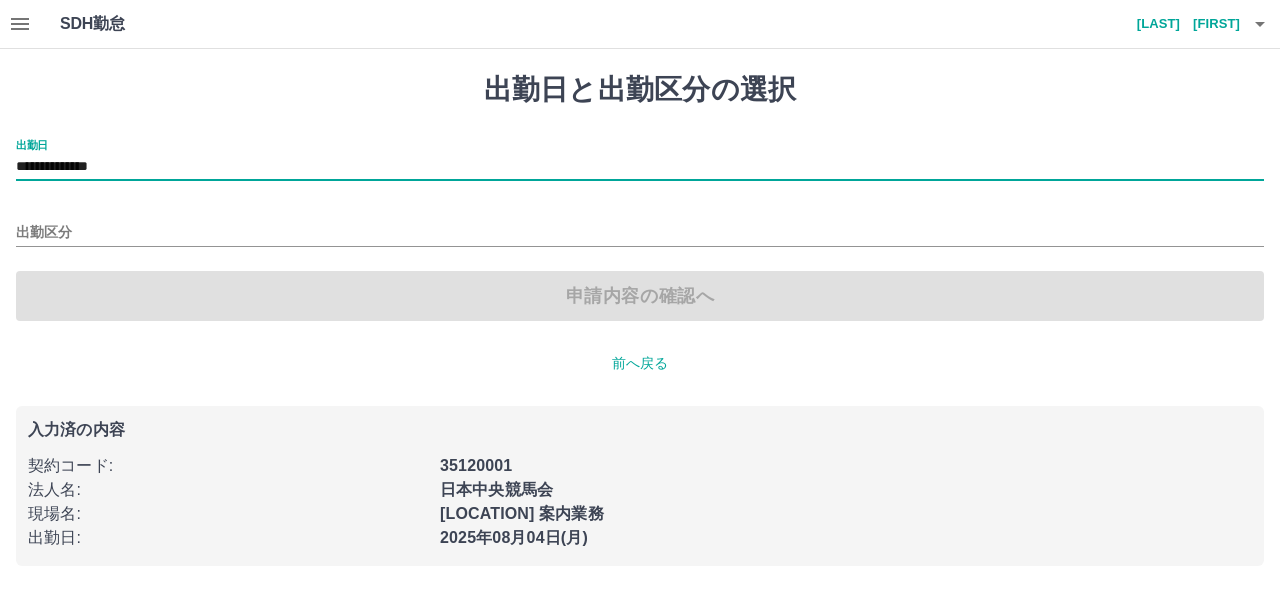 type on "**********" 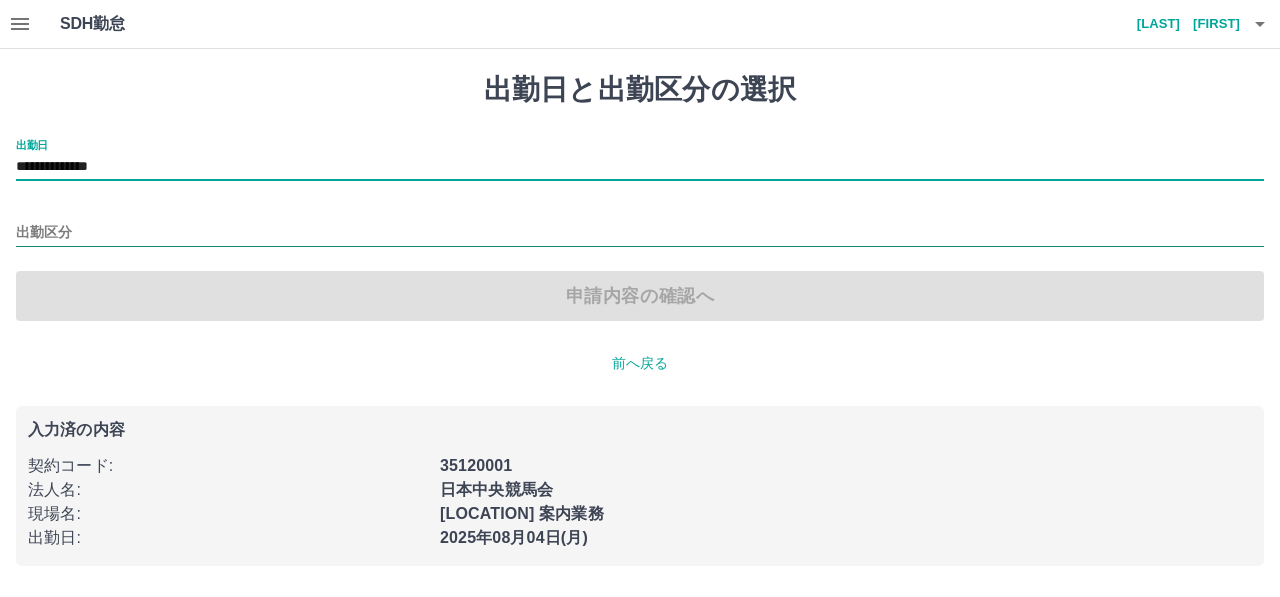 click on "出勤区分" at bounding box center [640, 233] 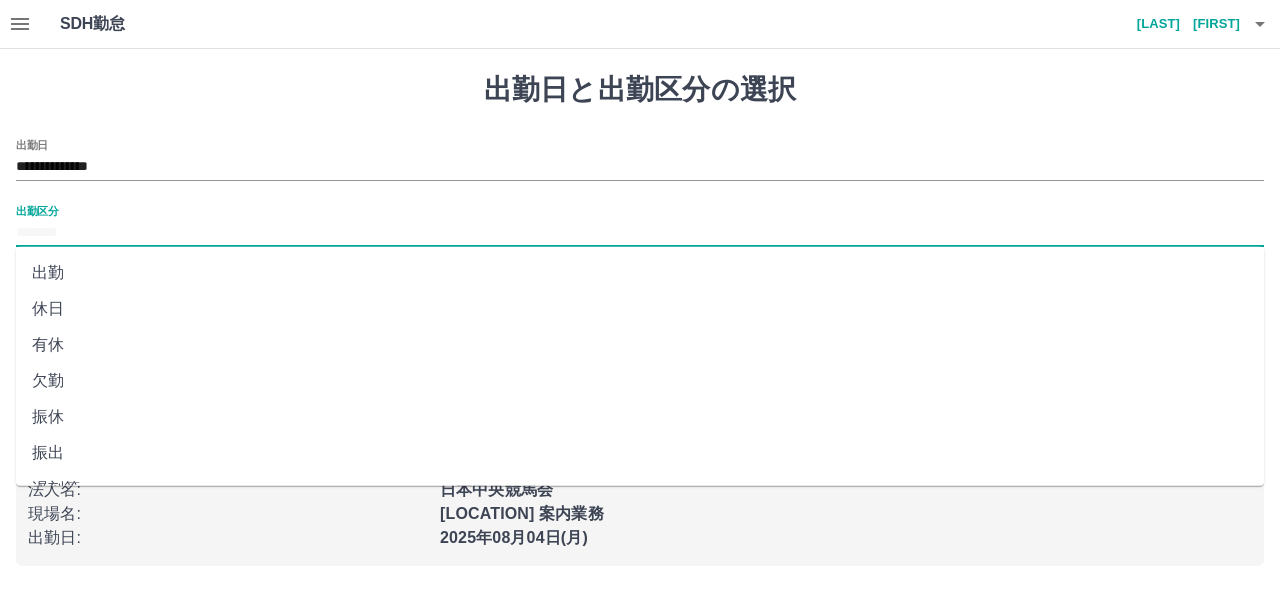 click on "出勤" at bounding box center (640, 273) 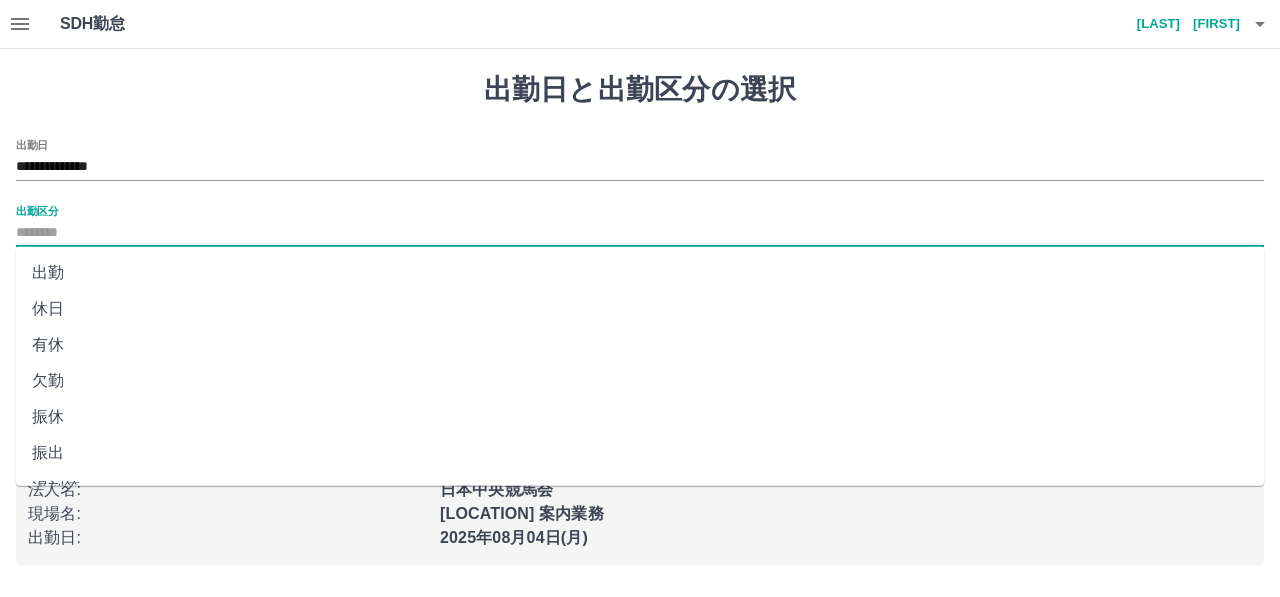 type on "**" 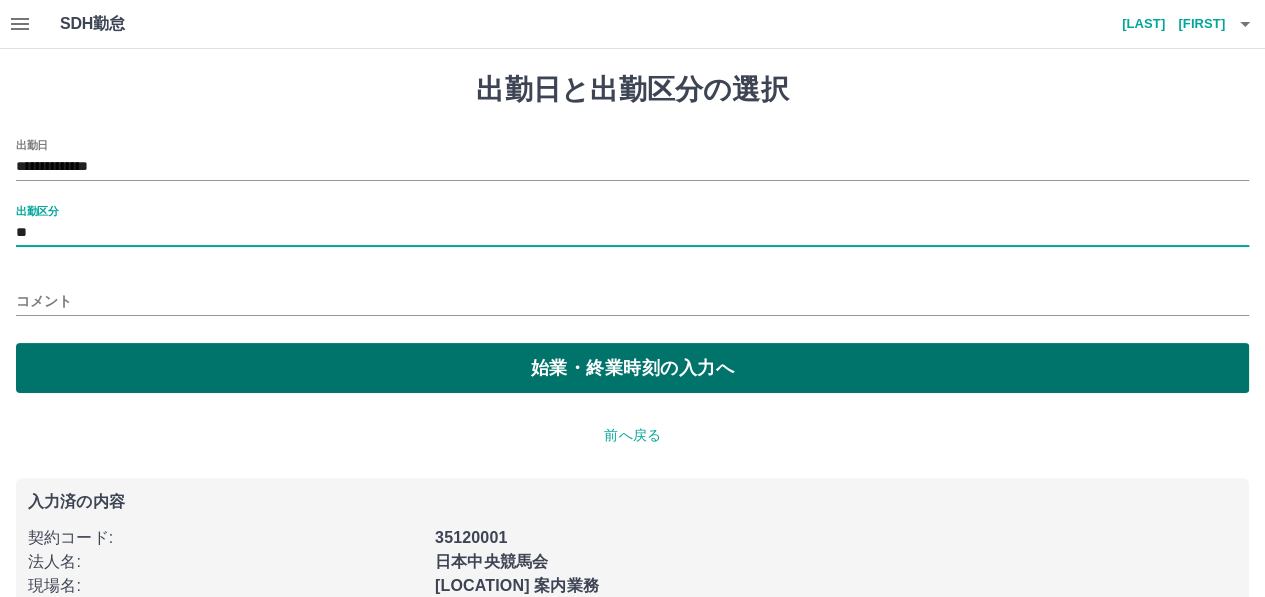 click on "始業・終業時刻の入力へ" at bounding box center (632, 368) 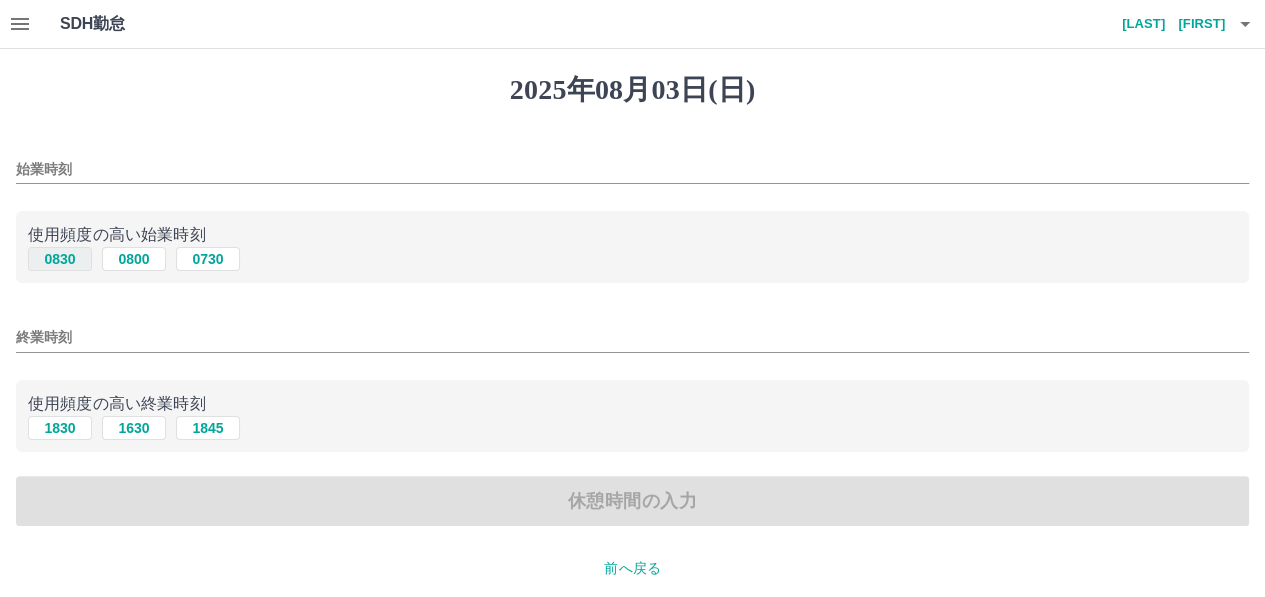 click on "0830" at bounding box center (60, 259) 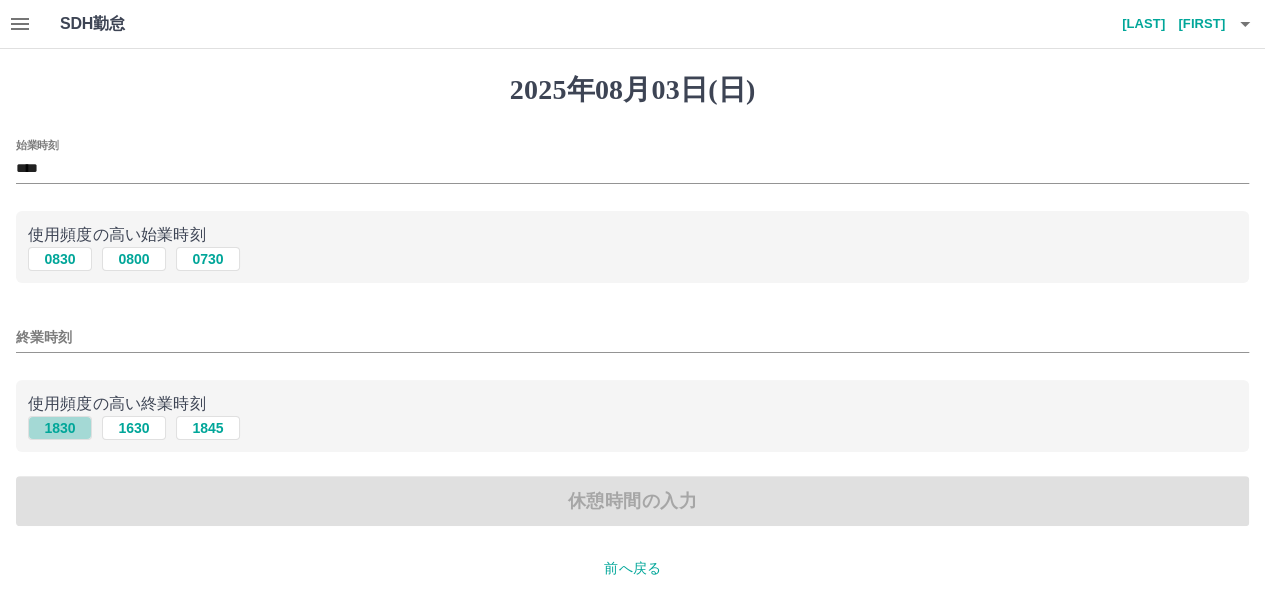 click on "1830" at bounding box center [60, 428] 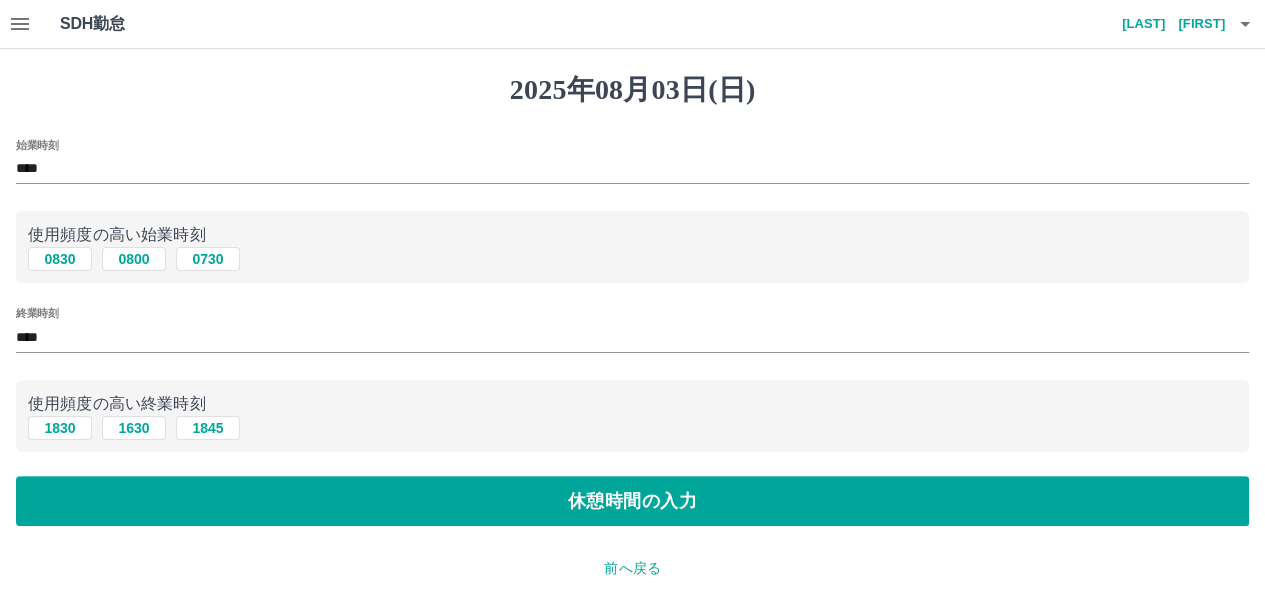 drag, startPoint x: 166, startPoint y: 501, endPoint x: 94, endPoint y: 351, distance: 166.3851 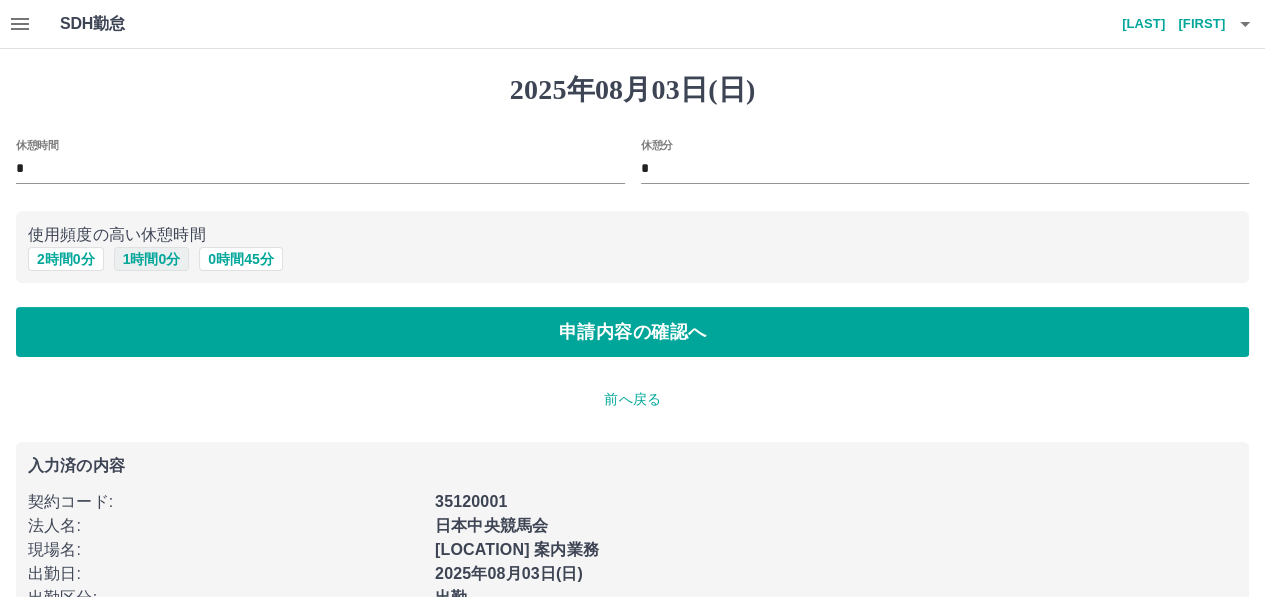click on "1 時間 0 分" at bounding box center (152, 259) 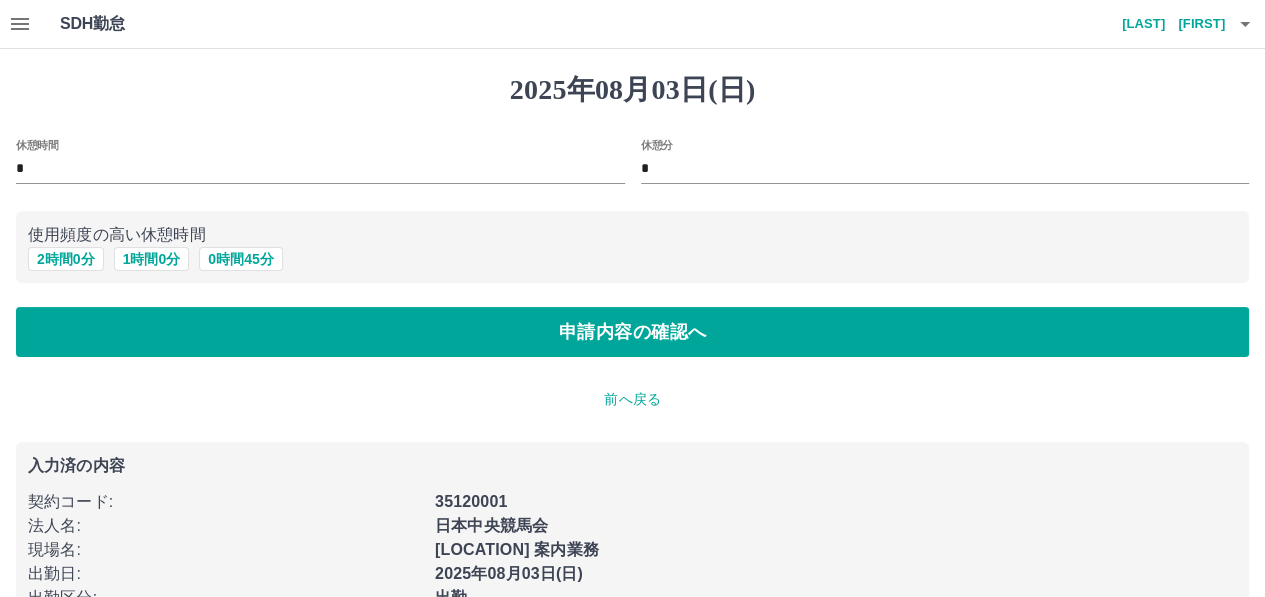 type on "*" 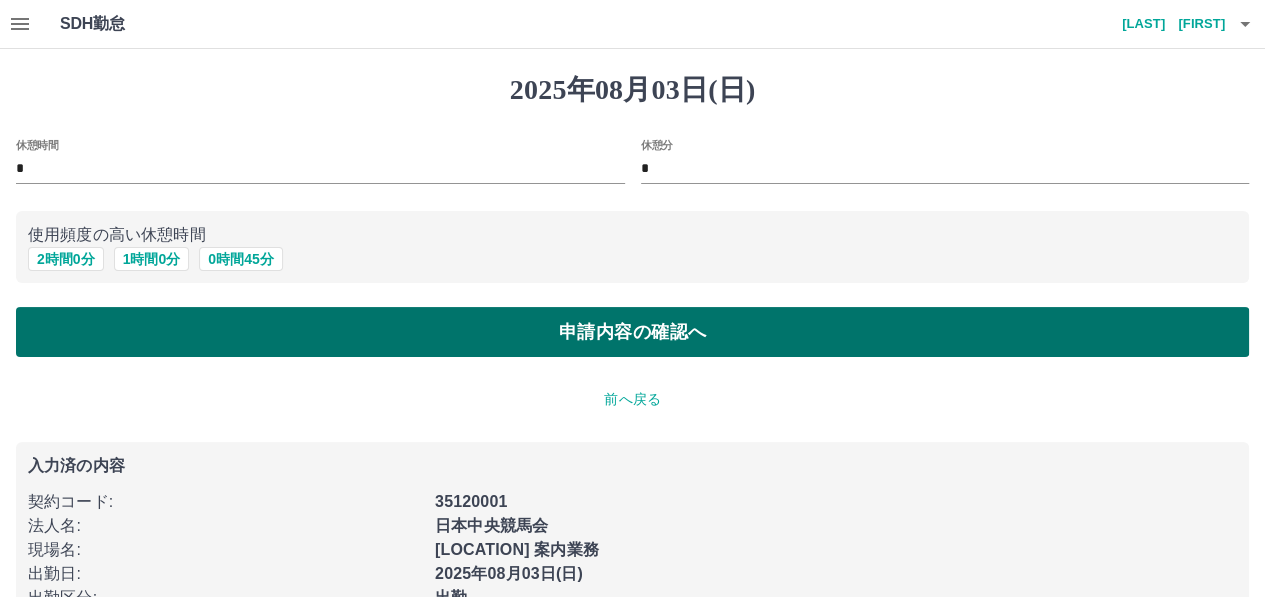 click on "申請内容の確認へ" at bounding box center (632, 332) 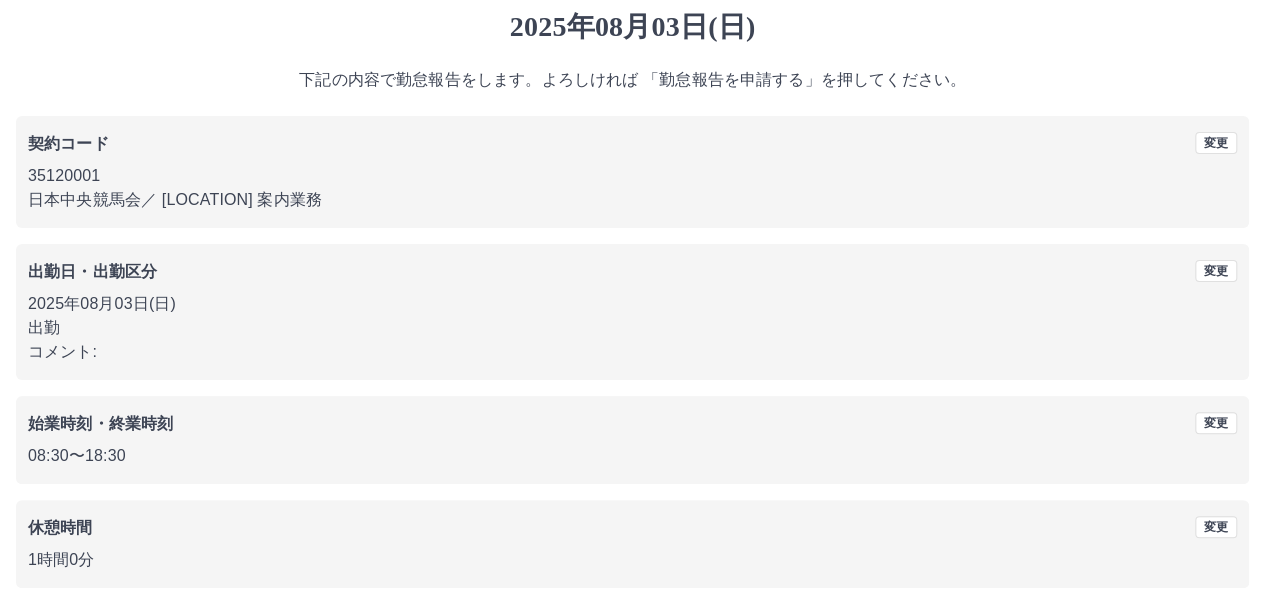 scroll, scrollTop: 150, scrollLeft: 0, axis: vertical 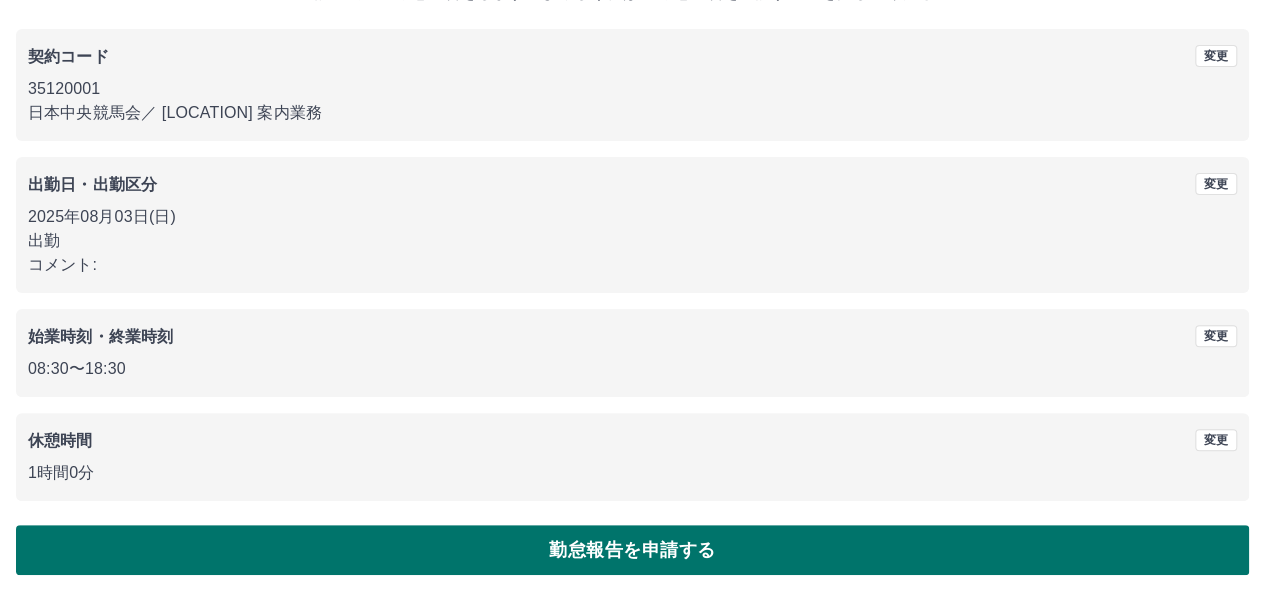 click on "勤怠報告を申請する" at bounding box center (632, 550) 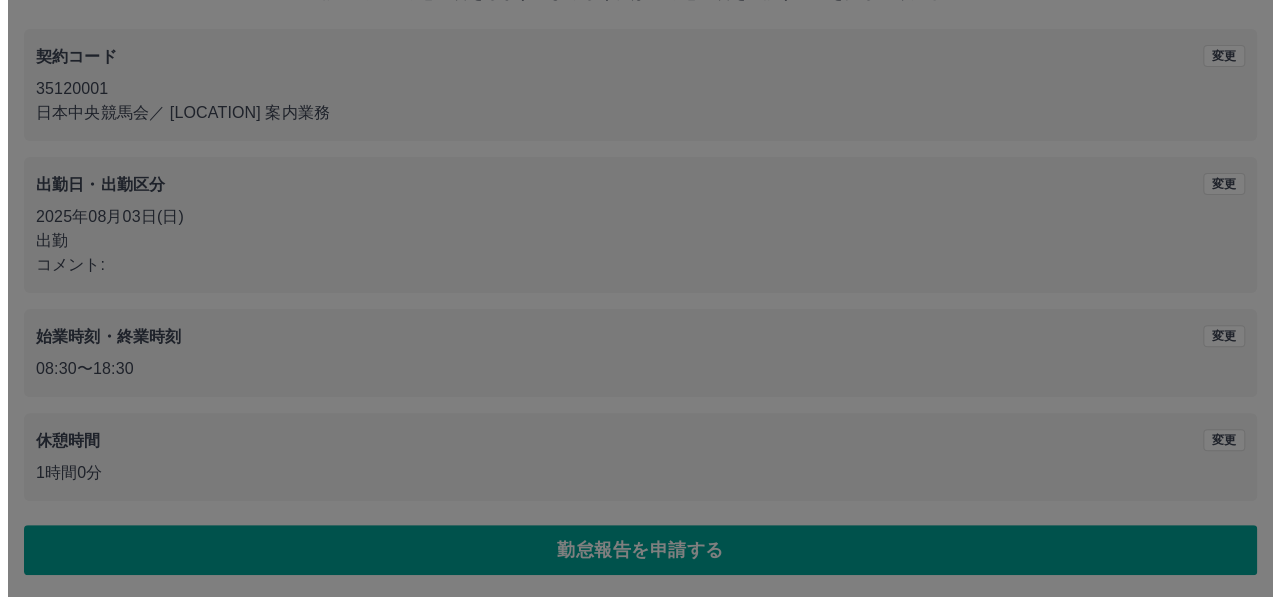 scroll, scrollTop: 0, scrollLeft: 0, axis: both 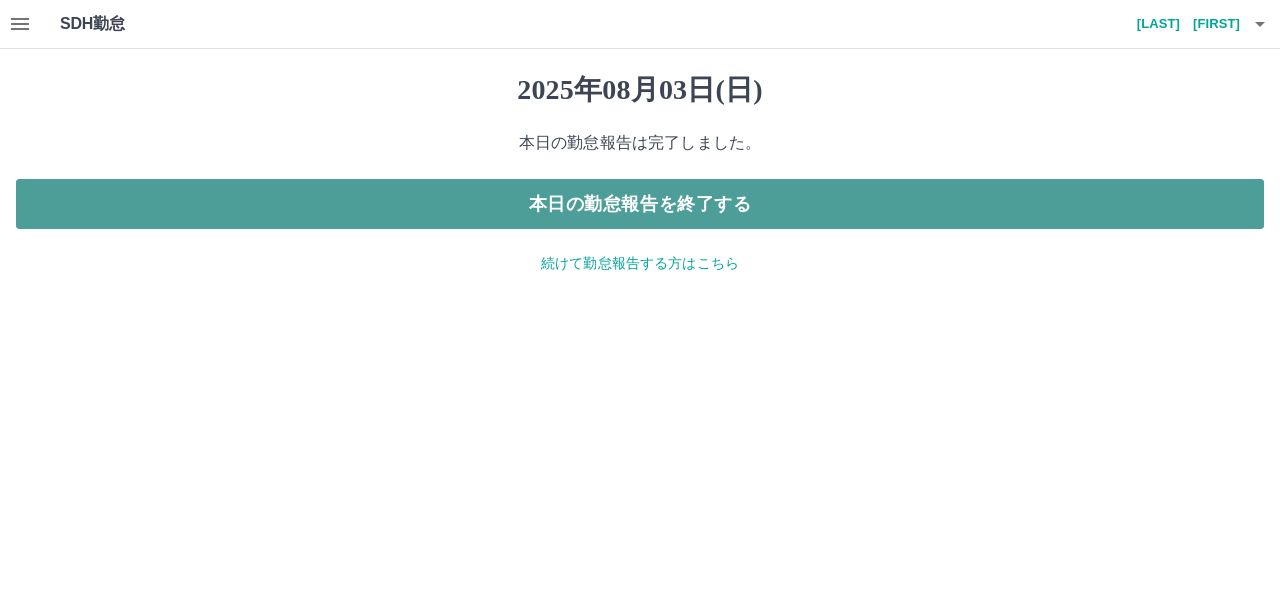click on "本日の勤怠報告を終了する" at bounding box center (640, 204) 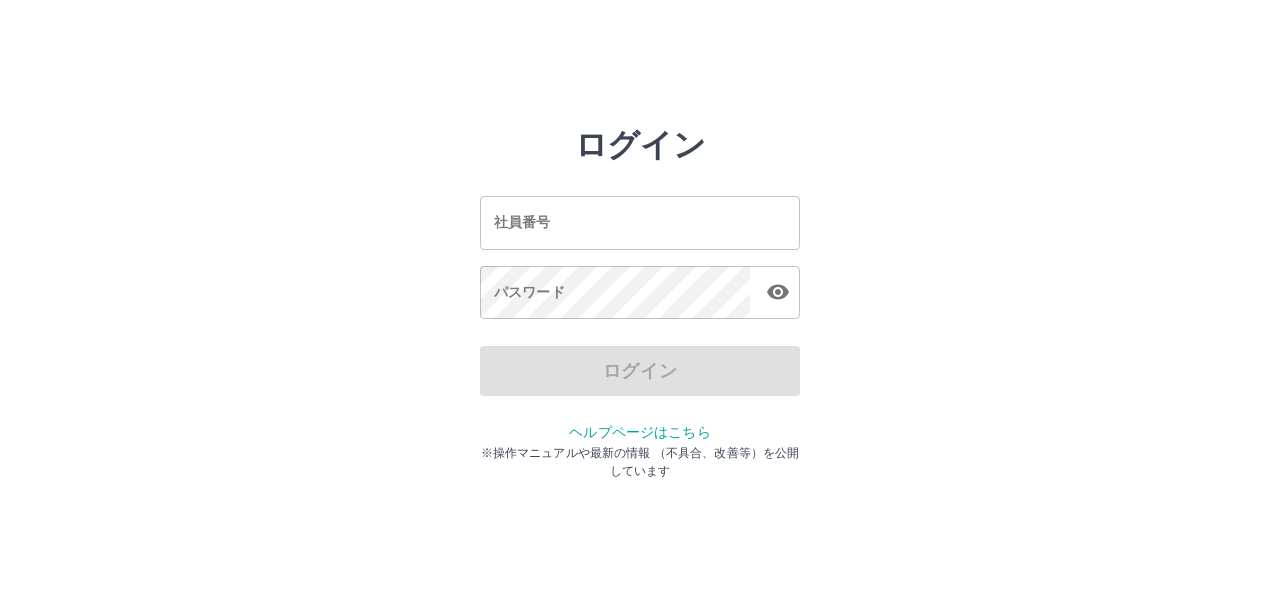 scroll, scrollTop: 0, scrollLeft: 0, axis: both 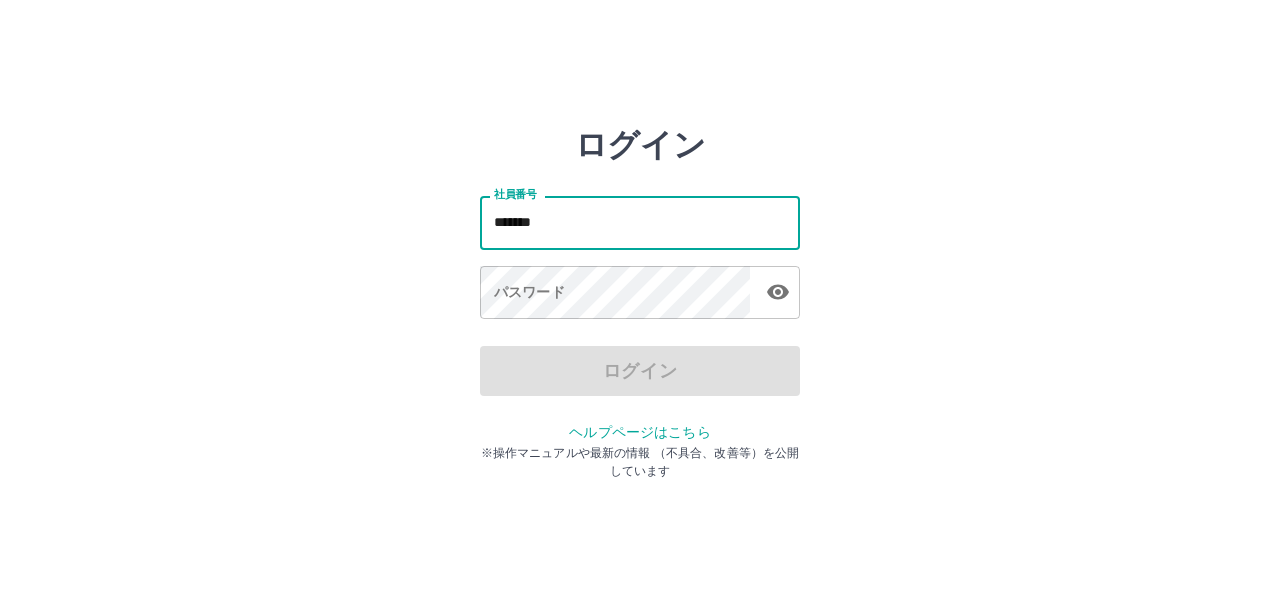 type on "*******" 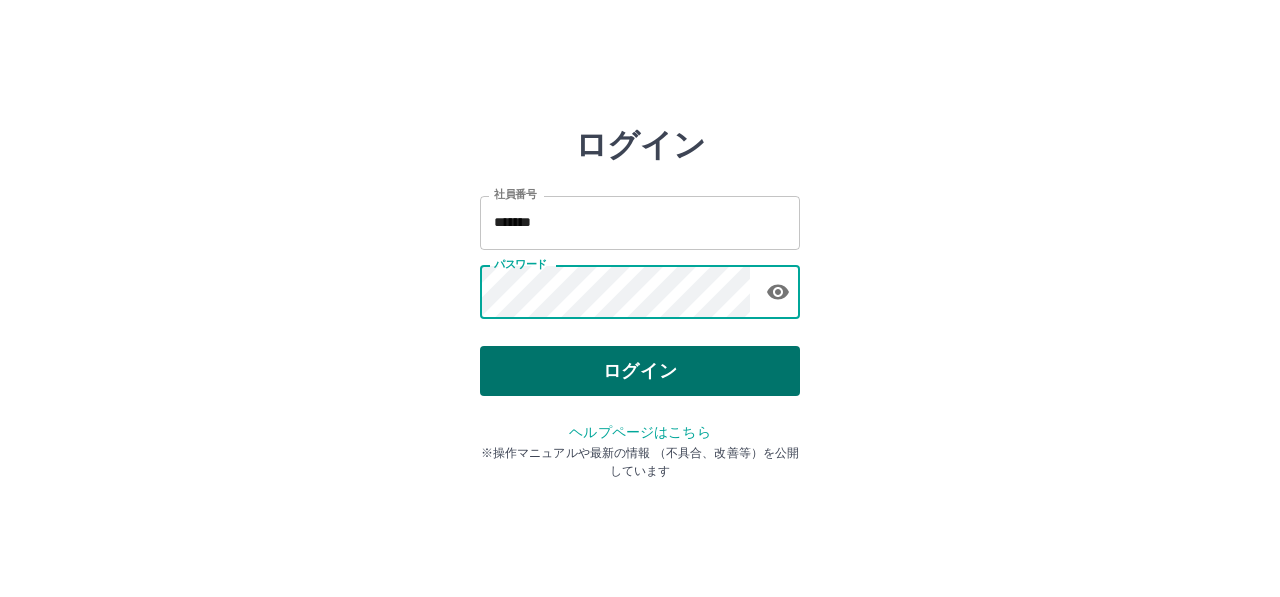 click on "ログイン" at bounding box center [640, 371] 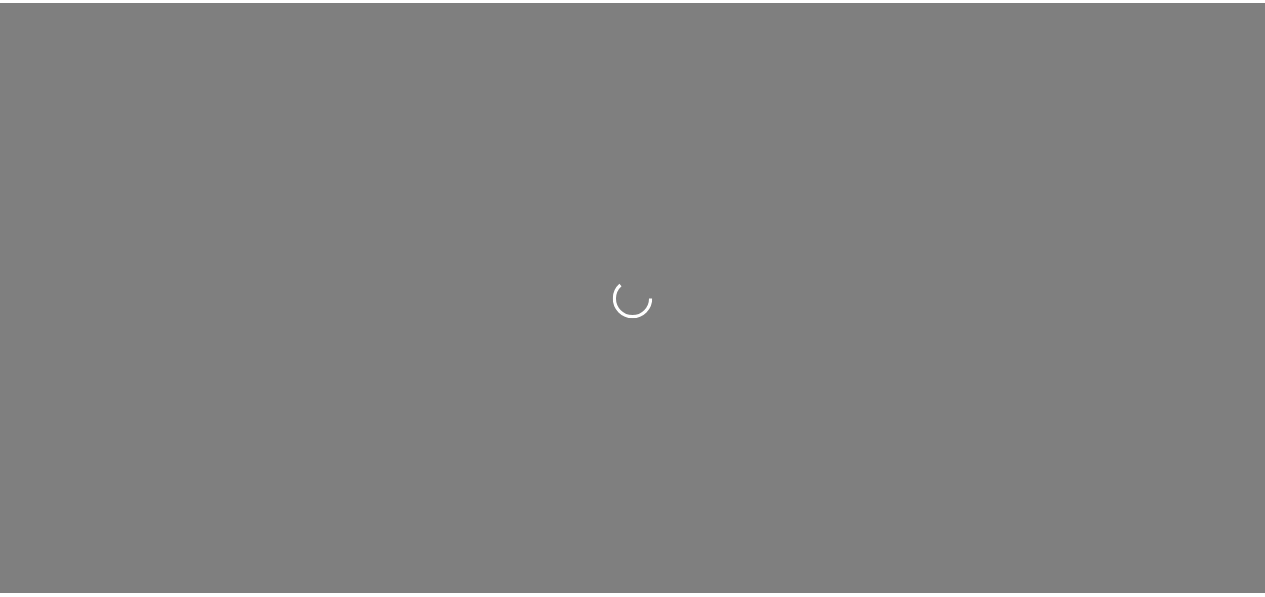 scroll, scrollTop: 0, scrollLeft: 0, axis: both 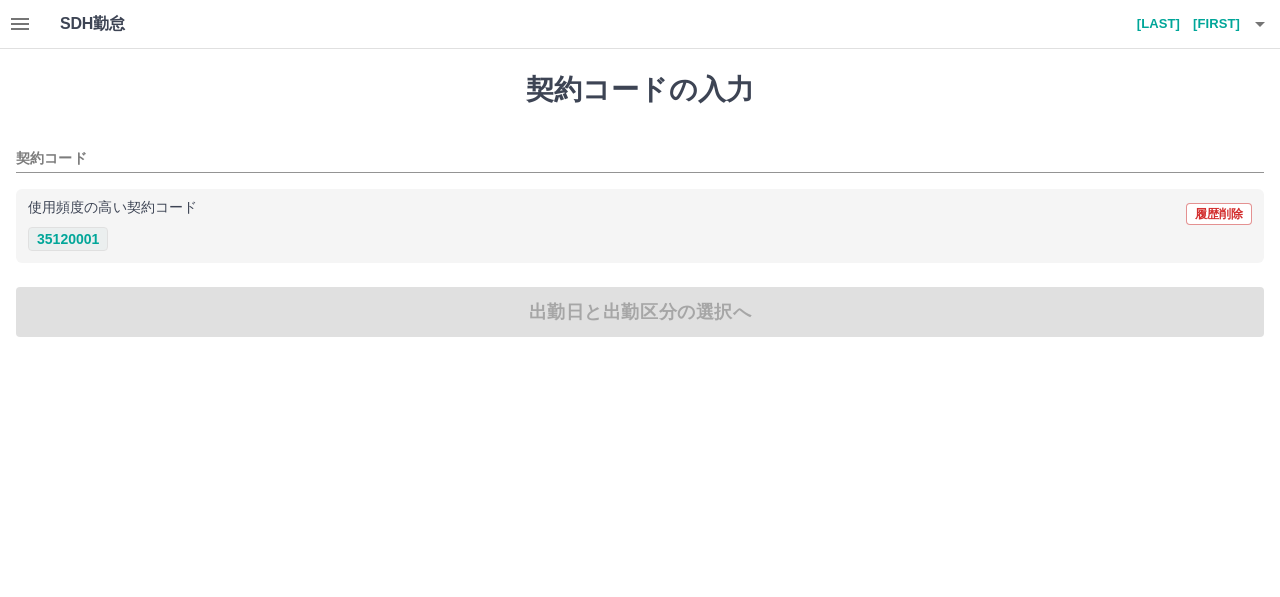 click on "35120001" at bounding box center [68, 239] 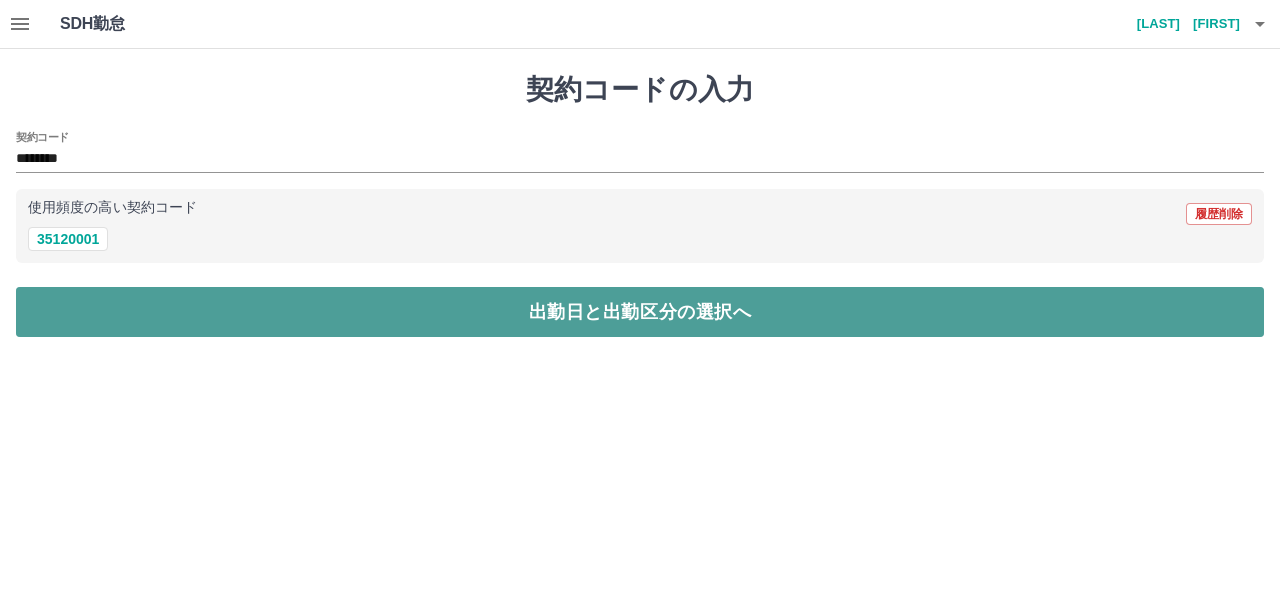 click on "出勤日と出勤区分の選択へ" at bounding box center [640, 312] 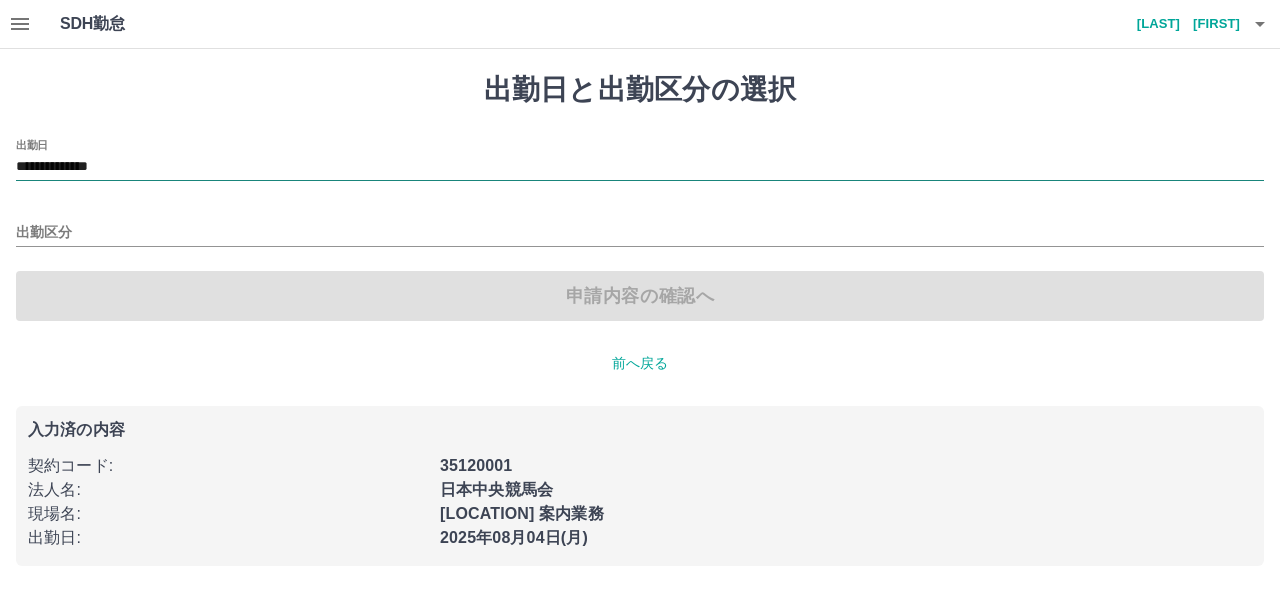 click on "**********" at bounding box center [640, 167] 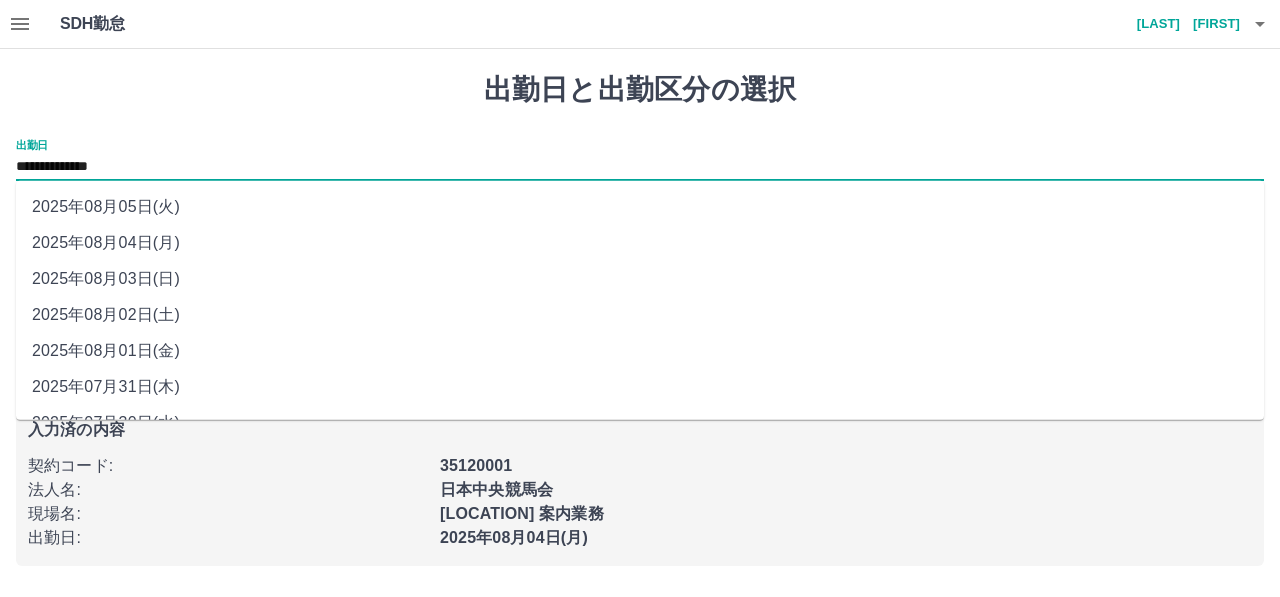 drag, startPoint x: 173, startPoint y: 178, endPoint x: 164, endPoint y: 274, distance: 96.42095 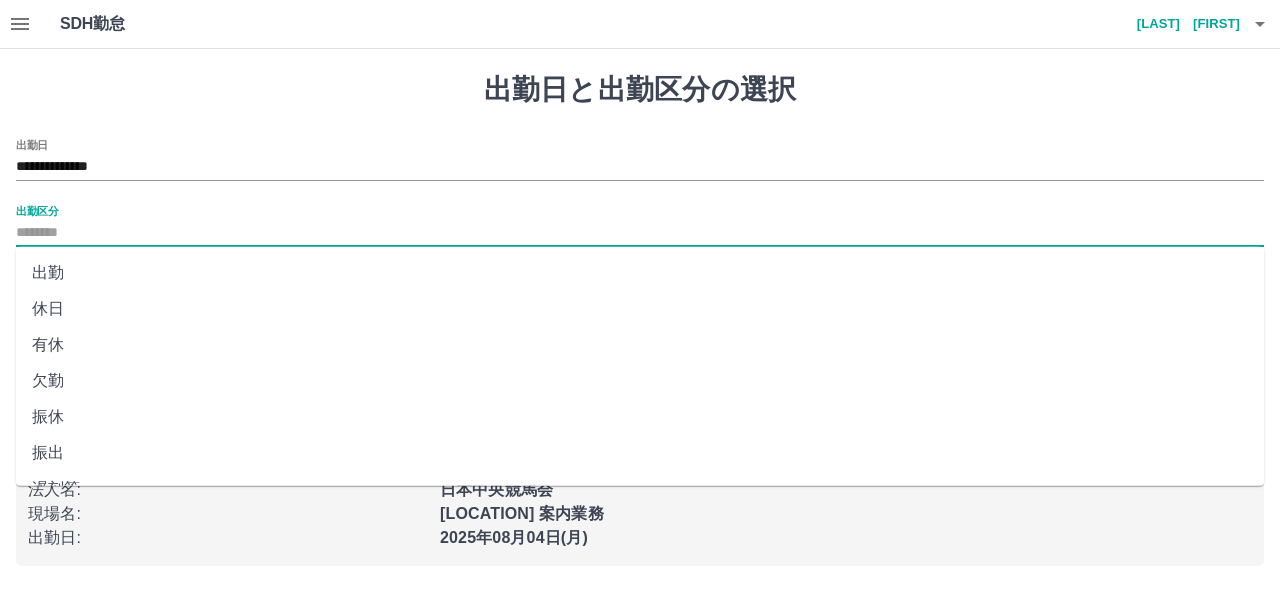 click on "出勤区分" at bounding box center [640, 233] 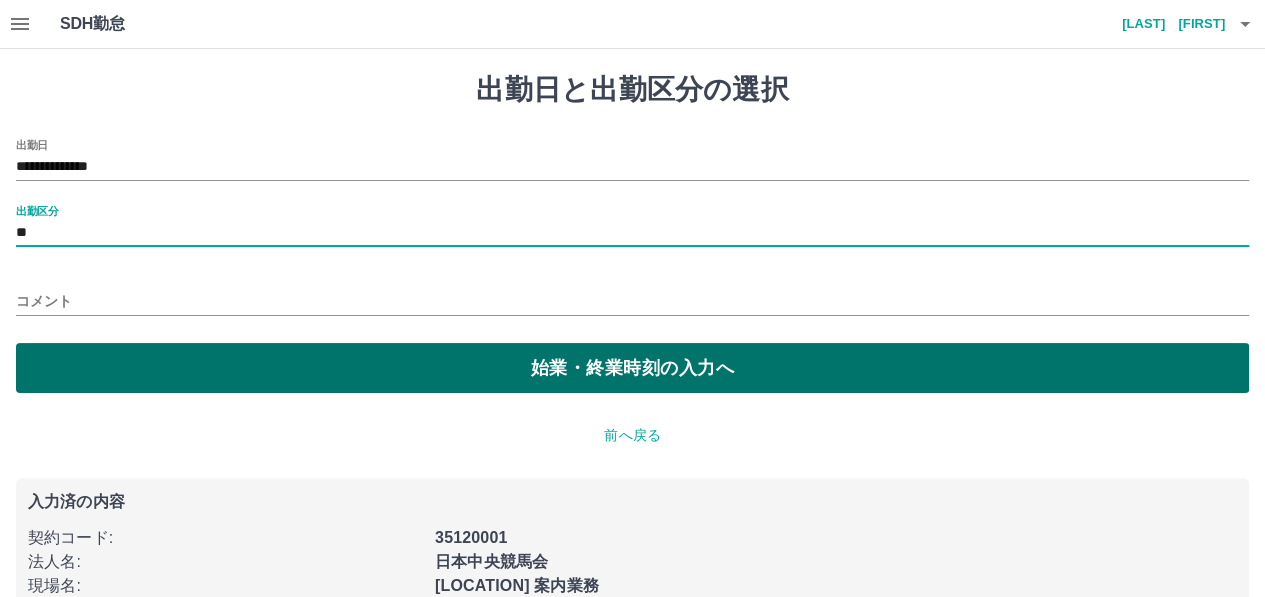 click on "始業・終業時刻の入力へ" at bounding box center (632, 368) 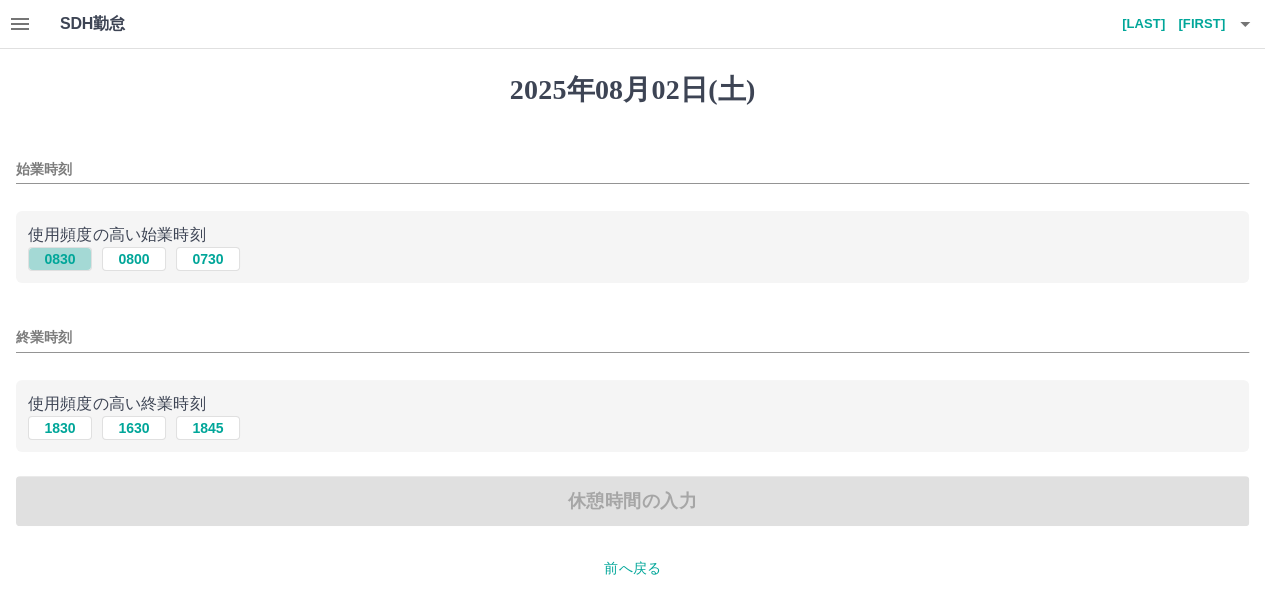 click on "0830" at bounding box center [60, 259] 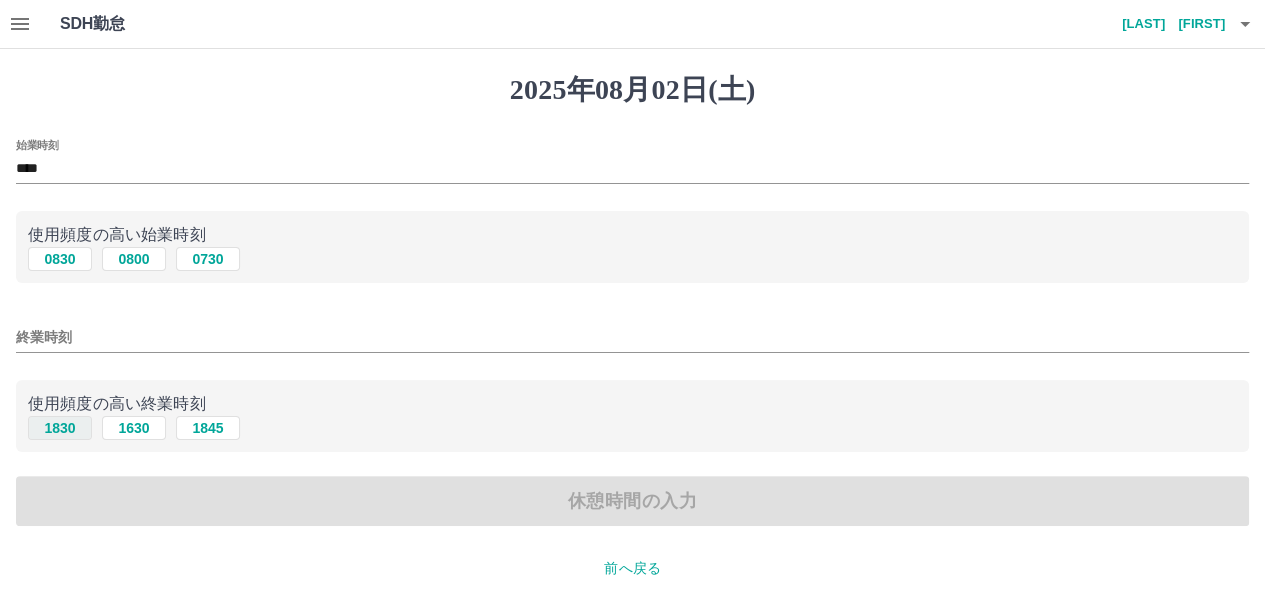 click on "1830" at bounding box center [60, 428] 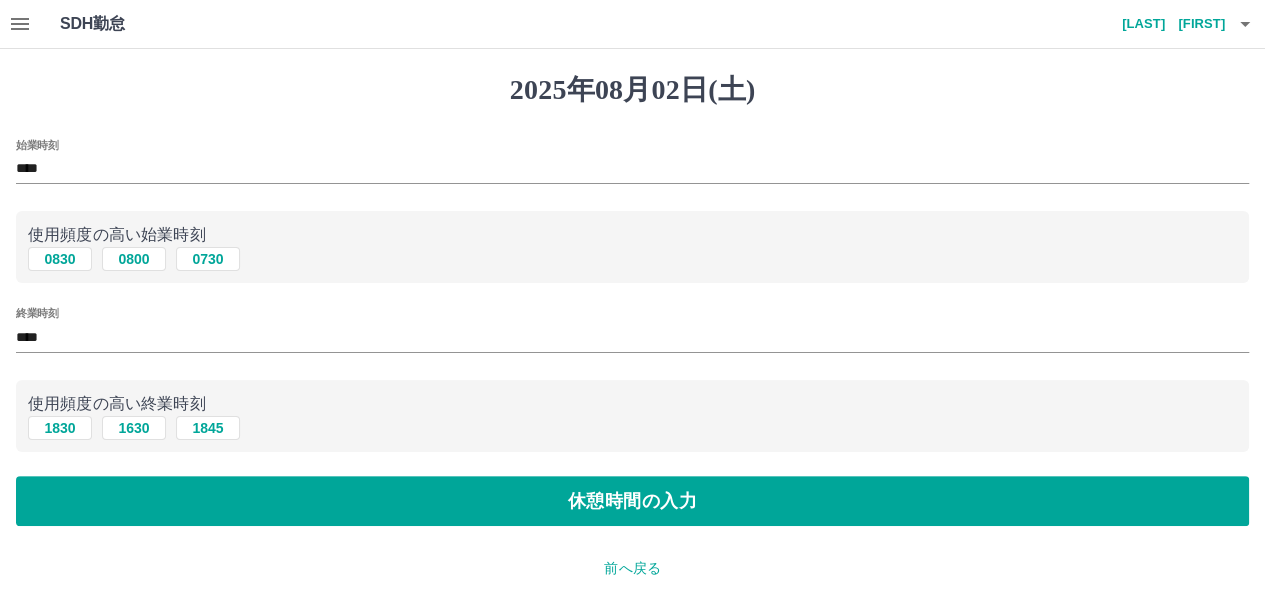 drag, startPoint x: 175, startPoint y: 499, endPoint x: 144, endPoint y: 454, distance: 54.644306 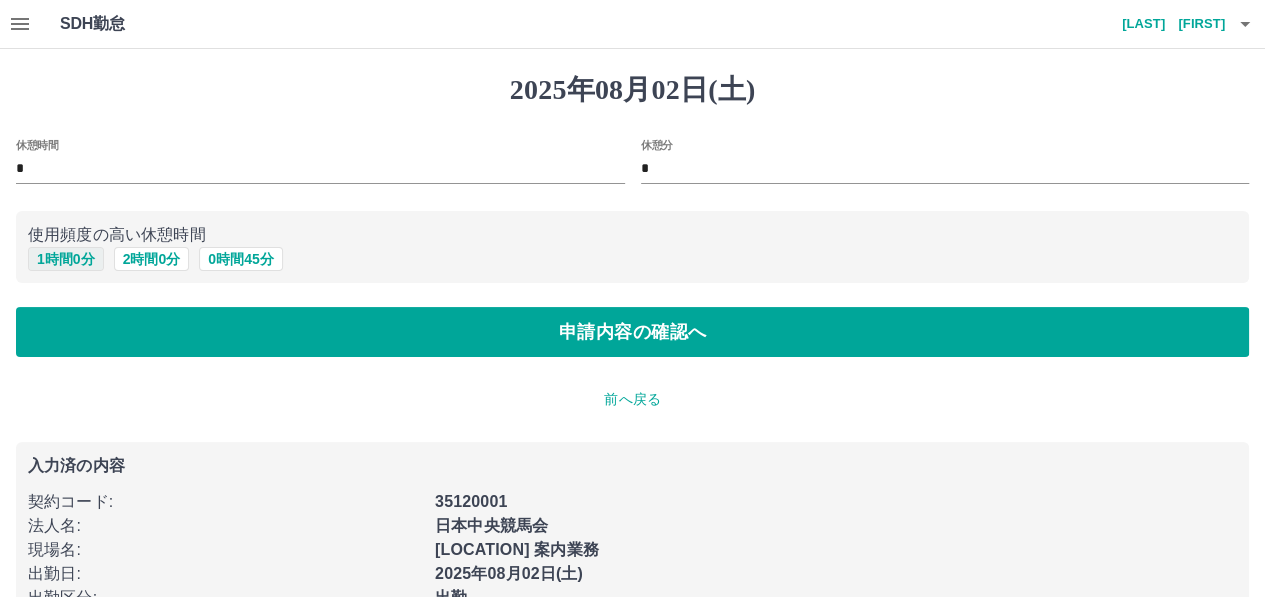 click on "1 時間 0 分" at bounding box center (66, 259) 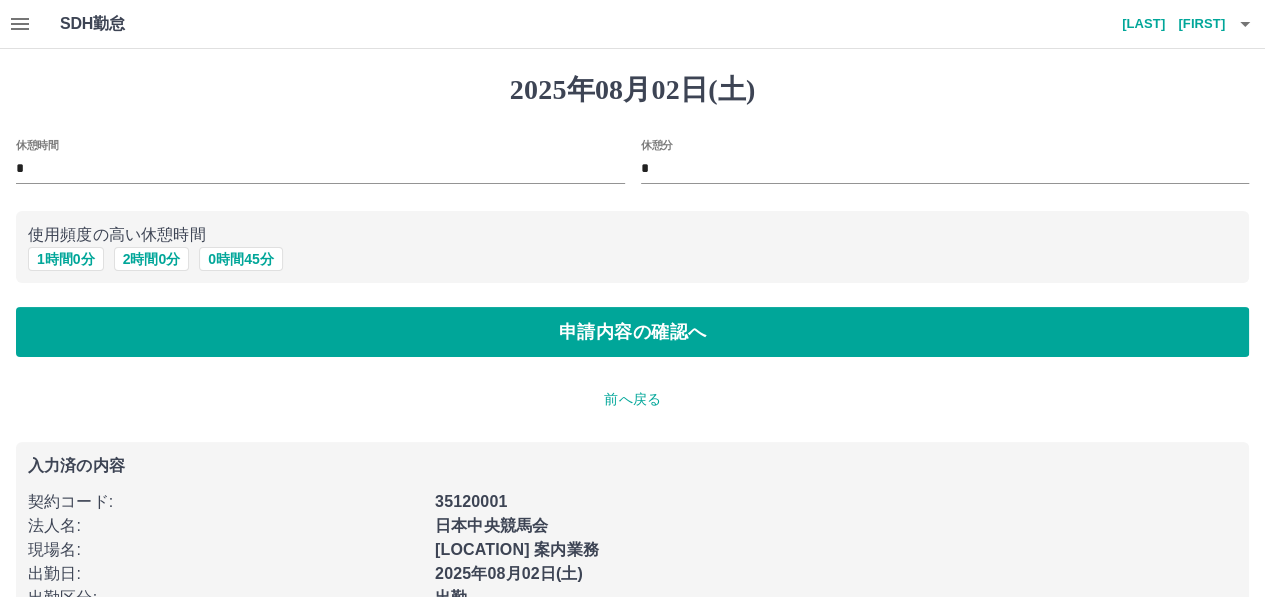 type on "*" 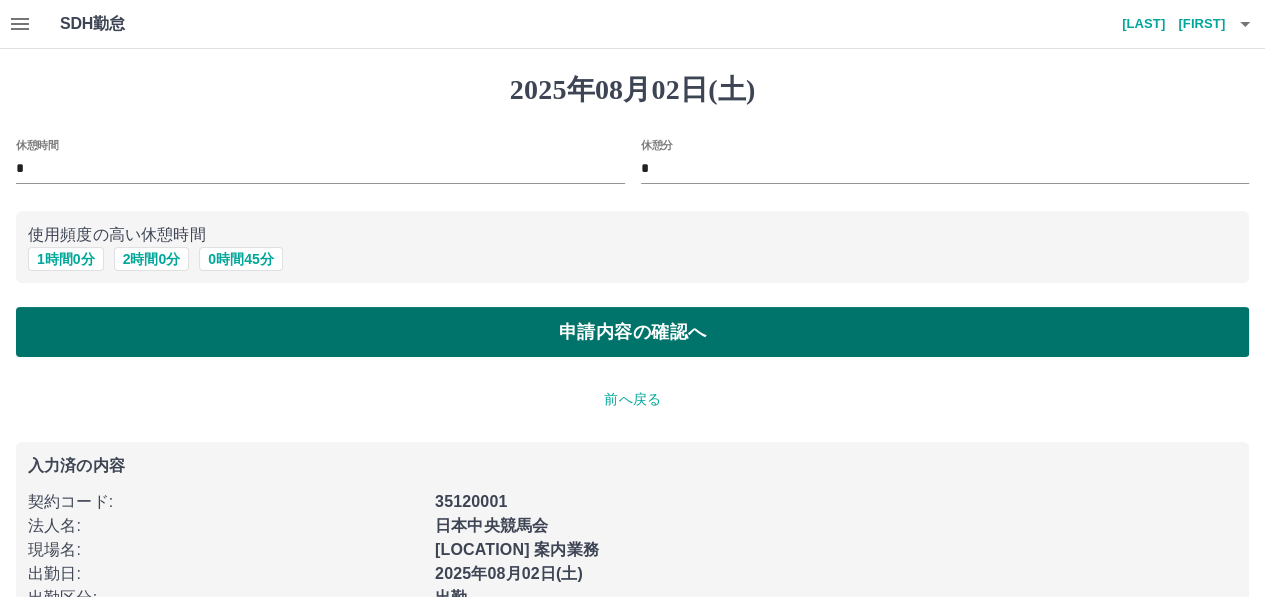 click on "申請内容の確認へ" at bounding box center (632, 332) 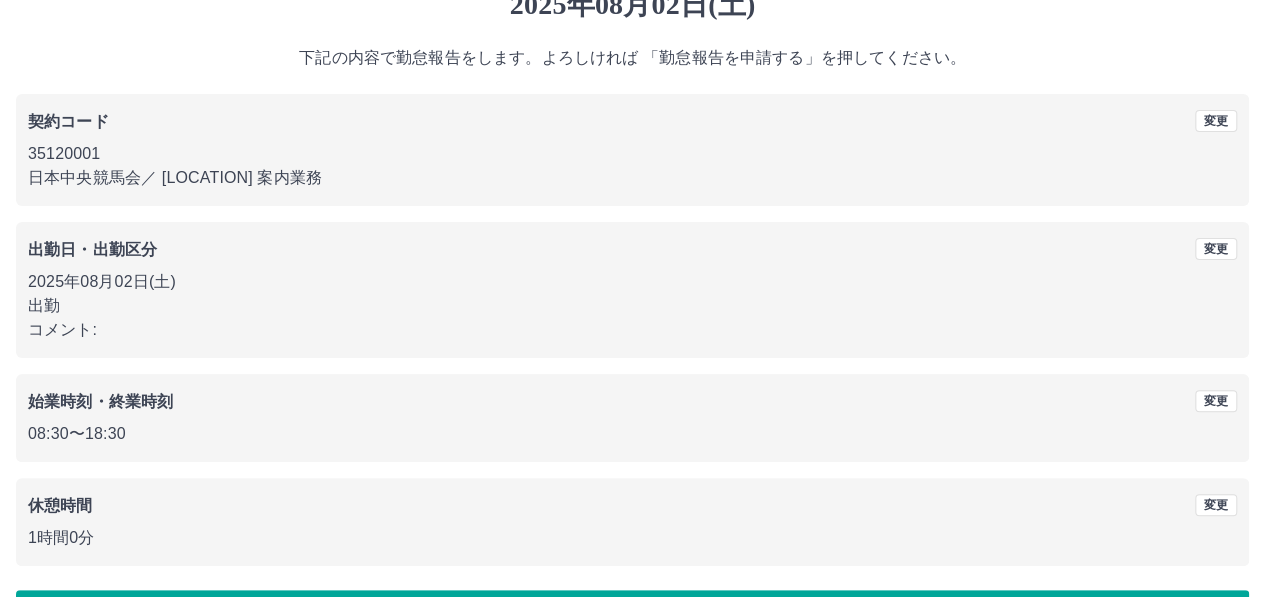 scroll, scrollTop: 150, scrollLeft: 0, axis: vertical 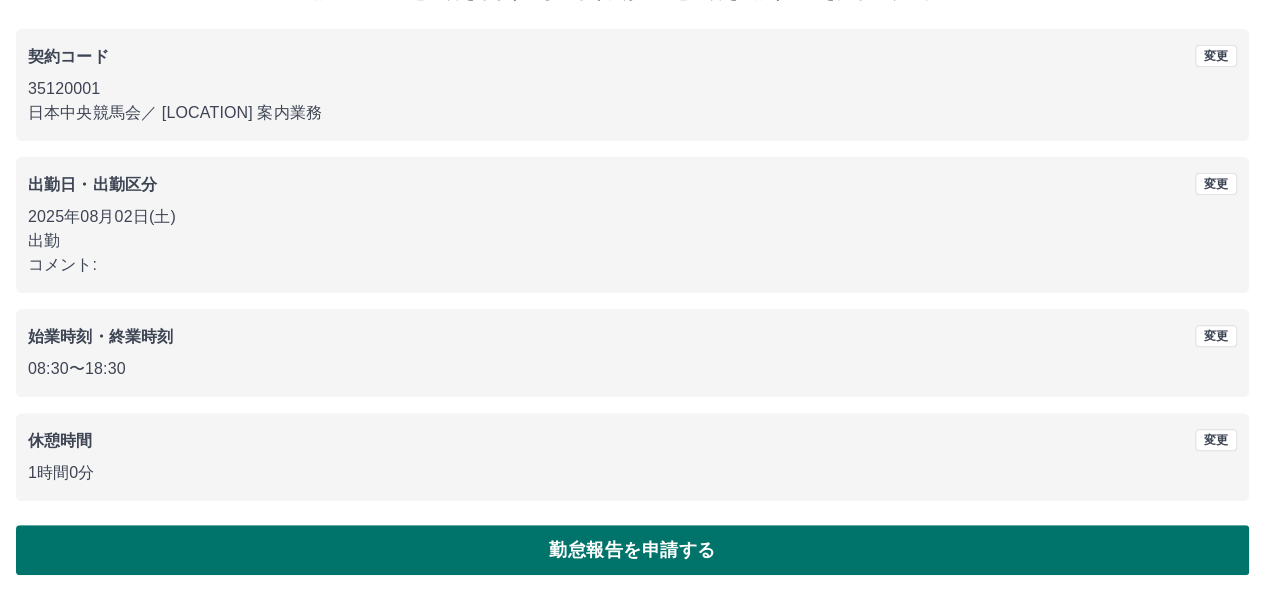 click on "勤怠報告を申請する" at bounding box center (632, 550) 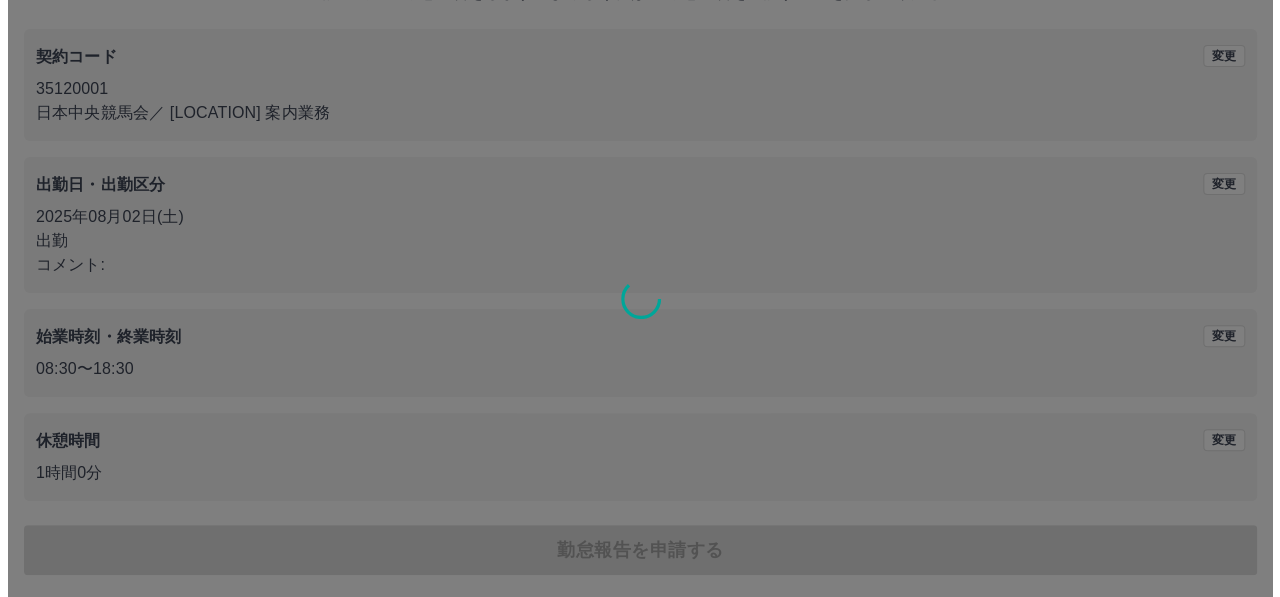scroll, scrollTop: 0, scrollLeft: 0, axis: both 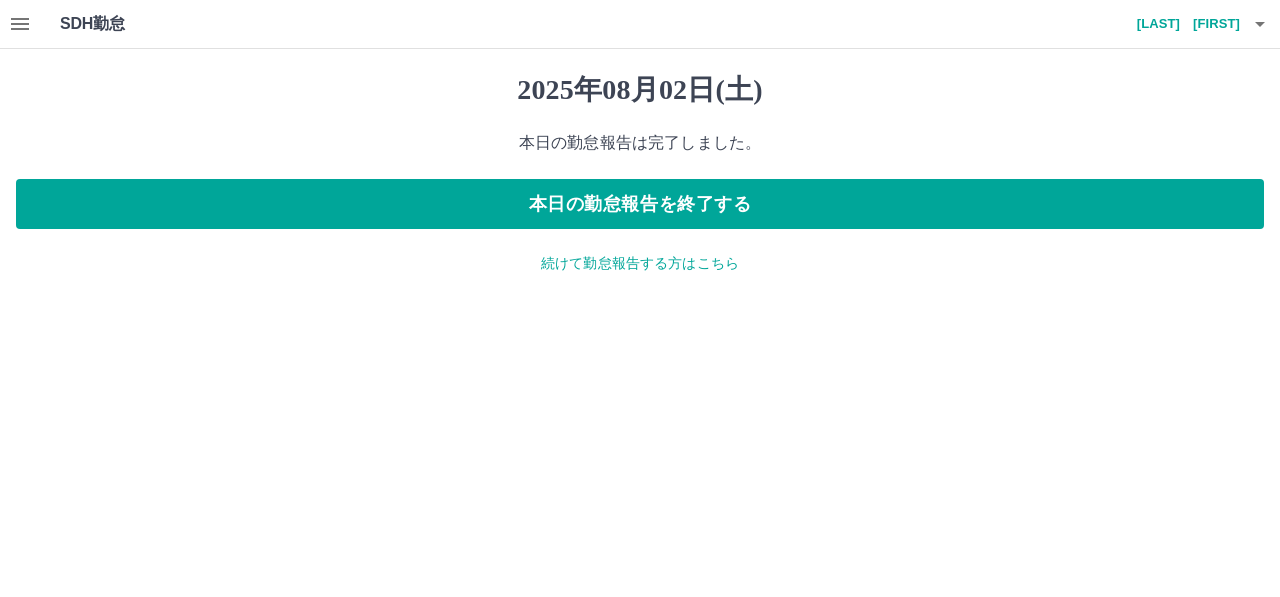 click on "続けて勤怠報告する方はこちら" at bounding box center [640, 263] 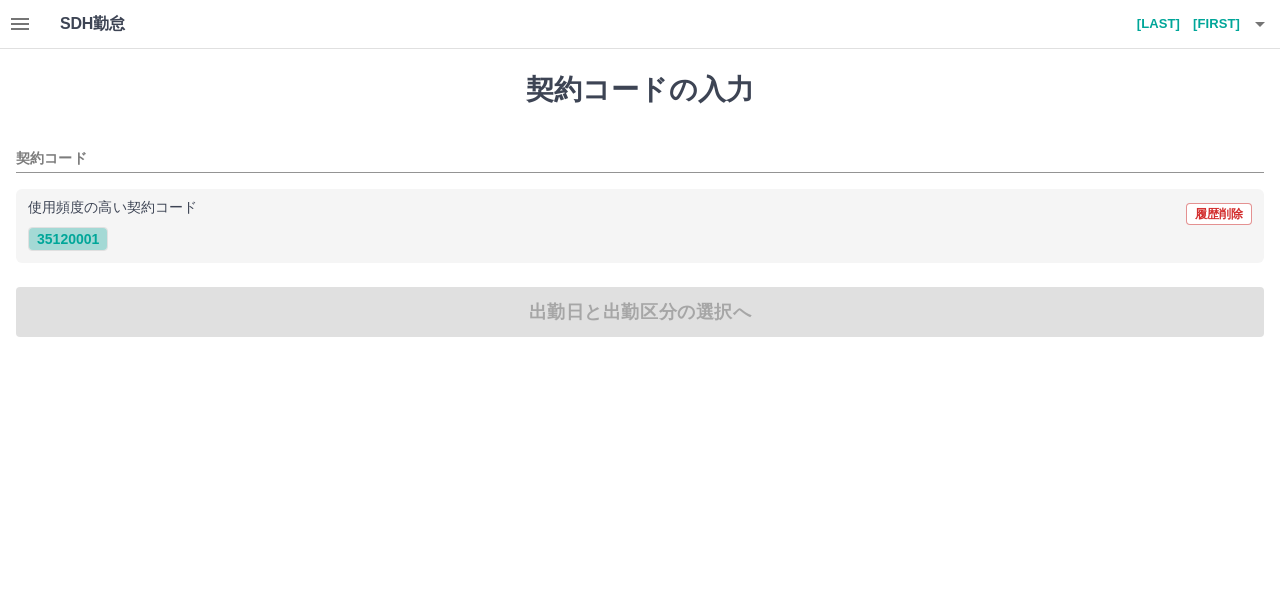 click on "35120001" at bounding box center (68, 239) 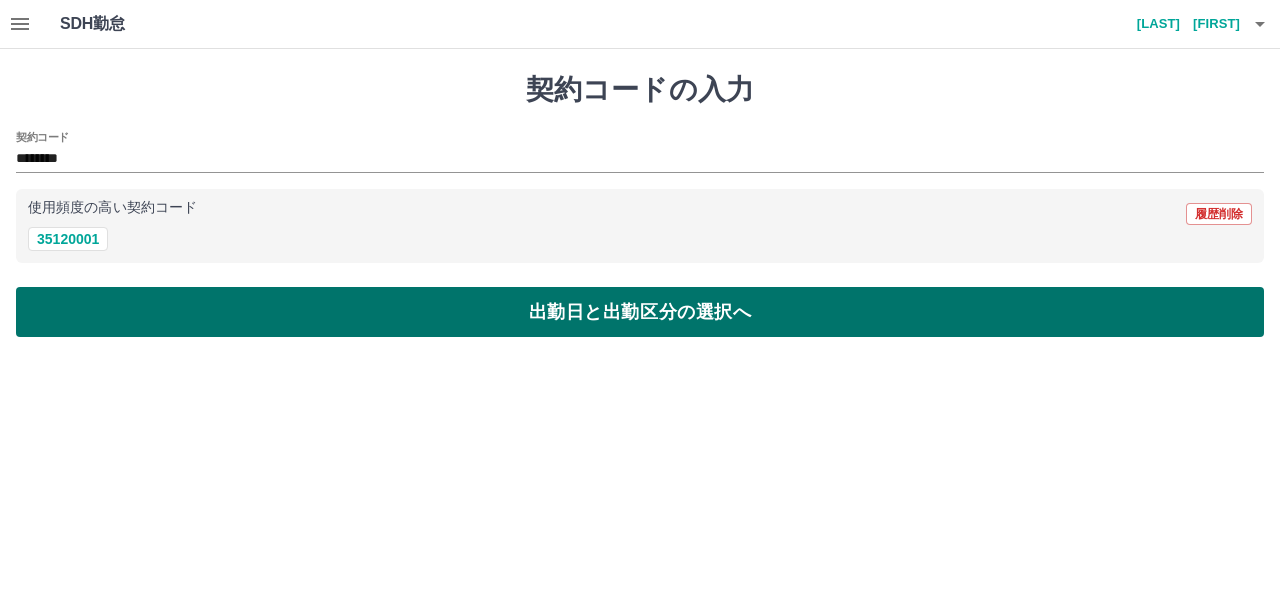 click on "出勤日と出勤区分の選択へ" at bounding box center [640, 312] 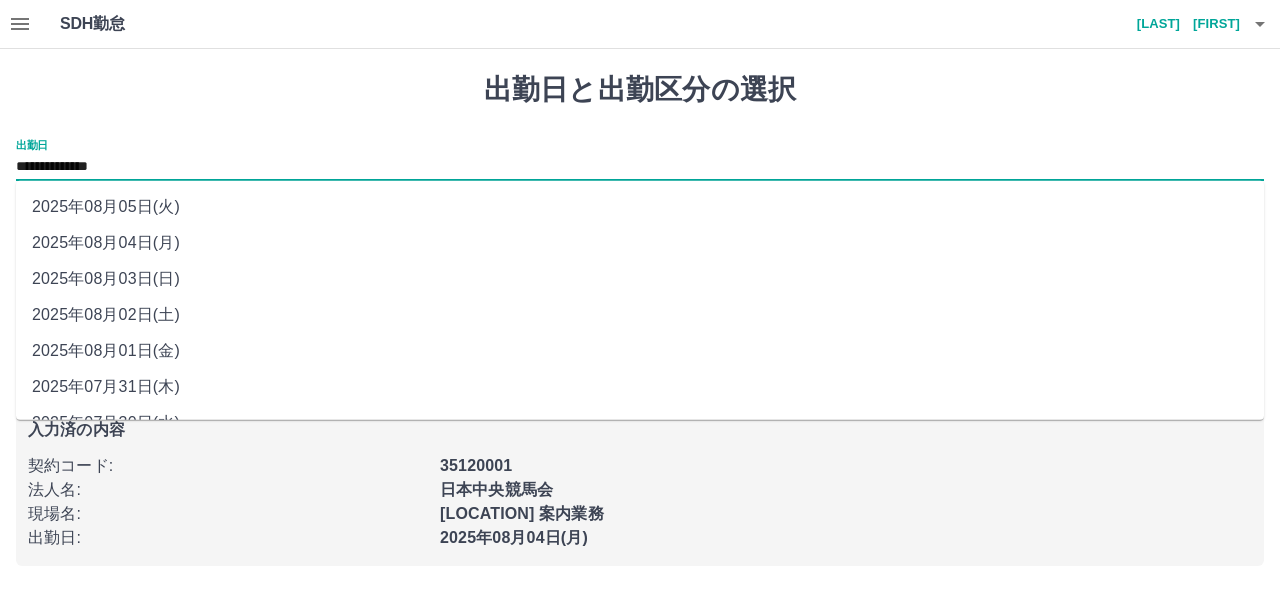 click on "**********" at bounding box center [640, 167] 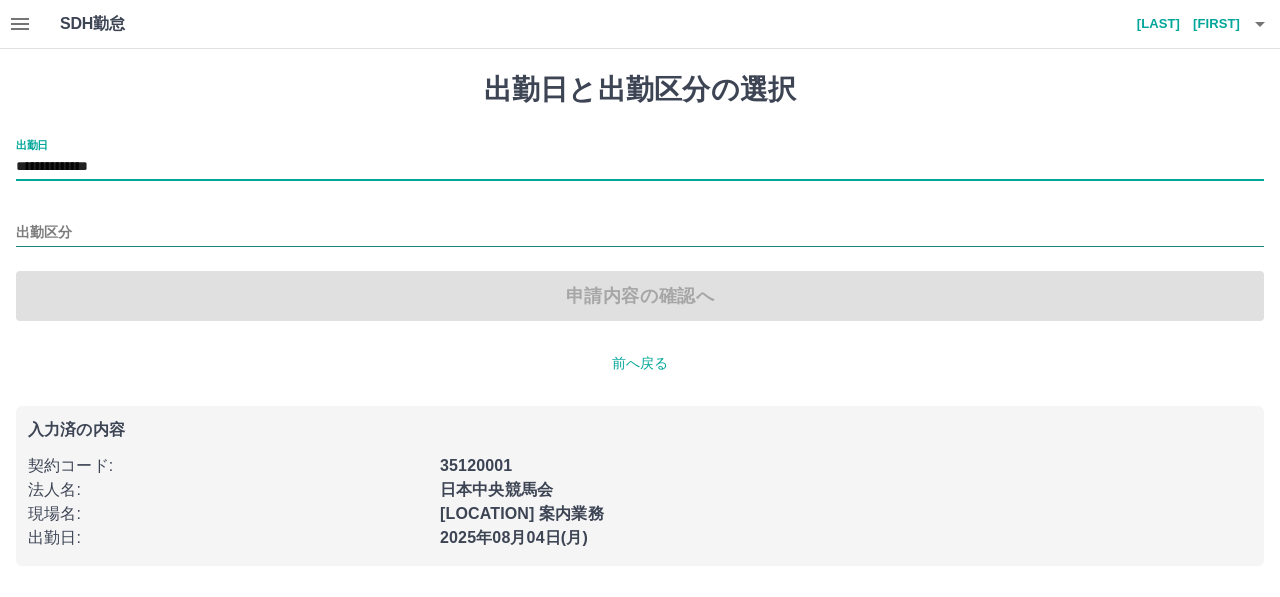 click on "出勤区分" at bounding box center (640, 233) 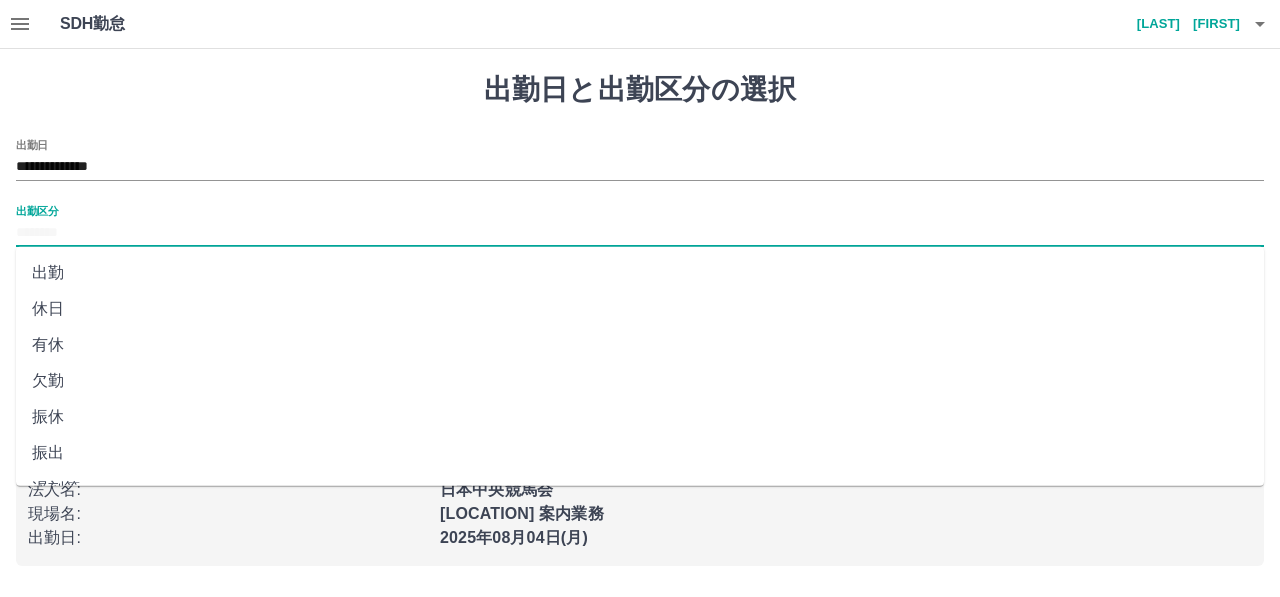click on "休日" at bounding box center (640, 309) 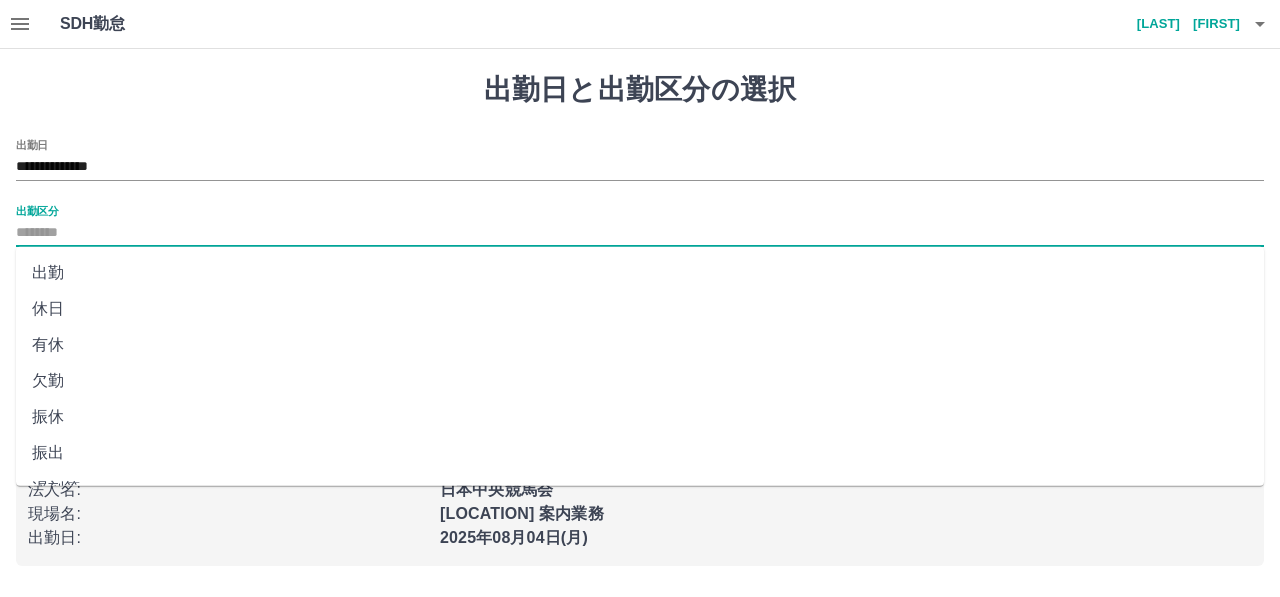type on "**" 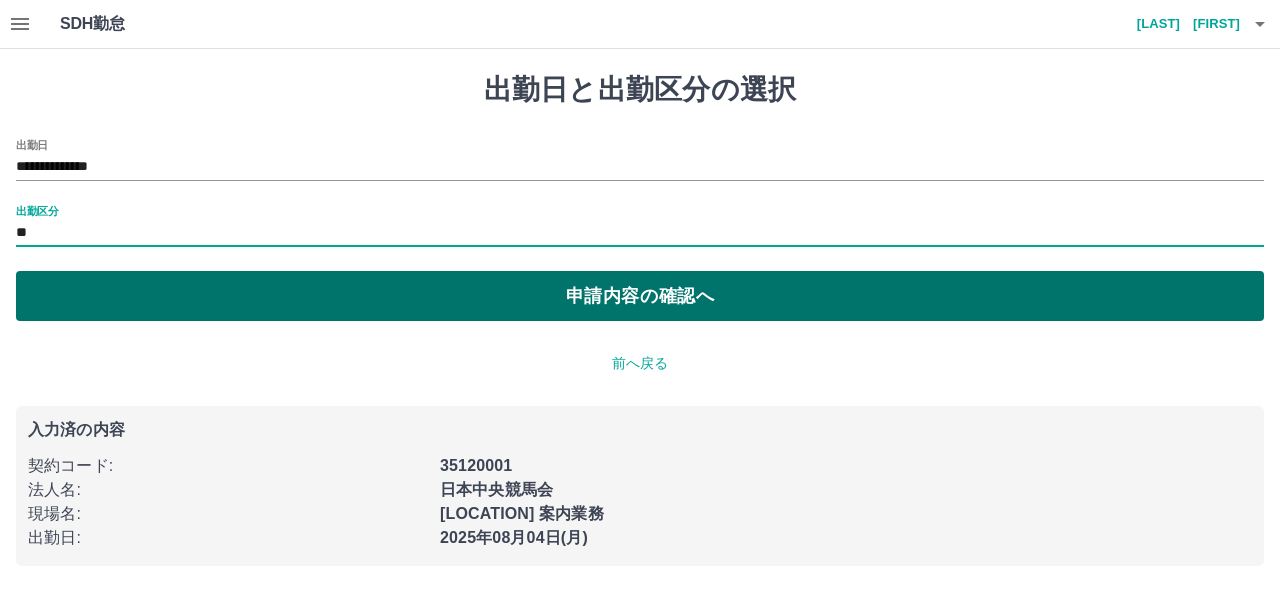 click on "申請内容の確認へ" at bounding box center (640, 296) 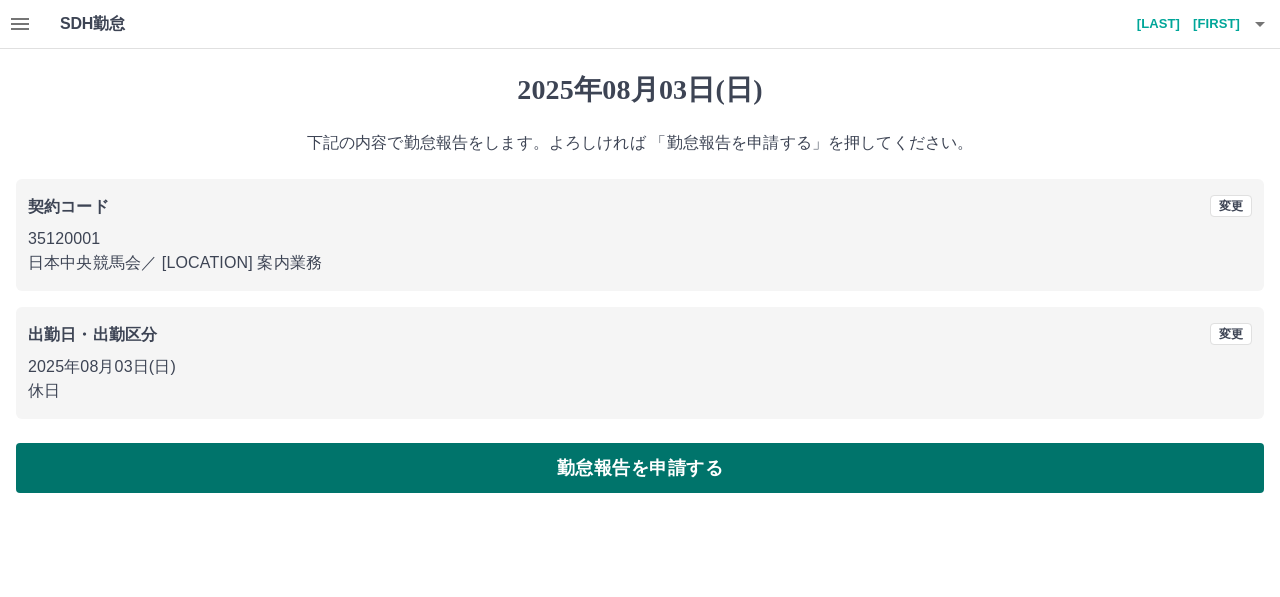 click on "勤怠報告を申請する" at bounding box center [640, 468] 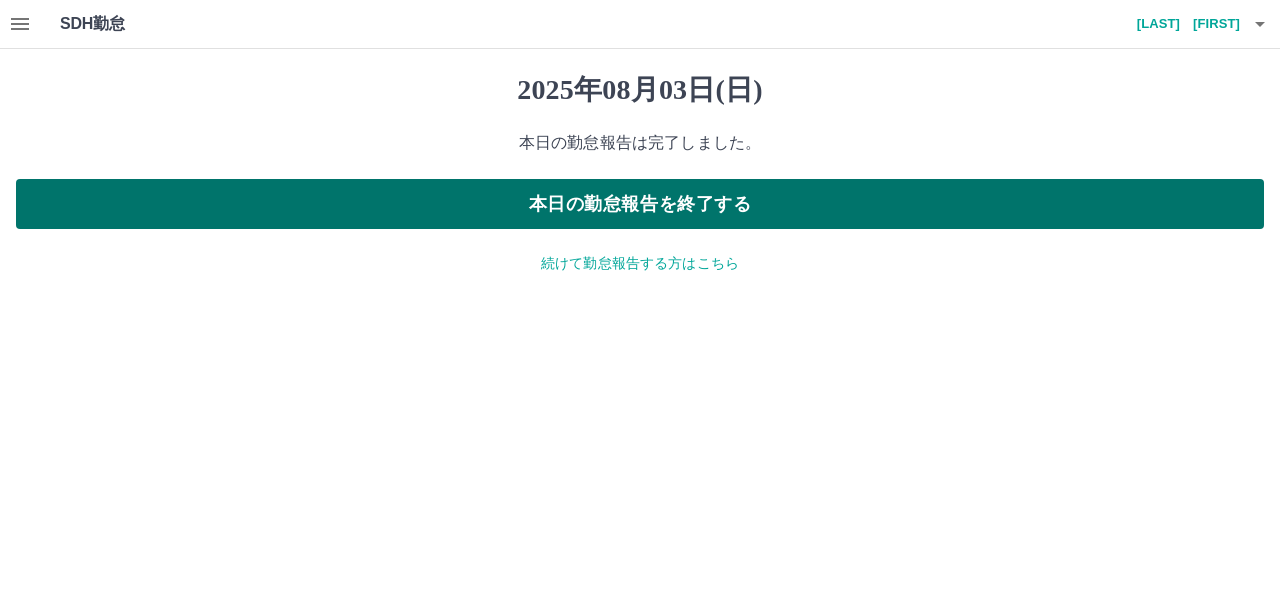 click on "本日の勤怠報告を終了する" at bounding box center (640, 204) 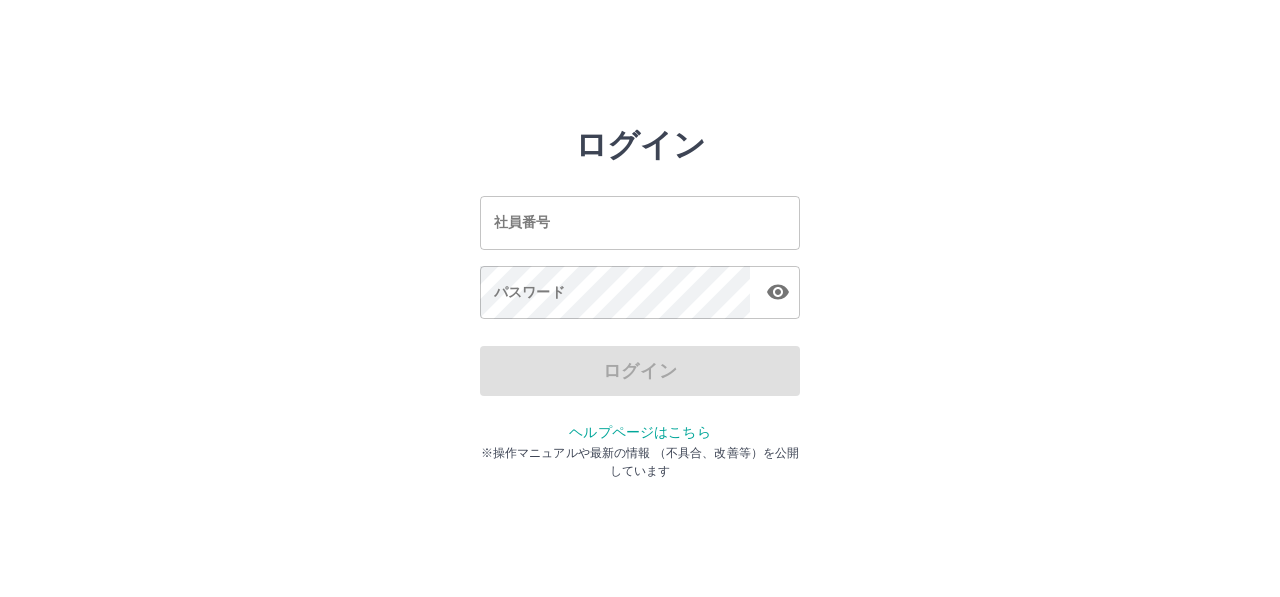 scroll, scrollTop: 0, scrollLeft: 0, axis: both 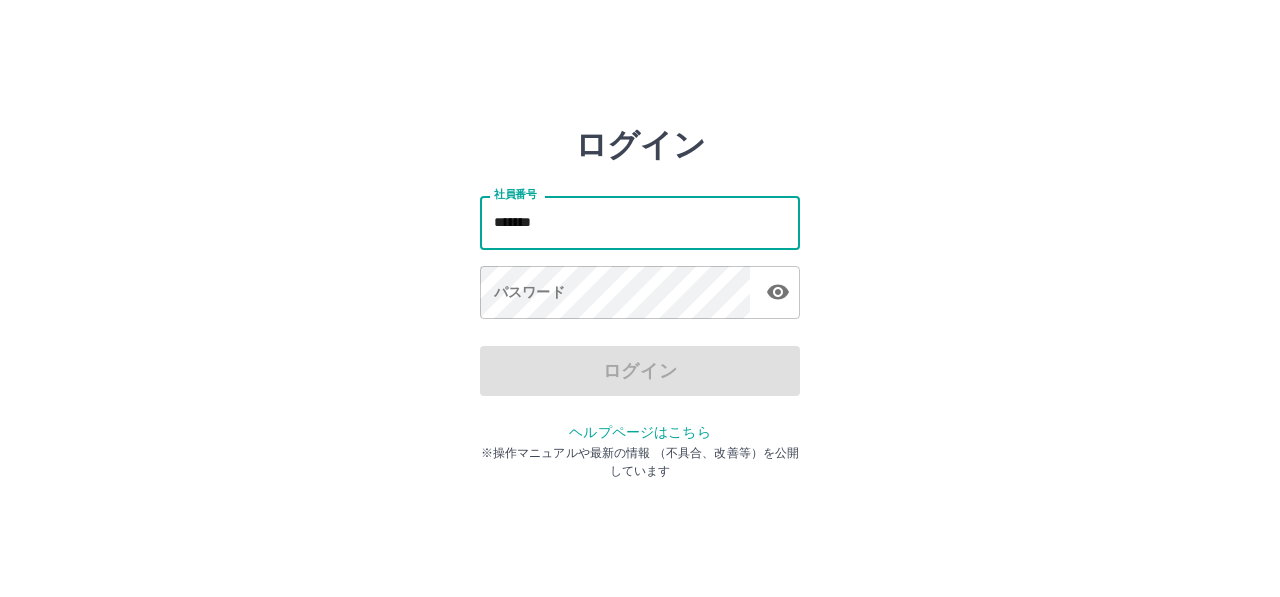 type on "*******" 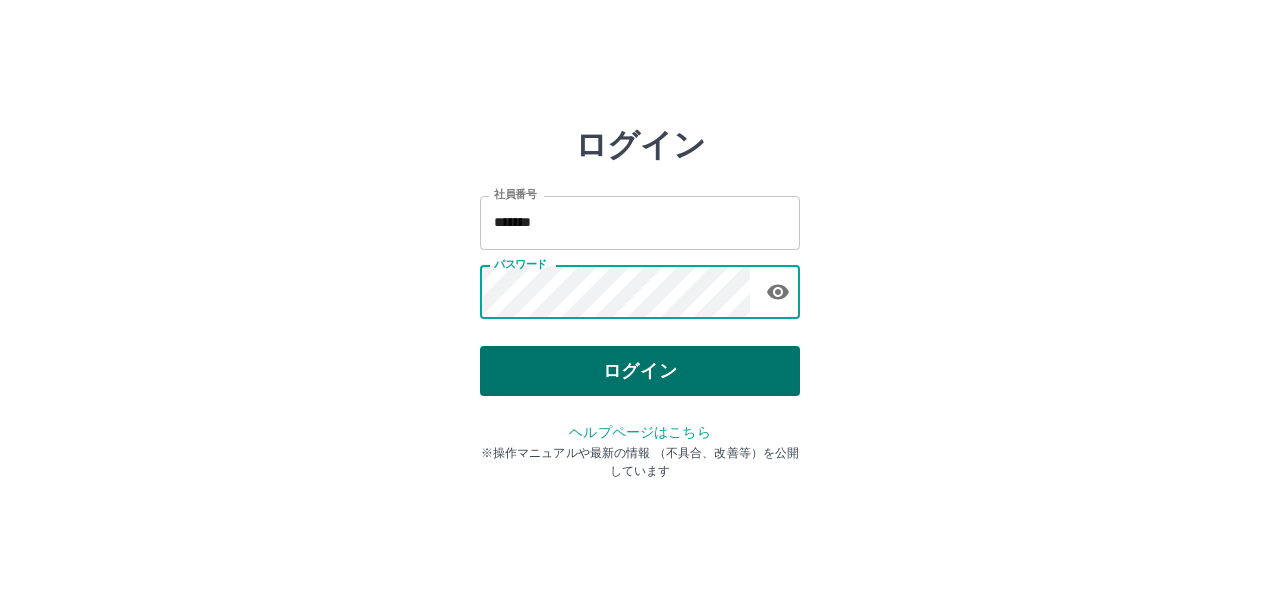 click on "ログイン" at bounding box center (640, 371) 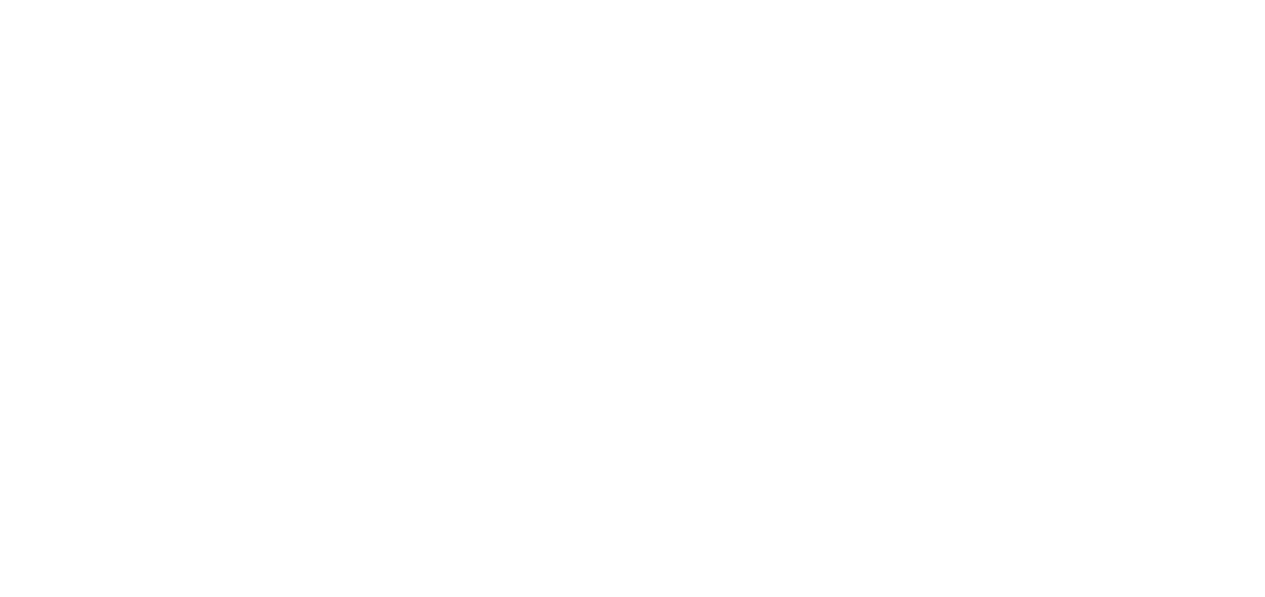 scroll, scrollTop: 0, scrollLeft: 0, axis: both 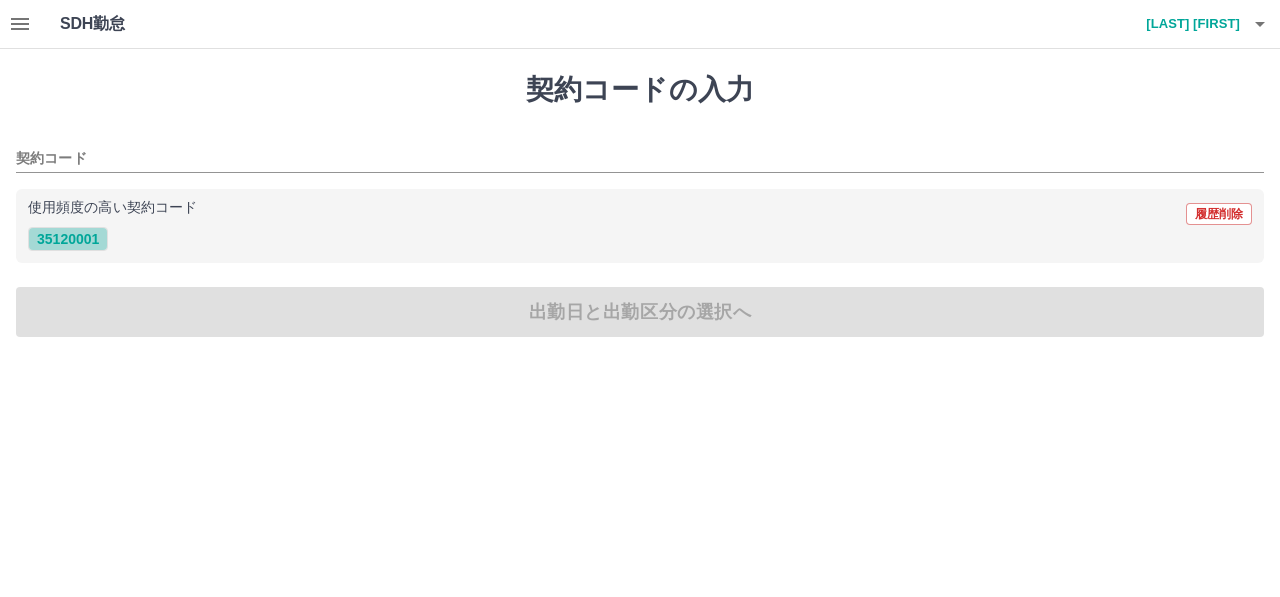 click on "35120001" at bounding box center (68, 239) 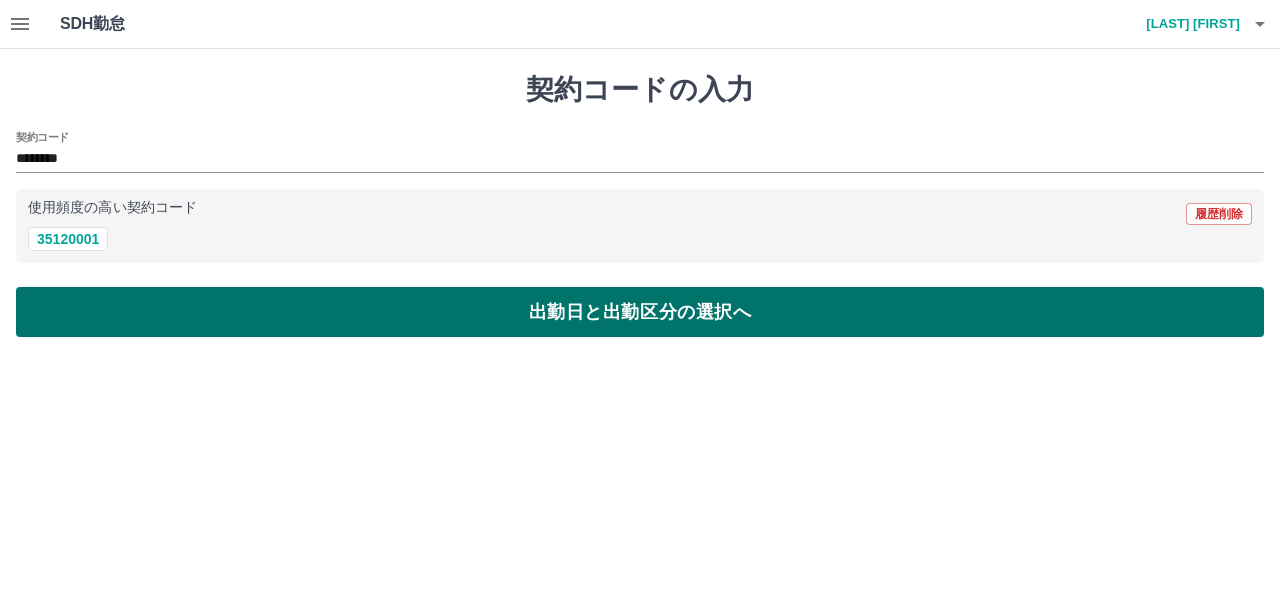 click on "出勤日と出勤区分の選択へ" at bounding box center [640, 312] 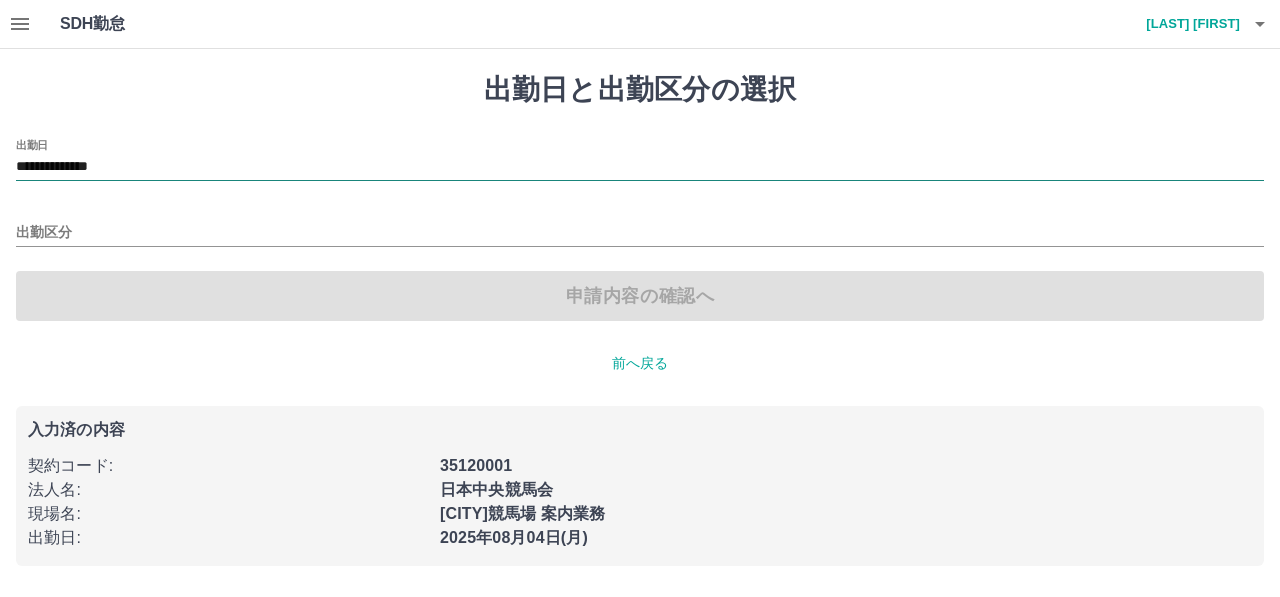 click on "**********" at bounding box center [640, 167] 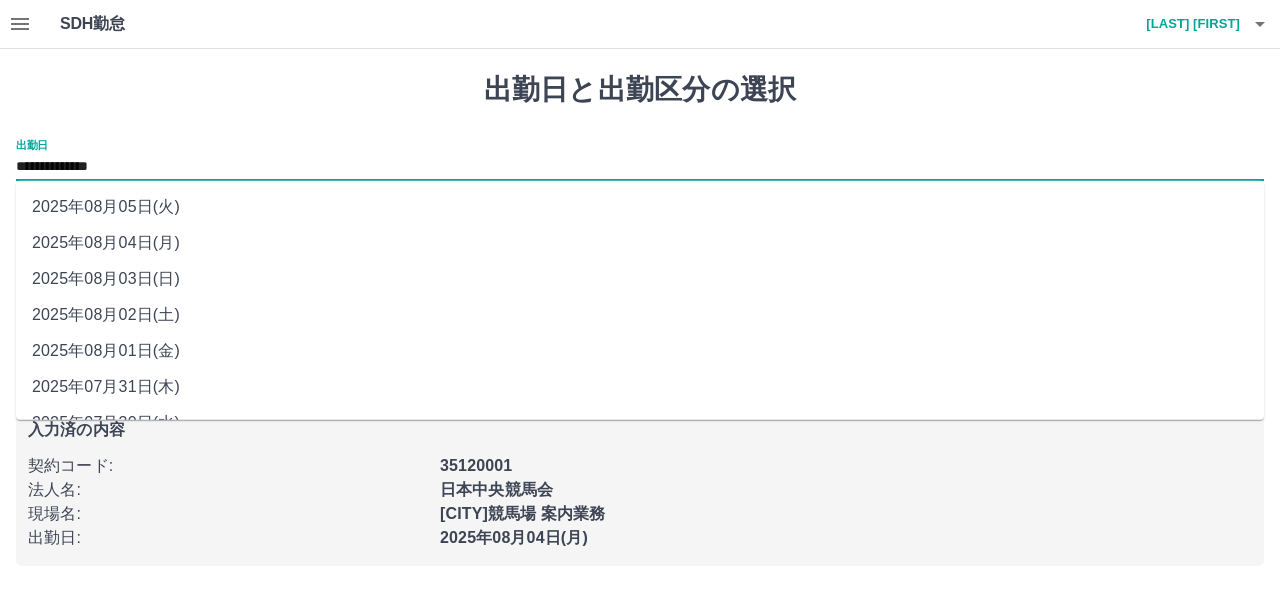 click on "2025年08月02日(土)" at bounding box center [640, 315] 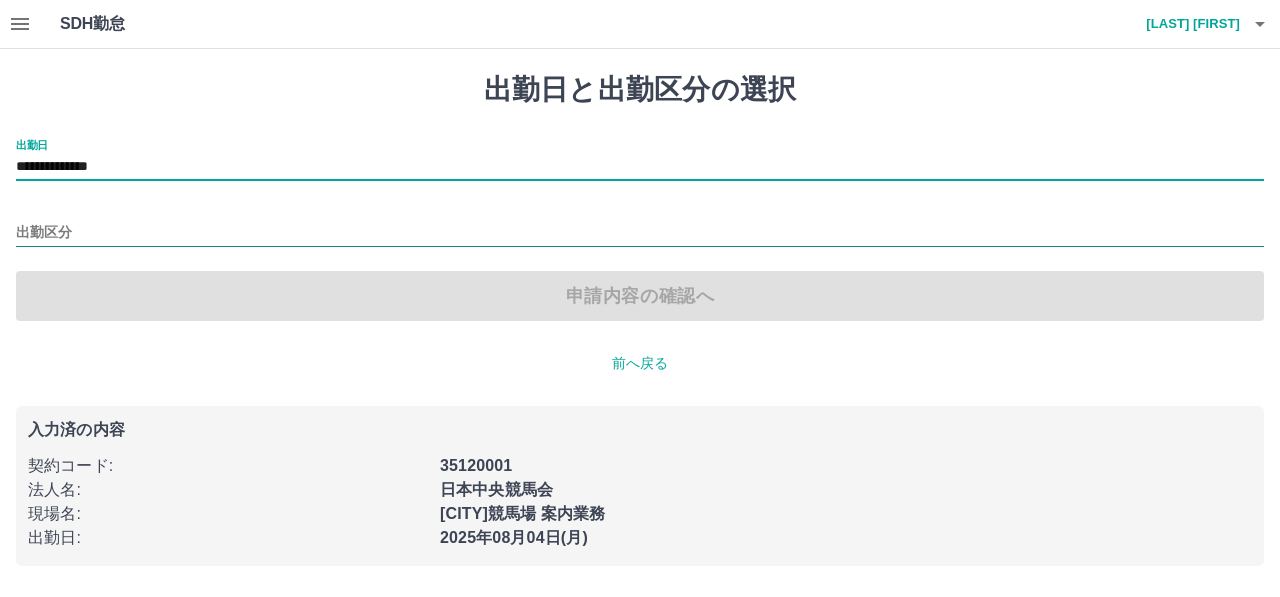 click on "出勤区分" at bounding box center [640, 233] 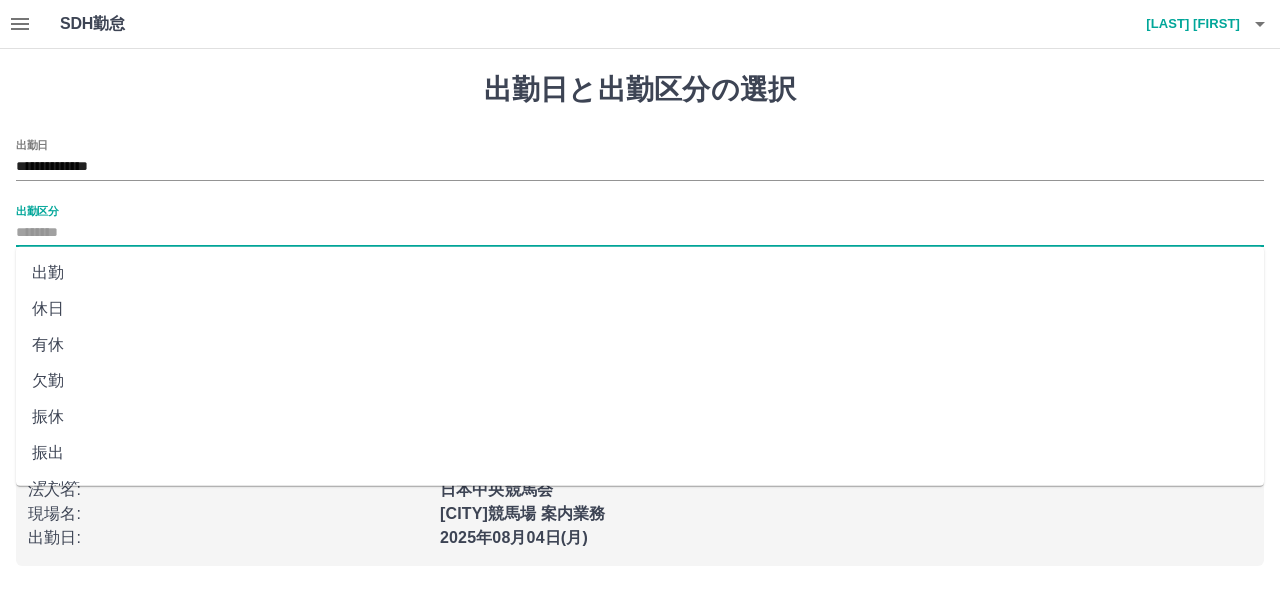 click on "出勤" at bounding box center [640, 273] 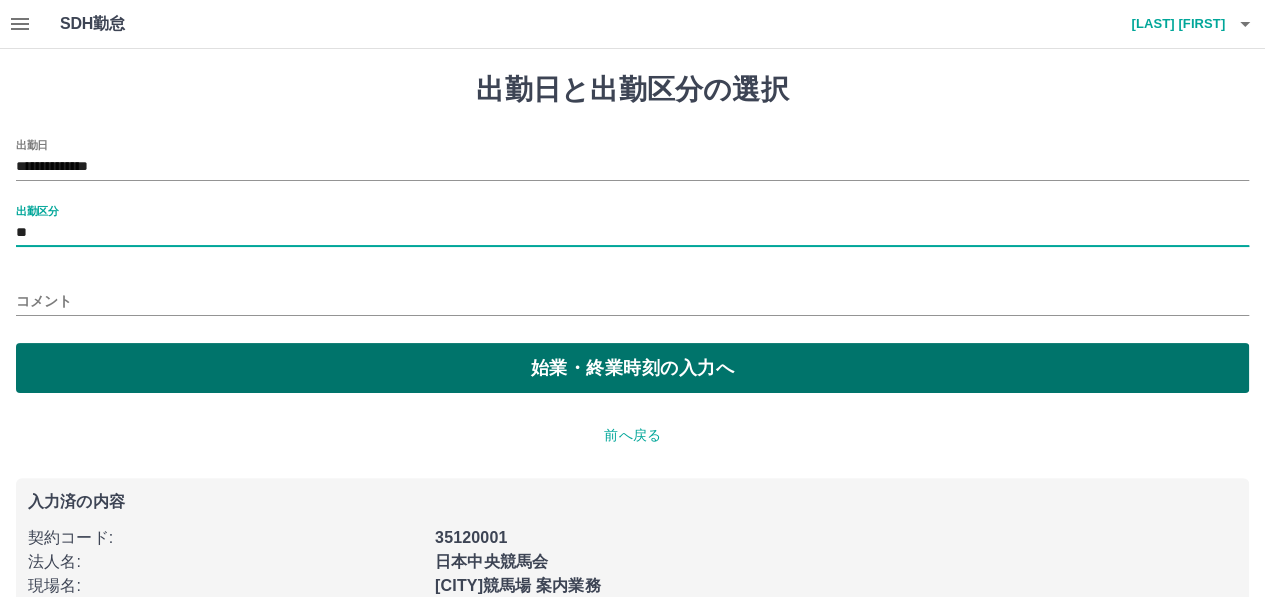click on "始業・終業時刻の入力へ" at bounding box center [632, 368] 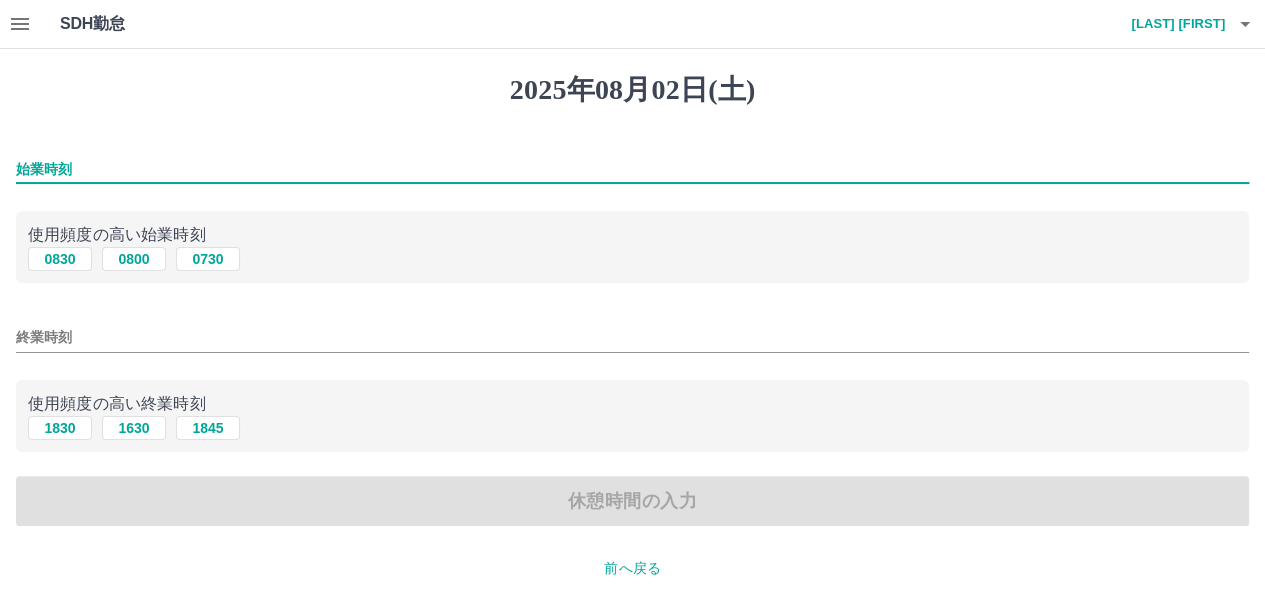 click on "始業時刻" at bounding box center [632, 169] 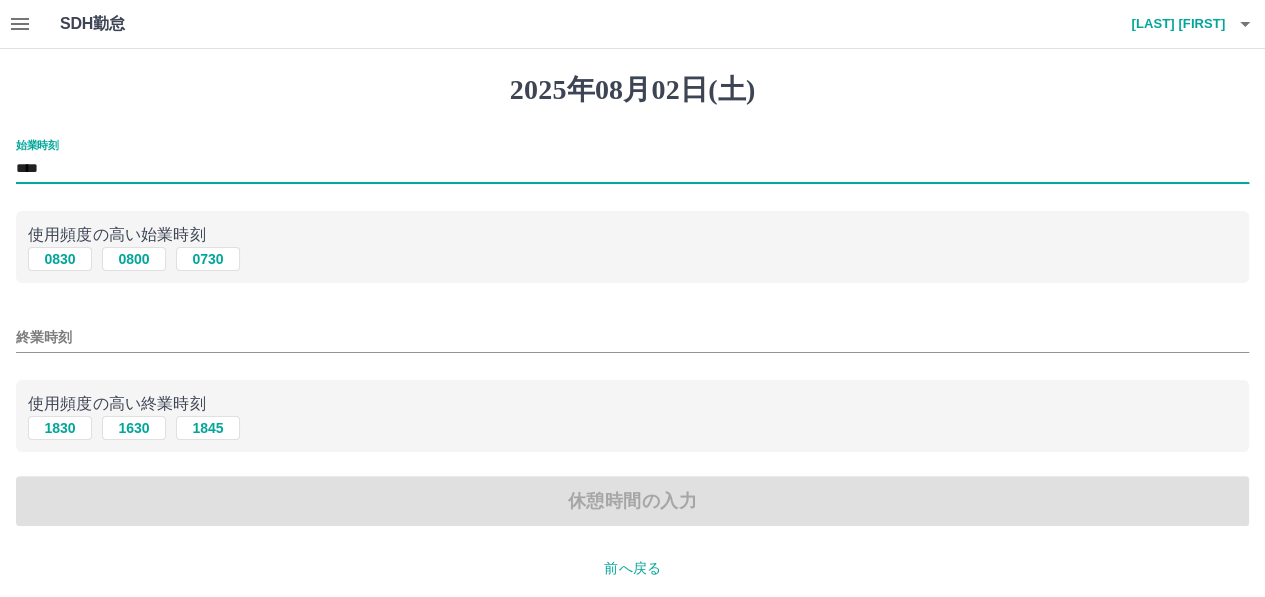 type on "****" 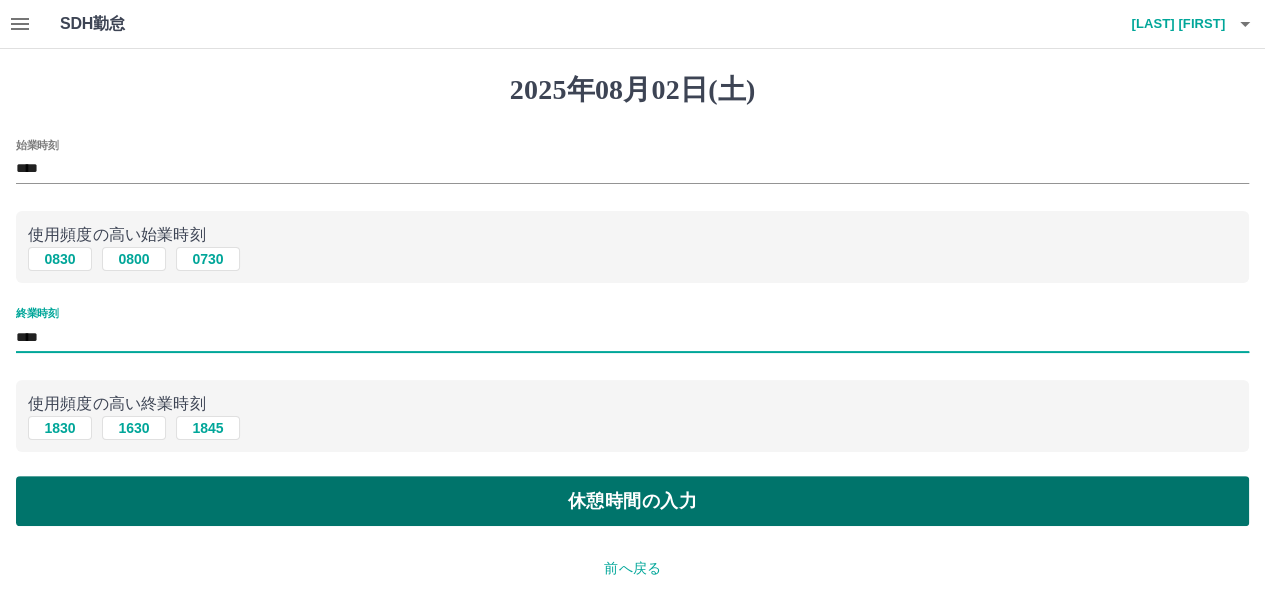 type on "****" 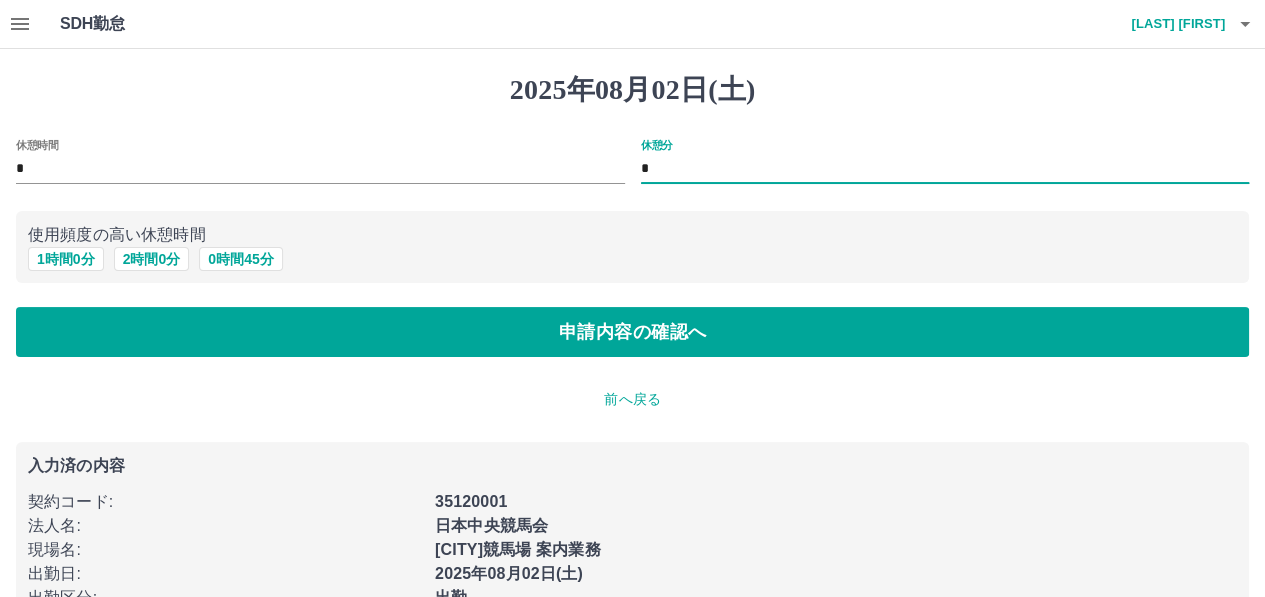 click on "*" at bounding box center (945, 169) 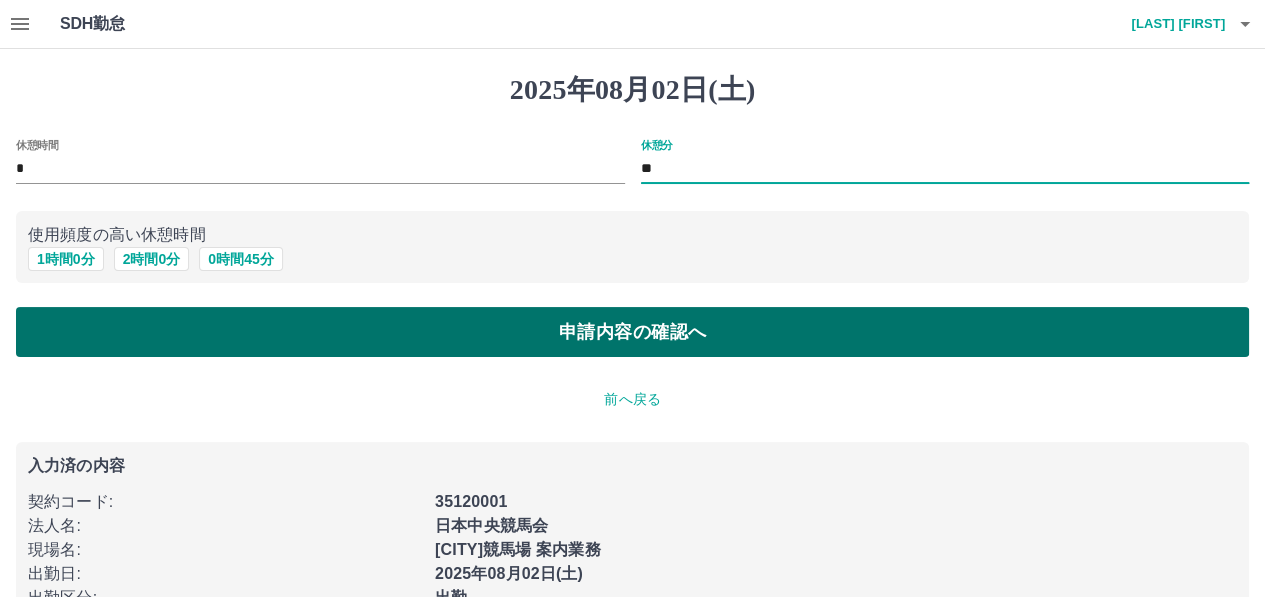 click on "申請内容の確認へ" at bounding box center (632, 332) 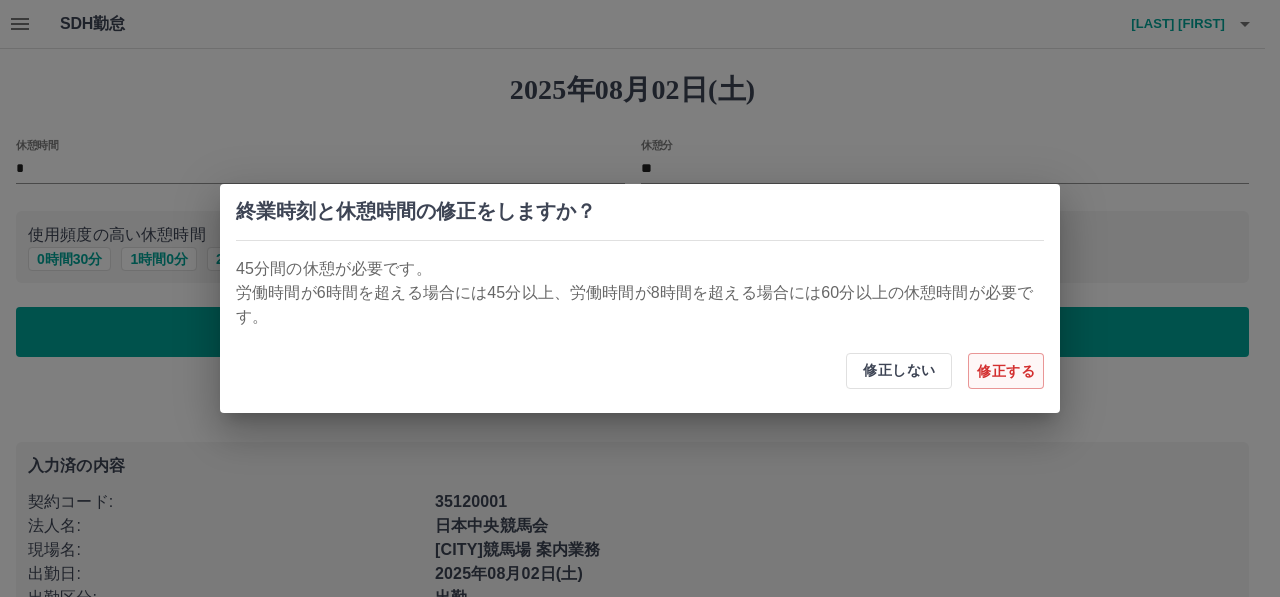 click on "修正する" at bounding box center [1006, 371] 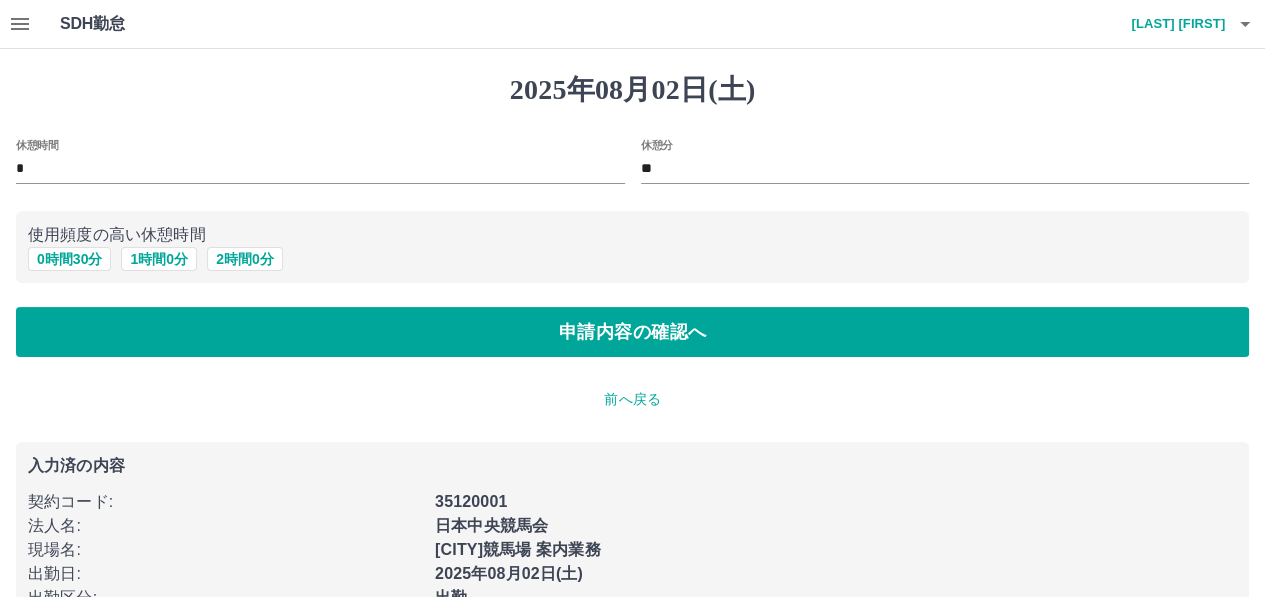 click on "**" at bounding box center [945, 169] 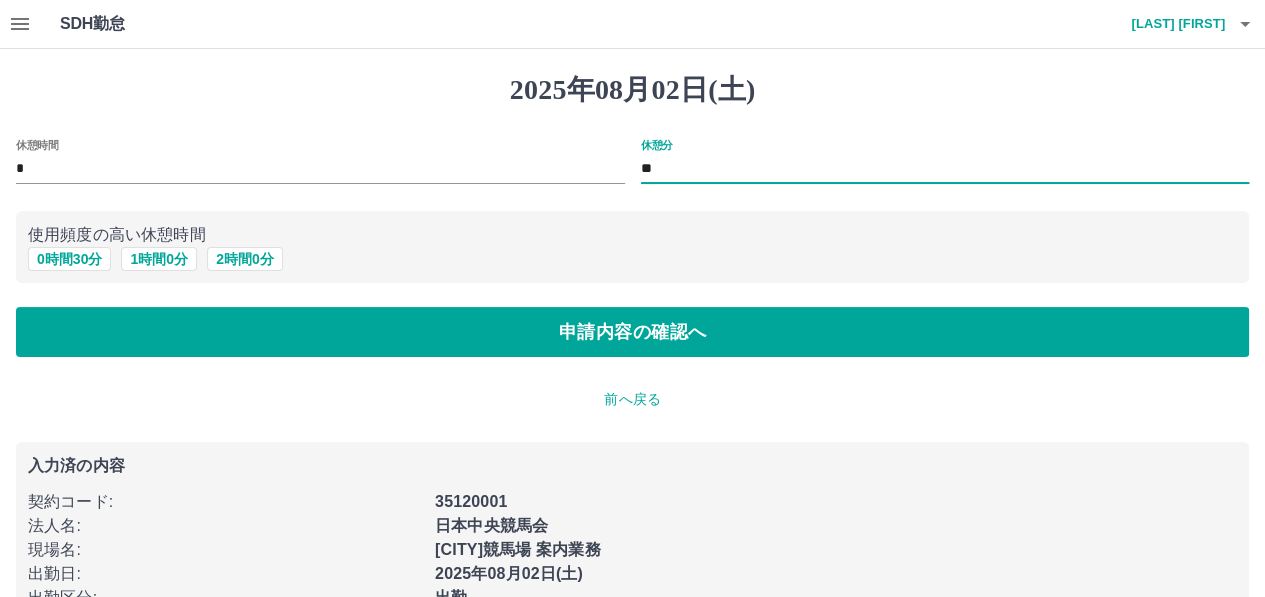 type on "*" 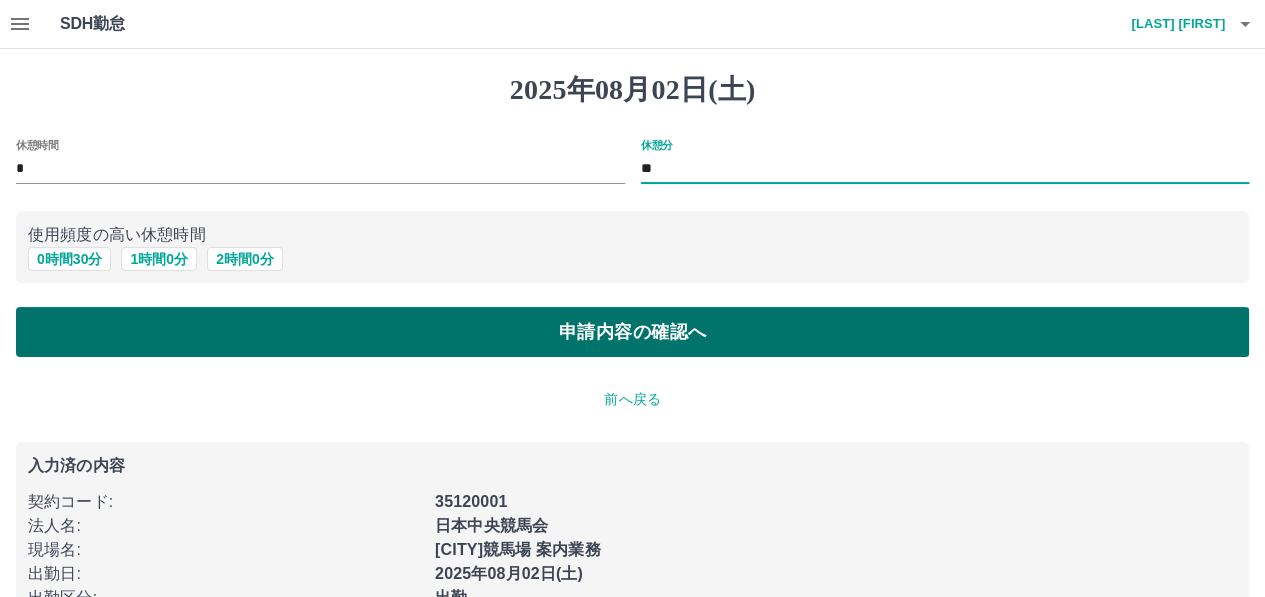 type on "**" 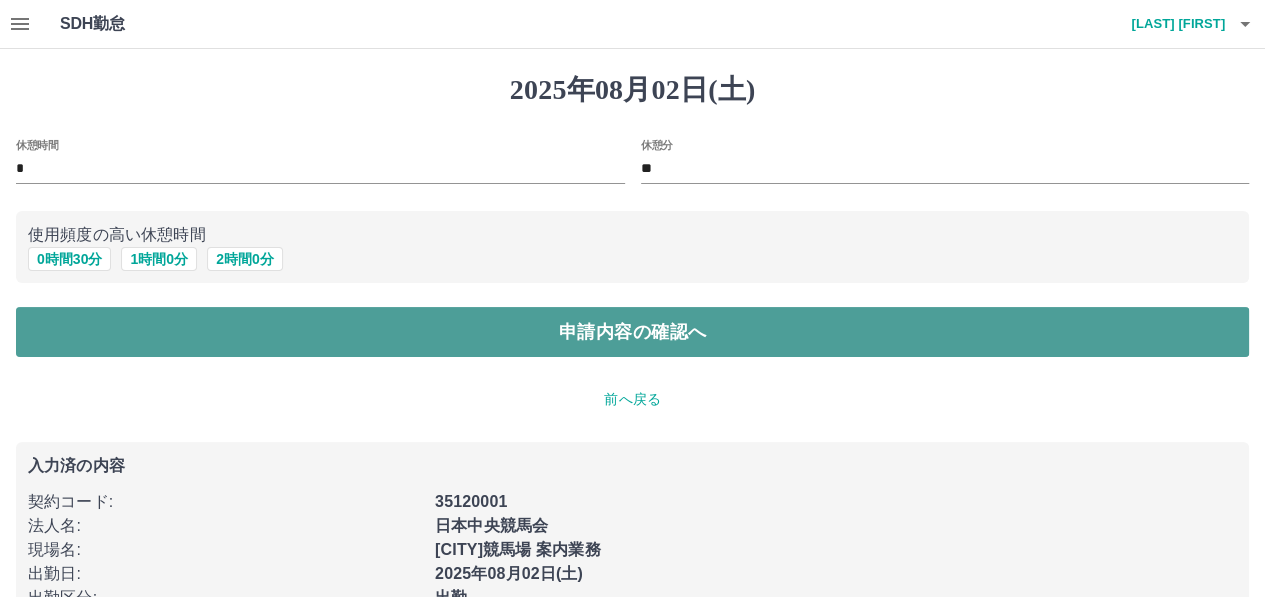 click on "申請内容の確認へ" at bounding box center (632, 332) 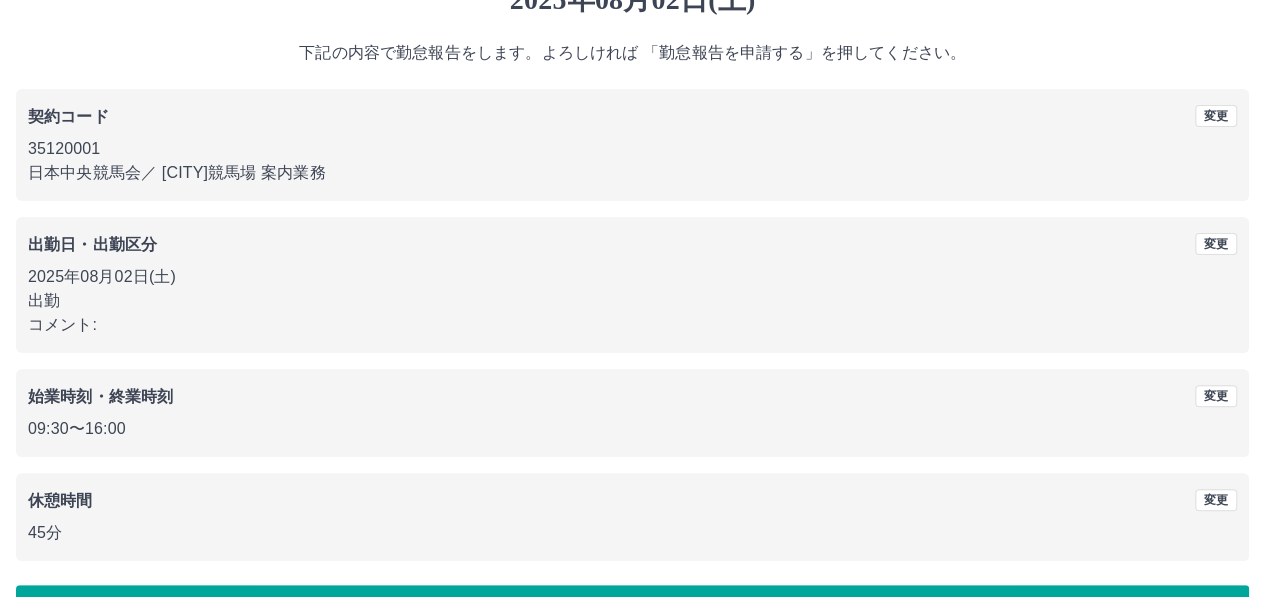 scroll, scrollTop: 150, scrollLeft: 0, axis: vertical 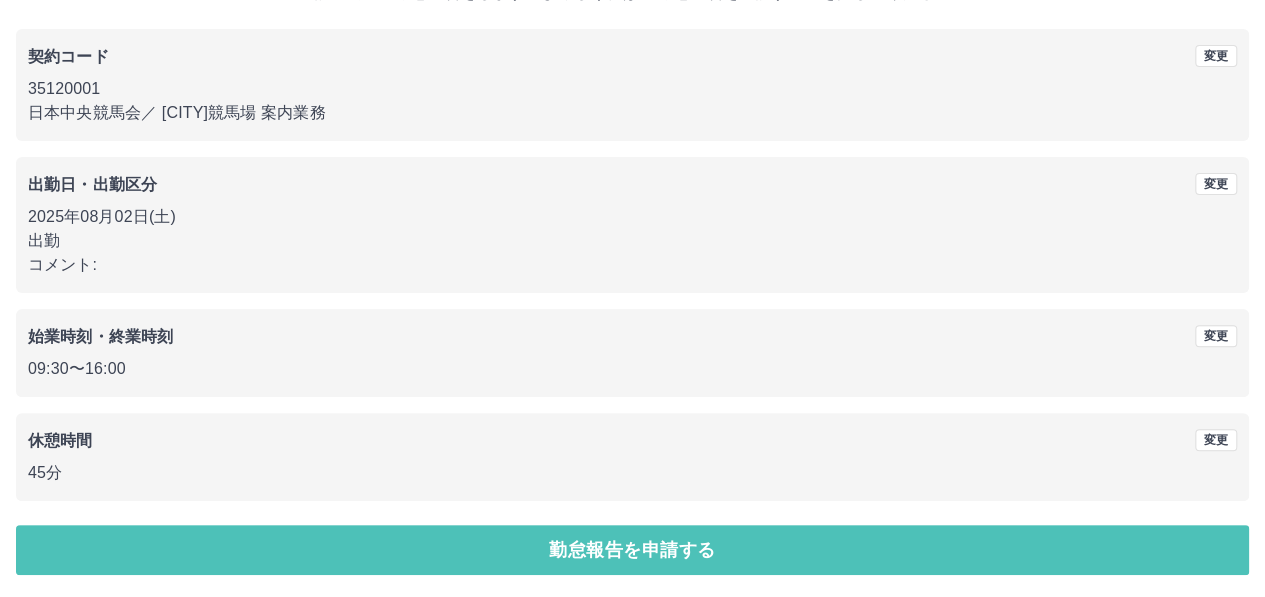 drag, startPoint x: 658, startPoint y: 551, endPoint x: 670, endPoint y: 547, distance: 12.649111 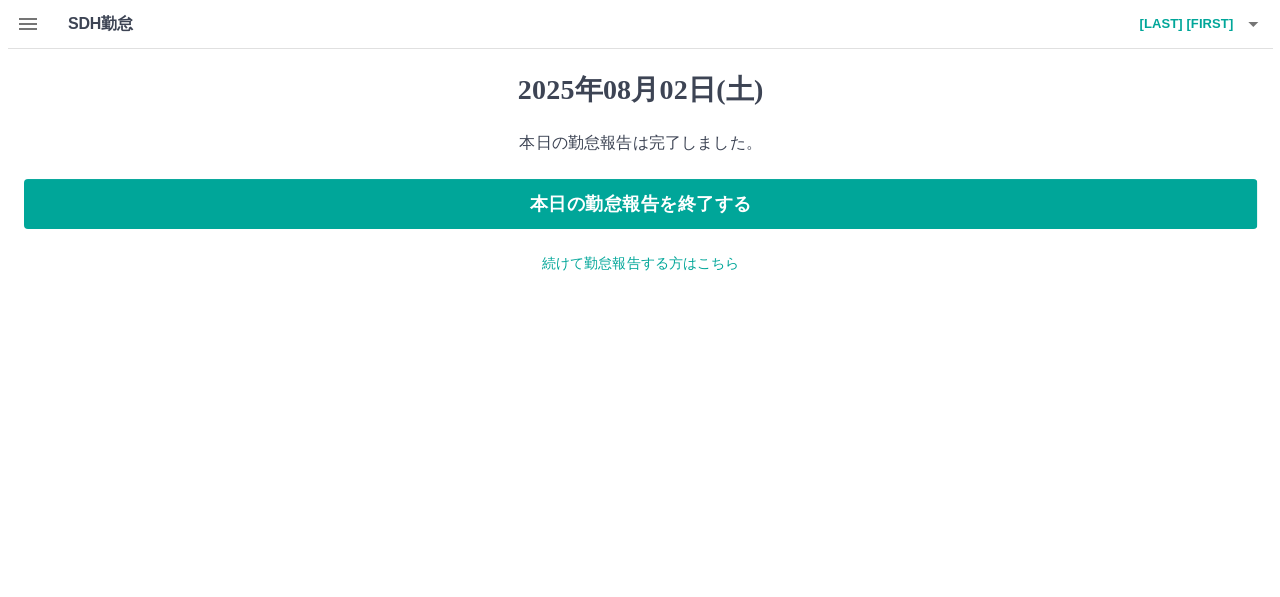 scroll, scrollTop: 0, scrollLeft: 0, axis: both 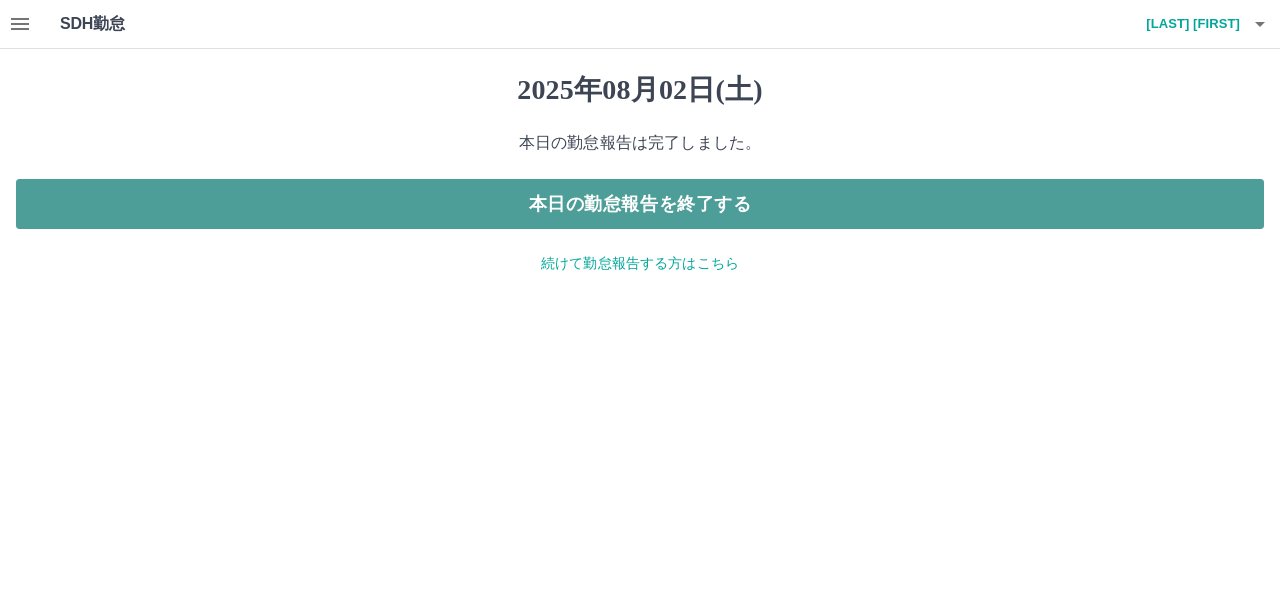 click on "本日の勤怠報告を終了する" at bounding box center [640, 204] 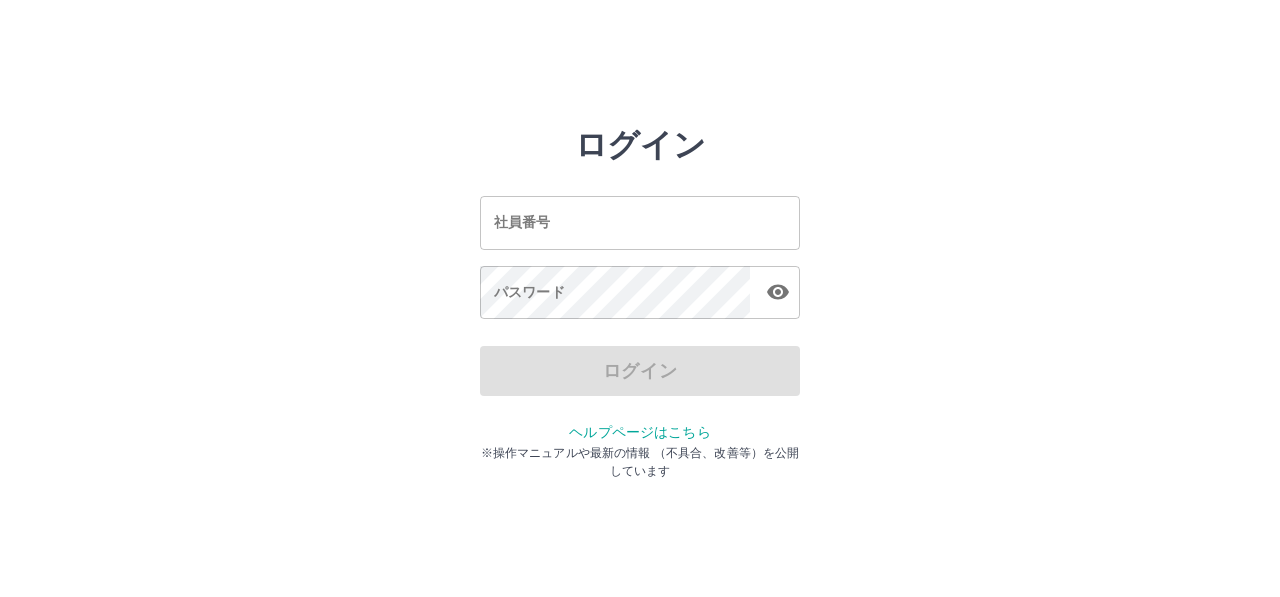 scroll, scrollTop: 0, scrollLeft: 0, axis: both 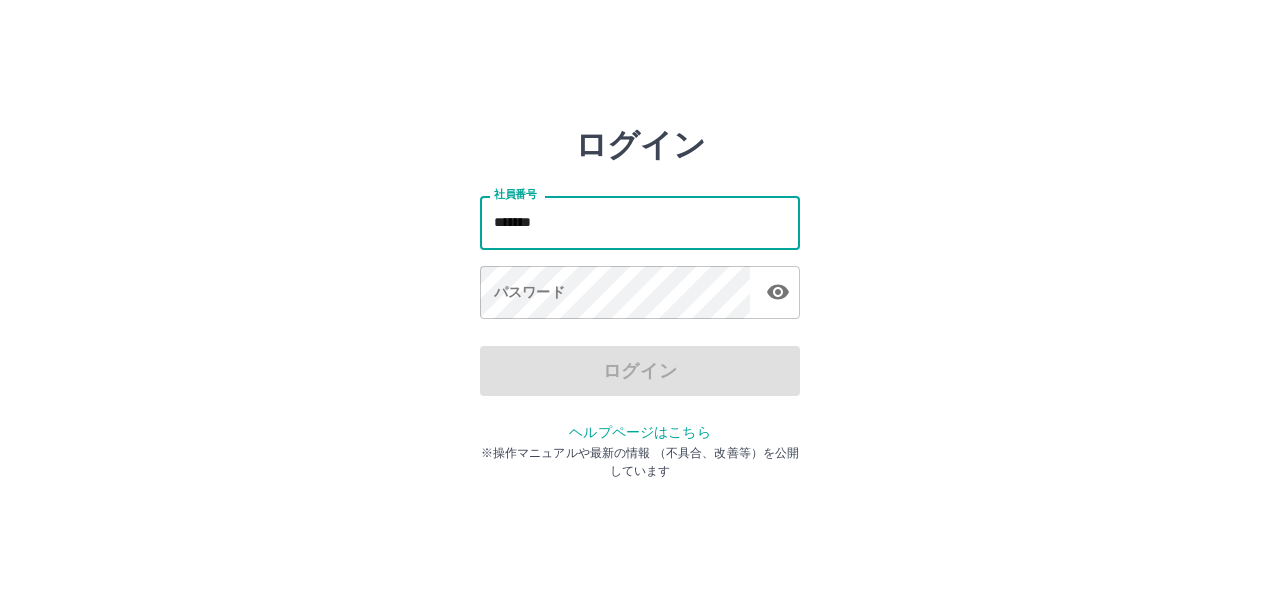 type on "*******" 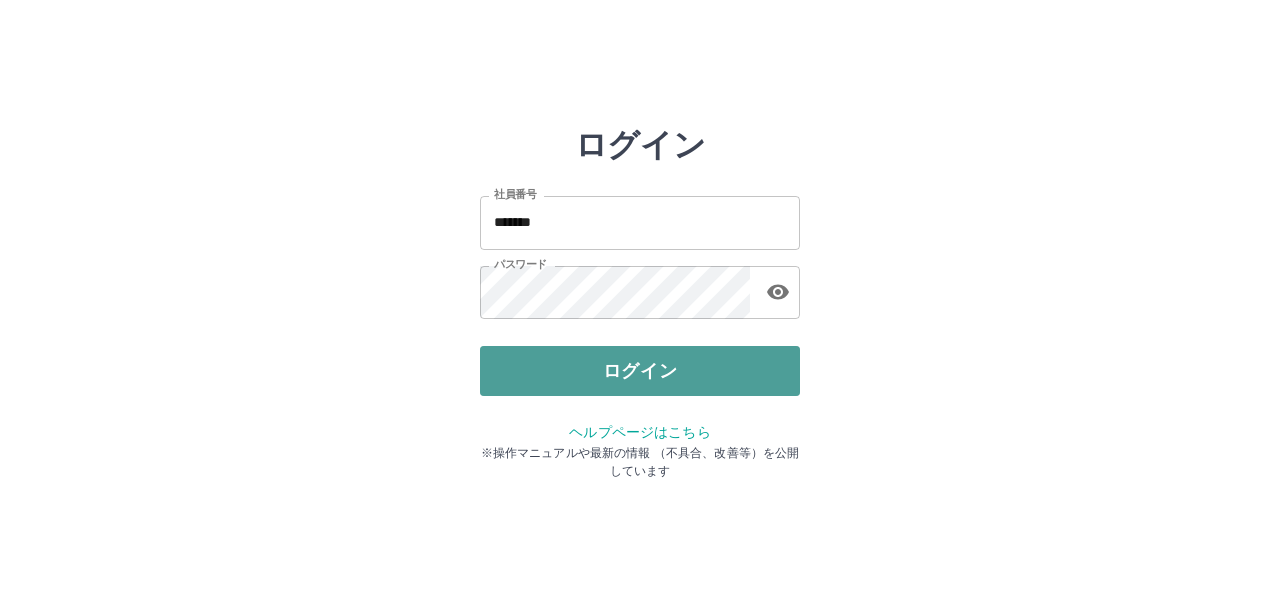 click on "ログイン" at bounding box center [640, 371] 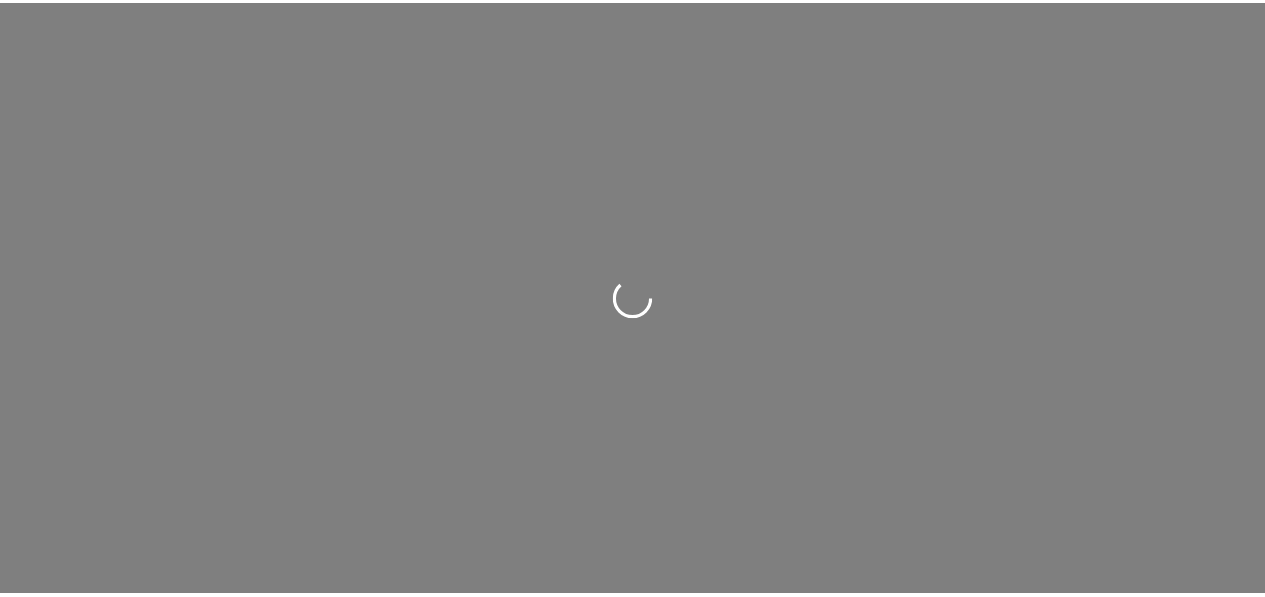 scroll, scrollTop: 0, scrollLeft: 0, axis: both 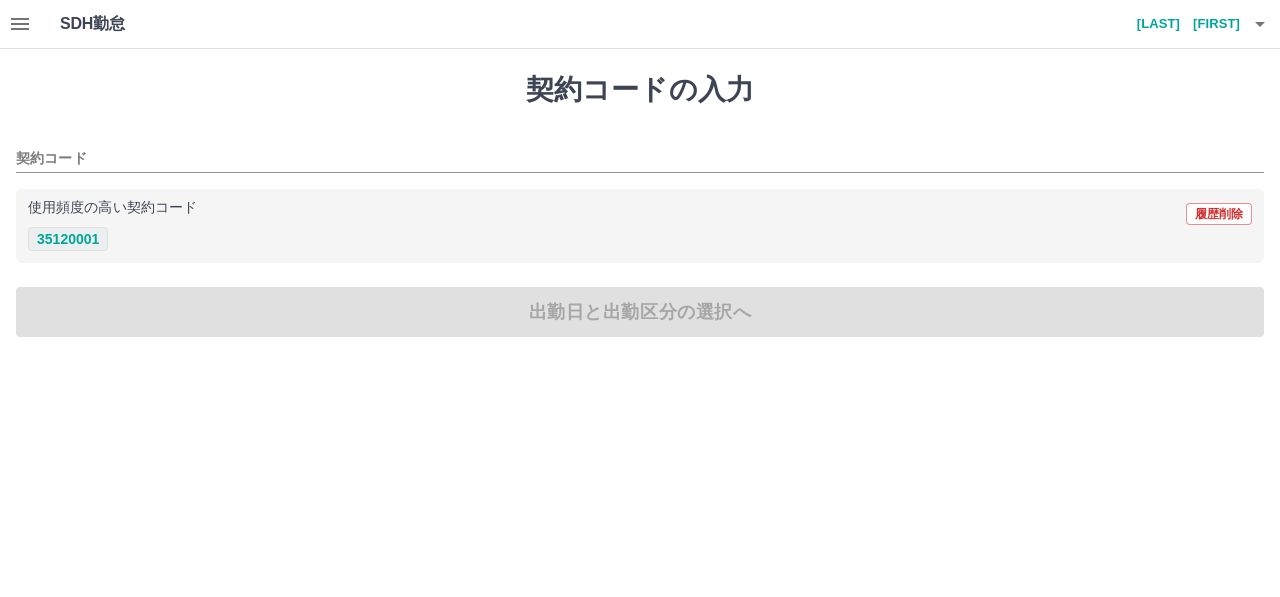 click on "35120001" at bounding box center (68, 239) 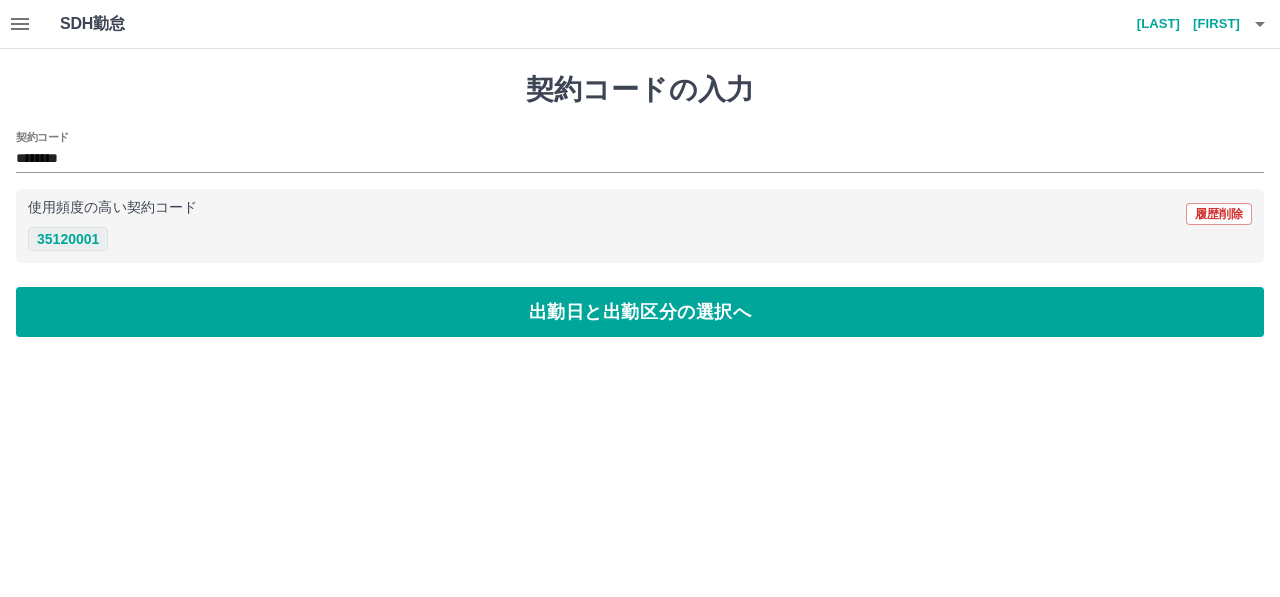 type on "********" 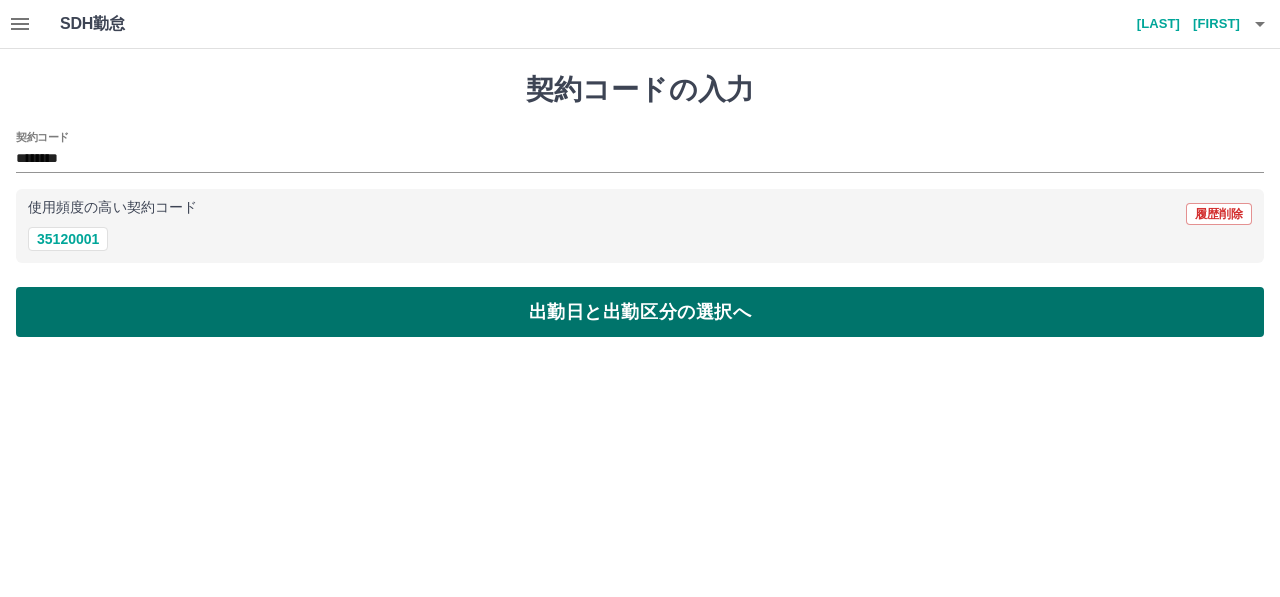 click on "出勤日と出勤区分の選択へ" at bounding box center [640, 312] 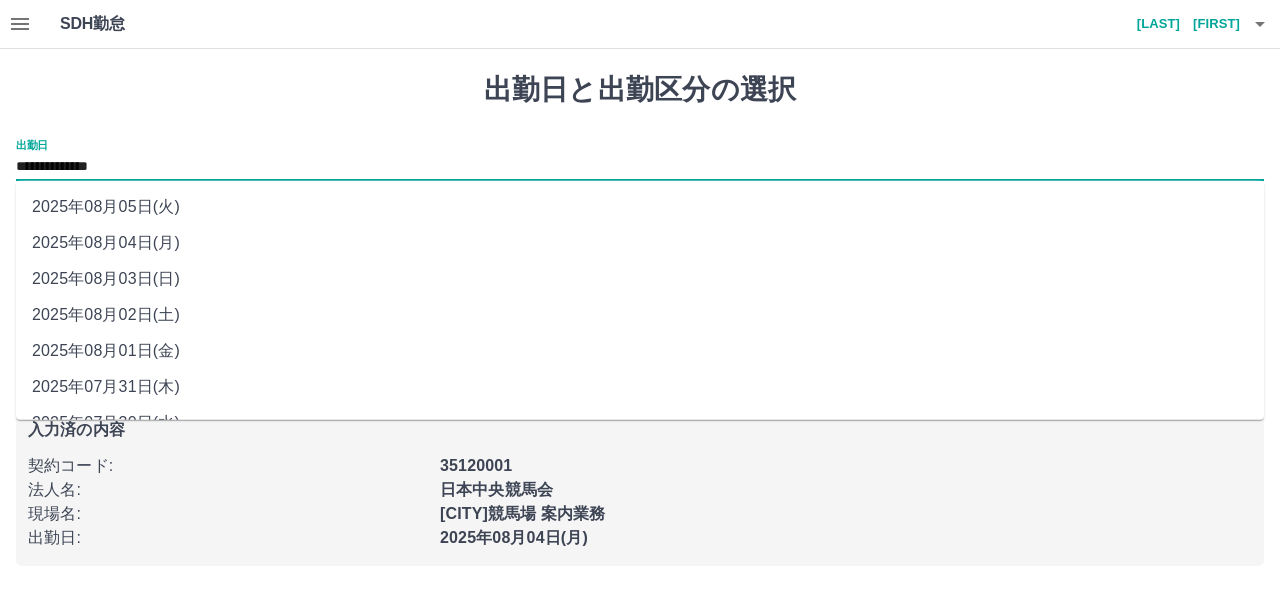 click on "**********" at bounding box center (640, 167) 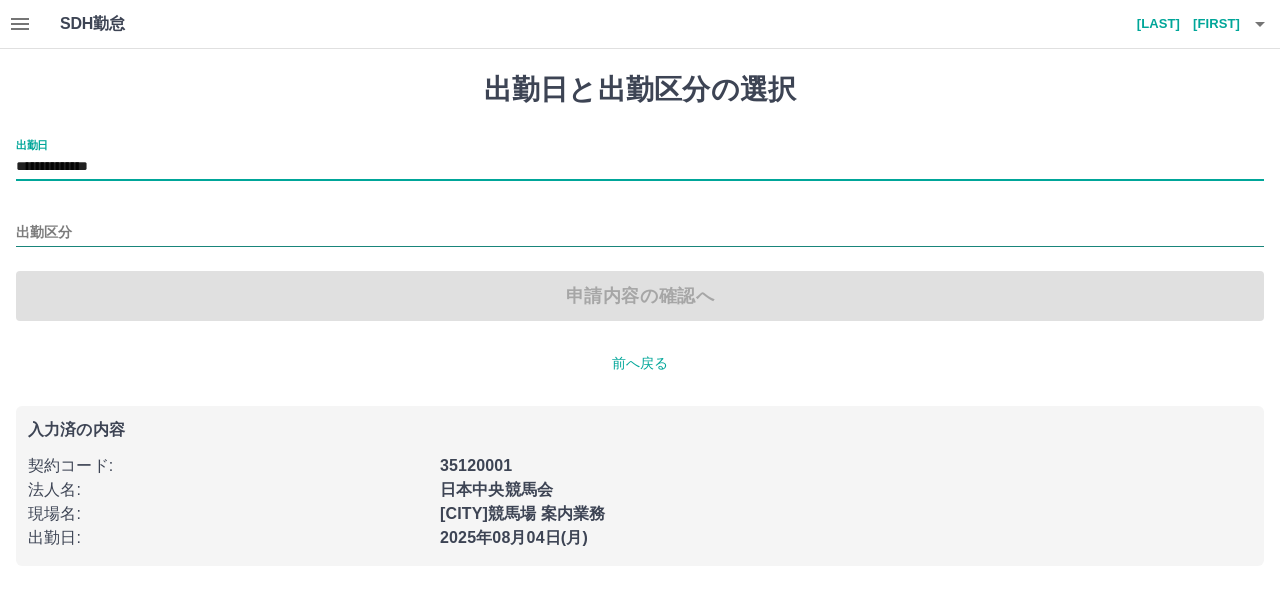 click on "出勤区分" at bounding box center (640, 233) 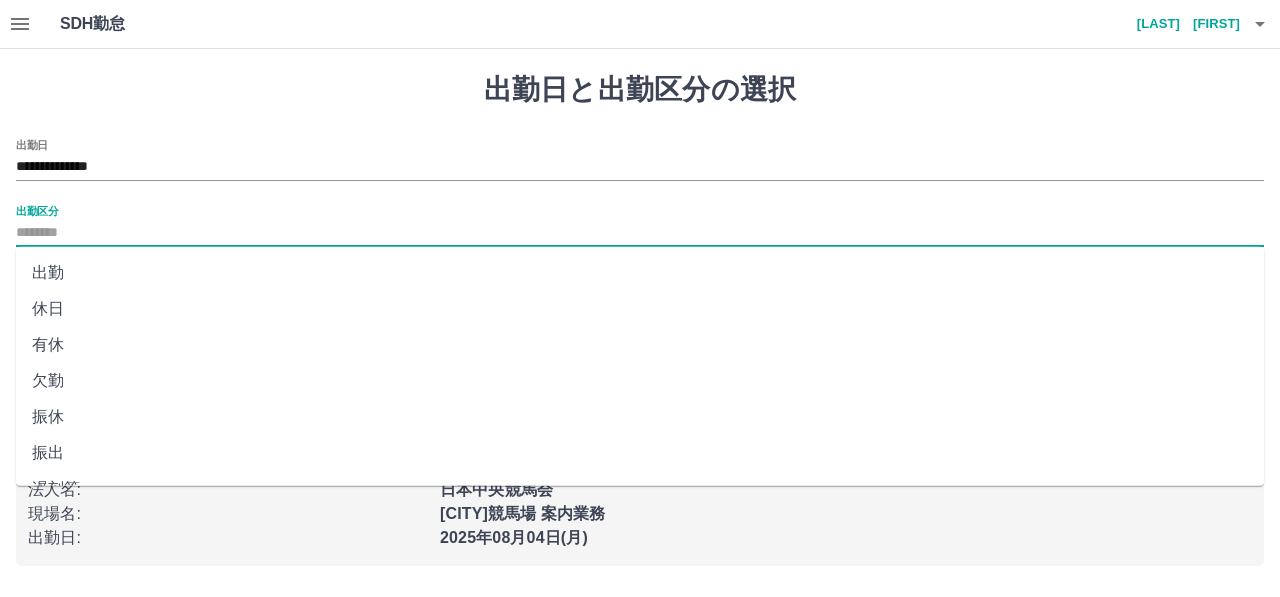 click on "出勤" at bounding box center (640, 273) 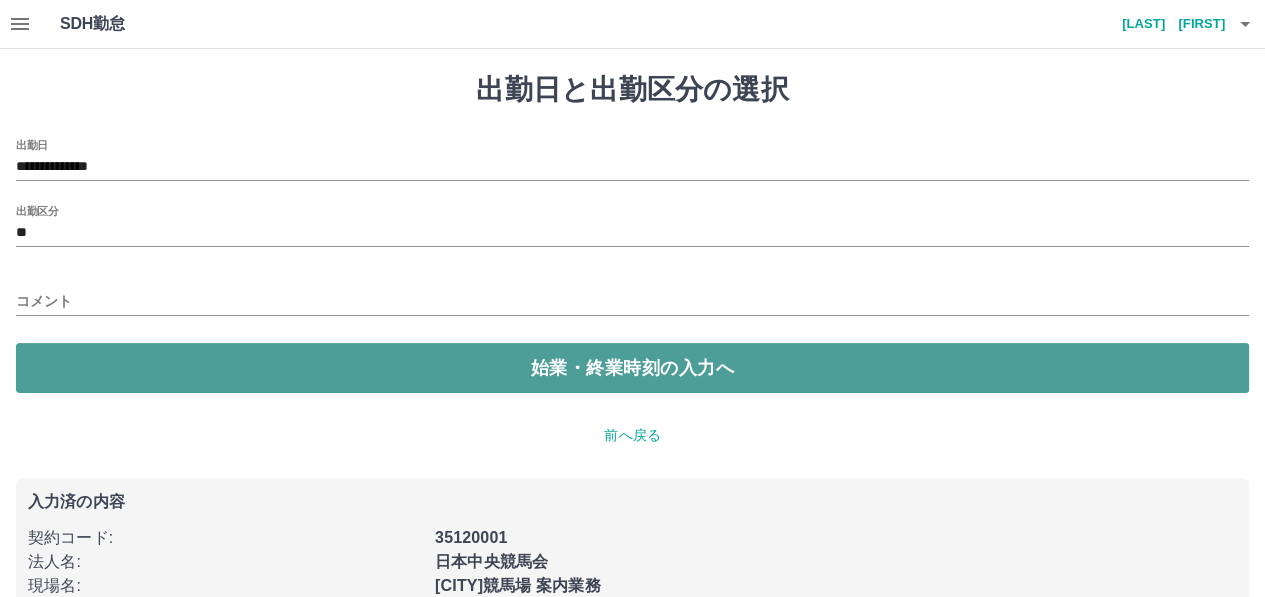 click on "始業・終業時刻の入力へ" at bounding box center [632, 368] 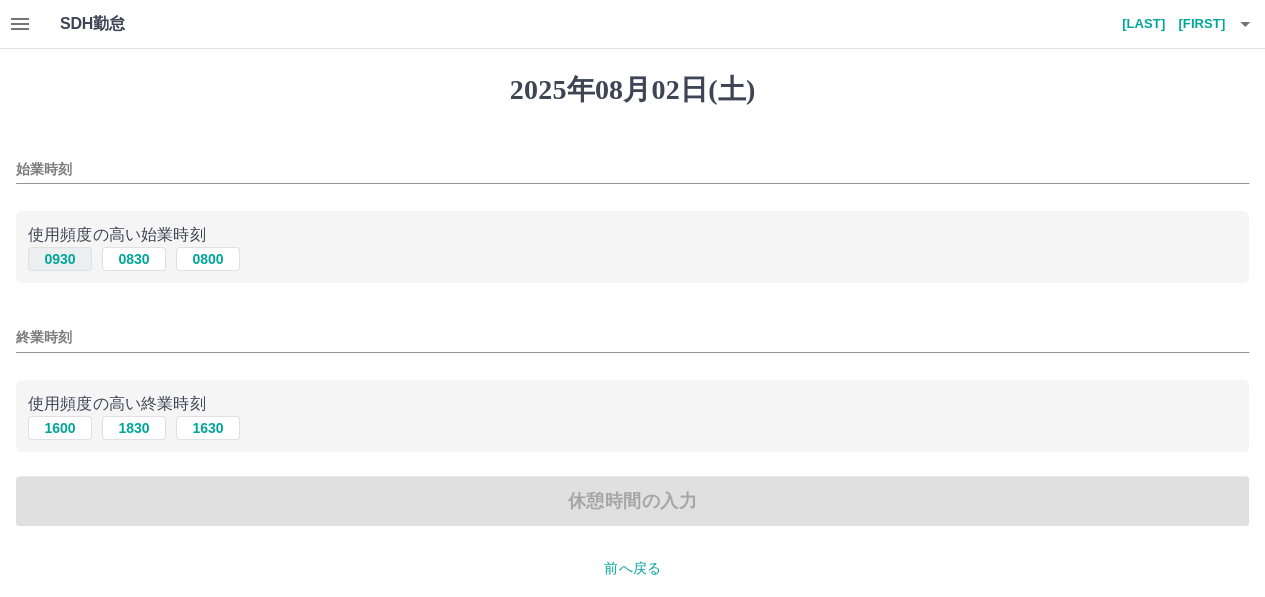 click on "0930" at bounding box center [60, 259] 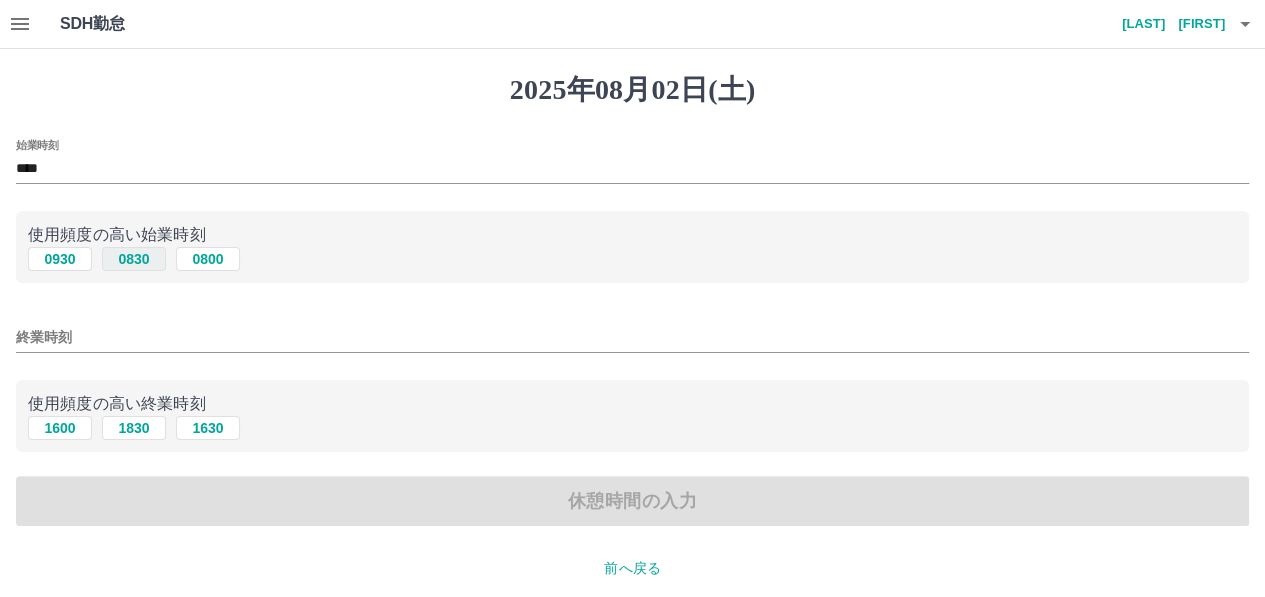 click on "0830" at bounding box center (134, 259) 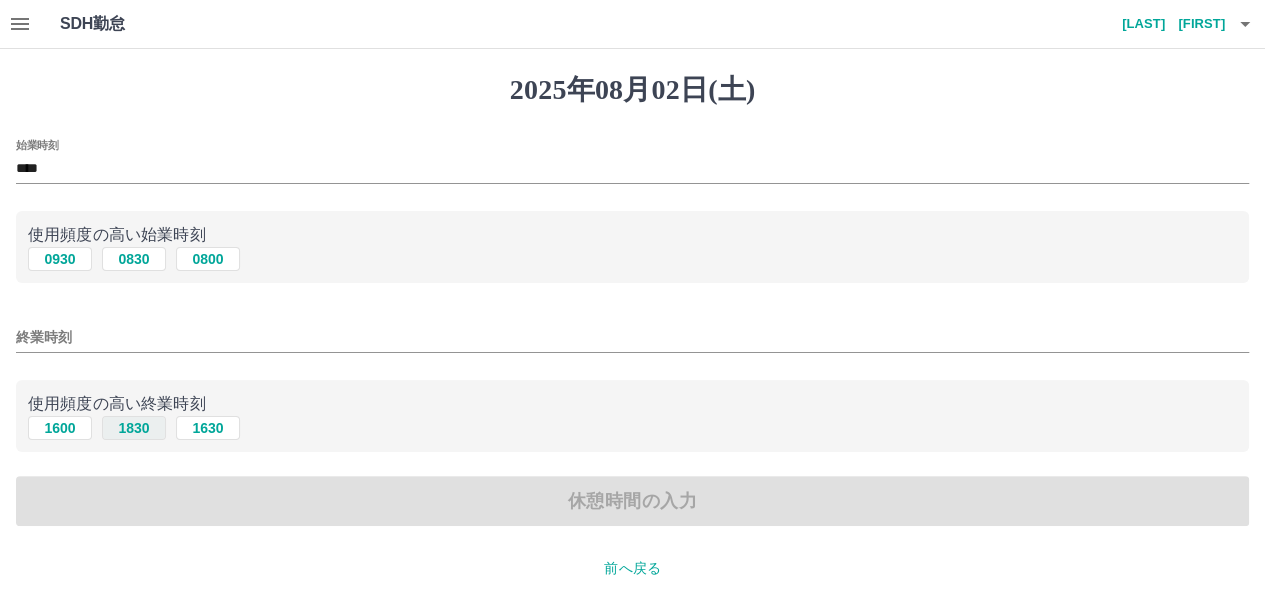 click on "1830" at bounding box center [134, 428] 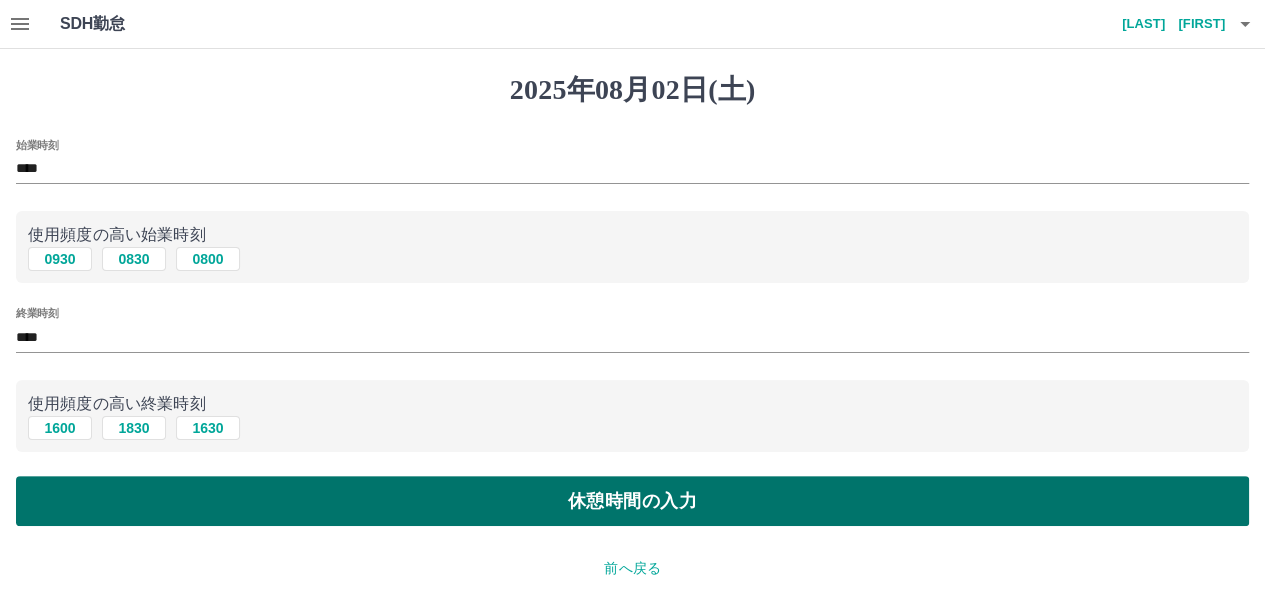 click on "休憩時間の入力" at bounding box center [632, 501] 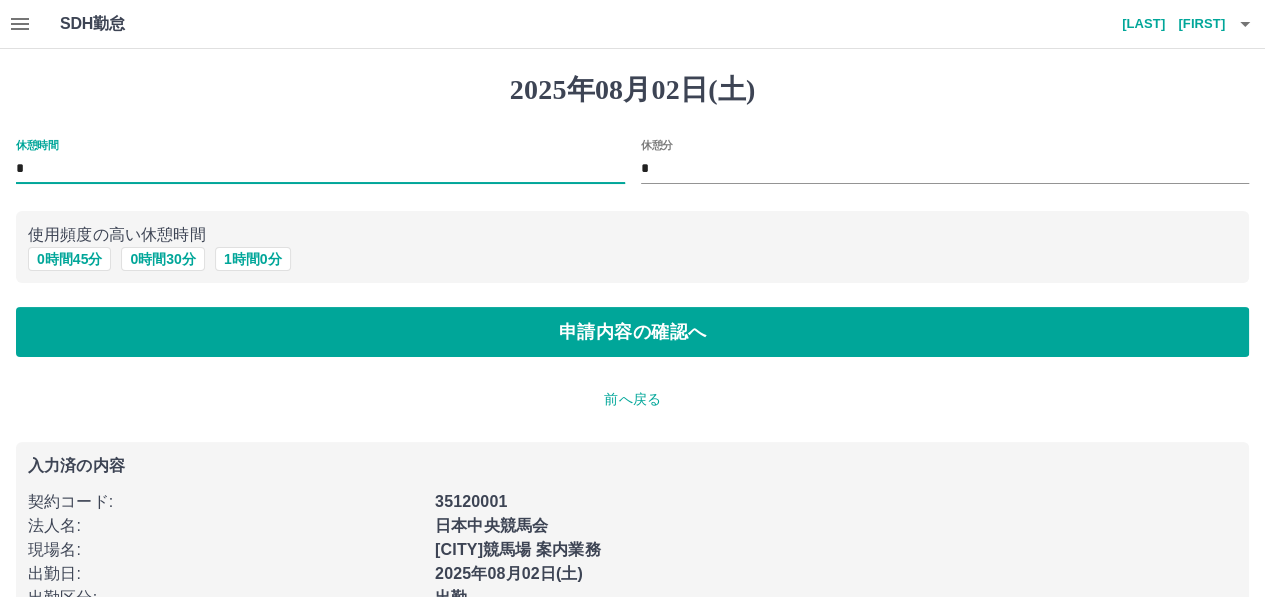 click on "*" at bounding box center [320, 169] 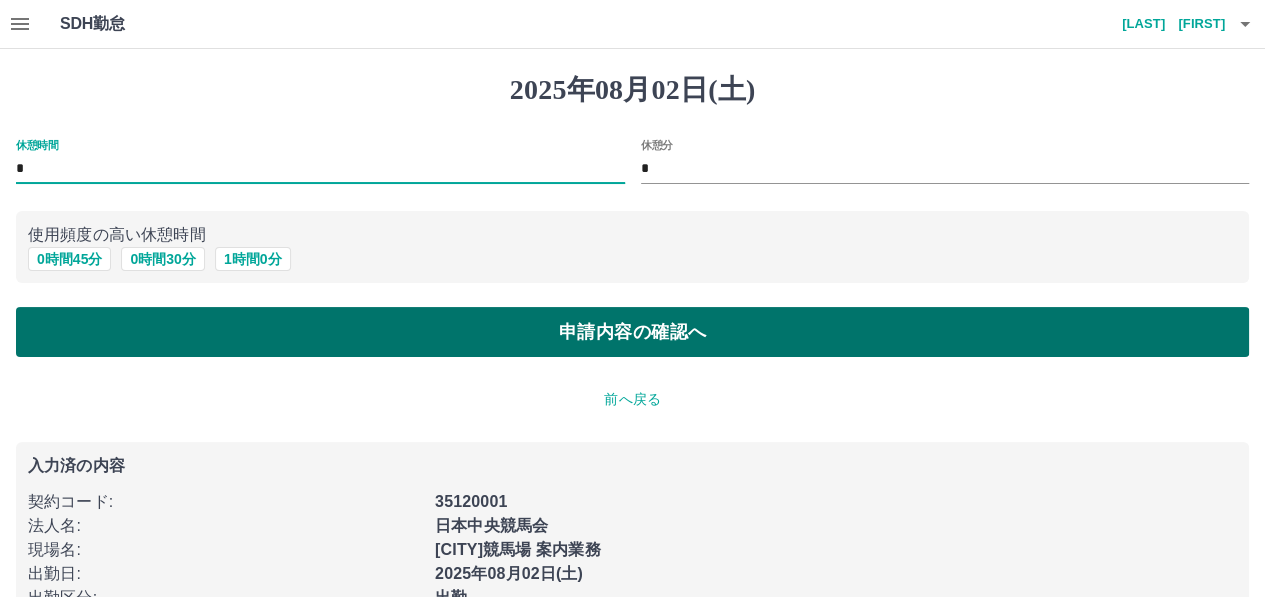 type on "*" 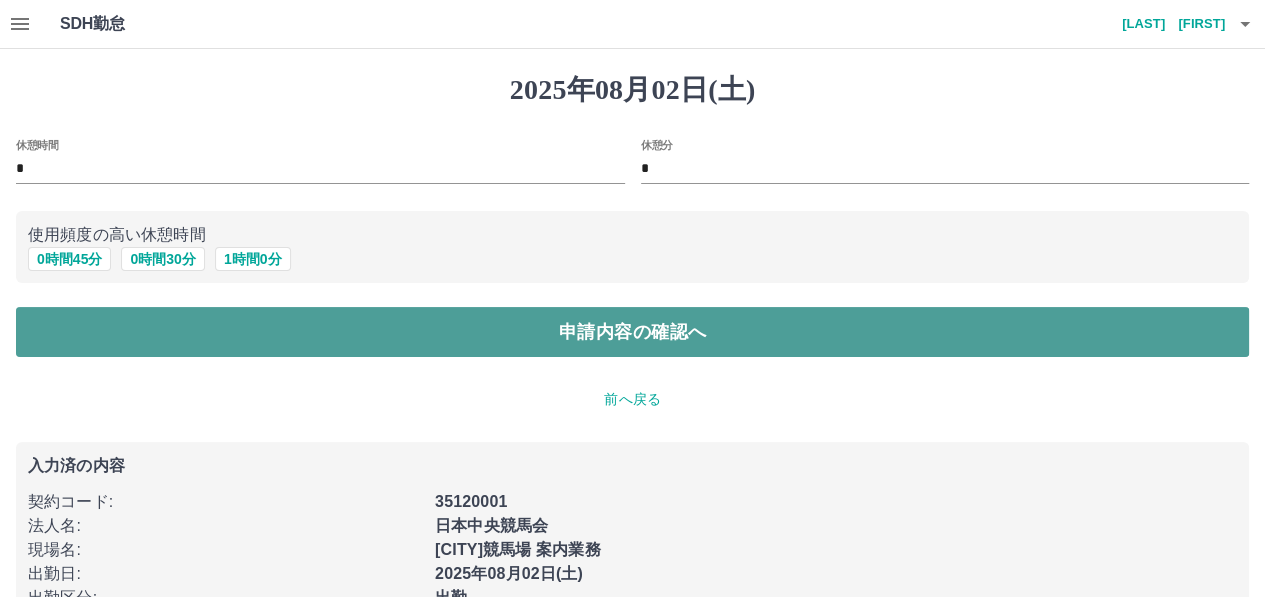click on "申請内容の確認へ" at bounding box center (632, 332) 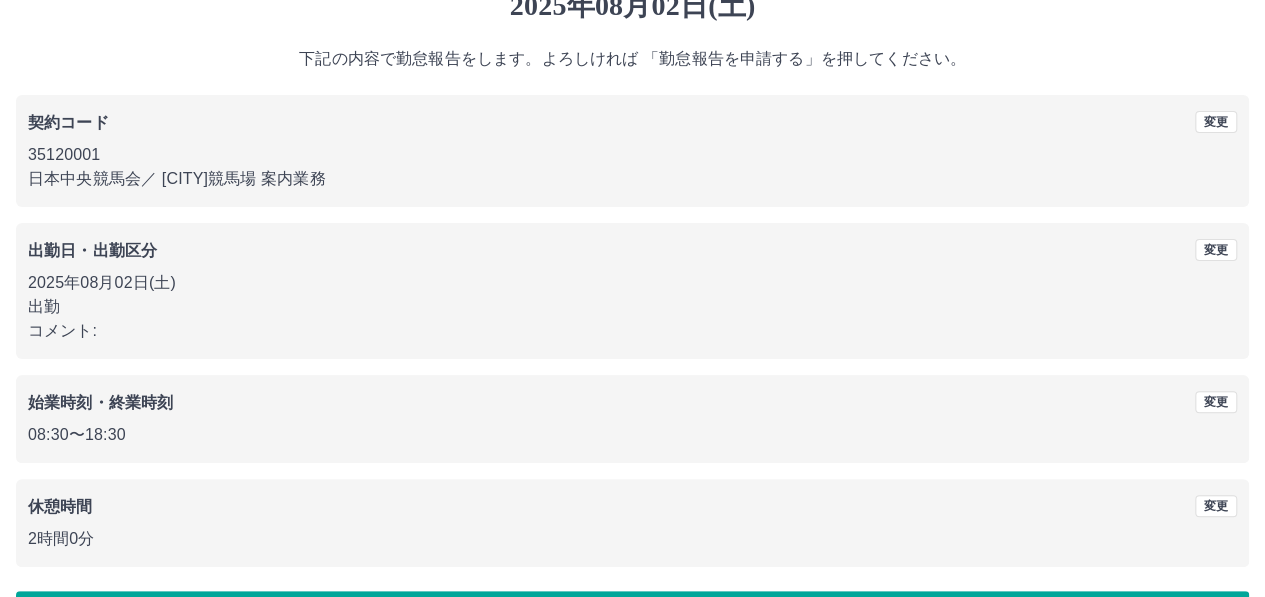 scroll, scrollTop: 150, scrollLeft: 0, axis: vertical 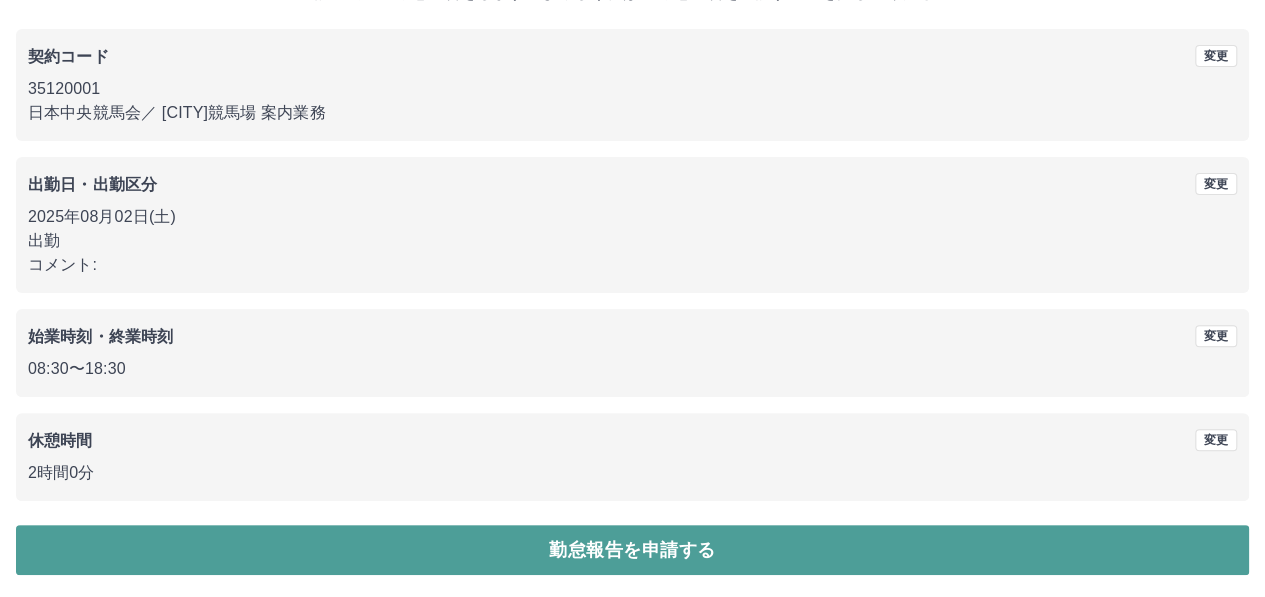 click on "勤怠報告を申請する" at bounding box center [632, 550] 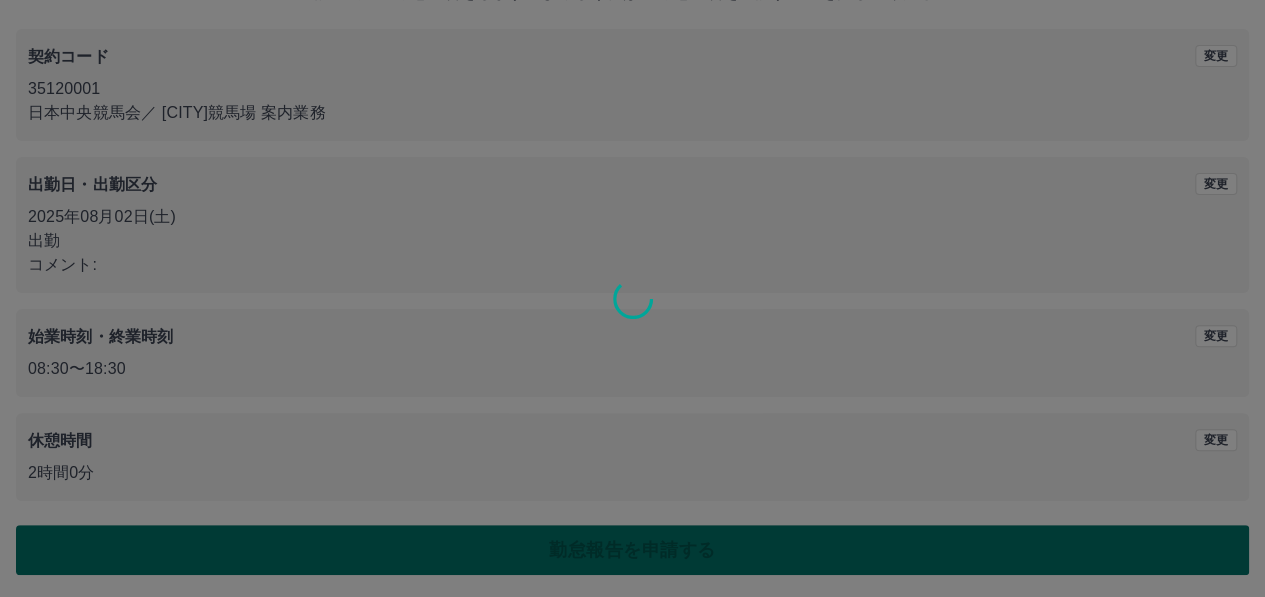 scroll, scrollTop: 0, scrollLeft: 0, axis: both 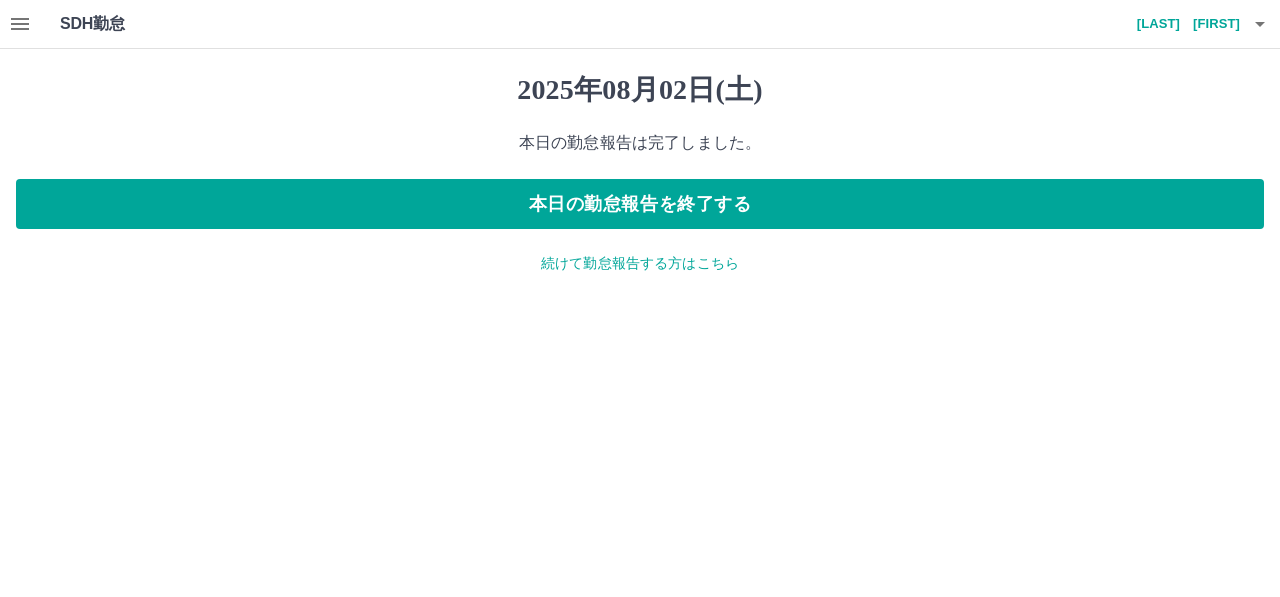 click on "続けて勤怠報告する方はこちら" at bounding box center [640, 263] 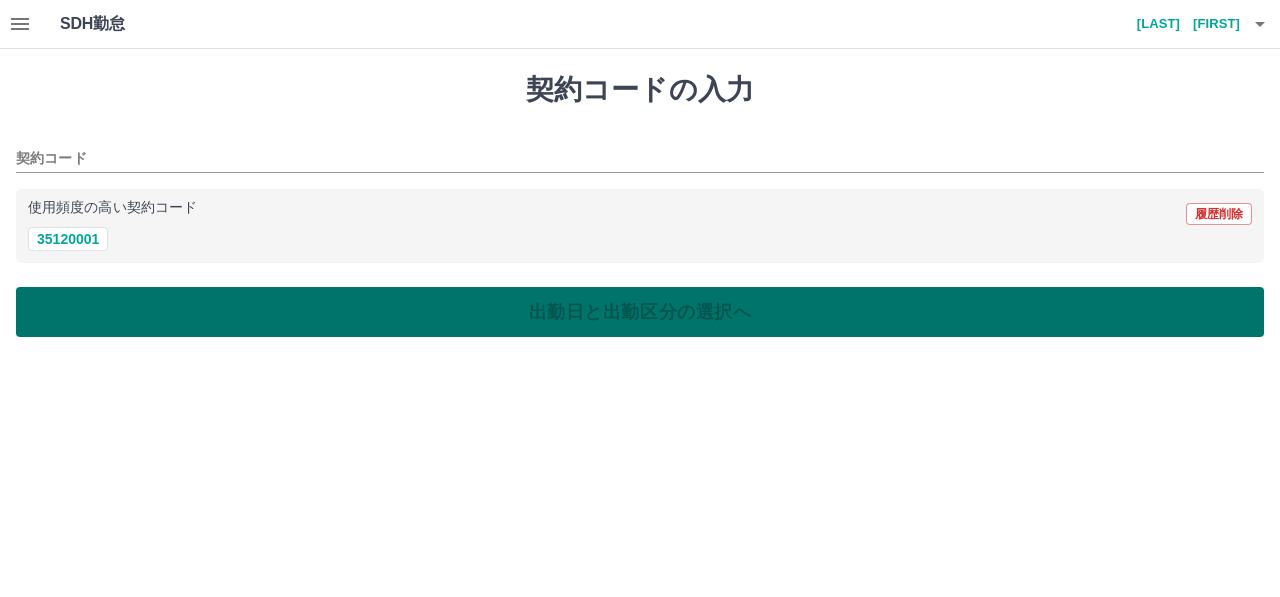 drag, startPoint x: 82, startPoint y: 239, endPoint x: 119, endPoint y: 303, distance: 73.92564 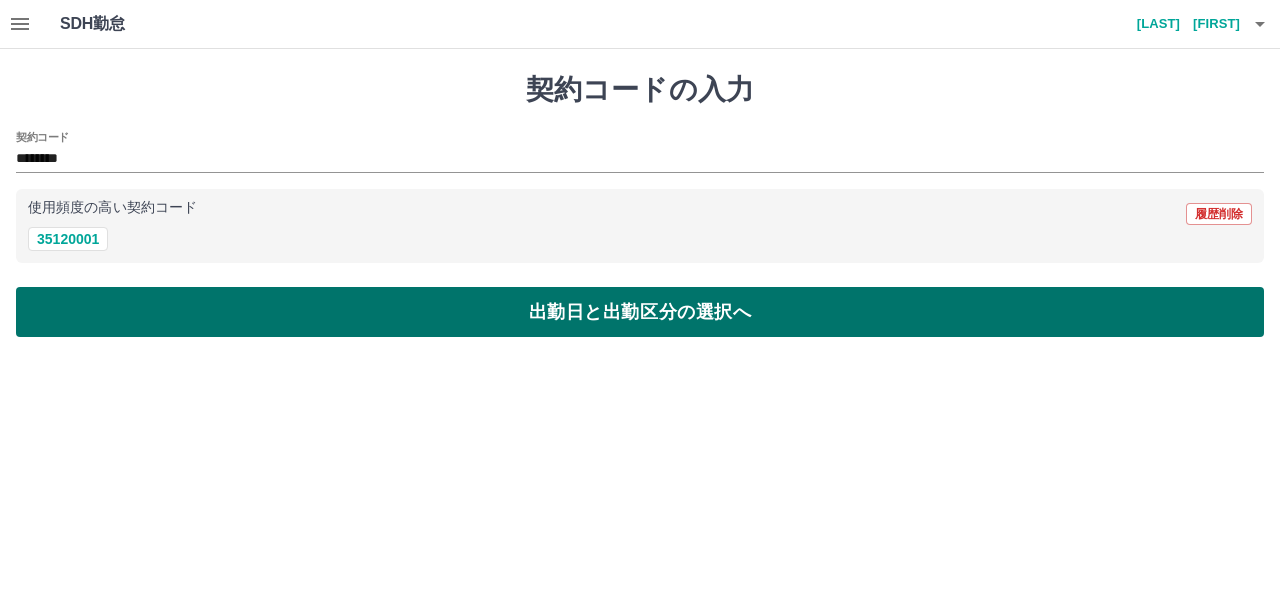 click on "出勤日と出勤区分の選択へ" at bounding box center (640, 312) 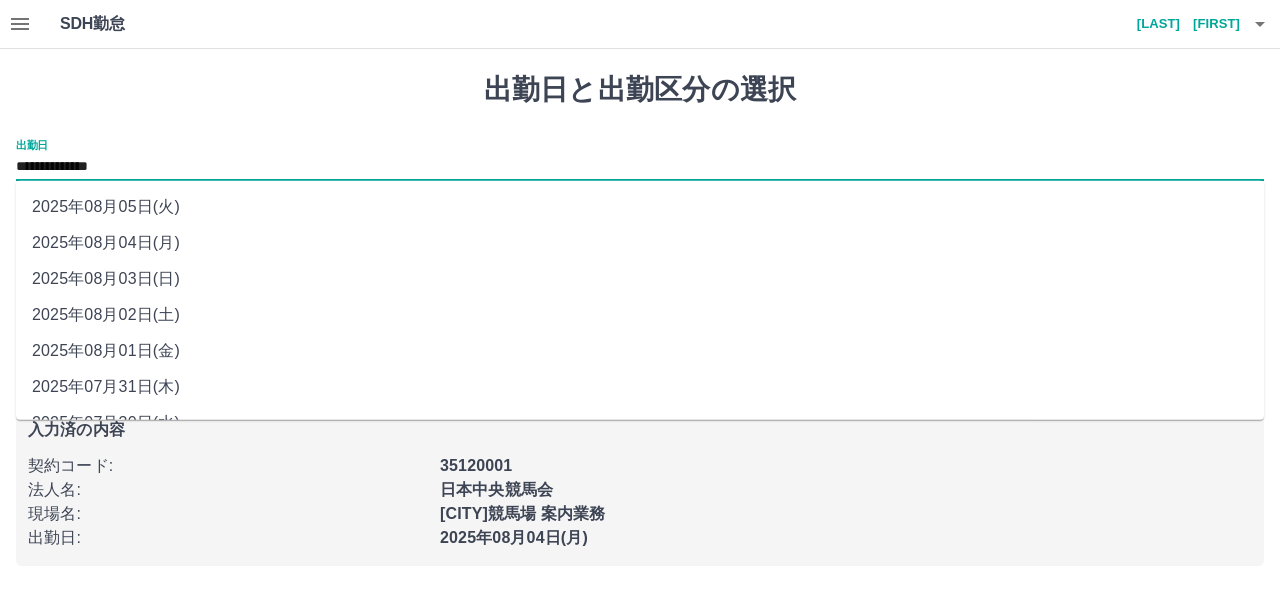 click on "**********" at bounding box center [640, 167] 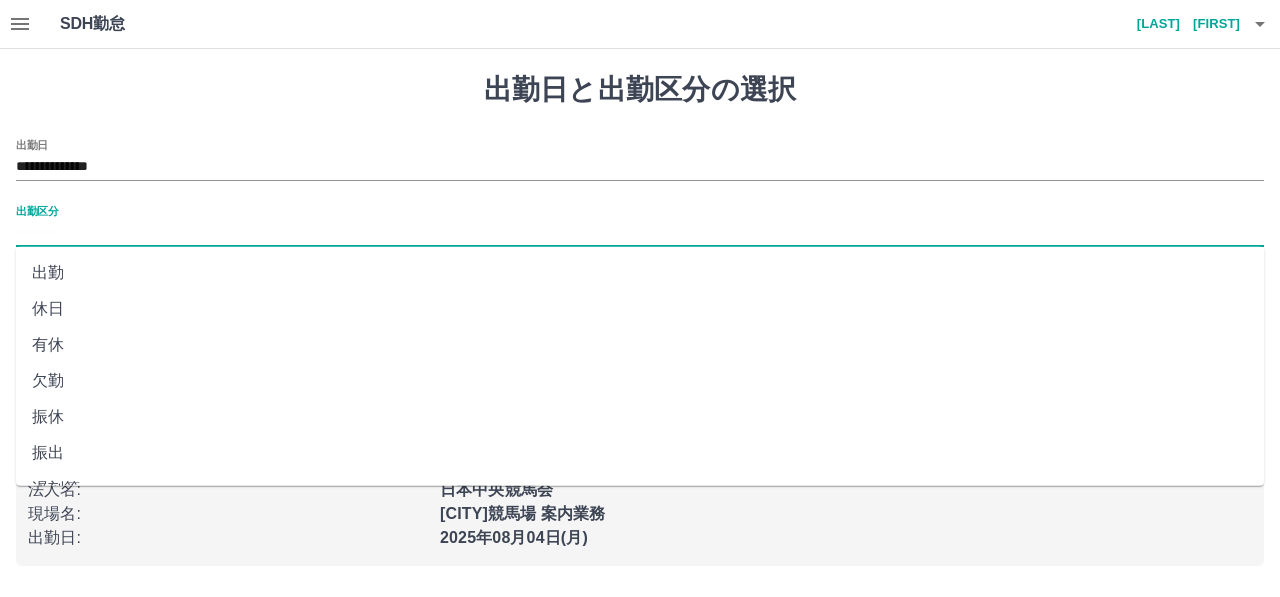 click on "出勤区分" at bounding box center (640, 233) 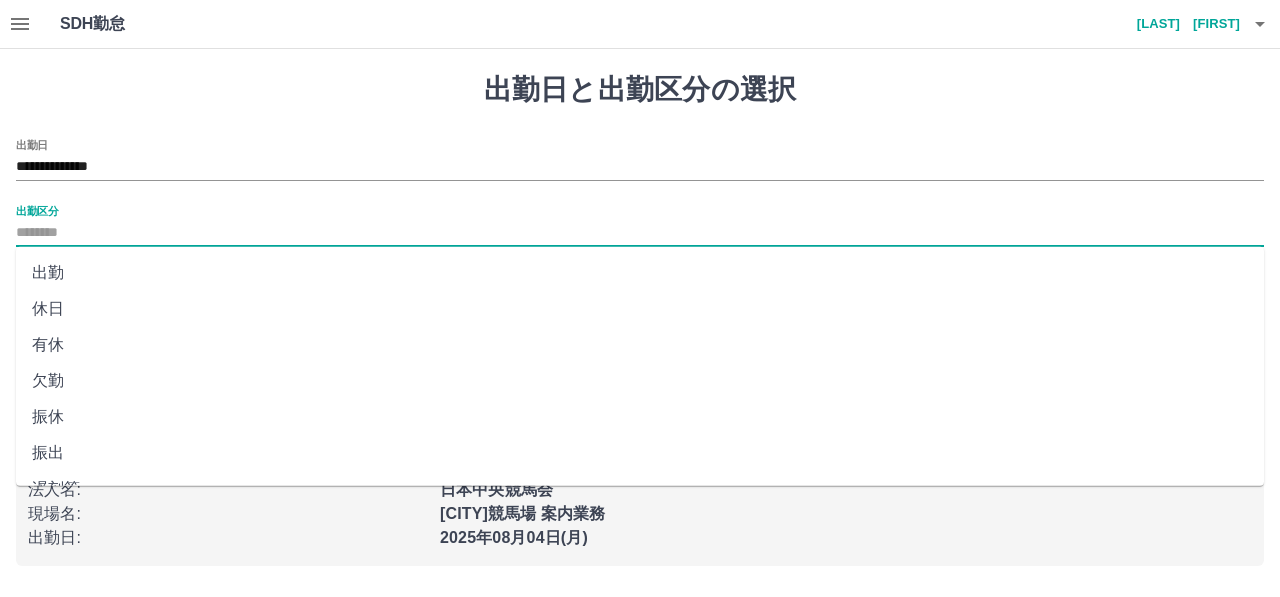 click on "出勤" at bounding box center (640, 273) 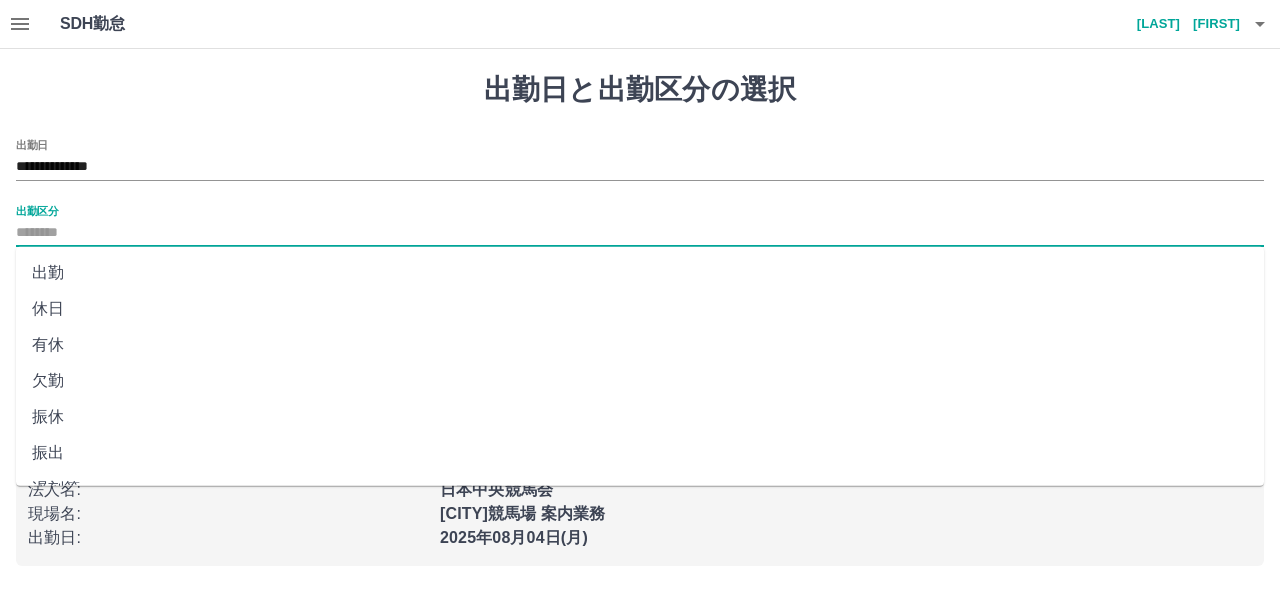 type on "**" 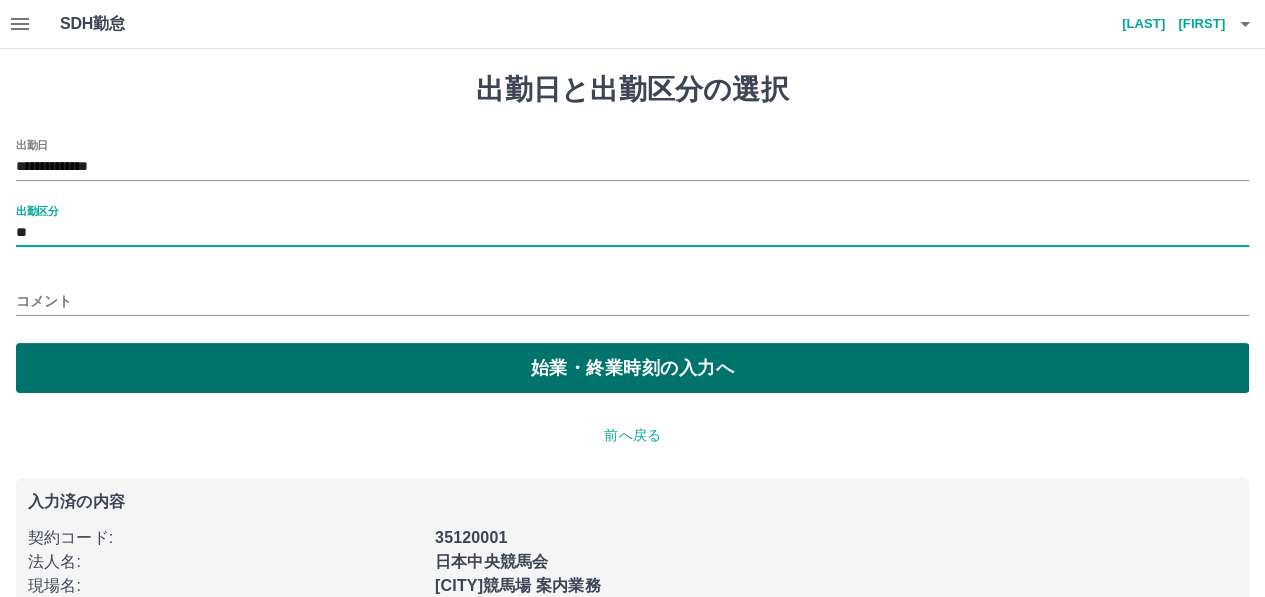 click on "始業・終業時刻の入力へ" at bounding box center [632, 368] 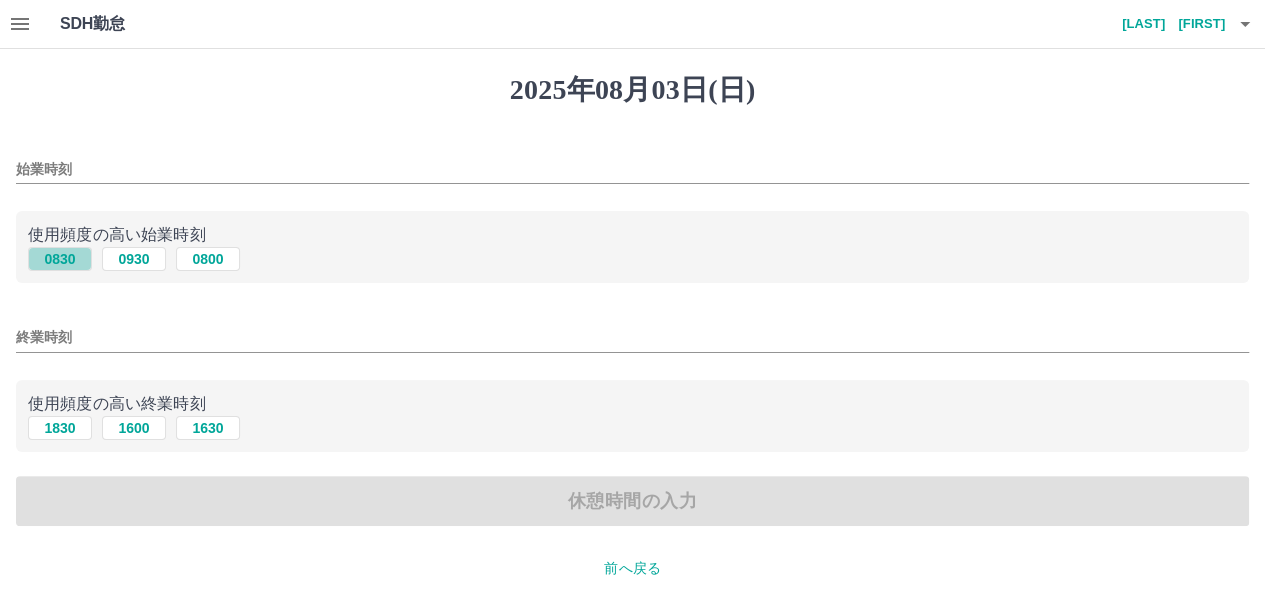 click on "0830" at bounding box center (60, 259) 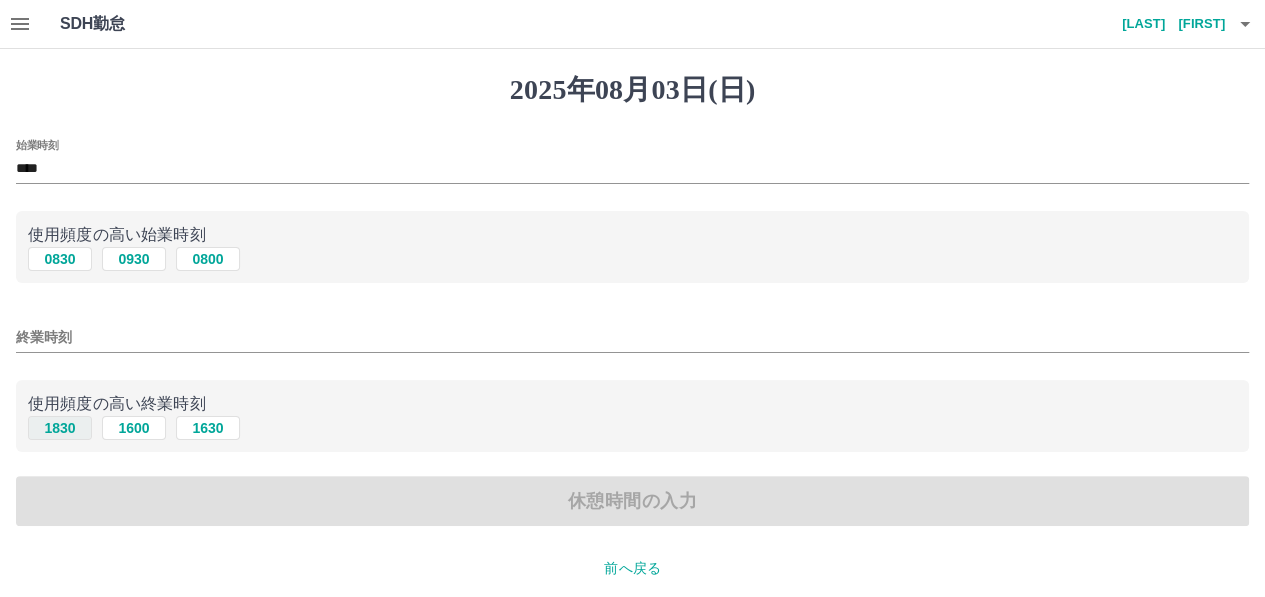 click on "1830" at bounding box center [60, 428] 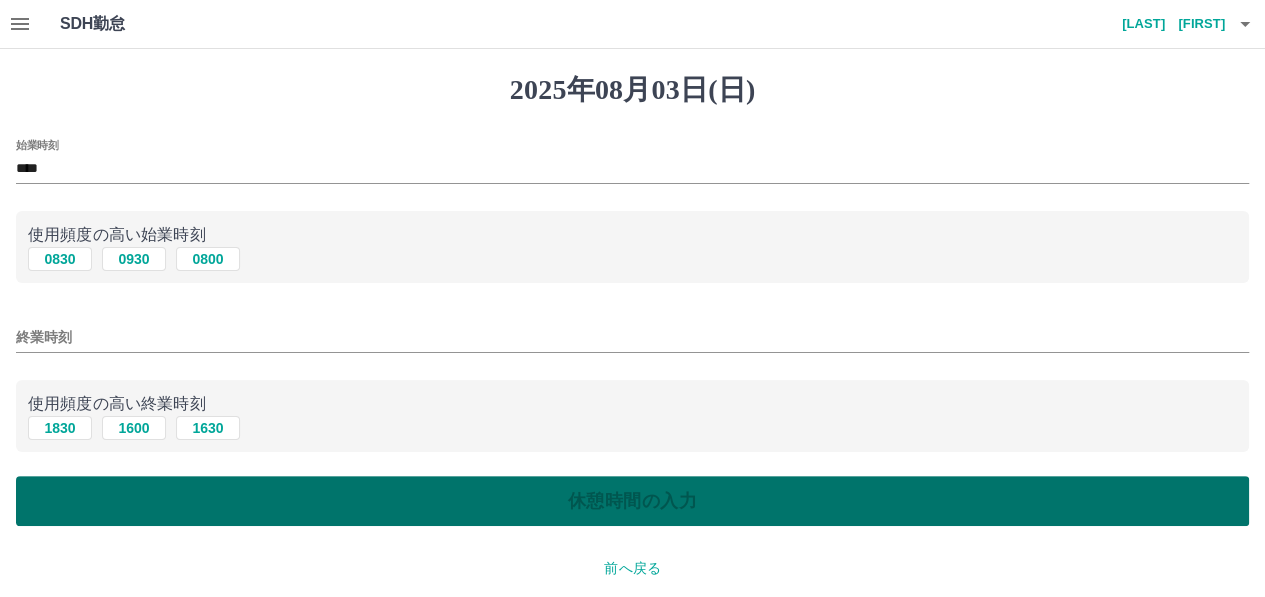 type on "****" 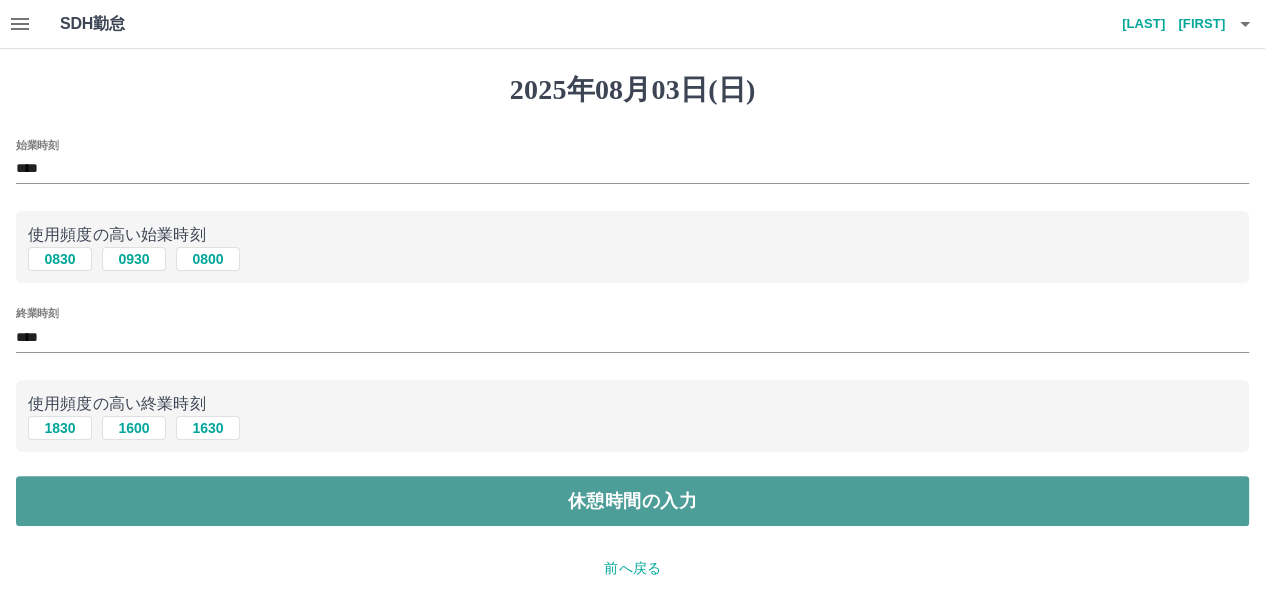 click on "休憩時間の入力" at bounding box center [632, 501] 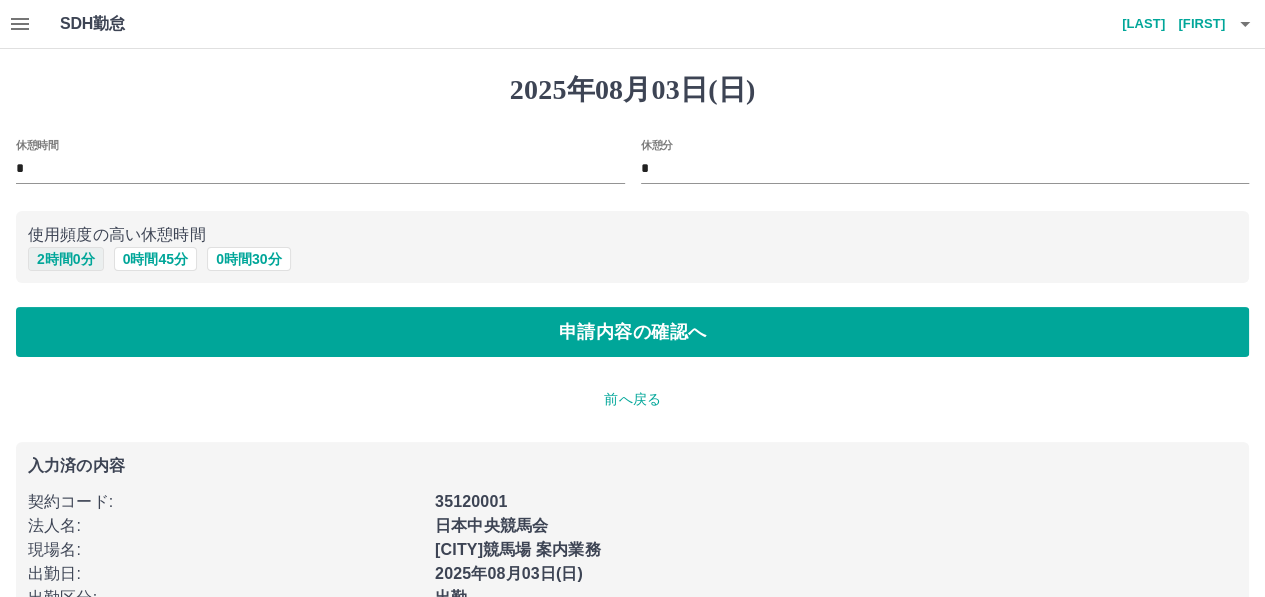click on "2 時間 0 分" at bounding box center [66, 259] 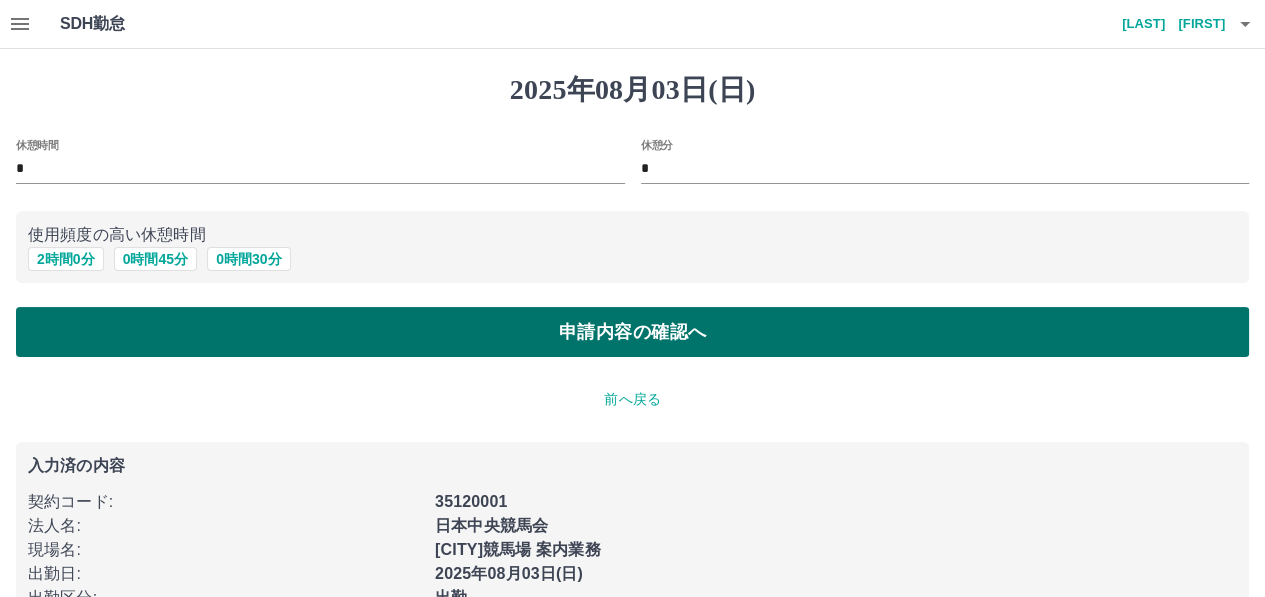click on "申請内容の確認へ" at bounding box center [632, 332] 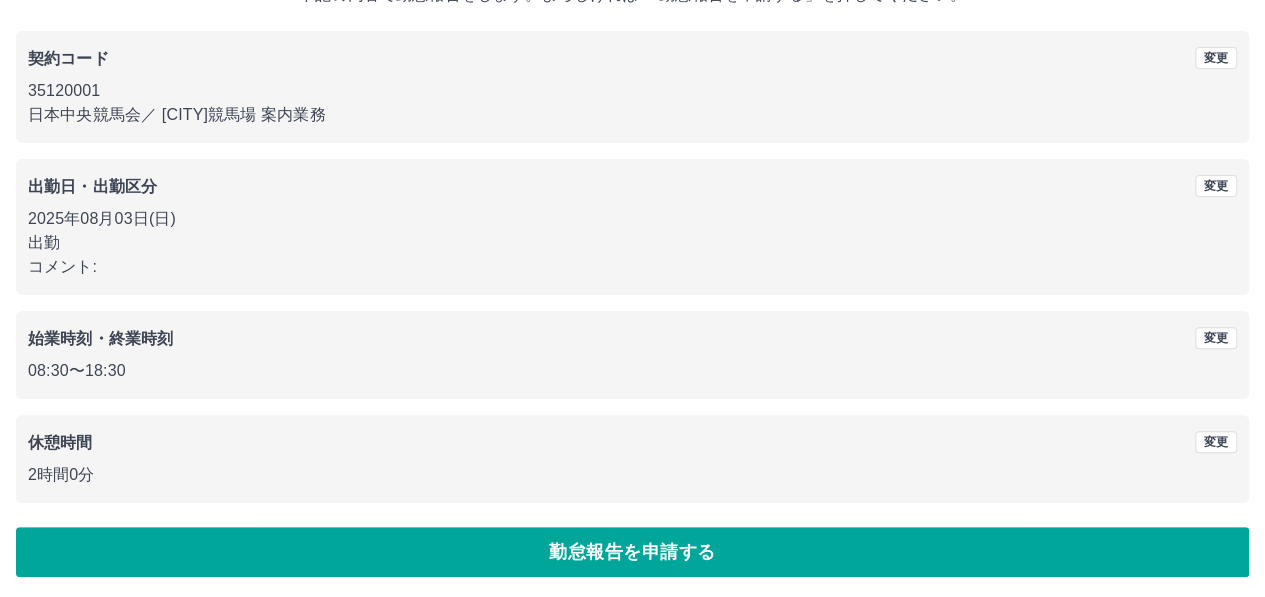 scroll, scrollTop: 150, scrollLeft: 0, axis: vertical 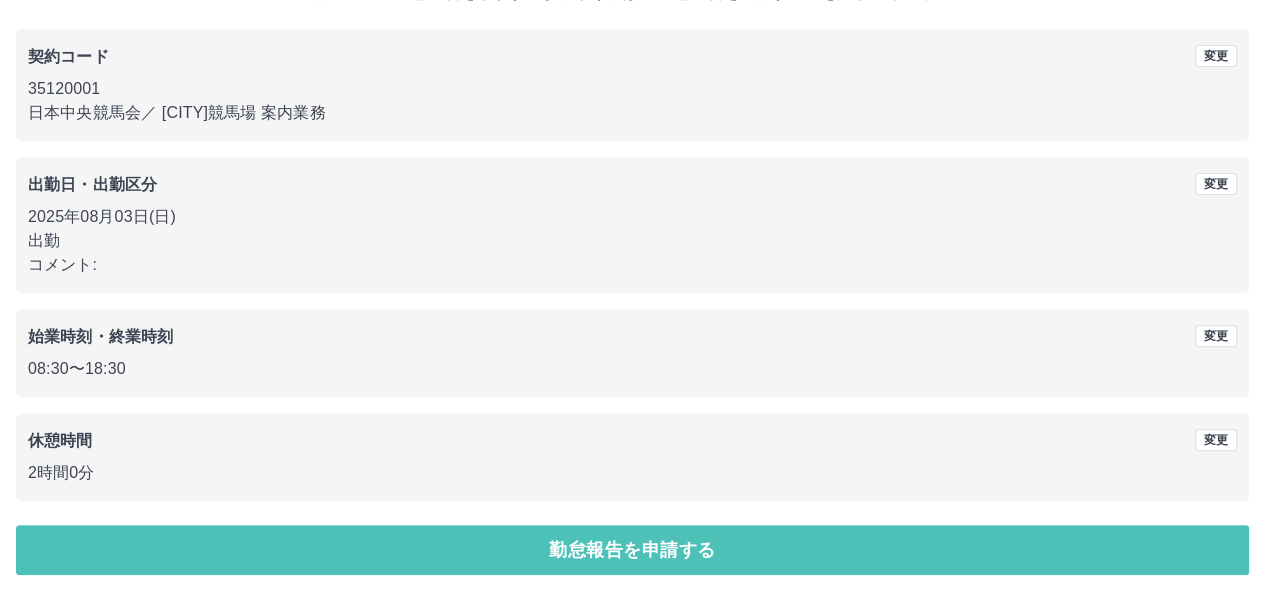 click on "勤怠報告を申請する" at bounding box center [632, 550] 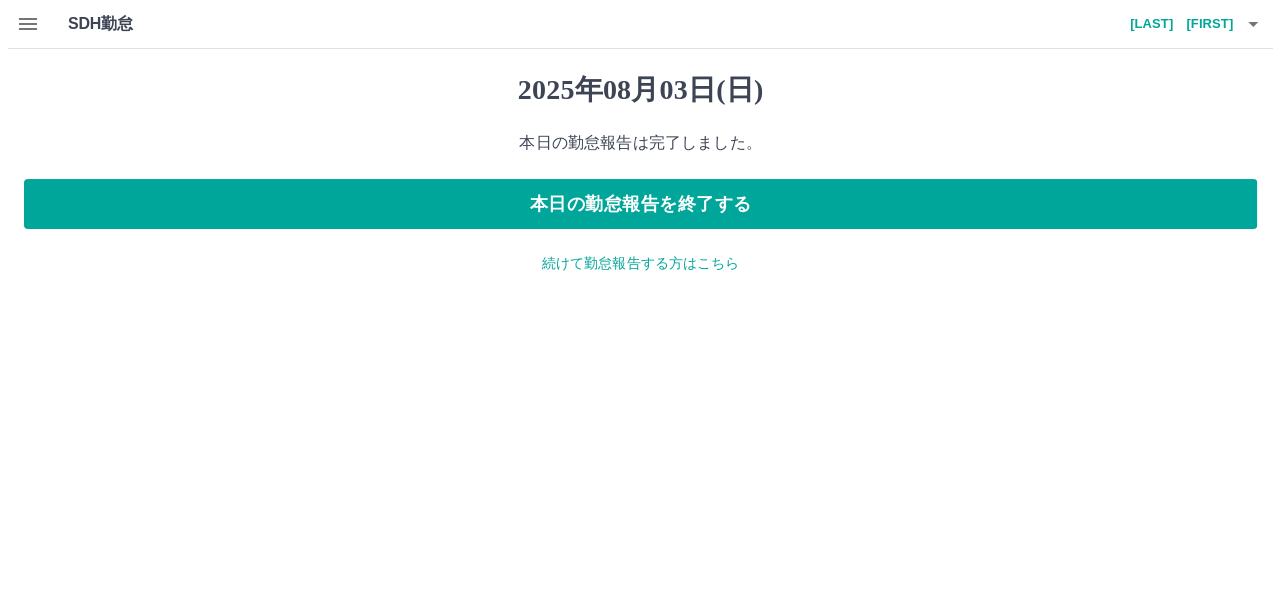 scroll, scrollTop: 0, scrollLeft: 0, axis: both 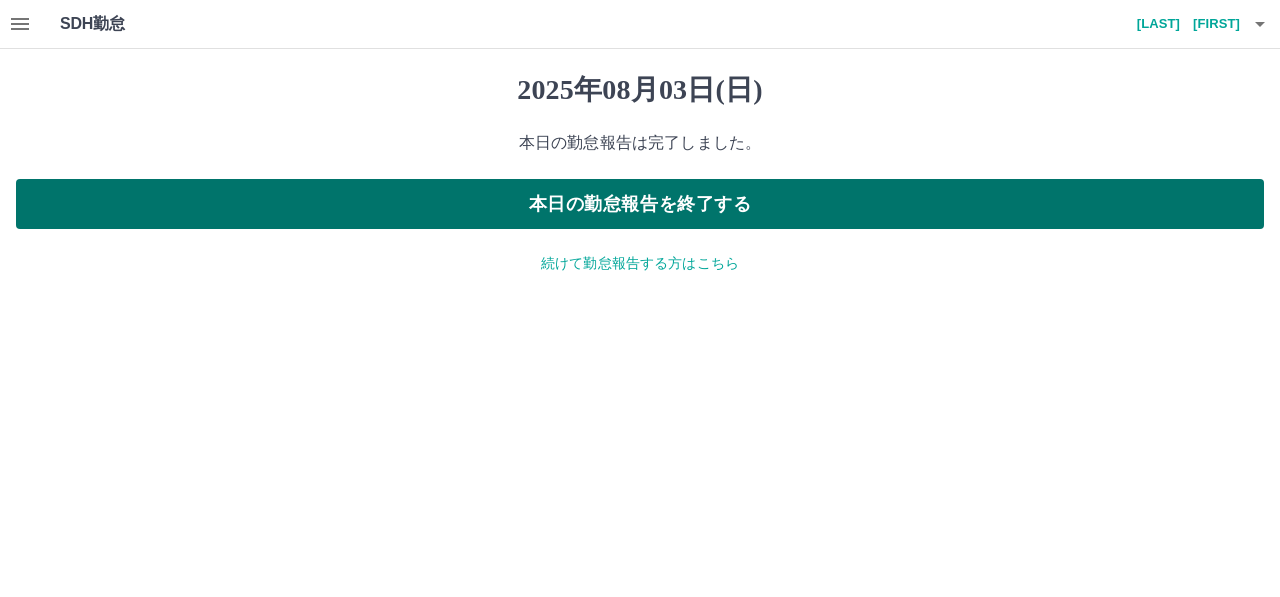 click on "本日の勤怠報告を終了する" at bounding box center [640, 204] 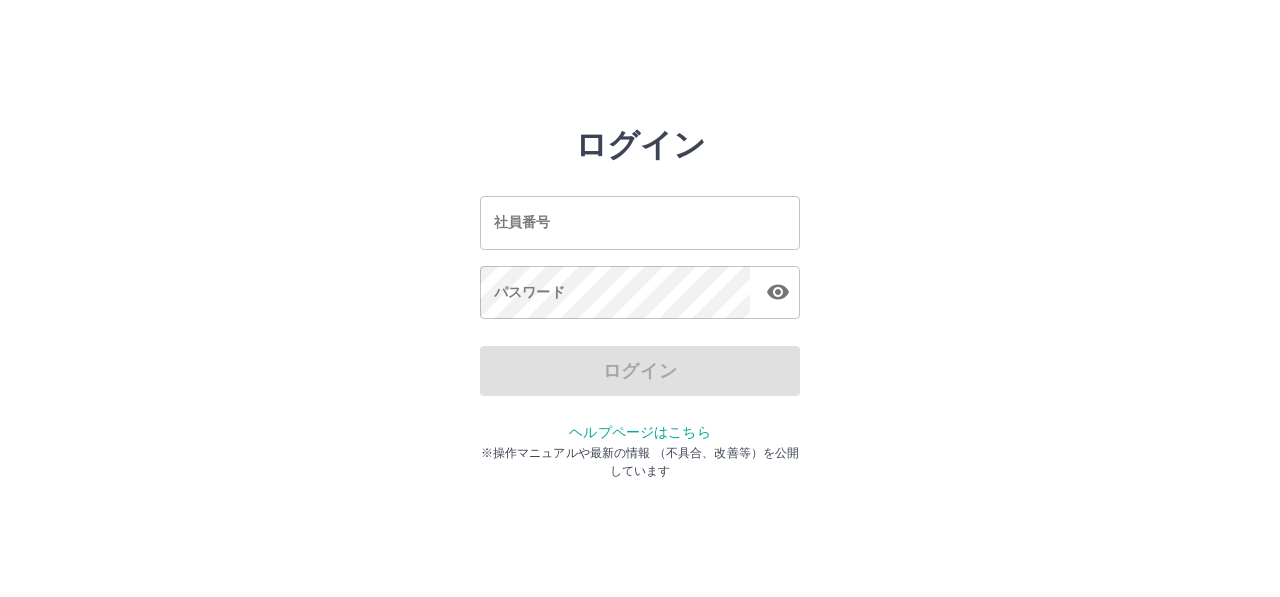 scroll, scrollTop: 0, scrollLeft: 0, axis: both 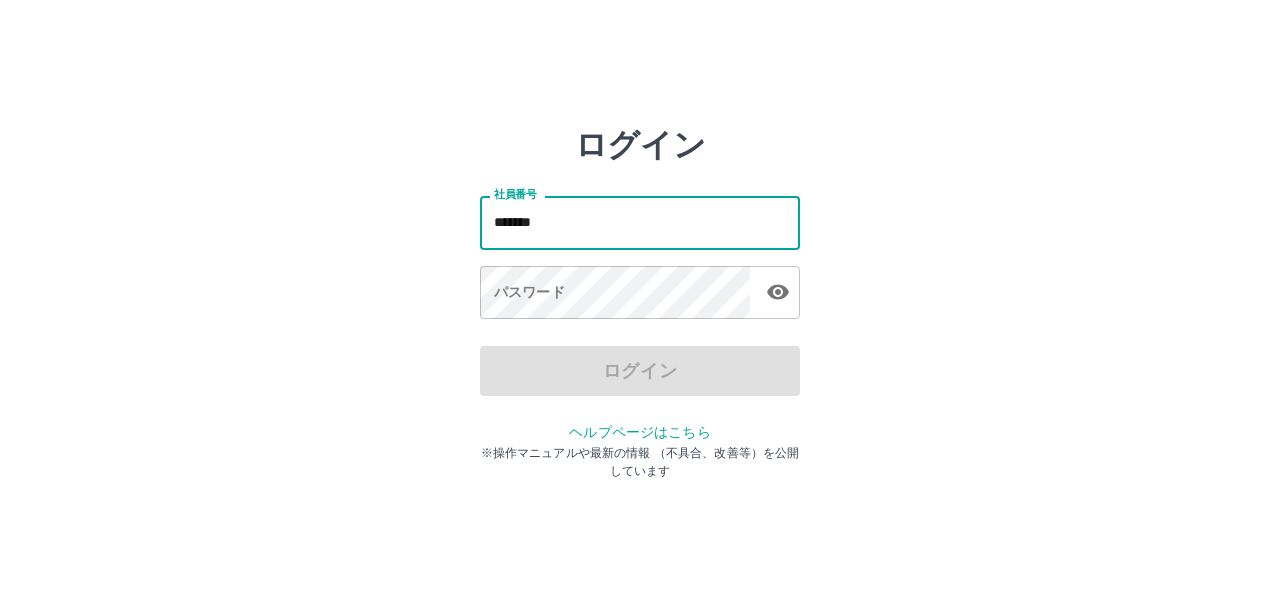 type on "*******" 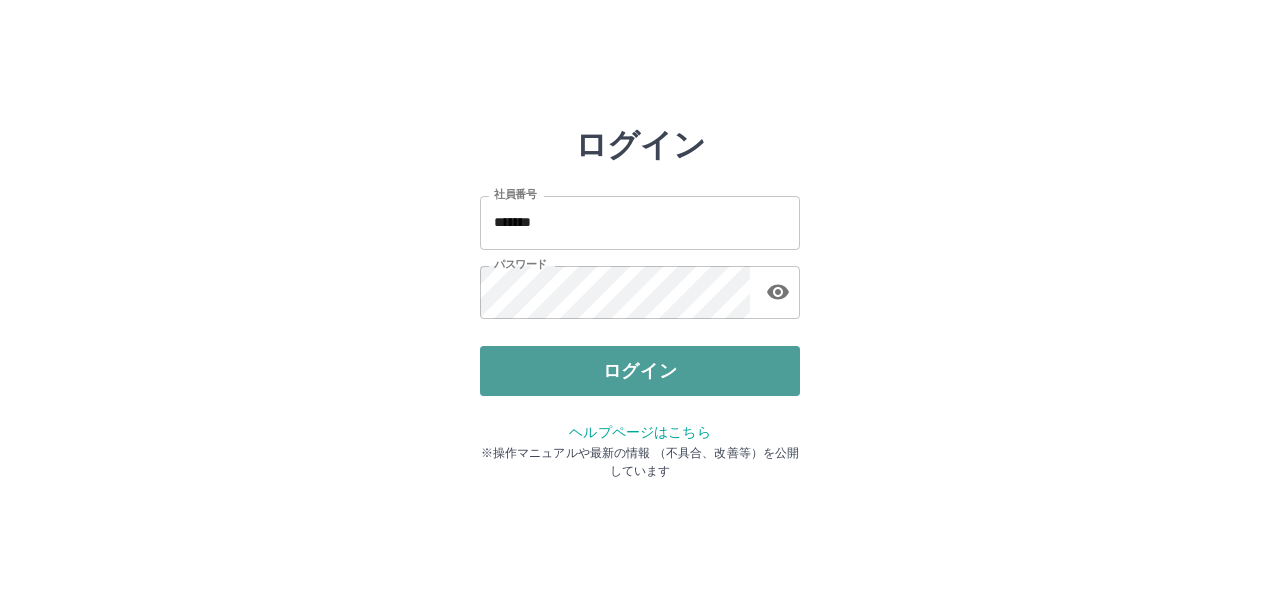 click on "ログイン" at bounding box center [640, 371] 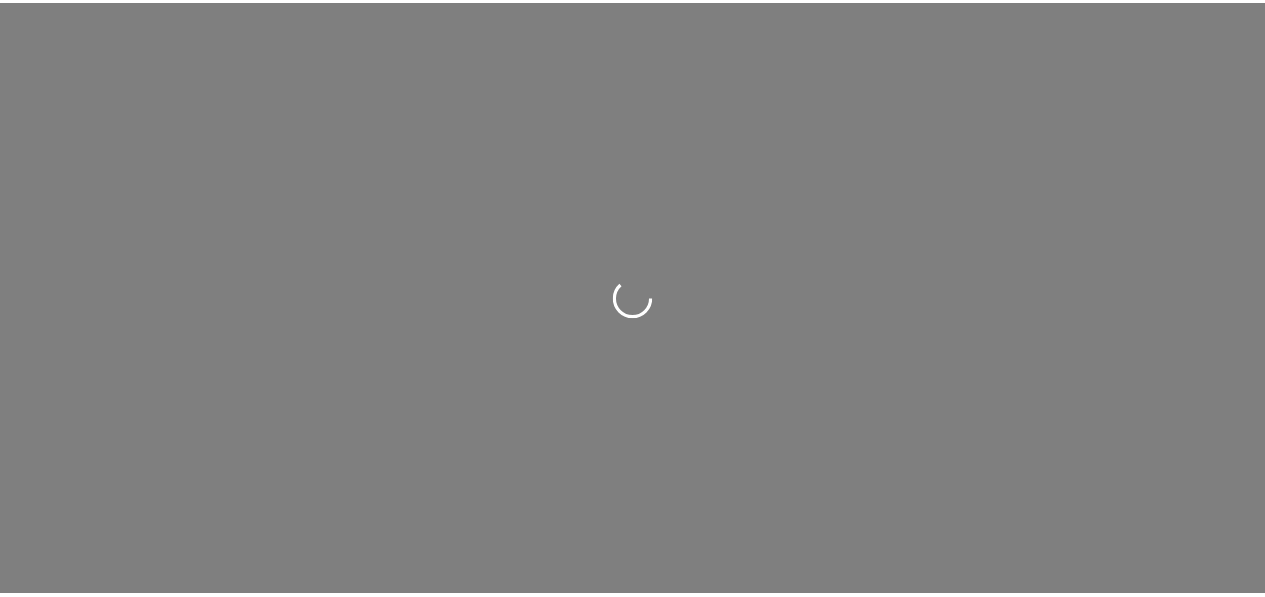 scroll, scrollTop: 0, scrollLeft: 0, axis: both 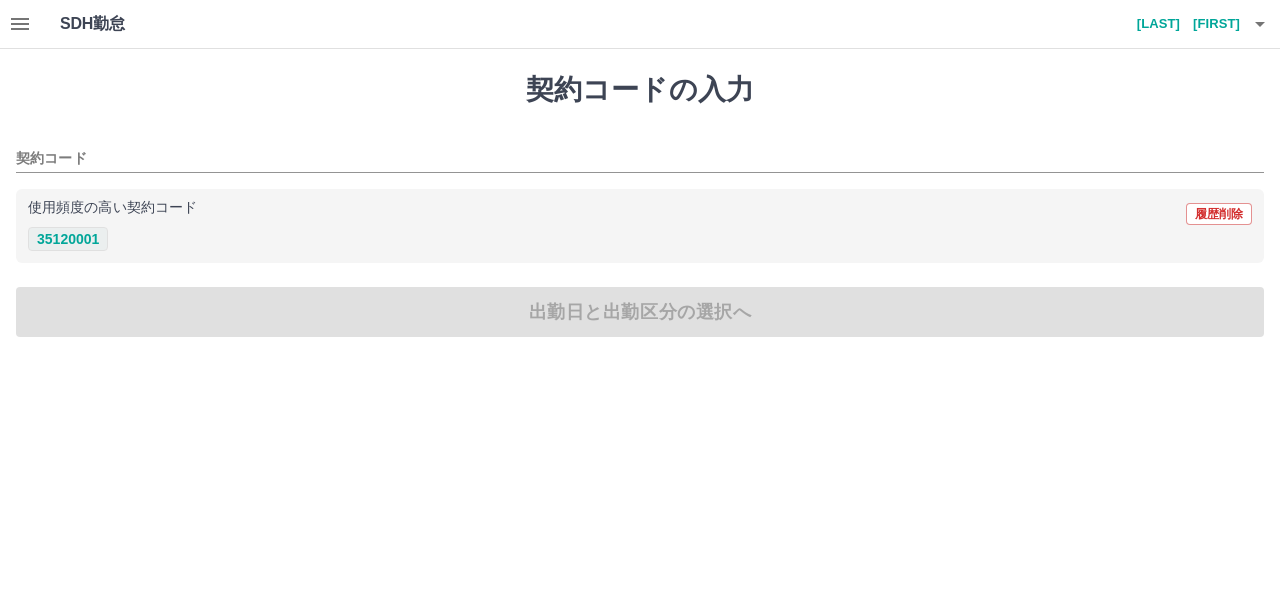 click on "35120001" at bounding box center (68, 239) 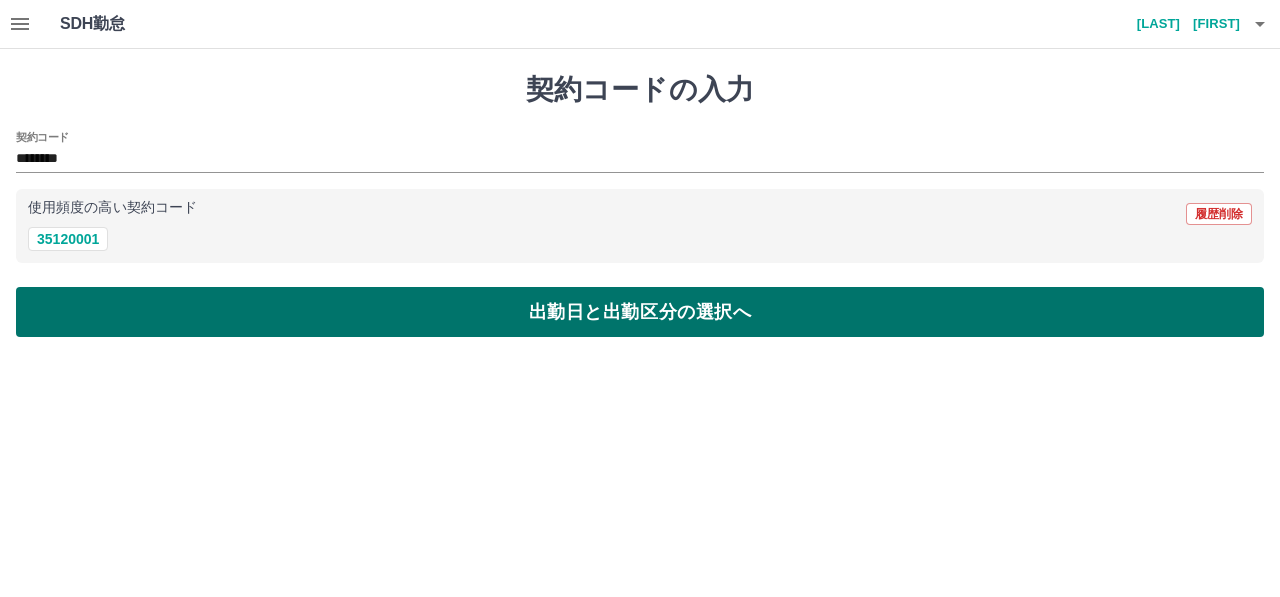 click on "出勤日と出勤区分の選択へ" at bounding box center [640, 312] 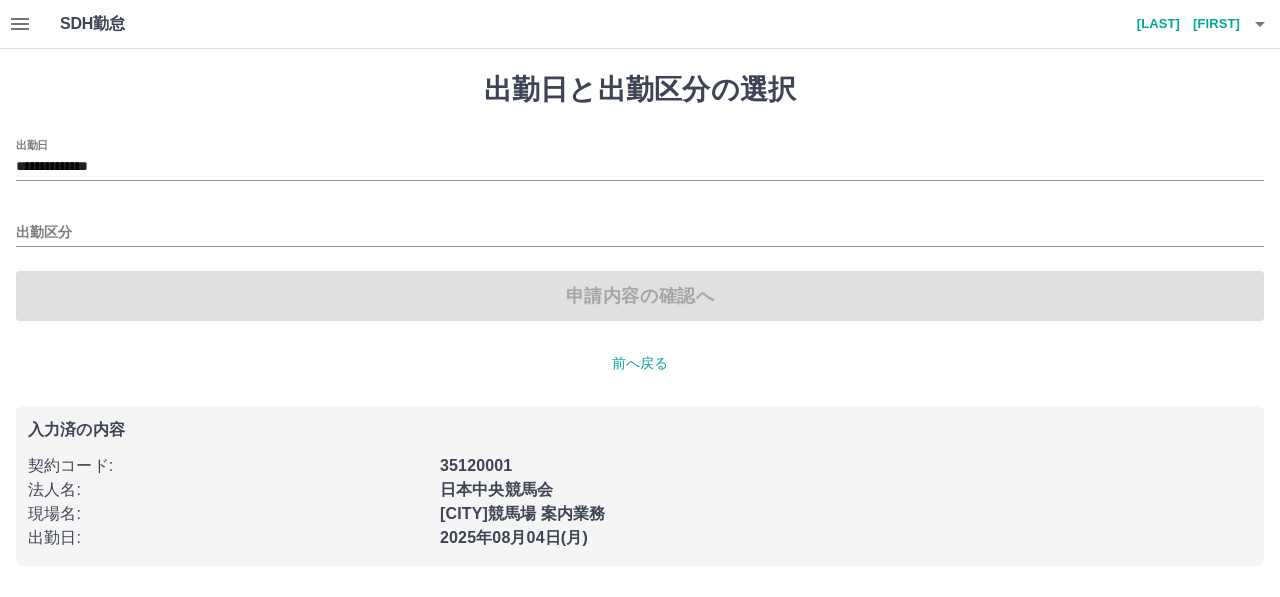 click 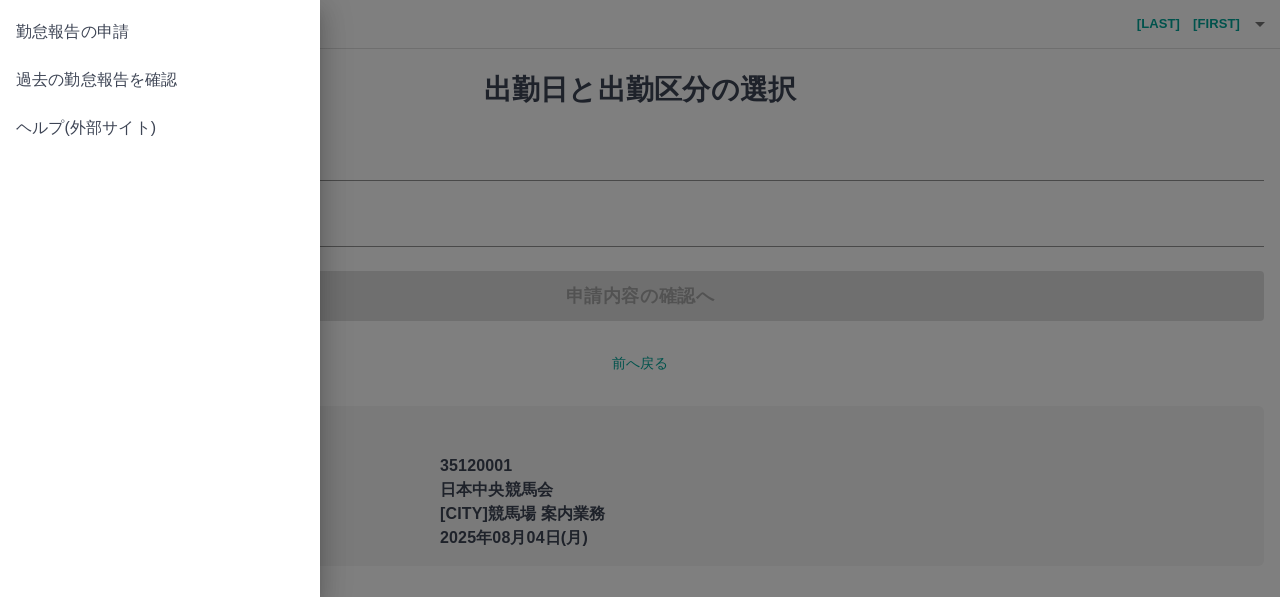 click on "過去の勤怠報告を確認" at bounding box center (160, 80) 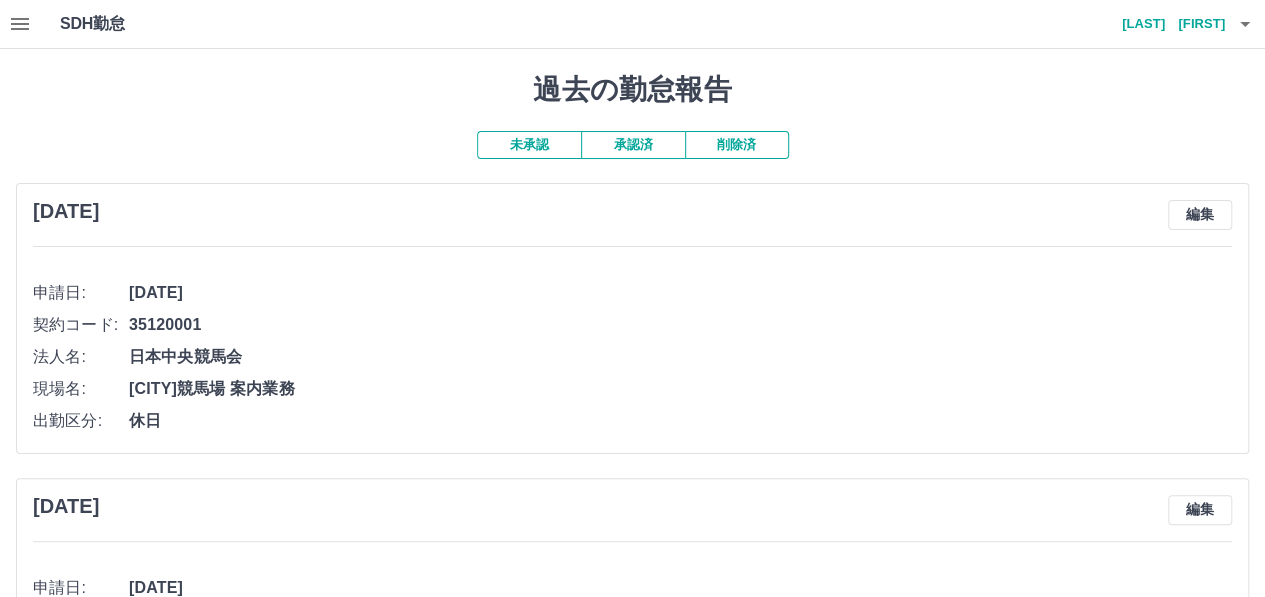click on "未承認" at bounding box center (529, 145) 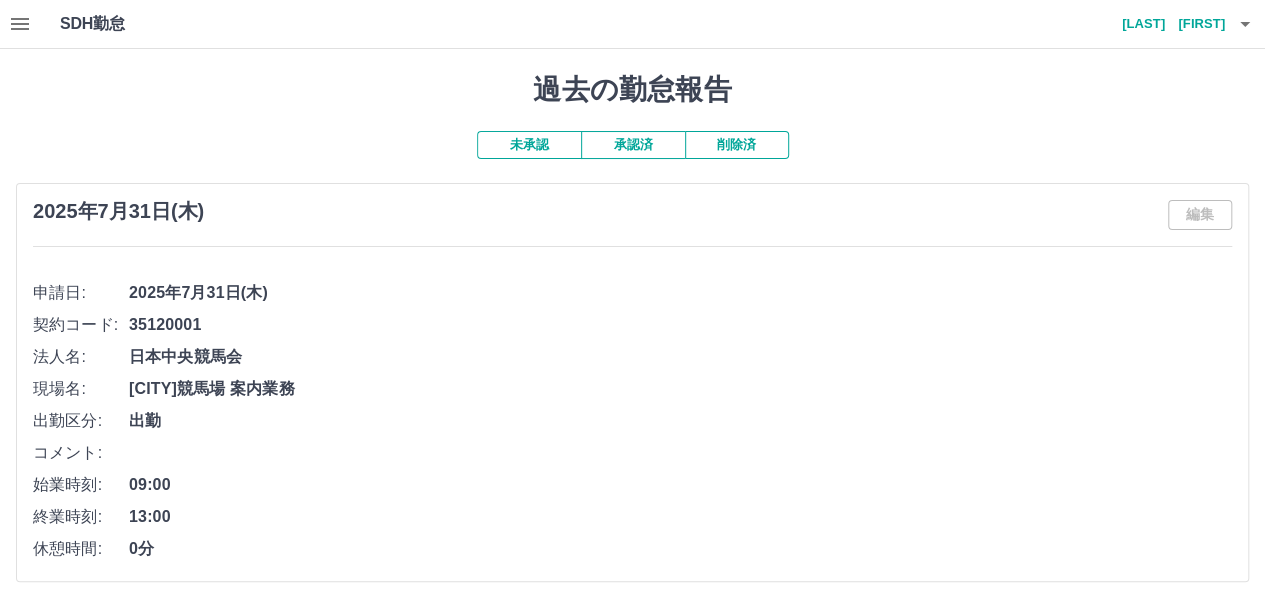 click on "未承認" at bounding box center [529, 145] 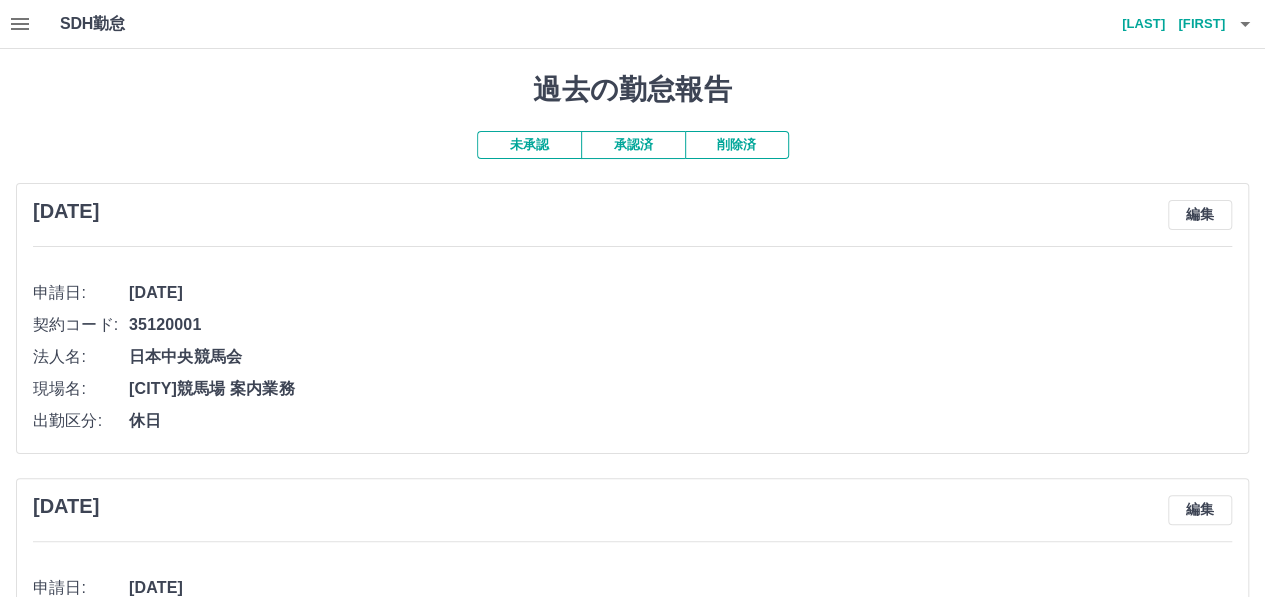 click 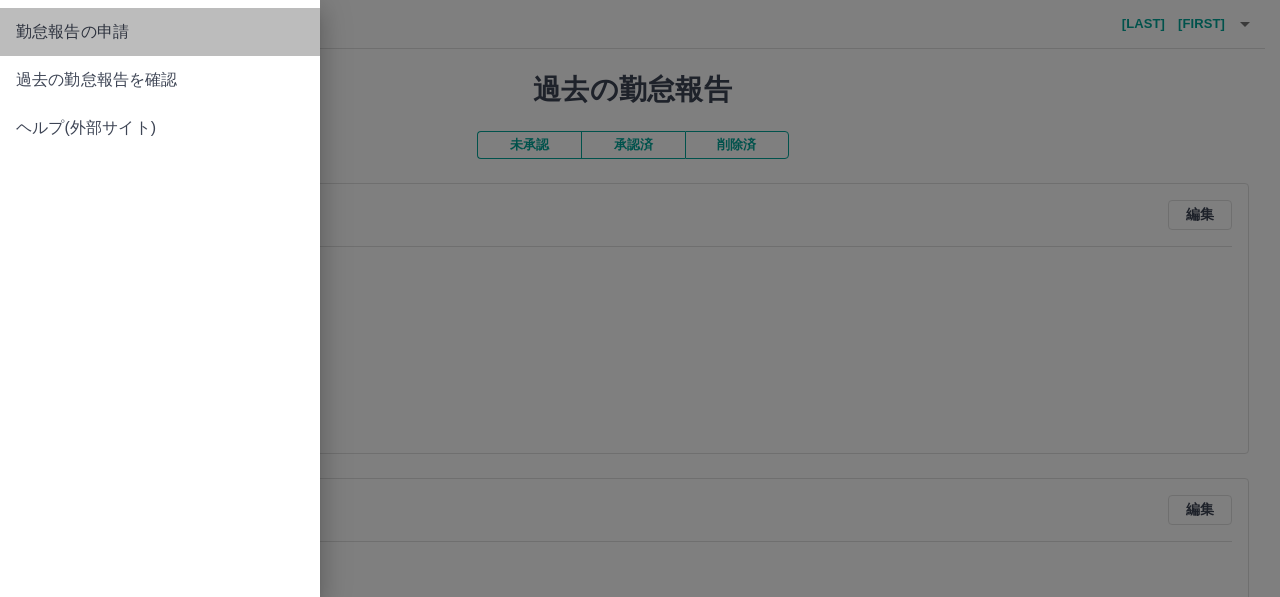click on "勤怠報告の申請" at bounding box center [160, 32] 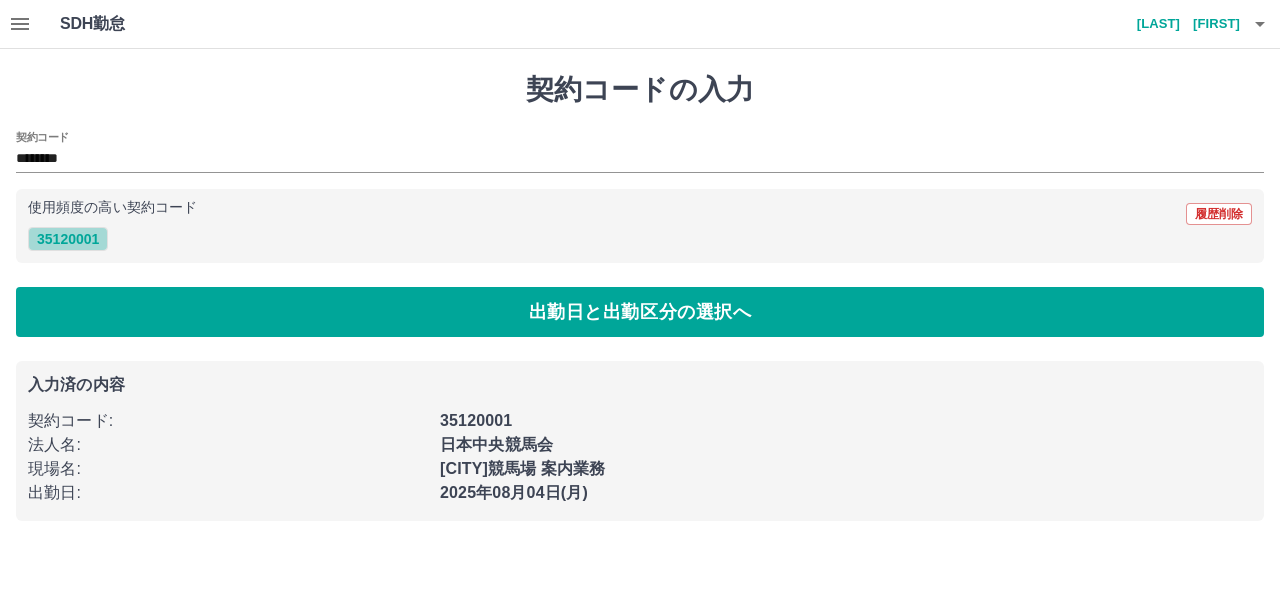 click on "35120001" at bounding box center [68, 239] 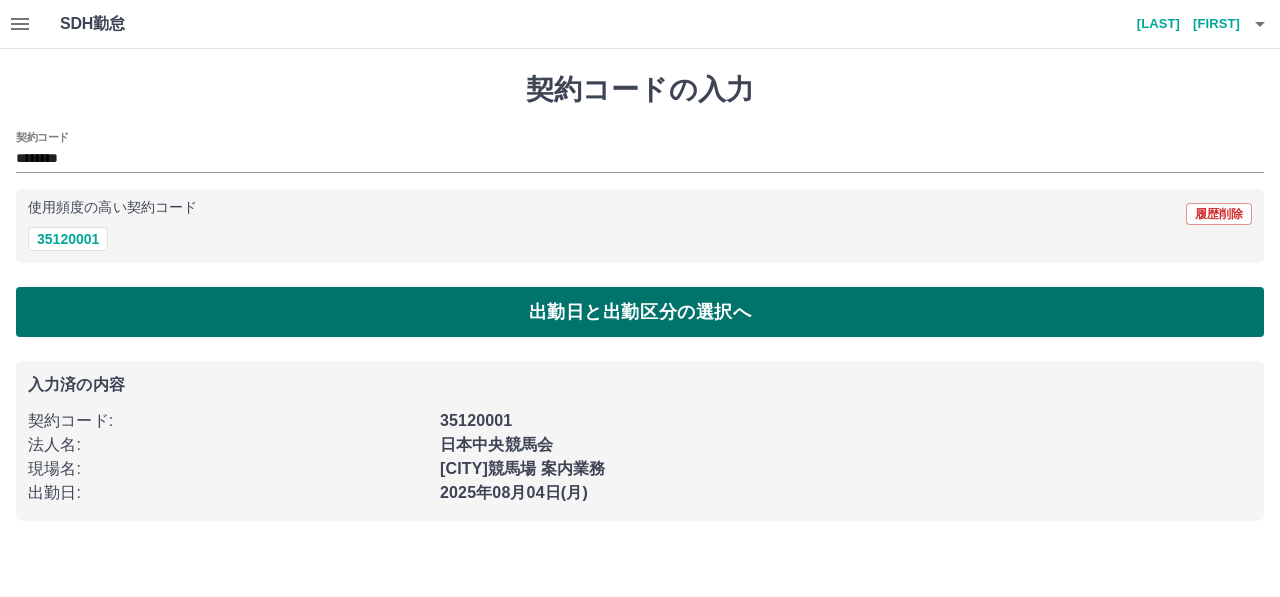 click on "出勤日と出勤区分の選択へ" at bounding box center [640, 312] 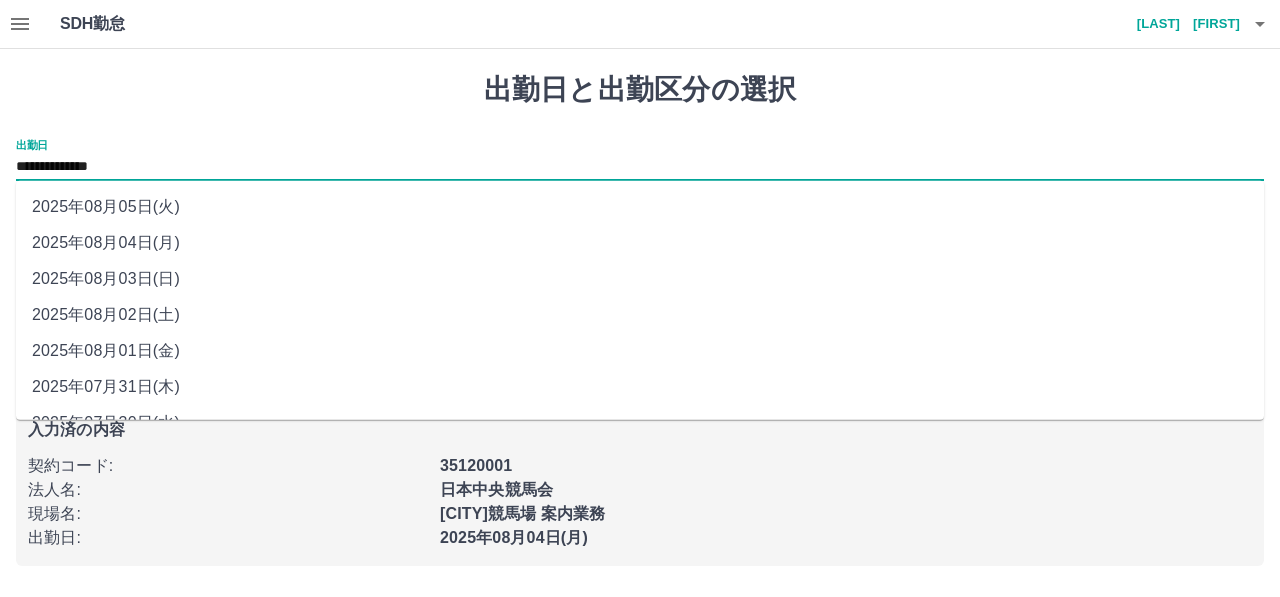 click on "**********" at bounding box center [640, 167] 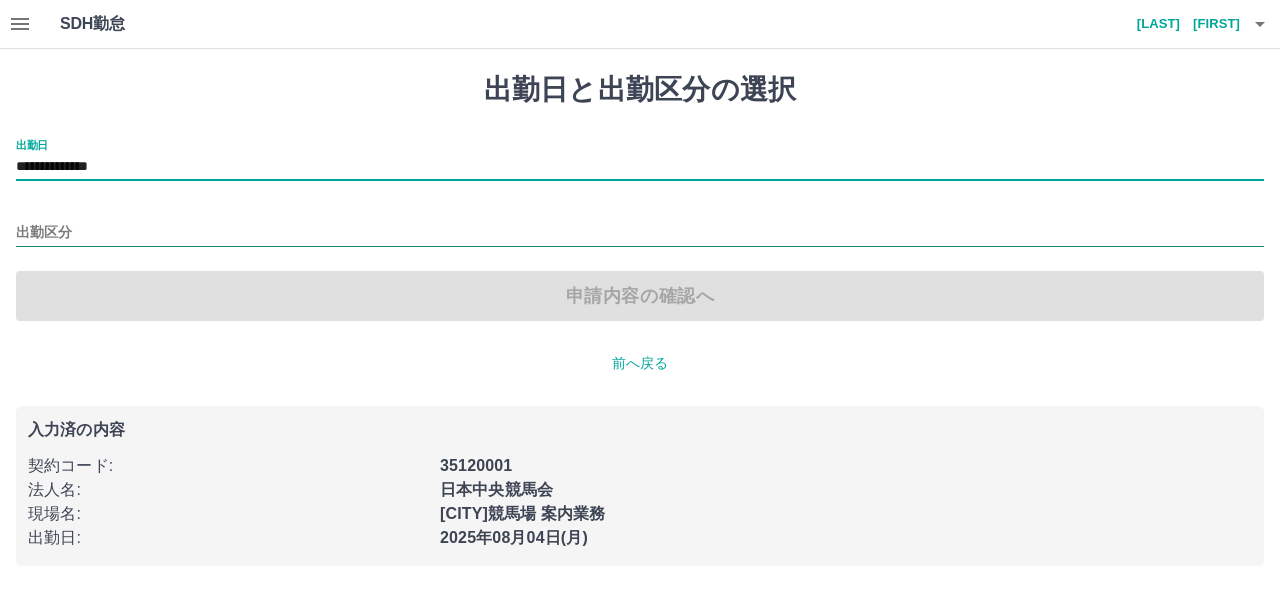 click on "出勤区分" at bounding box center [640, 233] 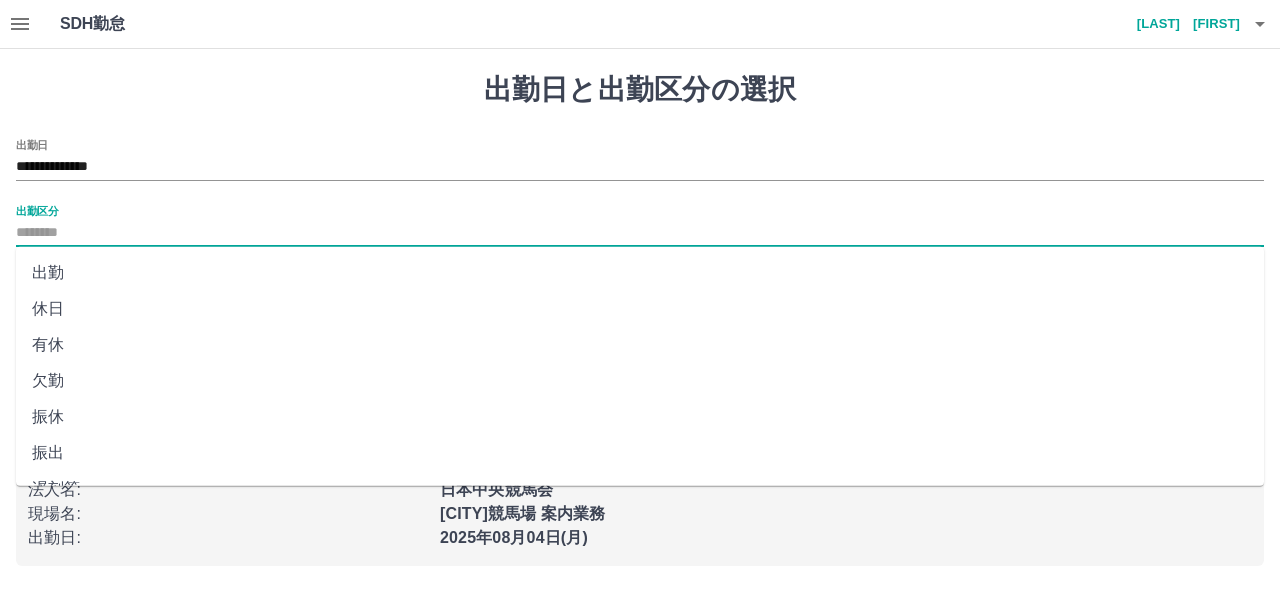 click on "出勤" at bounding box center (640, 273) 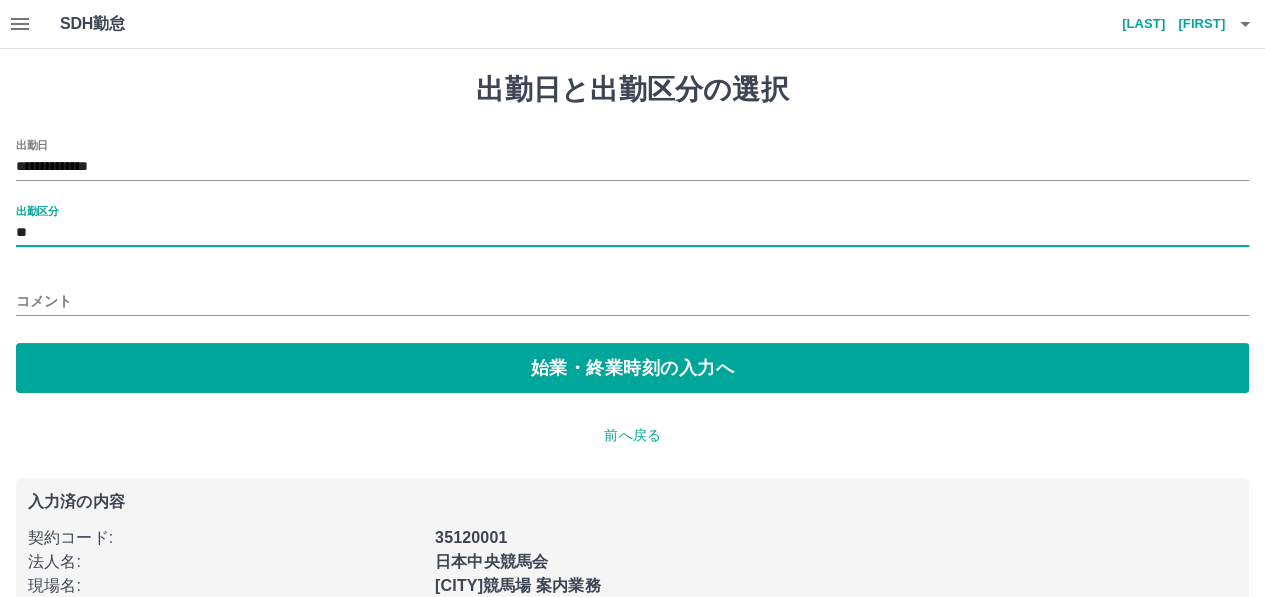 drag, startPoint x: 261, startPoint y: 363, endPoint x: 105, endPoint y: 309, distance: 165.0818 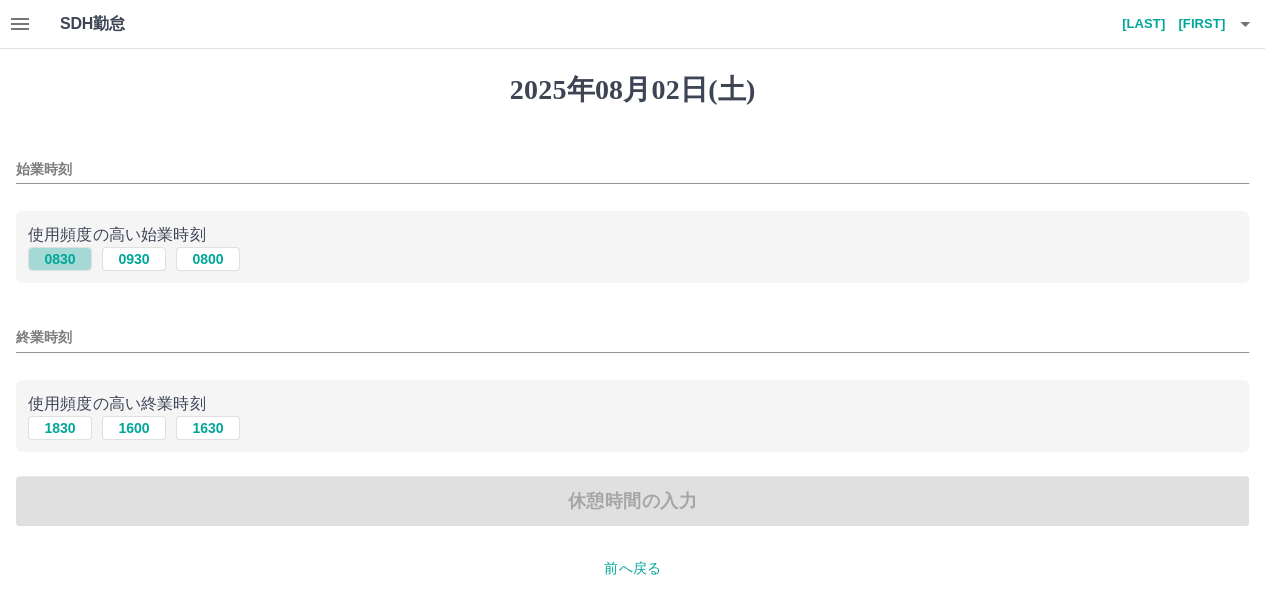 click on "0830" at bounding box center [60, 259] 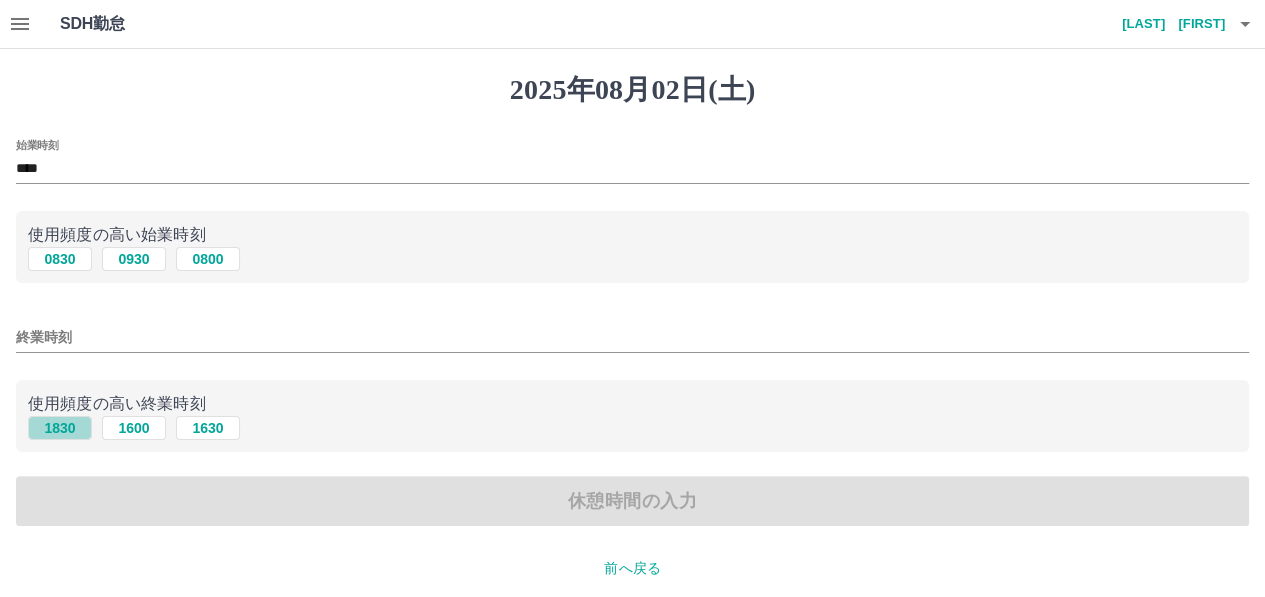 click on "1830" at bounding box center (60, 428) 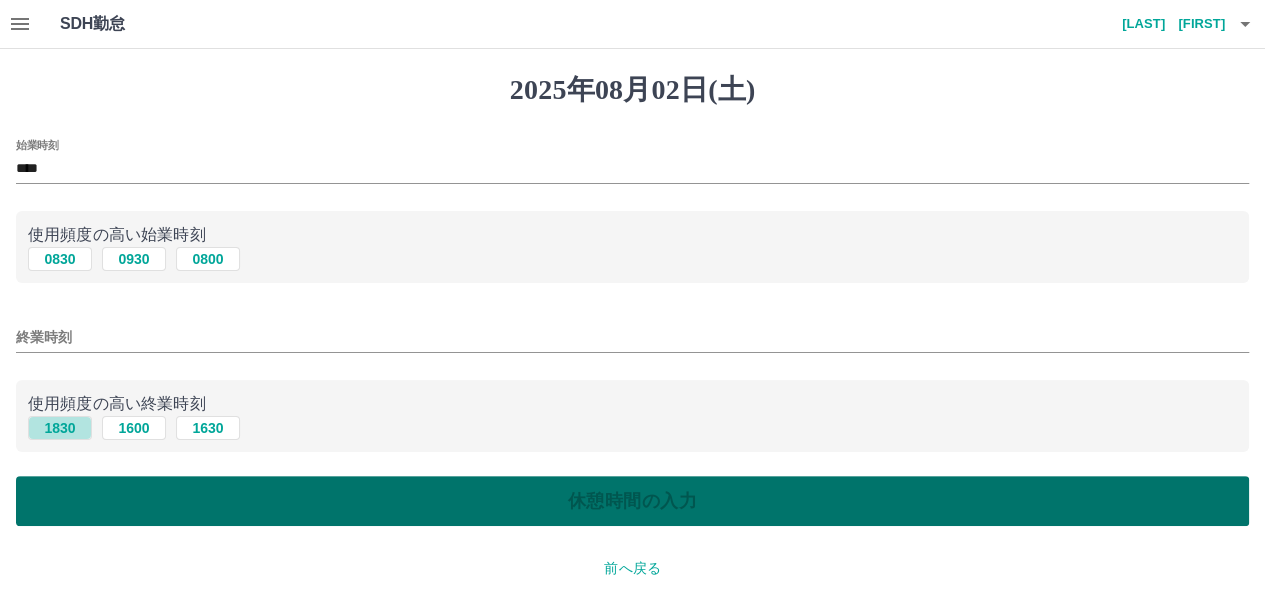 type on "****" 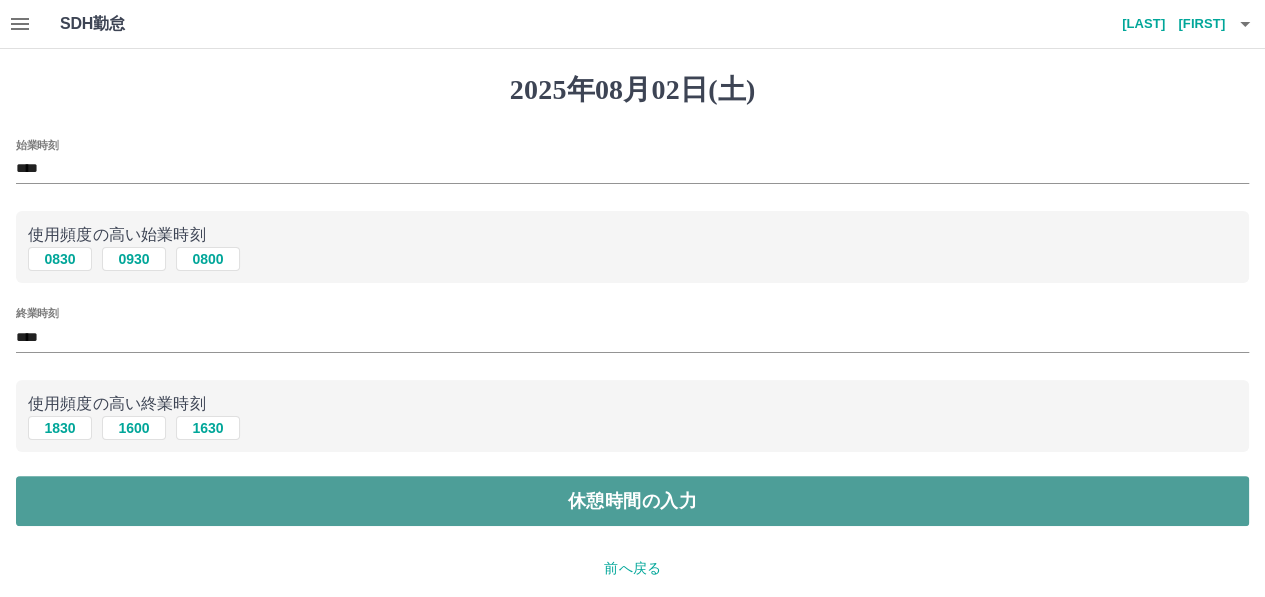 click on "休憩時間の入力" at bounding box center (632, 501) 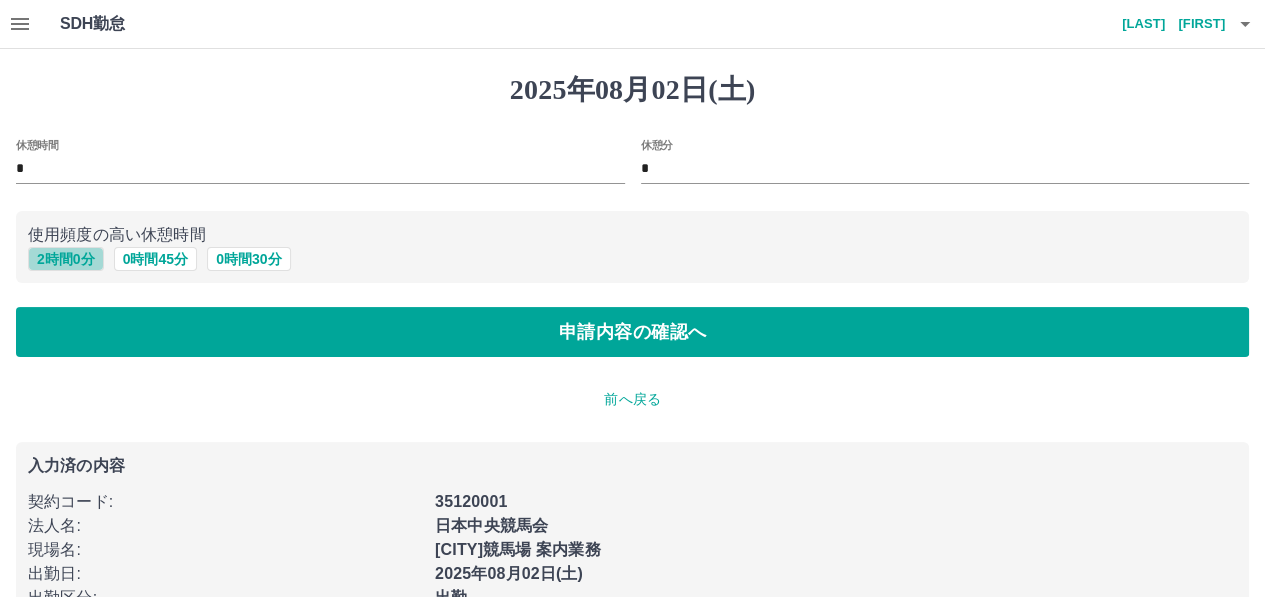 click on "2 時間 0 分" at bounding box center (66, 259) 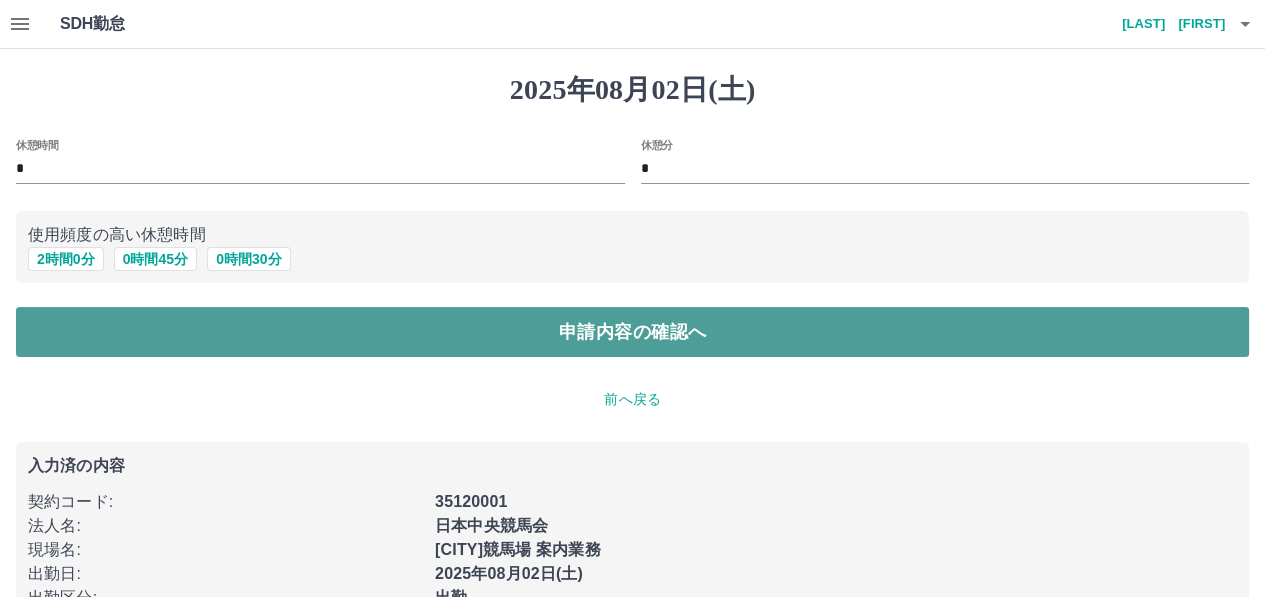 click on "申請内容の確認へ" at bounding box center [632, 332] 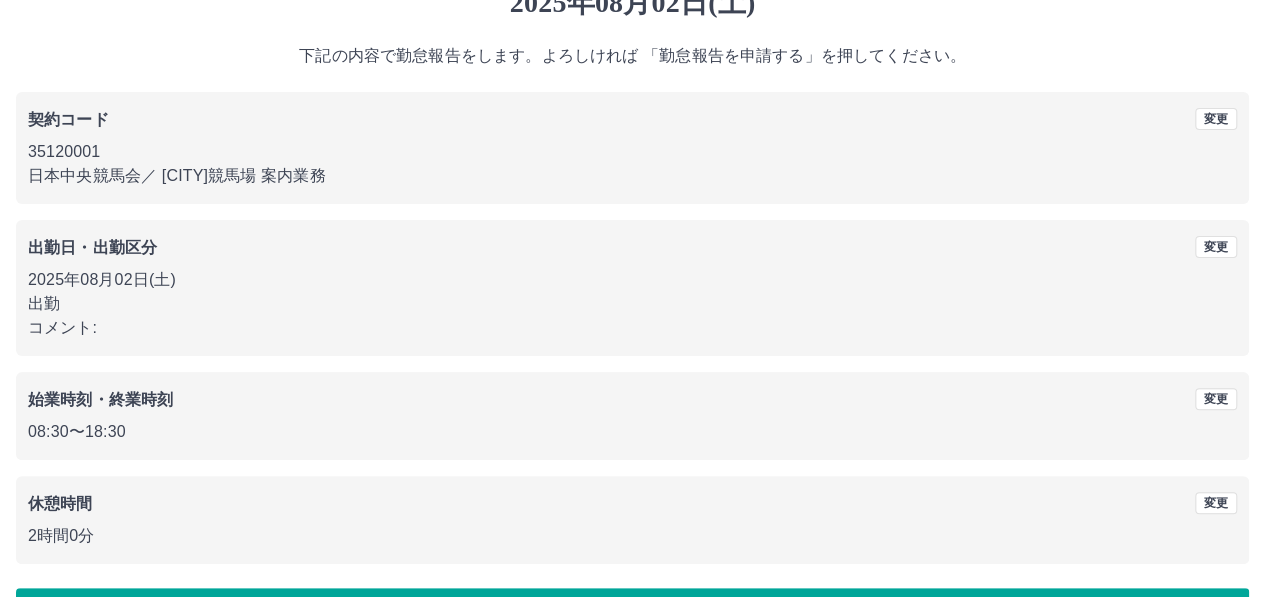 scroll, scrollTop: 150, scrollLeft: 0, axis: vertical 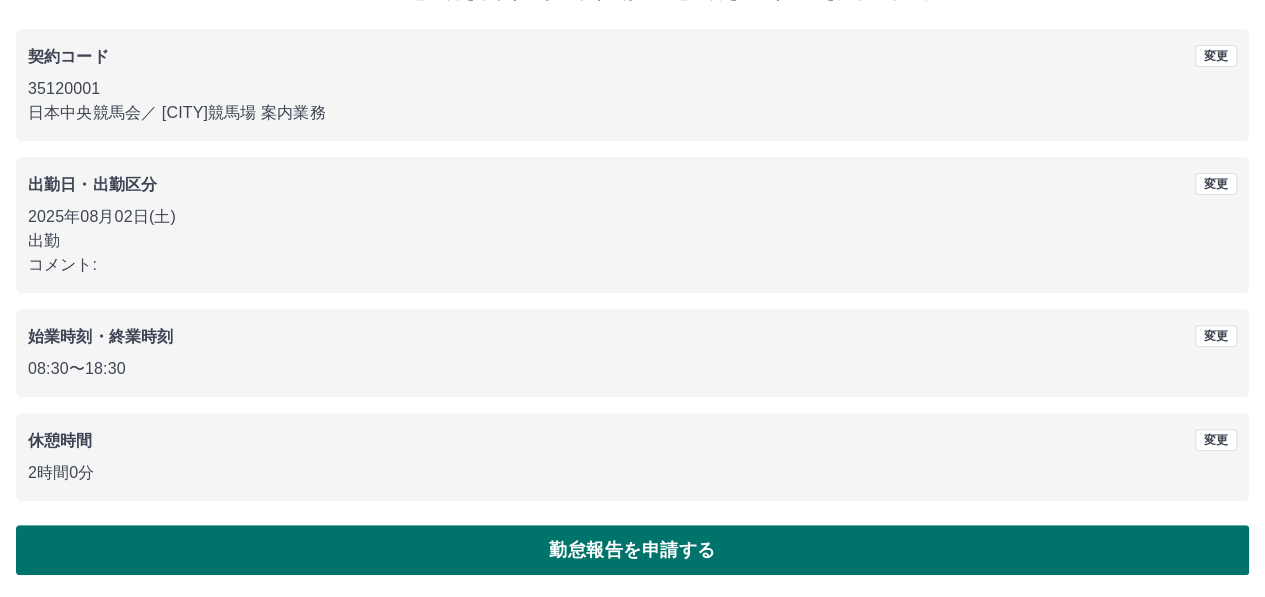 click on "勤怠報告を申請する" at bounding box center (632, 550) 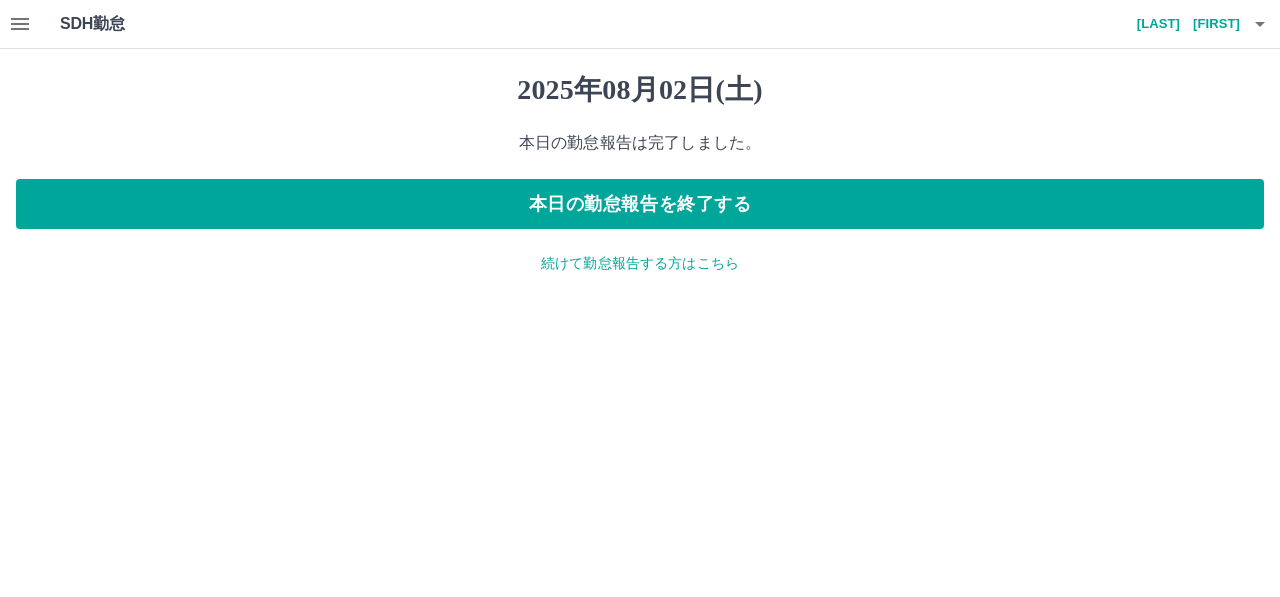 click on "続けて勤怠報告する方はこちら" at bounding box center (640, 263) 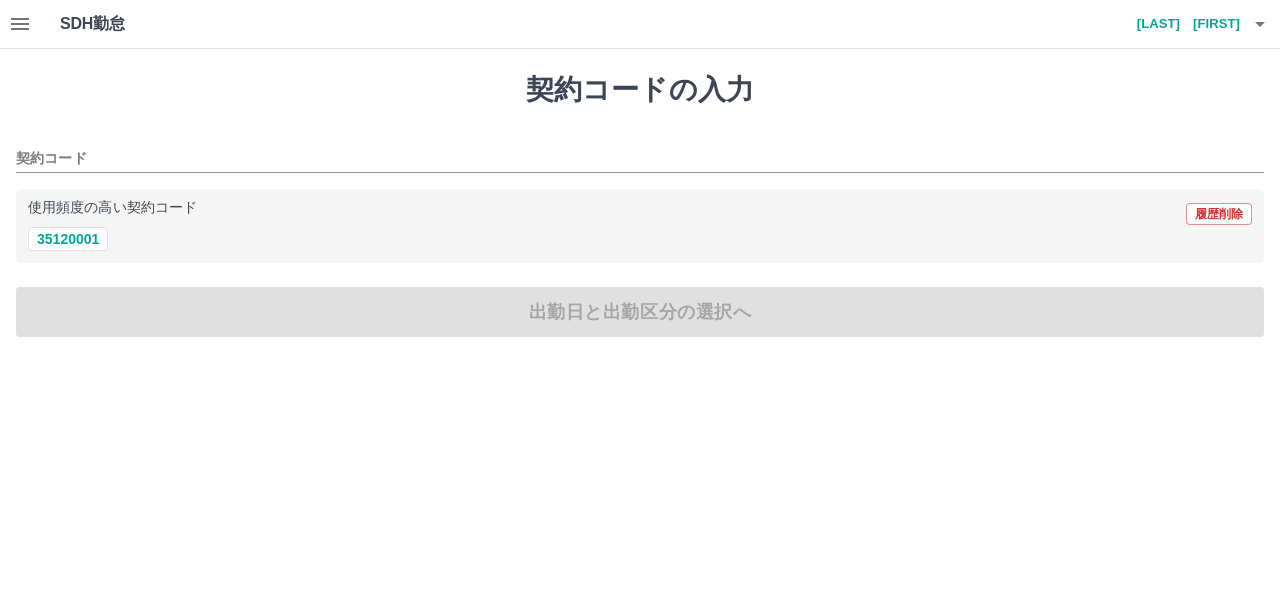 drag, startPoint x: 71, startPoint y: 238, endPoint x: 82, endPoint y: 261, distance: 25.495098 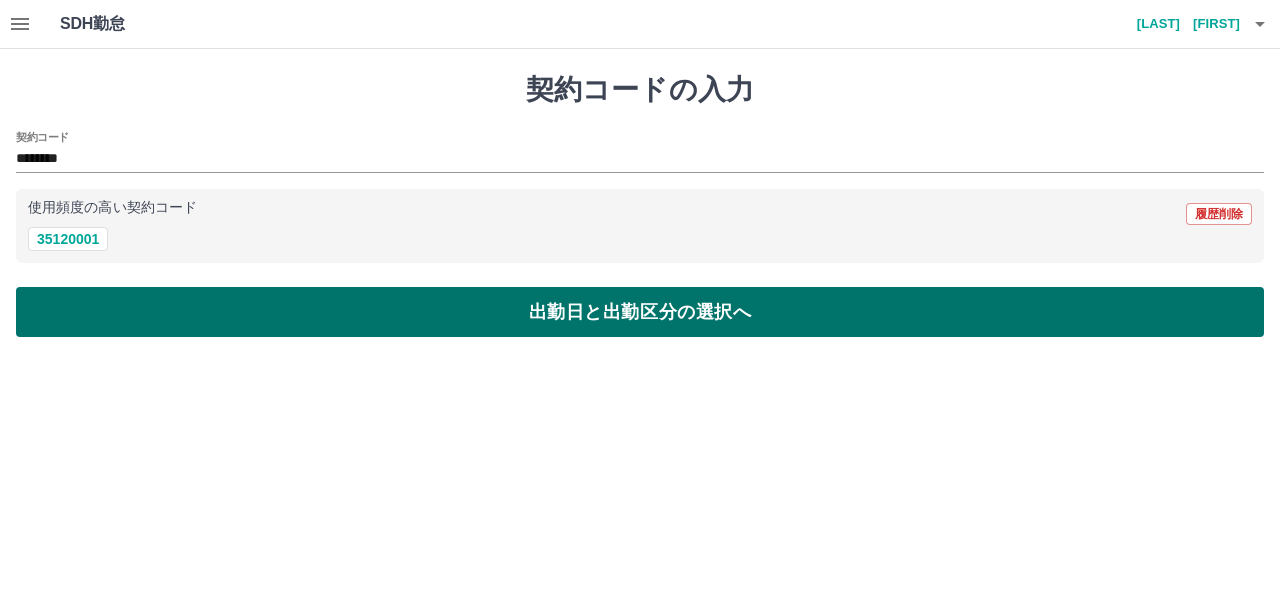 click on "出勤日と出勤区分の選択へ" at bounding box center (640, 312) 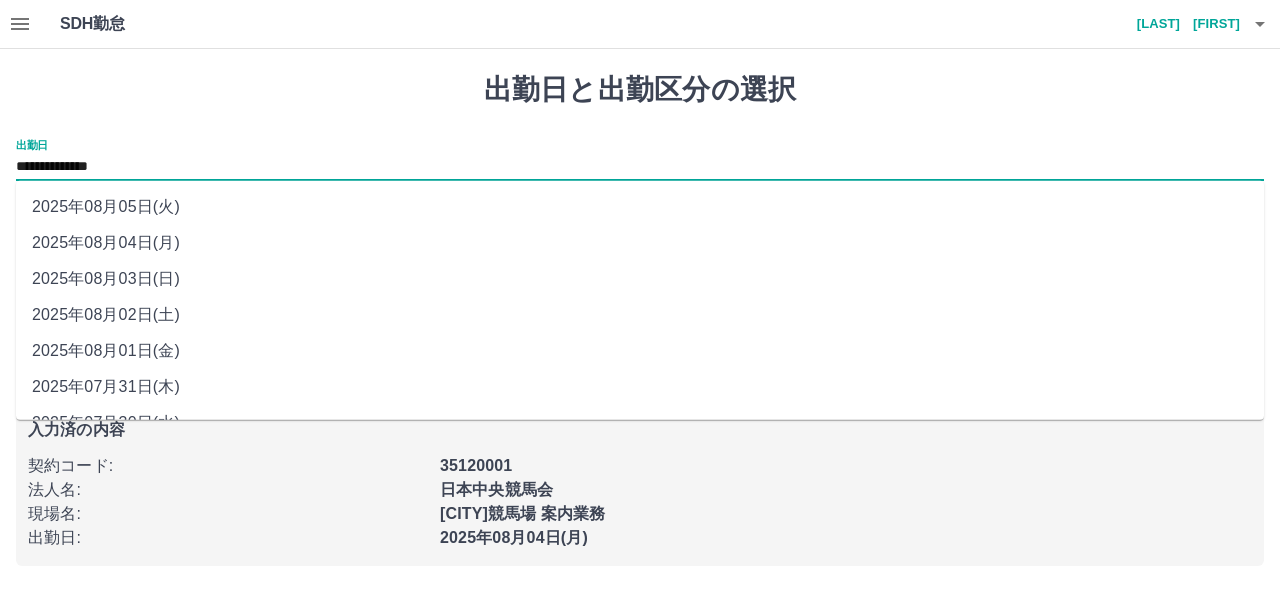 click on "**********" at bounding box center (640, 167) 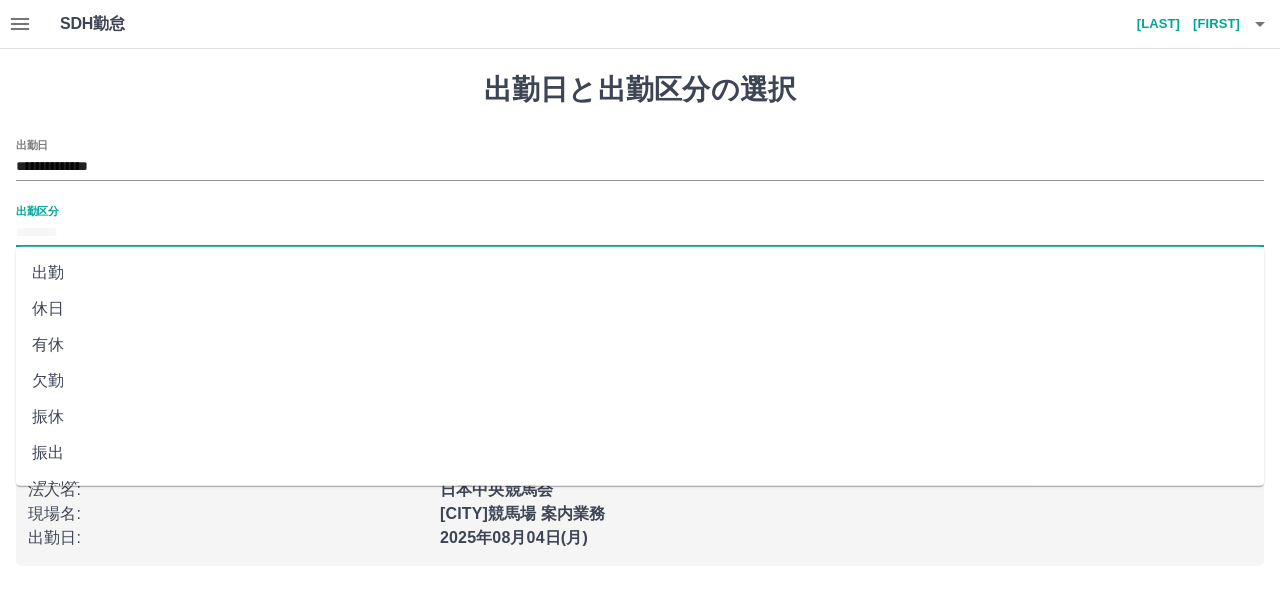 click on "出勤区分" at bounding box center [640, 233] 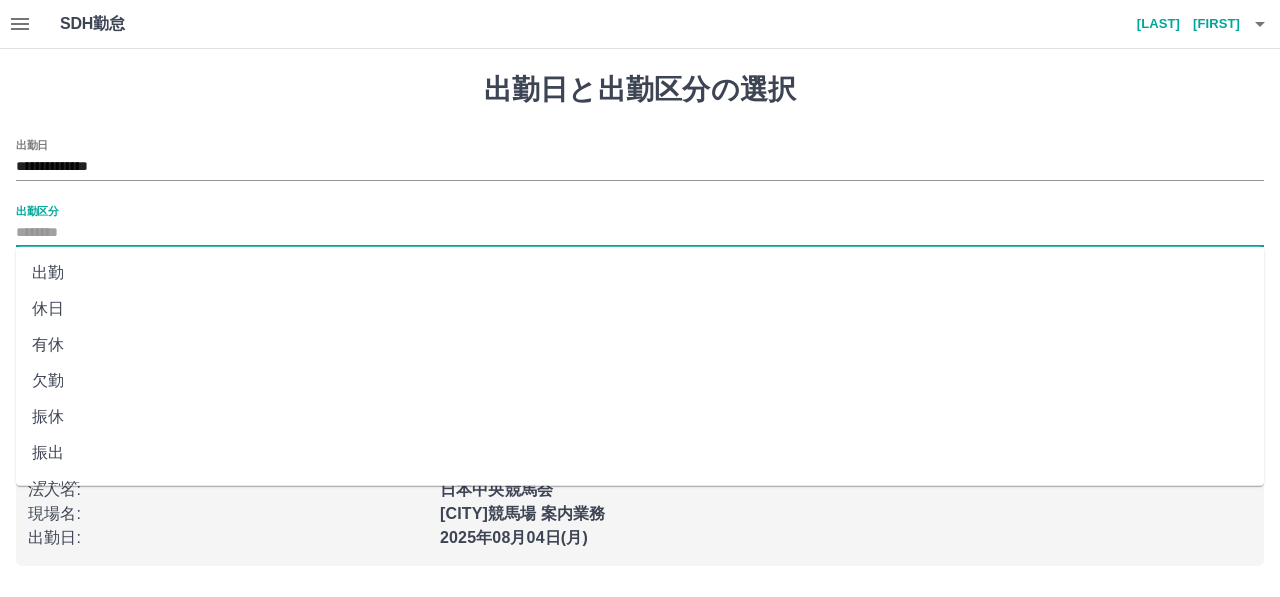 click on "出勤" at bounding box center [640, 273] 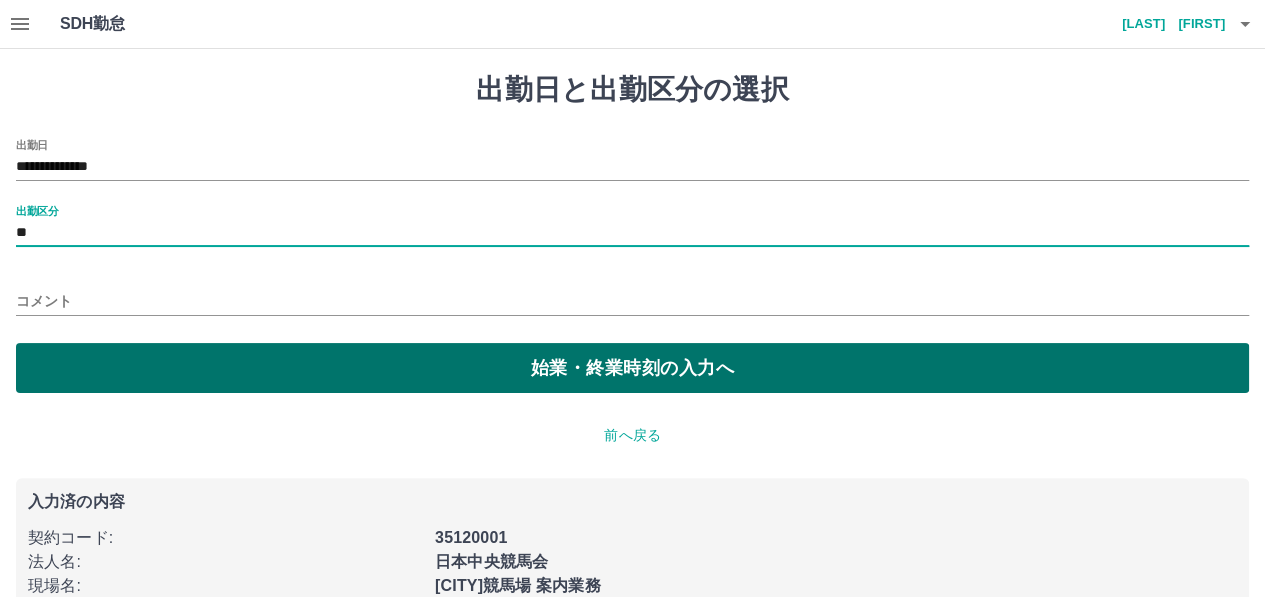 click on "始業・終業時刻の入力へ" at bounding box center (632, 368) 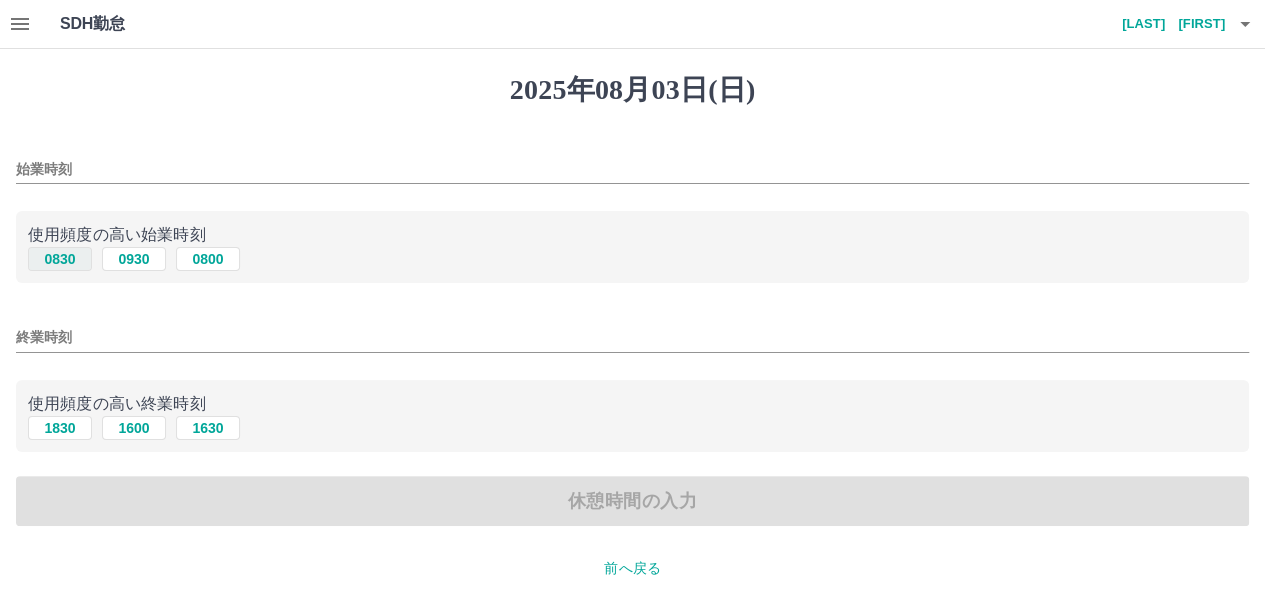 click on "0830" at bounding box center [60, 259] 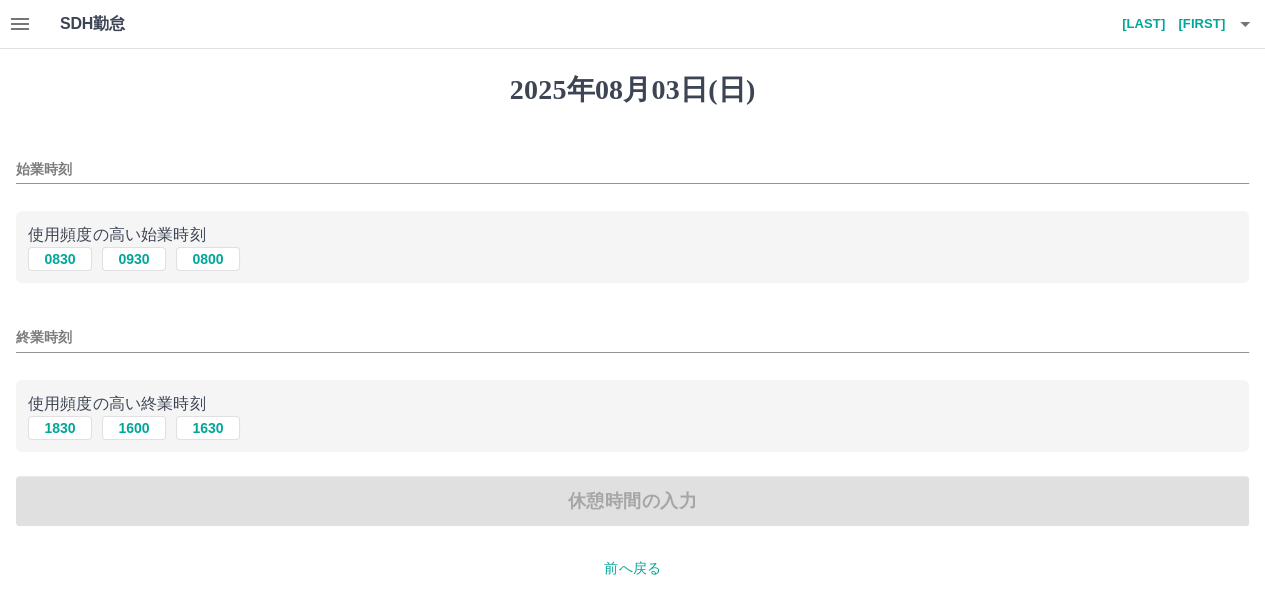 type on "****" 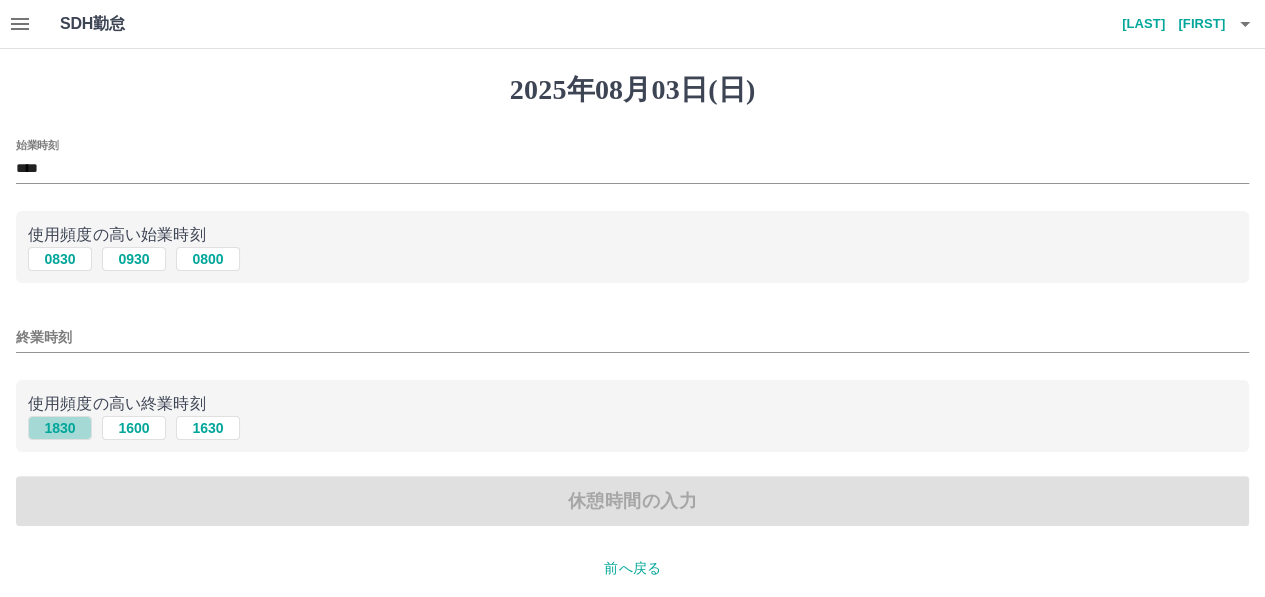 click on "1830" at bounding box center [60, 428] 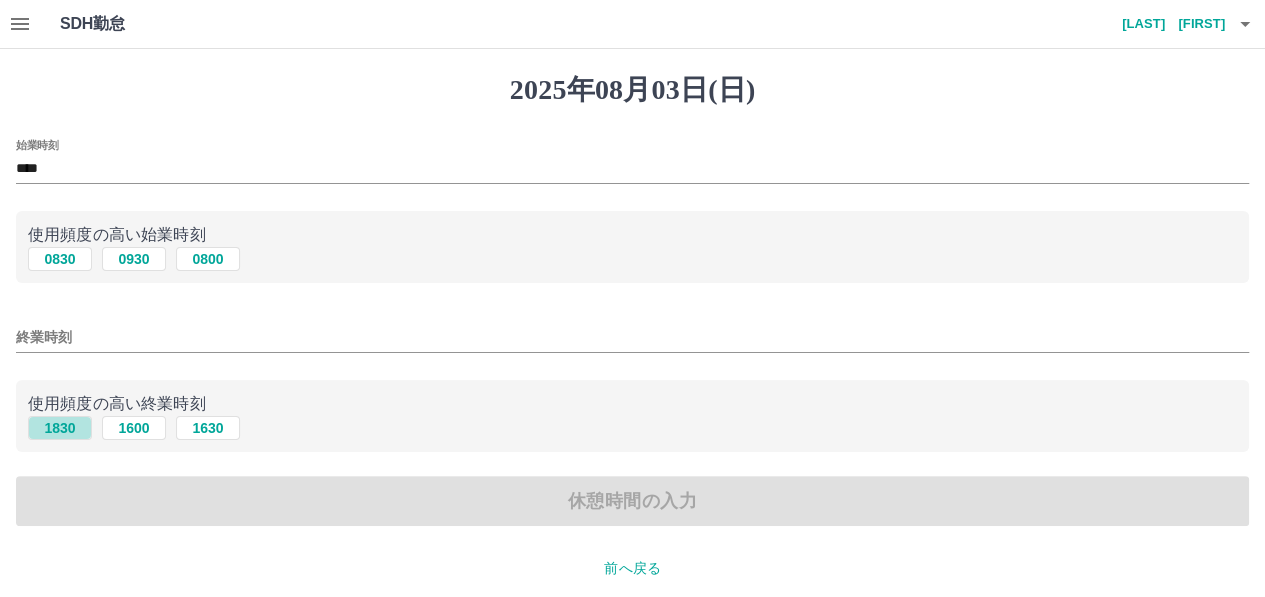 type on "****" 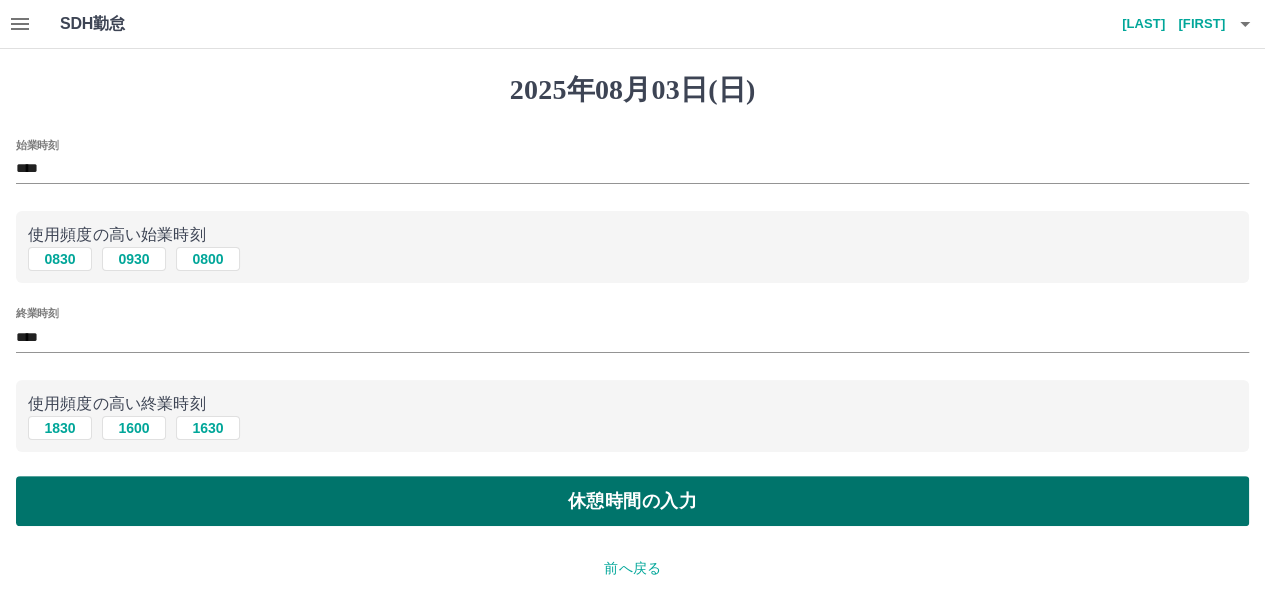 click on "休憩時間の入力" at bounding box center [632, 501] 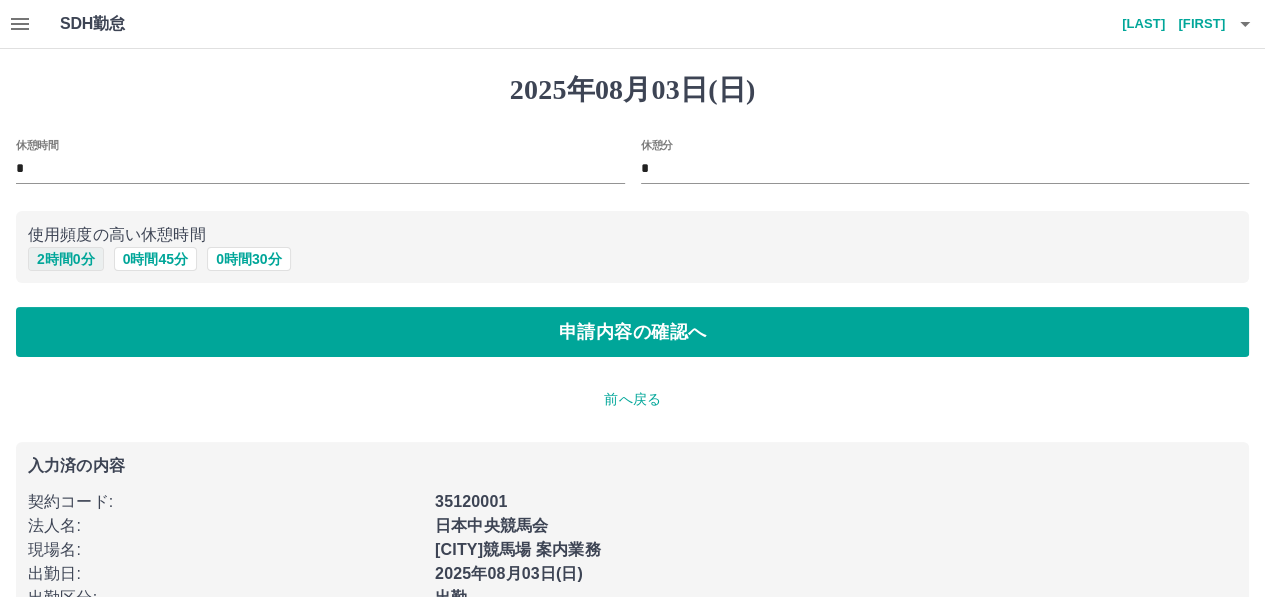 click on "2 時間 0 分" at bounding box center (66, 259) 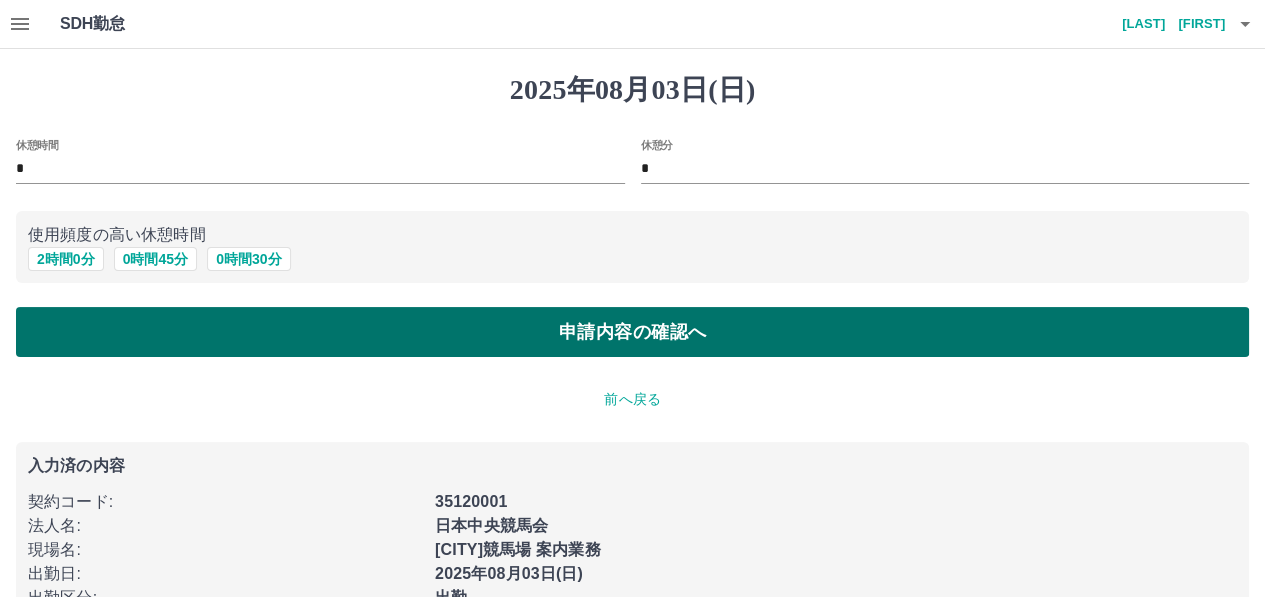 click on "申請内容の確認へ" at bounding box center (632, 332) 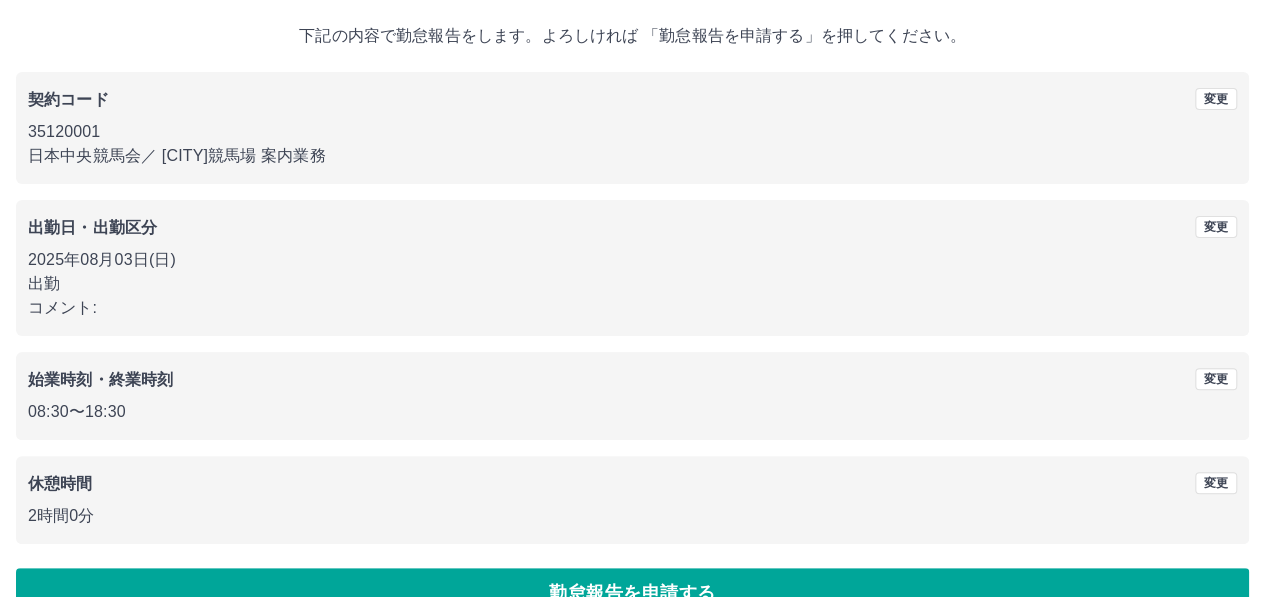 scroll, scrollTop: 150, scrollLeft: 0, axis: vertical 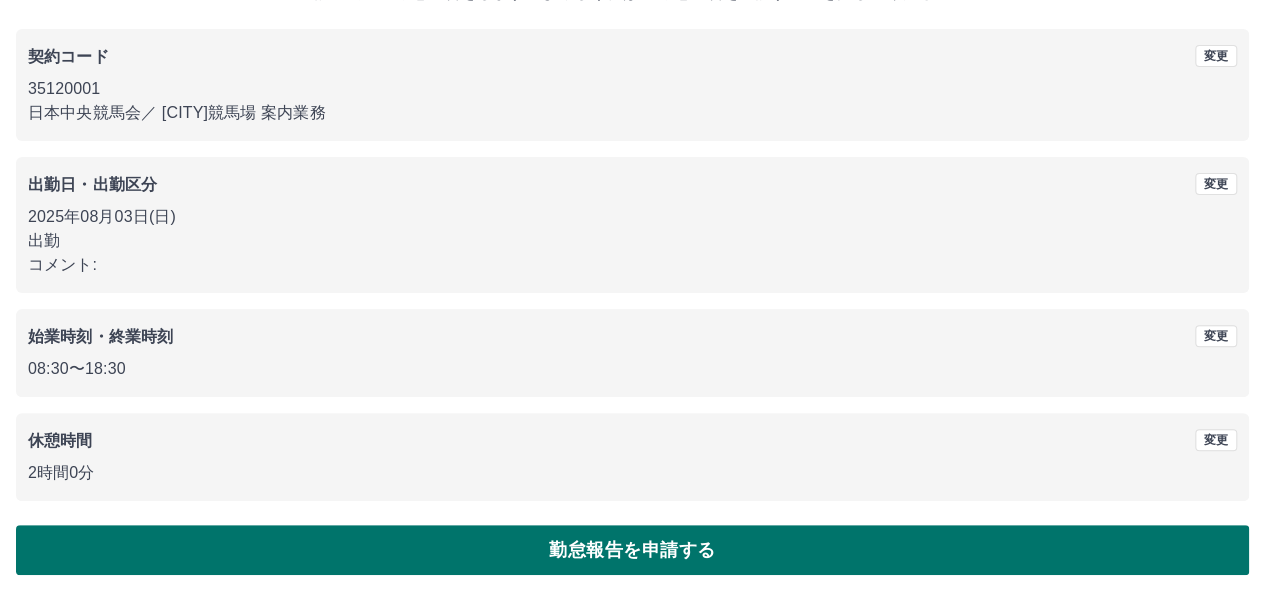 click on "勤怠報告を申請する" at bounding box center (632, 550) 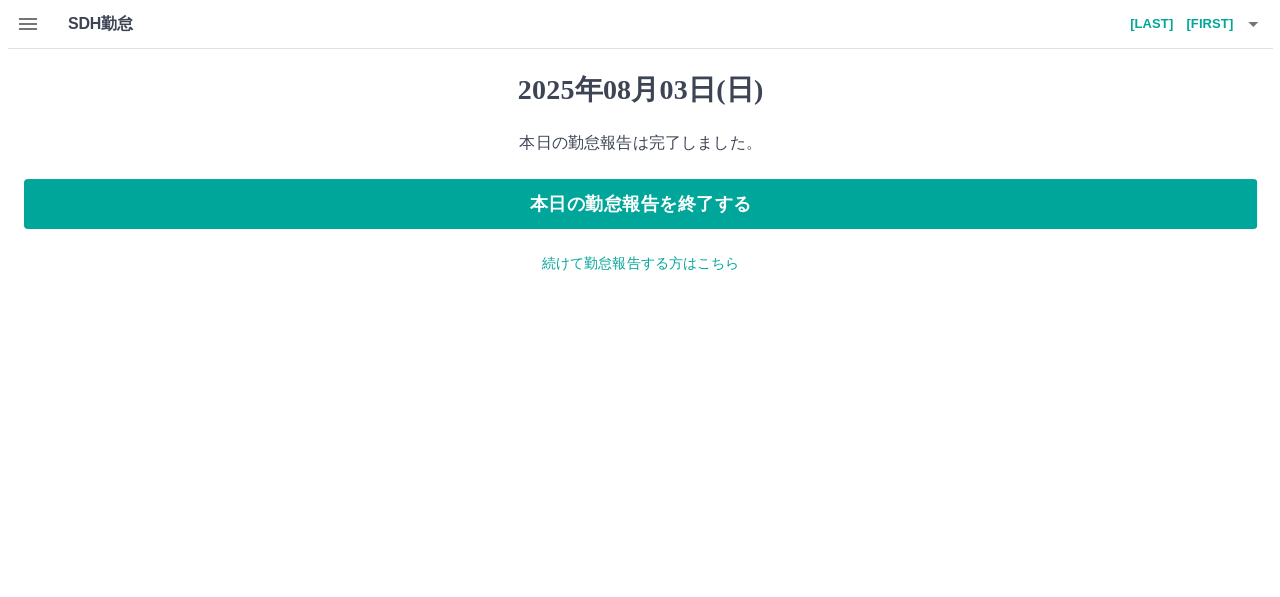 scroll, scrollTop: 0, scrollLeft: 0, axis: both 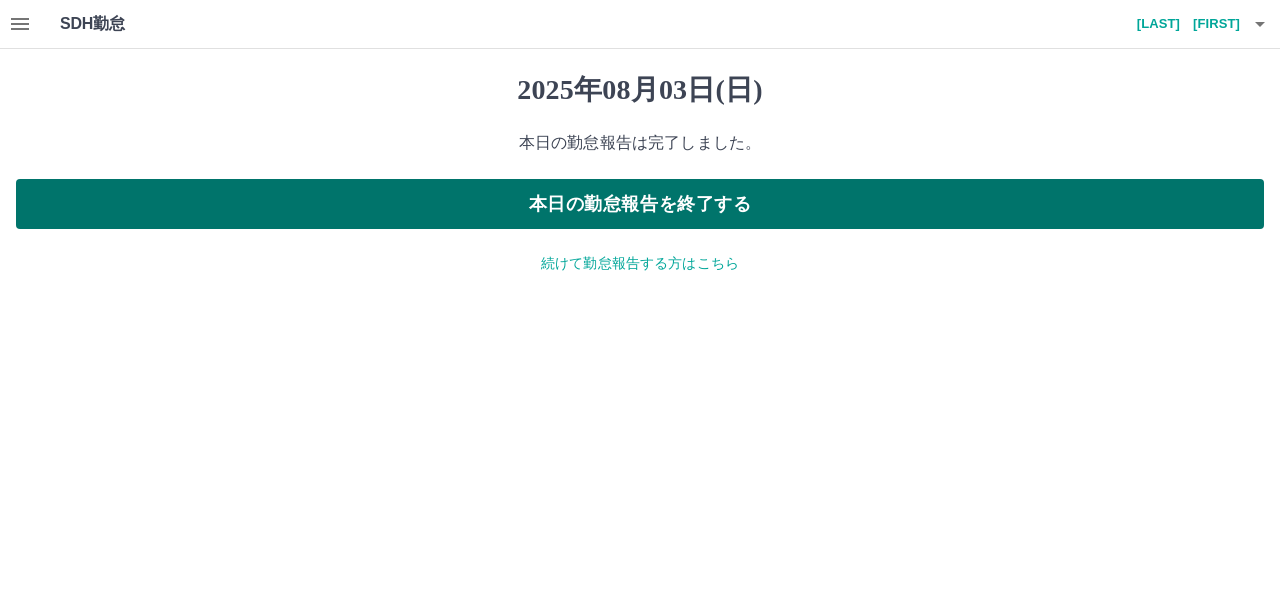 click on "本日の勤怠報告を終了する" at bounding box center [640, 204] 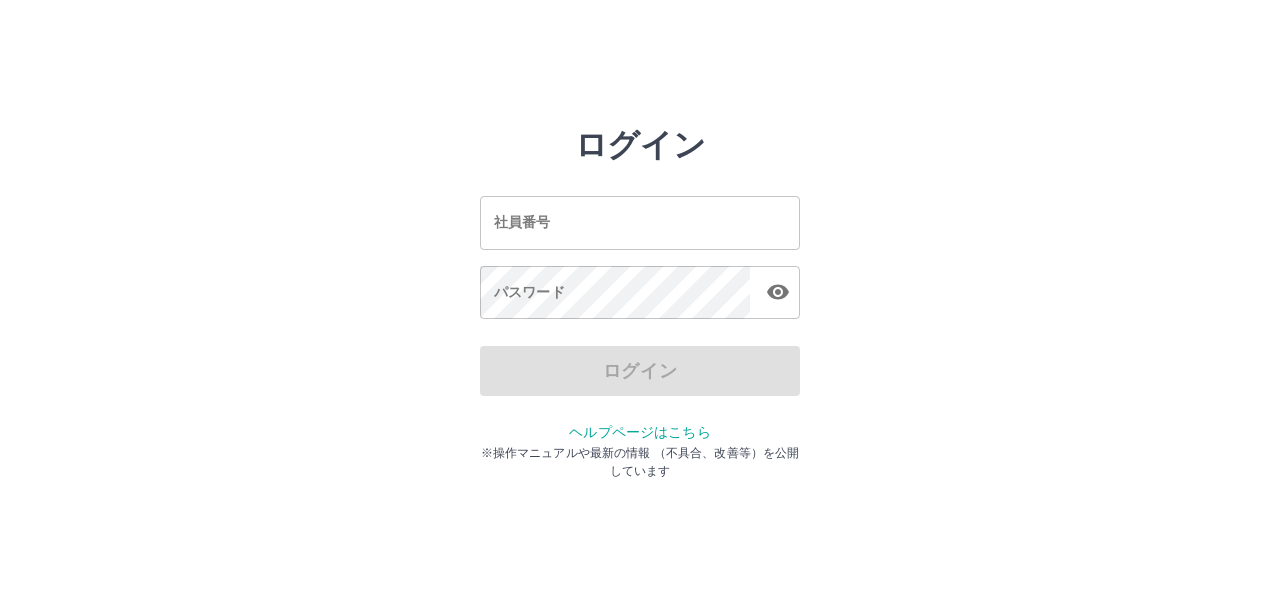scroll, scrollTop: 0, scrollLeft: 0, axis: both 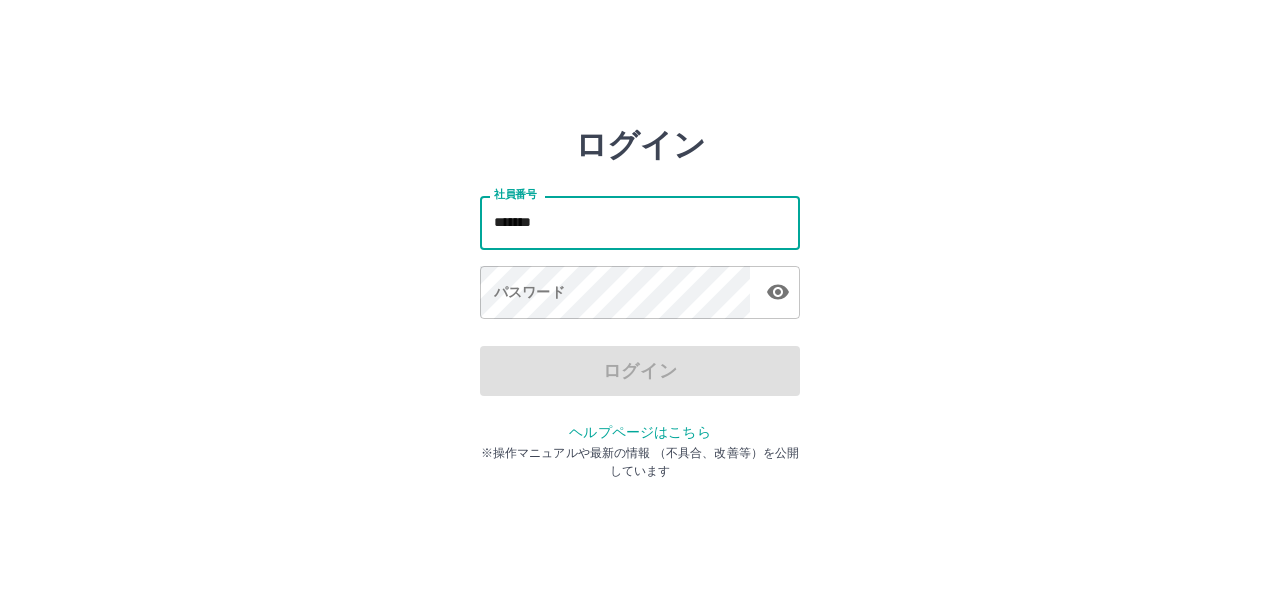 type on "*******" 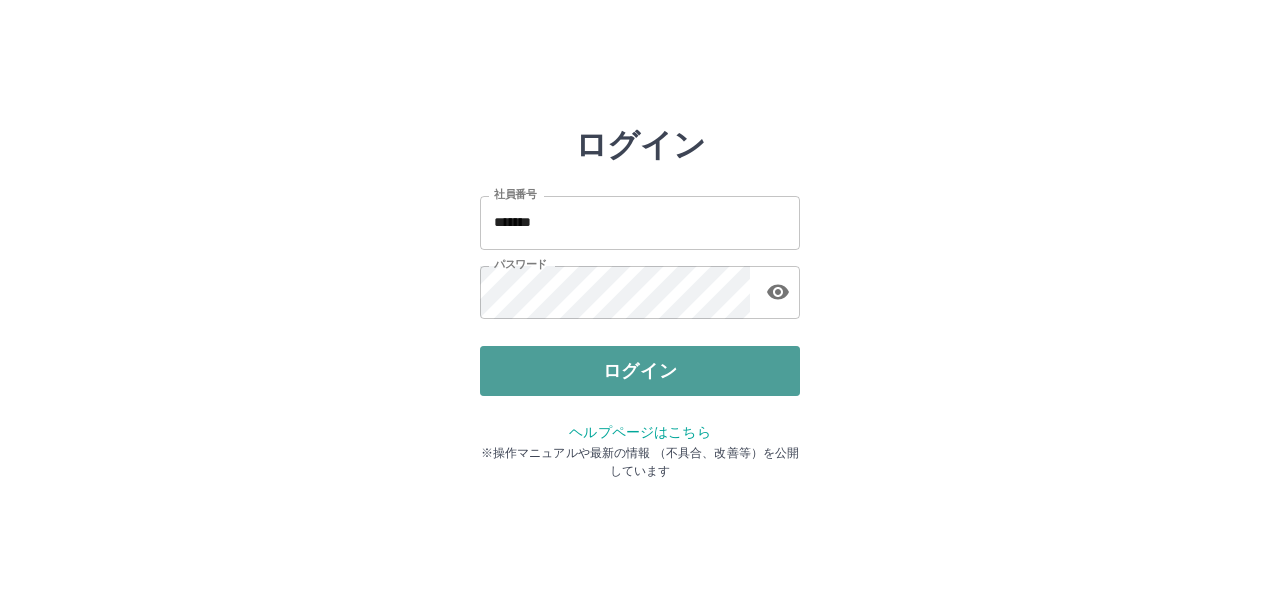 click on "ログイン" at bounding box center (640, 371) 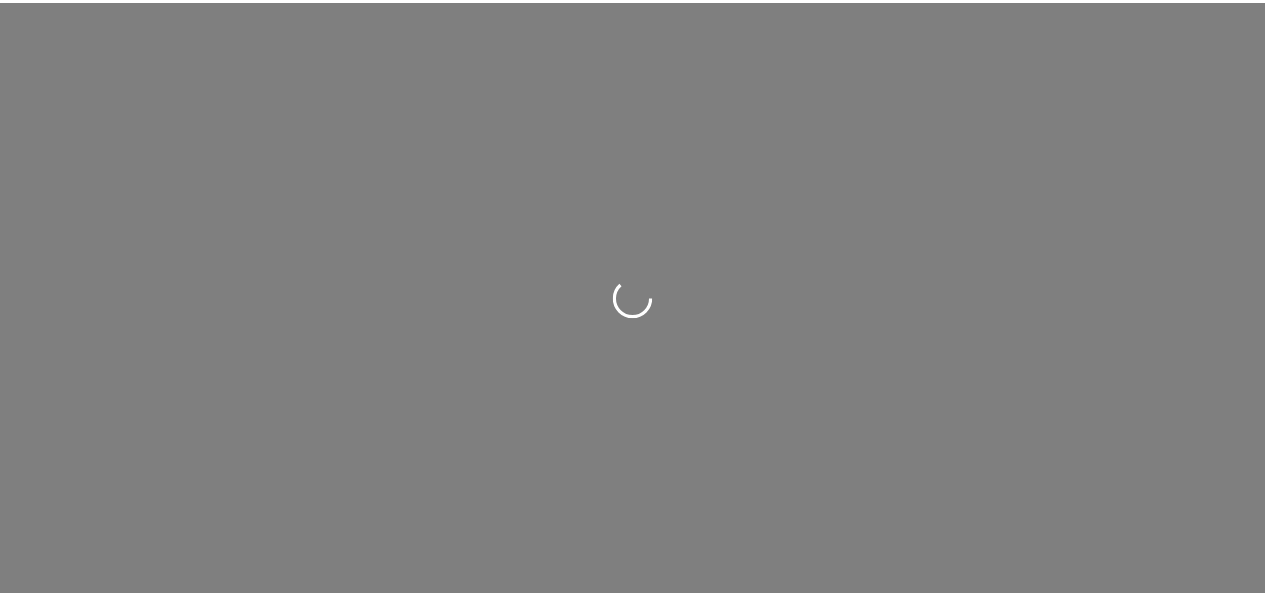 scroll, scrollTop: 0, scrollLeft: 0, axis: both 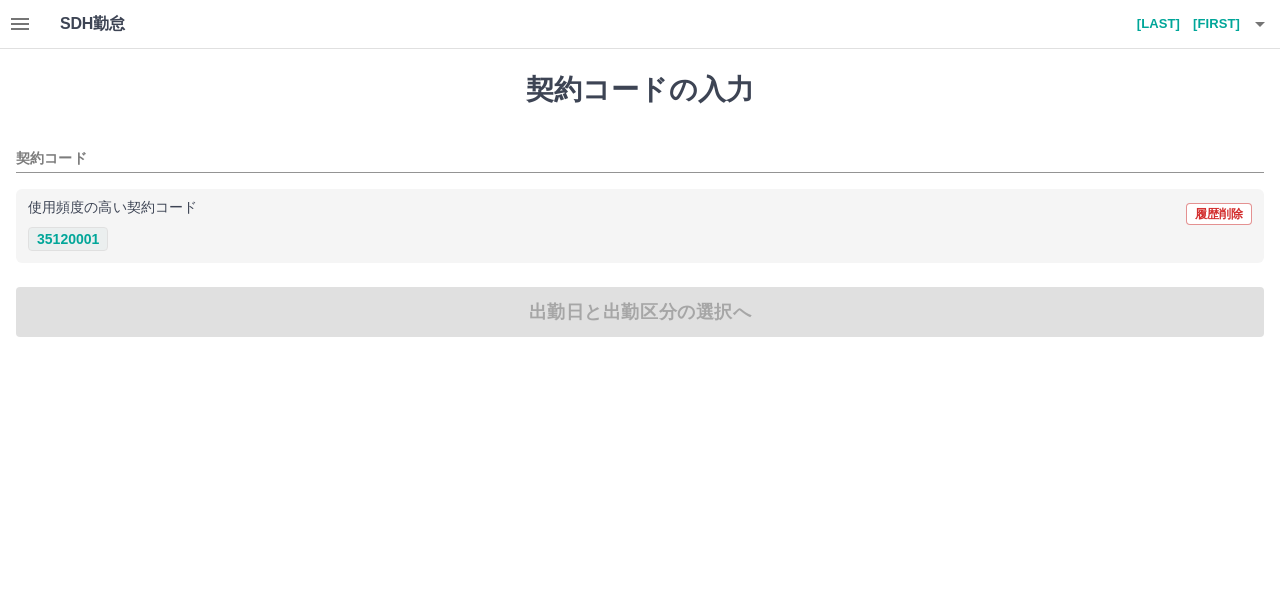 click on "35120001" at bounding box center [68, 239] 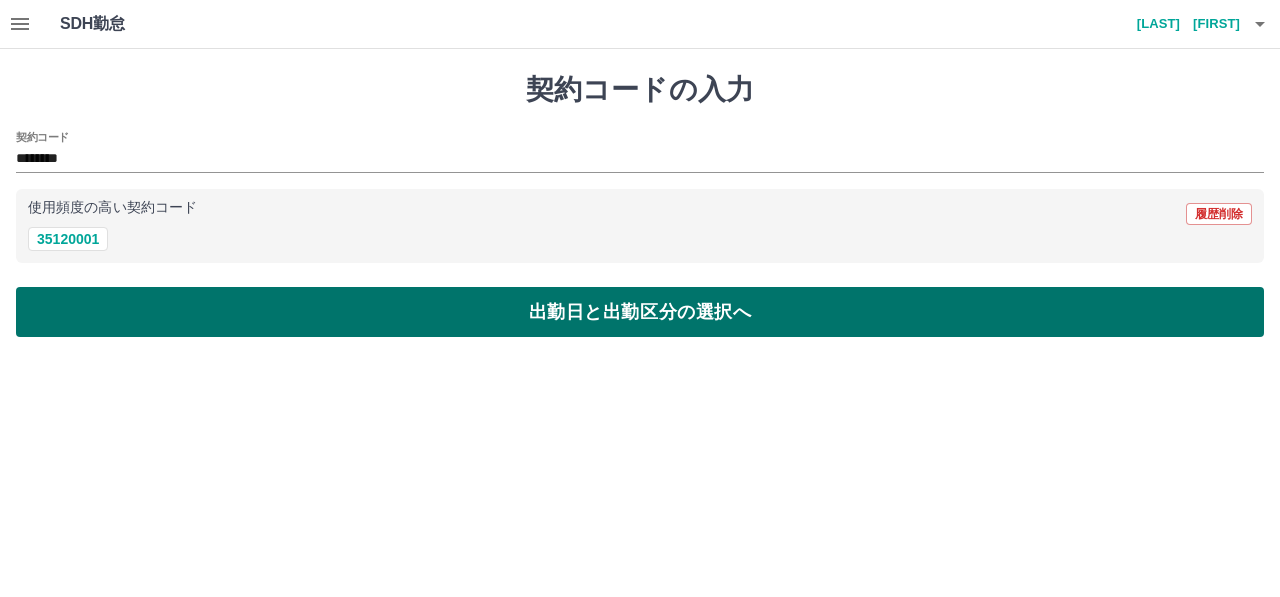 click on "出勤日と出勤区分の選択へ" at bounding box center [640, 312] 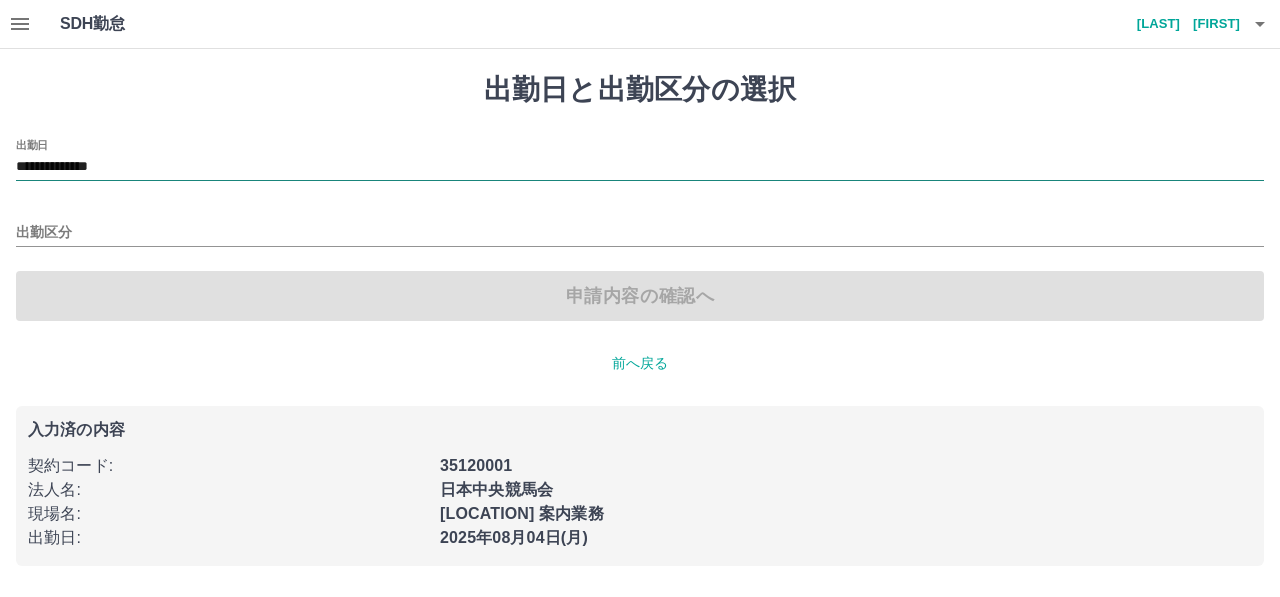 click on "**********" at bounding box center (640, 167) 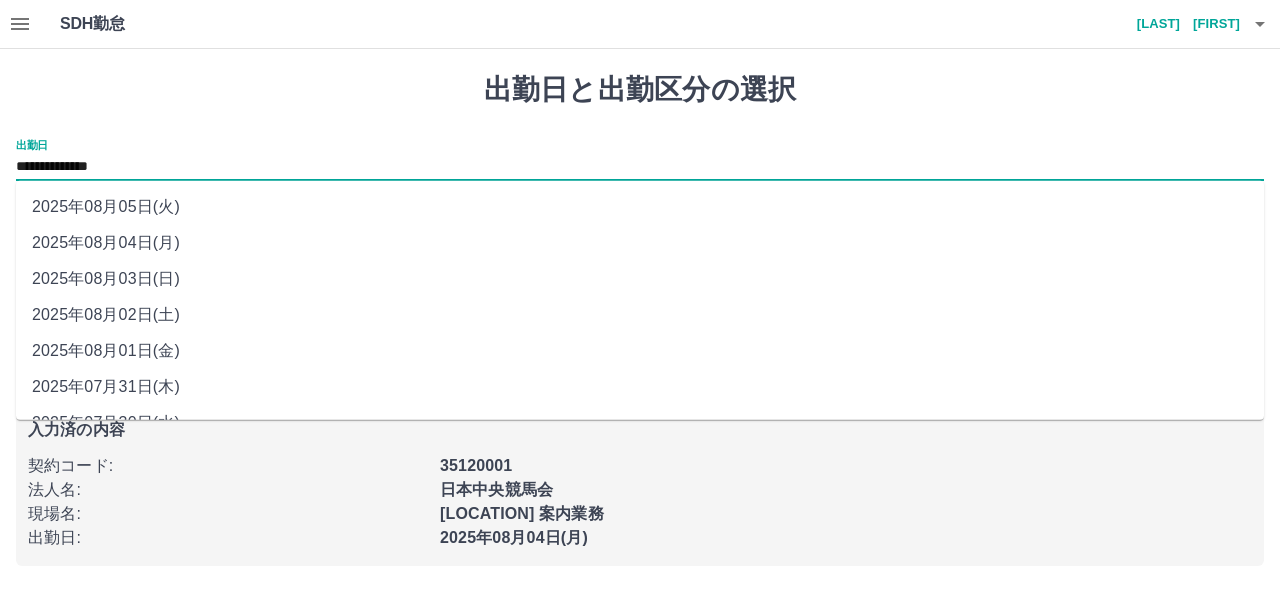 drag, startPoint x: 221, startPoint y: 173, endPoint x: 187, endPoint y: 298, distance: 129.5415 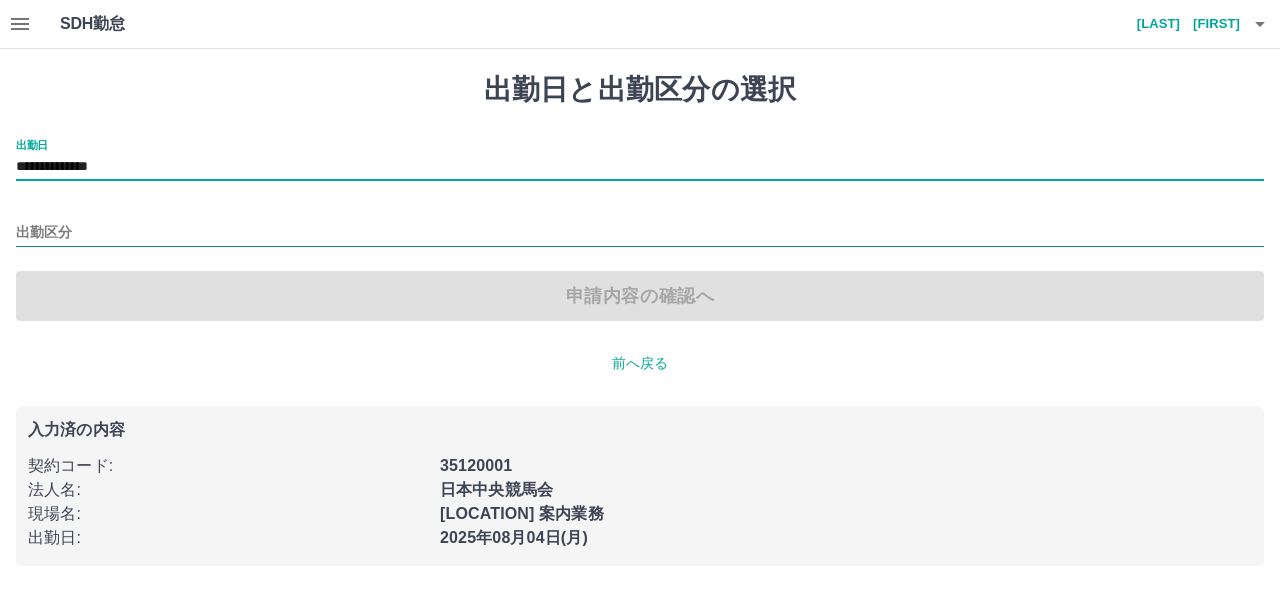 click on "出勤区分" at bounding box center [640, 233] 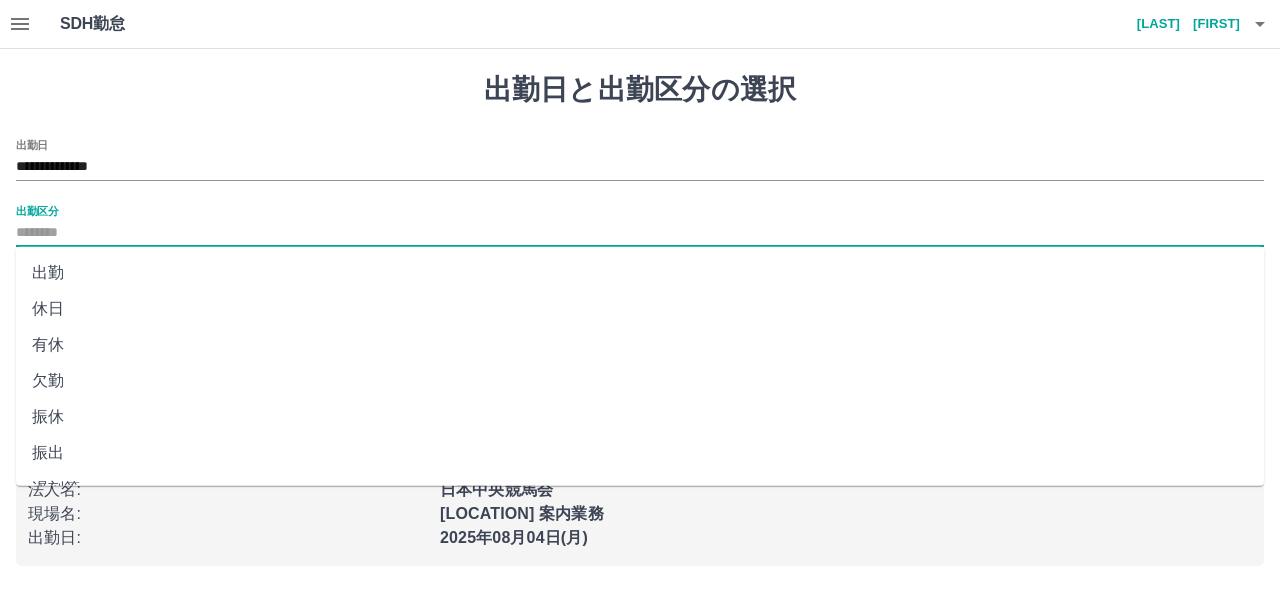 click on "出勤" at bounding box center [640, 273] 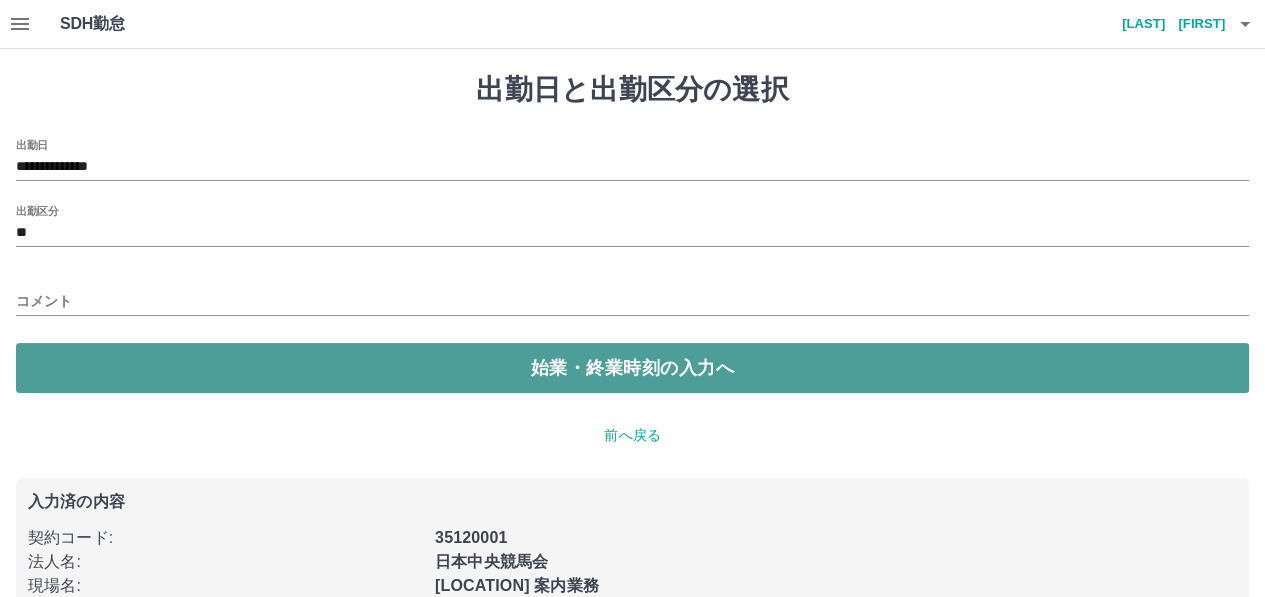 click on "始業・終業時刻の入力へ" at bounding box center (632, 368) 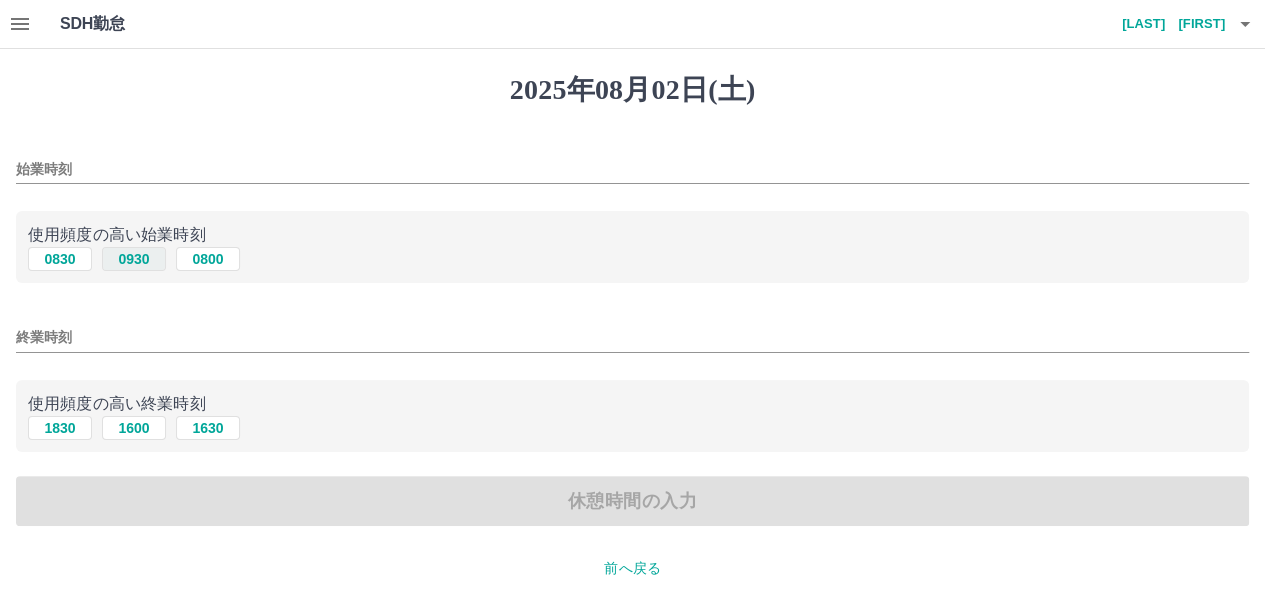 click on "0930" at bounding box center [134, 259] 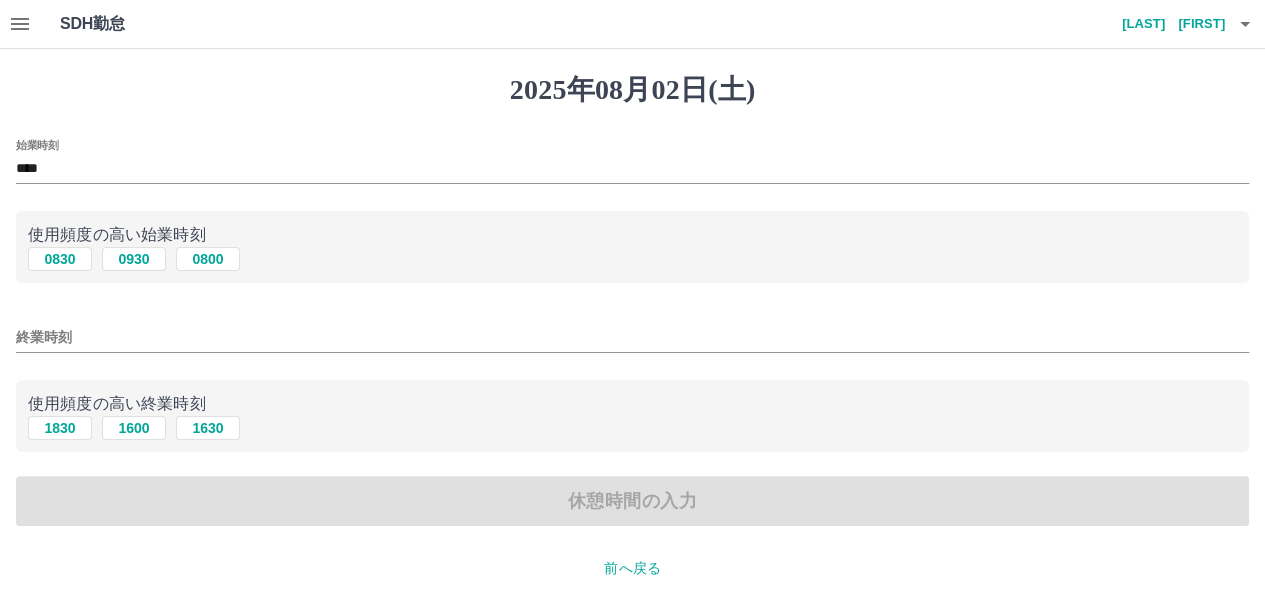 click on "終業時刻" at bounding box center [632, 337] 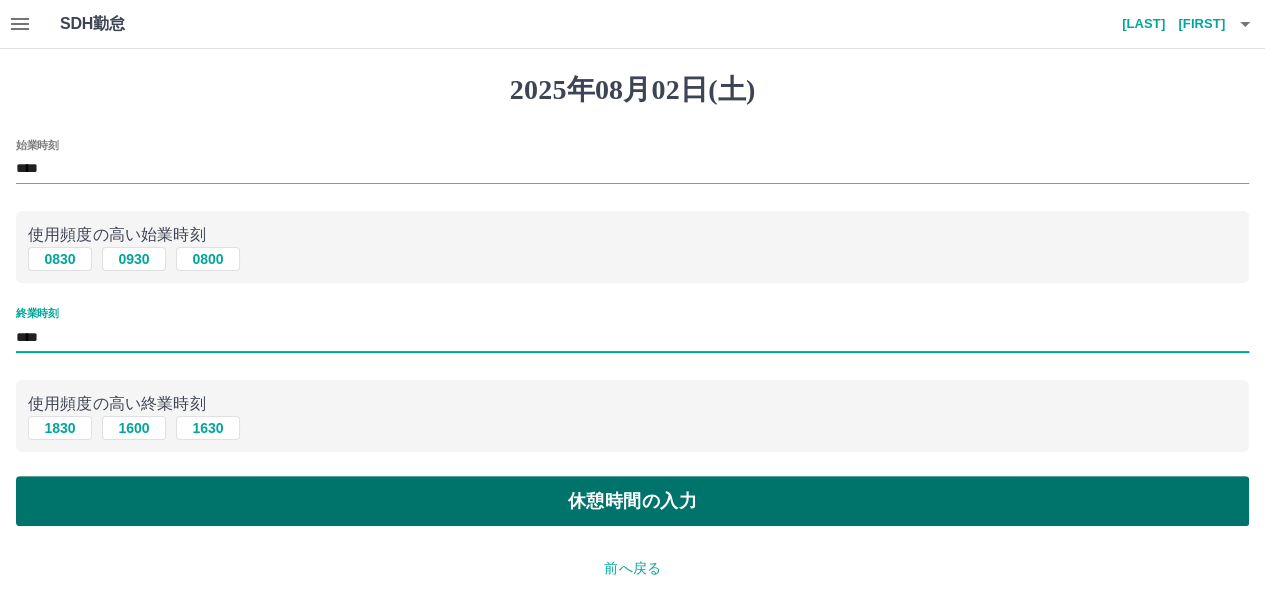 type on "****" 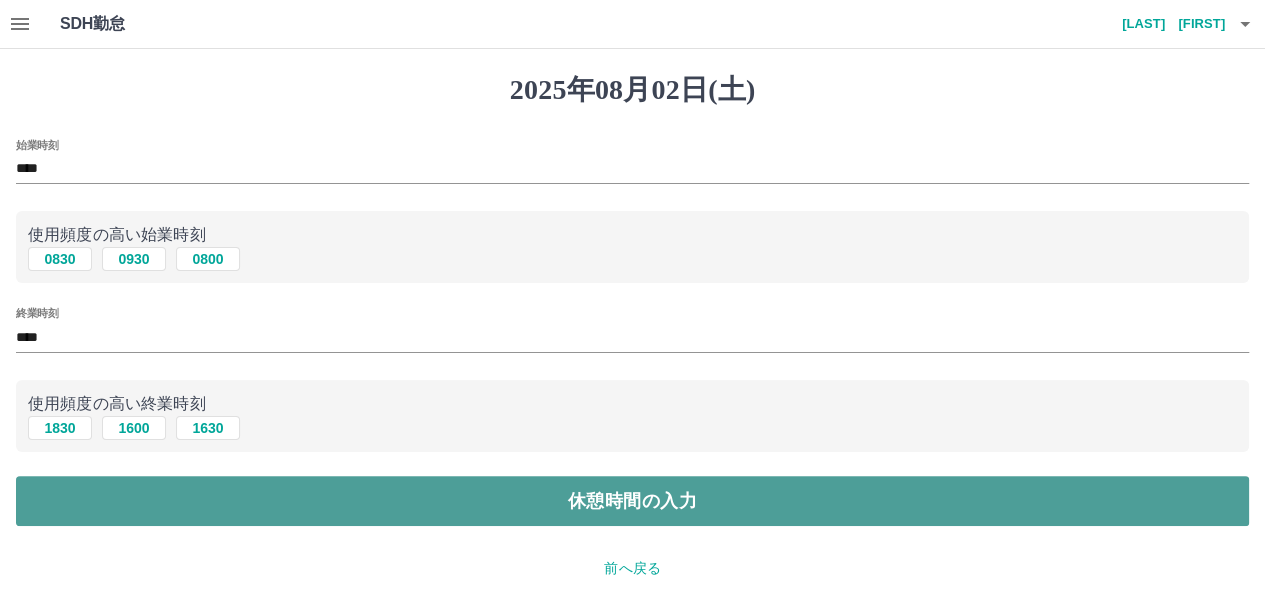 click on "休憩時間の入力" at bounding box center [632, 501] 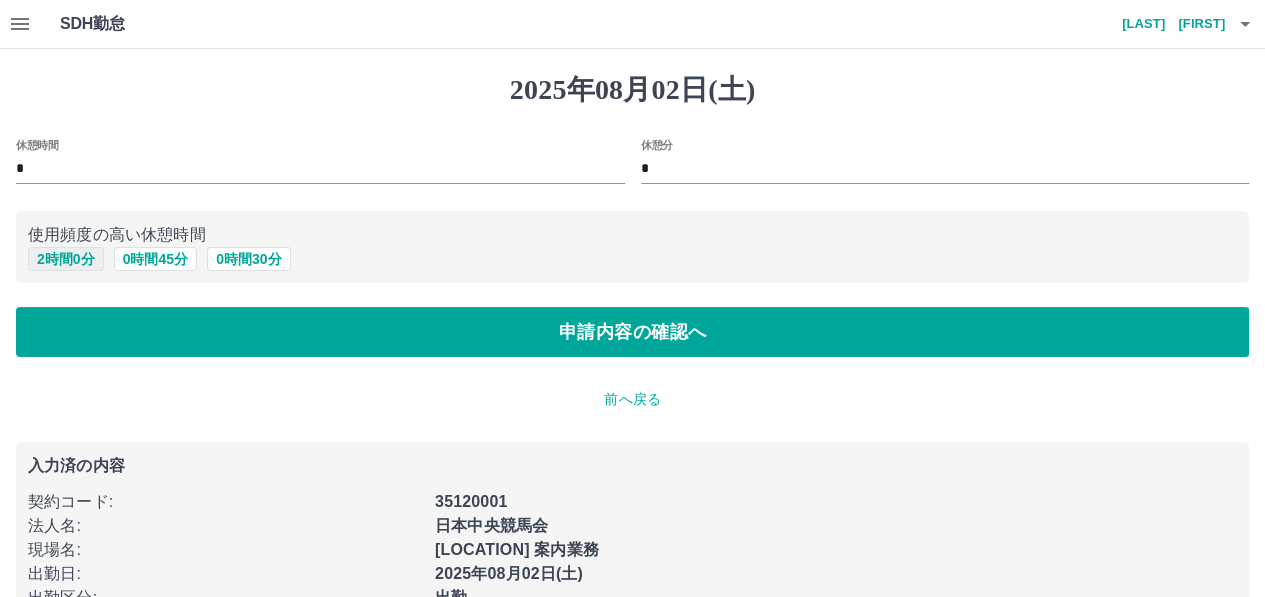 click on "2 時間 0 分" at bounding box center [66, 259] 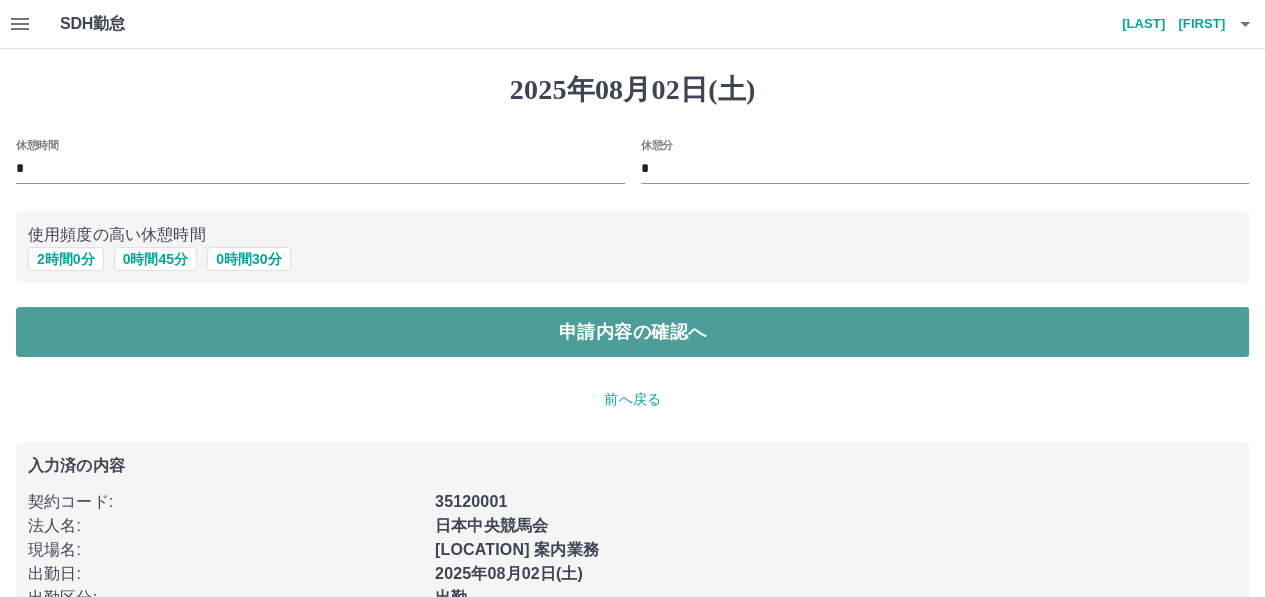 click on "申請内容の確認へ" at bounding box center (632, 332) 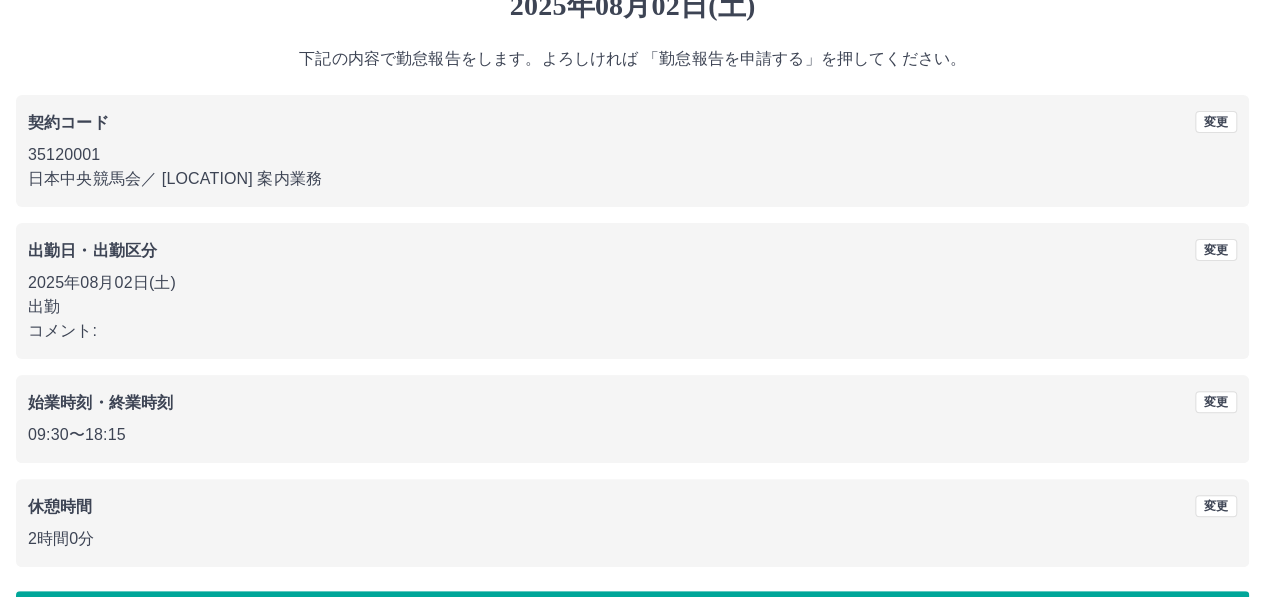 scroll, scrollTop: 150, scrollLeft: 0, axis: vertical 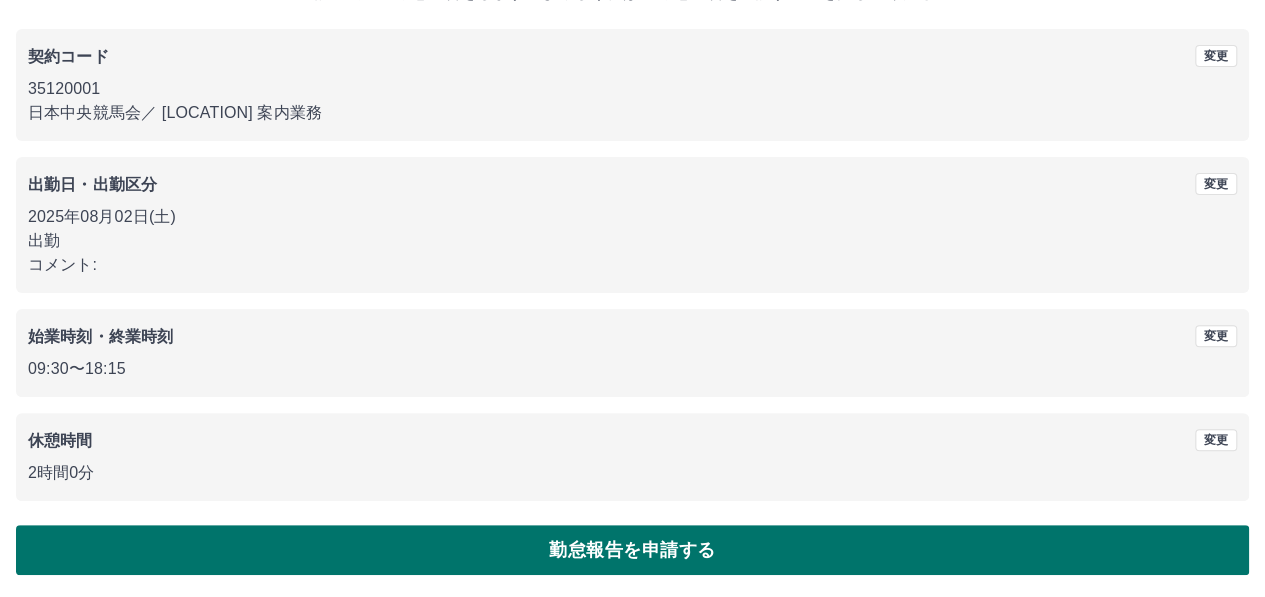click on "勤怠報告を申請する" at bounding box center [632, 550] 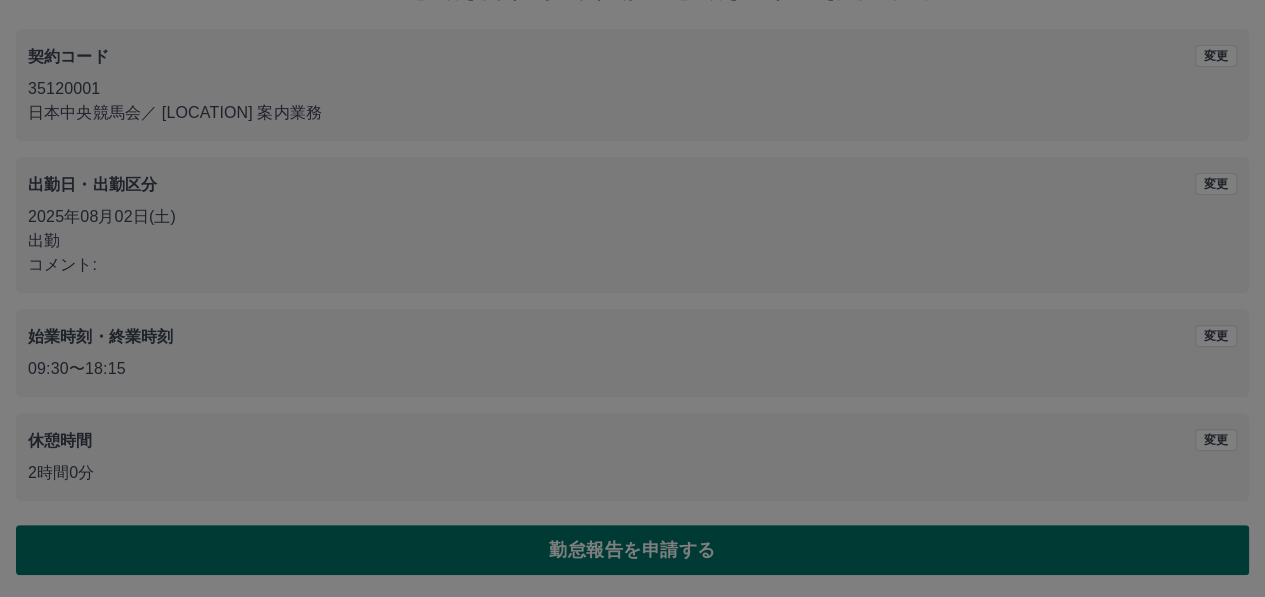 scroll, scrollTop: 0, scrollLeft: 0, axis: both 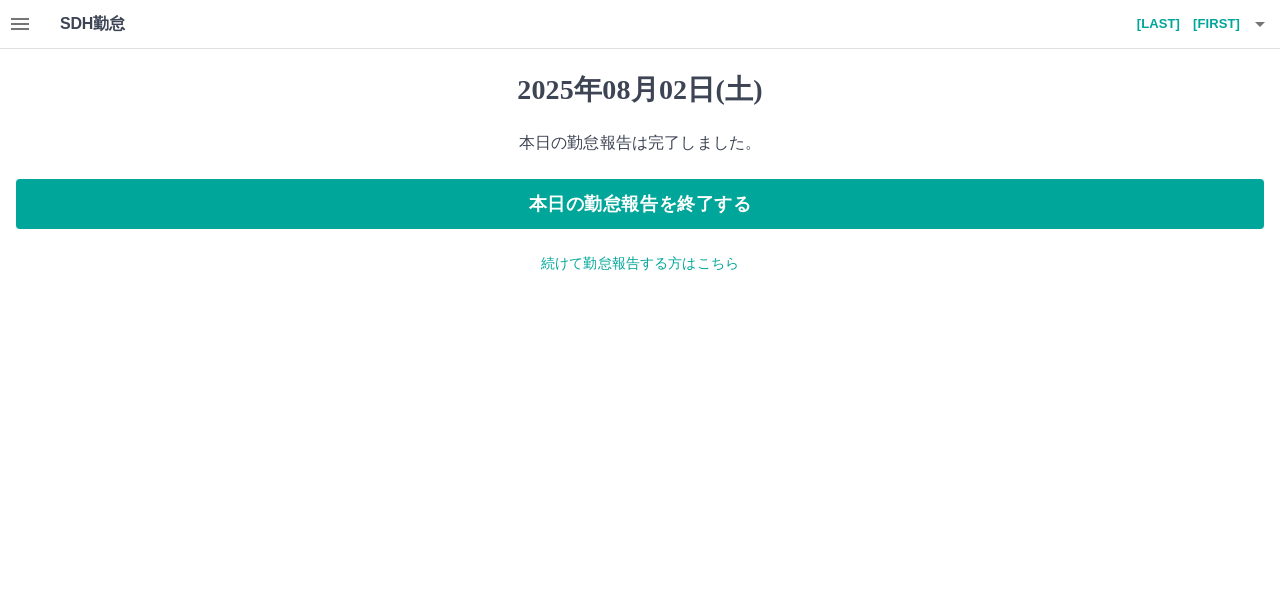 click on "続けて勤怠報告する方はこちら" at bounding box center [640, 263] 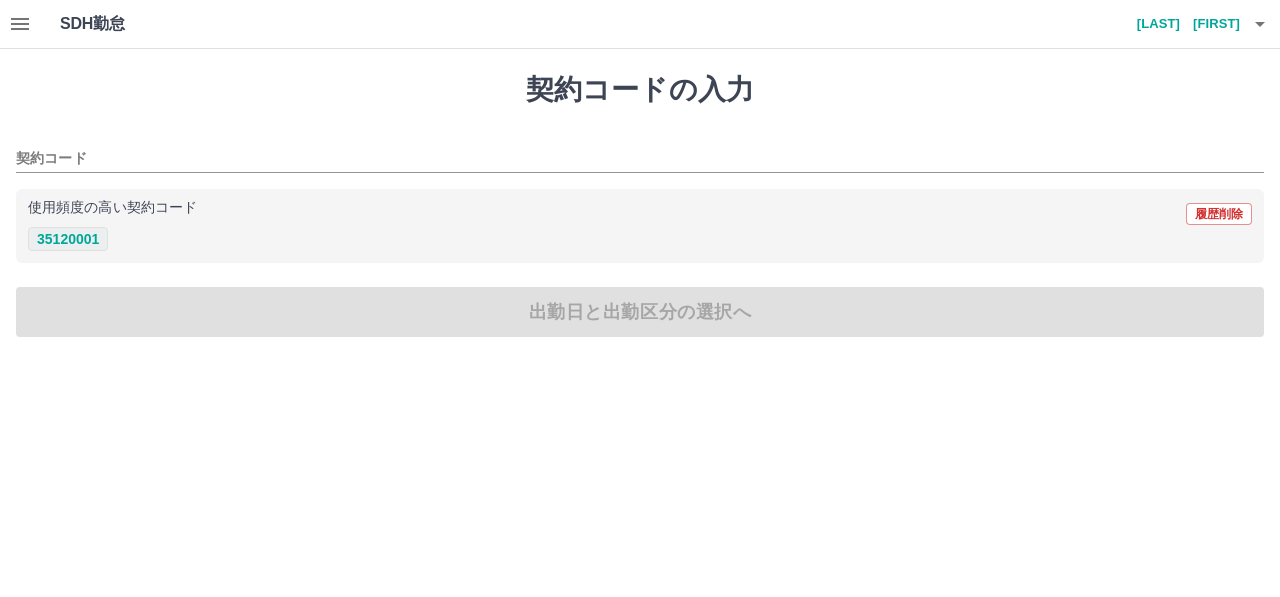 click on "35120001" at bounding box center (68, 239) 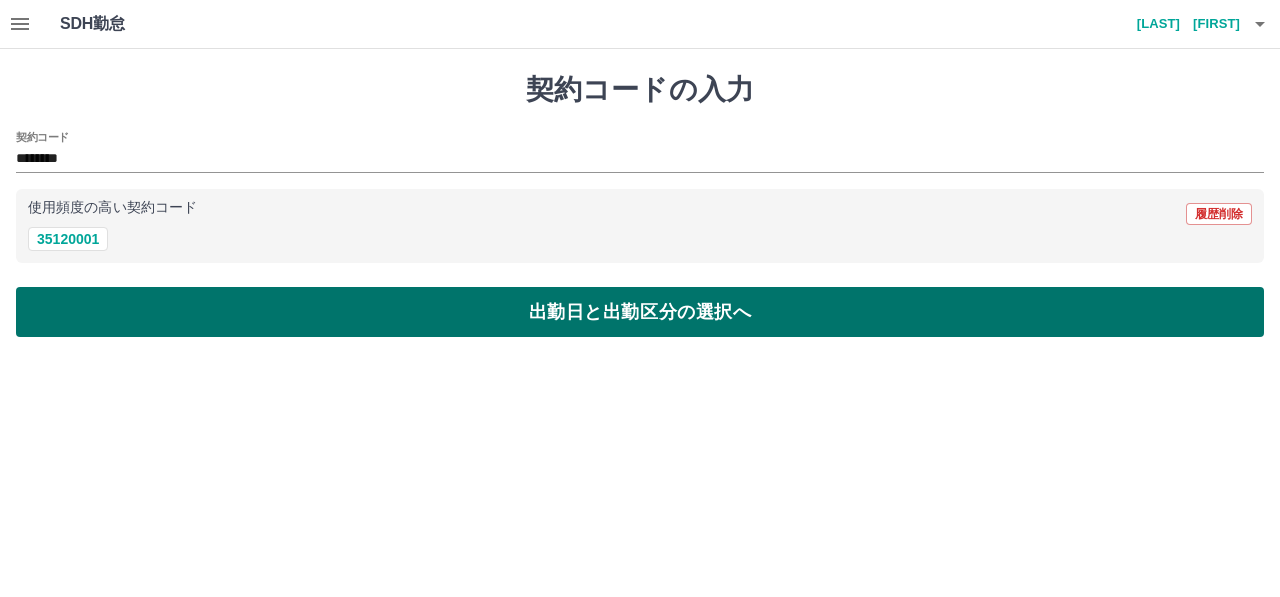 click on "出勤日と出勤区分の選択へ" at bounding box center (640, 312) 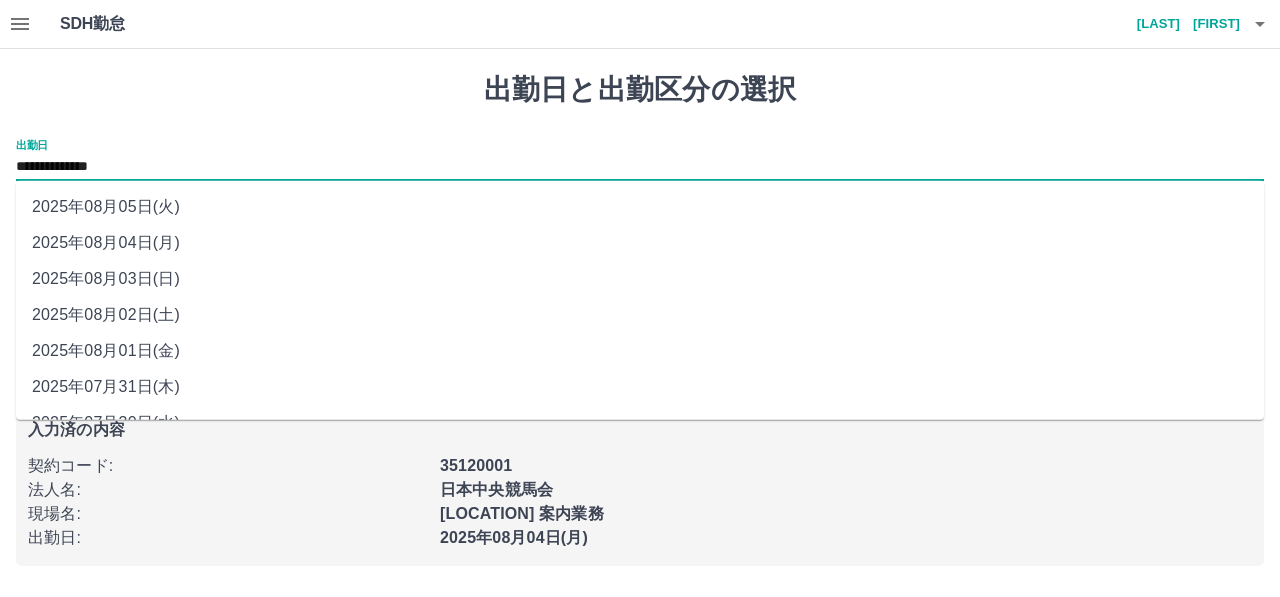 click on "**********" at bounding box center (640, 167) 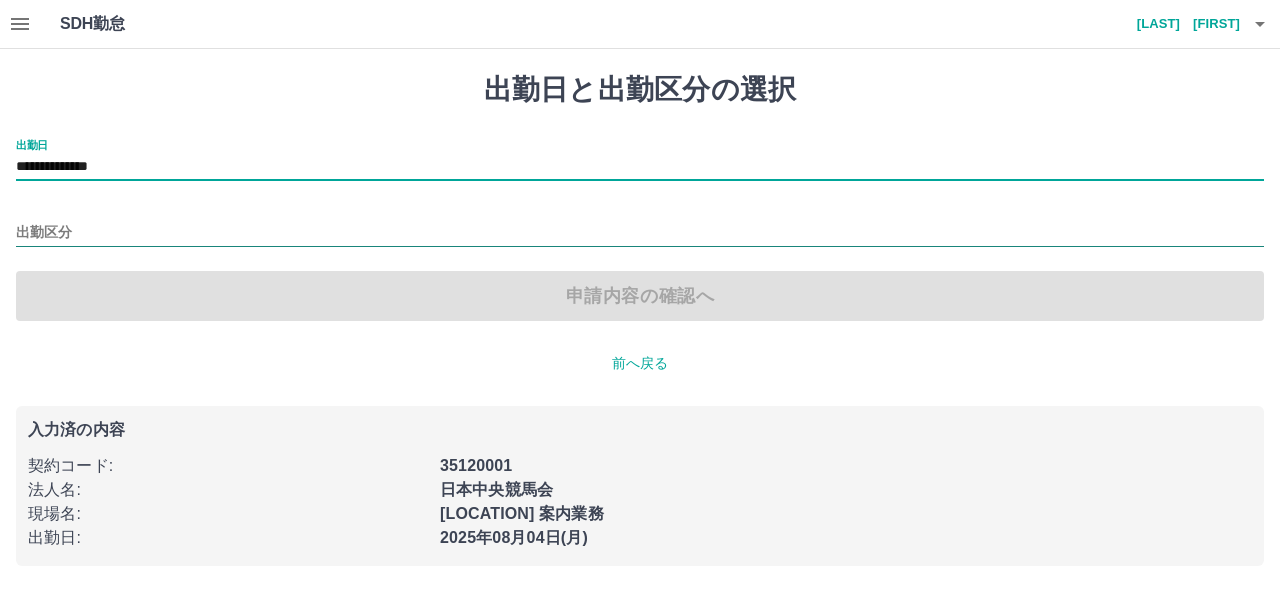click on "出勤区分" at bounding box center (640, 233) 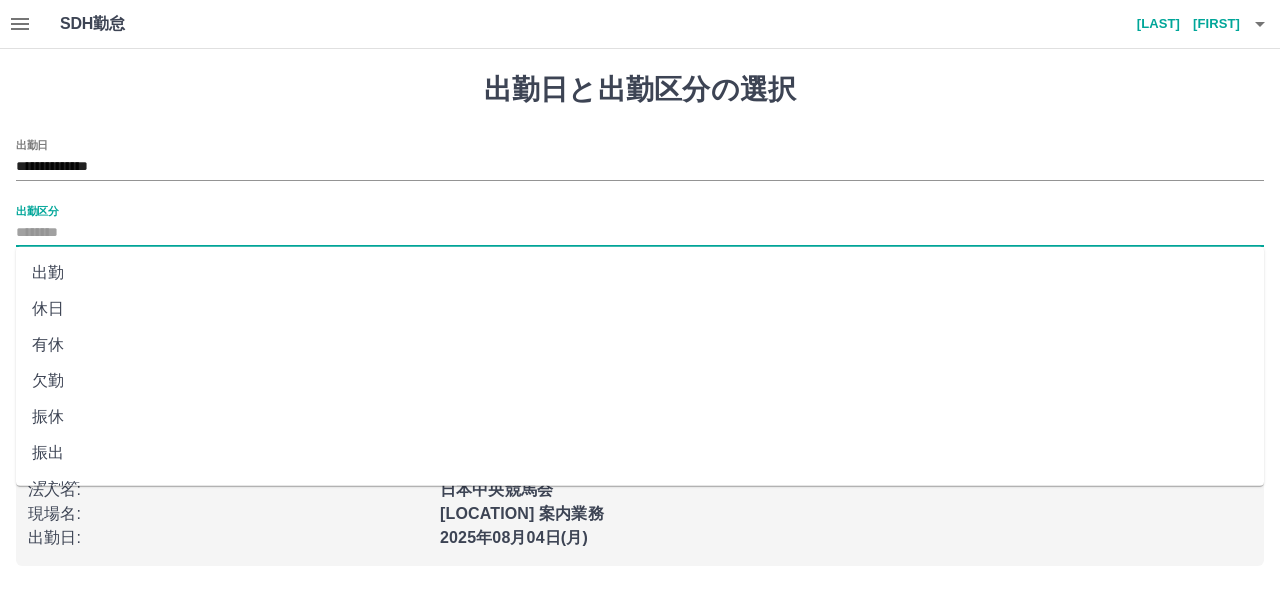 click on "出勤" at bounding box center (640, 273) 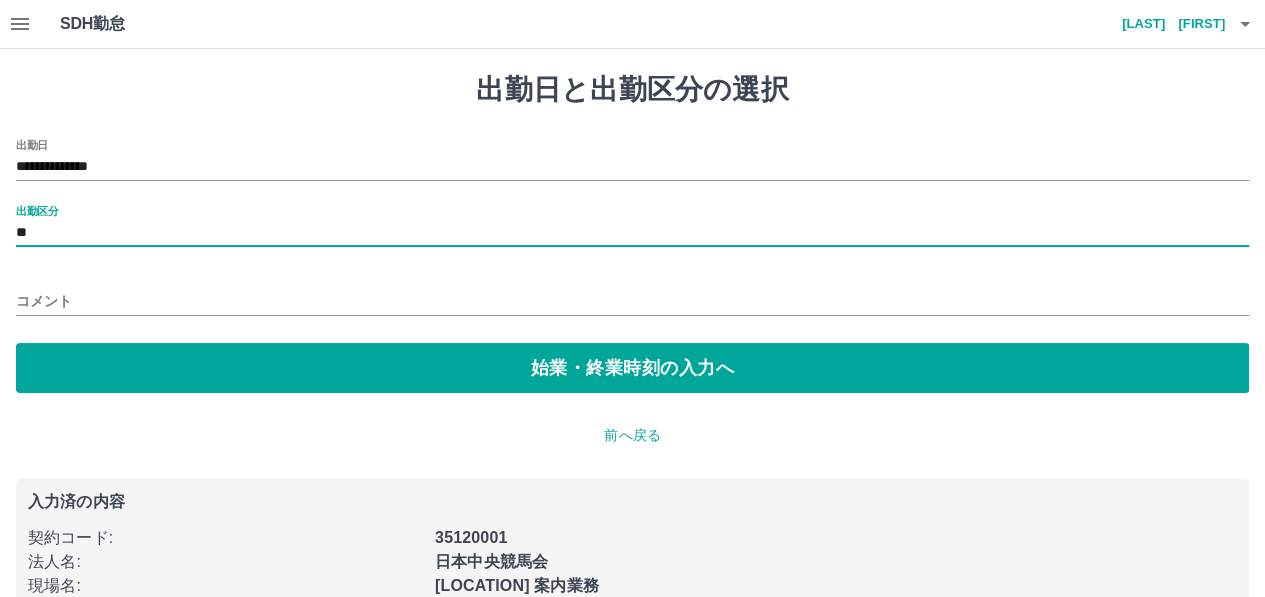 drag, startPoint x: 211, startPoint y: 361, endPoint x: 180, endPoint y: 325, distance: 47.507893 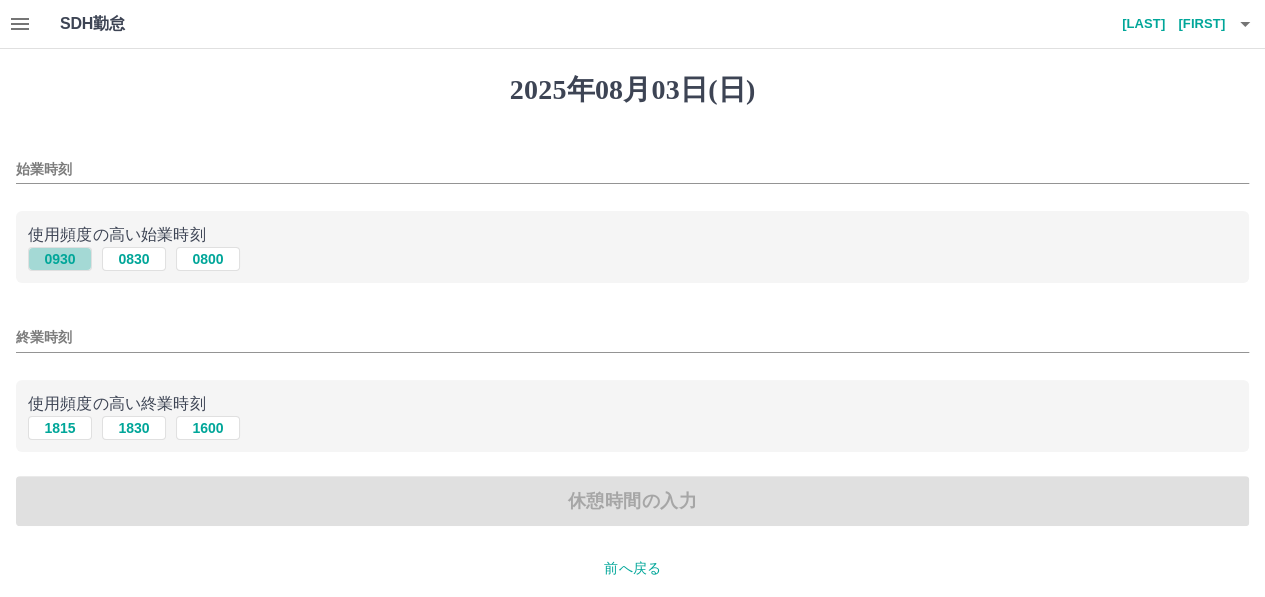 click on "0930" at bounding box center (60, 259) 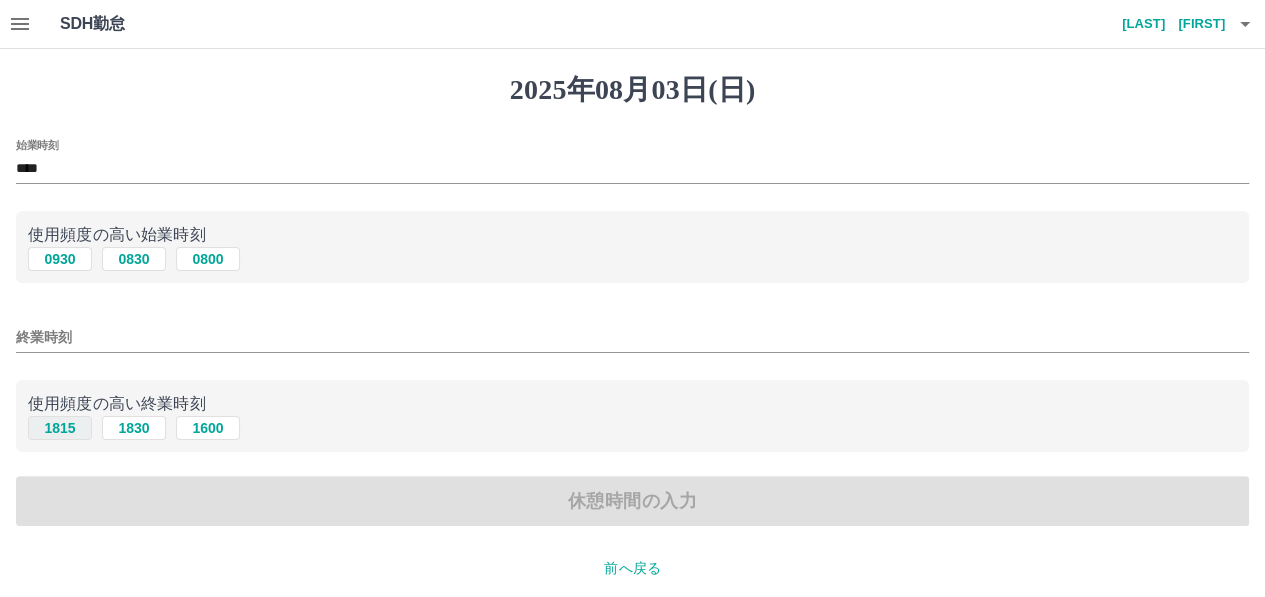 click on "1815" at bounding box center (60, 428) 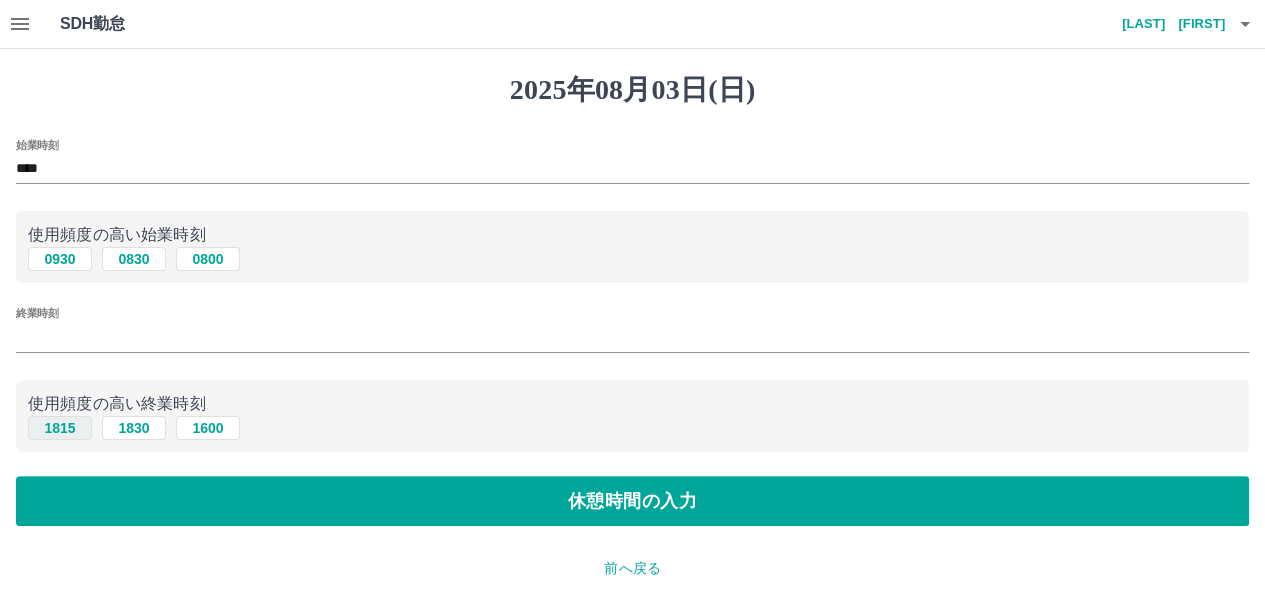 type on "****" 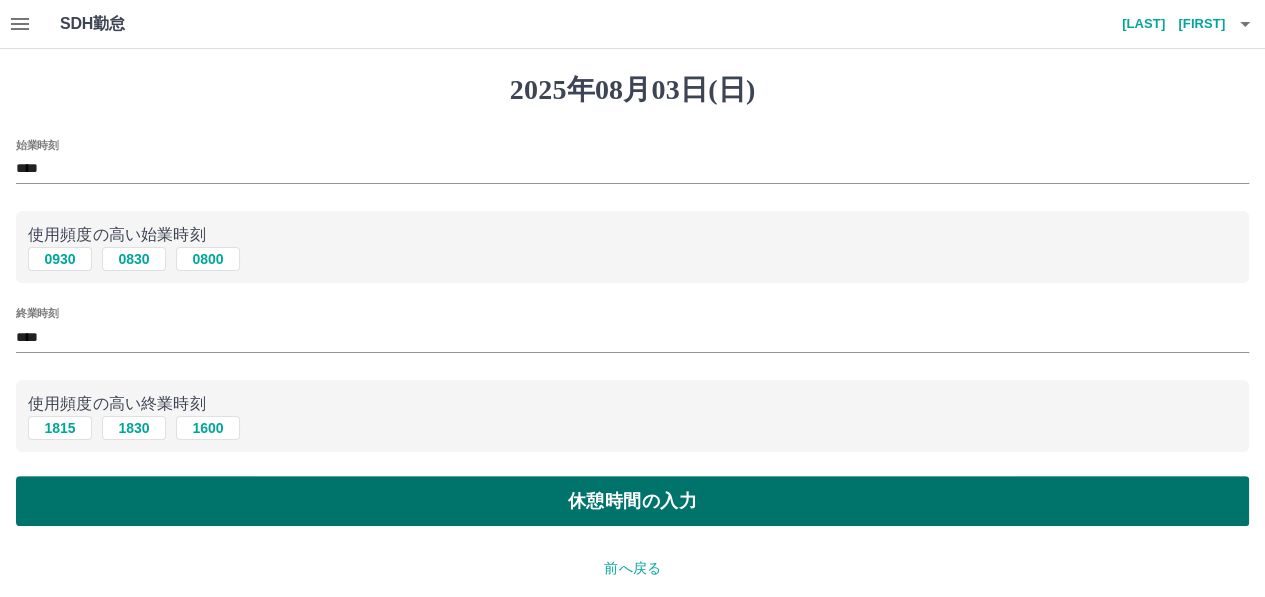 click on "休憩時間の入力" at bounding box center [632, 501] 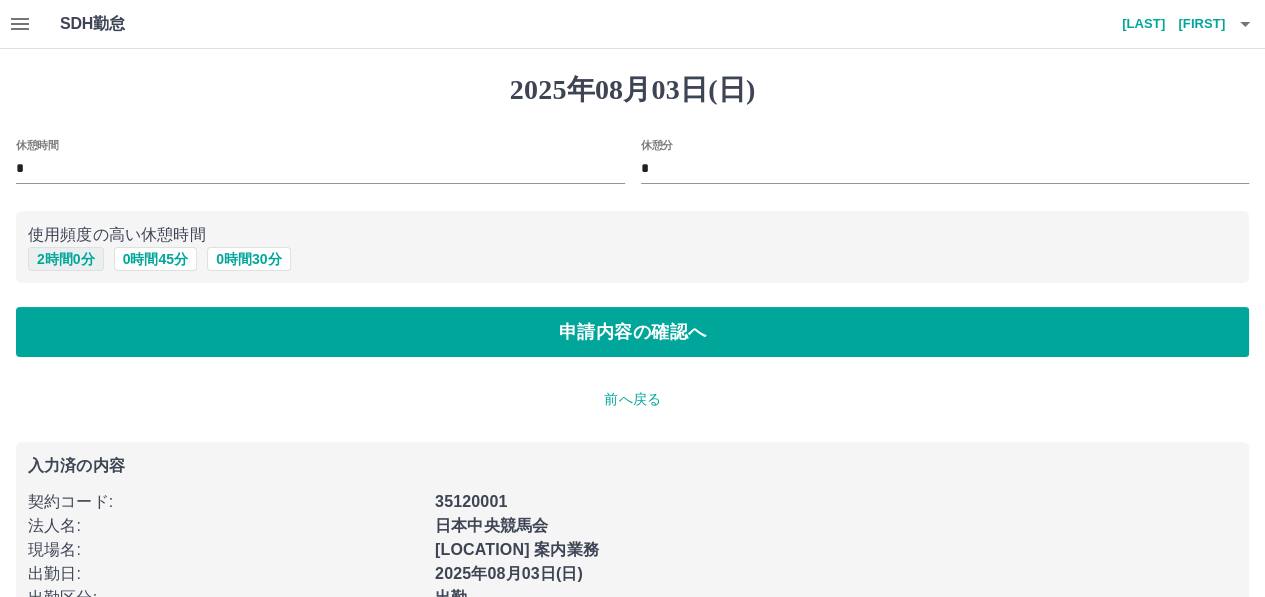 click on "2 時間 0 分" at bounding box center [66, 259] 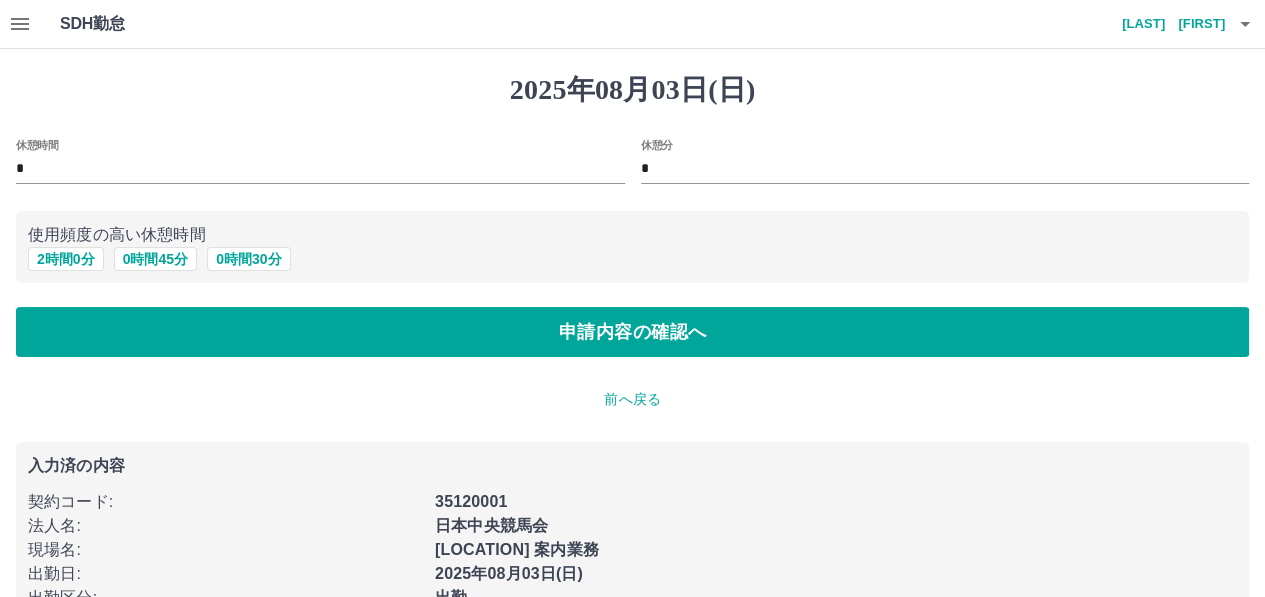 type on "*" 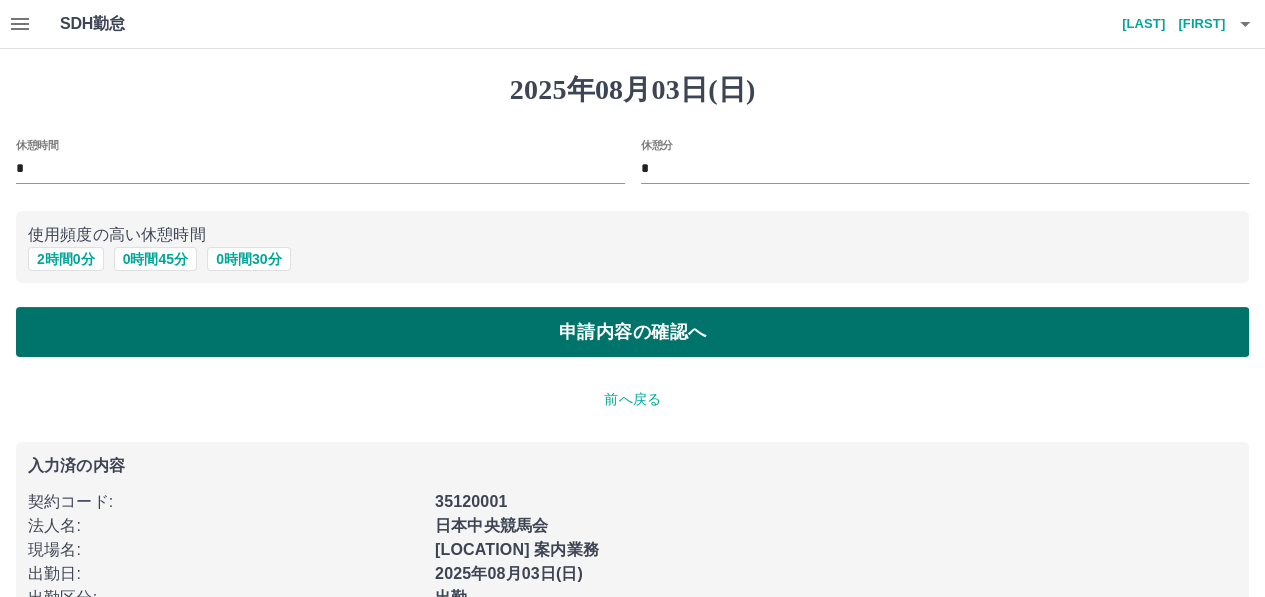 click on "申請内容の確認へ" at bounding box center [632, 332] 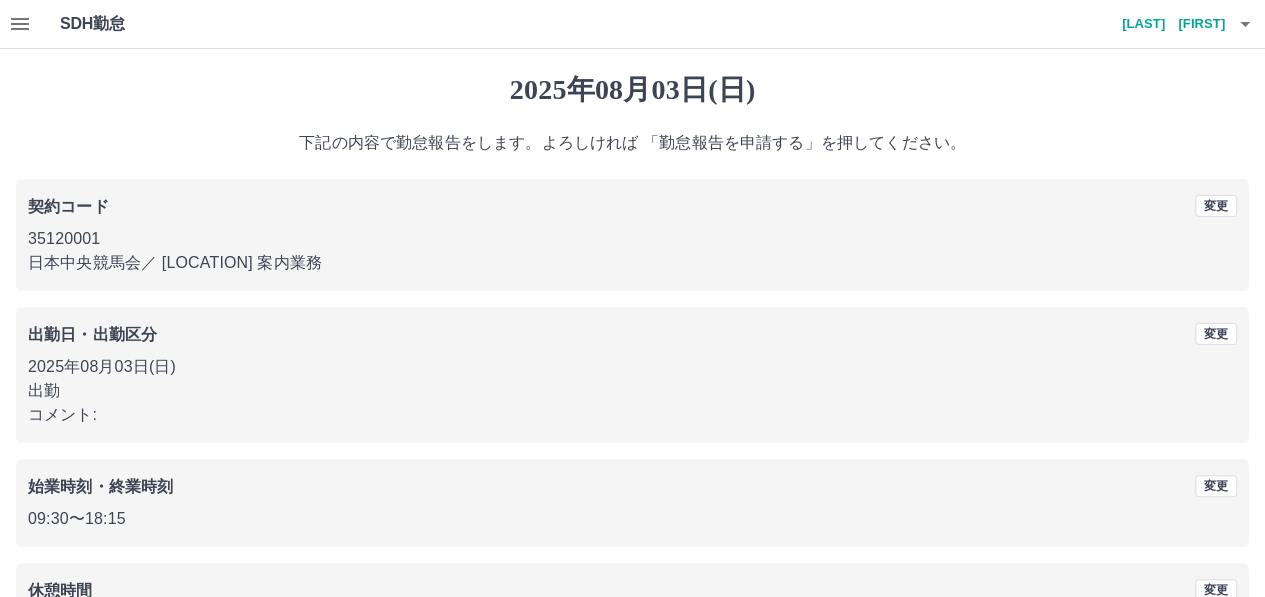 scroll, scrollTop: 150, scrollLeft: 0, axis: vertical 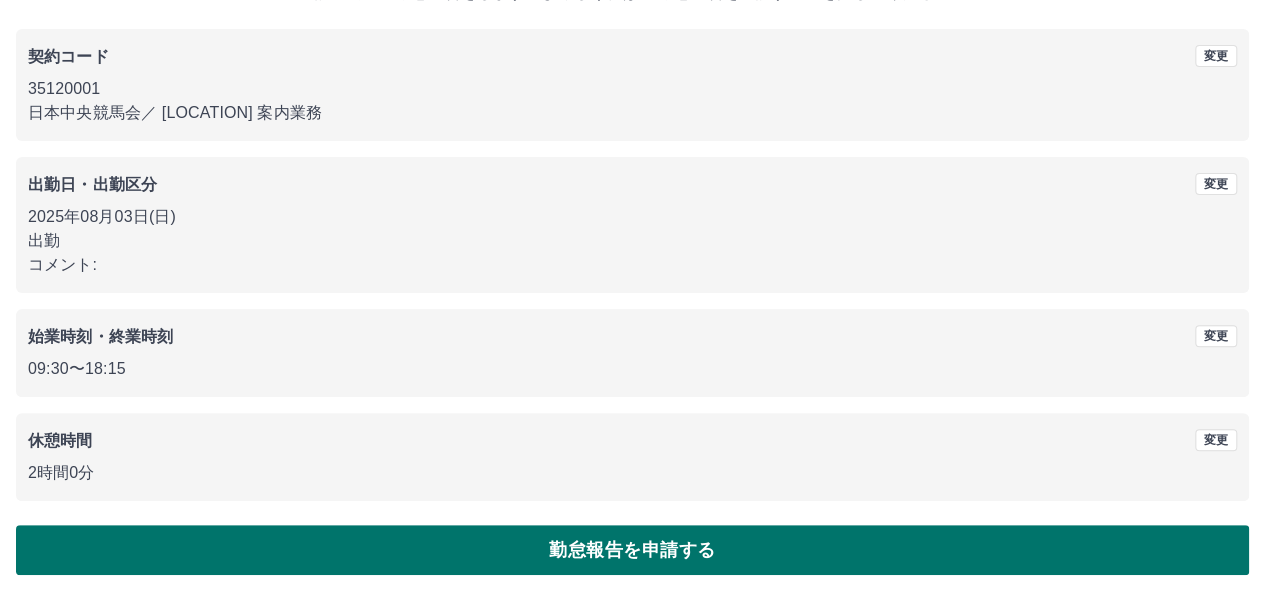 click on "勤怠報告を申請する" at bounding box center (632, 550) 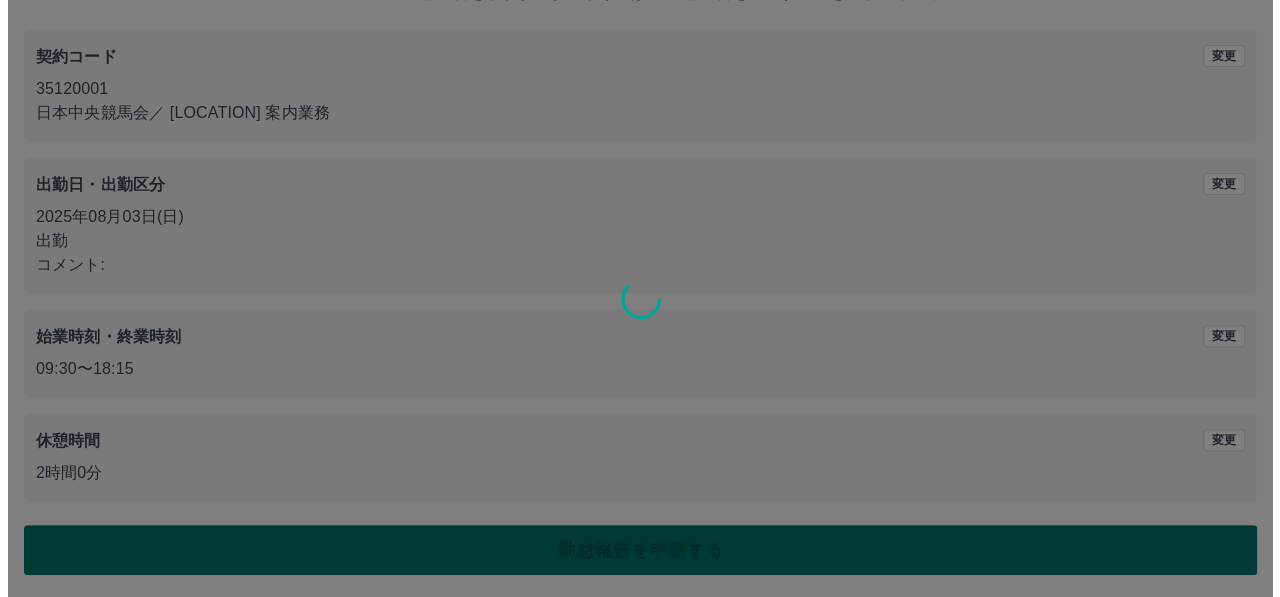 scroll, scrollTop: 0, scrollLeft: 0, axis: both 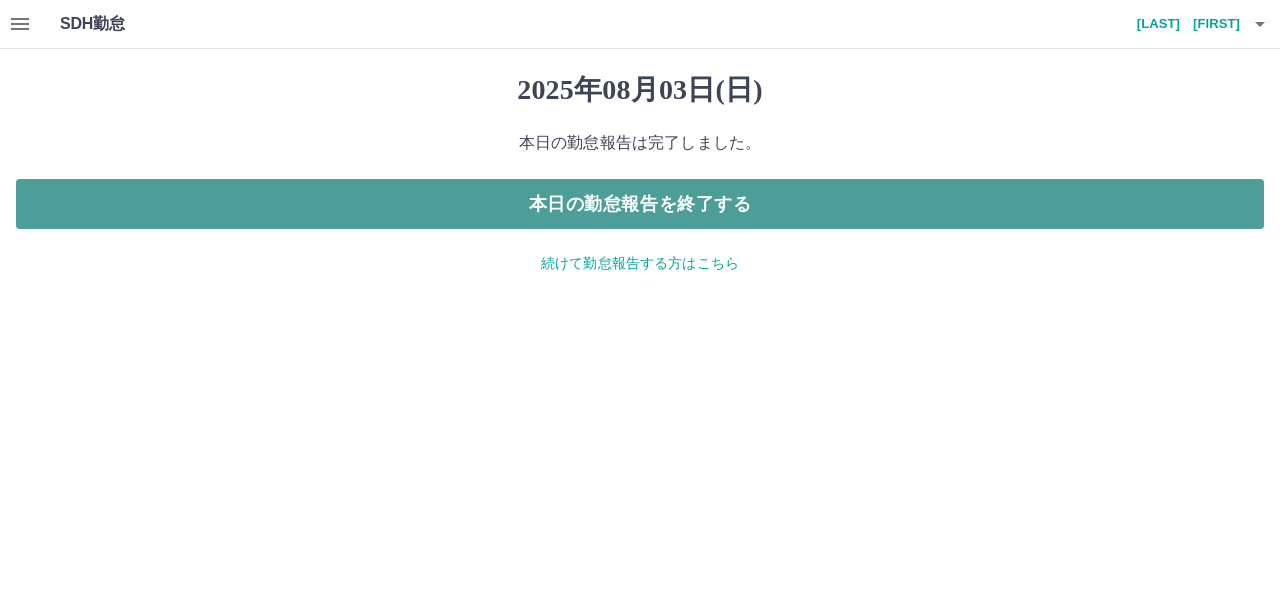 click on "本日の勤怠報告を終了する" at bounding box center (640, 204) 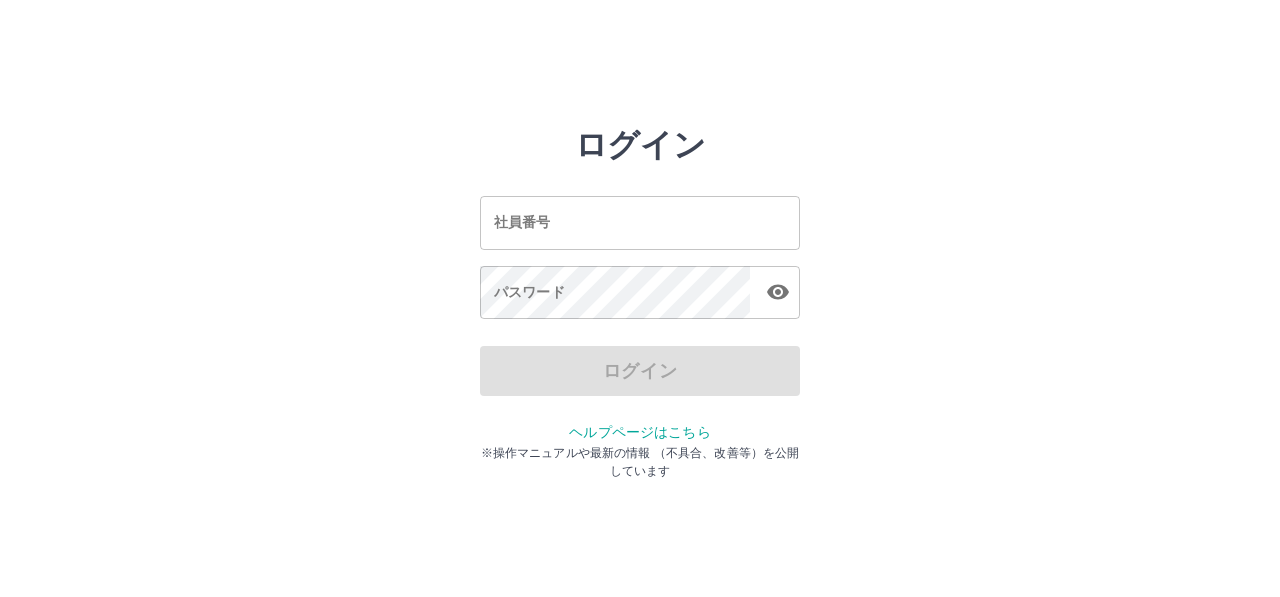 scroll, scrollTop: 0, scrollLeft: 0, axis: both 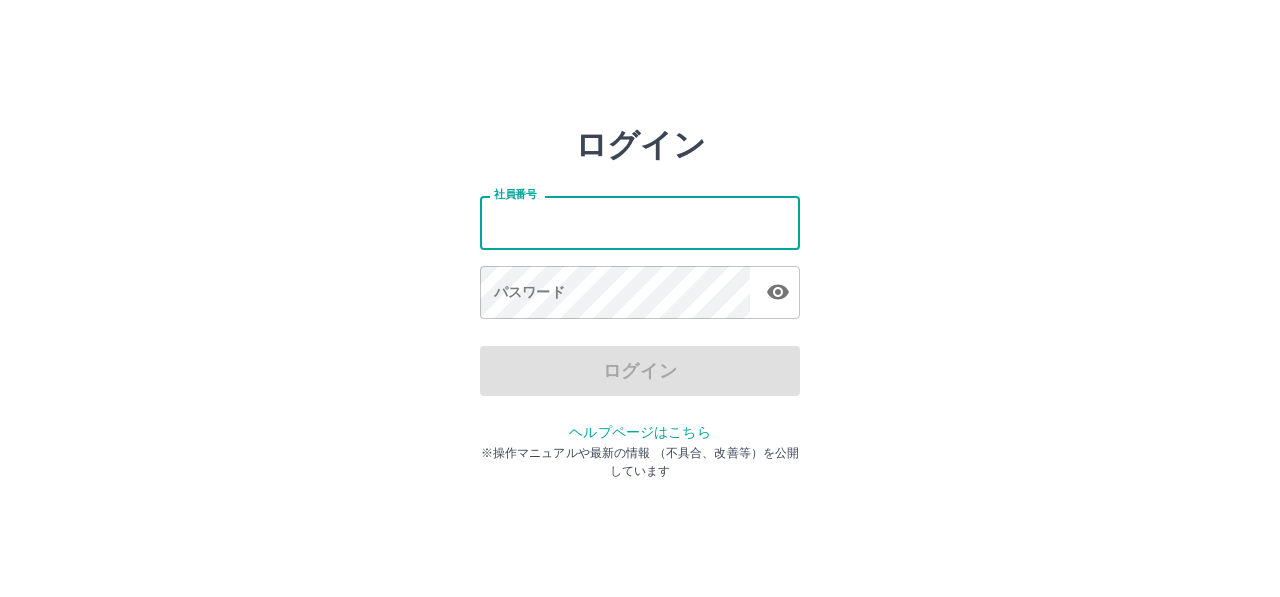 click on "社員番号" at bounding box center (640, 222) 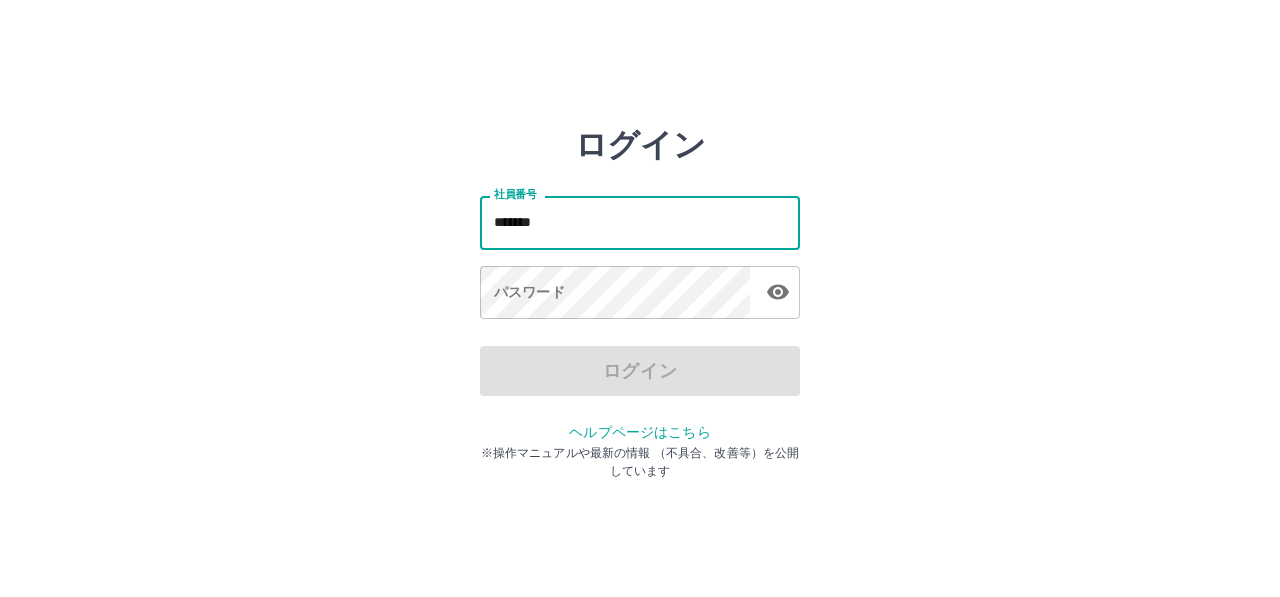 type on "*******" 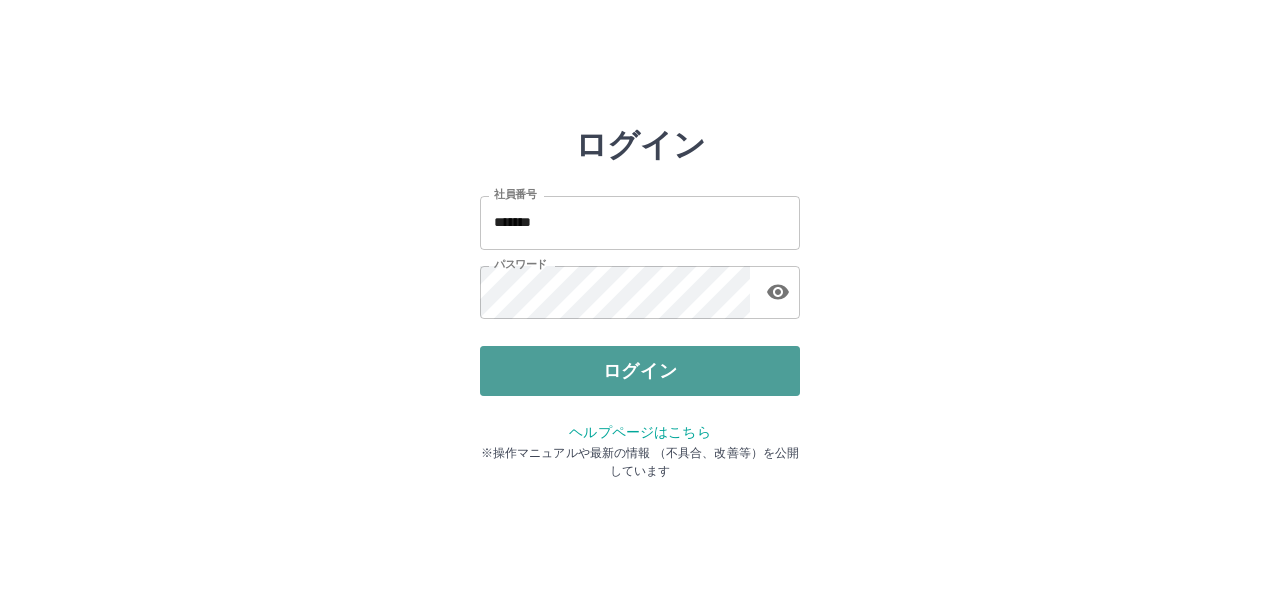 click on "ログイン" at bounding box center [640, 371] 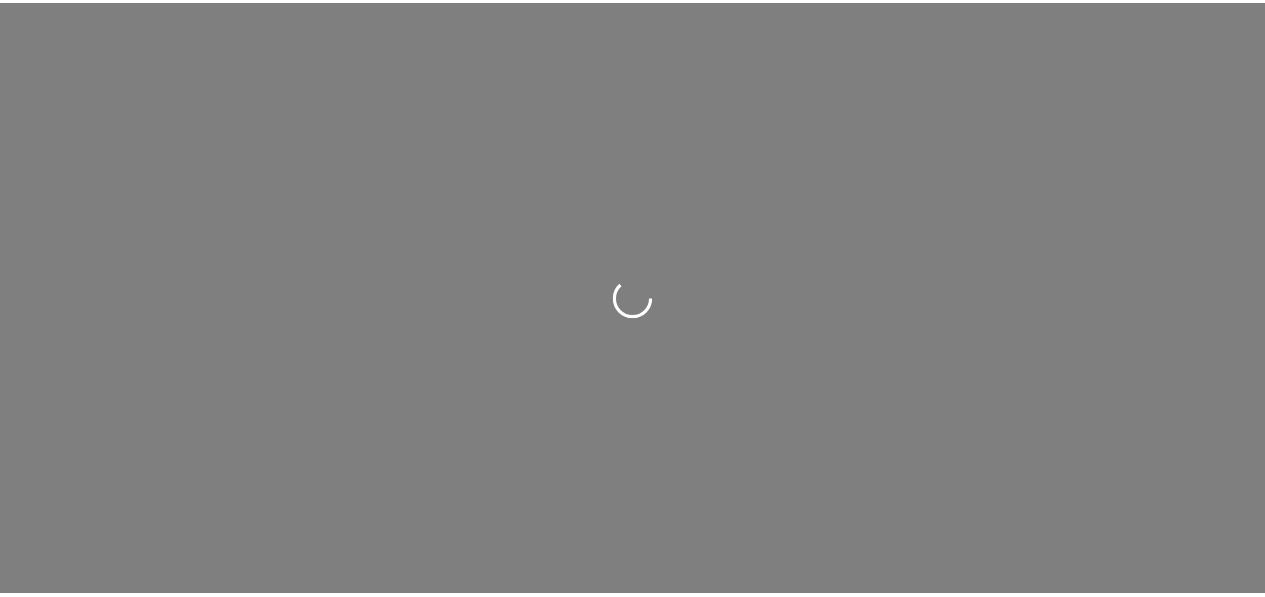 scroll, scrollTop: 0, scrollLeft: 0, axis: both 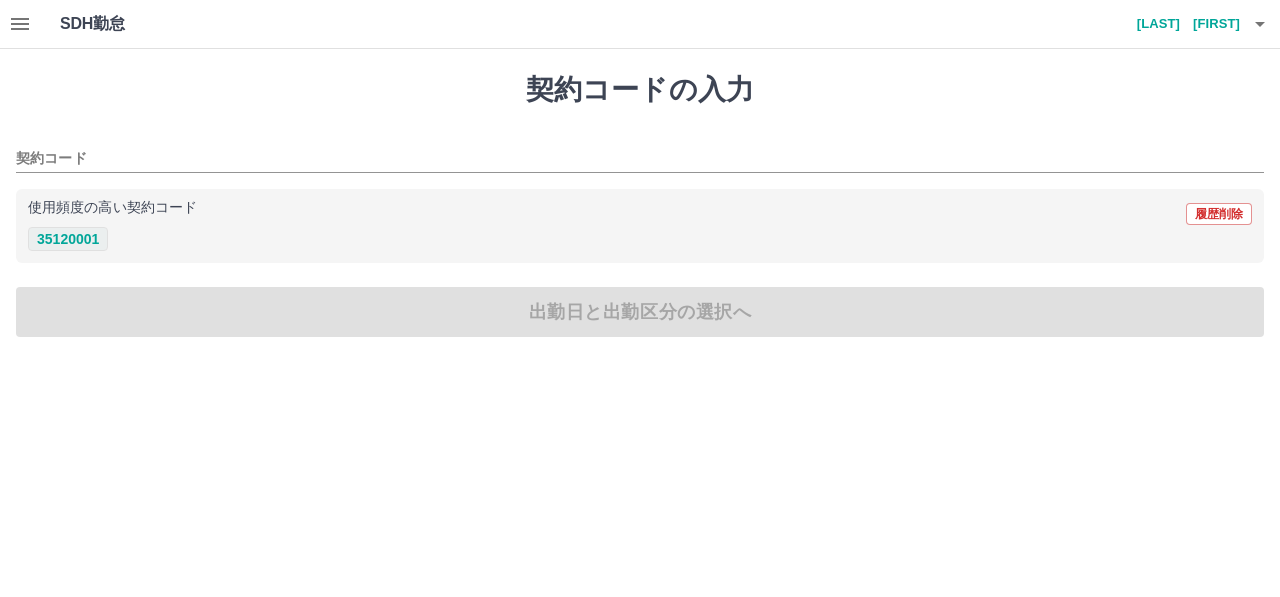 click on "35120001" at bounding box center [68, 239] 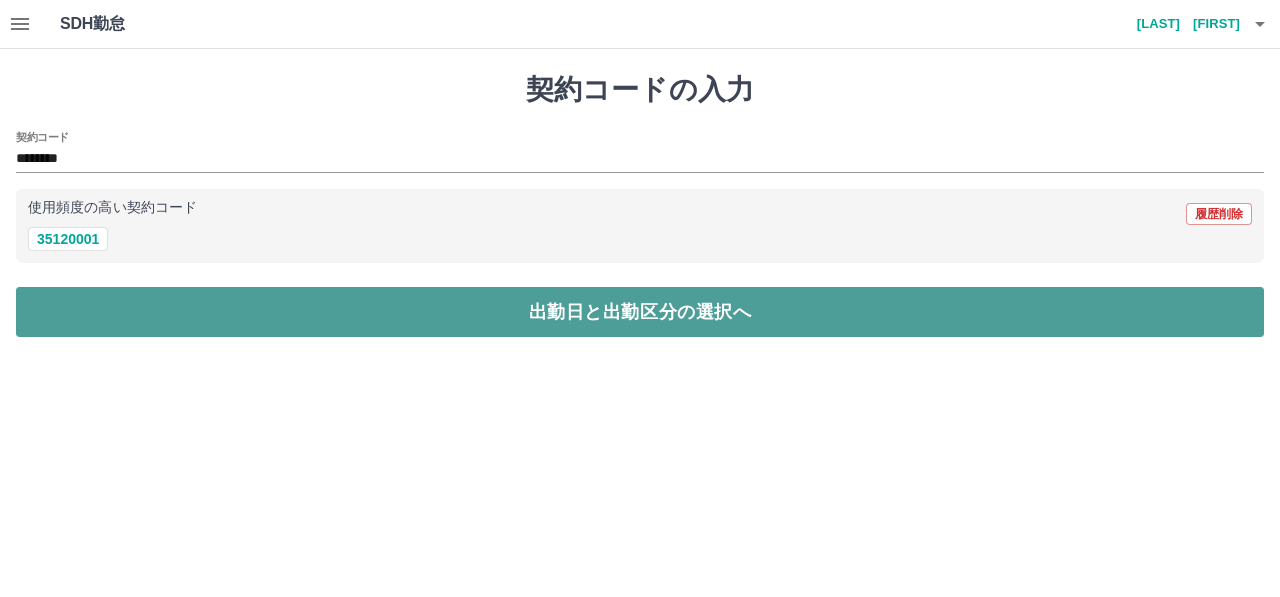 click on "出勤日と出勤区分の選択へ" at bounding box center (640, 312) 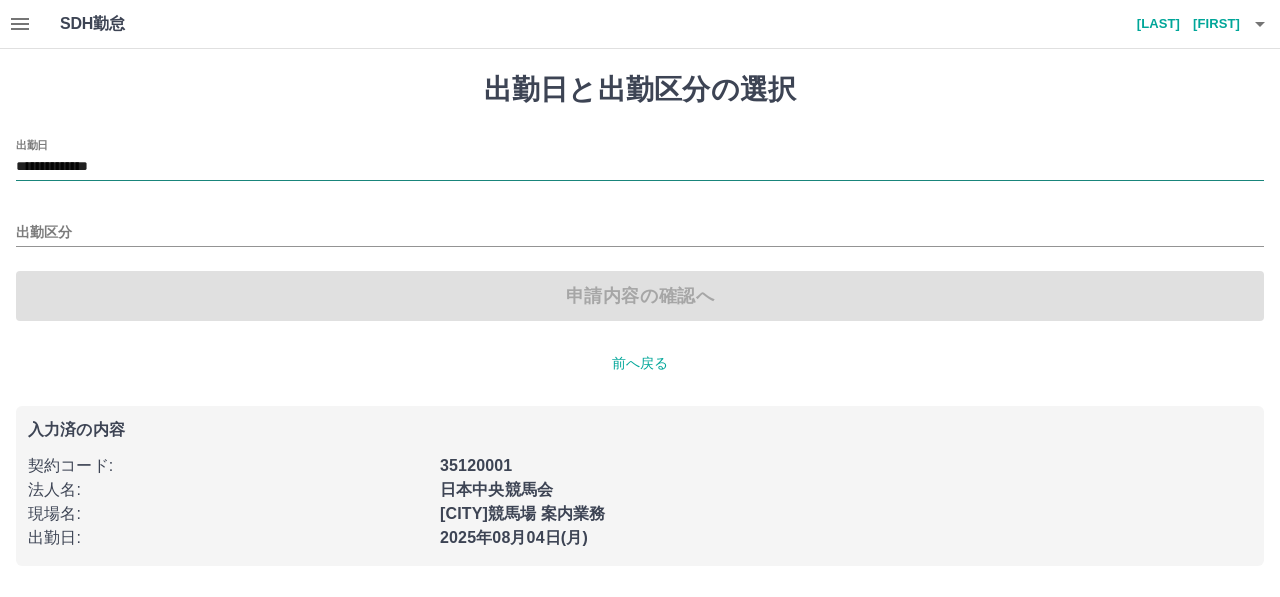 click on "**********" at bounding box center [640, 167] 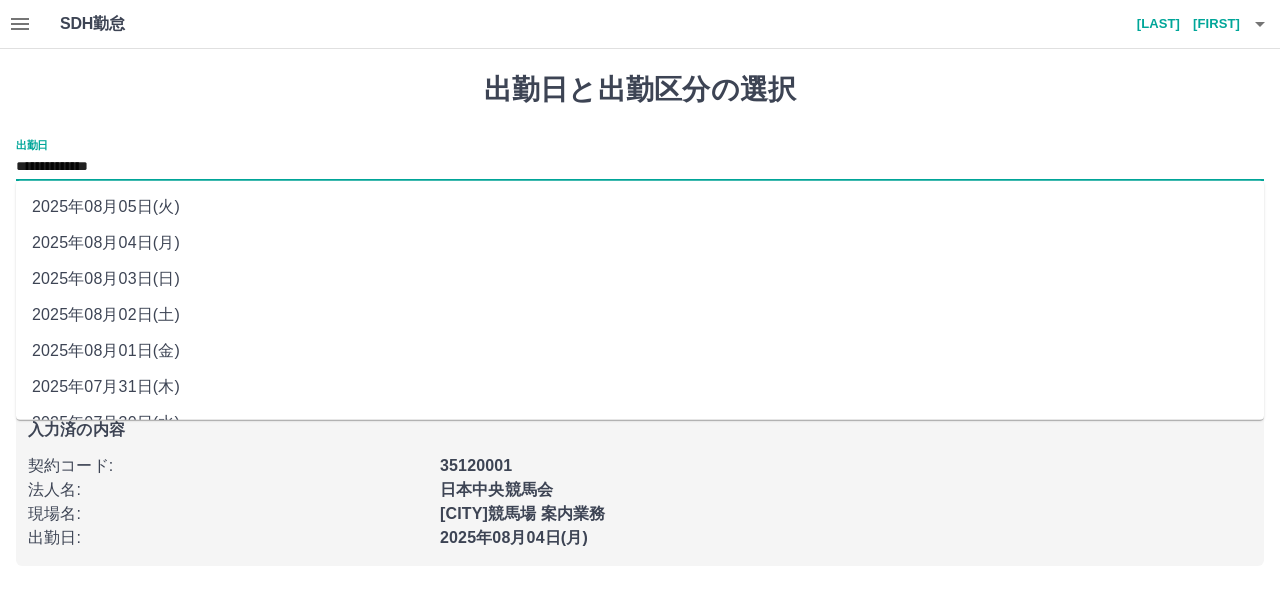 drag, startPoint x: 219, startPoint y: 172, endPoint x: 164, endPoint y: 269, distance: 111.50785 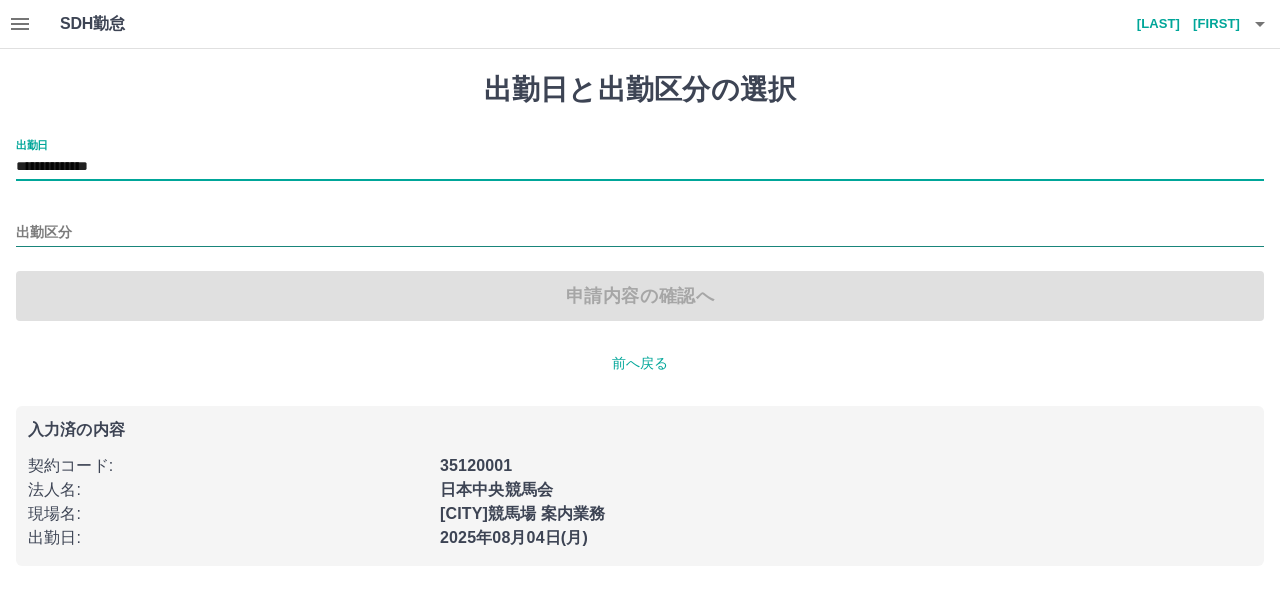 click on "出勤区分" at bounding box center (640, 233) 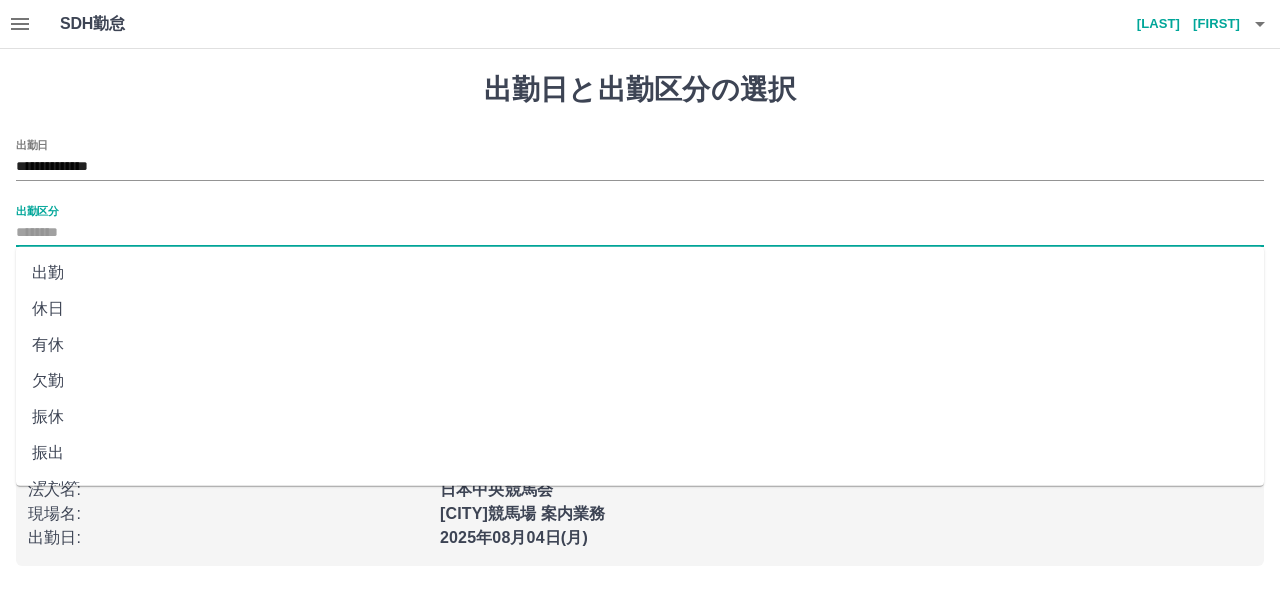 drag, startPoint x: 166, startPoint y: 269, endPoint x: 231, endPoint y: 319, distance: 82.006096 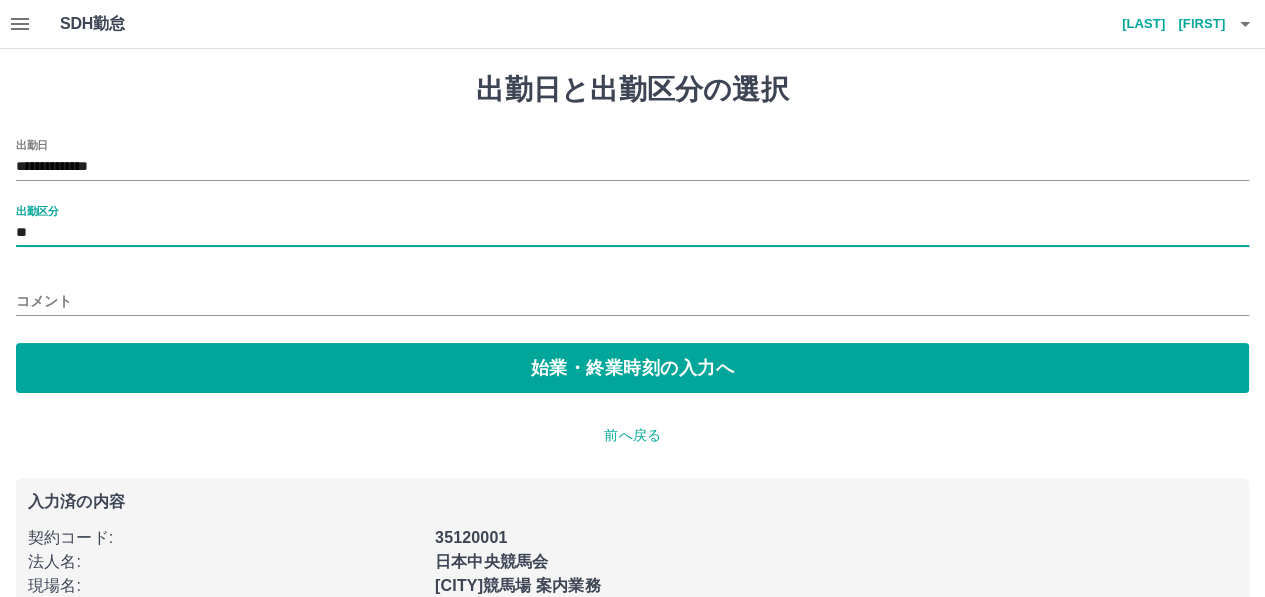 drag, startPoint x: 284, startPoint y: 367, endPoint x: 130, endPoint y: 265, distance: 184.716 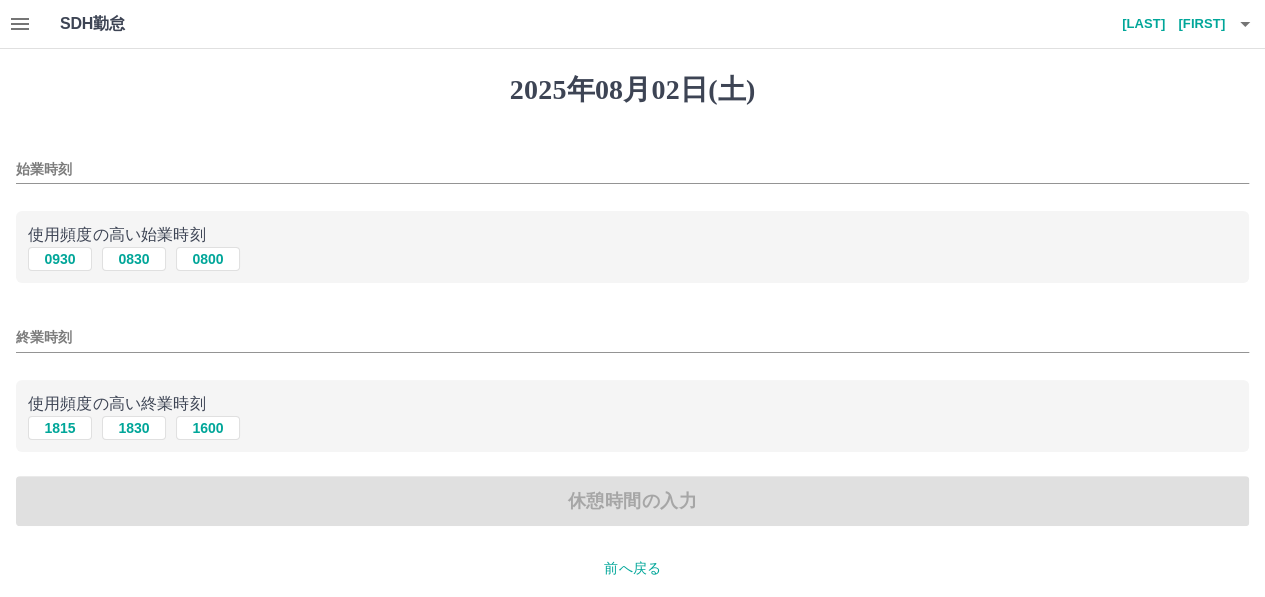 click on "始業時刻" at bounding box center (632, 169) 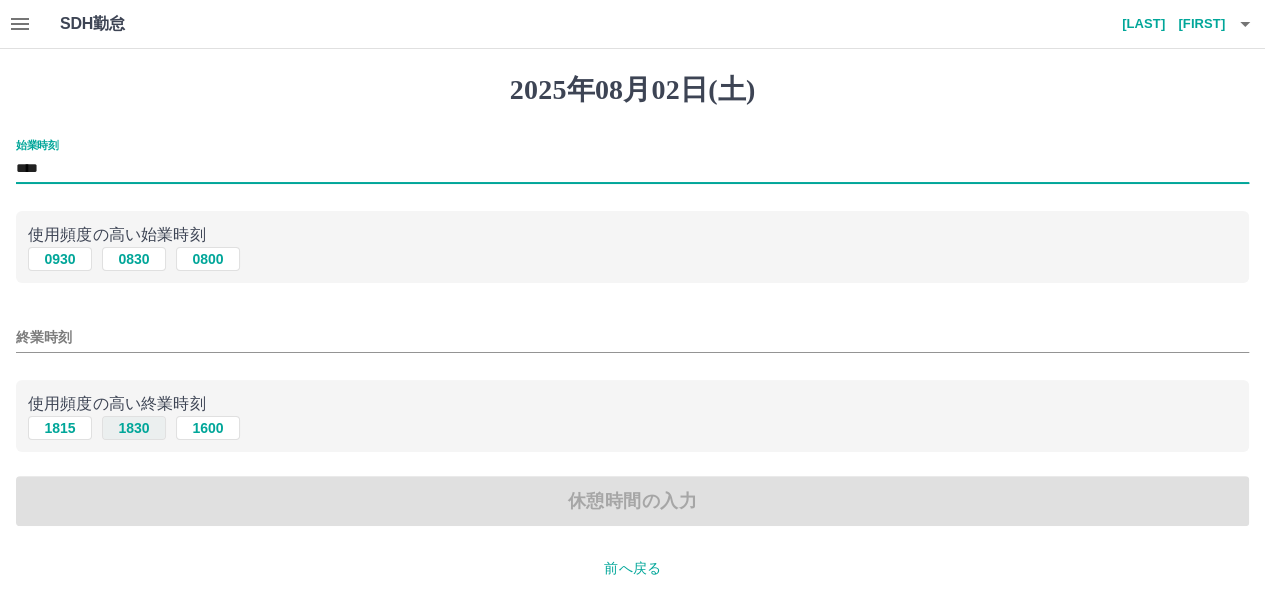 type on "****" 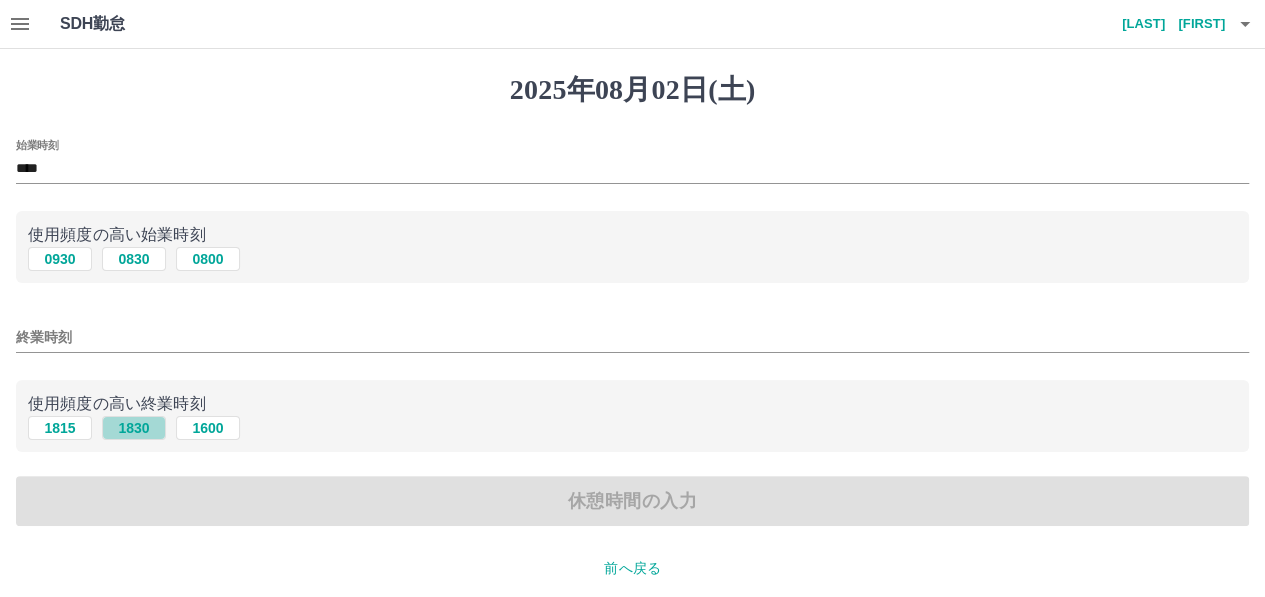 click on "1830" at bounding box center [134, 428] 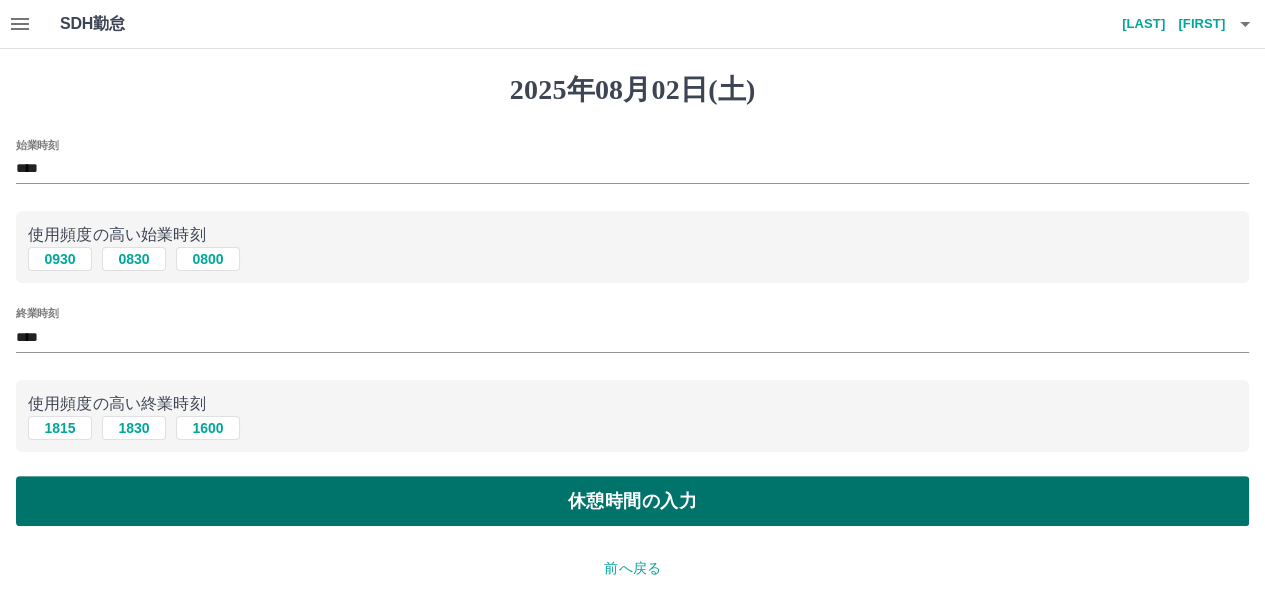 click on "休憩時間の入力" at bounding box center (632, 501) 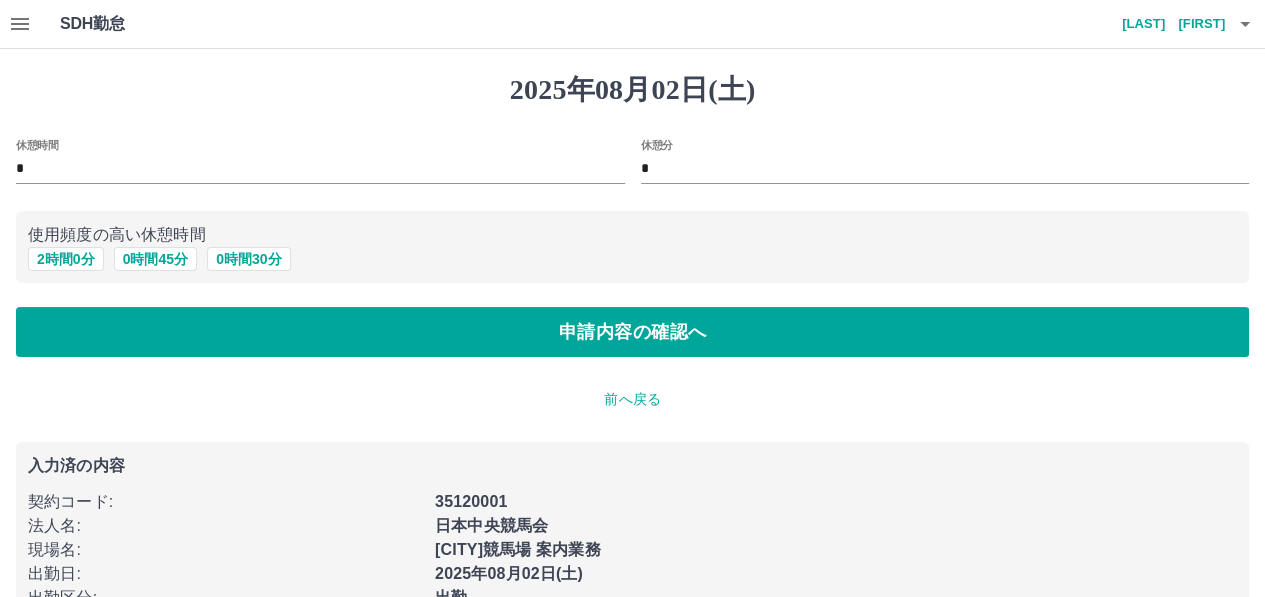 click on "*" at bounding box center (320, 169) 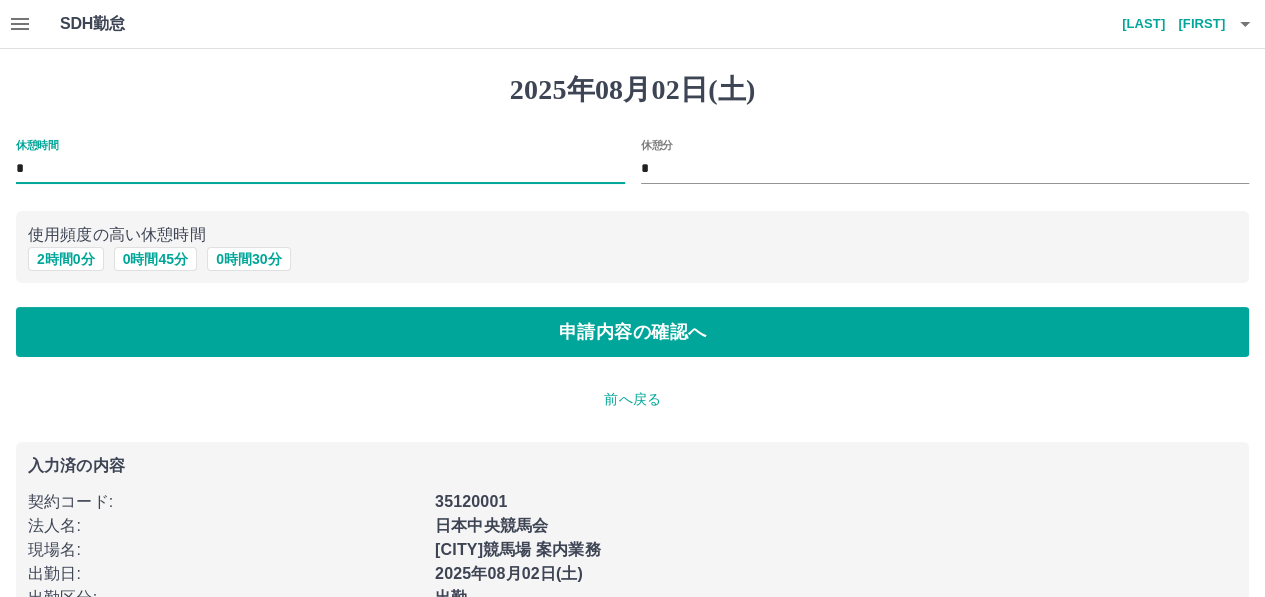 type on "*" 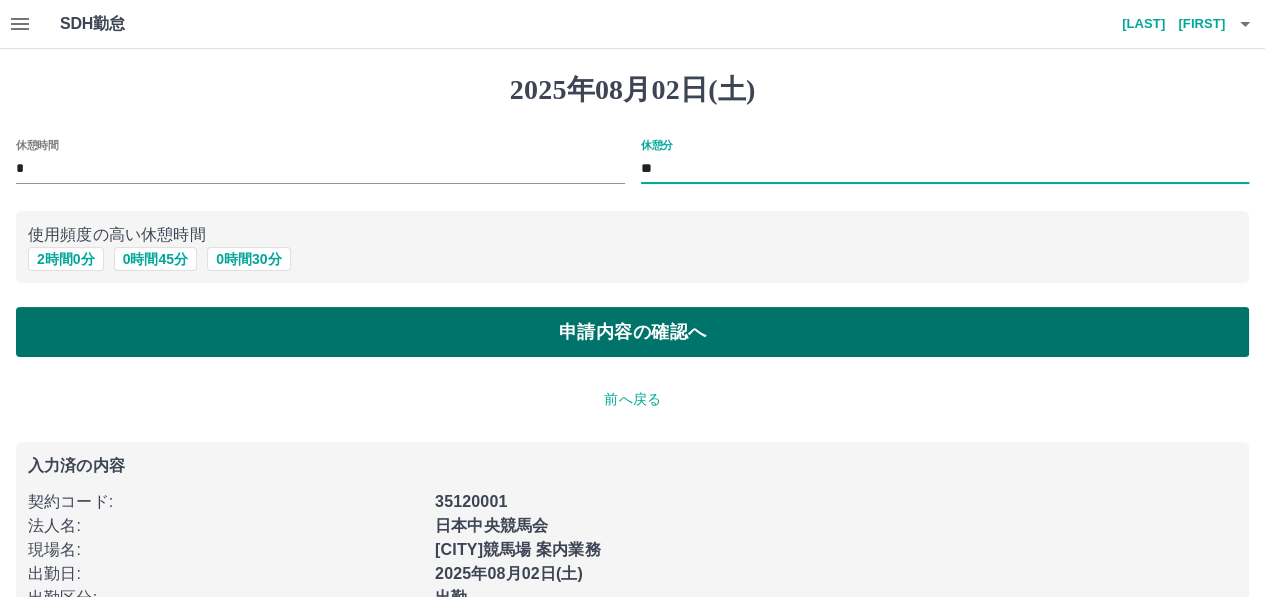 type on "**" 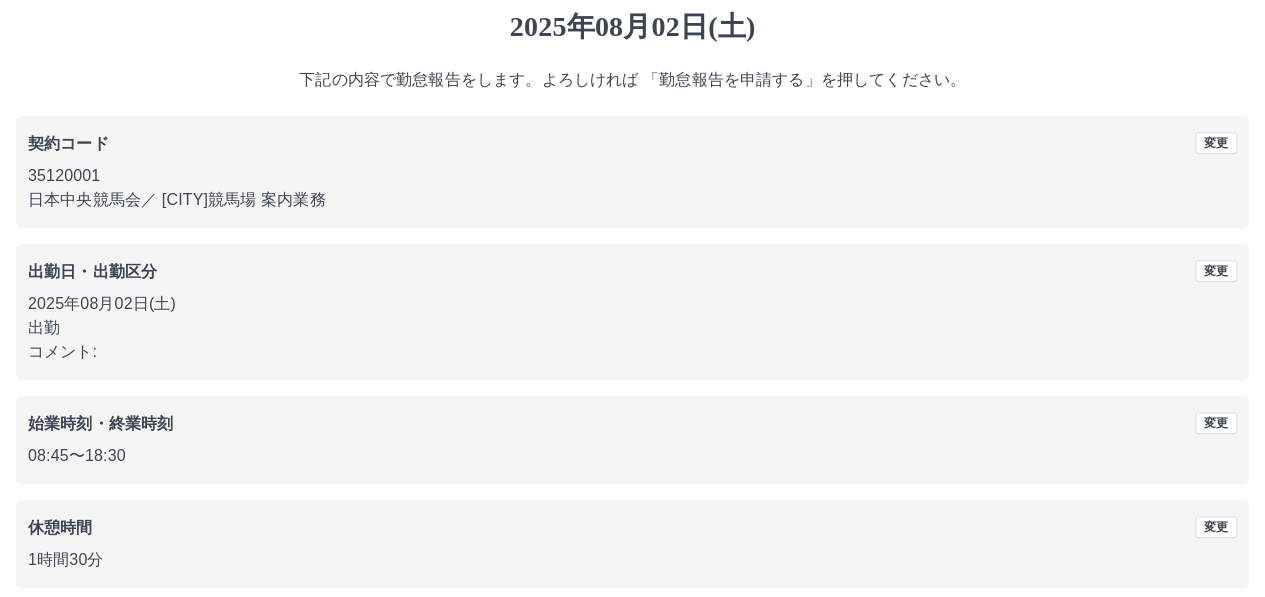 scroll, scrollTop: 150, scrollLeft: 0, axis: vertical 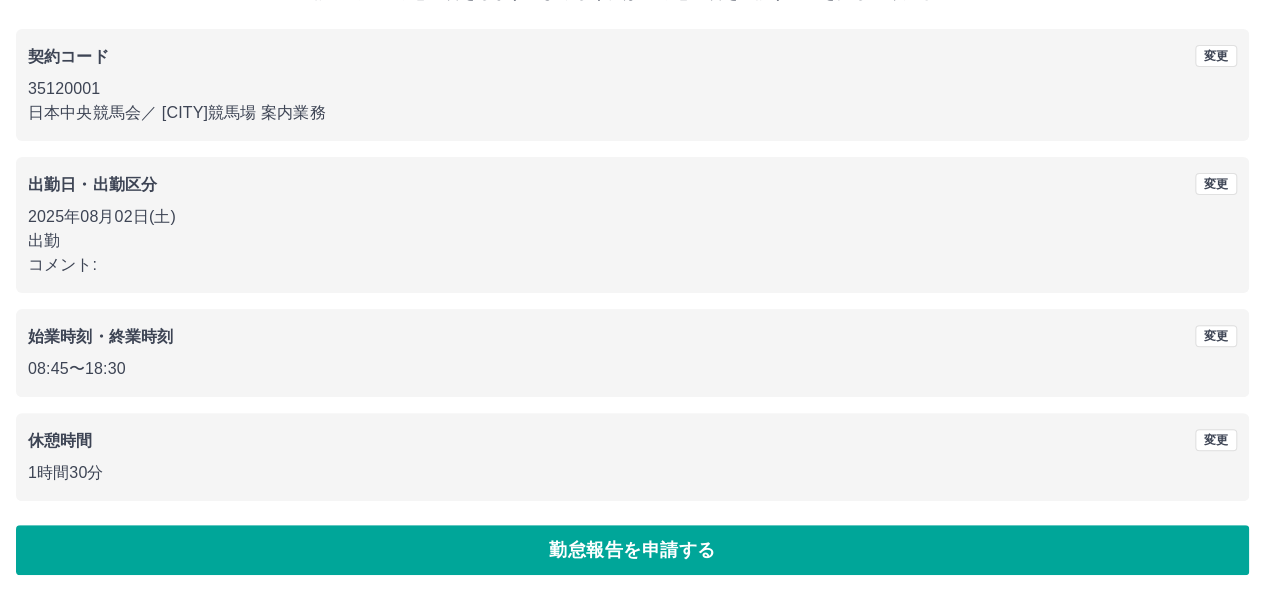 click on "勤怠報告を申請する" at bounding box center [632, 550] 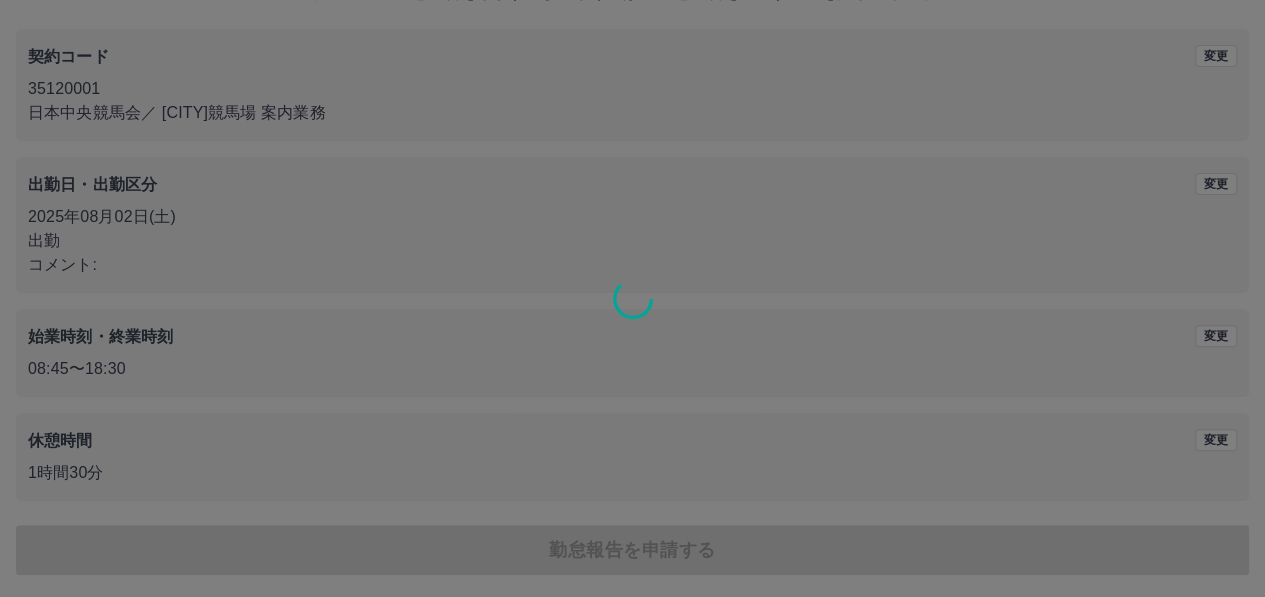 scroll, scrollTop: 0, scrollLeft: 0, axis: both 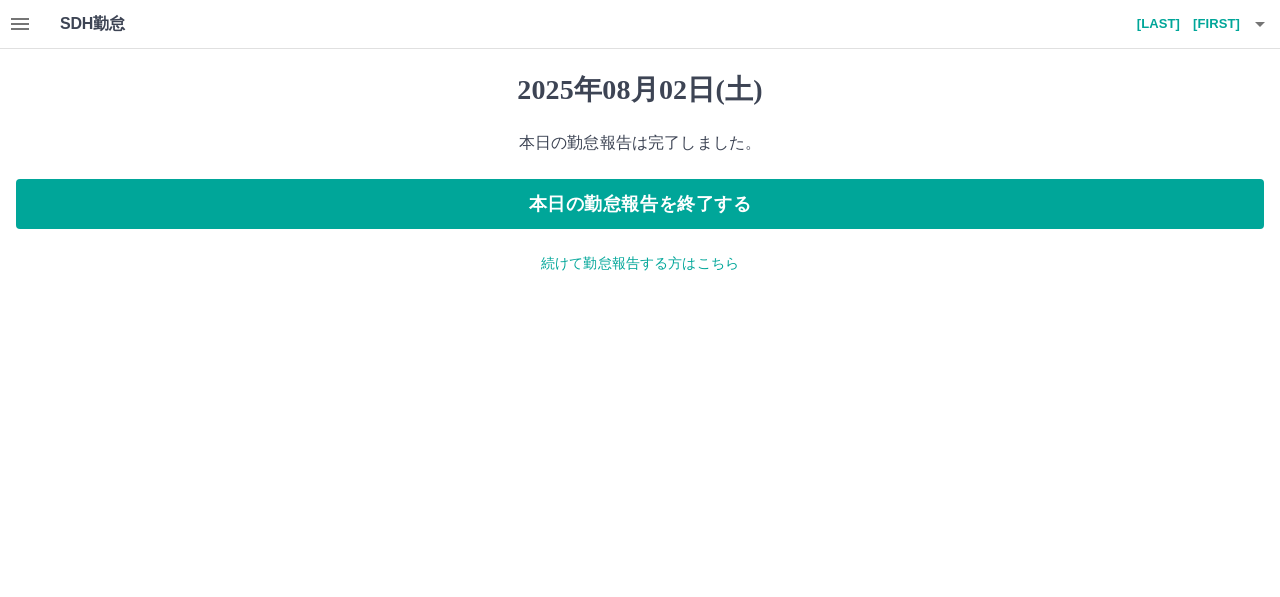 click on "続けて勤怠報告する方はこちら" at bounding box center [640, 263] 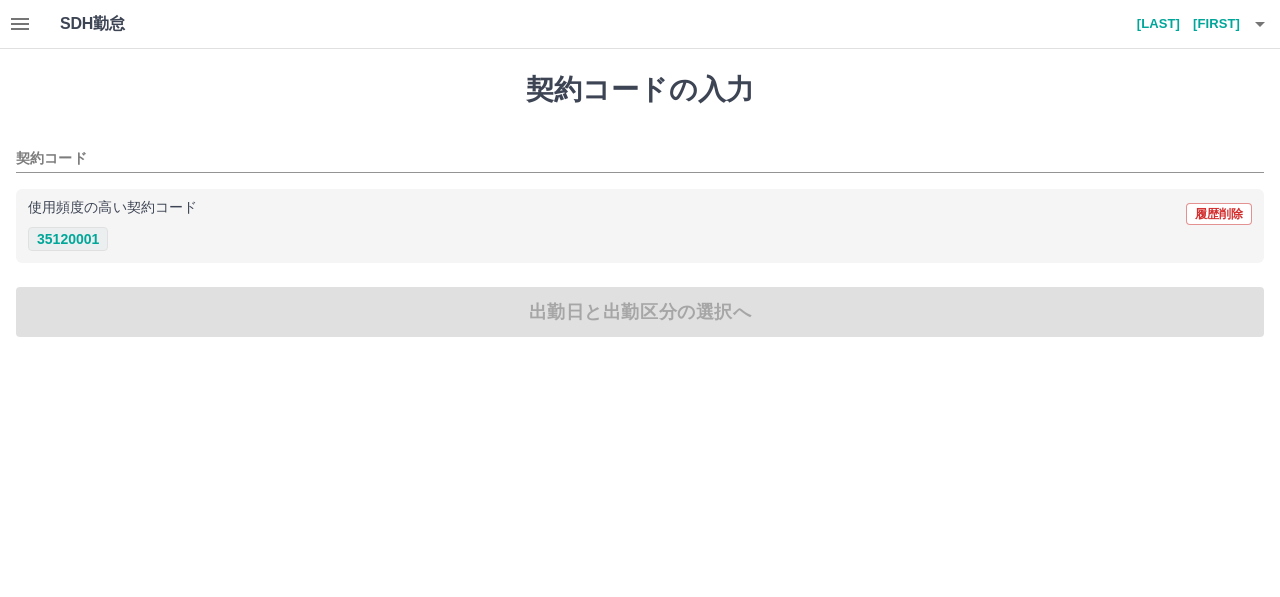 click on "35120001" at bounding box center (68, 239) 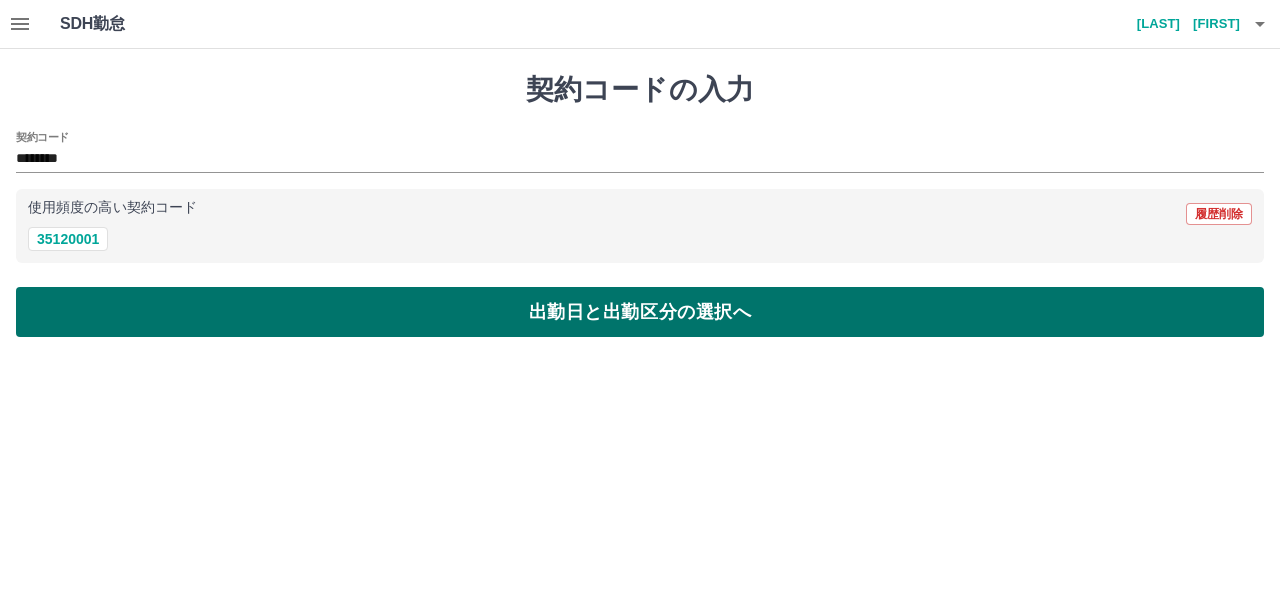 drag, startPoint x: 100, startPoint y: 315, endPoint x: 110, endPoint y: 299, distance: 18.867962 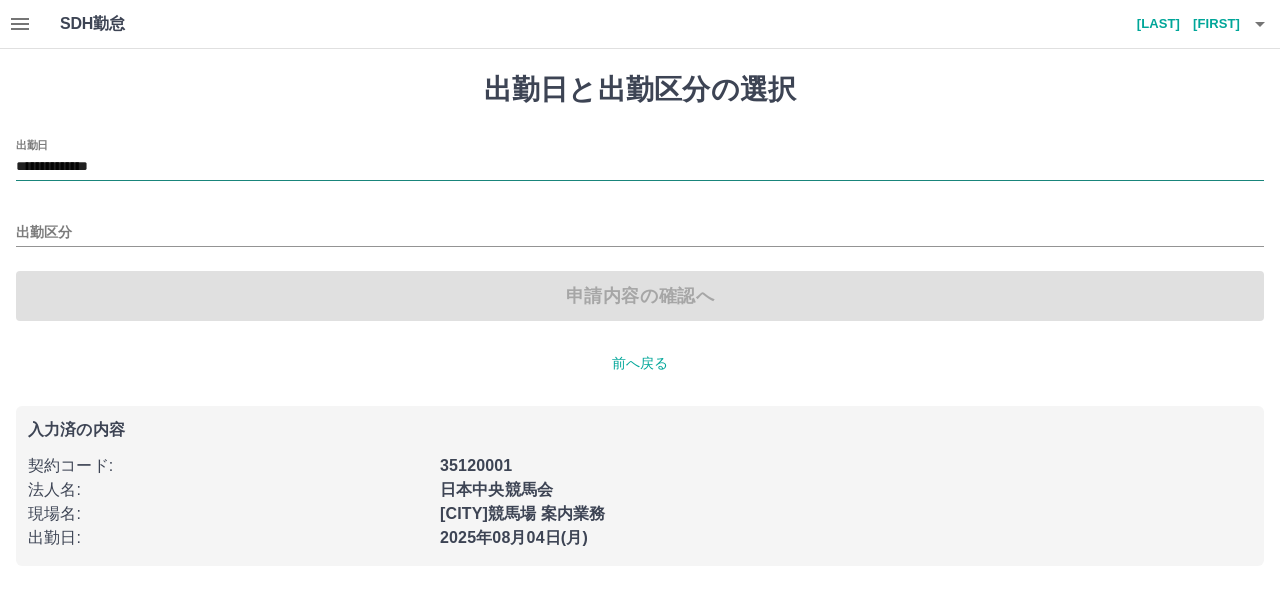 click on "**********" at bounding box center (640, 167) 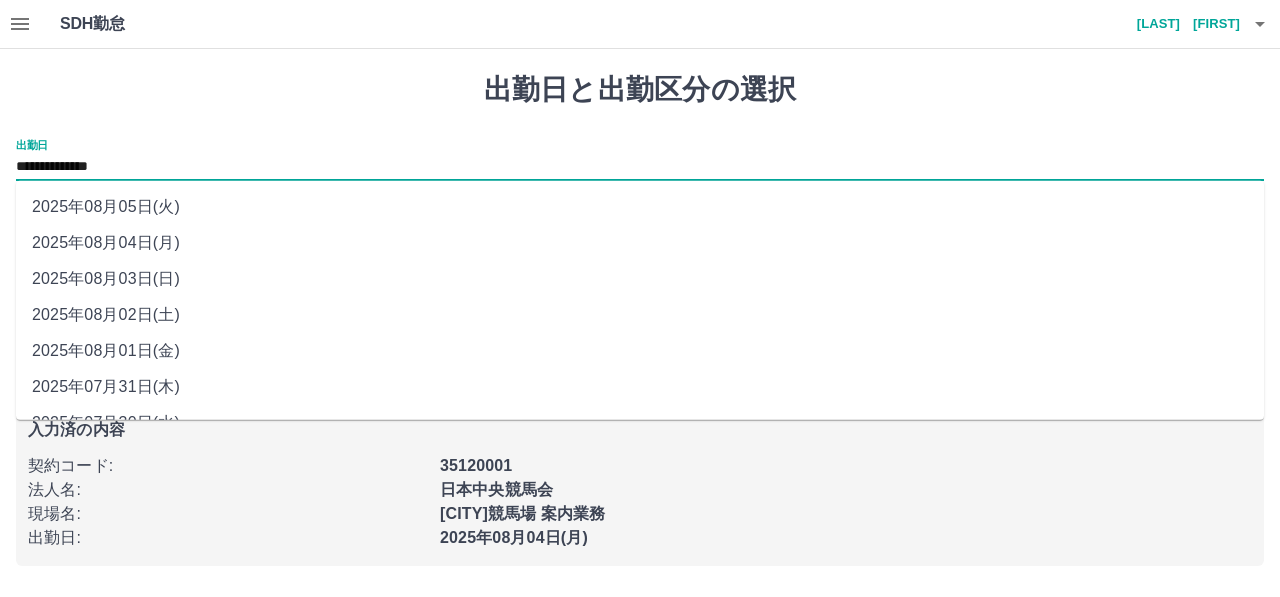 drag, startPoint x: 215, startPoint y: 177, endPoint x: 175, endPoint y: 274, distance: 104.92378 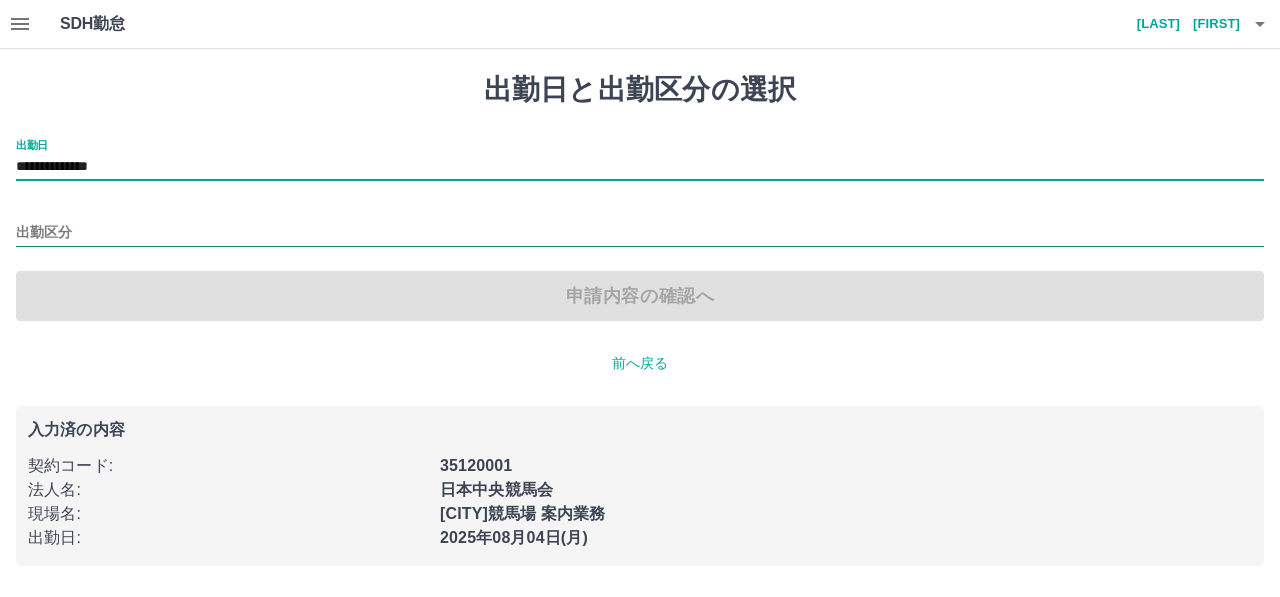 click on "出勤区分" at bounding box center (640, 233) 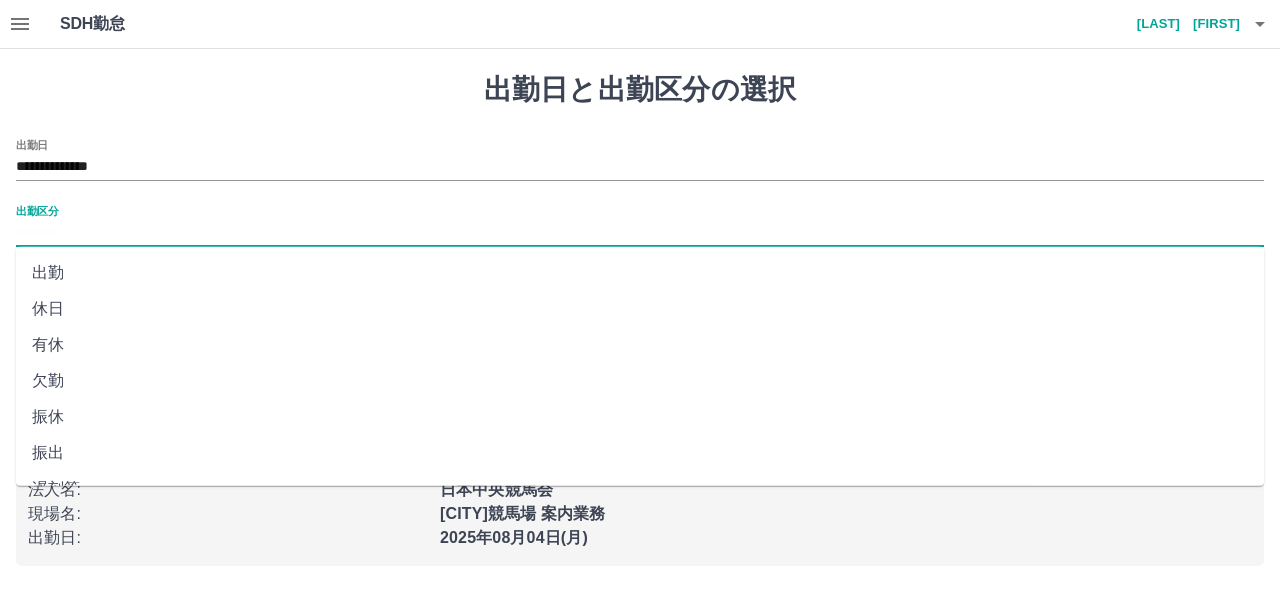 click on "出勤" at bounding box center [640, 273] 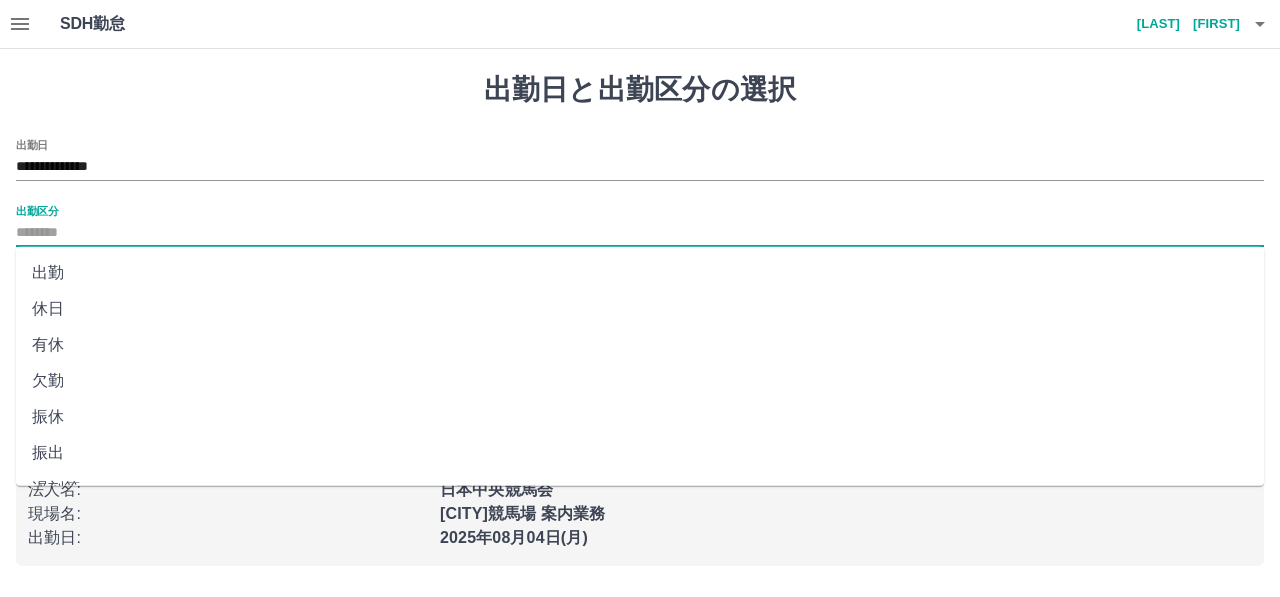 type on "**" 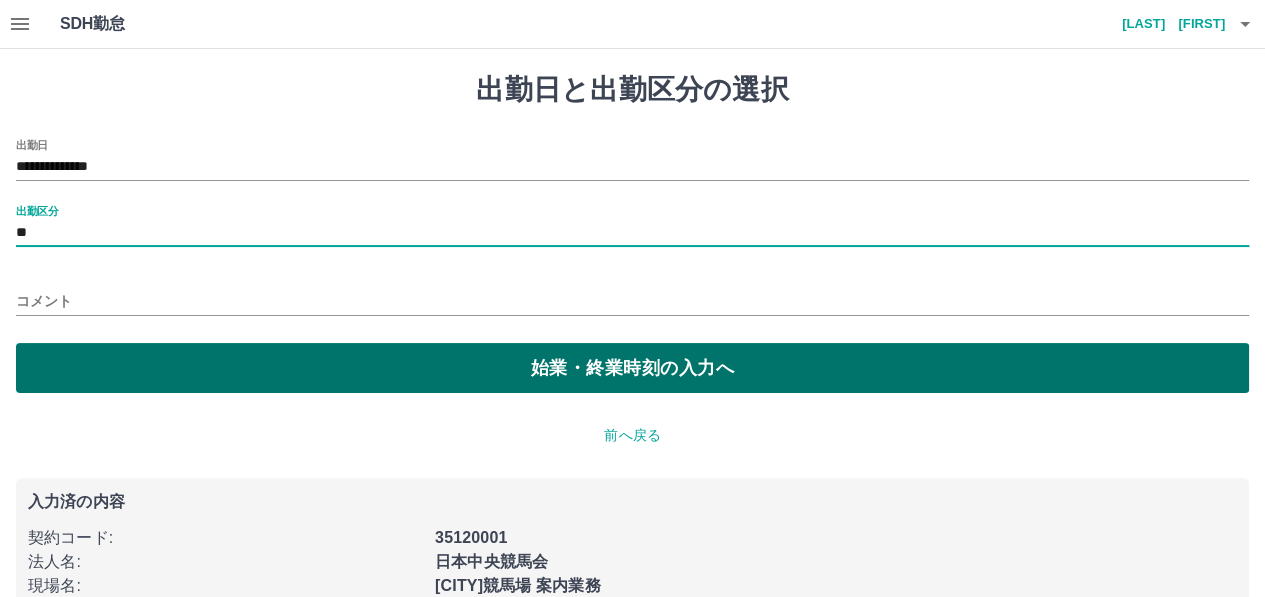 click on "始業・終業時刻の入力へ" at bounding box center (632, 368) 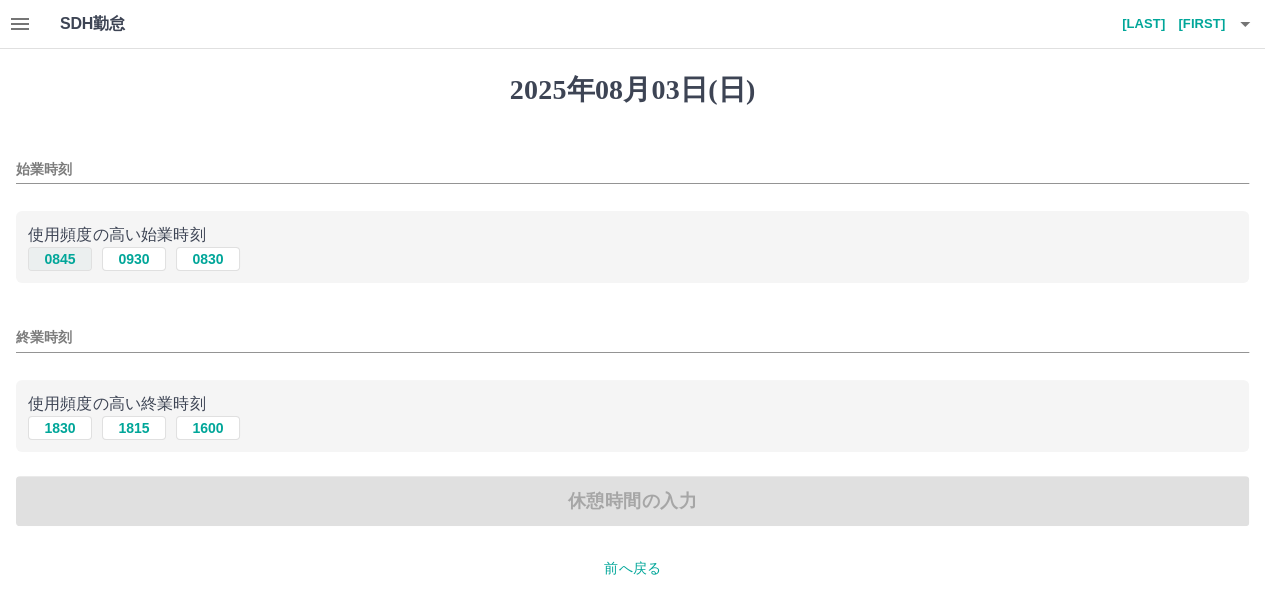 click on "0845" at bounding box center (60, 259) 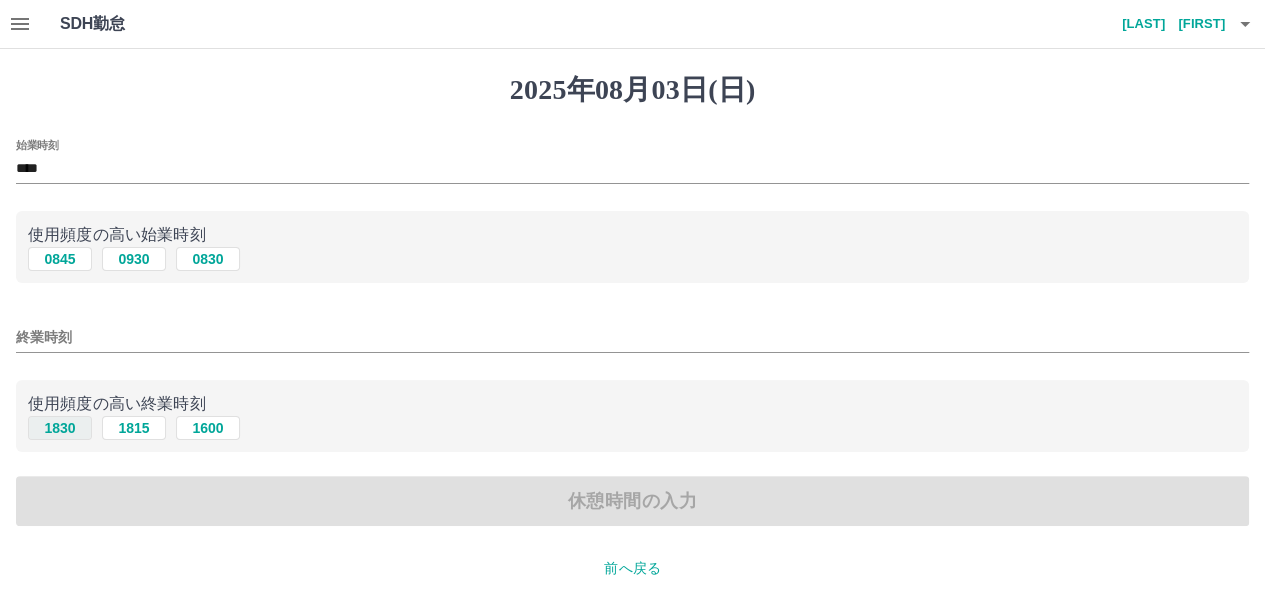 click on "1830" at bounding box center (60, 428) 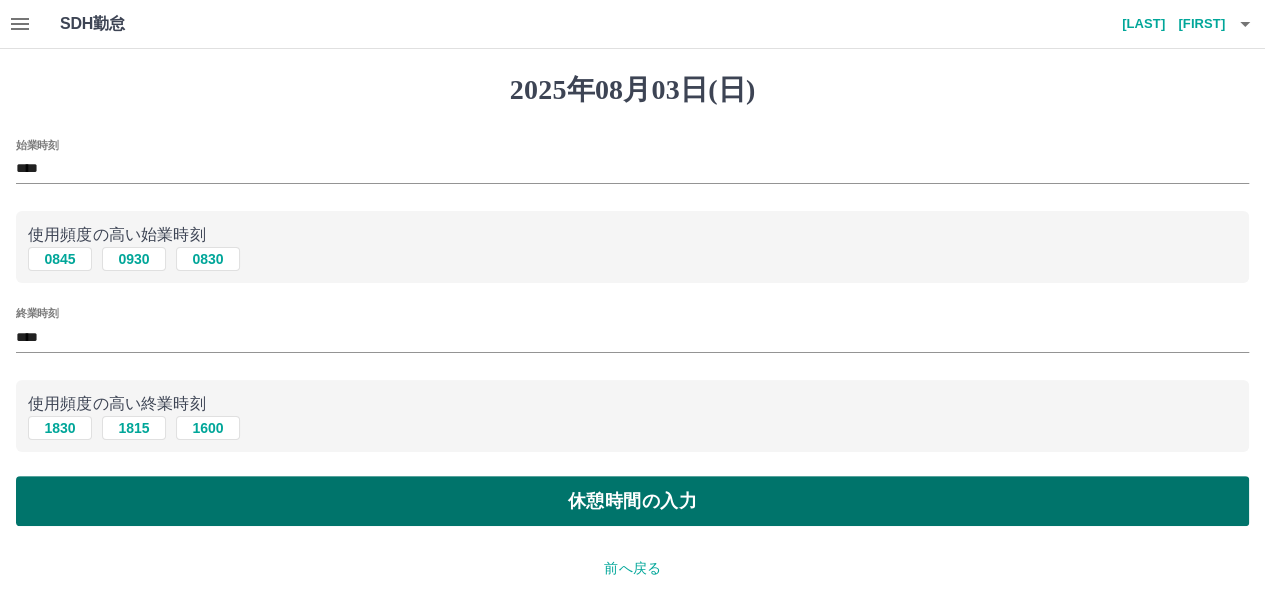 click on "休憩時間の入力" at bounding box center [632, 501] 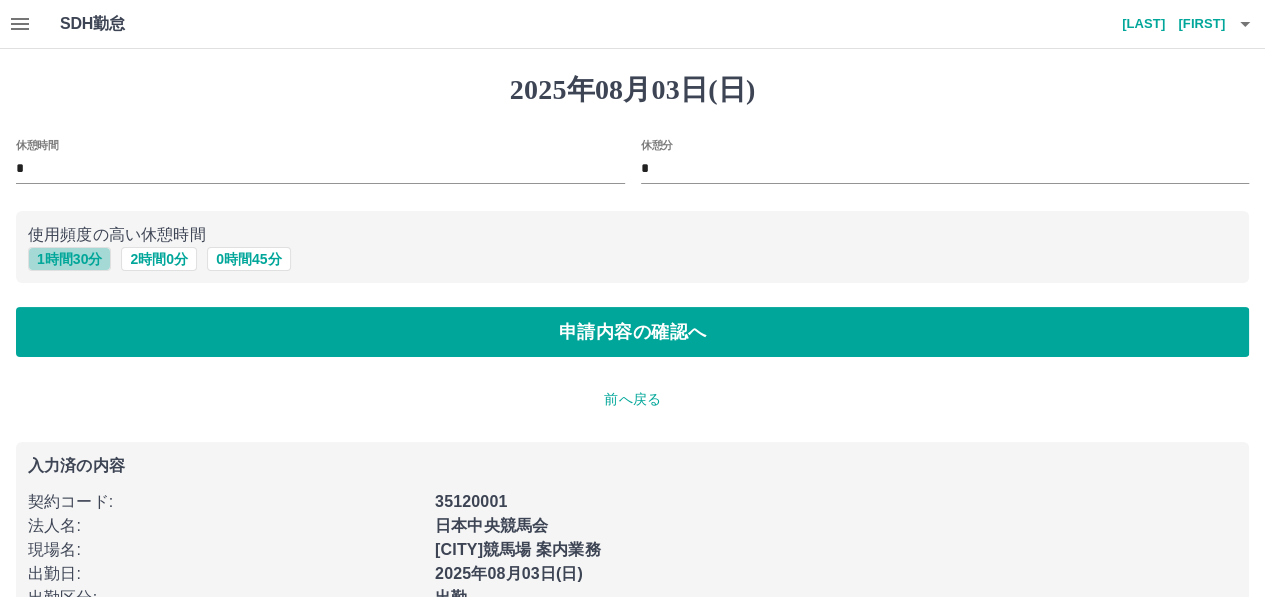 click on "1 時間 30 分" at bounding box center (69, 259) 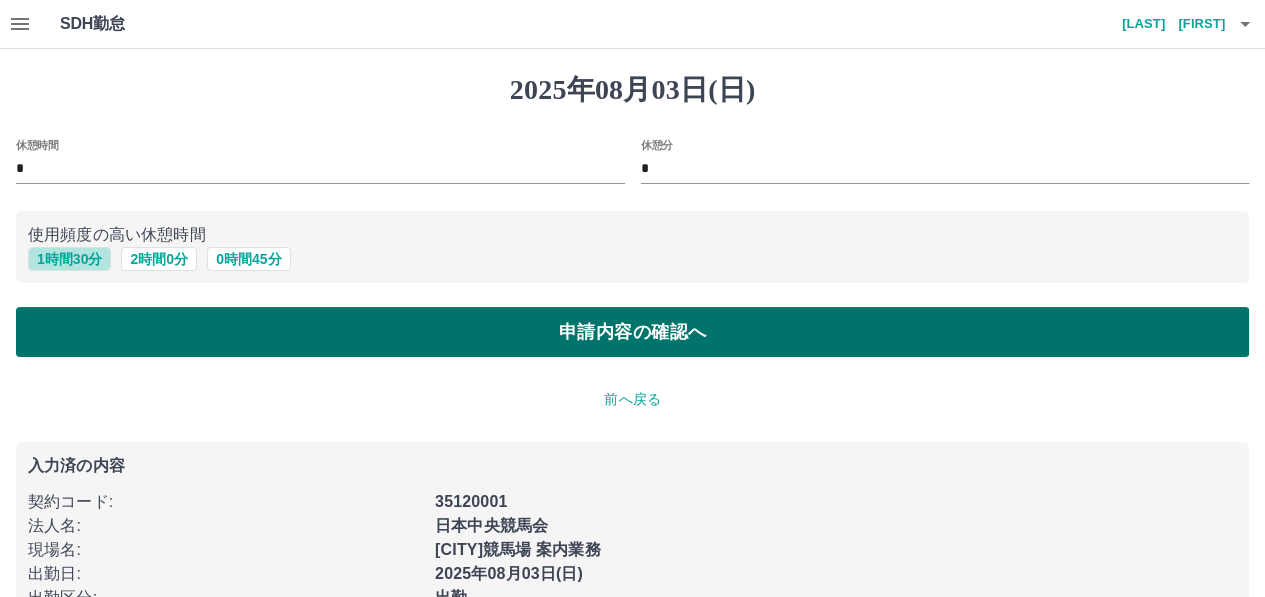 type on "*" 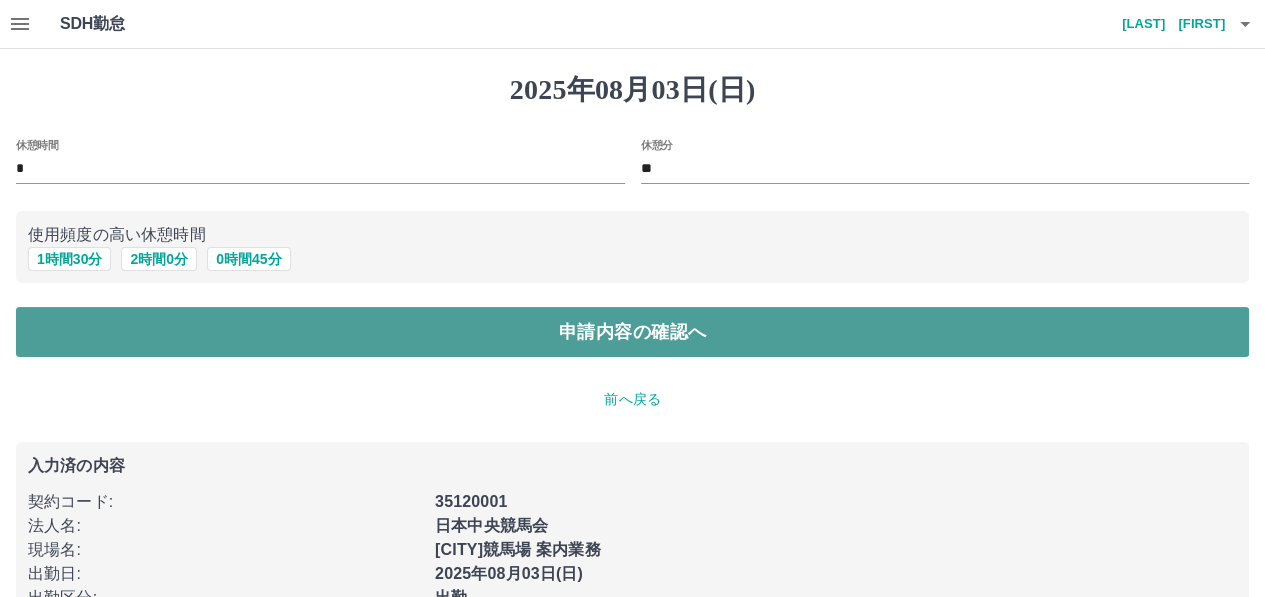 click on "申請内容の確認へ" at bounding box center (632, 332) 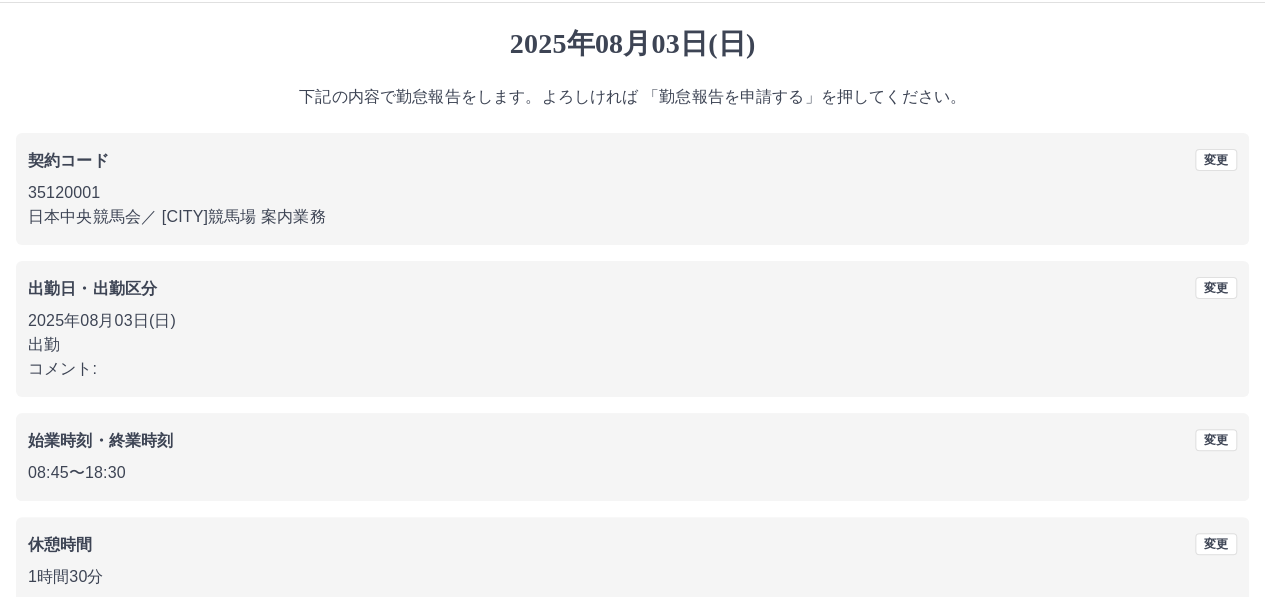 scroll, scrollTop: 150, scrollLeft: 0, axis: vertical 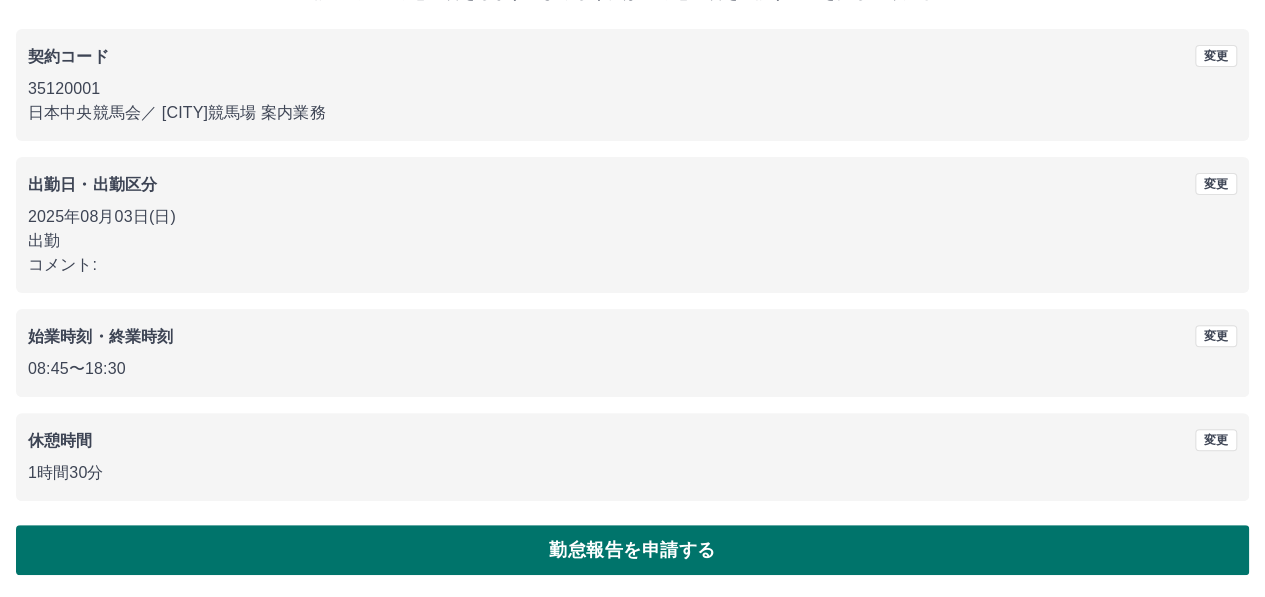 click on "勤怠報告を申請する" at bounding box center [632, 550] 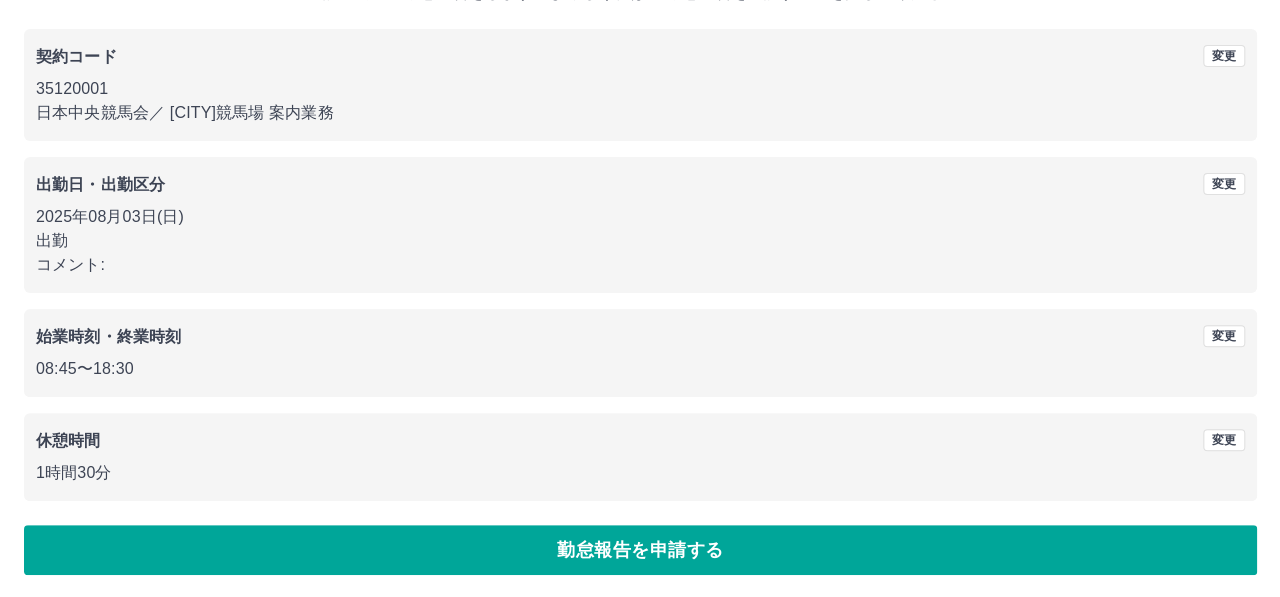 scroll, scrollTop: 0, scrollLeft: 0, axis: both 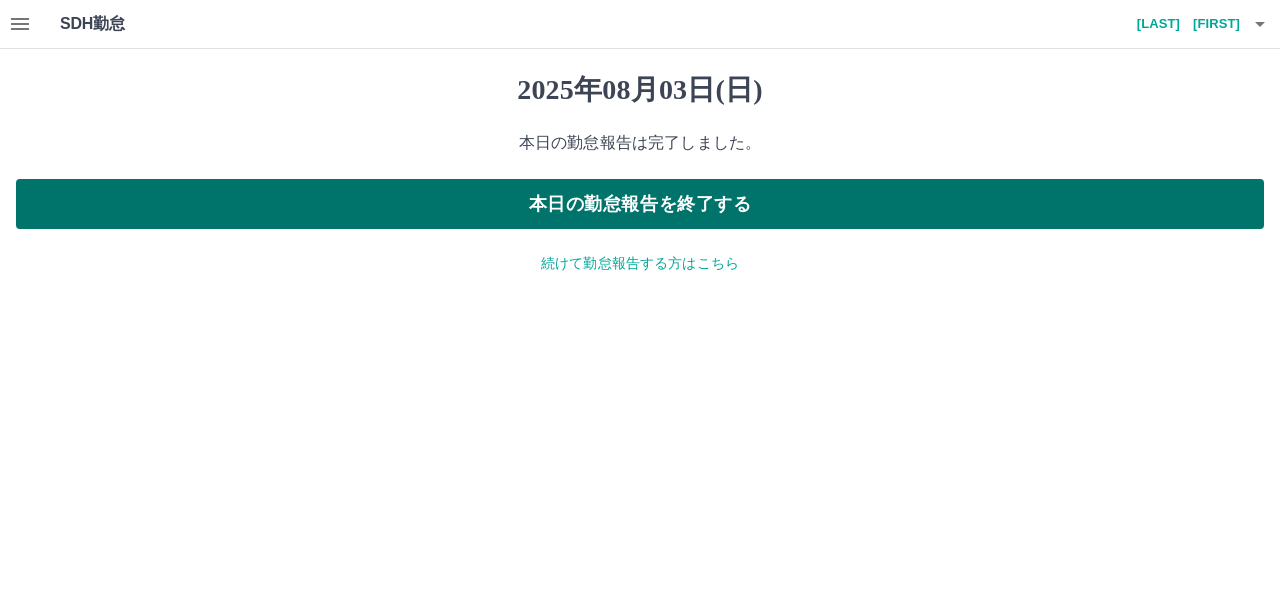 click on "本日の勤怠報告を終了する" at bounding box center (640, 204) 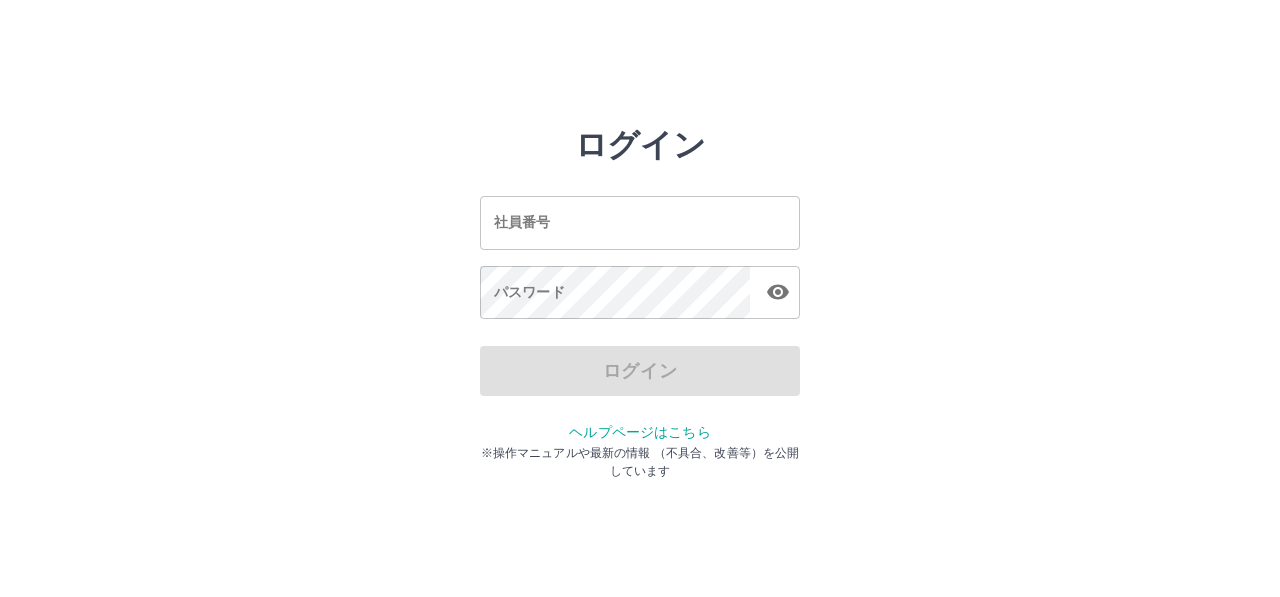scroll, scrollTop: 0, scrollLeft: 0, axis: both 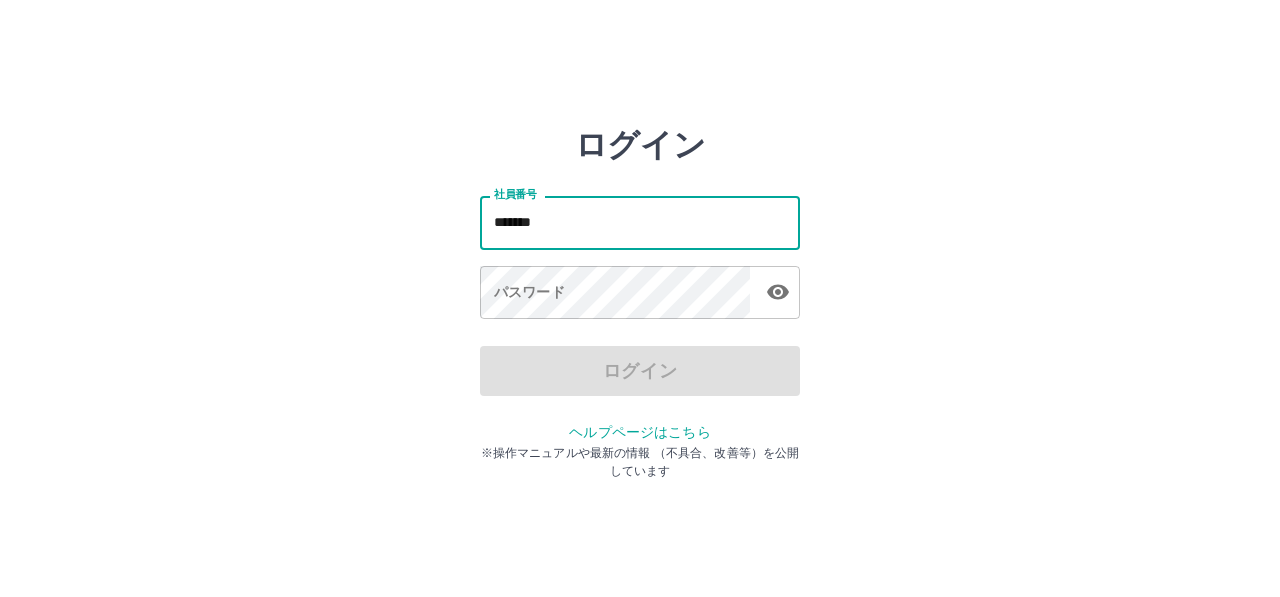 type on "*******" 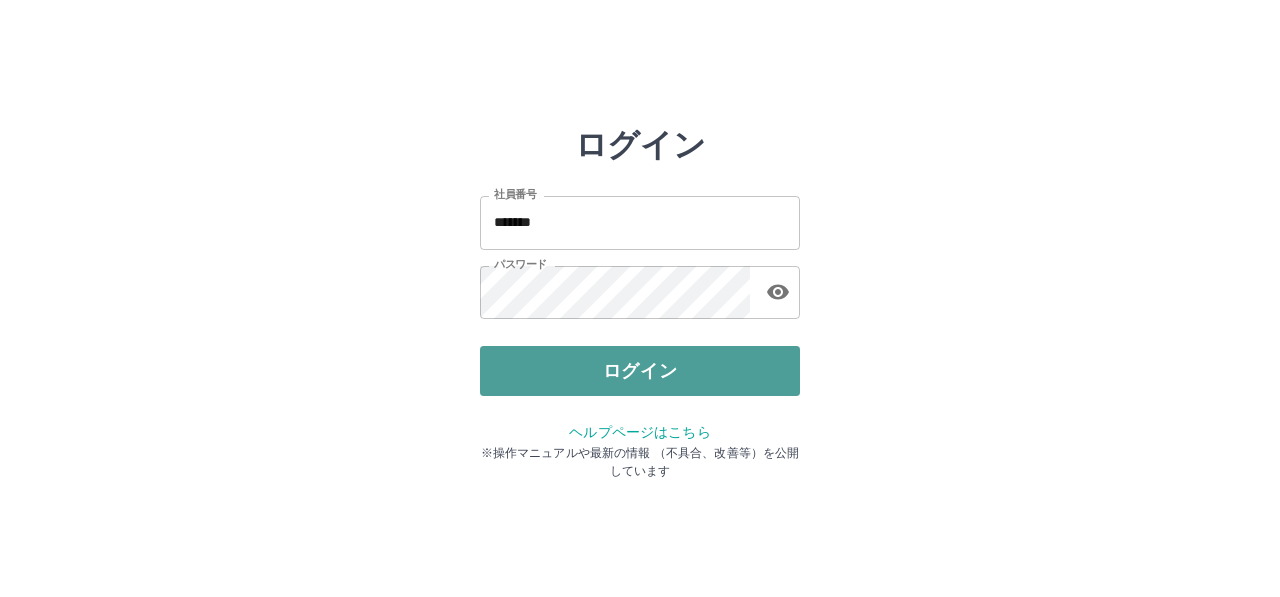 click on "ログイン" at bounding box center (640, 371) 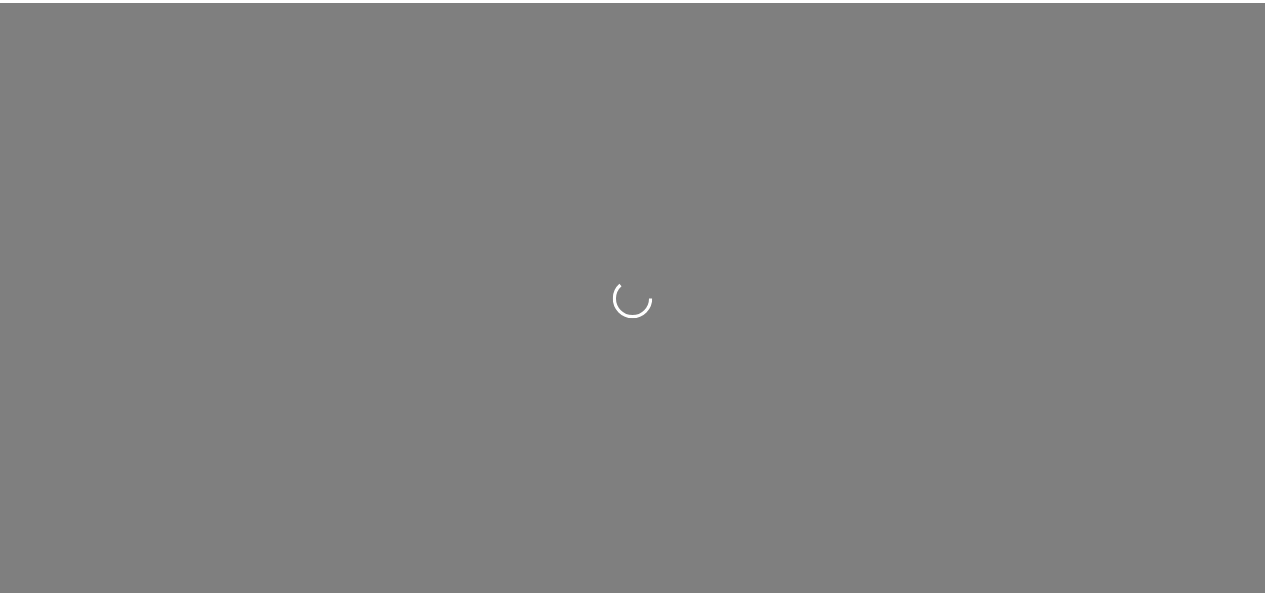 scroll, scrollTop: 0, scrollLeft: 0, axis: both 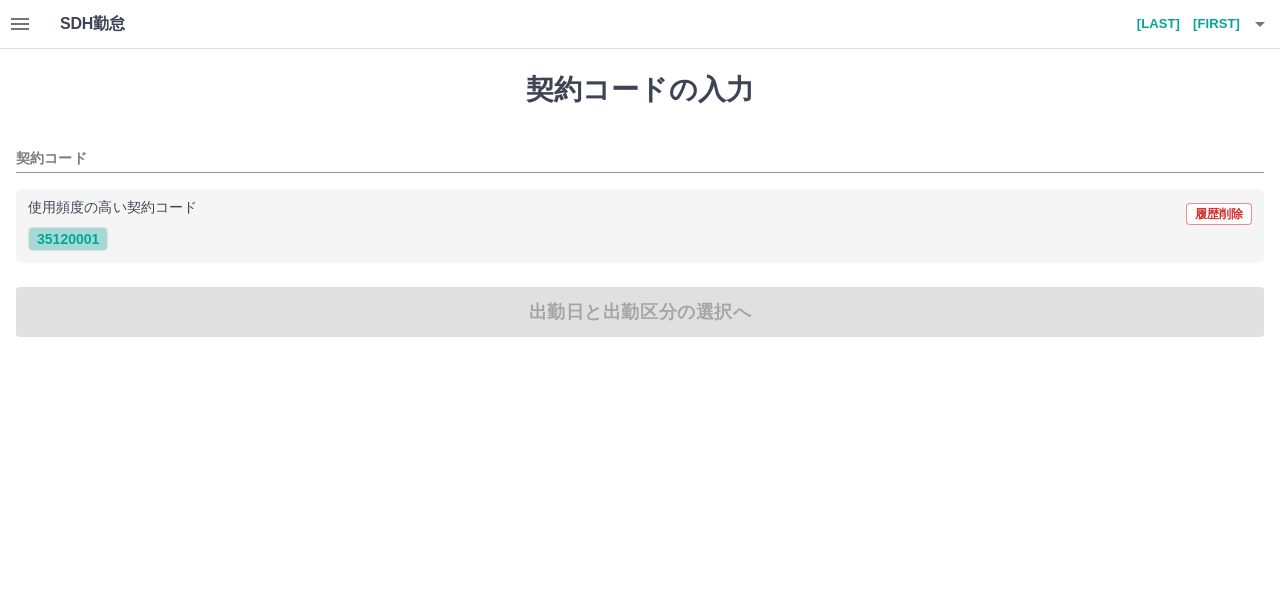 click on "35120001" at bounding box center [68, 239] 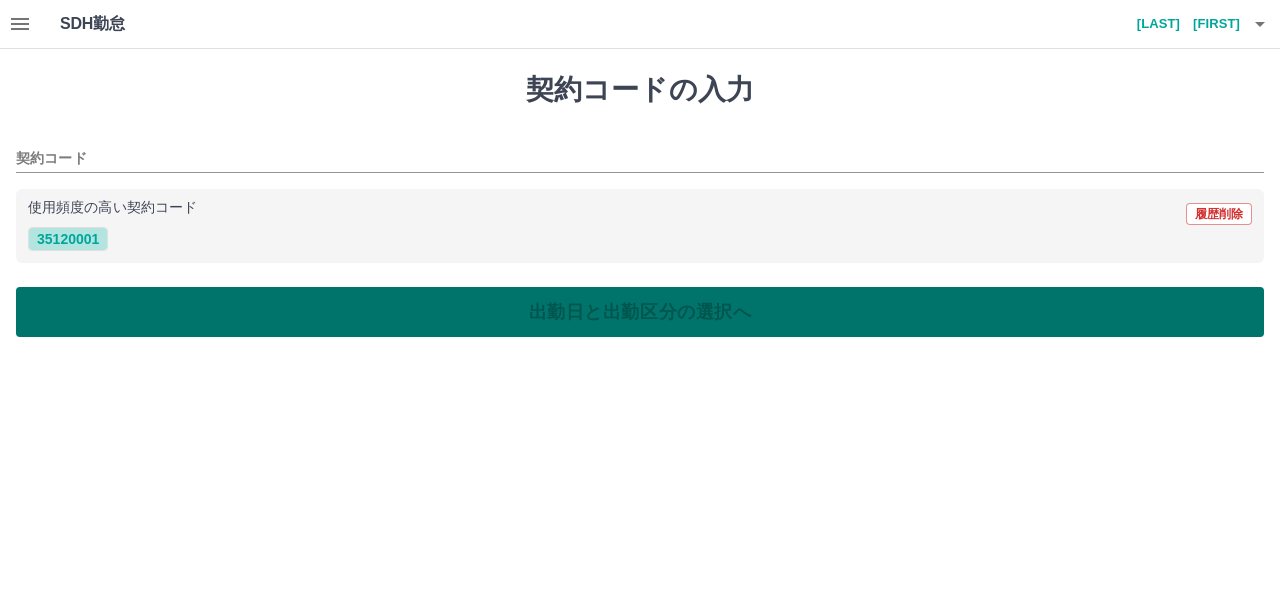type on "********" 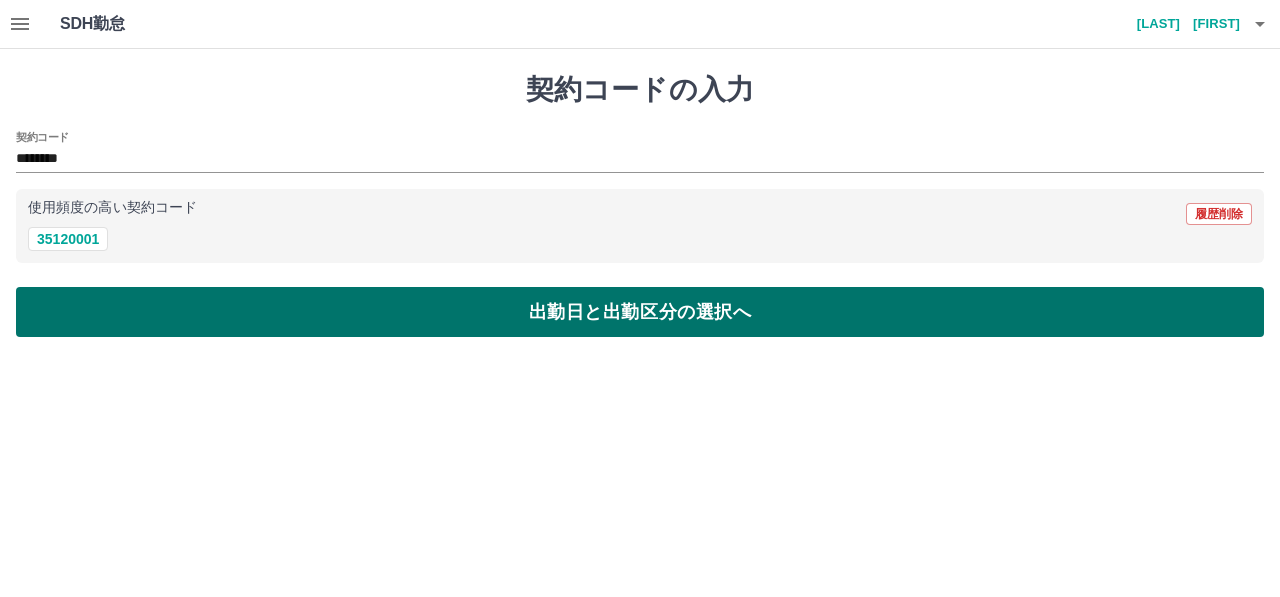 click on "出勤日と出勤区分の選択へ" at bounding box center [640, 312] 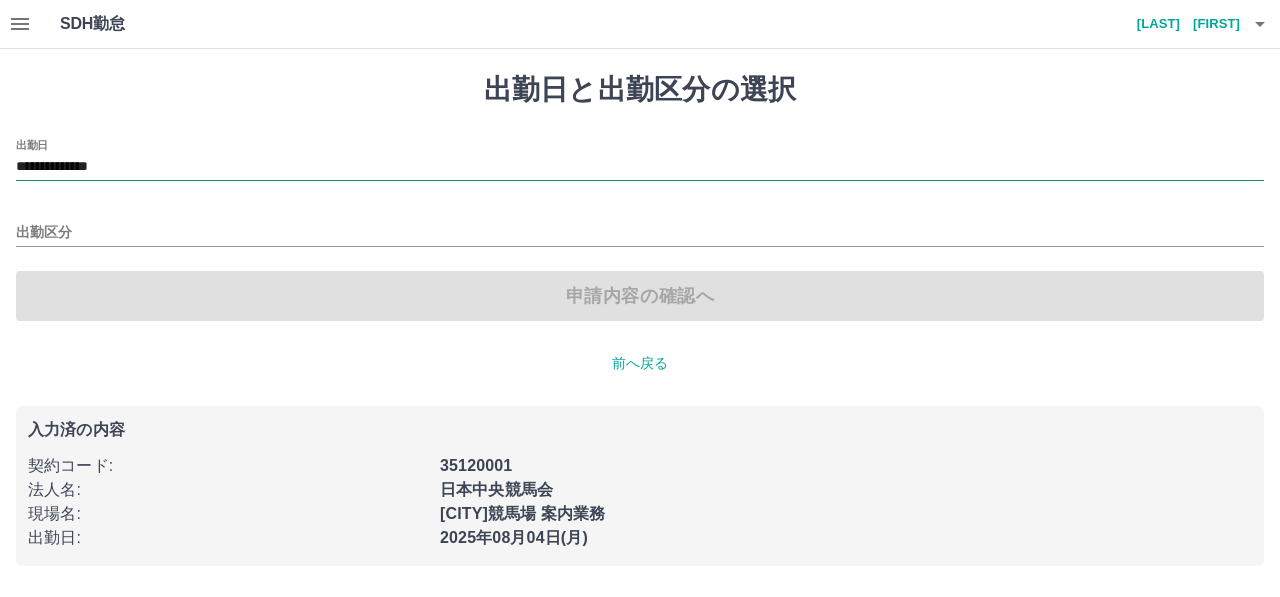 click on "**********" at bounding box center (640, 167) 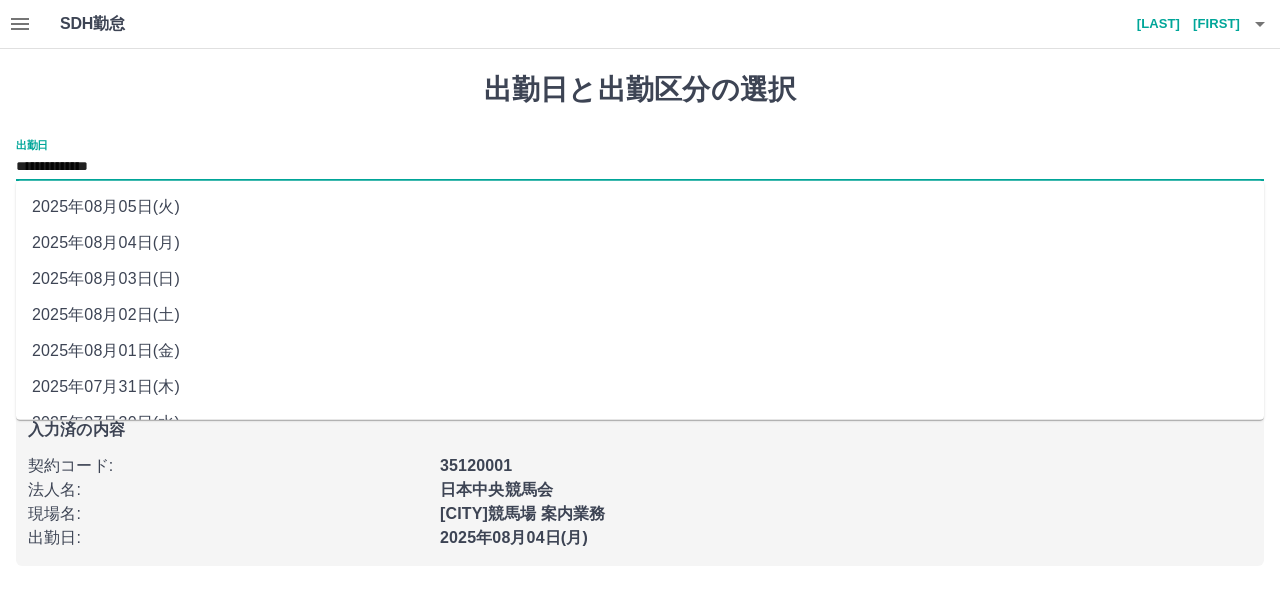 drag, startPoint x: 218, startPoint y: 179, endPoint x: 176, endPoint y: 317, distance: 144.24979 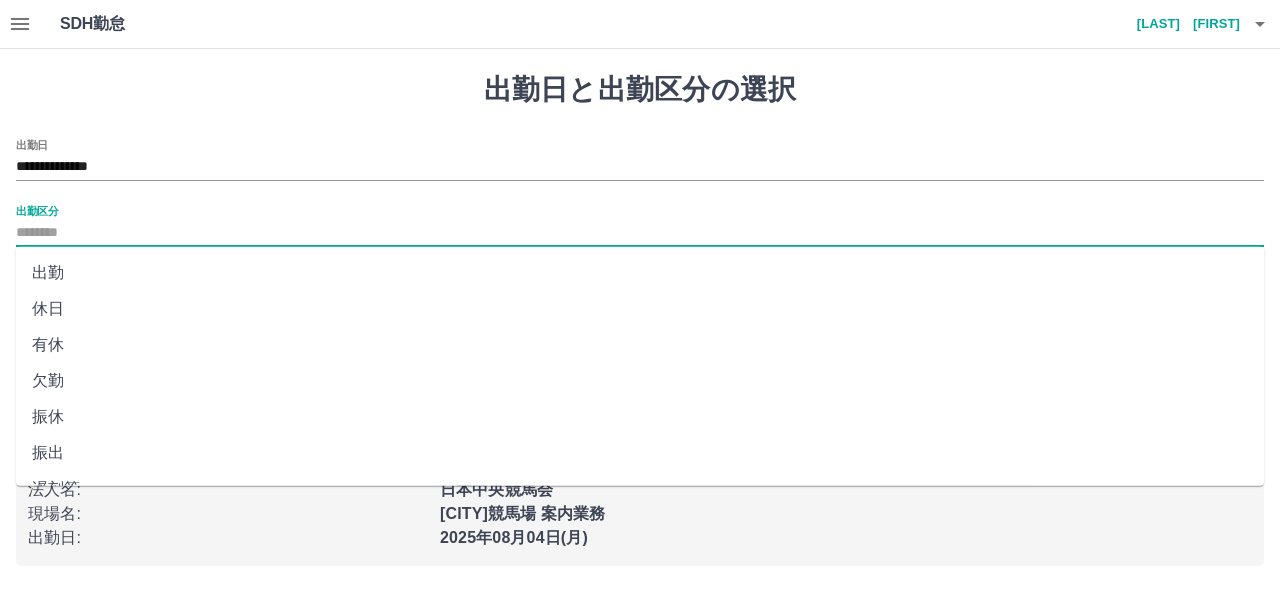 click on "出勤区分" at bounding box center (640, 233) 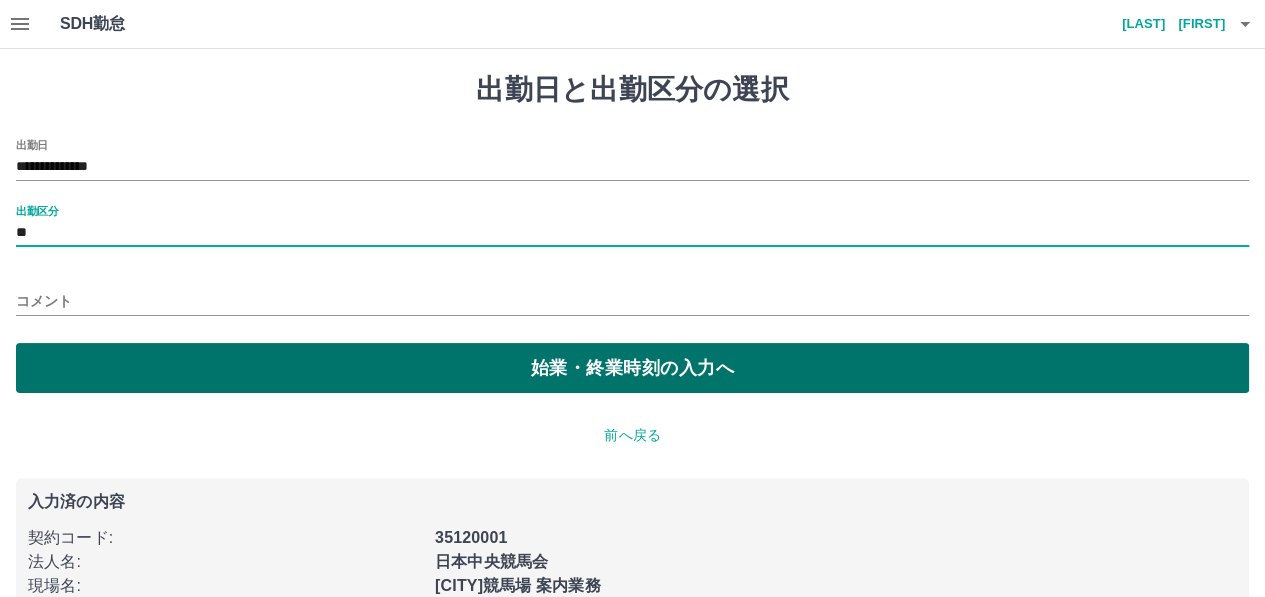 click on "始業・終業時刻の入力へ" at bounding box center (632, 368) 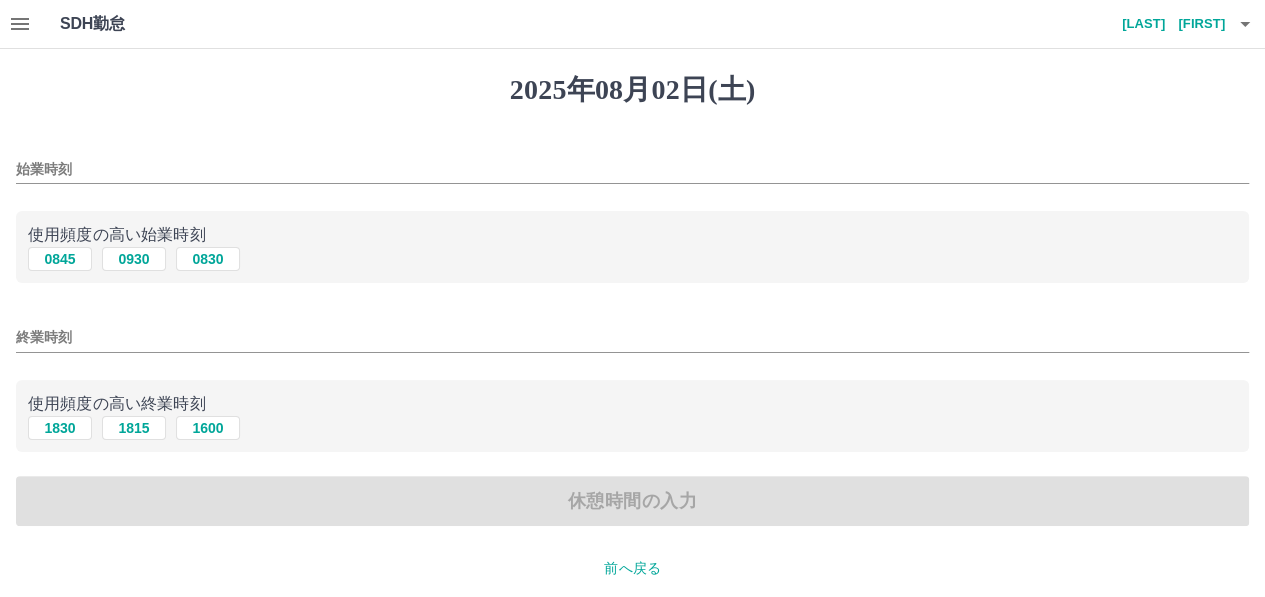 click on "始業時刻" at bounding box center [632, 169] 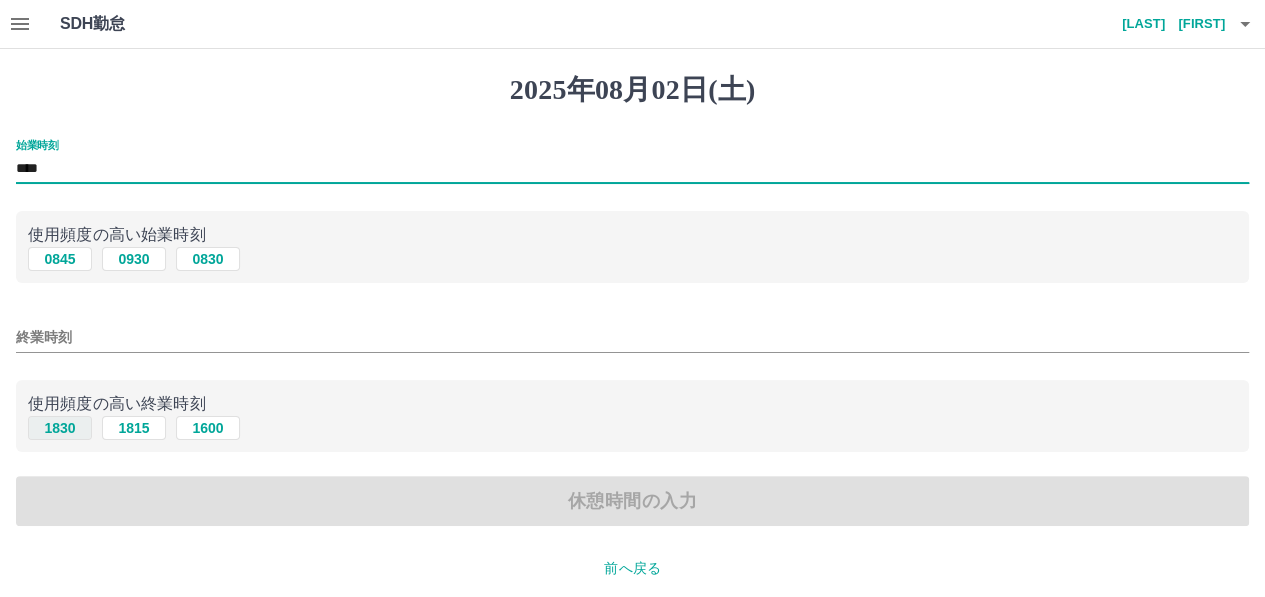 type on "****" 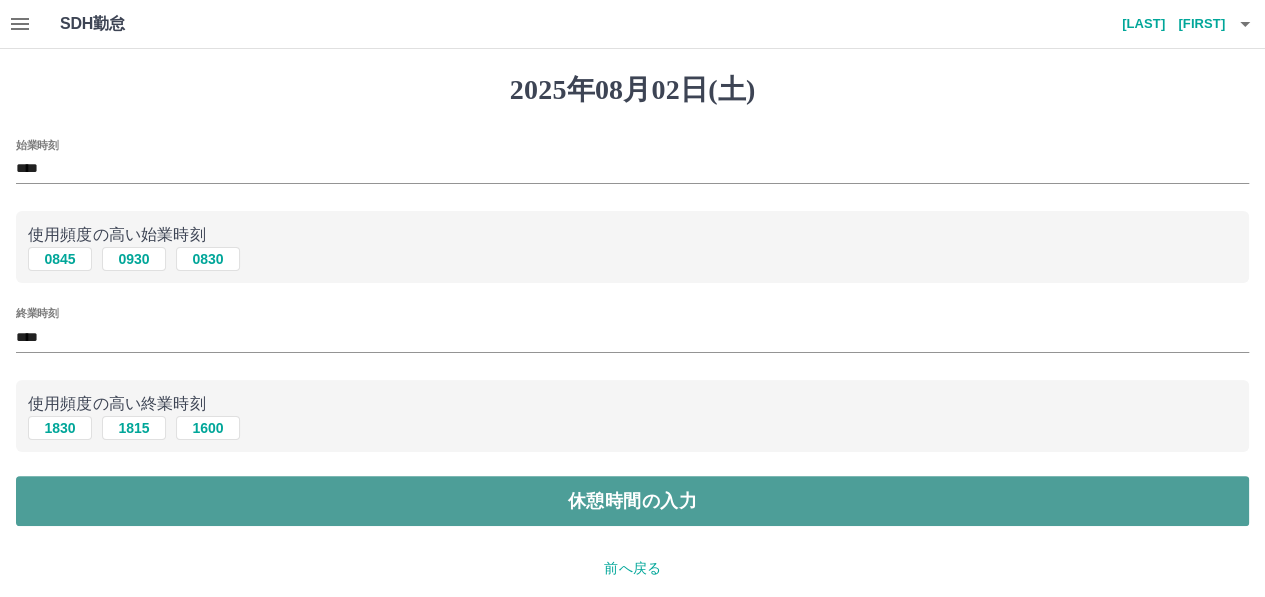 click on "休憩時間の入力" at bounding box center (632, 501) 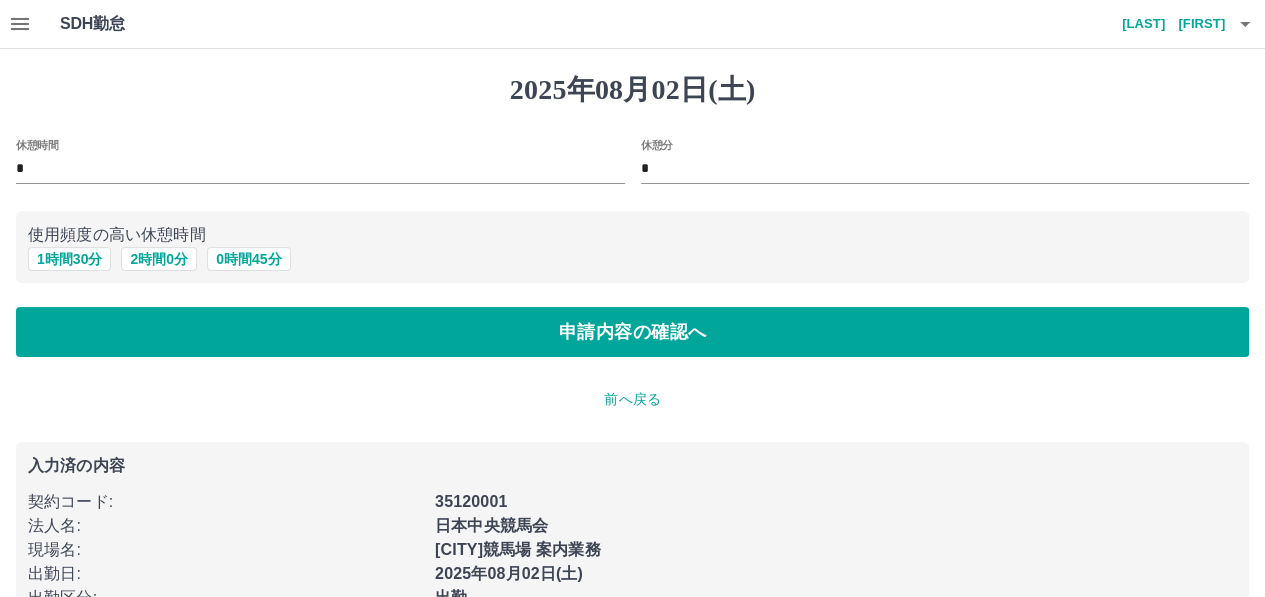click on "*" at bounding box center [320, 169] 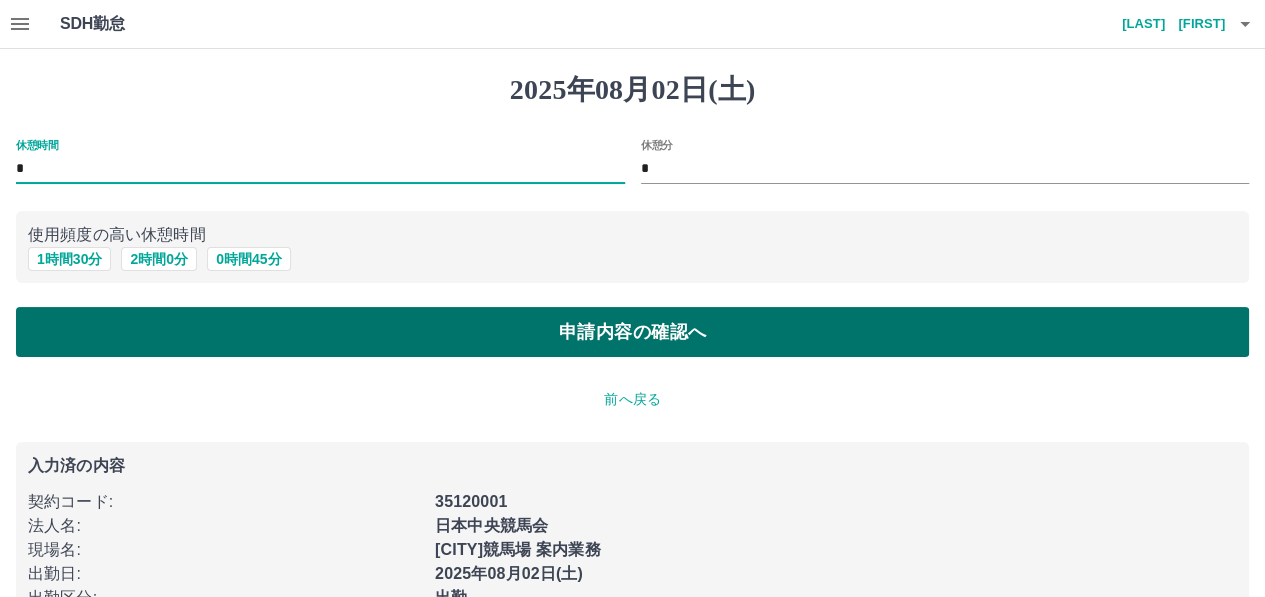 type on "*" 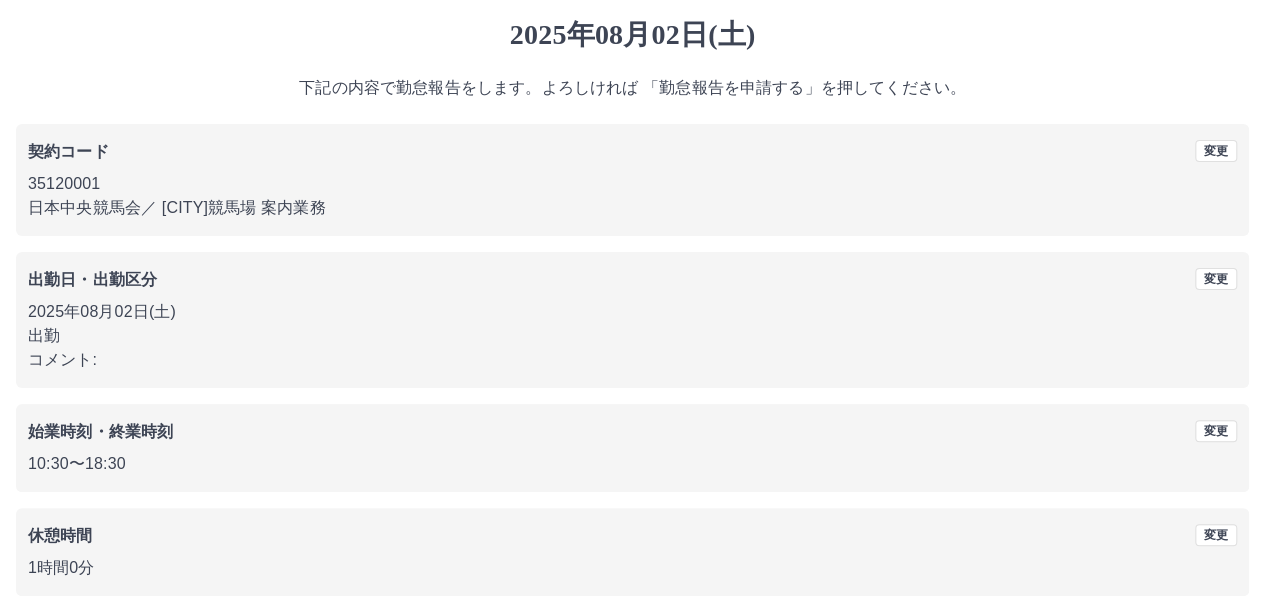 scroll, scrollTop: 150, scrollLeft: 0, axis: vertical 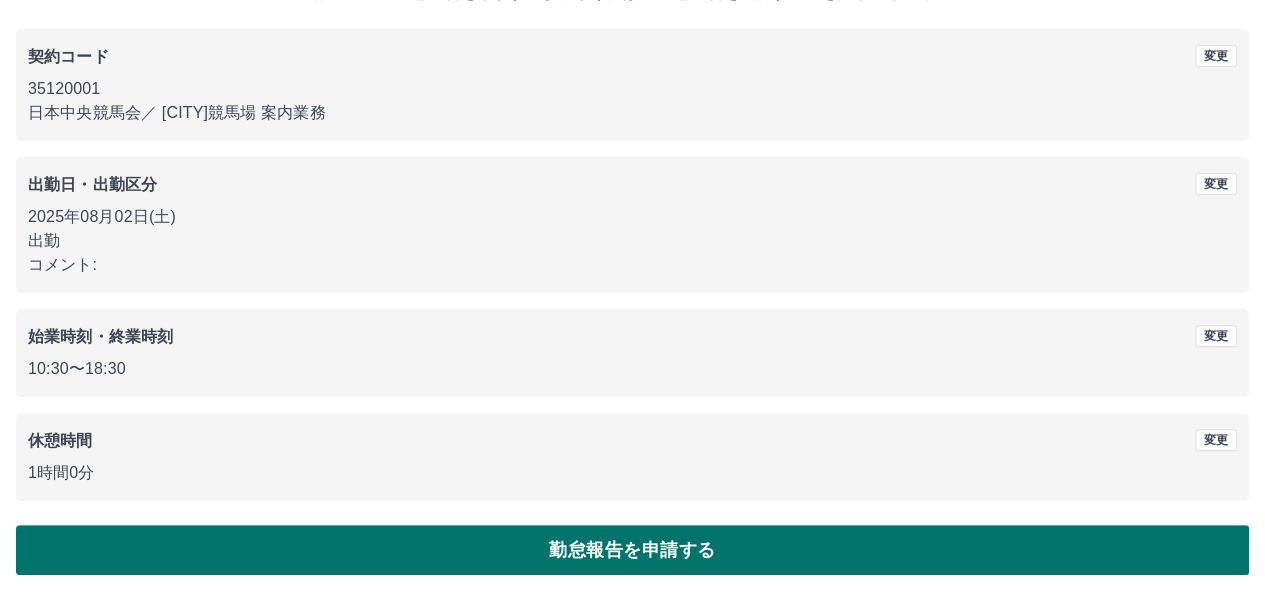 click on "勤怠報告を申請する" at bounding box center [632, 550] 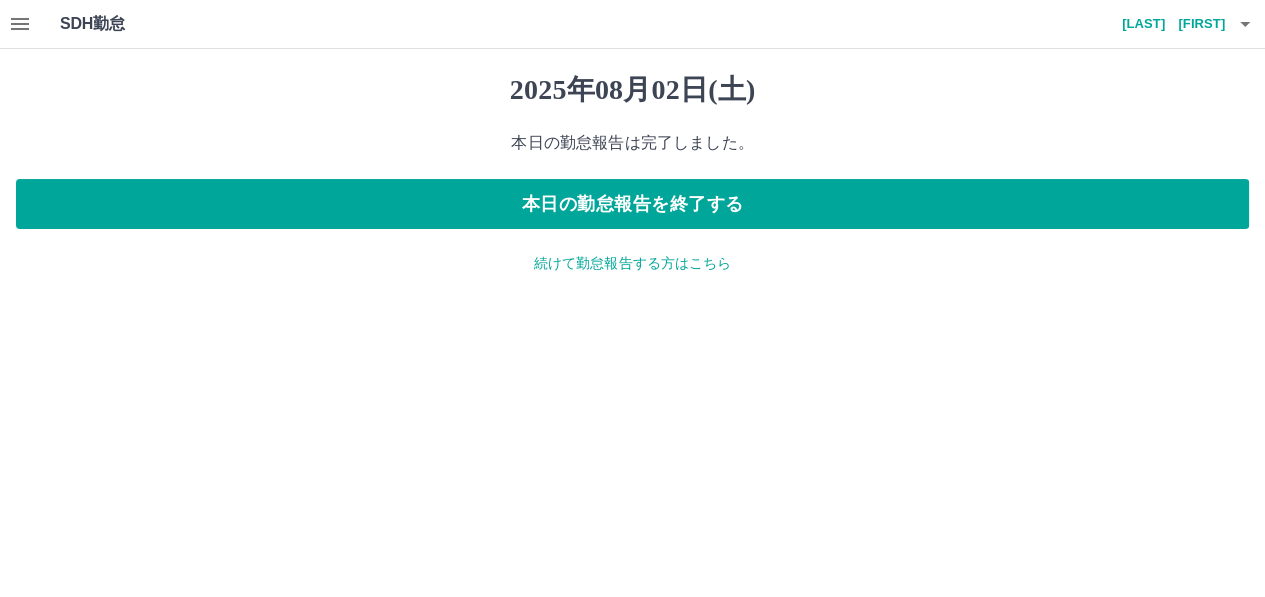 scroll, scrollTop: 0, scrollLeft: 0, axis: both 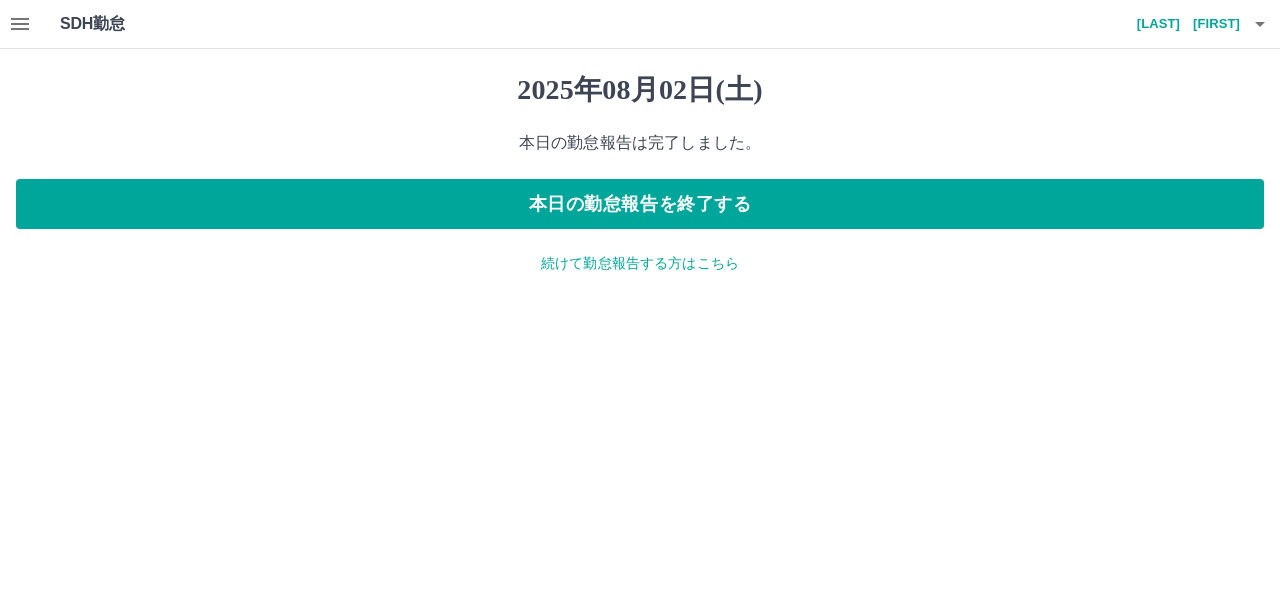 click on "続けて勤怠報告する方はこちら" at bounding box center (640, 263) 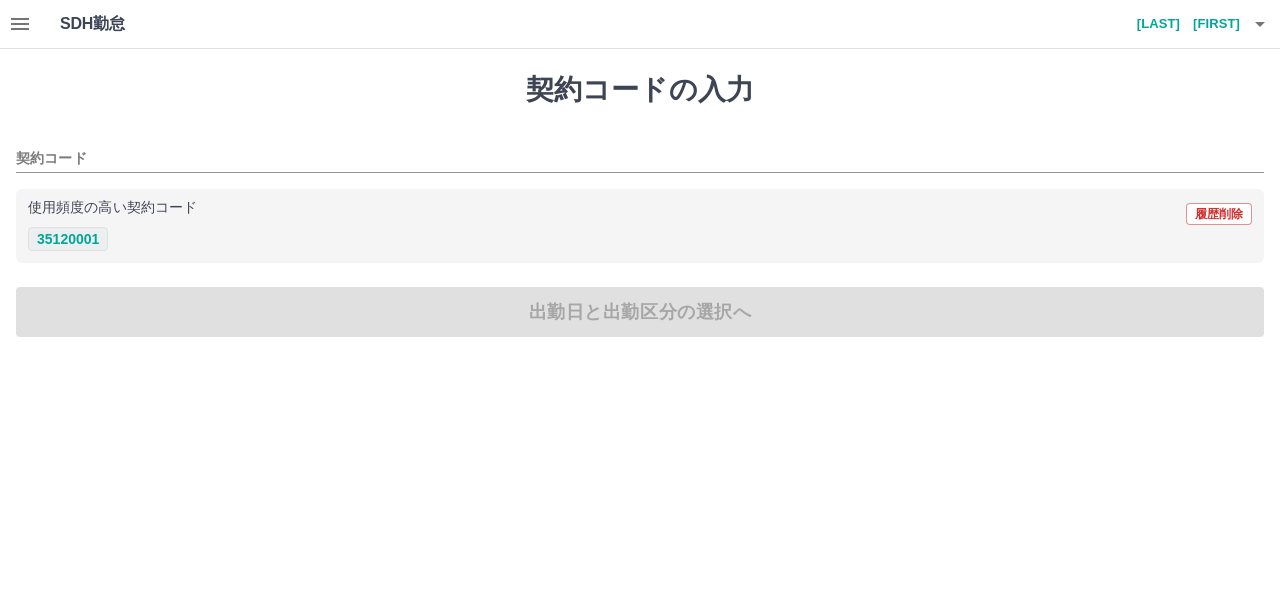 click on "35120001" at bounding box center [68, 239] 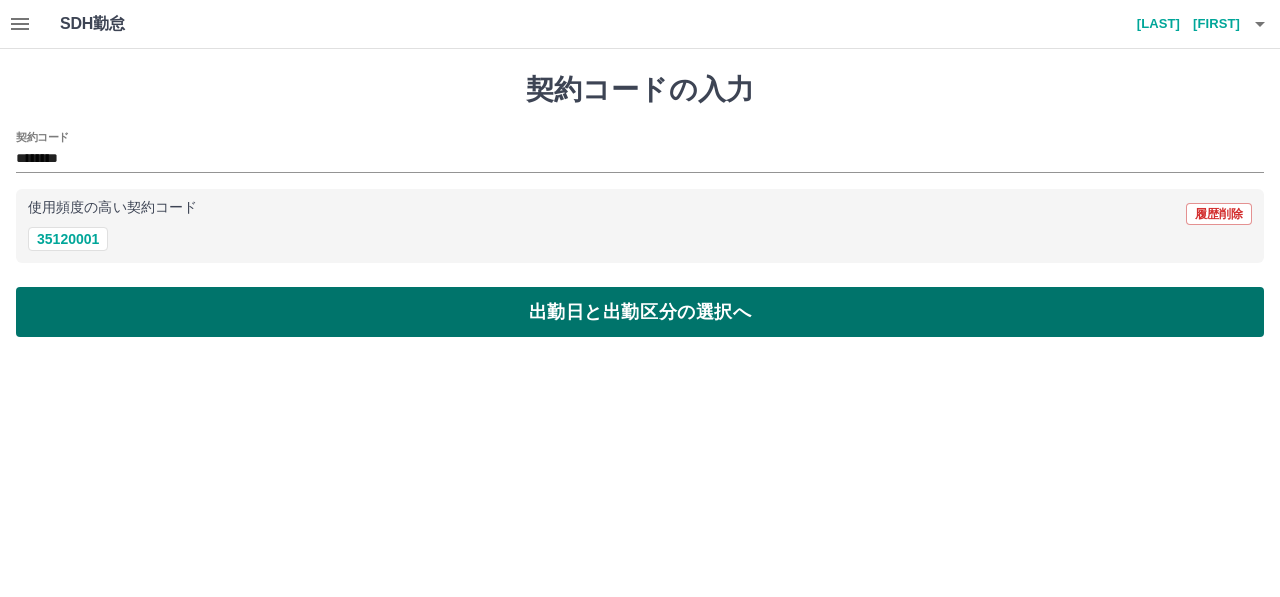 click on "出勤日と出勤区分の選択へ" at bounding box center (640, 312) 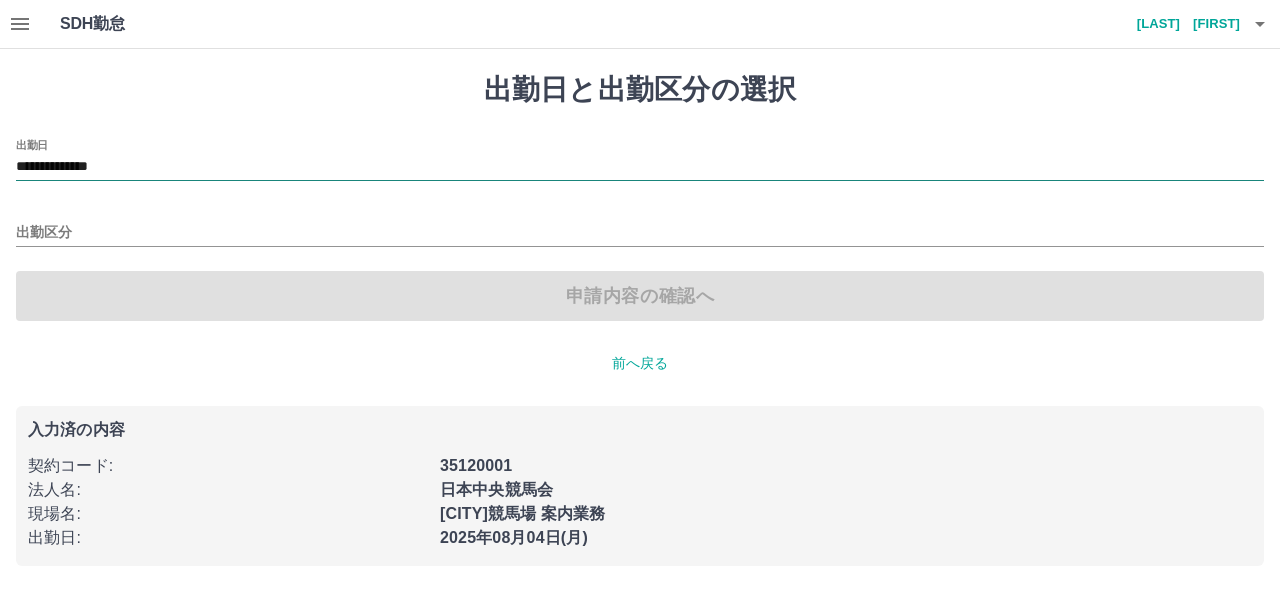 click on "**********" at bounding box center [640, 167] 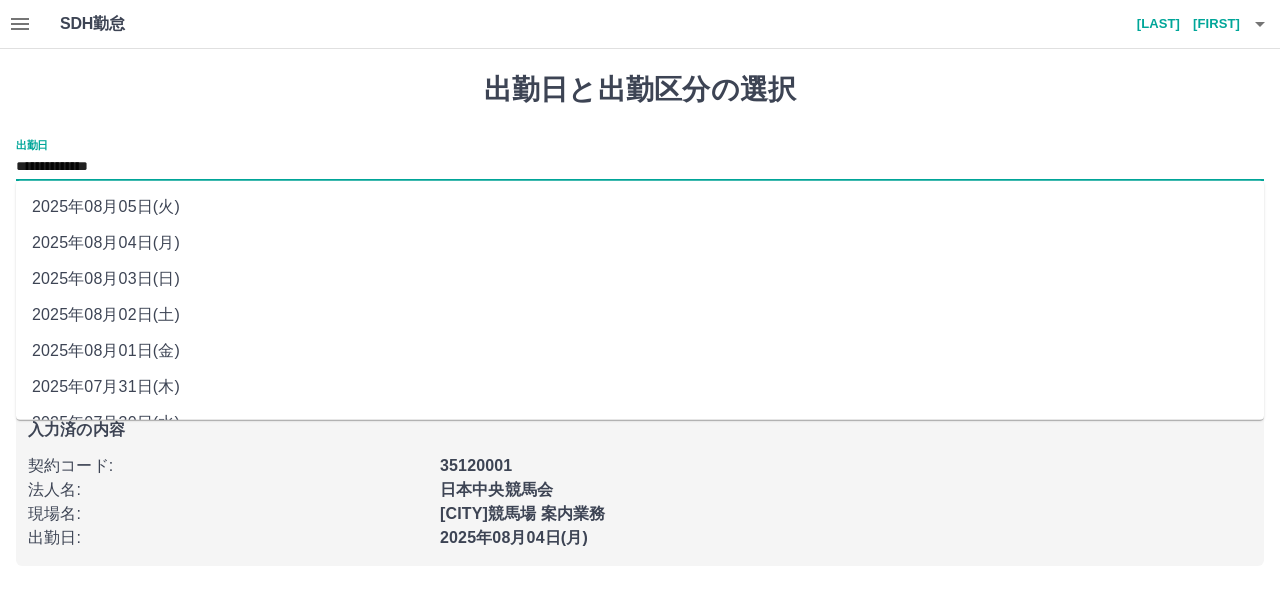 drag, startPoint x: 194, startPoint y: 173, endPoint x: 154, endPoint y: 318, distance: 150.41609 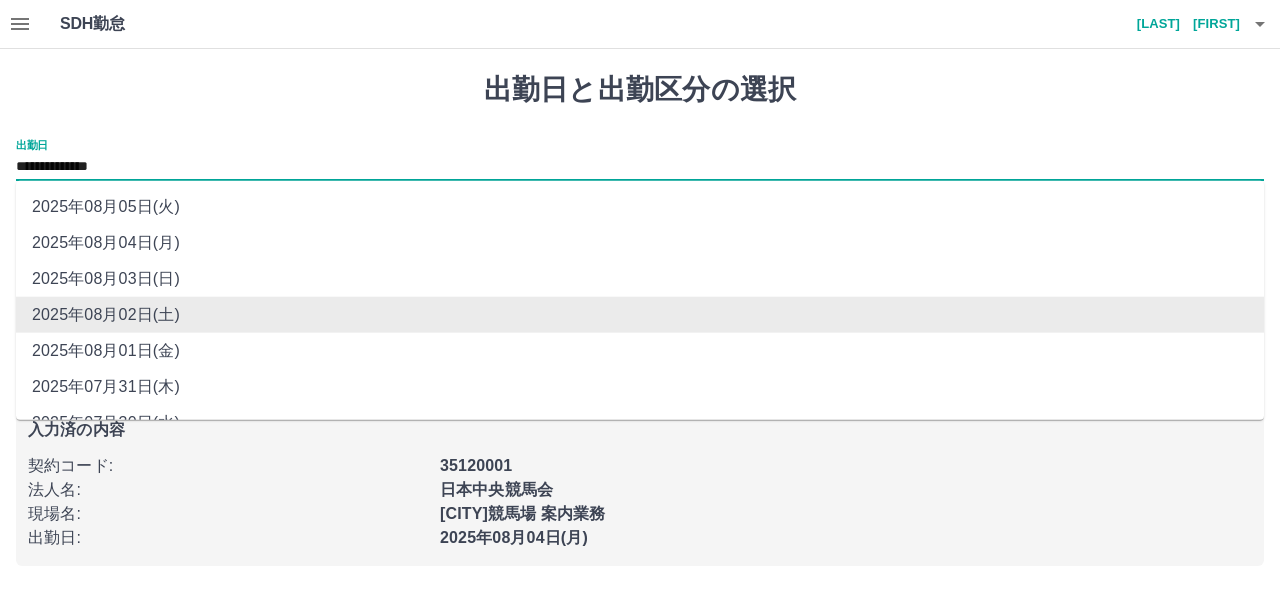 click on "**********" at bounding box center [640, 167] 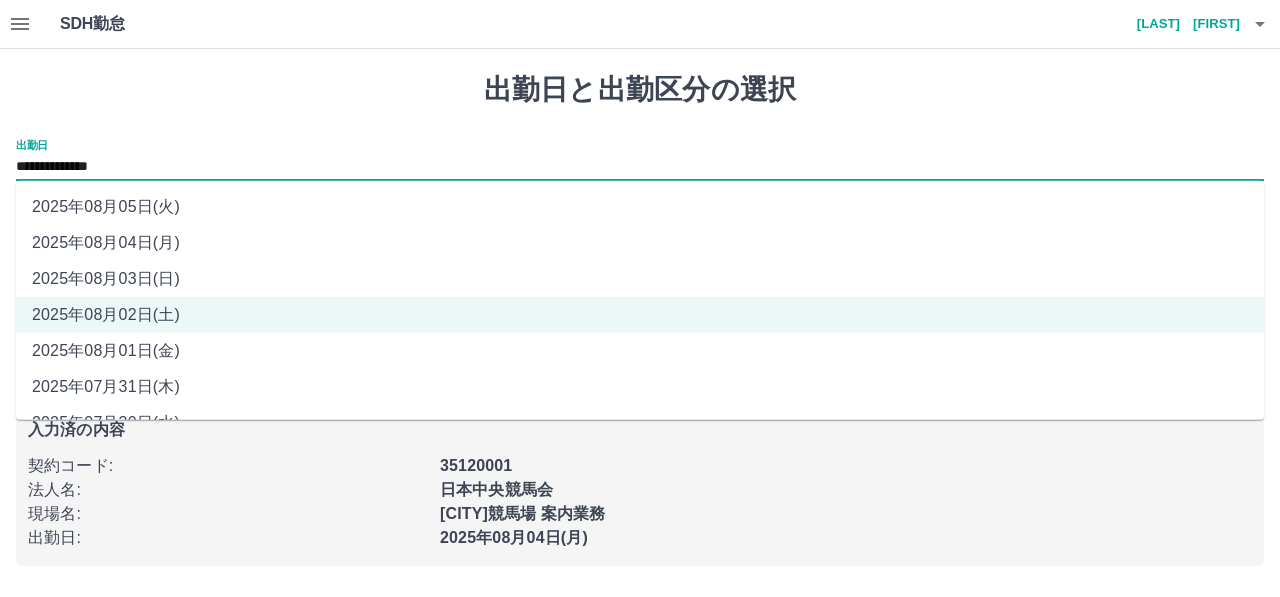 click on "2025年08月03日(日)" at bounding box center [640, 279] 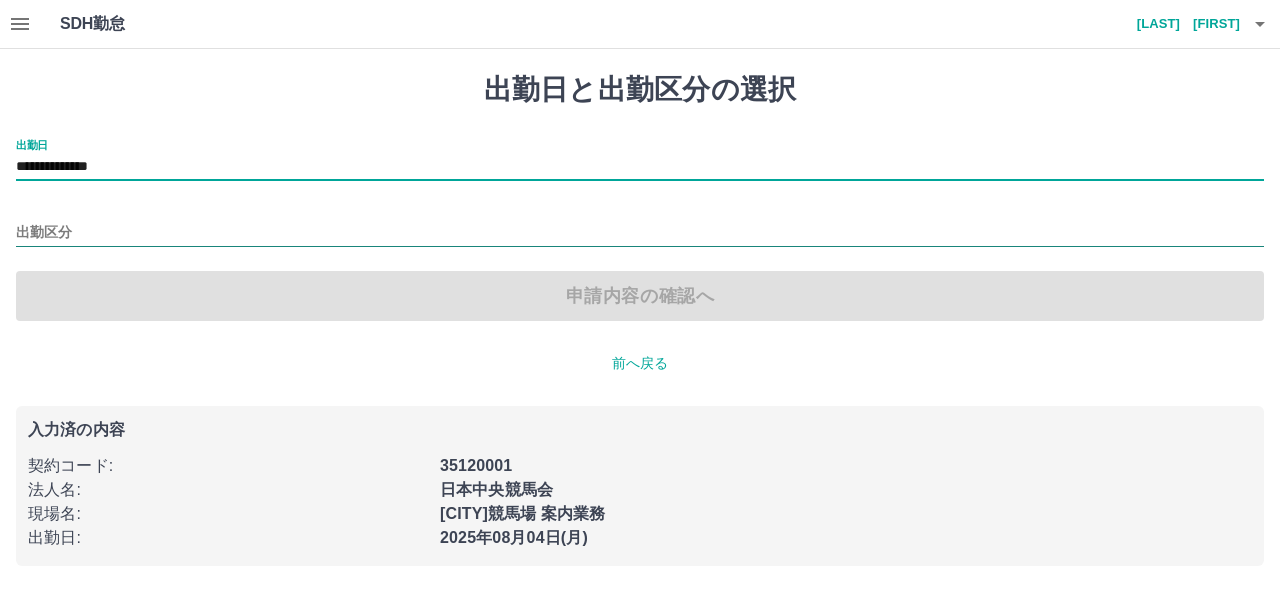 click on "出勤区分" at bounding box center [640, 233] 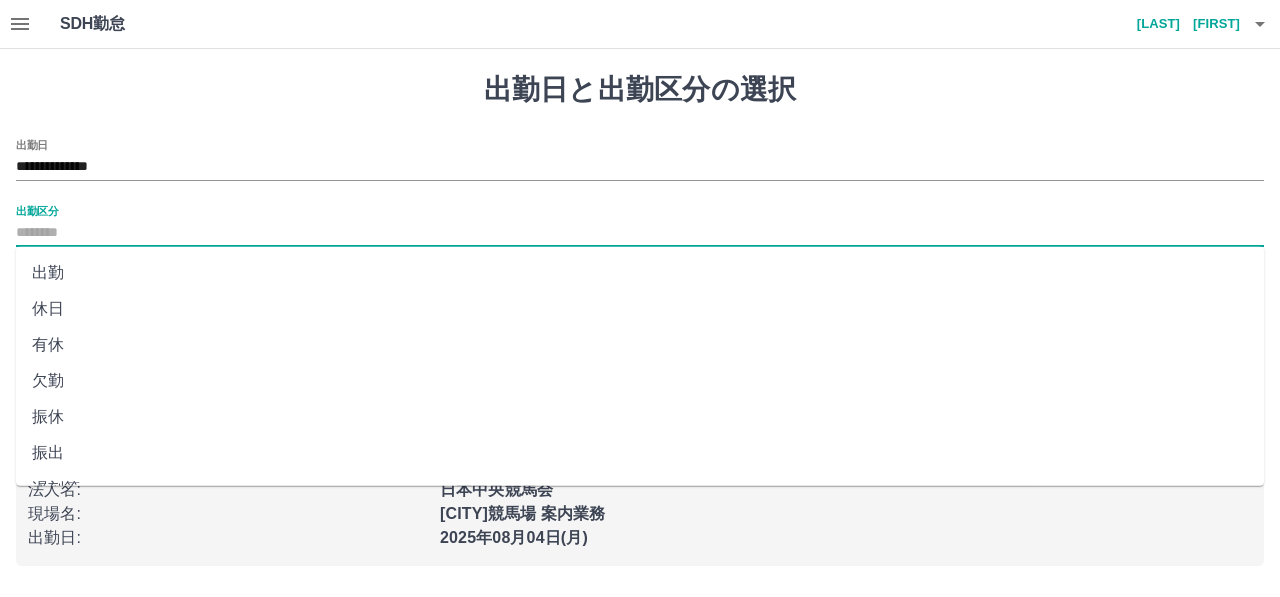 click on "出勤" at bounding box center [640, 273] 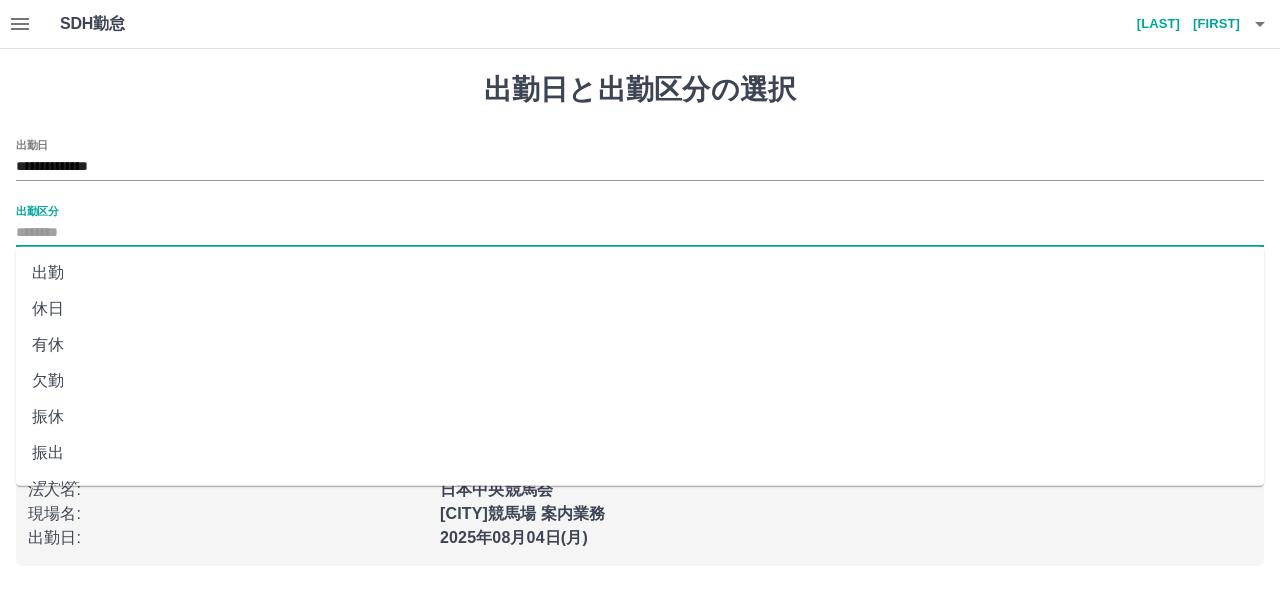 type on "**" 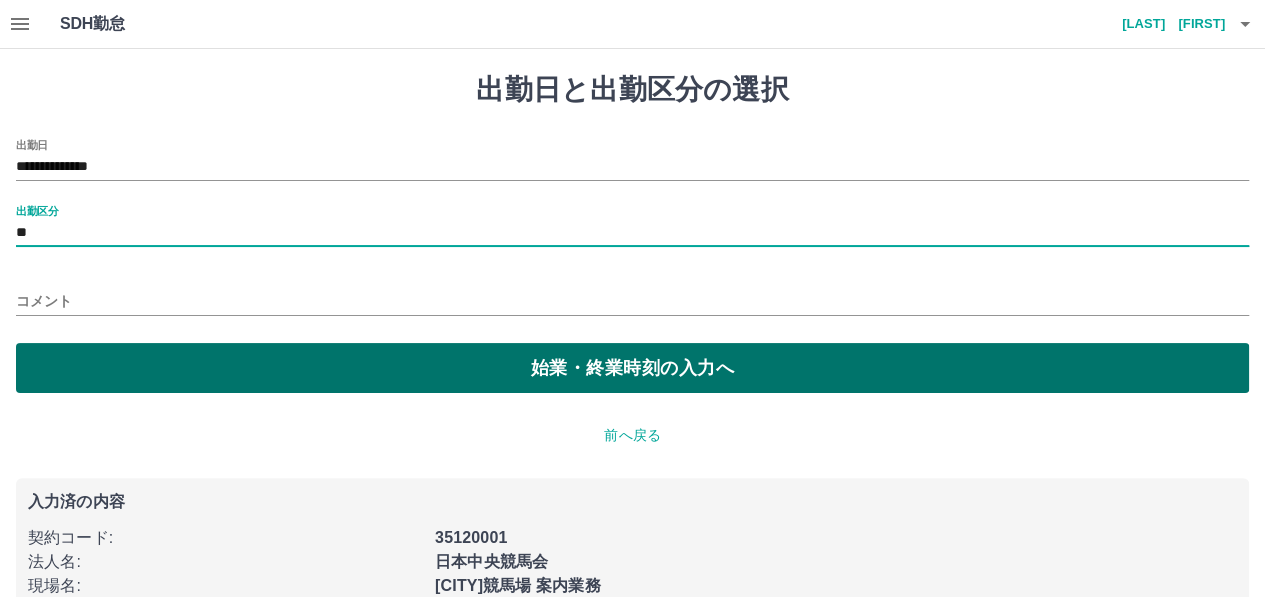click on "始業・終業時刻の入力へ" at bounding box center (632, 368) 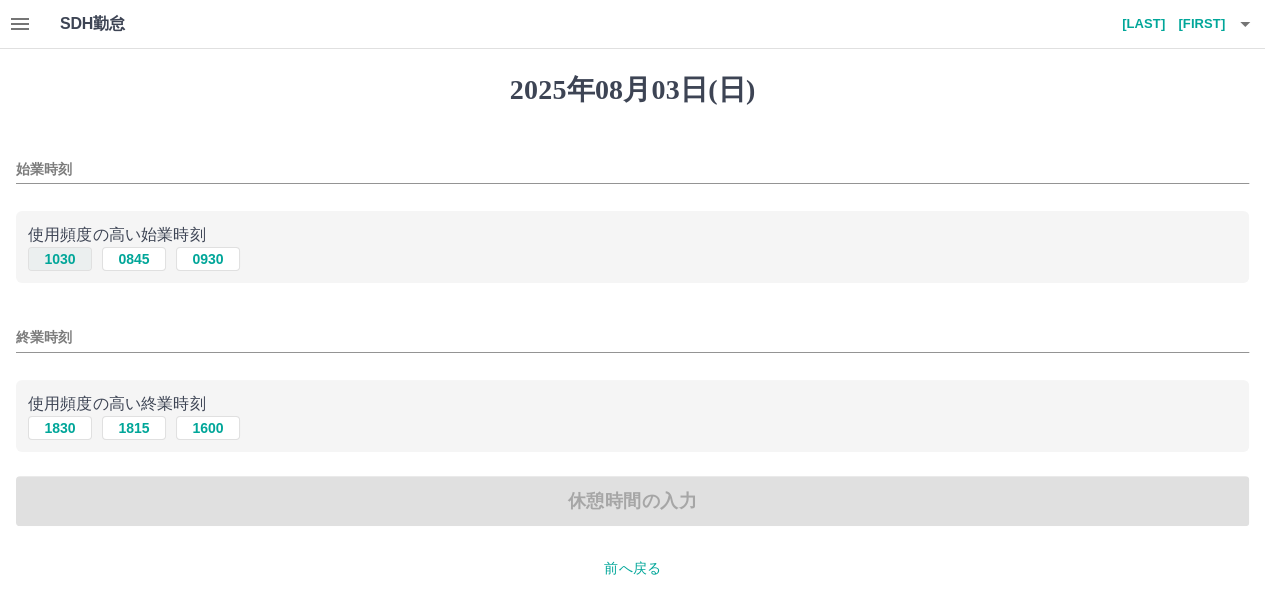 drag, startPoint x: 72, startPoint y: 263, endPoint x: 80, endPoint y: 357, distance: 94.33981 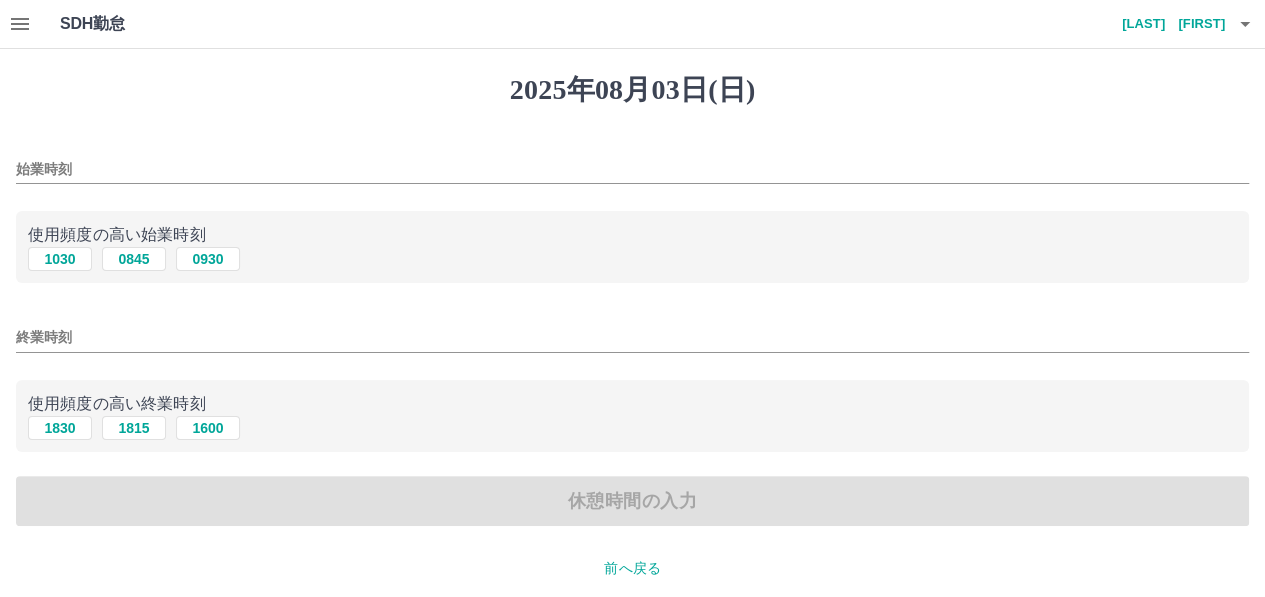 click on "1030" at bounding box center (60, 259) 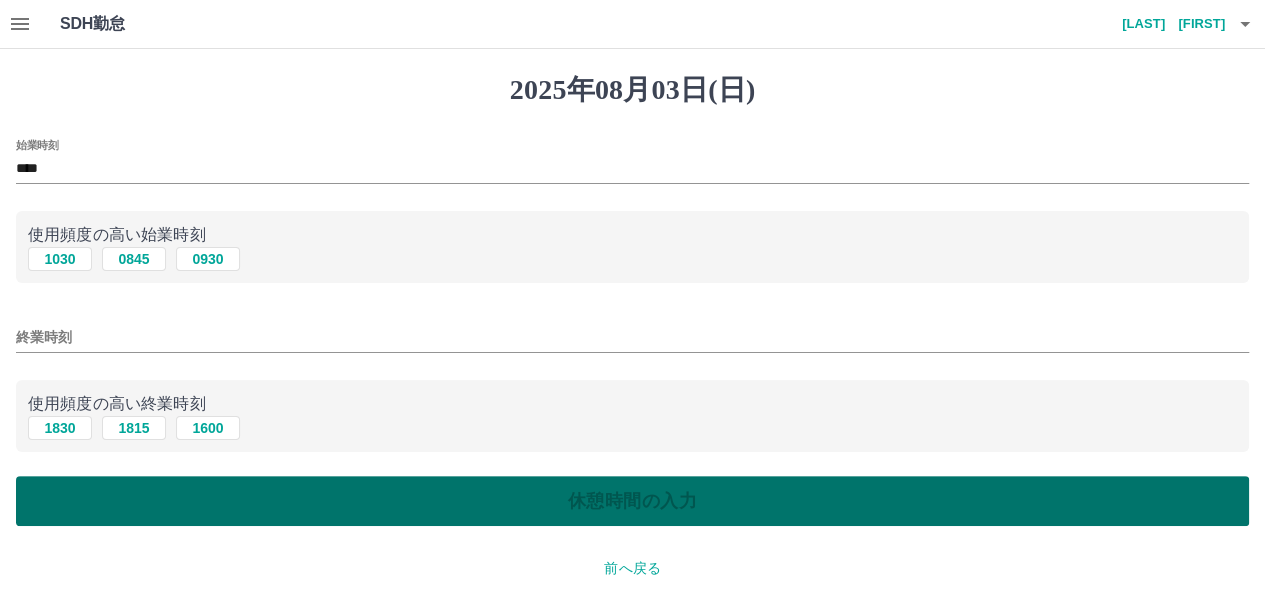 drag, startPoint x: 66, startPoint y: 426, endPoint x: 186, endPoint y: 511, distance: 147.05441 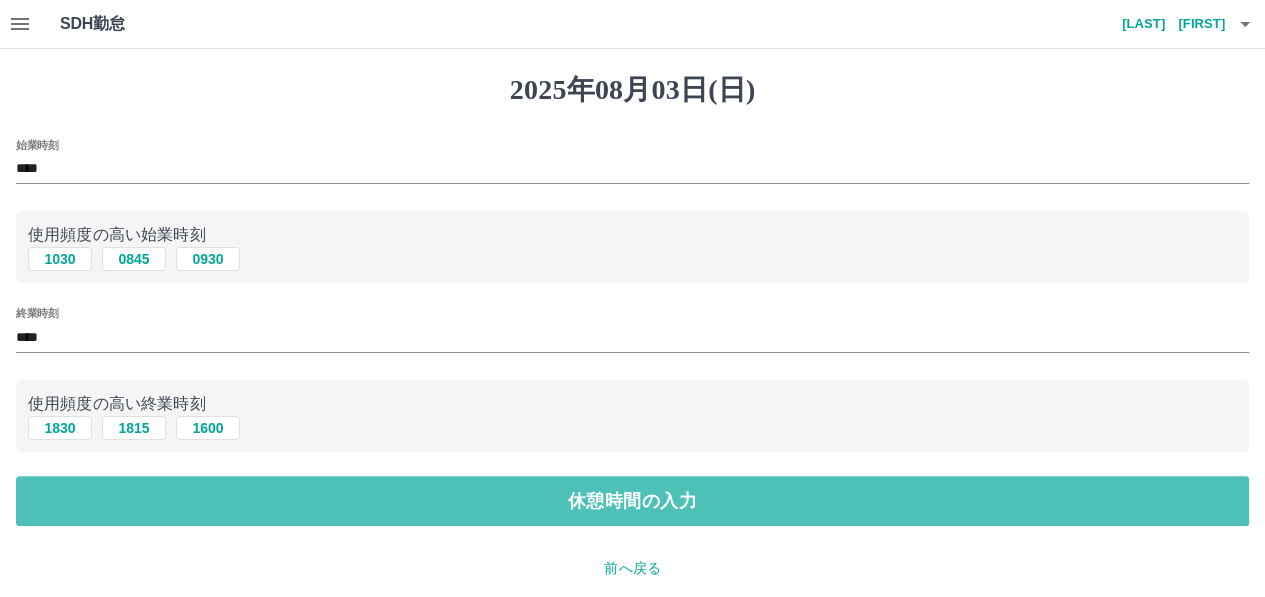 drag, startPoint x: 195, startPoint y: 505, endPoint x: 185, endPoint y: 473, distance: 33.526108 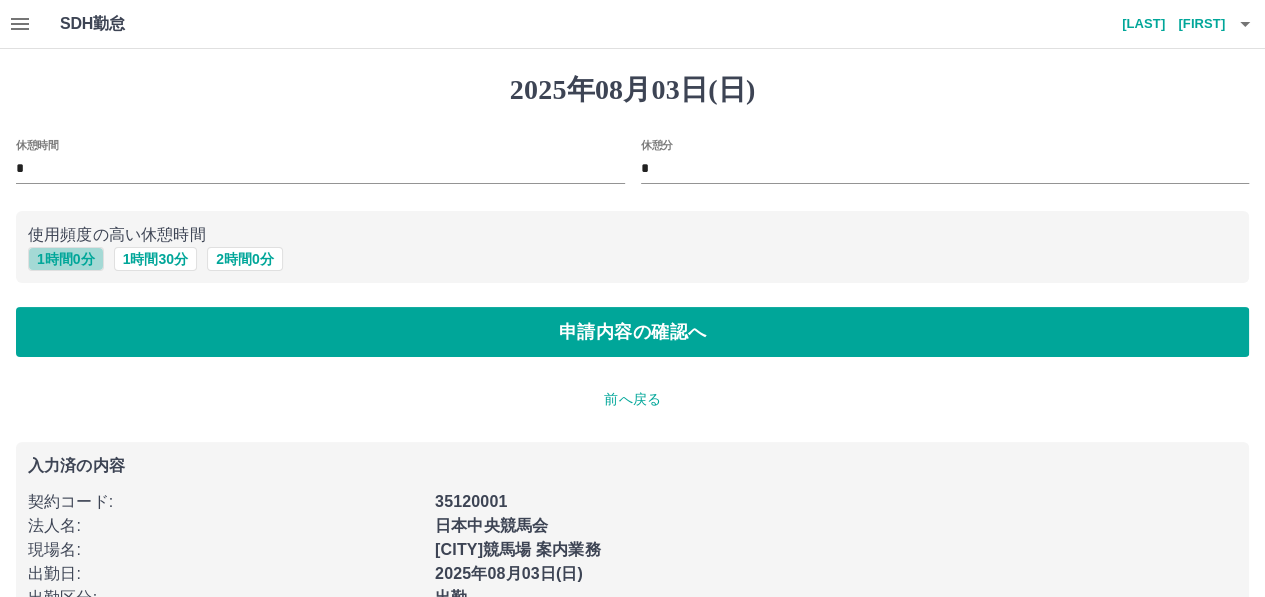 click on "1 時間 0 分" at bounding box center (66, 259) 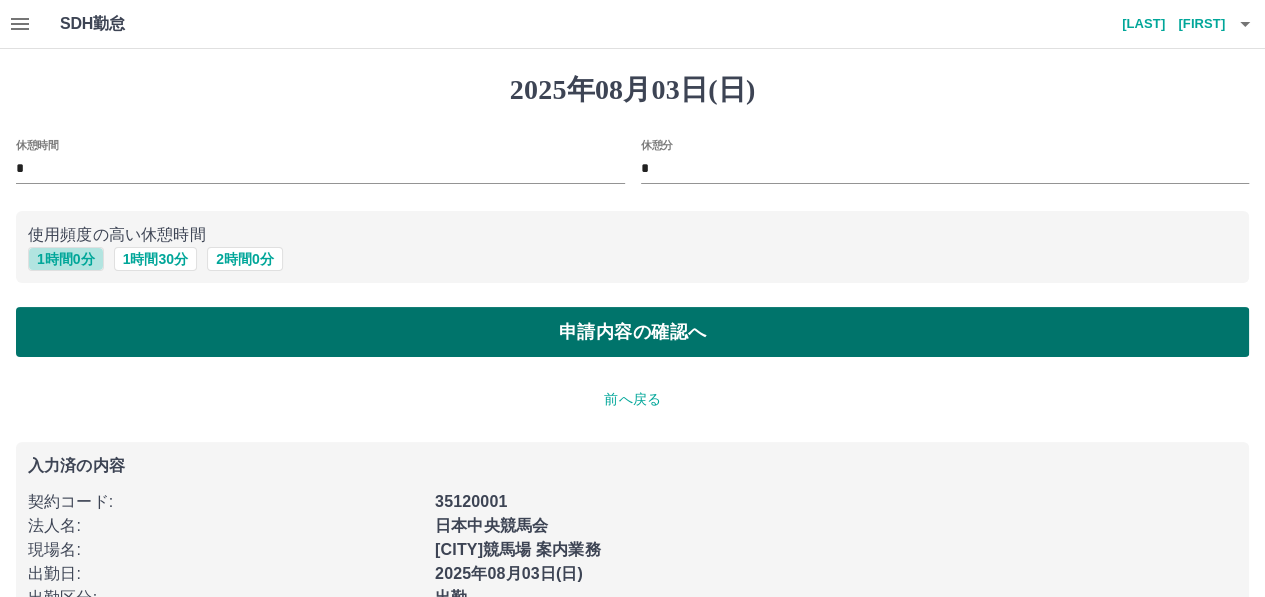type on "*" 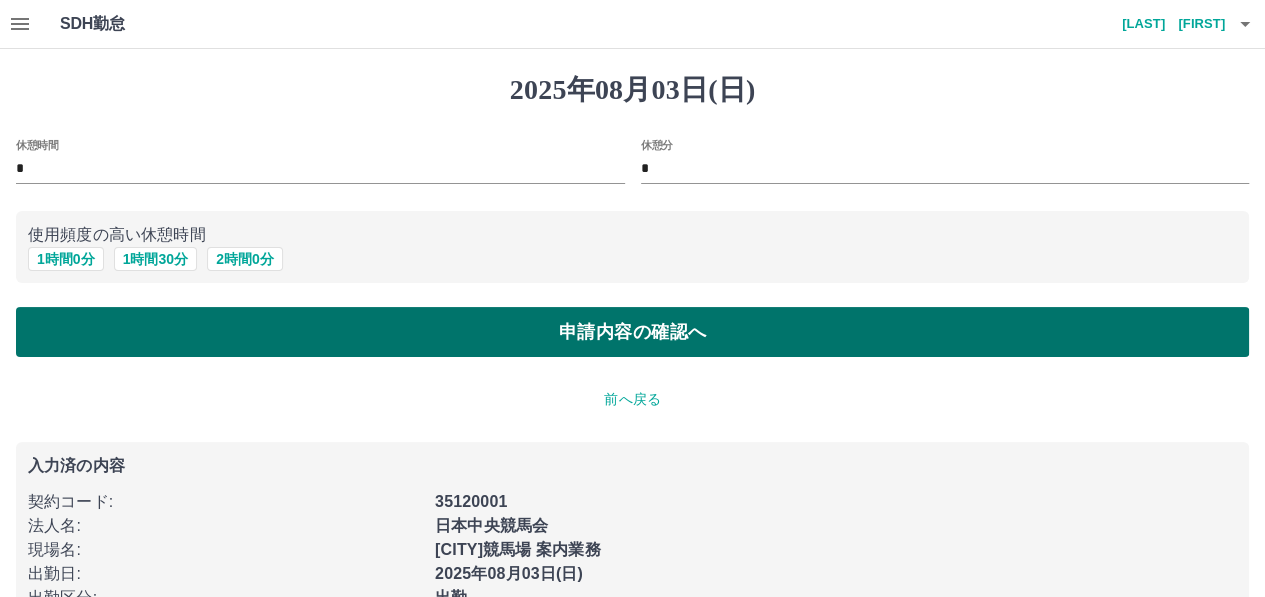 click on "申請内容の確認へ" at bounding box center (632, 332) 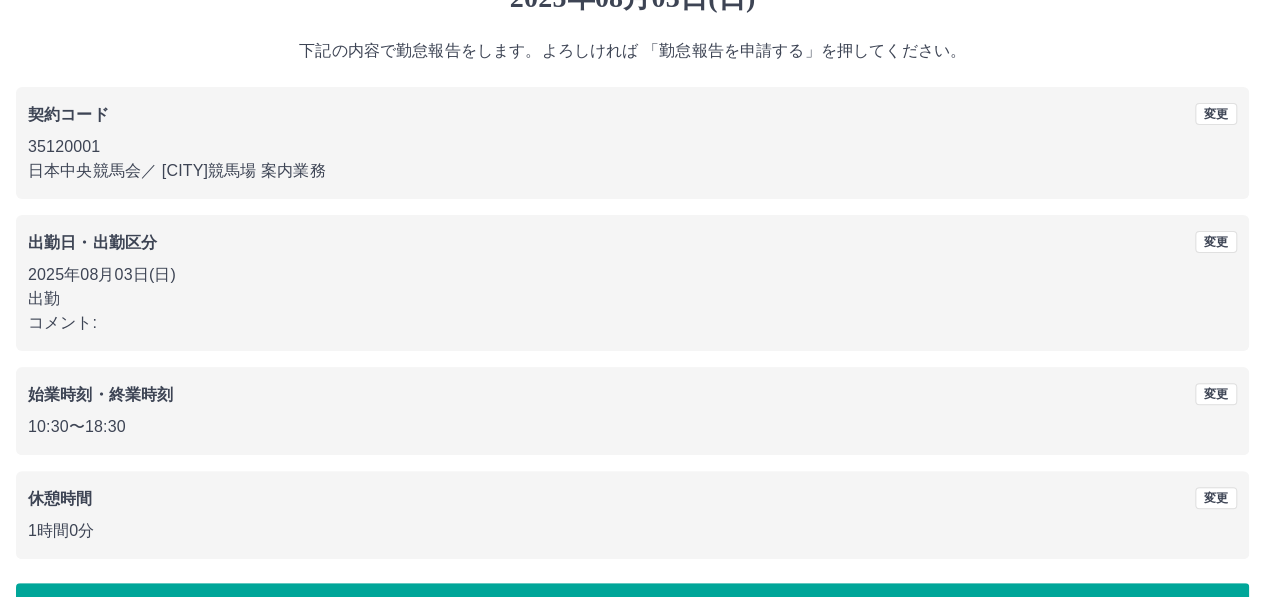 scroll, scrollTop: 150, scrollLeft: 0, axis: vertical 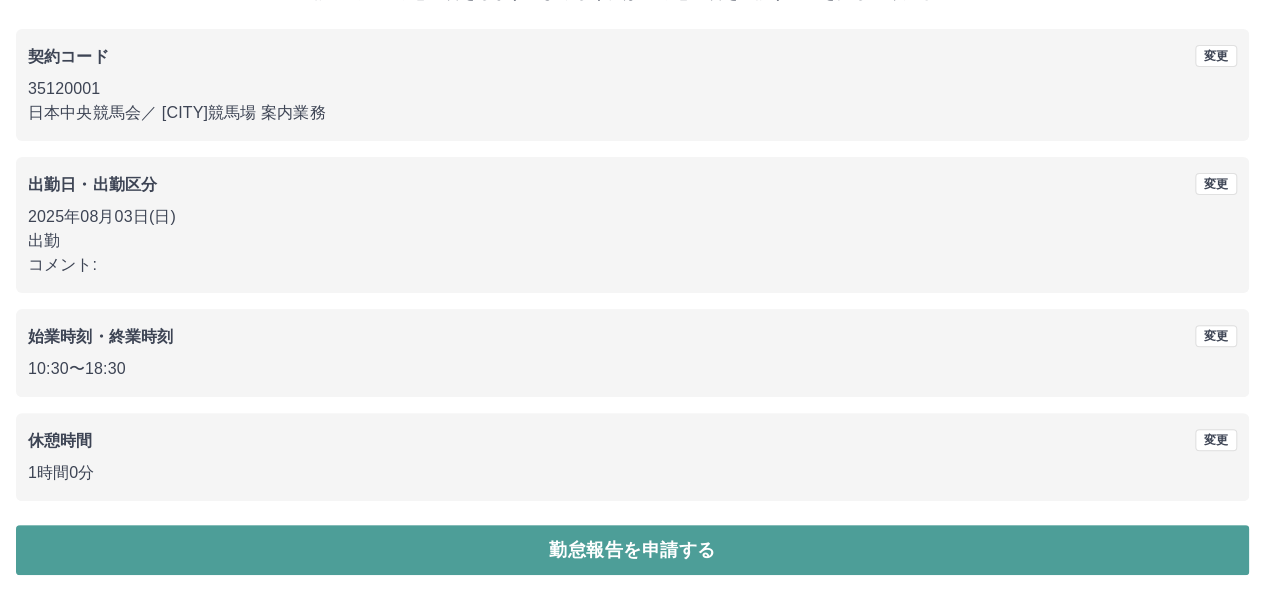 click on "勤怠報告を申請する" at bounding box center [632, 550] 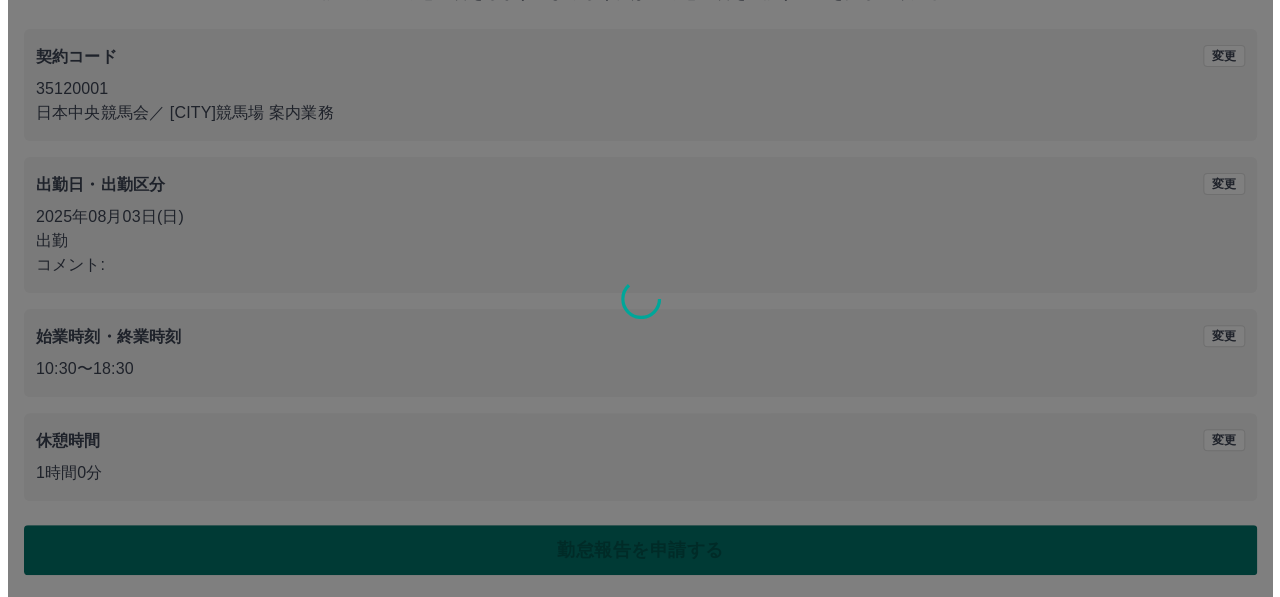 scroll, scrollTop: 0, scrollLeft: 0, axis: both 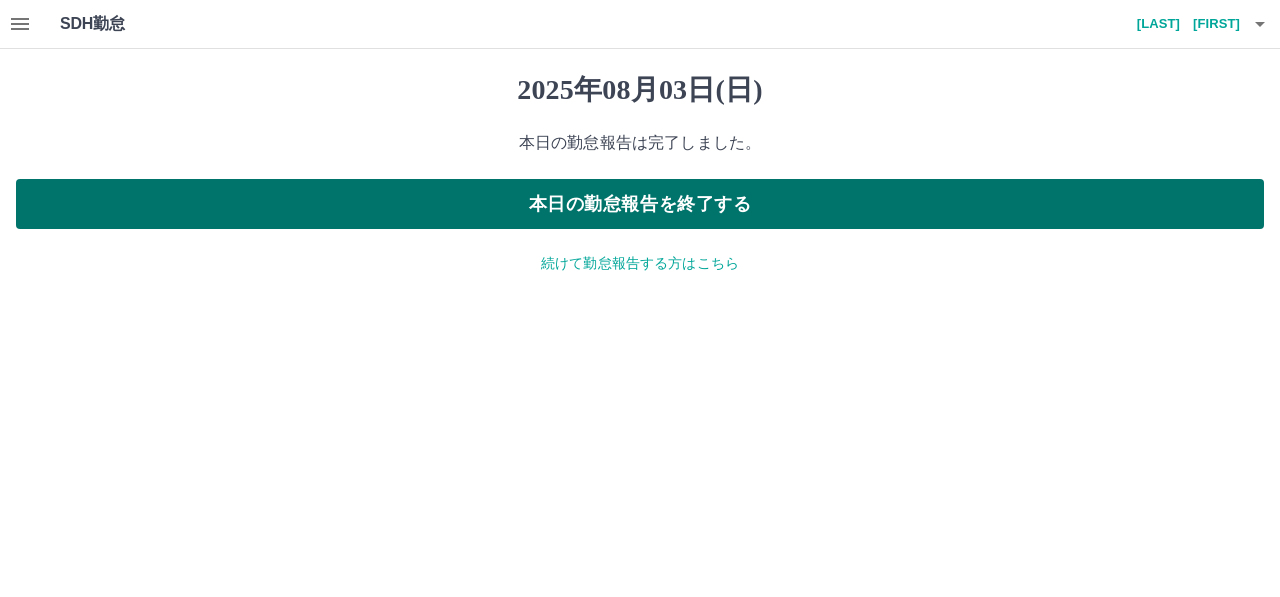 click on "本日の勤怠報告を終了する" at bounding box center (640, 204) 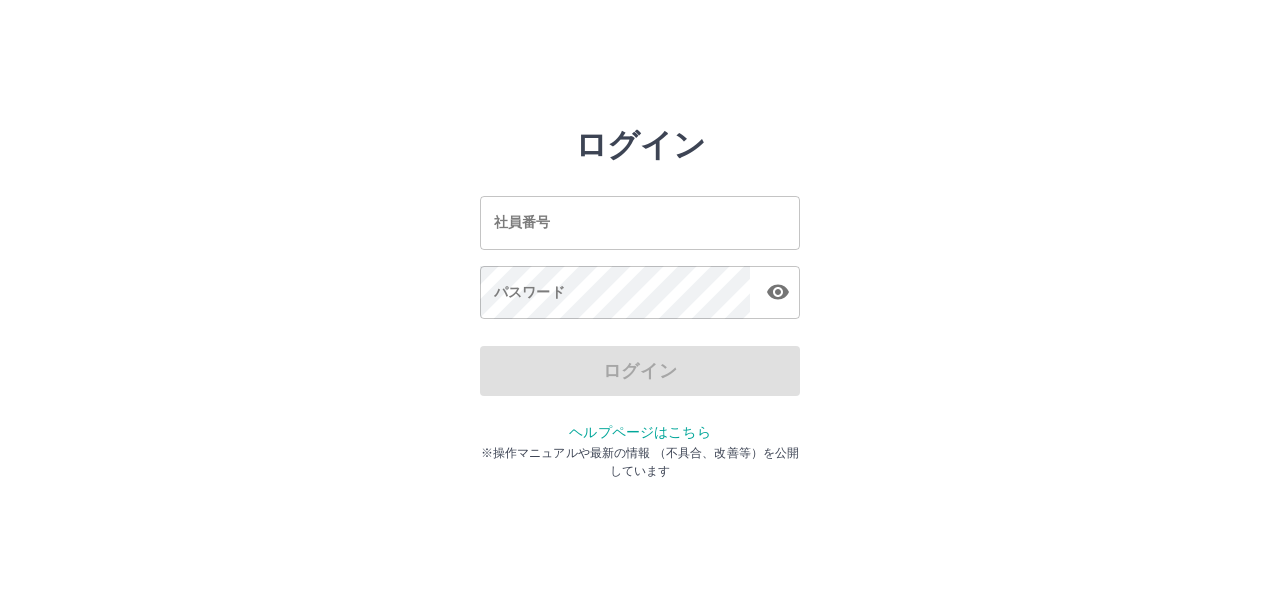 scroll, scrollTop: 0, scrollLeft: 0, axis: both 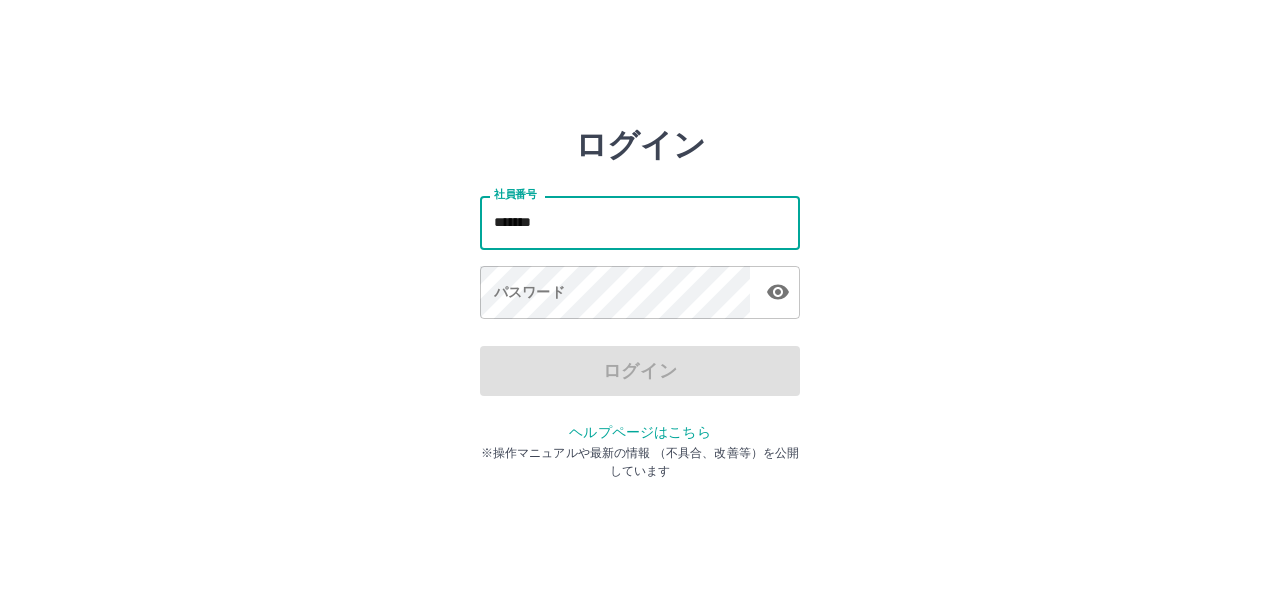 type on "*******" 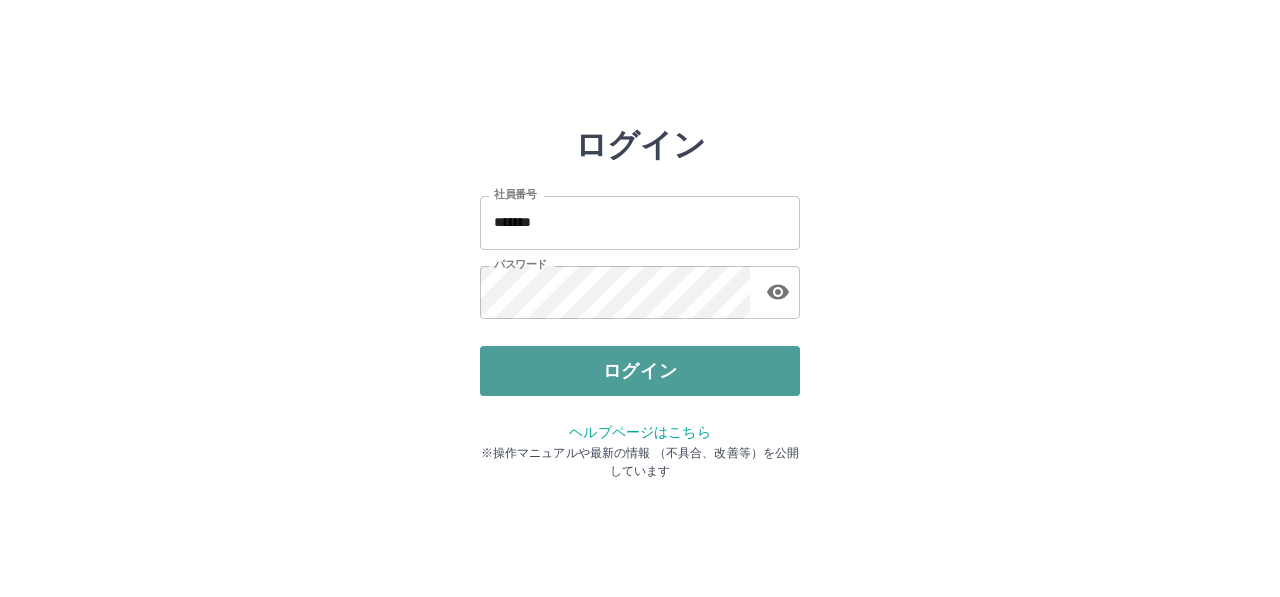 click on "ログイン" at bounding box center [640, 371] 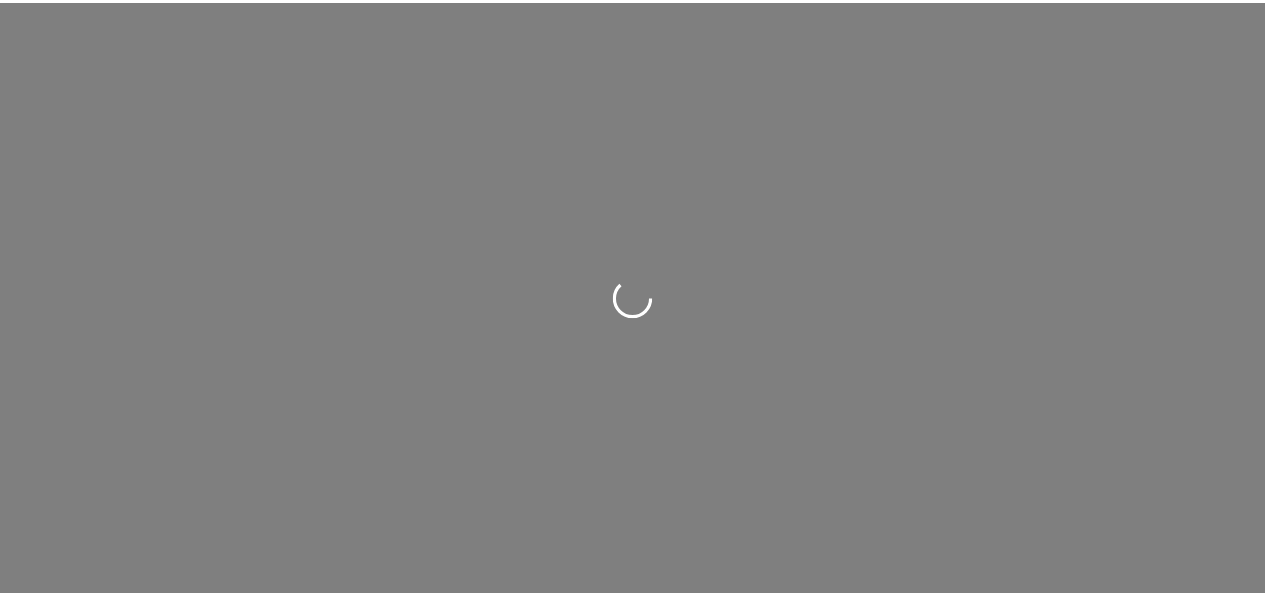 scroll, scrollTop: 0, scrollLeft: 0, axis: both 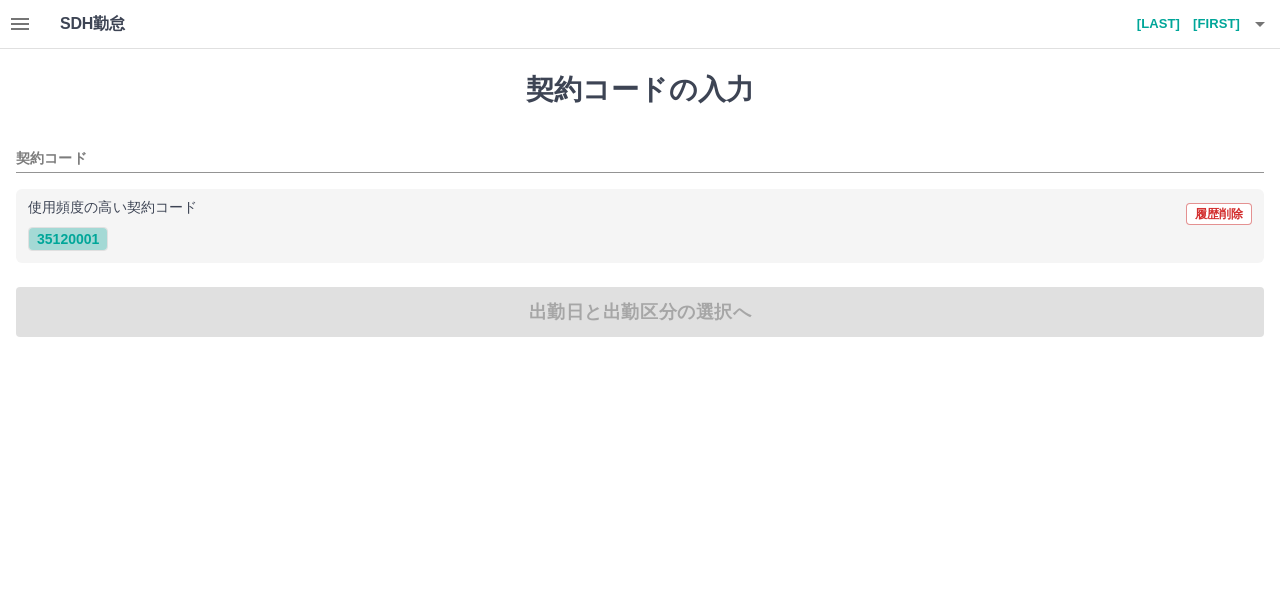 click on "35120001" at bounding box center [68, 239] 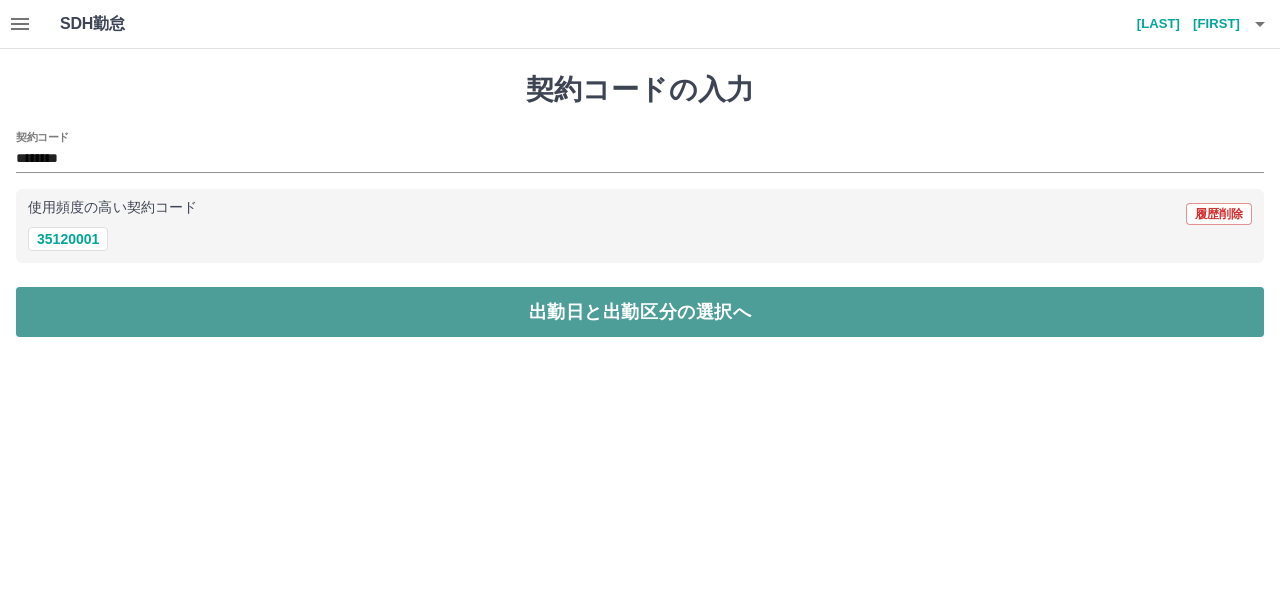 click on "出勤日と出勤区分の選択へ" at bounding box center [640, 312] 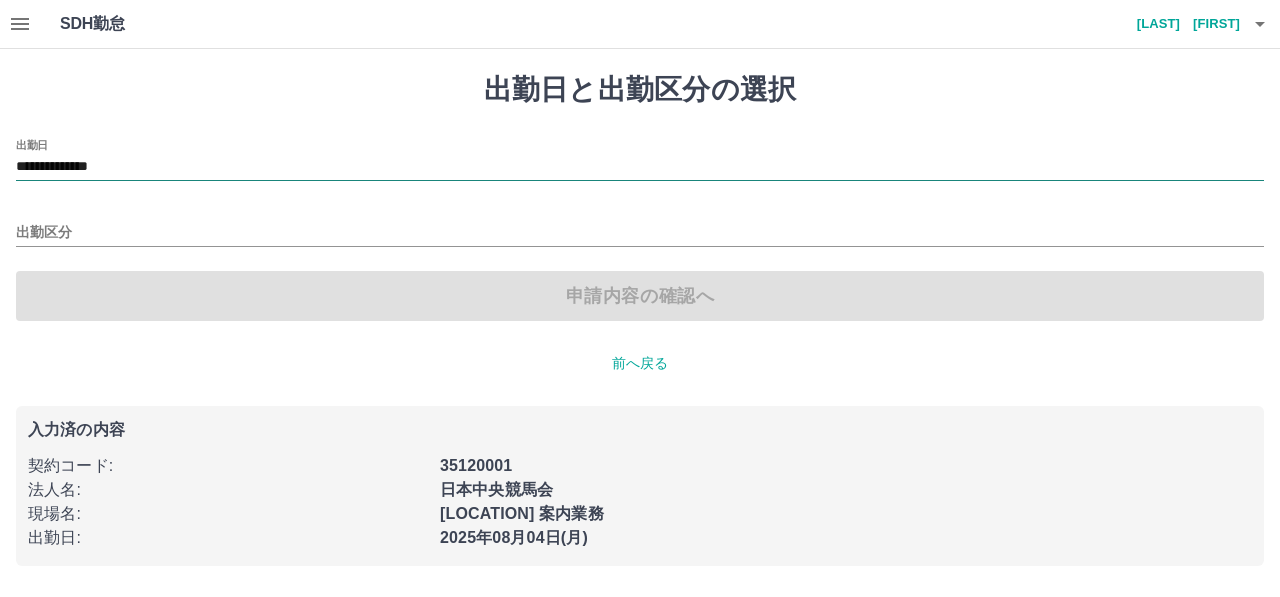 click on "**********" at bounding box center (640, 167) 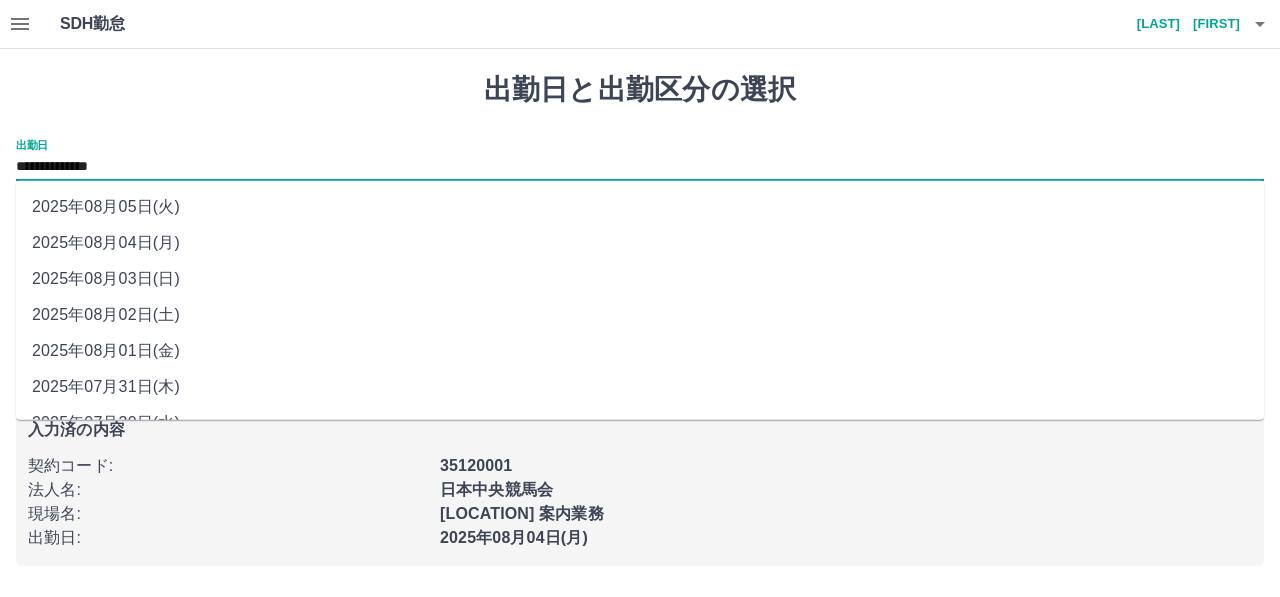 drag, startPoint x: 209, startPoint y: 173, endPoint x: 189, endPoint y: 284, distance: 112.78741 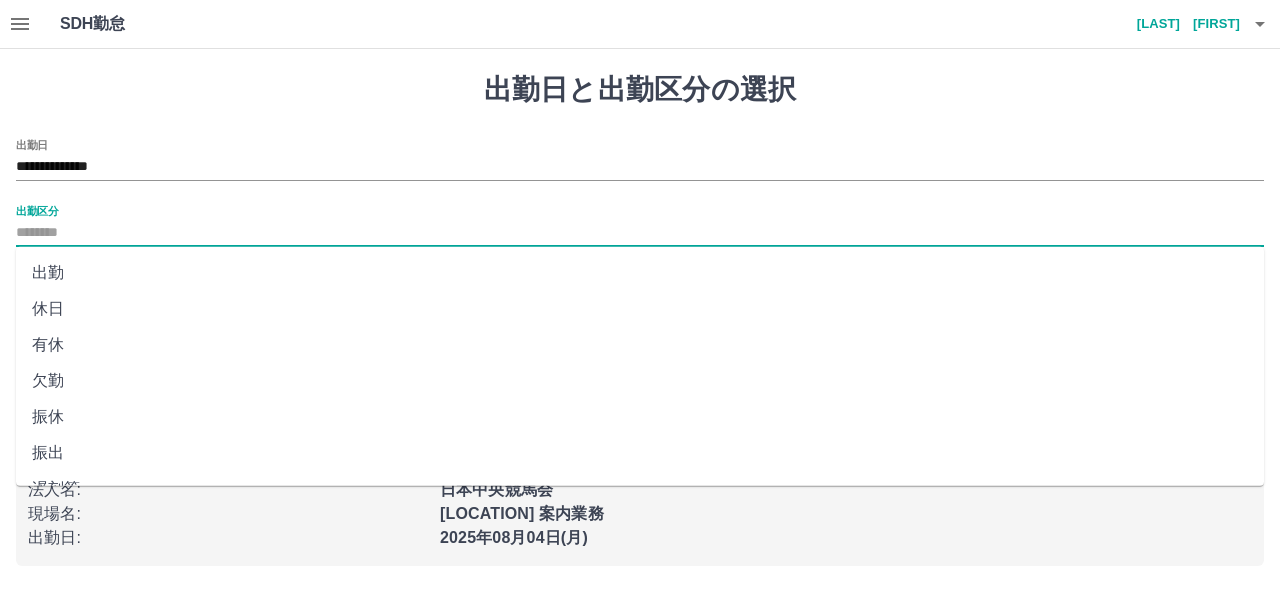 click on "出勤区分" at bounding box center [640, 233] 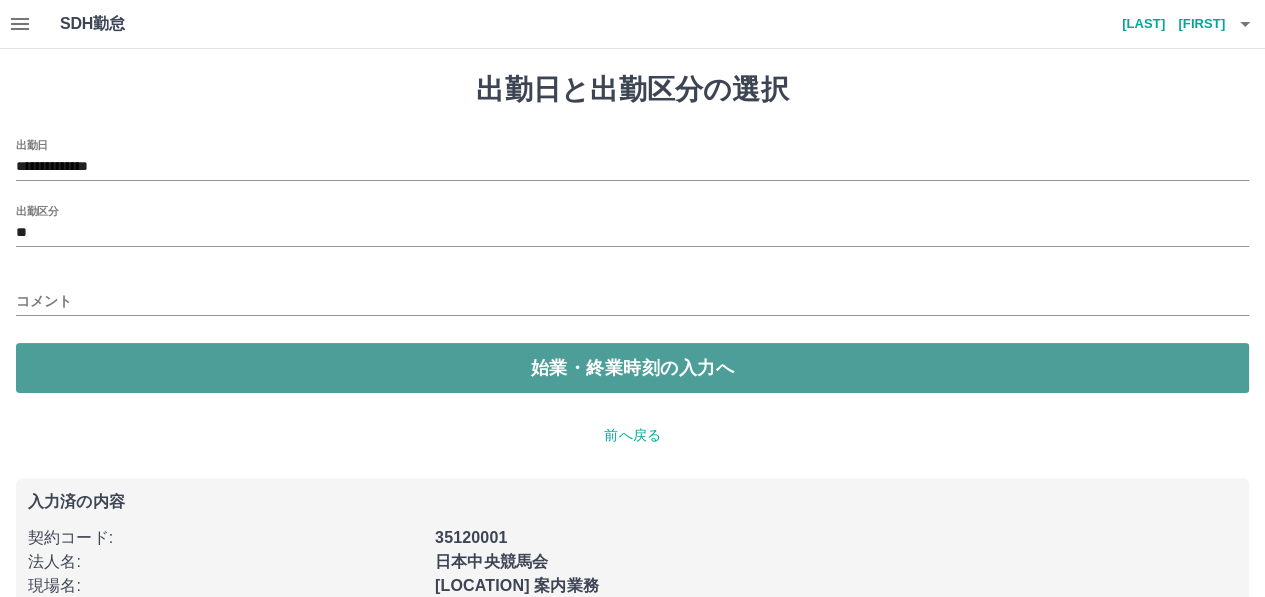 click on "始業・終業時刻の入力へ" at bounding box center (632, 368) 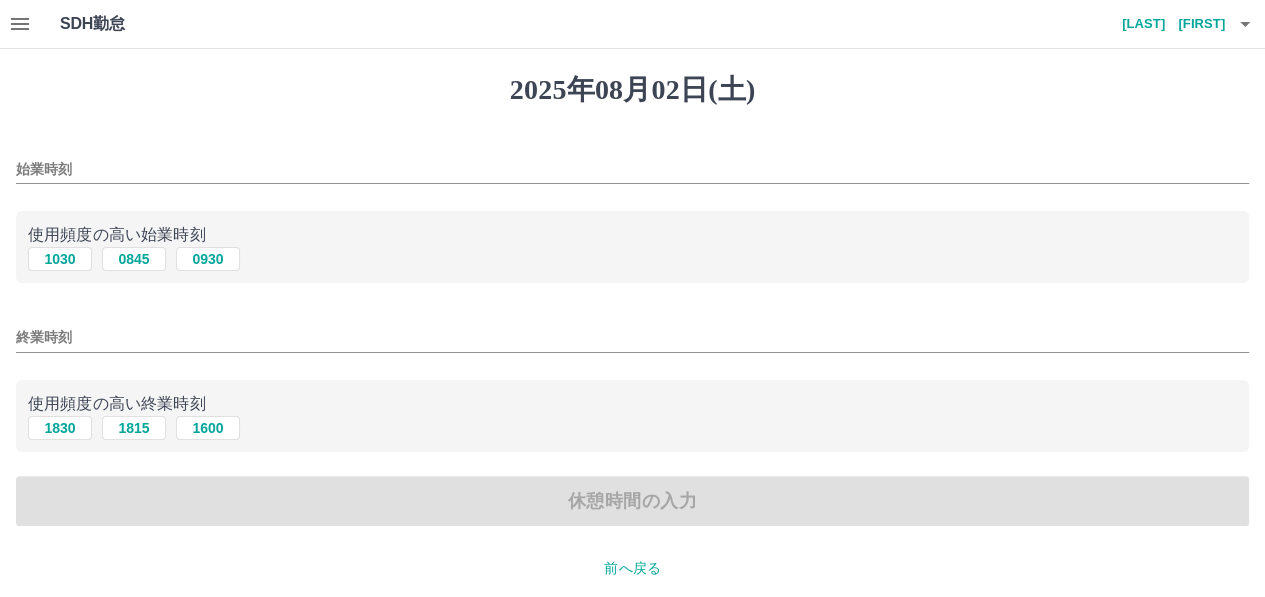 click on "始業時刻" at bounding box center (632, 169) 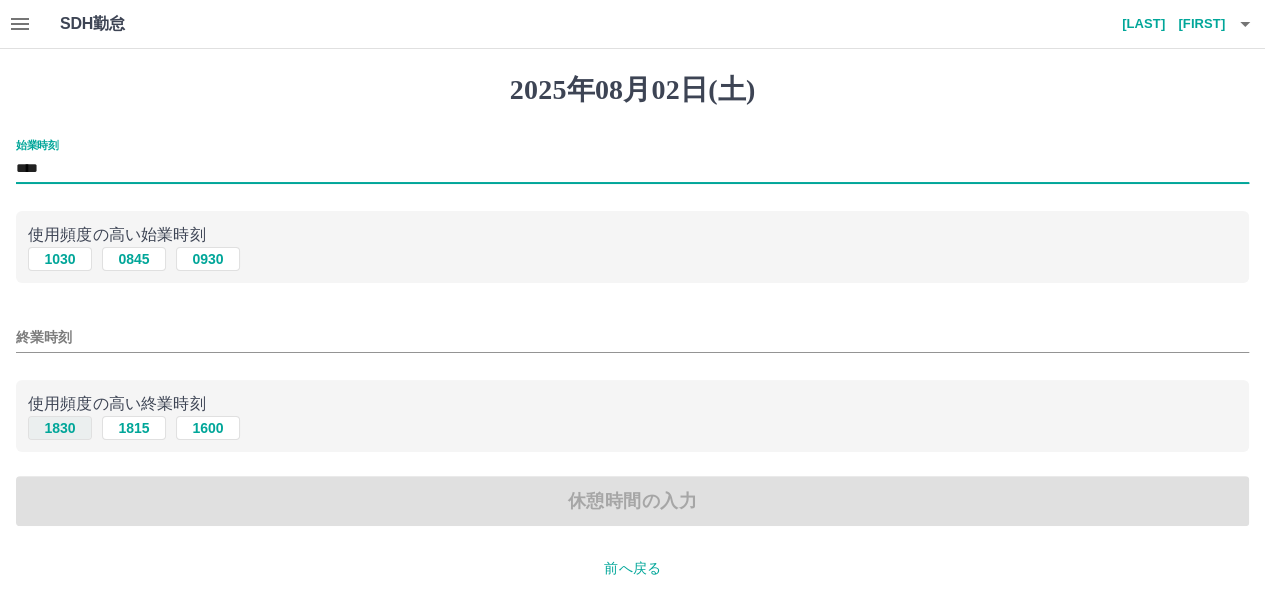 type on "****" 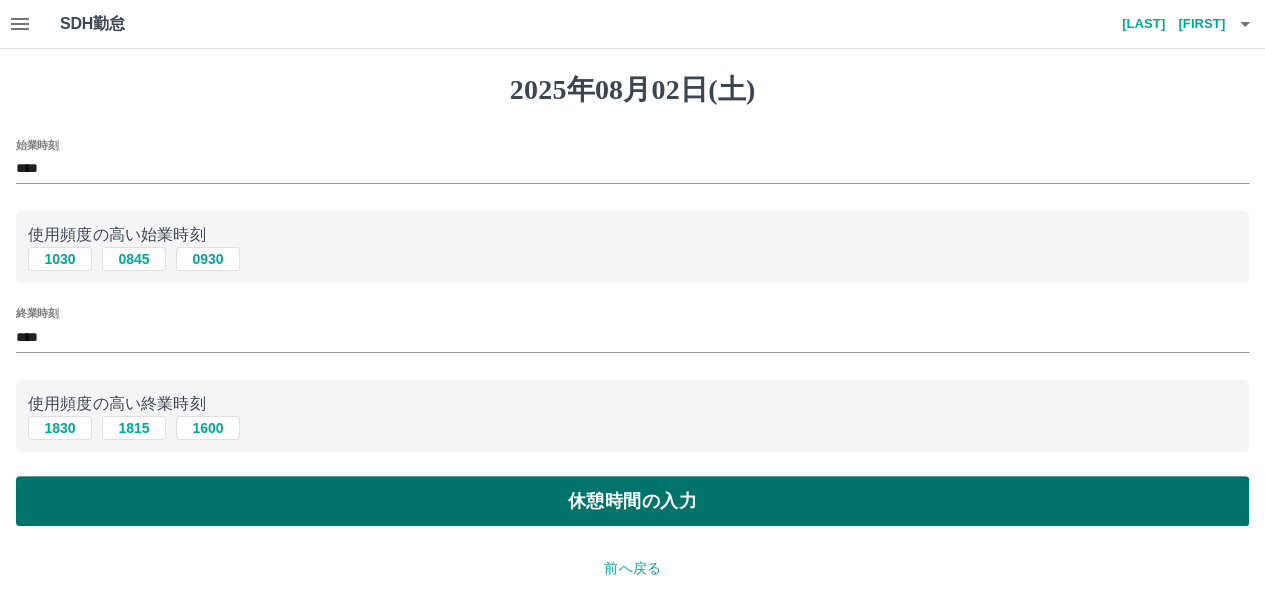 click on "休憩時間の入力" at bounding box center (632, 501) 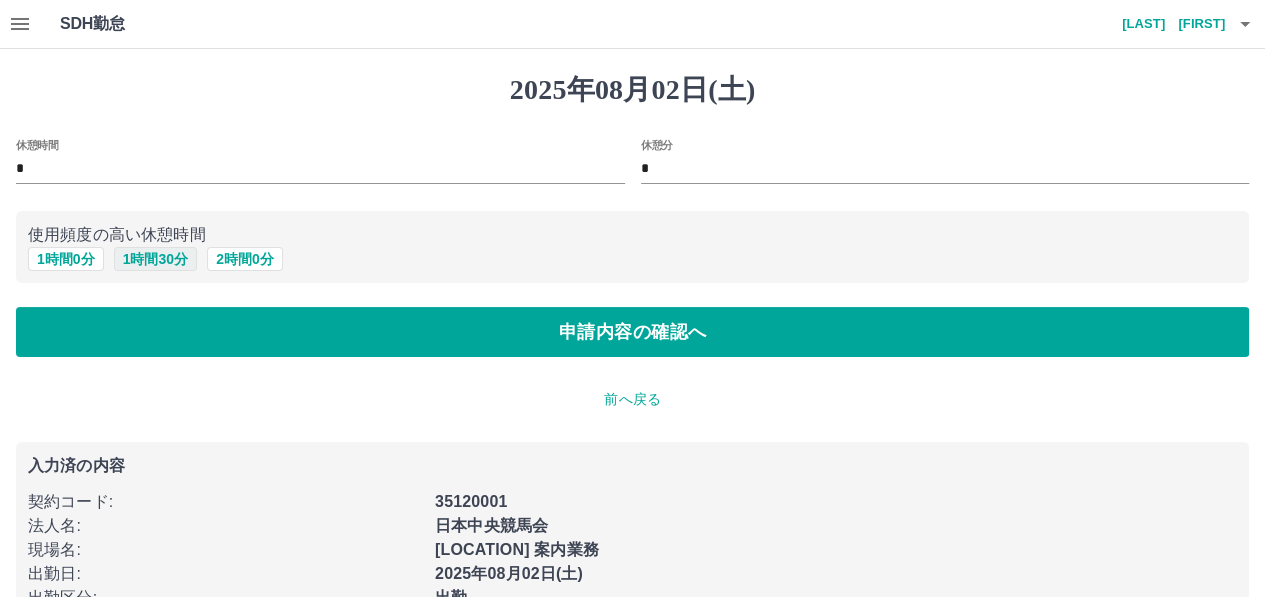 click on "1 時間 30 分" at bounding box center [155, 259] 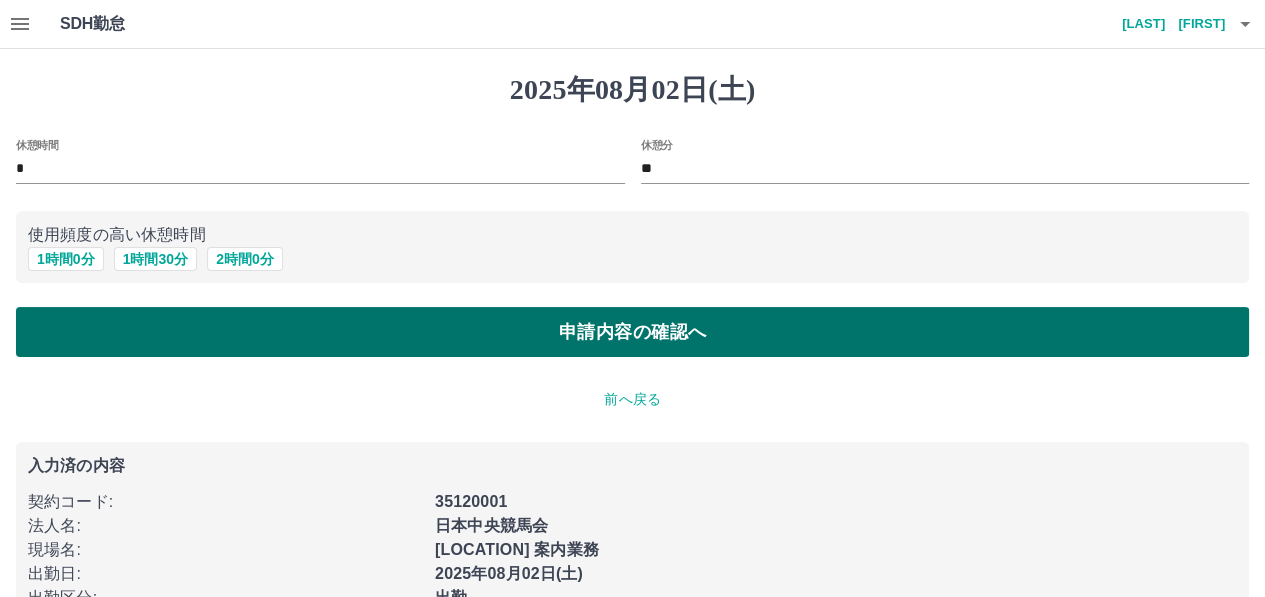 click on "申請内容の確認へ" at bounding box center [632, 332] 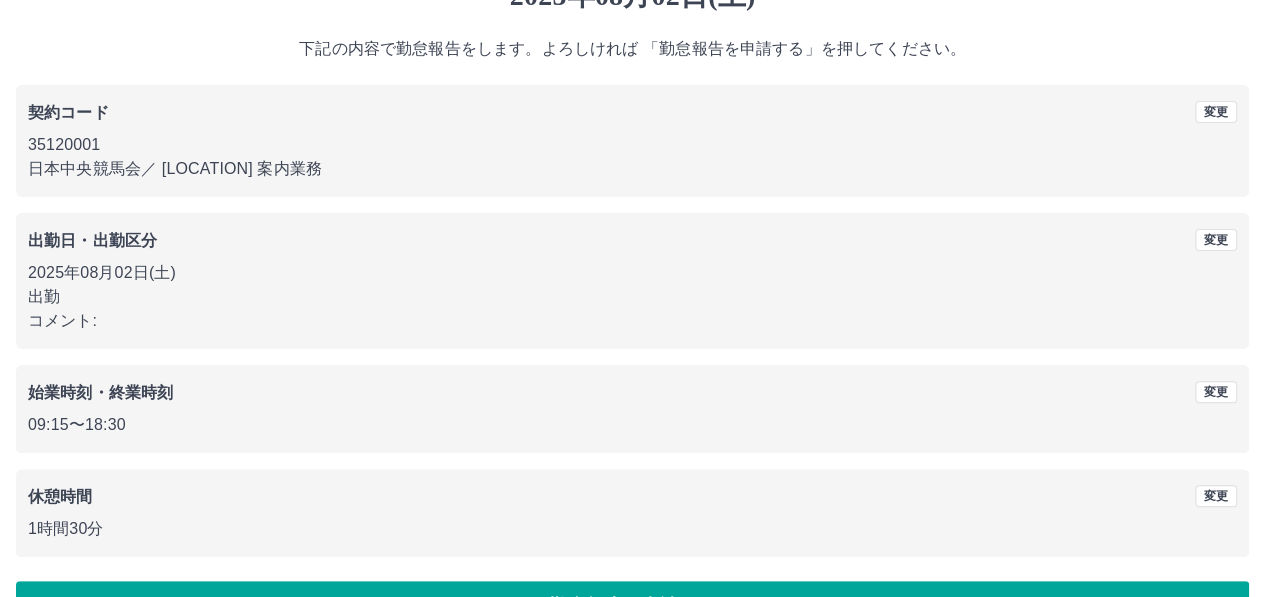 scroll, scrollTop: 150, scrollLeft: 0, axis: vertical 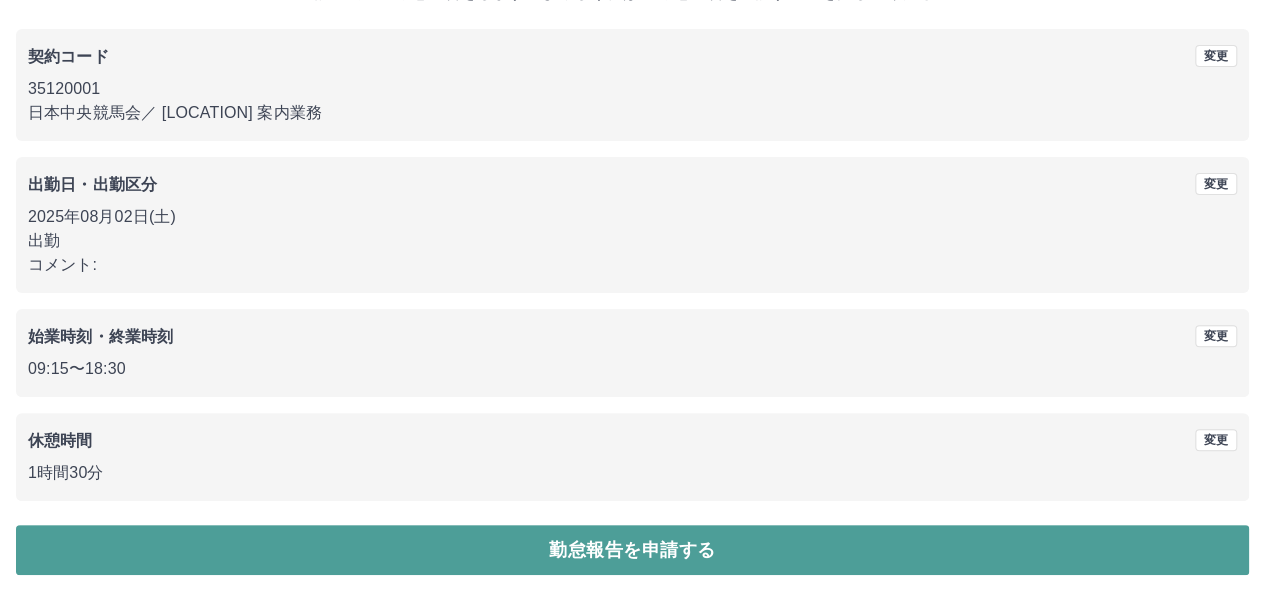 click on "勤怠報告を申請する" at bounding box center [632, 550] 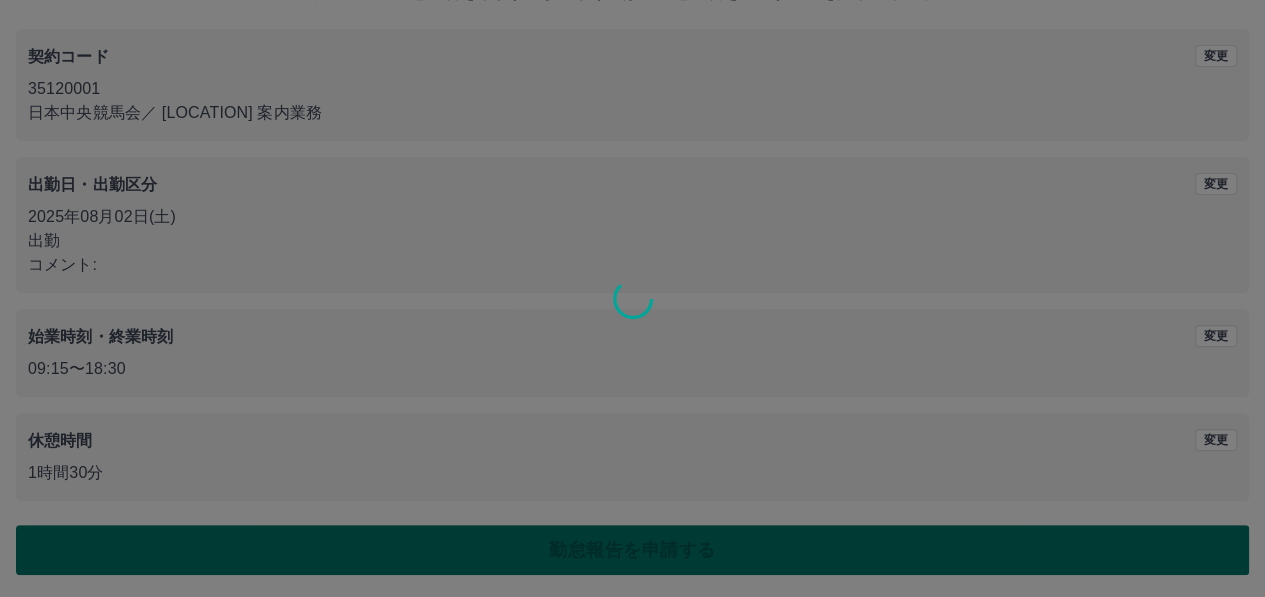 scroll, scrollTop: 0, scrollLeft: 0, axis: both 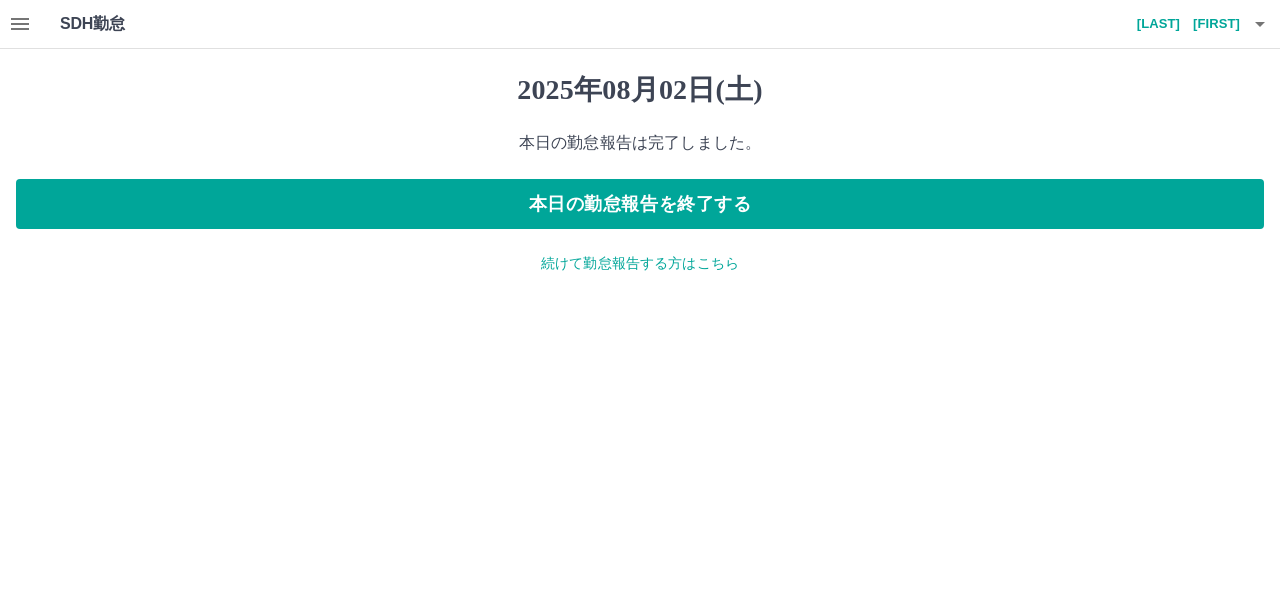 click on "続けて勤怠報告する方はこちら" at bounding box center [640, 263] 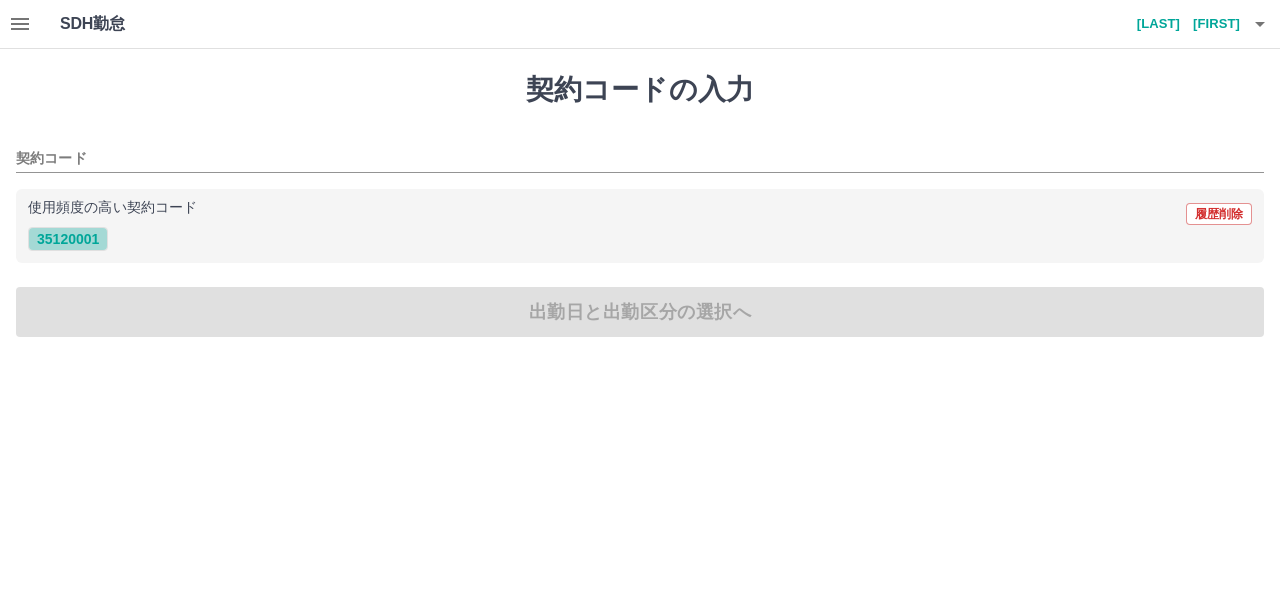 click on "35120001" at bounding box center (68, 239) 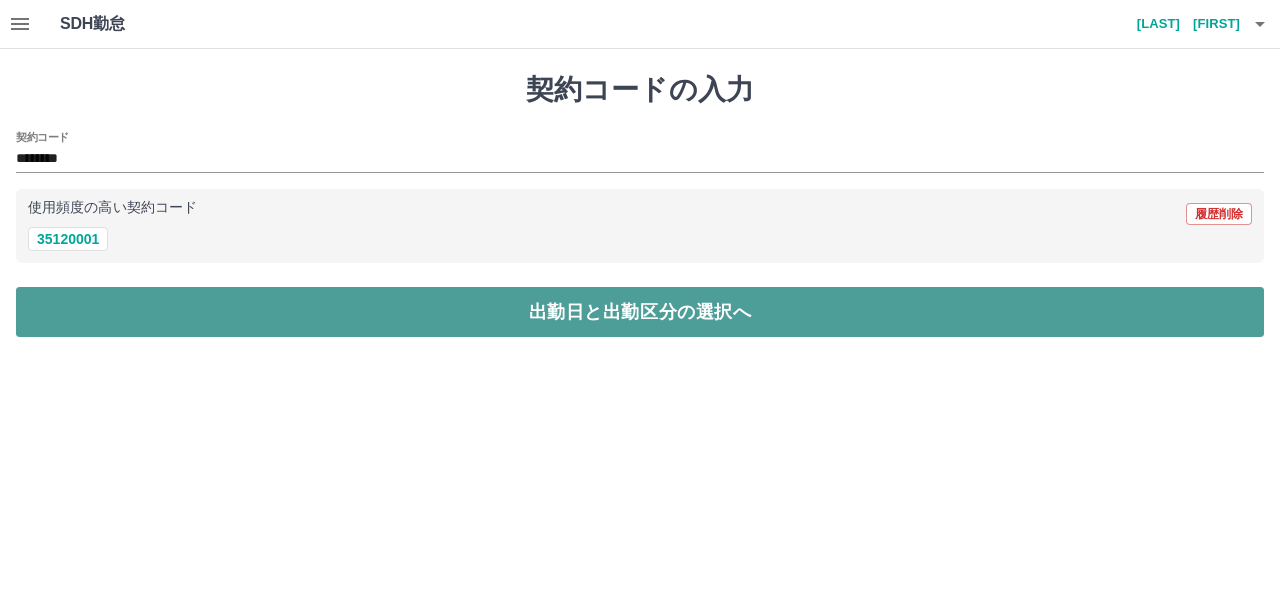 click on "出勤日と出勤区分の選択へ" at bounding box center [640, 312] 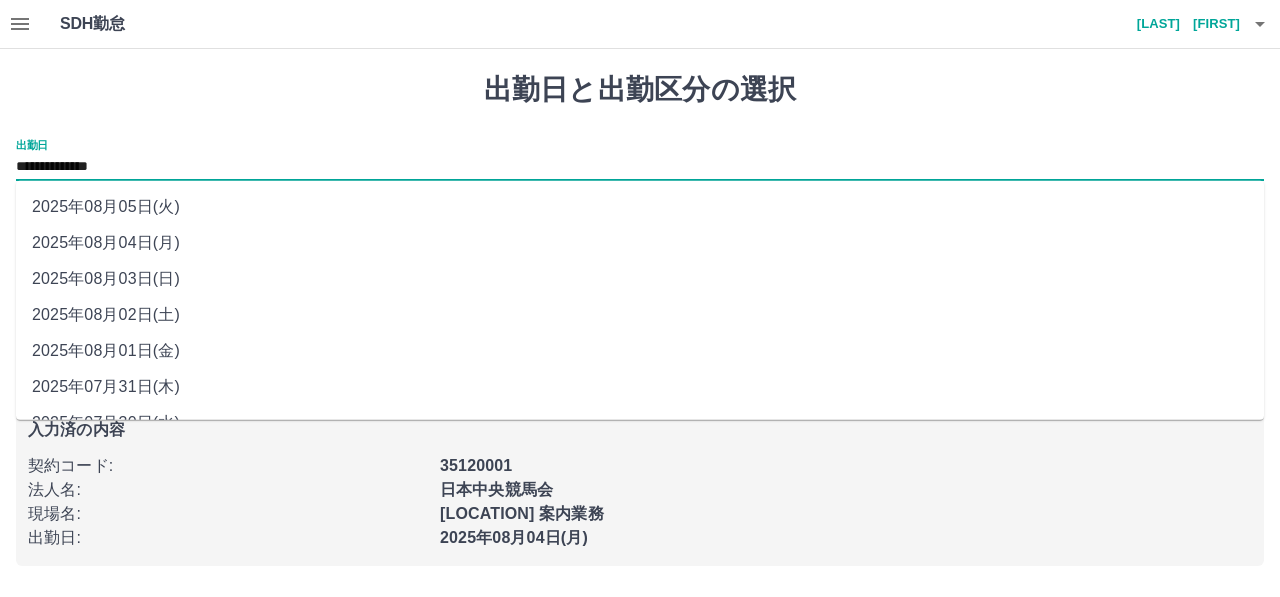 click on "**********" at bounding box center [640, 167] 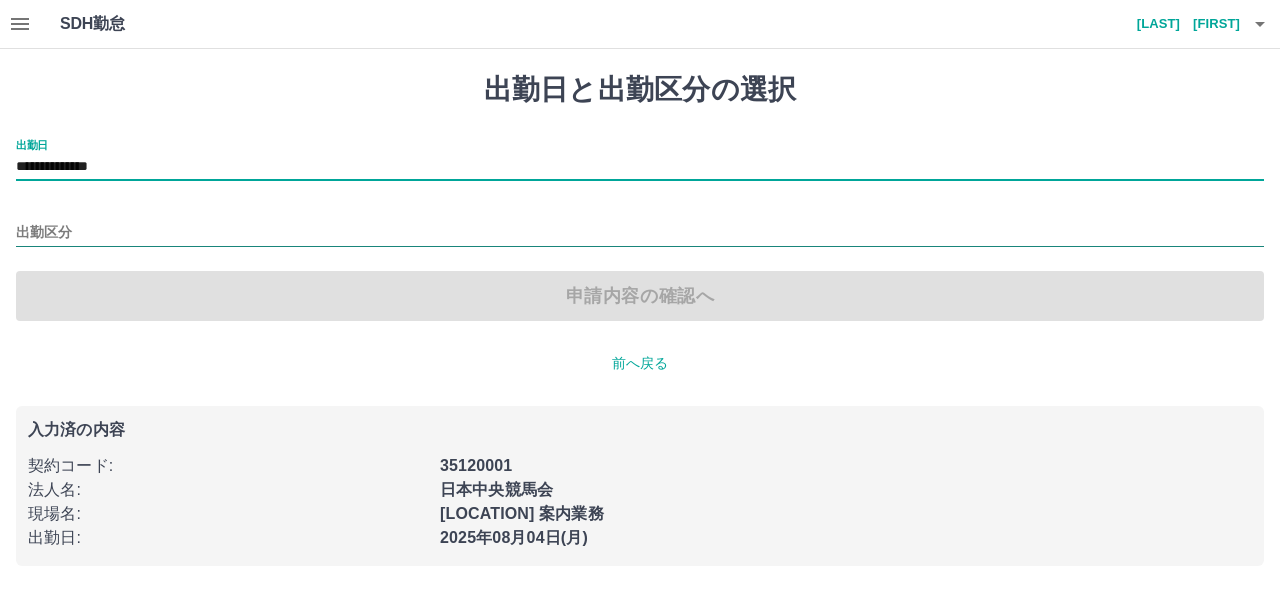 click on "出勤区分" at bounding box center [640, 233] 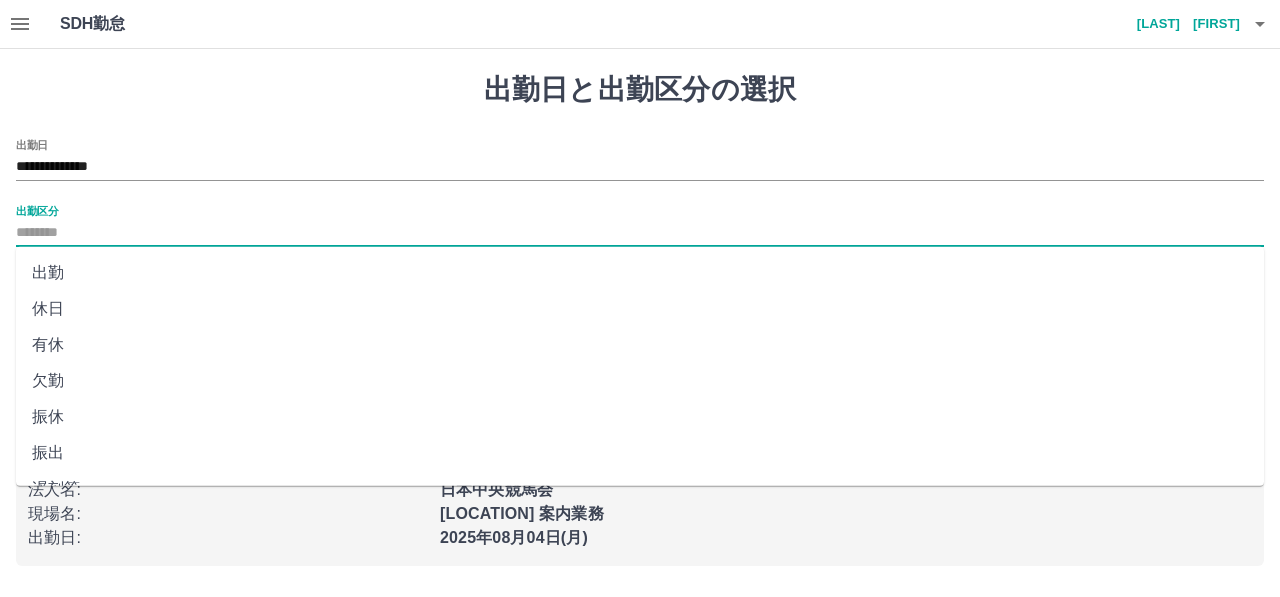 click on "出勤" at bounding box center [640, 273] 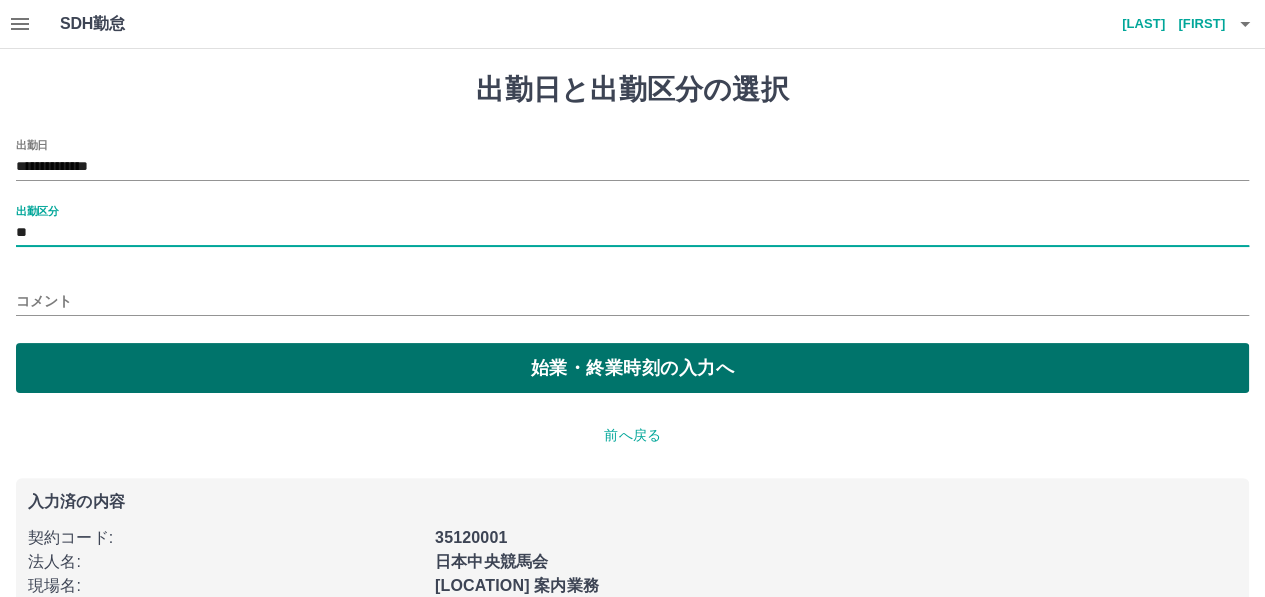 click on "始業・終業時刻の入力へ" at bounding box center (632, 368) 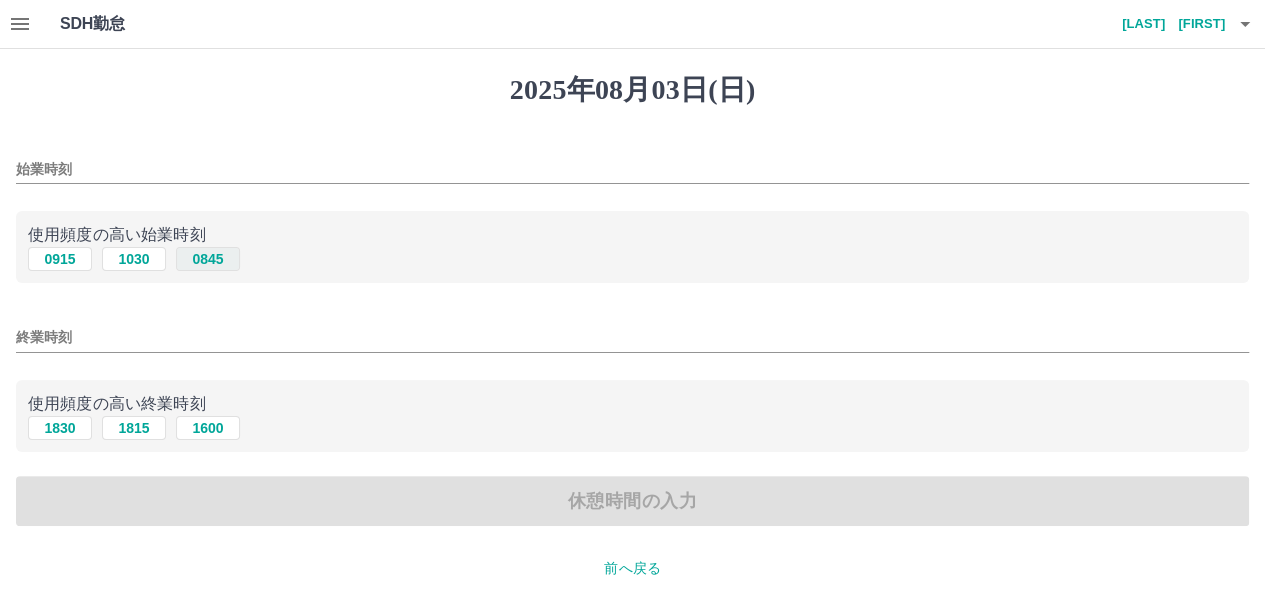 click on "0845" at bounding box center (208, 259) 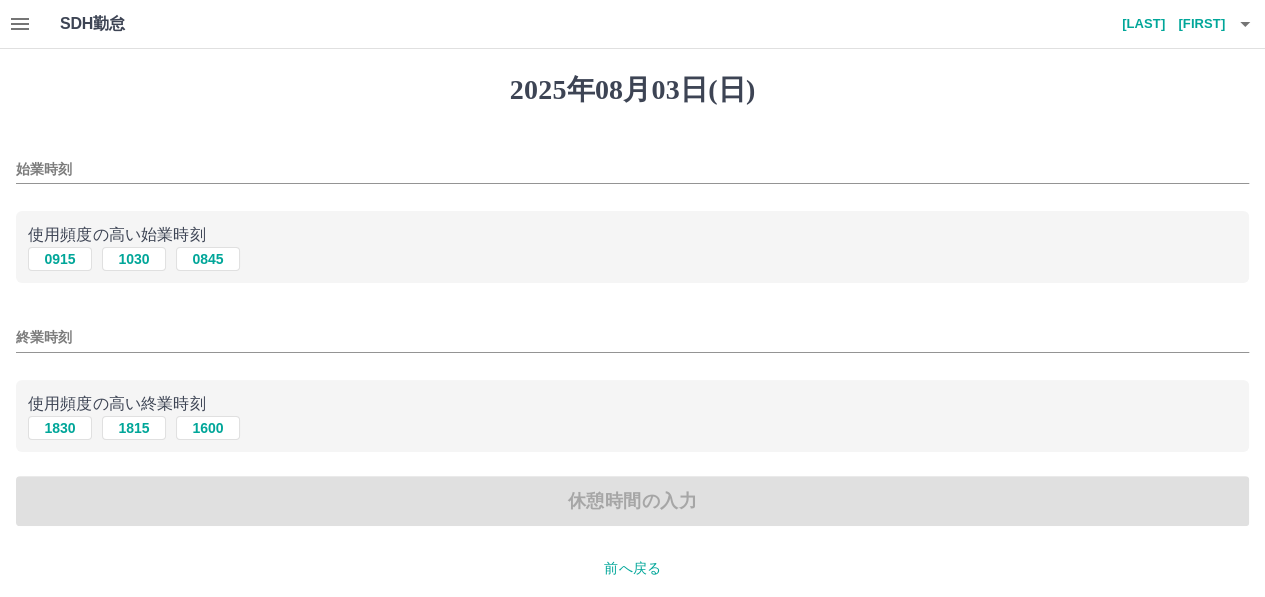 type on "****" 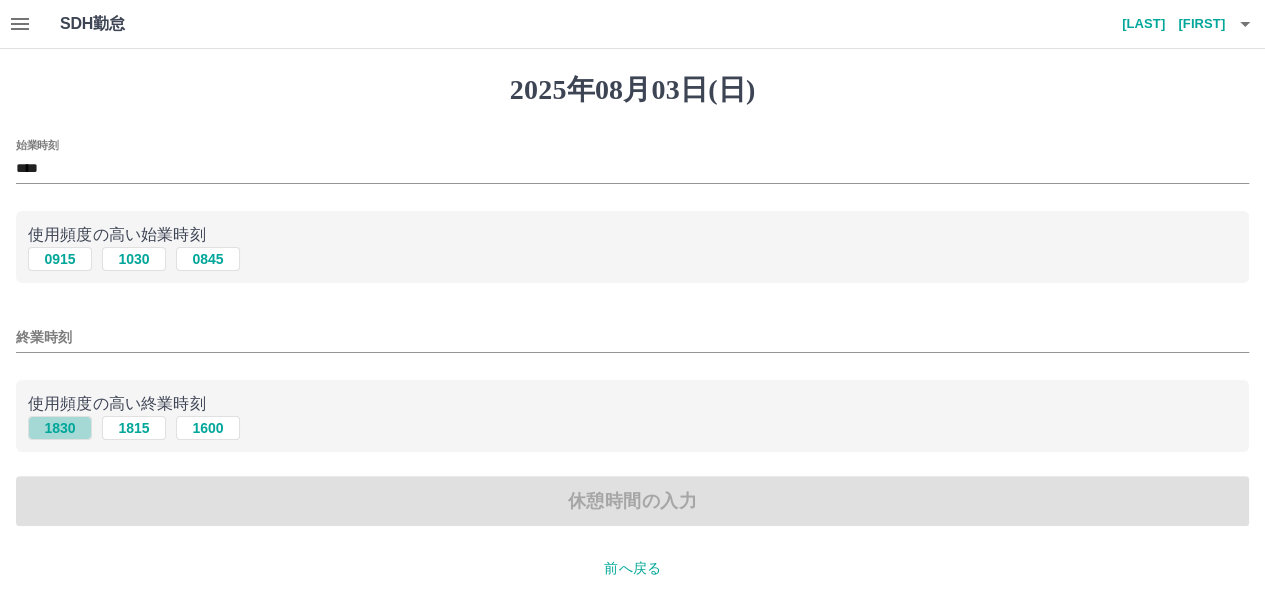 click on "1830" at bounding box center [60, 428] 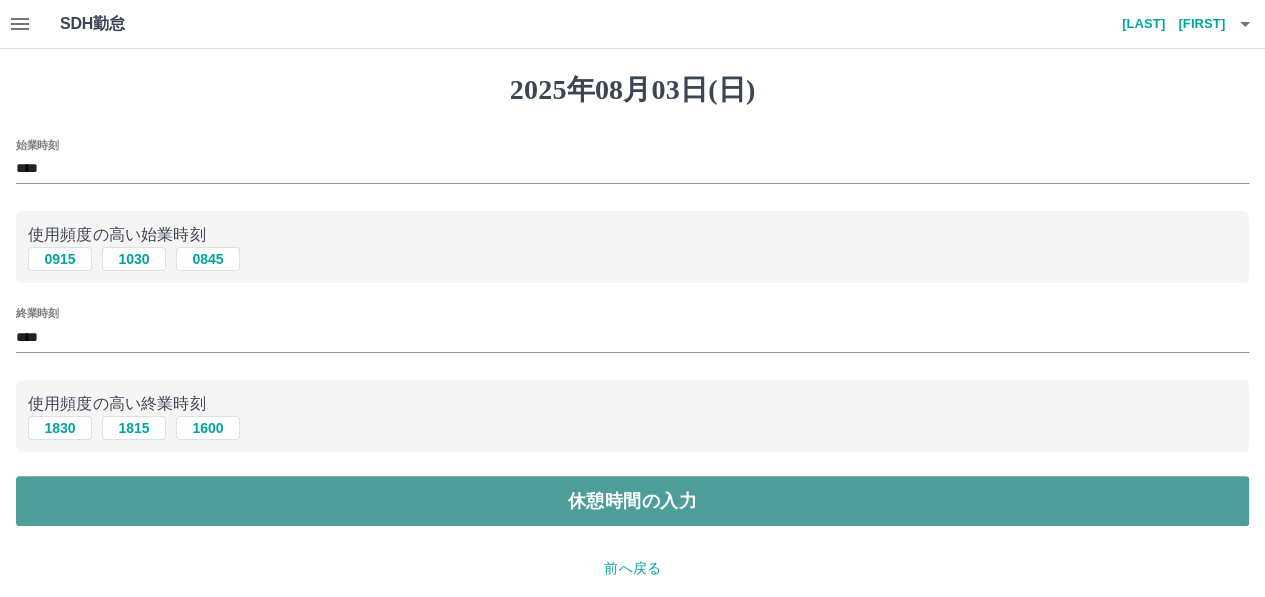 click on "休憩時間の入力" at bounding box center (632, 501) 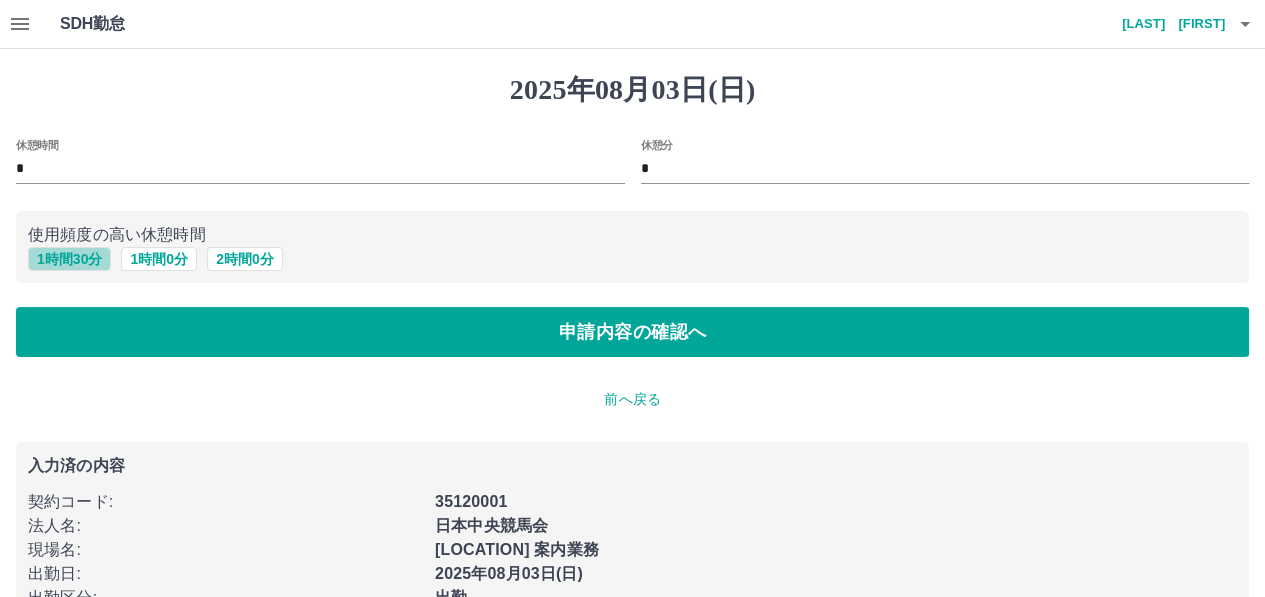 click on "1 時間 30 分" at bounding box center (69, 259) 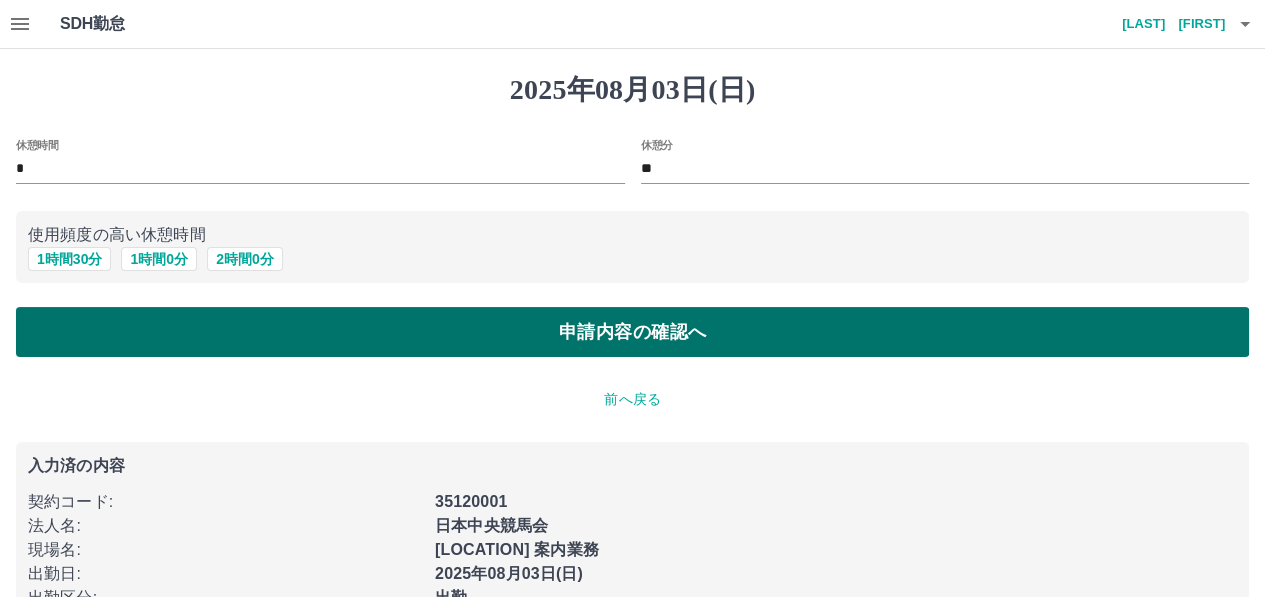 click on "申請内容の確認へ" at bounding box center [632, 332] 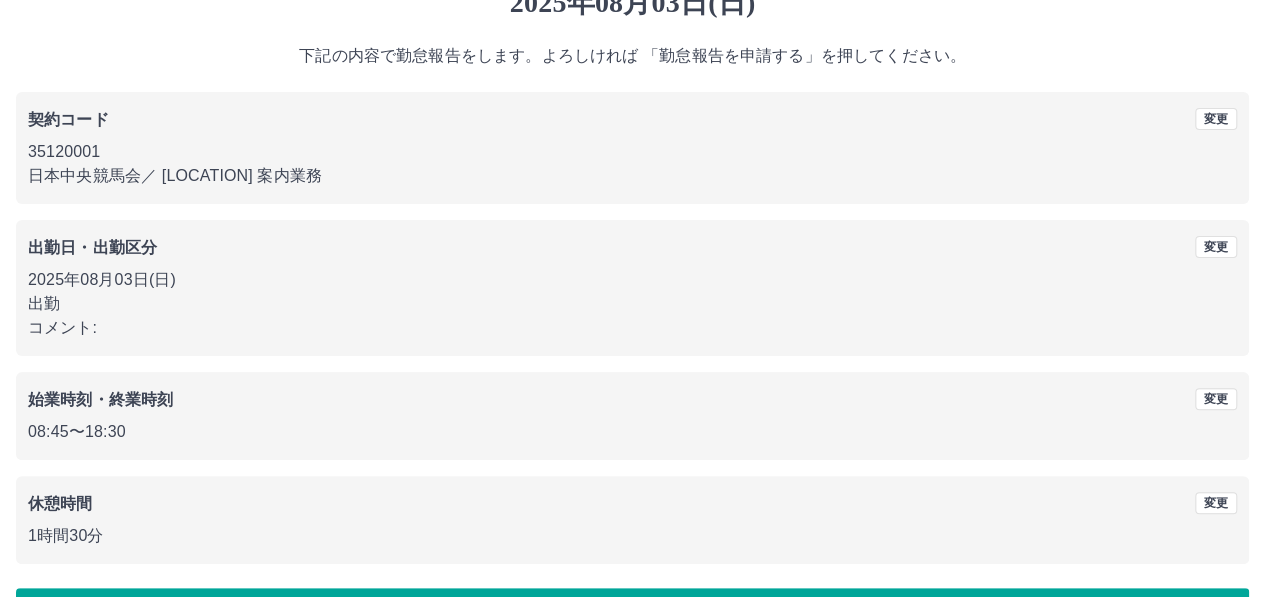 scroll, scrollTop: 150, scrollLeft: 0, axis: vertical 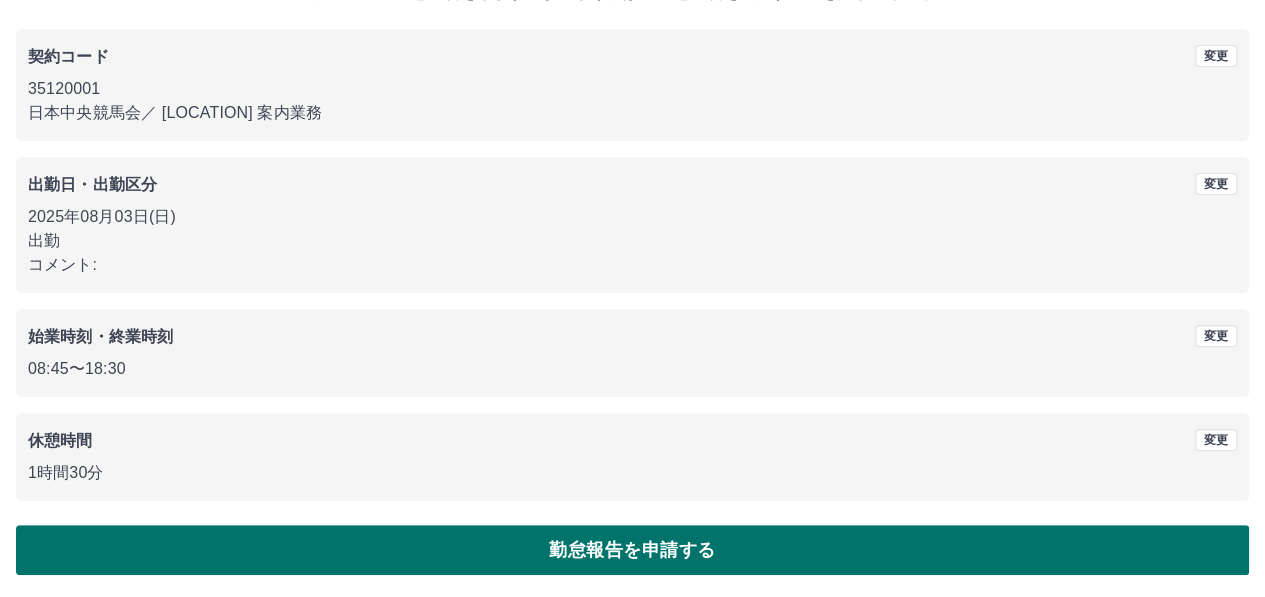 click on "勤怠報告を申請する" at bounding box center (632, 550) 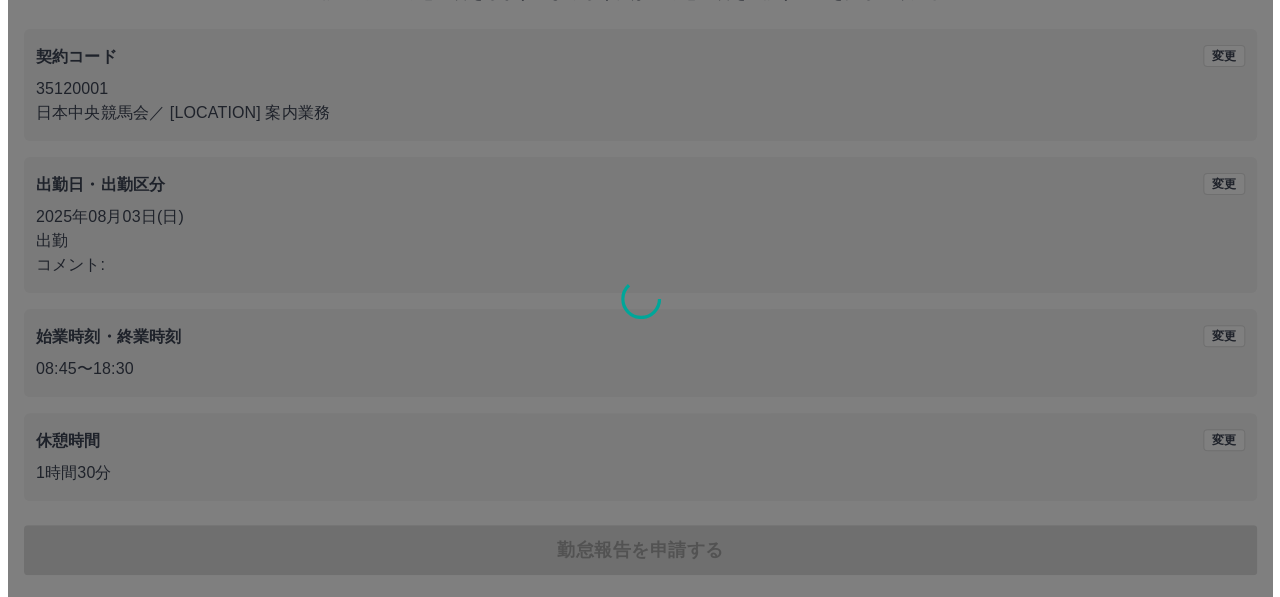 scroll, scrollTop: 0, scrollLeft: 0, axis: both 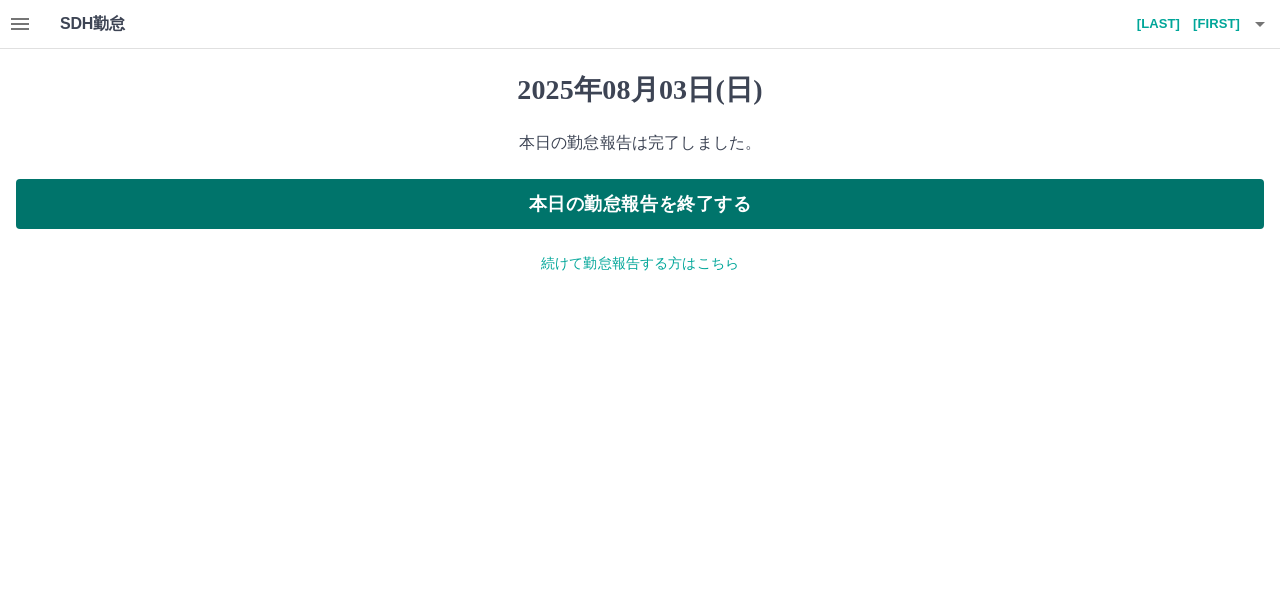 click on "本日の勤怠報告を終了する" at bounding box center [640, 204] 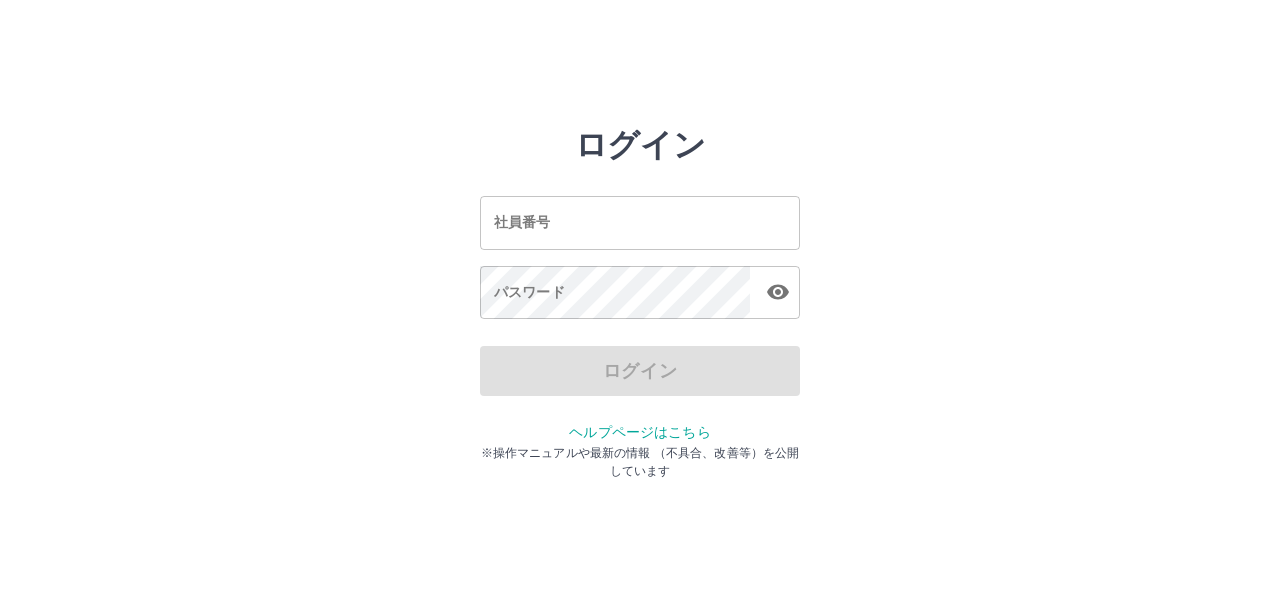 scroll, scrollTop: 0, scrollLeft: 0, axis: both 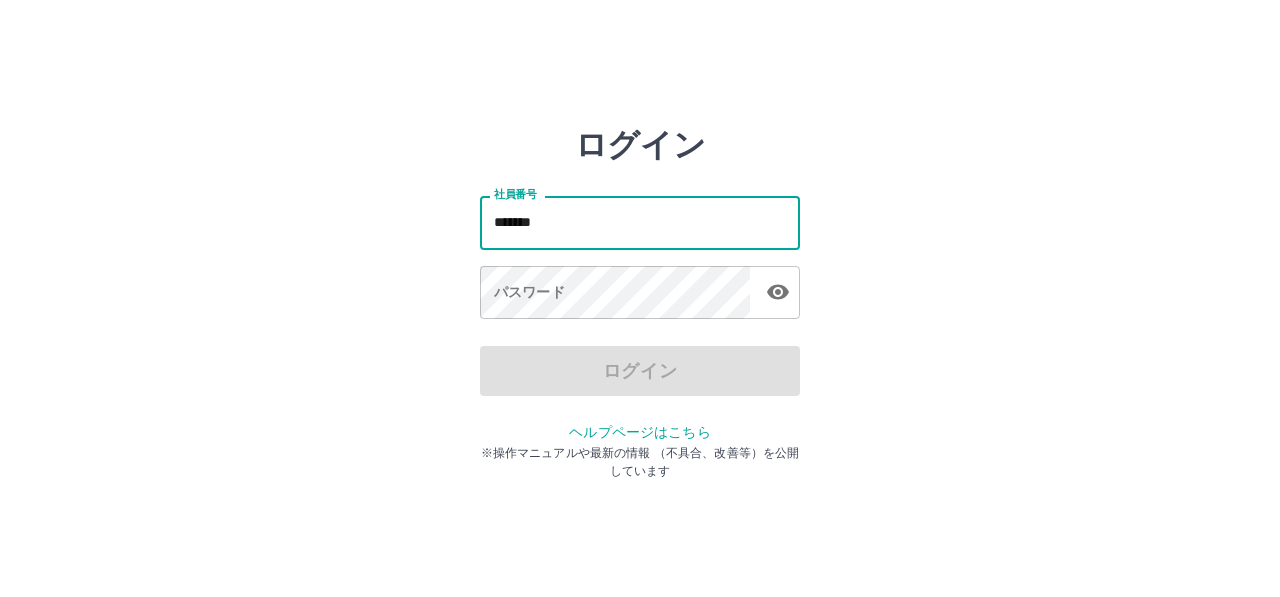type on "*******" 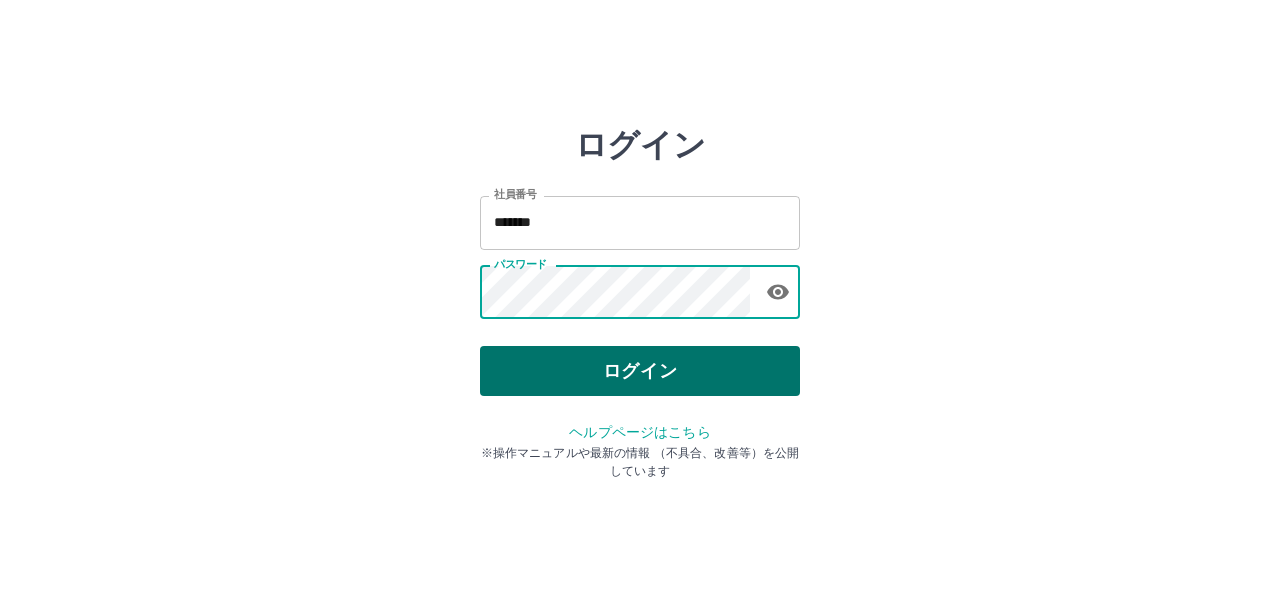 click on "ログイン" at bounding box center (640, 371) 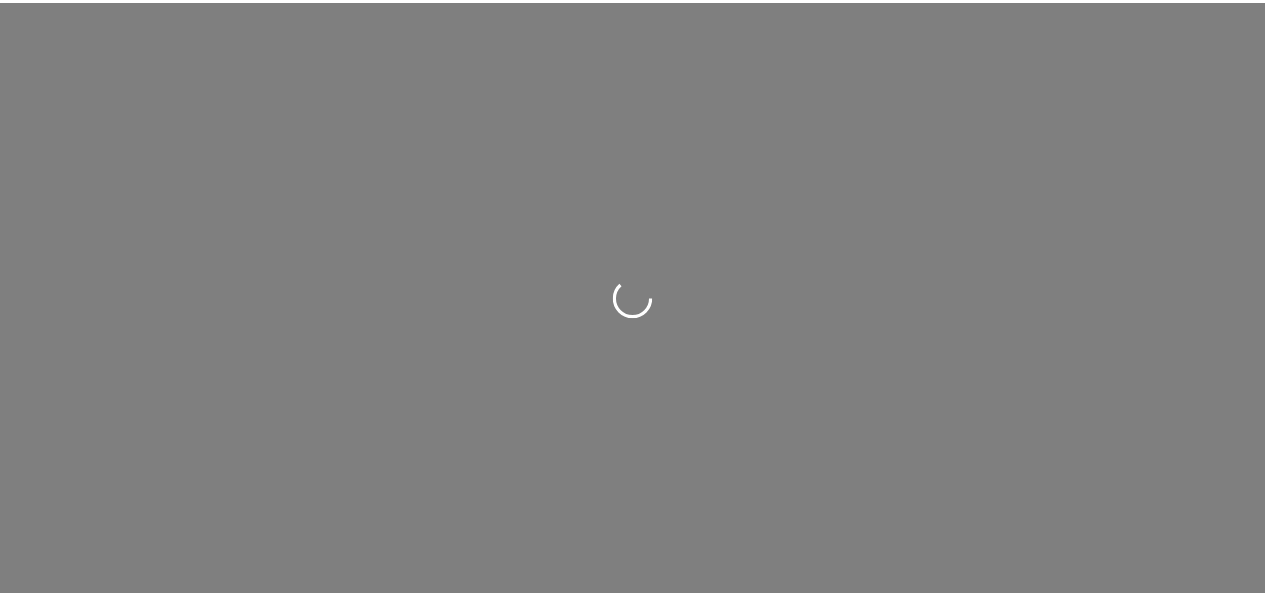 scroll, scrollTop: 0, scrollLeft: 0, axis: both 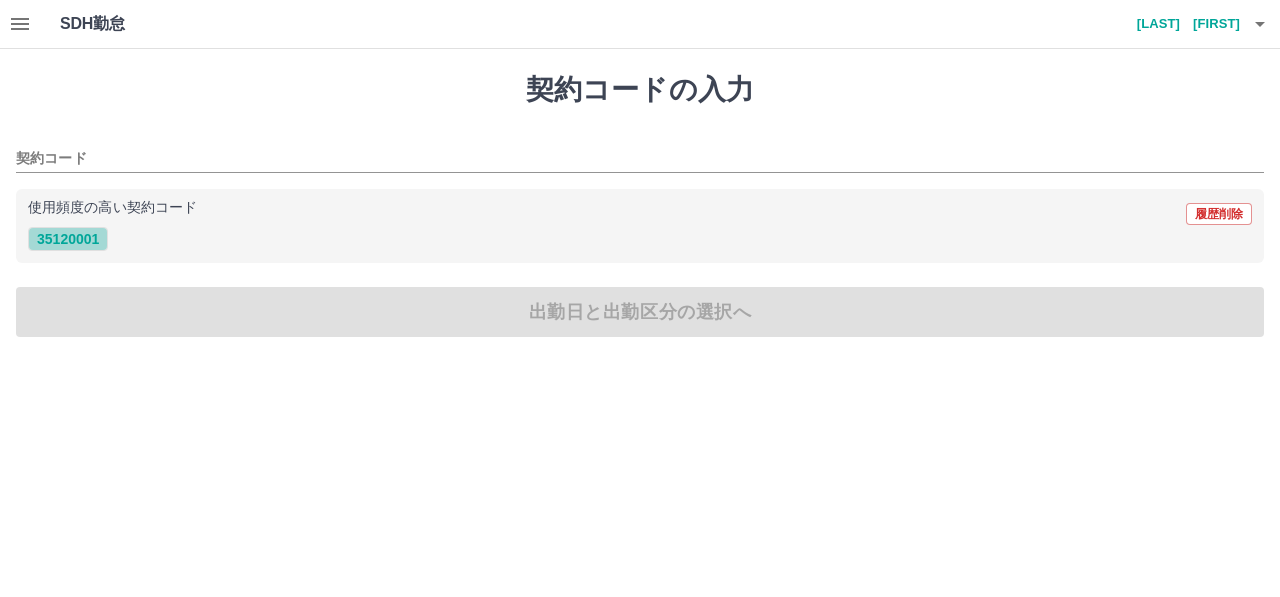 click on "35120001" at bounding box center (68, 239) 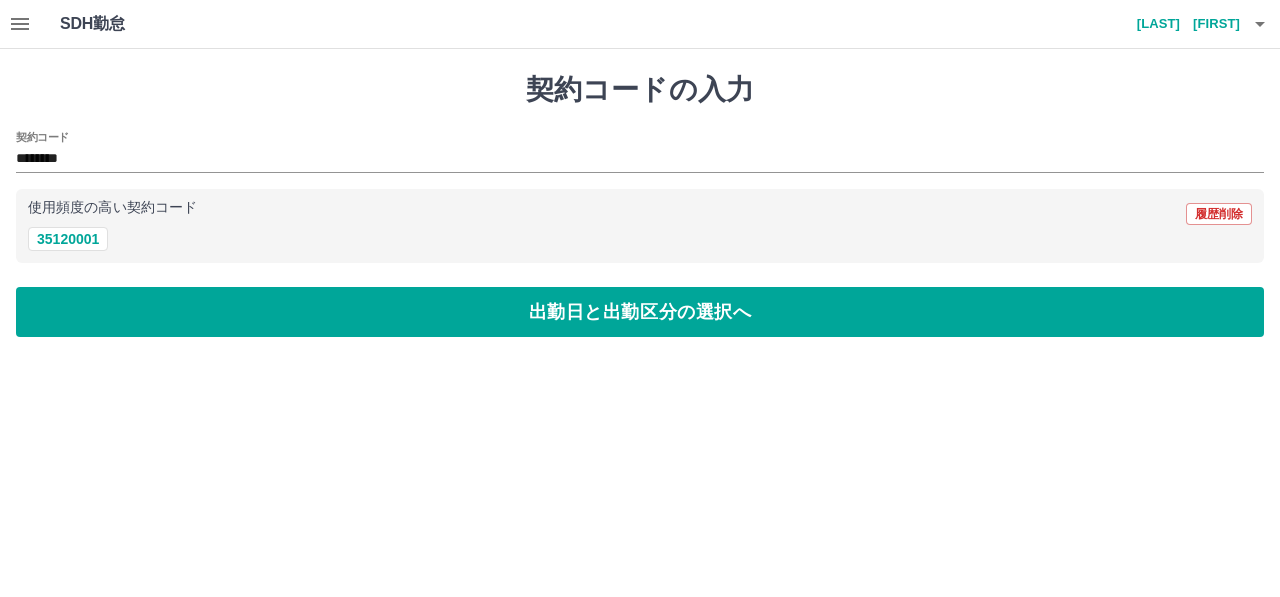 drag, startPoint x: 128, startPoint y: 311, endPoint x: 144, endPoint y: 277, distance: 37.576588 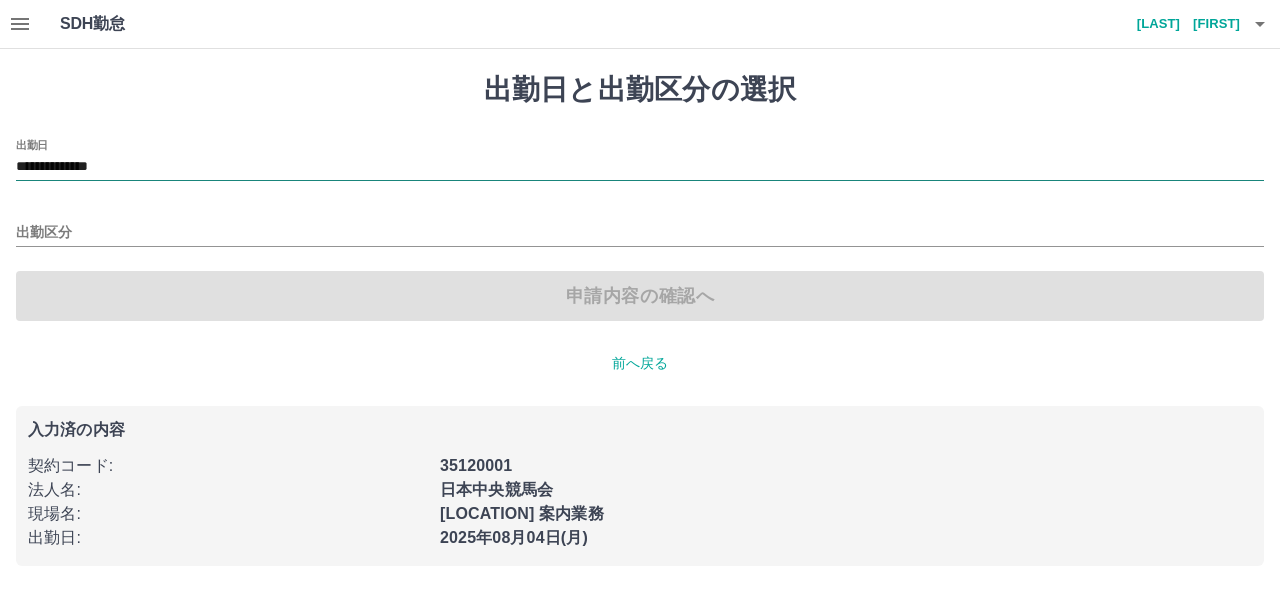 click on "**********" at bounding box center [640, 167] 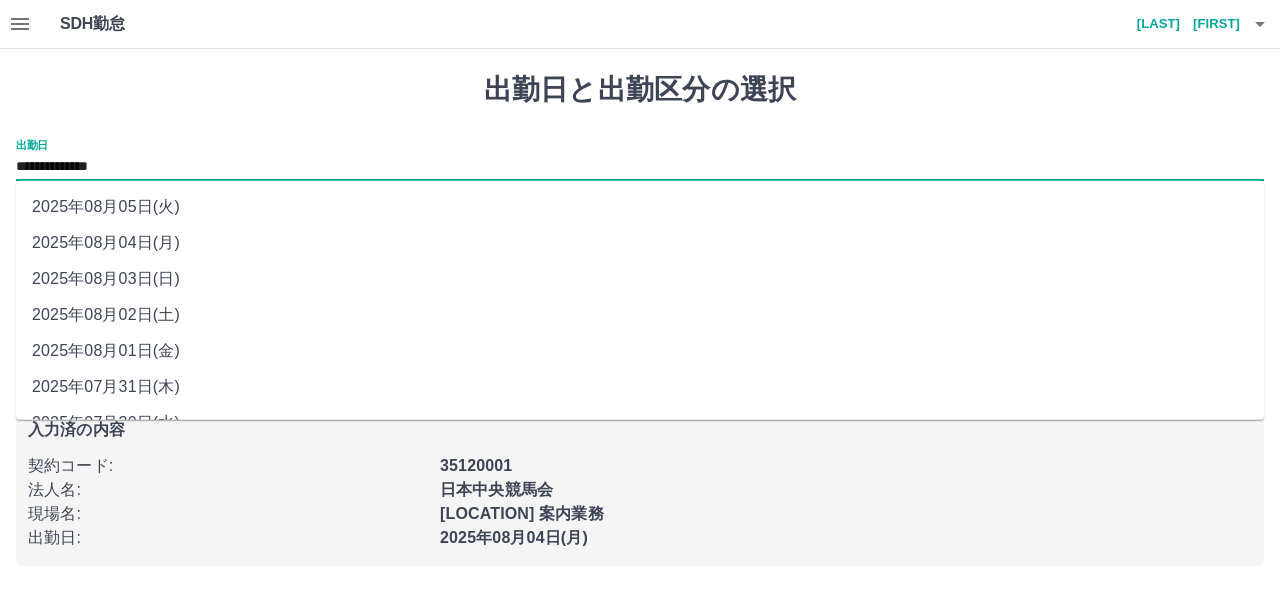 drag, startPoint x: 230, startPoint y: 175, endPoint x: 170, endPoint y: 307, distance: 144.99655 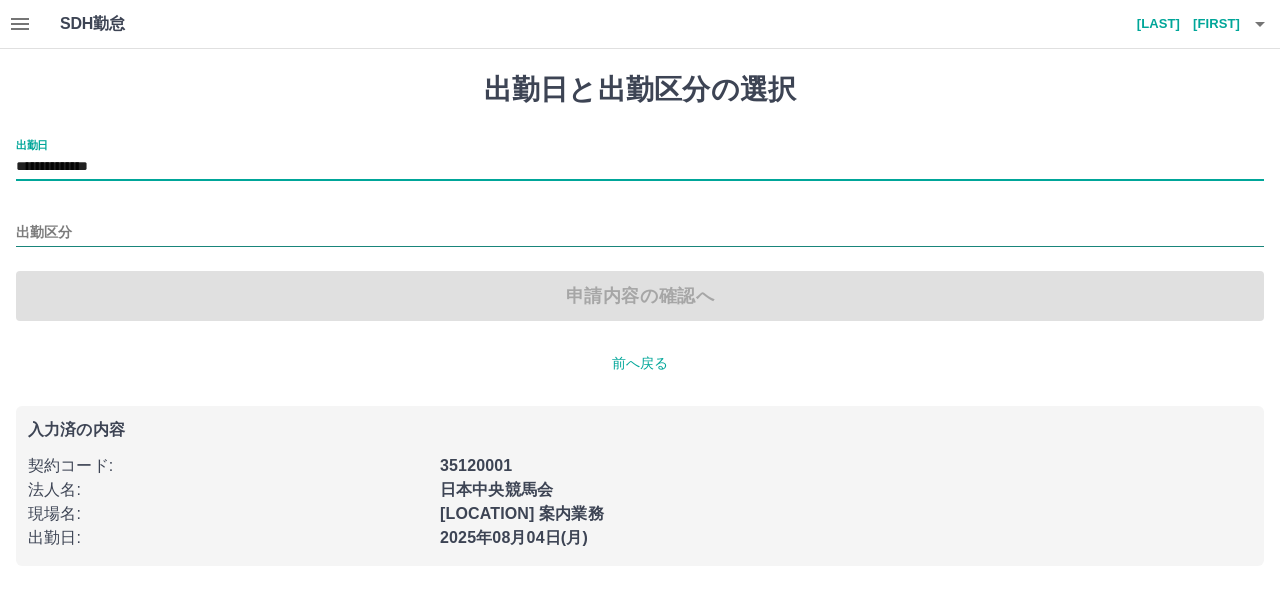 click at bounding box center [640, 234] 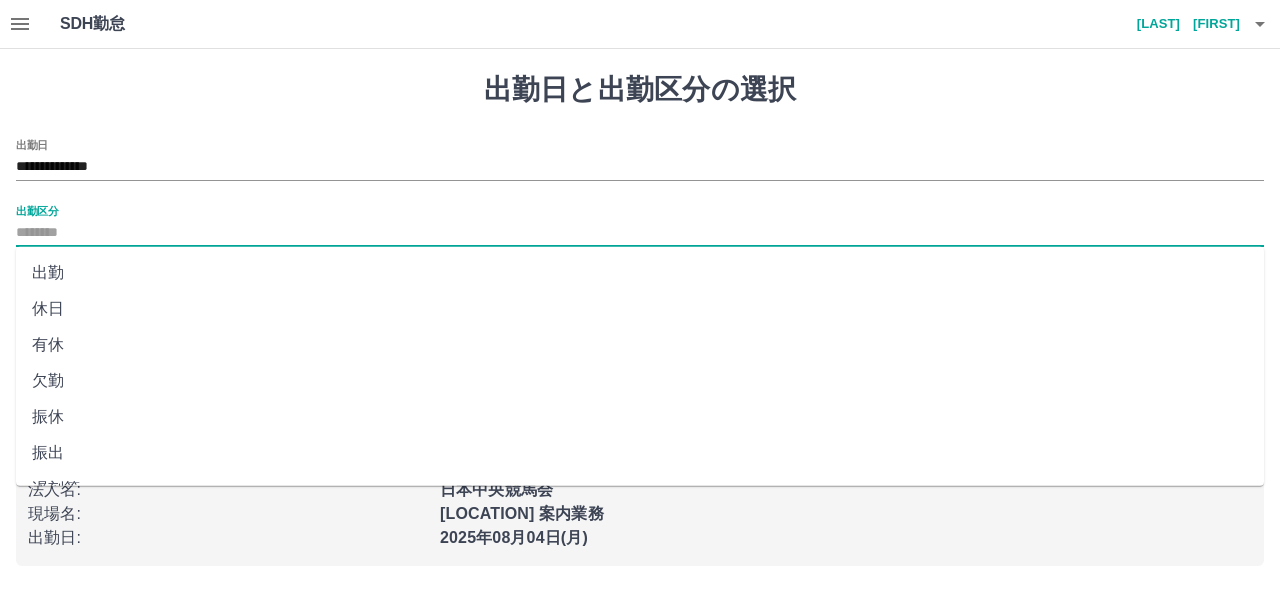 click on "出勤" at bounding box center [640, 273] 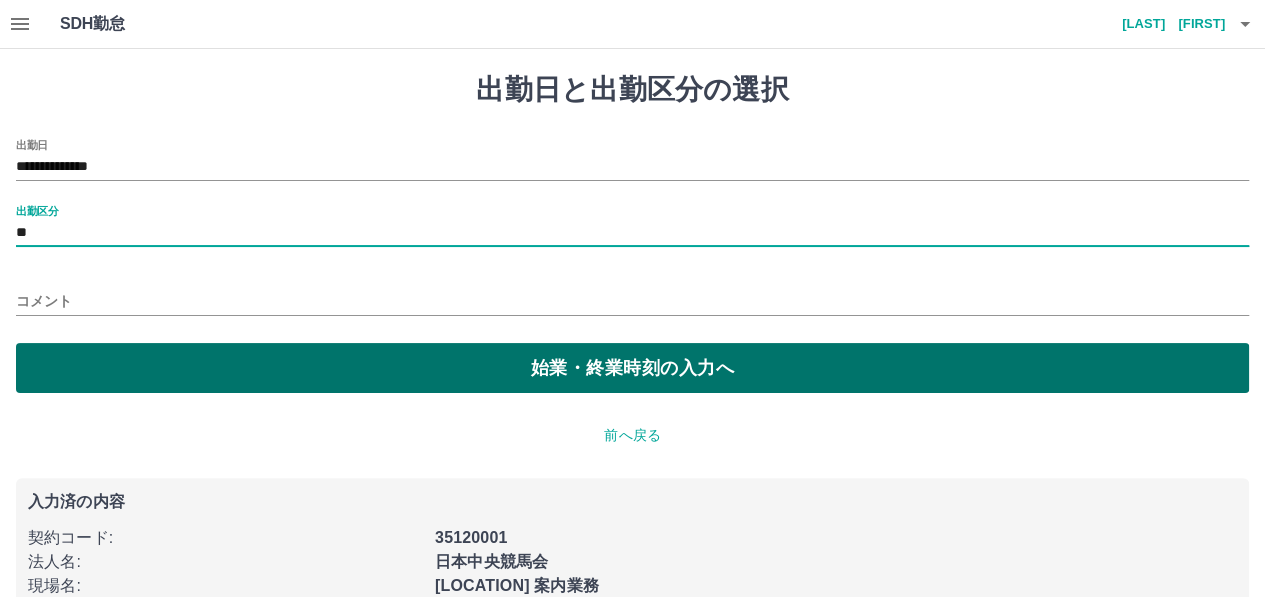 click on "始業・終業時刻の入力へ" at bounding box center (632, 368) 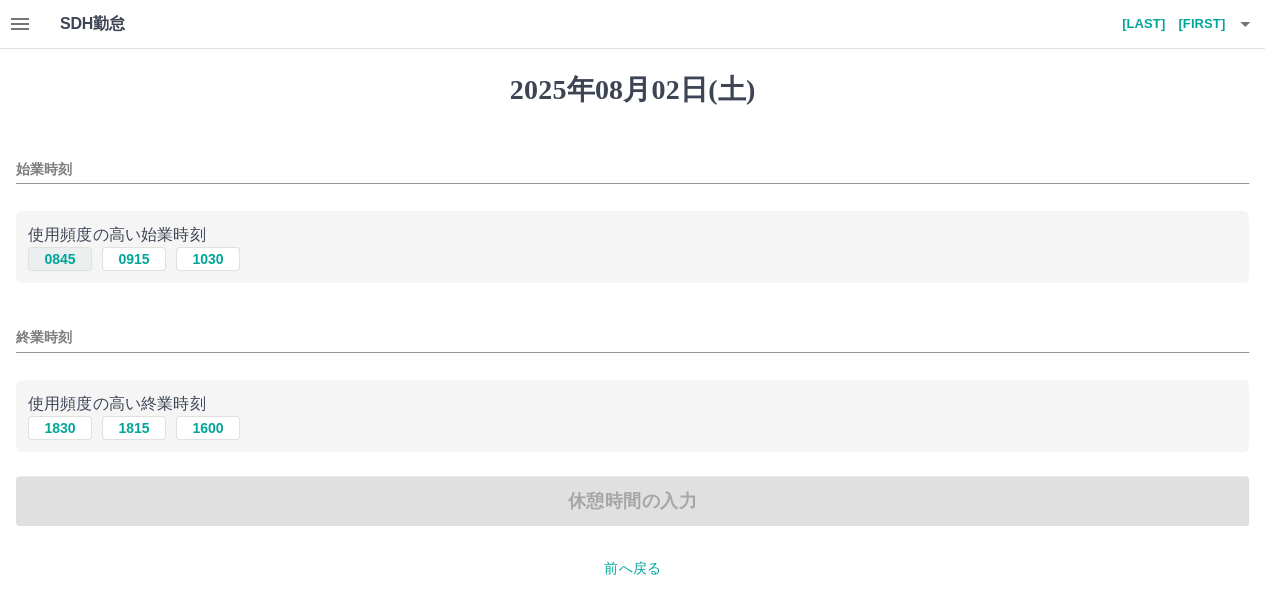 click on "0845" at bounding box center (60, 259) 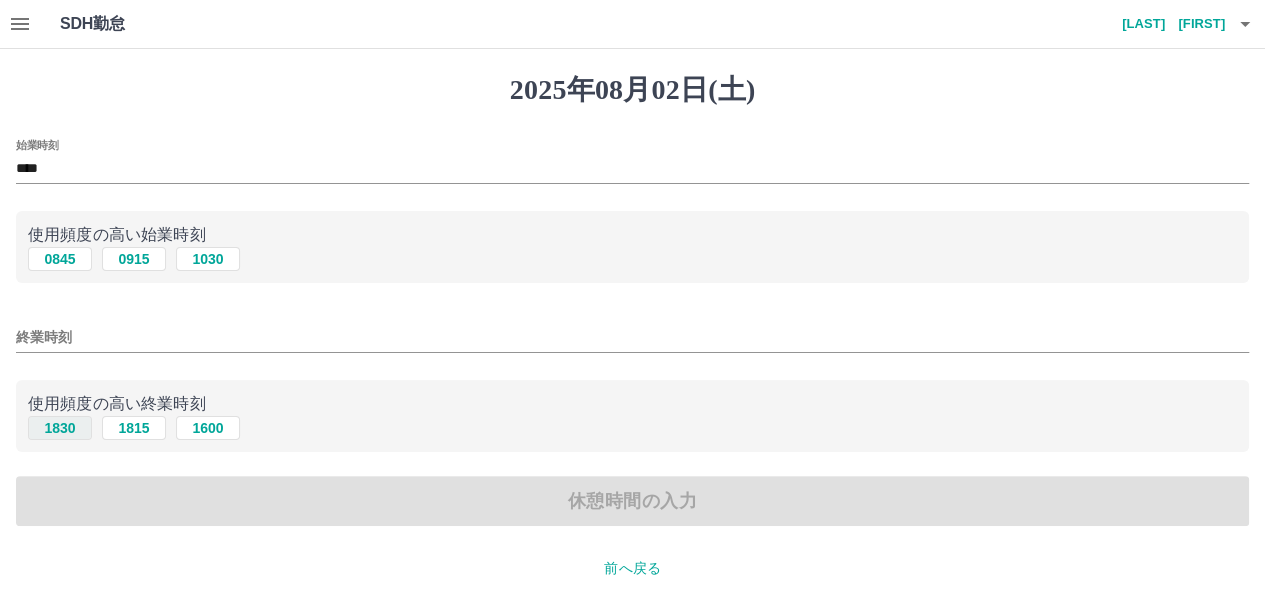 click on "1830" at bounding box center [60, 428] 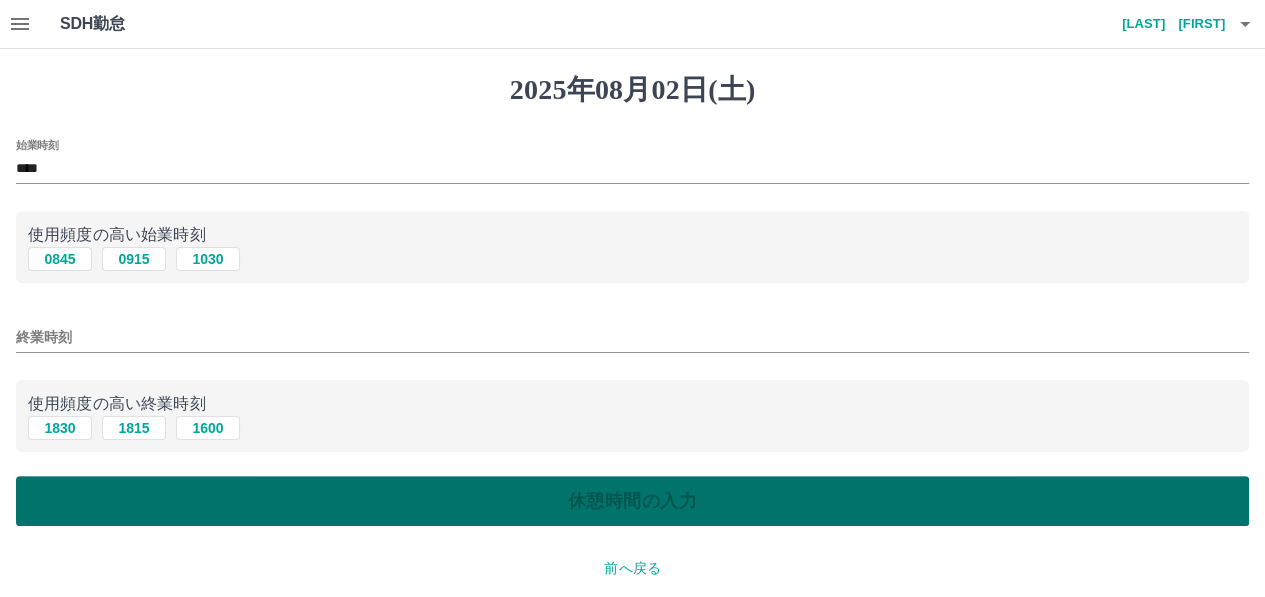 type on "****" 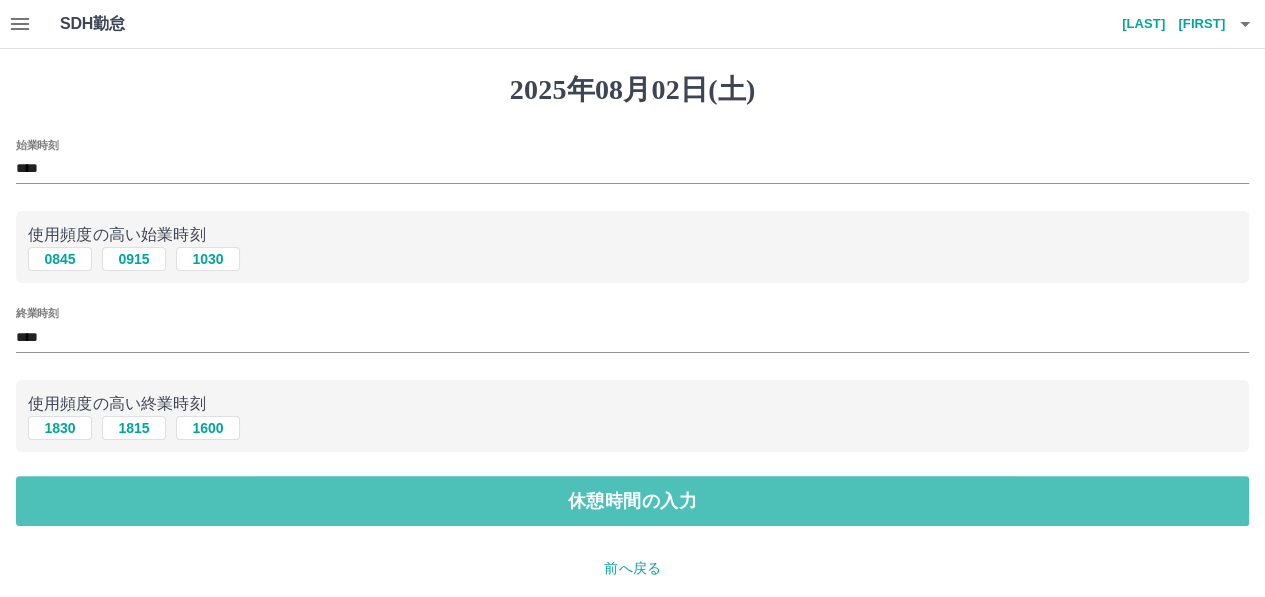 drag, startPoint x: 108, startPoint y: 486, endPoint x: 100, endPoint y: 381, distance: 105.30432 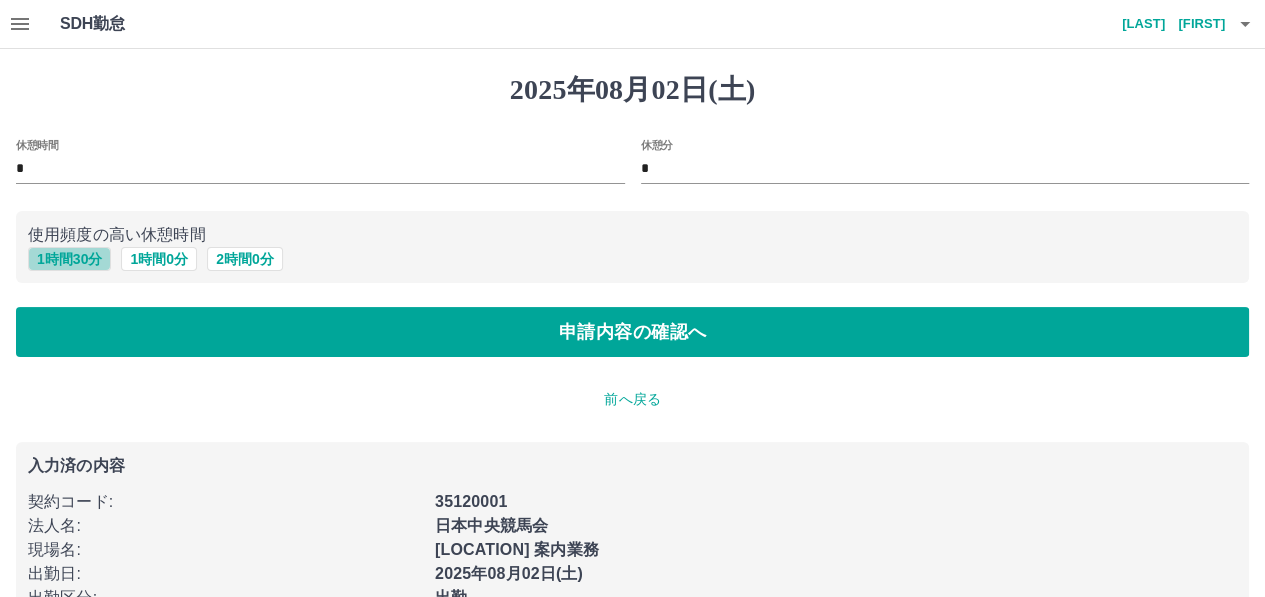 click on "1 時間 30 分" at bounding box center [69, 259] 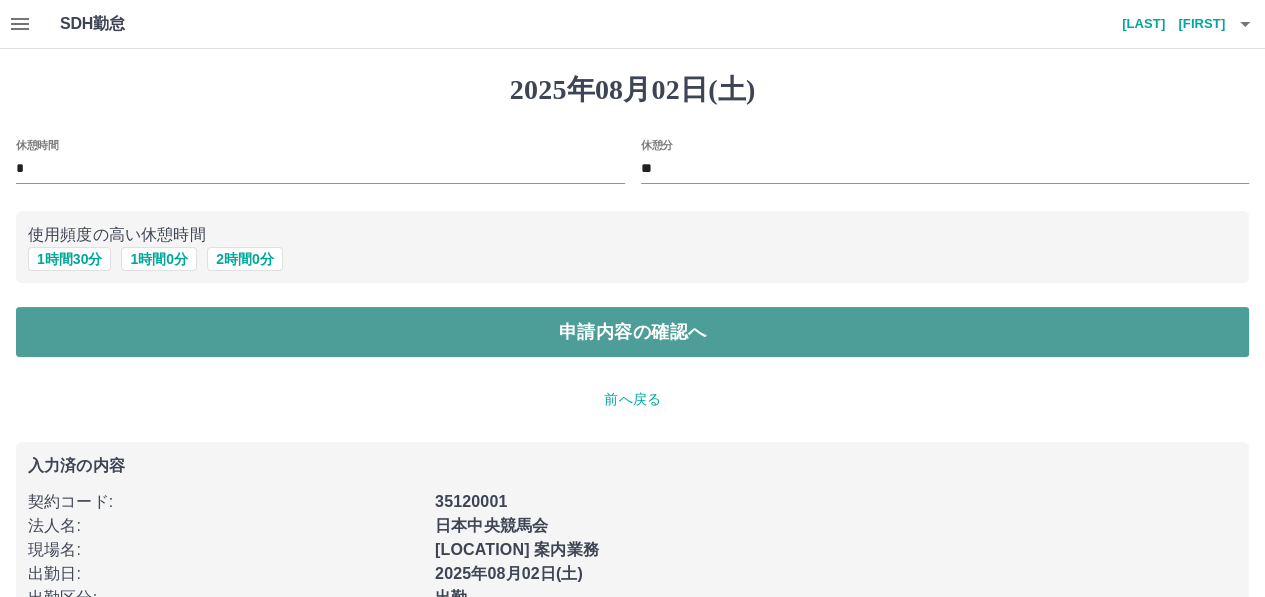 click on "申請内容の確認へ" at bounding box center (632, 332) 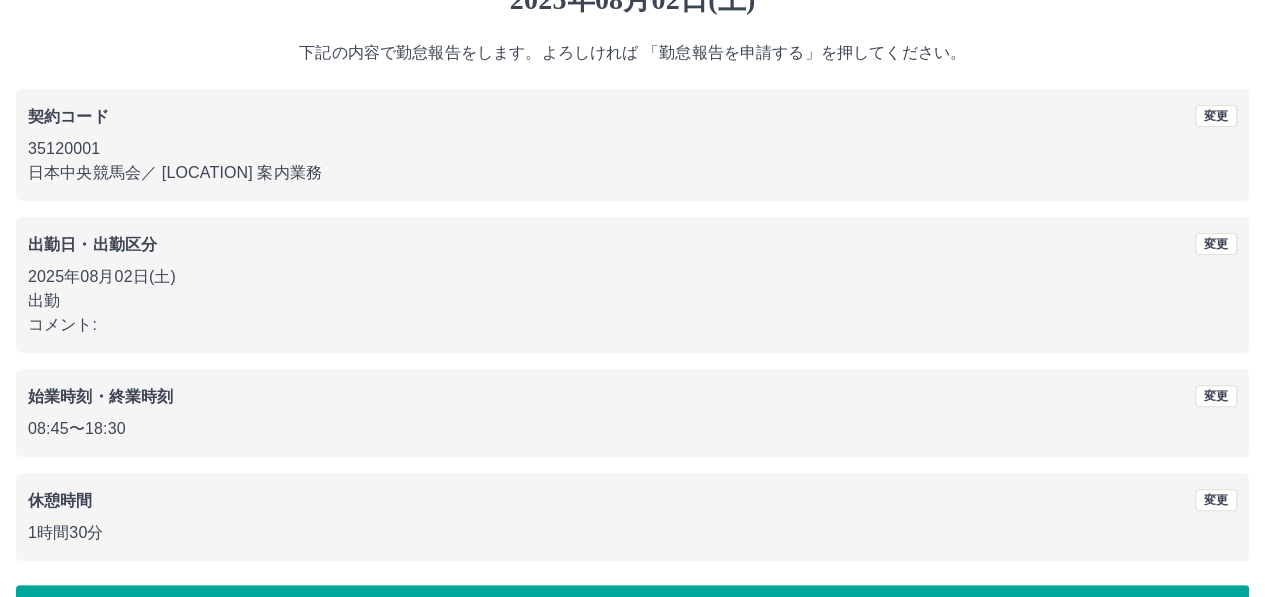 scroll, scrollTop: 150, scrollLeft: 0, axis: vertical 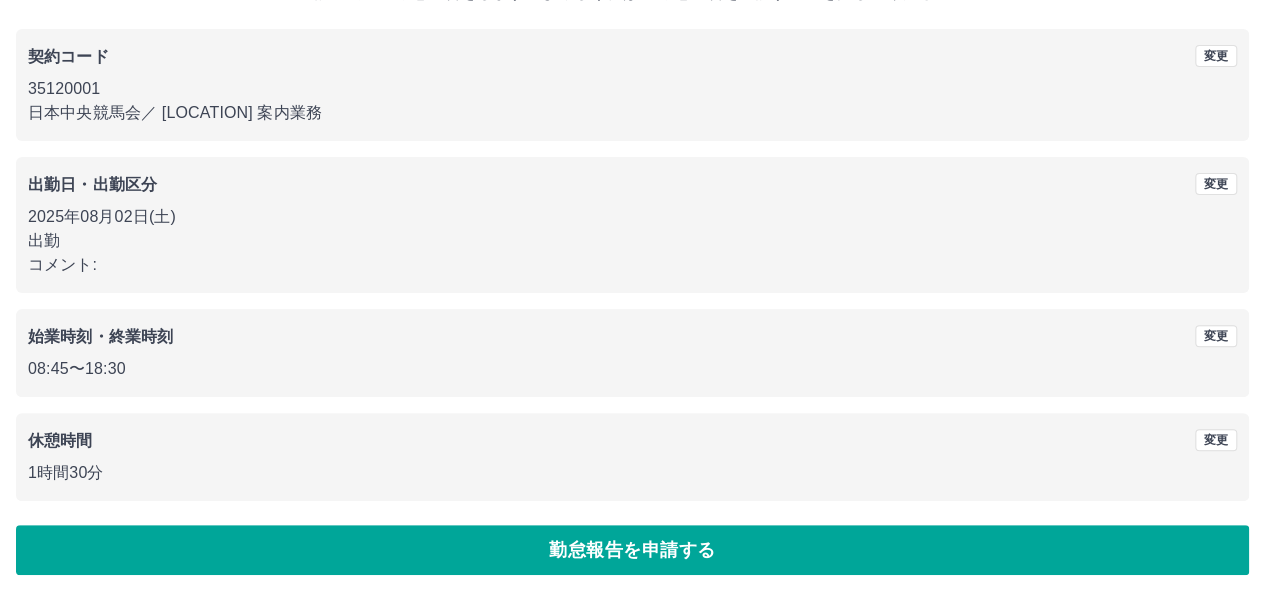 click on "勤怠報告を申請する" at bounding box center [632, 550] 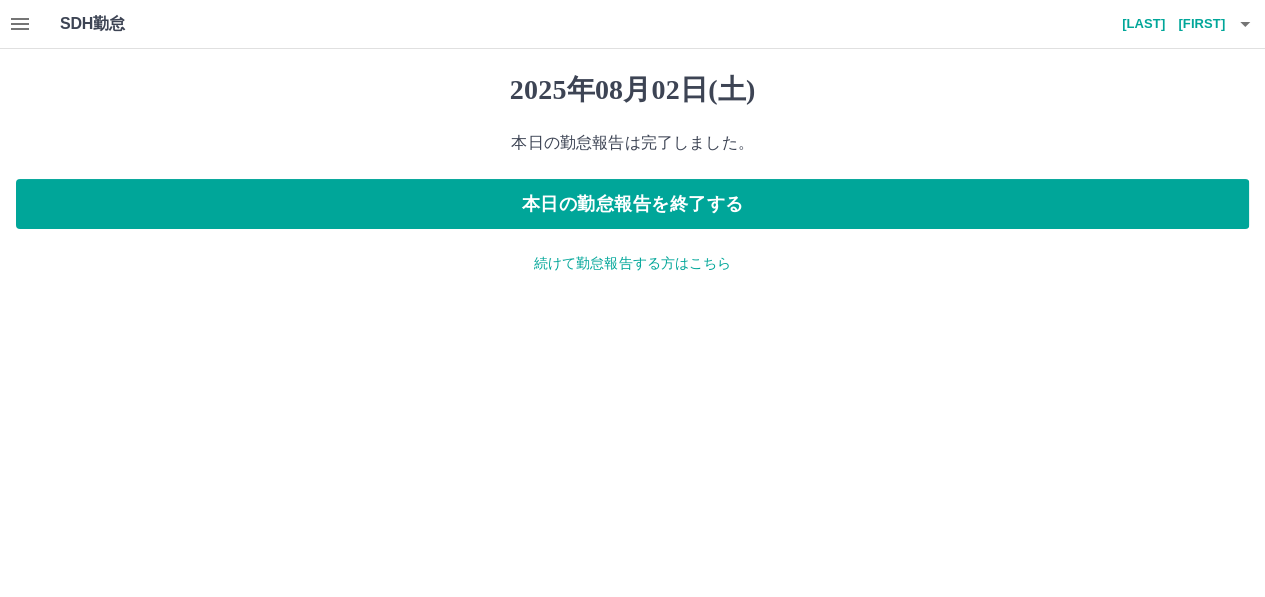 scroll, scrollTop: 0, scrollLeft: 0, axis: both 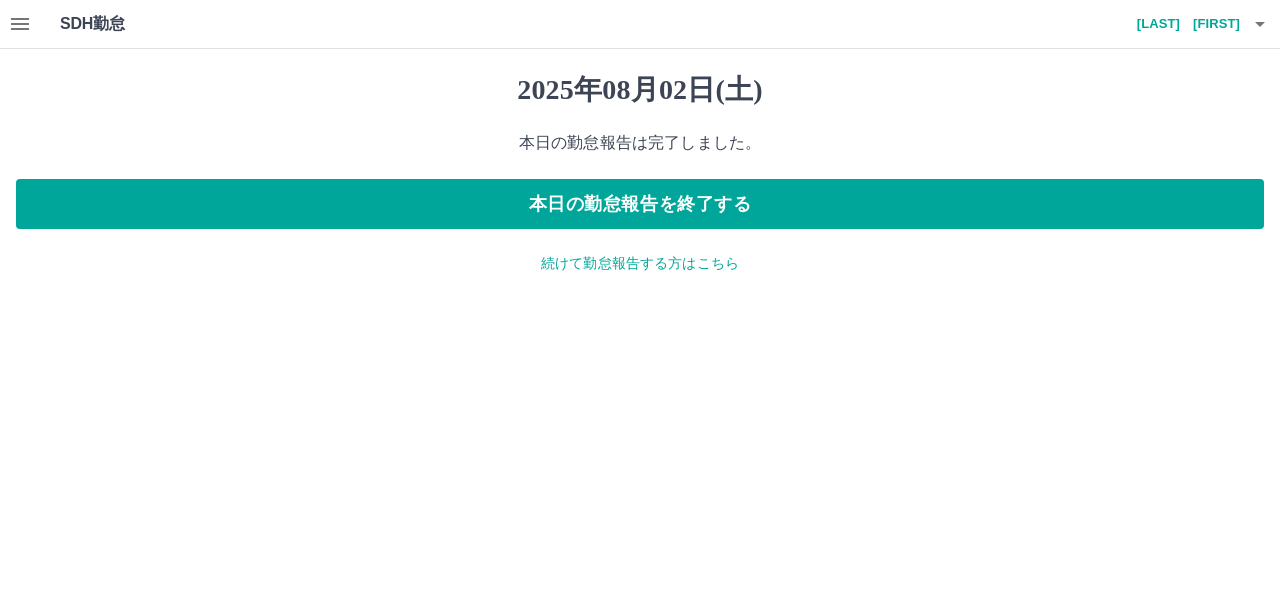 click on "続けて勤怠報告する方はこちら" at bounding box center (640, 263) 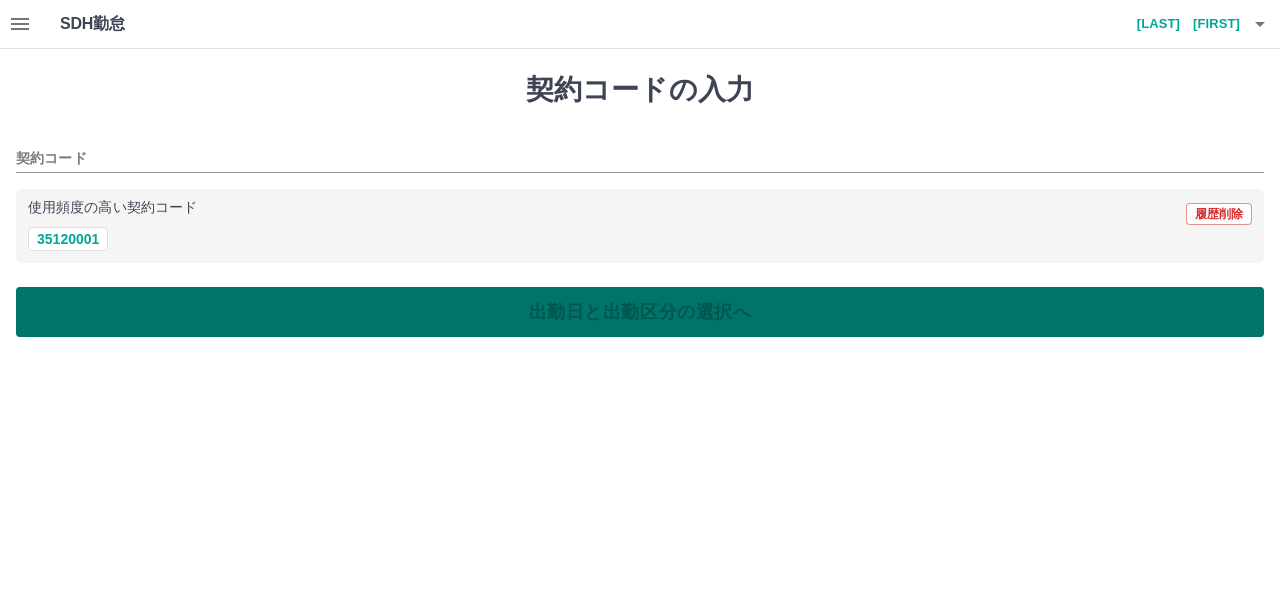 drag, startPoint x: 90, startPoint y: 239, endPoint x: 94, endPoint y: 317, distance: 78.10249 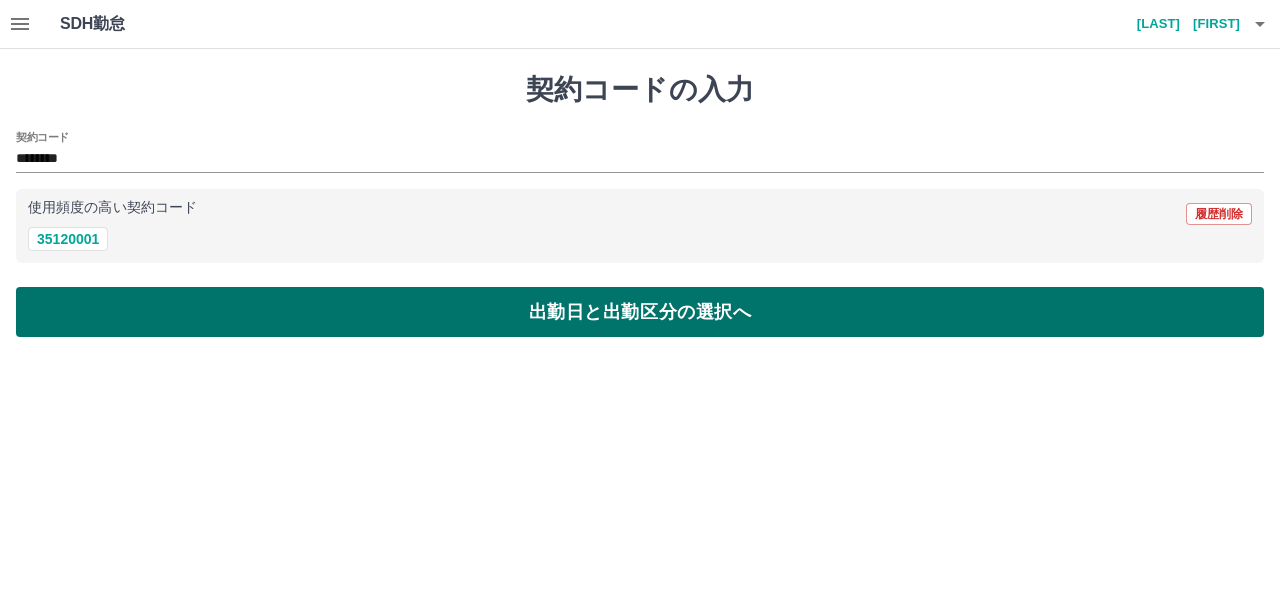 click on "出勤日と出勤区分の選択へ" at bounding box center [640, 312] 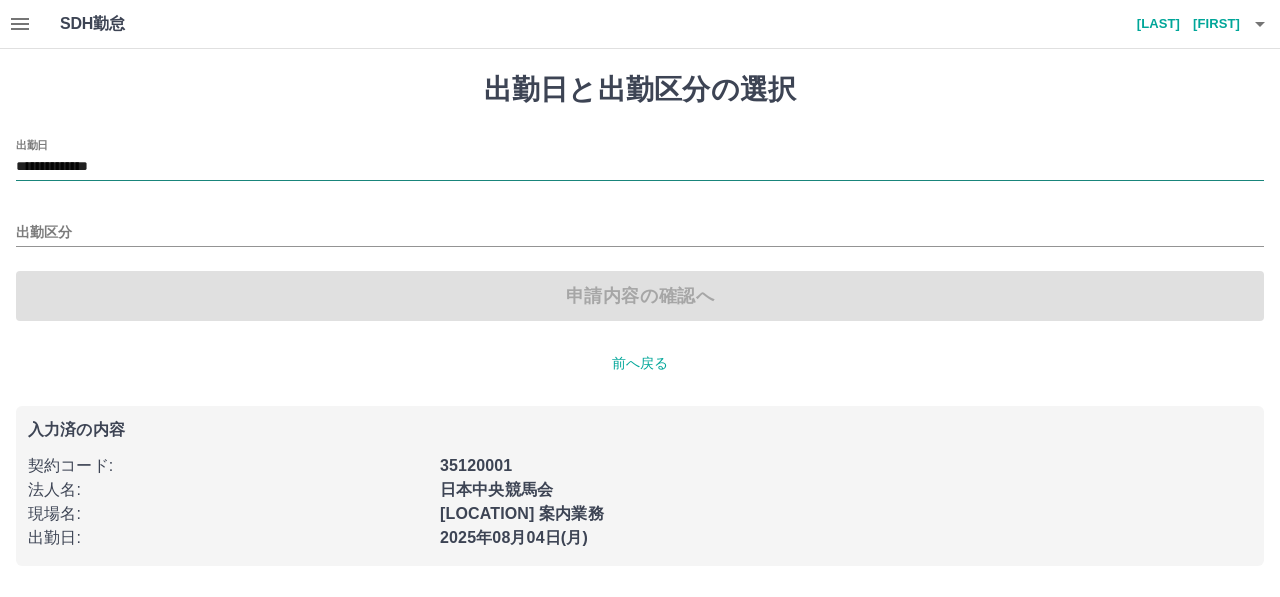 click on "**********" at bounding box center [640, 167] 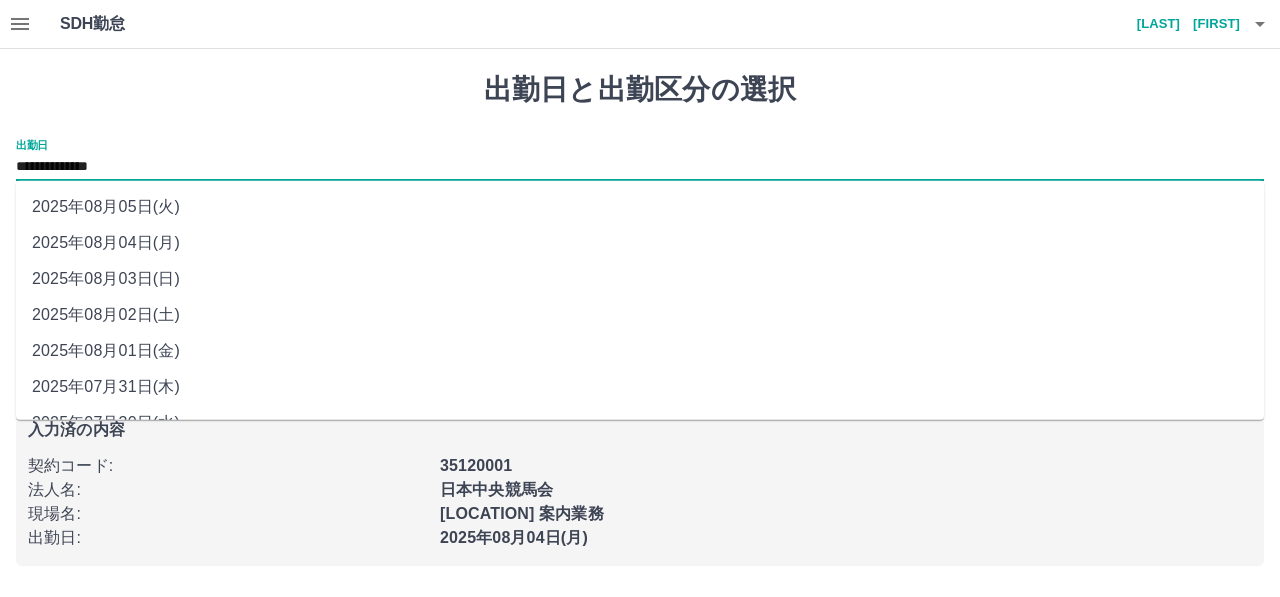 drag, startPoint x: 204, startPoint y: 171, endPoint x: 199, endPoint y: 251, distance: 80.1561 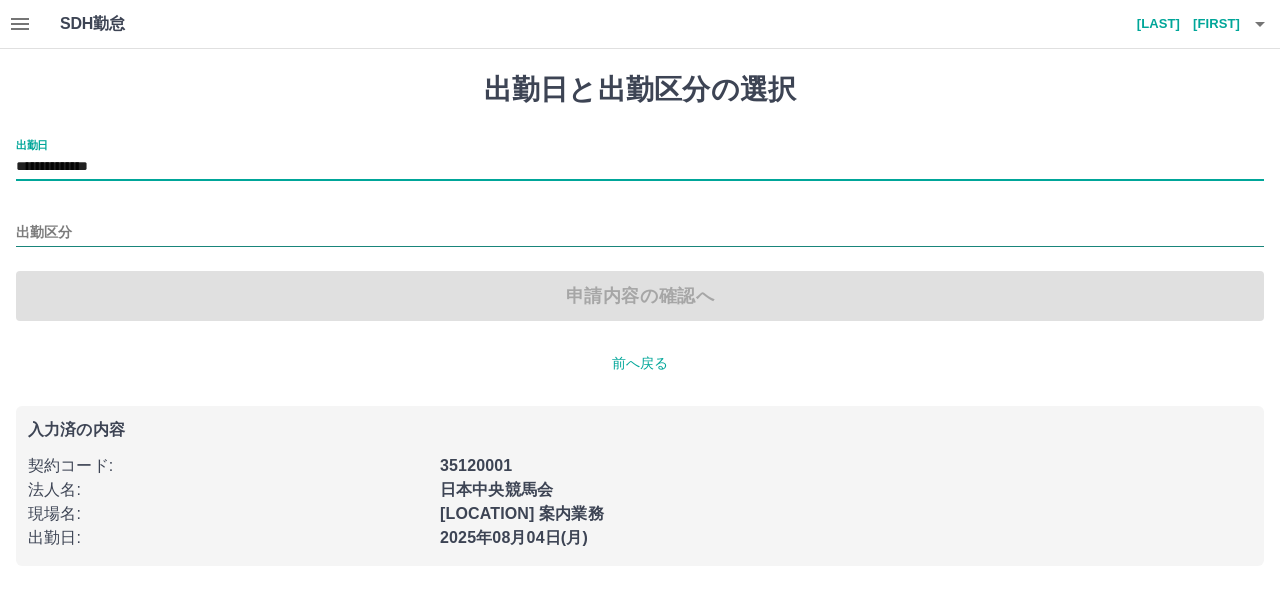 click on "出勤区分" at bounding box center (640, 233) 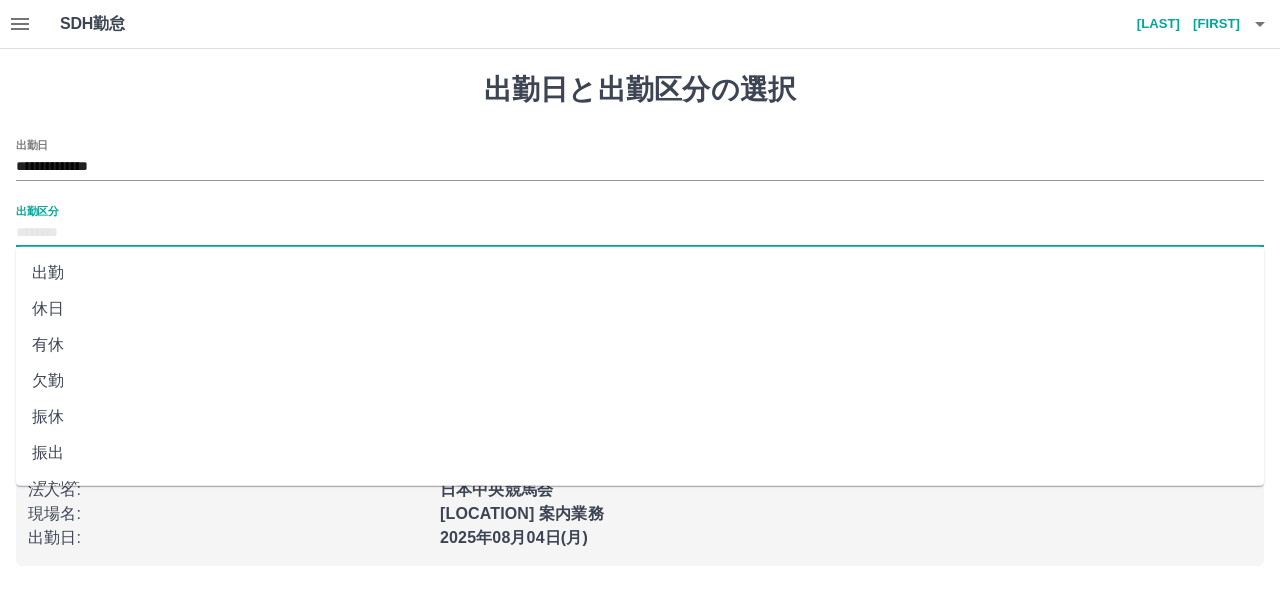 click on "出勤" at bounding box center (640, 273) 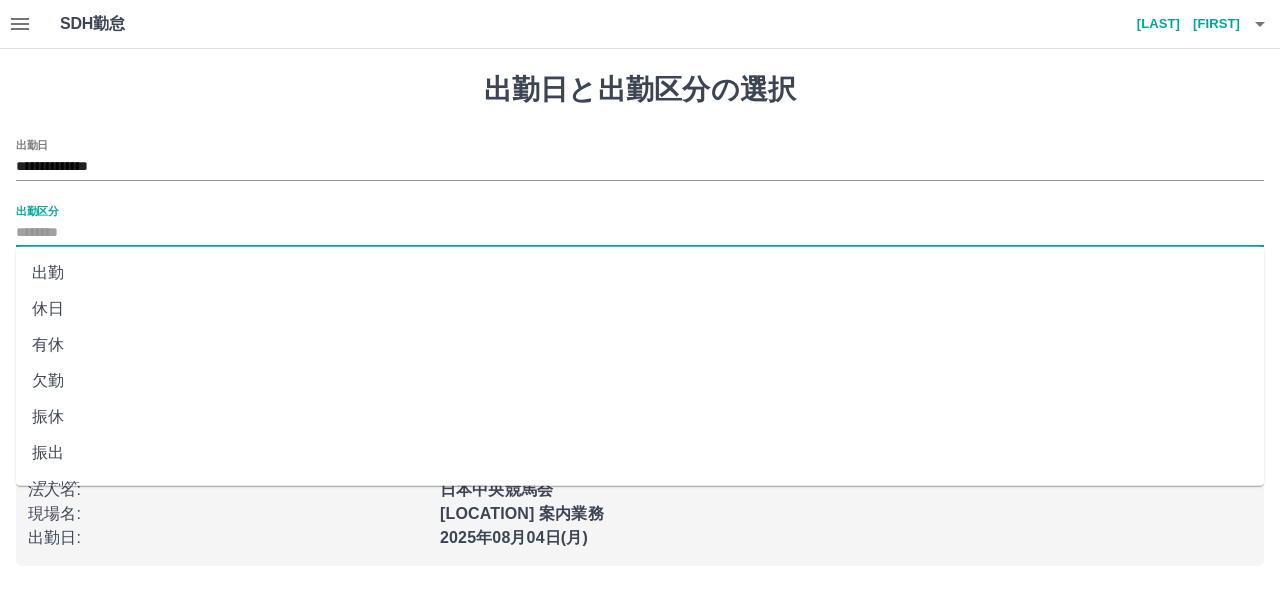 type on "**" 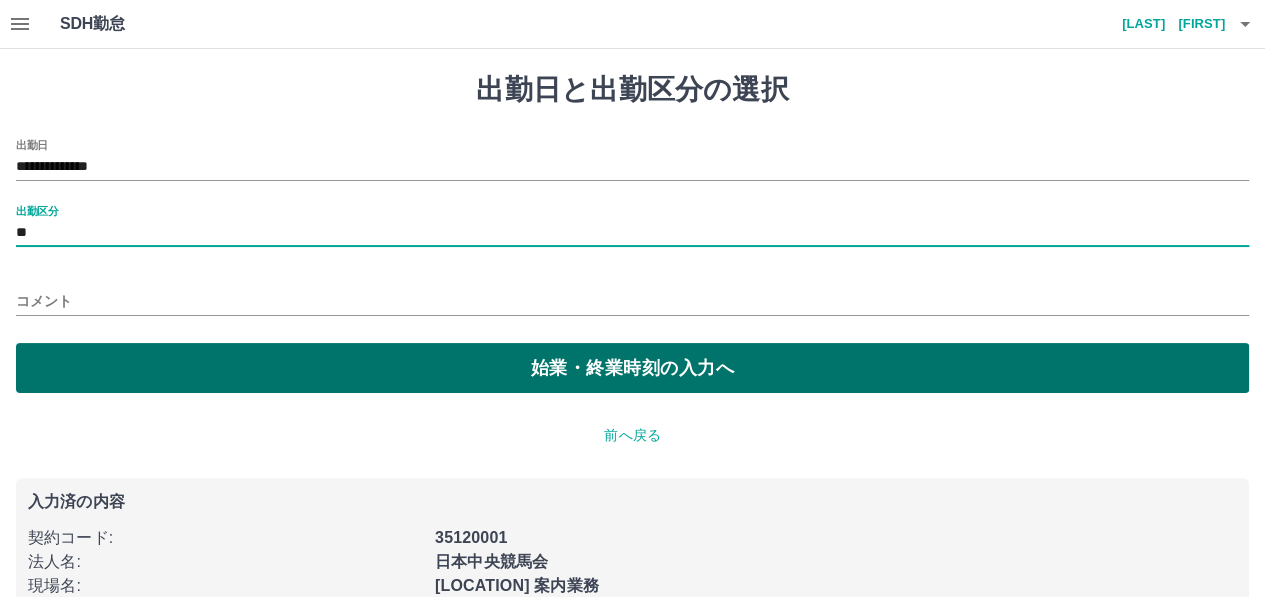 click on "始業・終業時刻の入力へ" at bounding box center [632, 368] 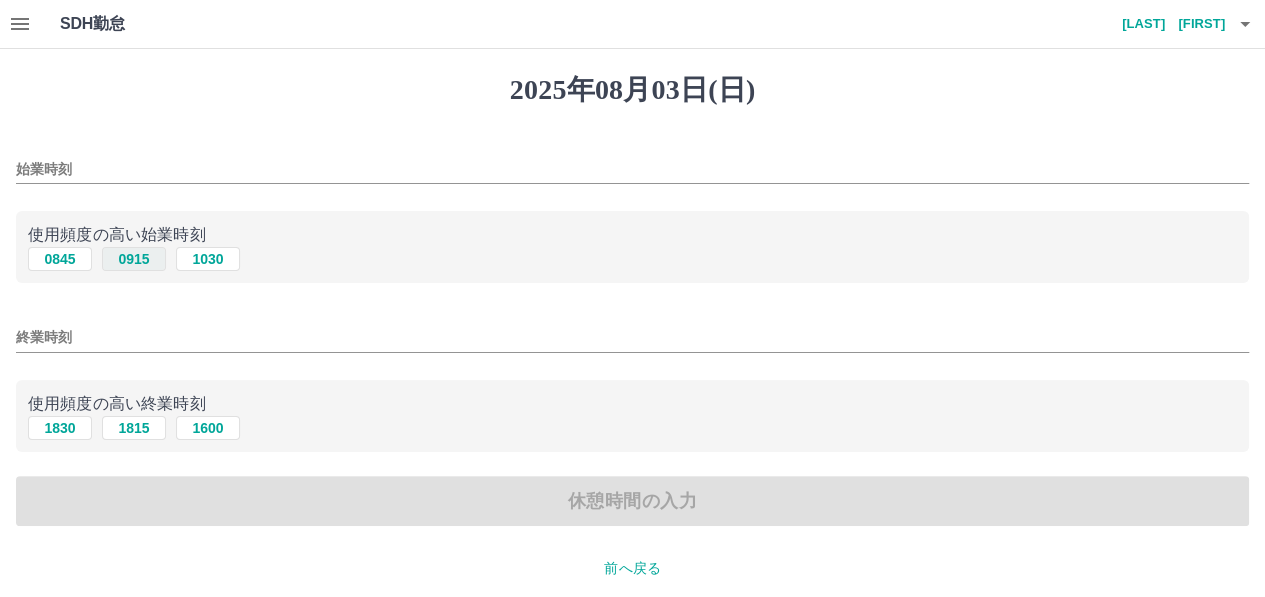 click on "0915" at bounding box center [134, 259] 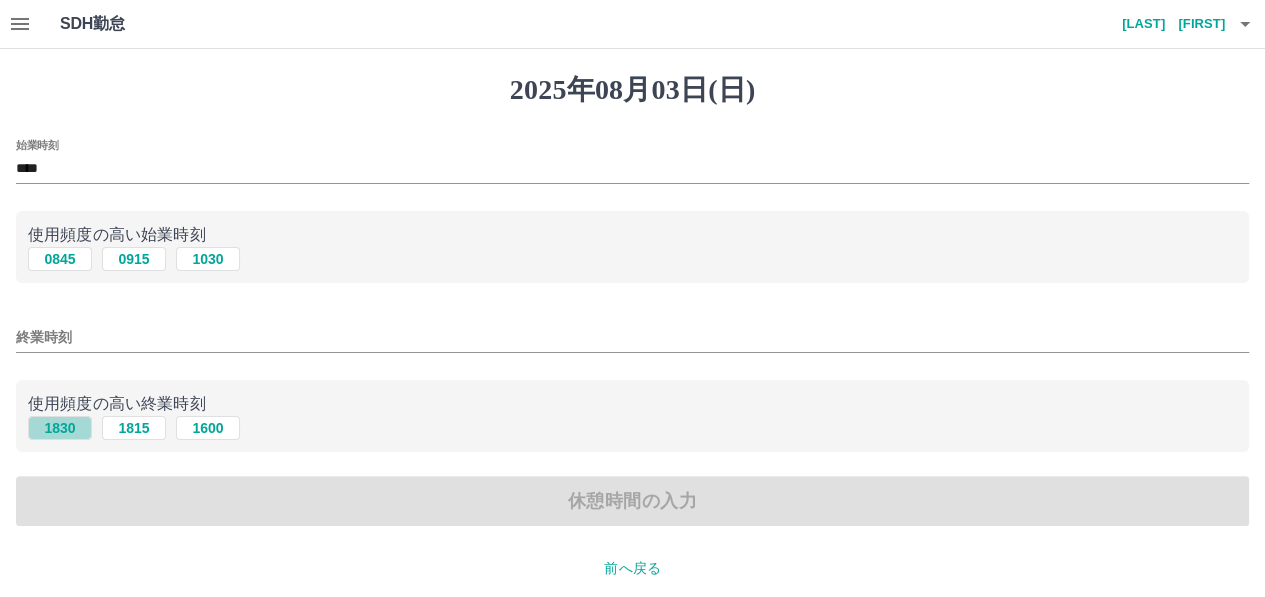 click on "1830" at bounding box center [60, 428] 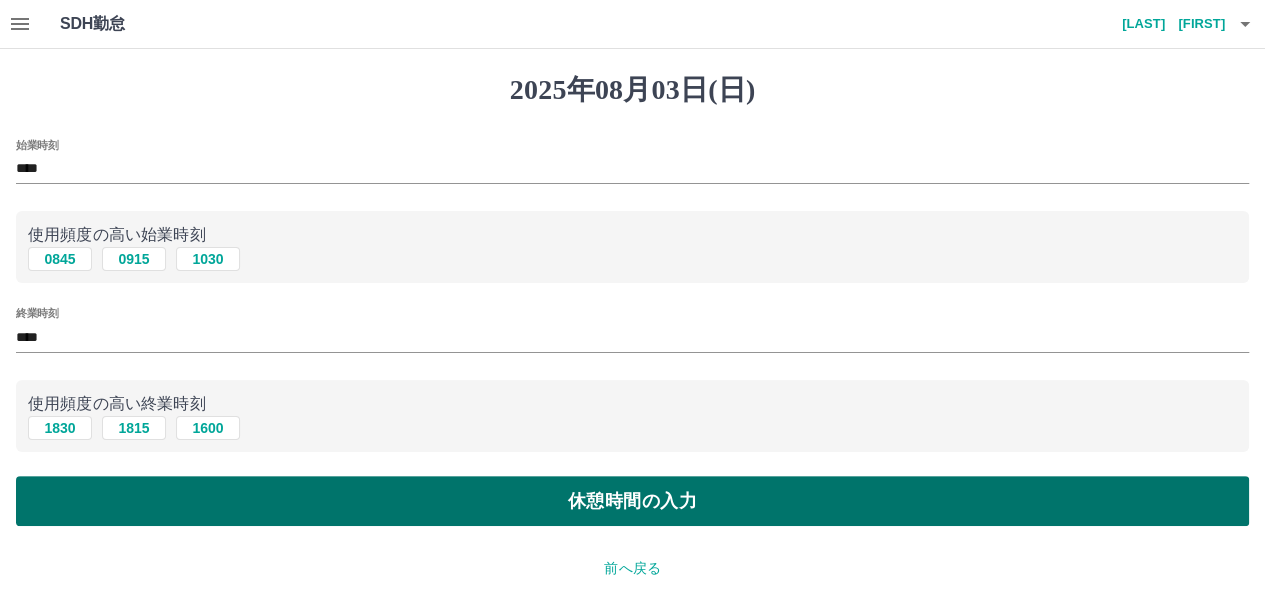 click on "休憩時間の入力" at bounding box center (632, 501) 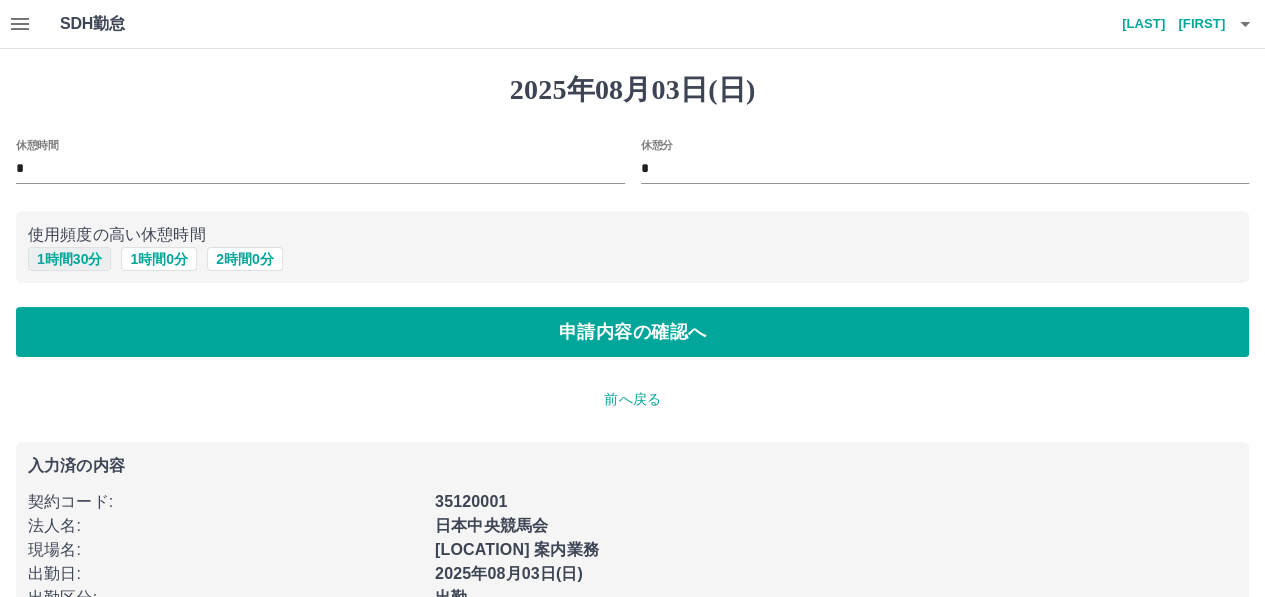 click on "1 時間 30 分" at bounding box center [69, 259] 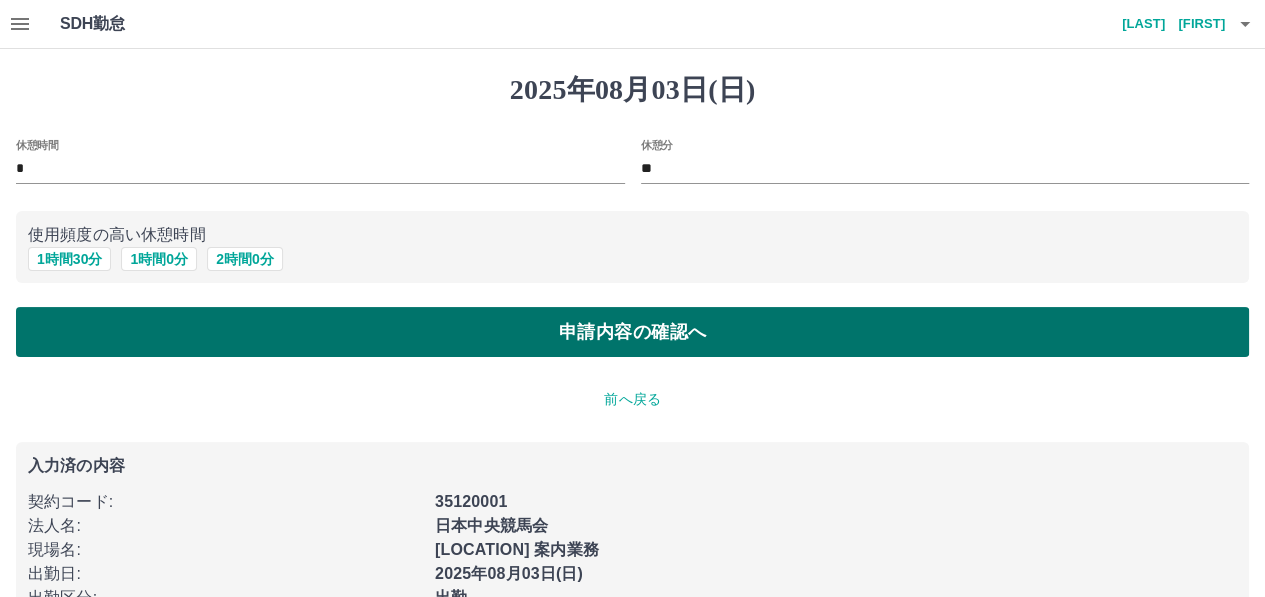 click on "申請内容の確認へ" at bounding box center (632, 332) 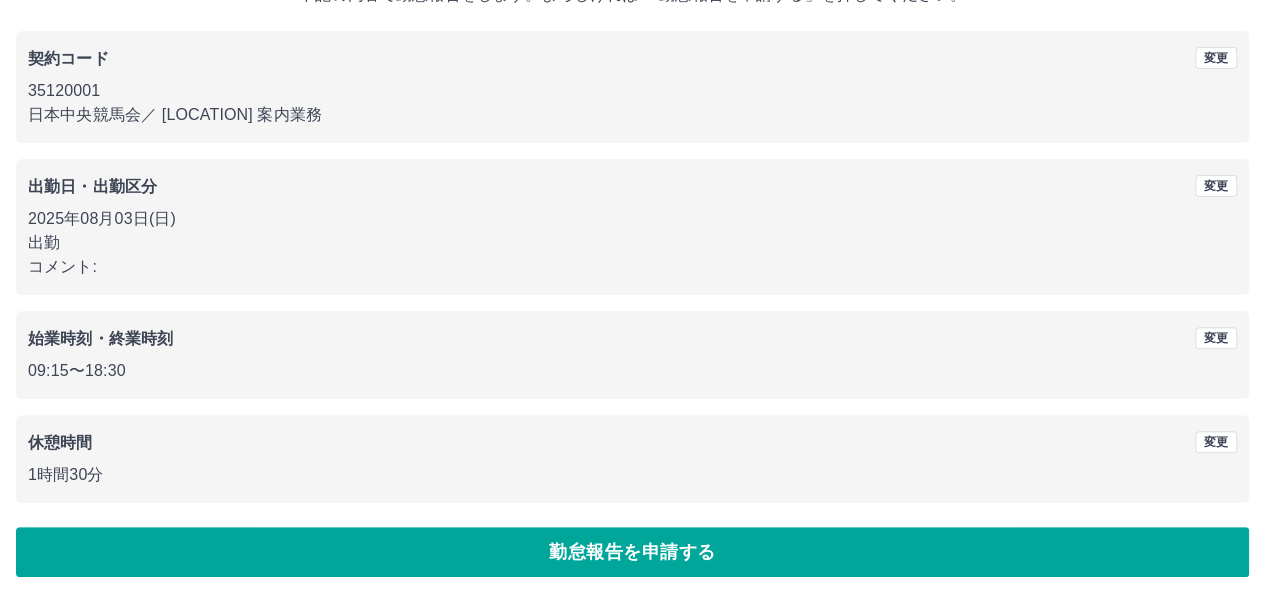 scroll, scrollTop: 150, scrollLeft: 0, axis: vertical 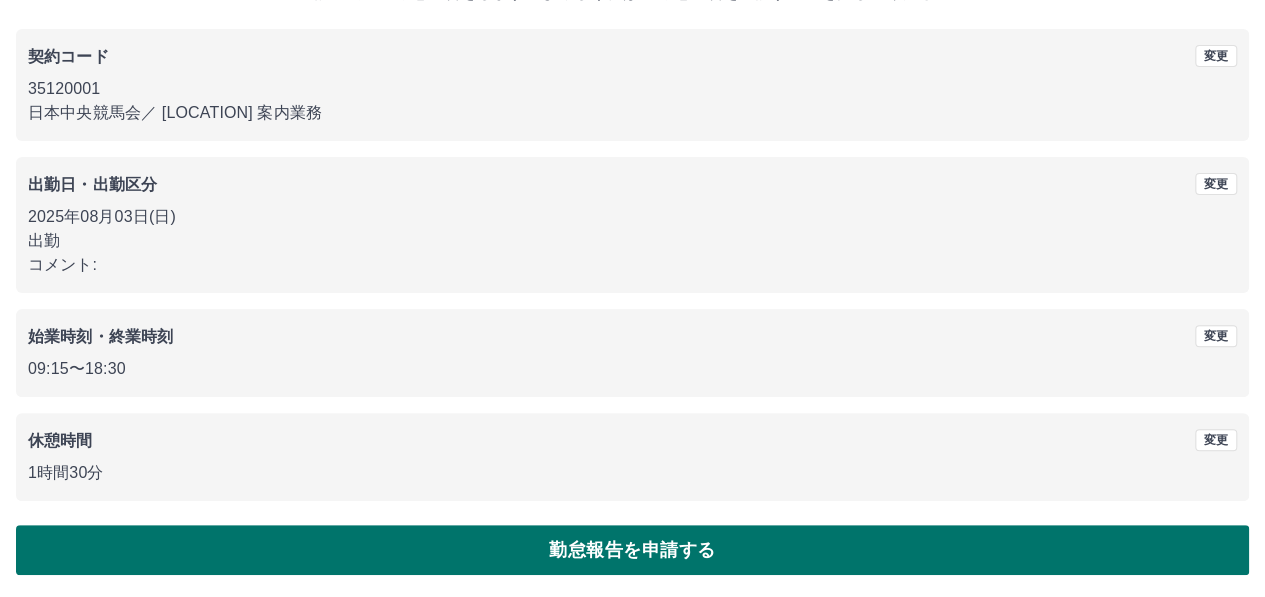 click on "勤怠報告を申請する" at bounding box center [632, 550] 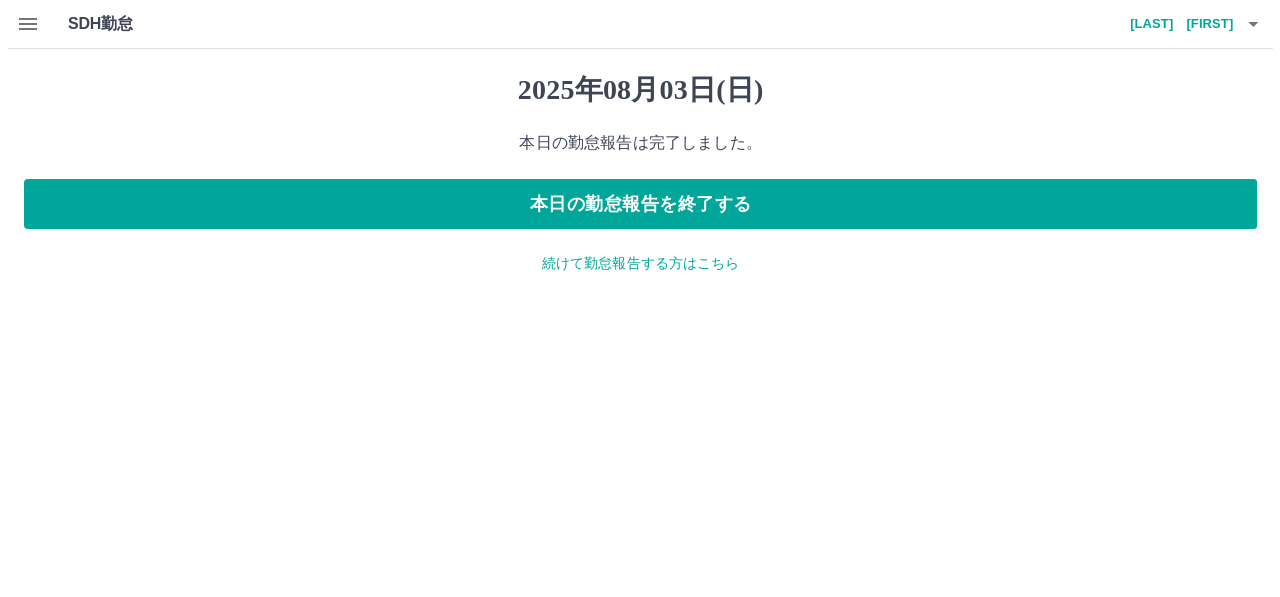 scroll, scrollTop: 0, scrollLeft: 0, axis: both 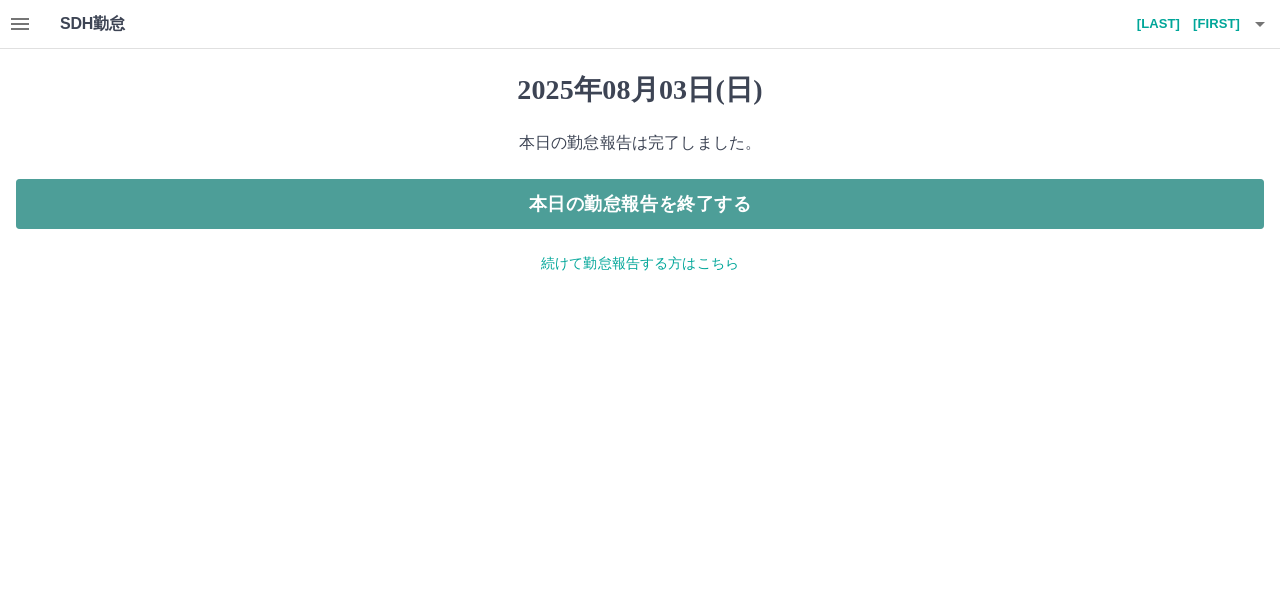 click on "本日の勤怠報告を終了する" at bounding box center (640, 204) 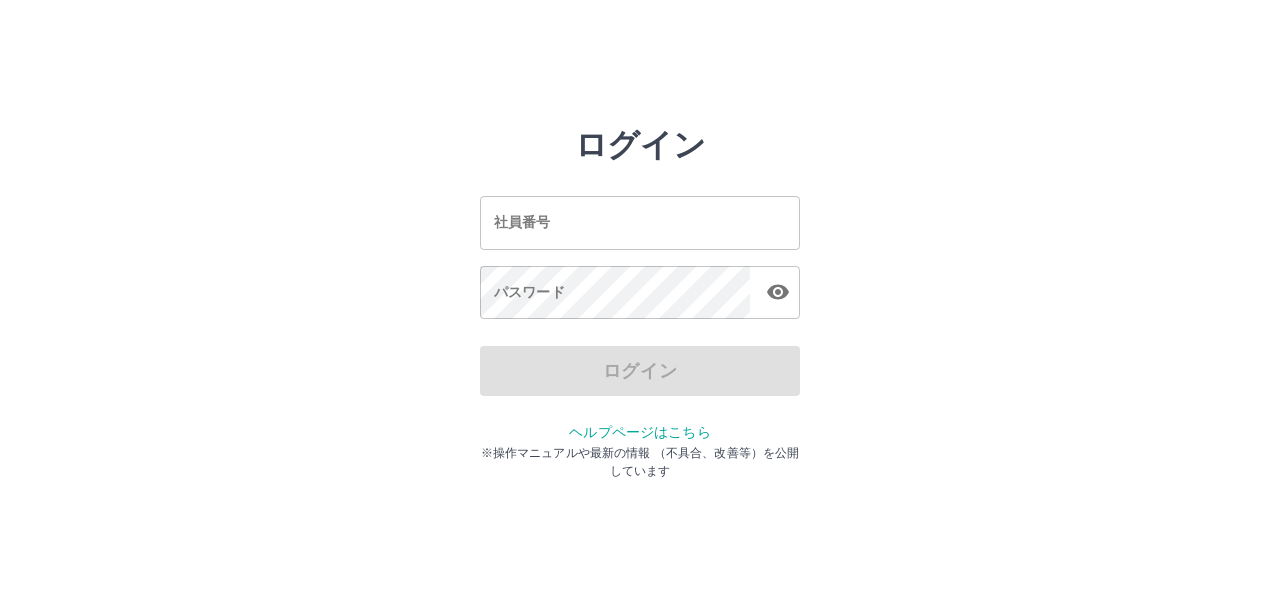 scroll, scrollTop: 0, scrollLeft: 0, axis: both 